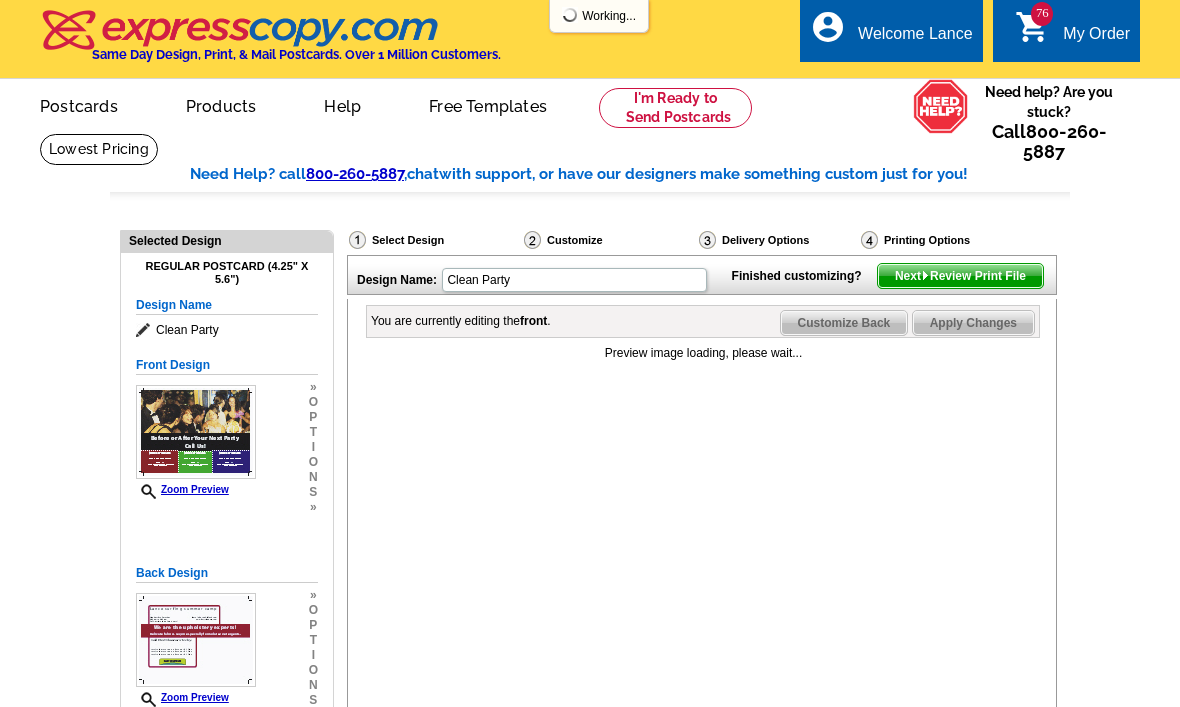 scroll, scrollTop: 21, scrollLeft: 0, axis: vertical 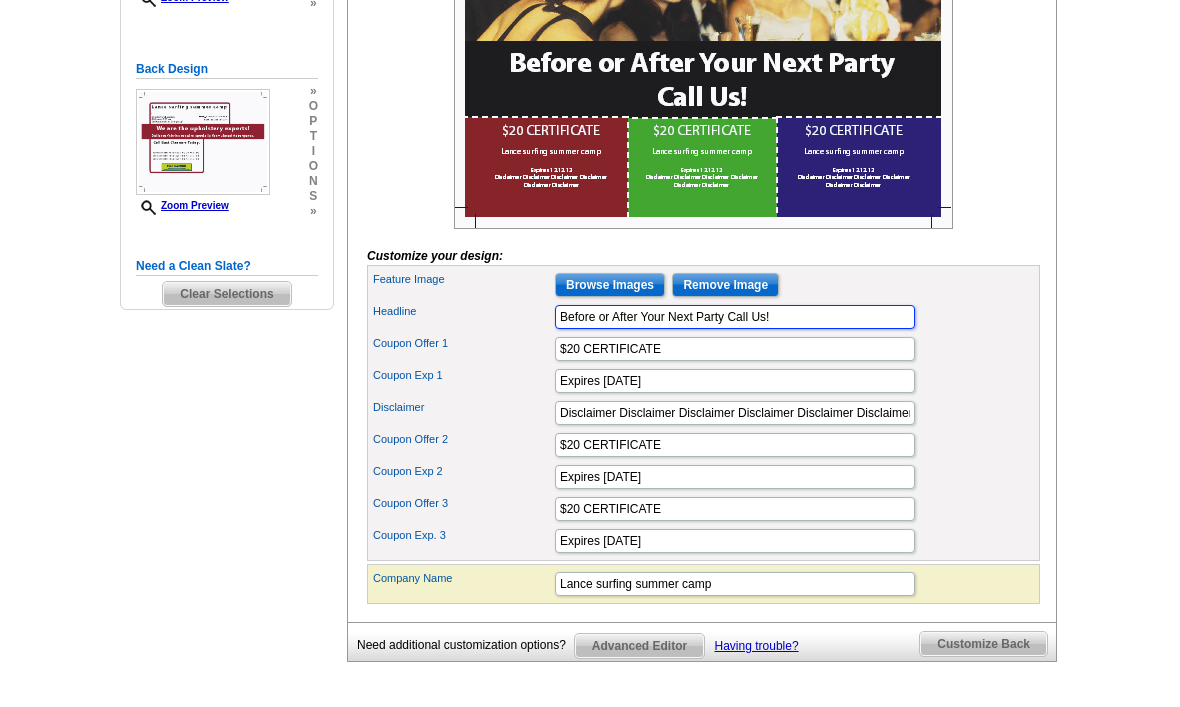 click on "Before or After Your Next Party Call Us!" at bounding box center (735, 318) 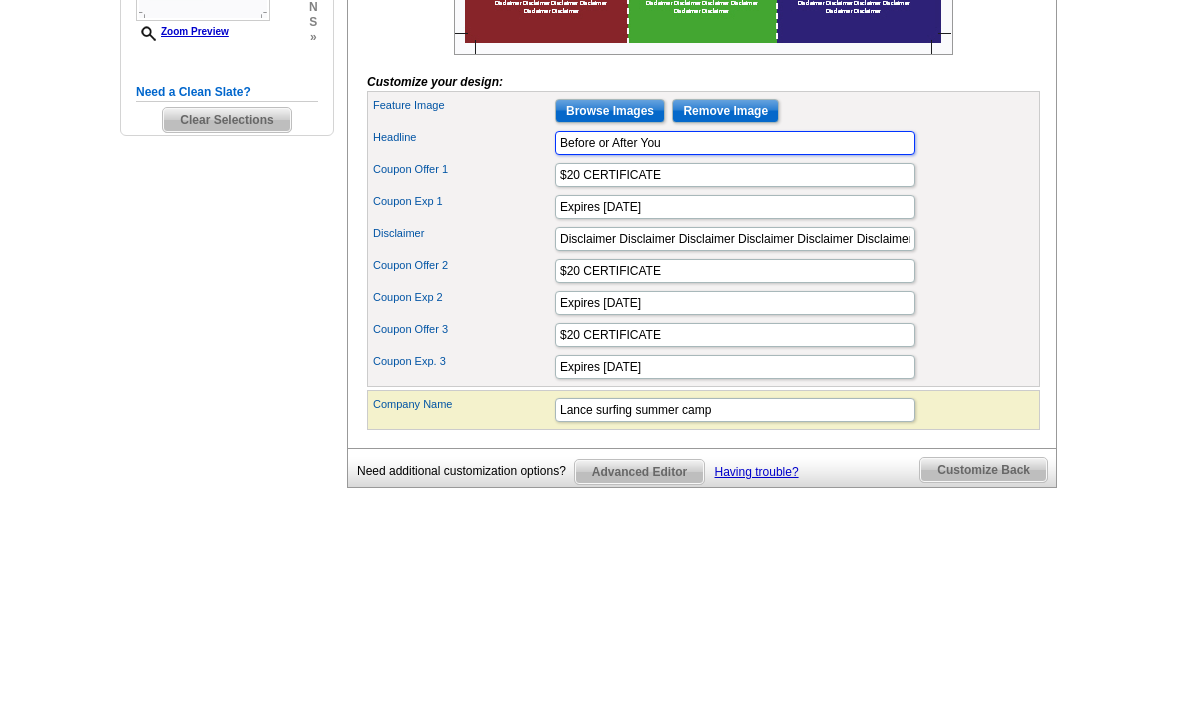 type on "Before or" 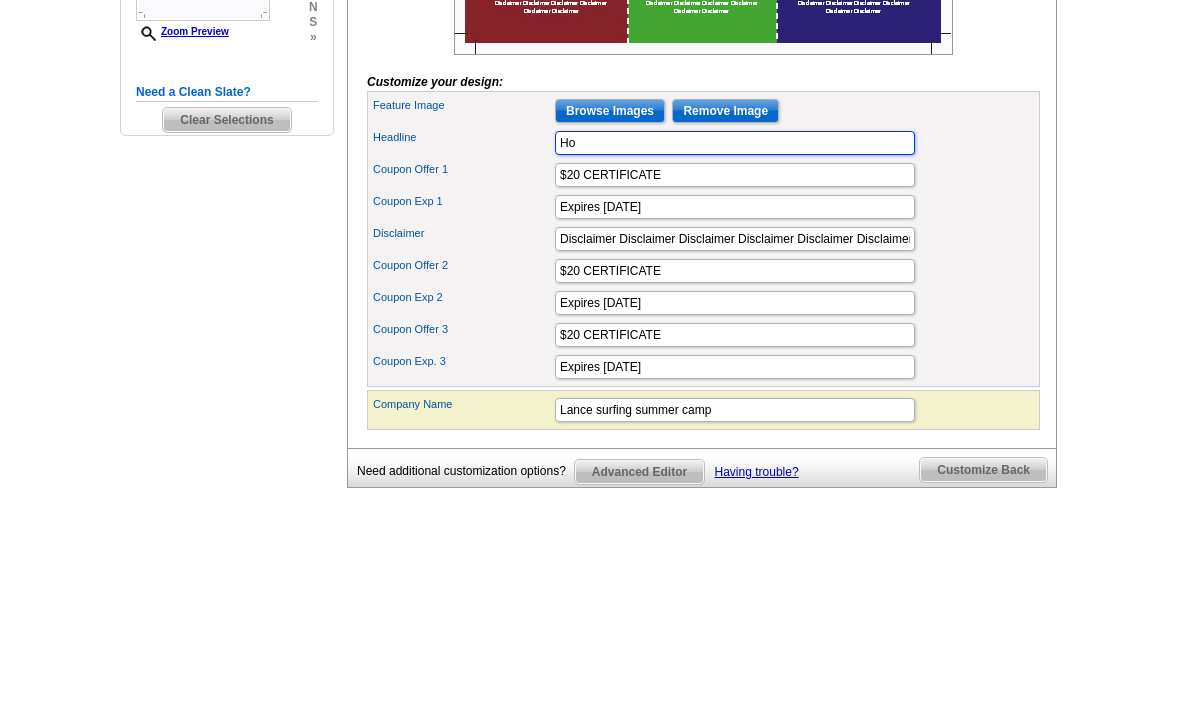 type on "H" 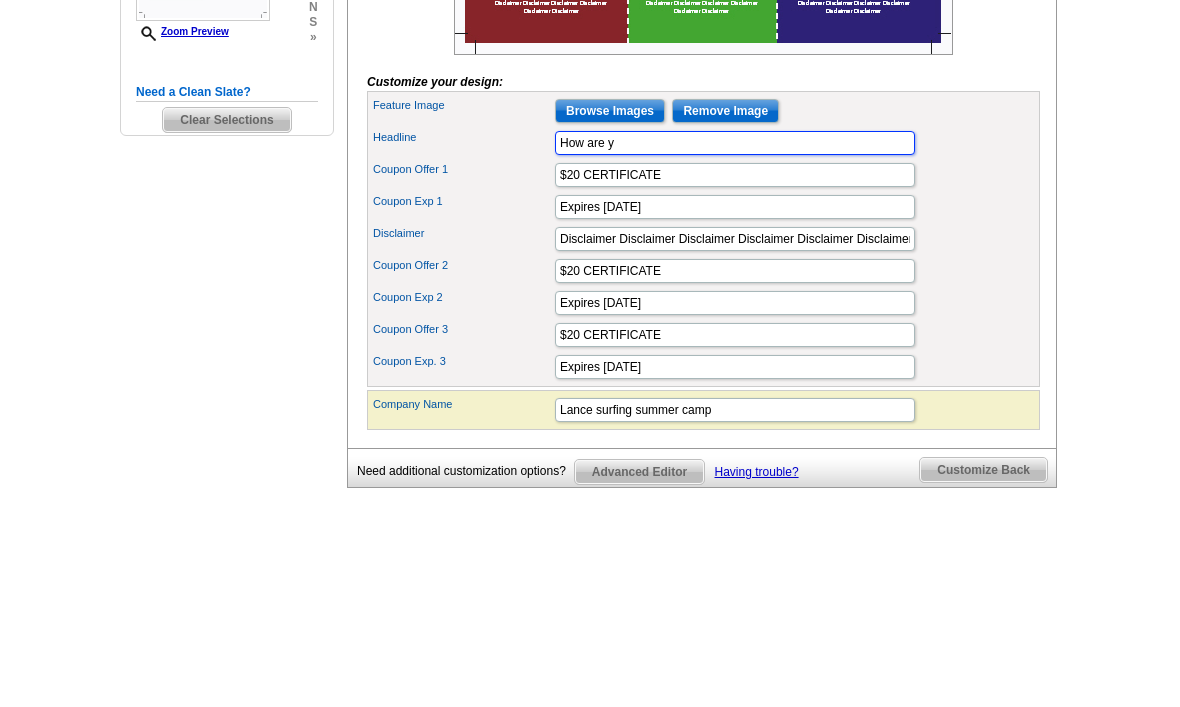 type on "How" 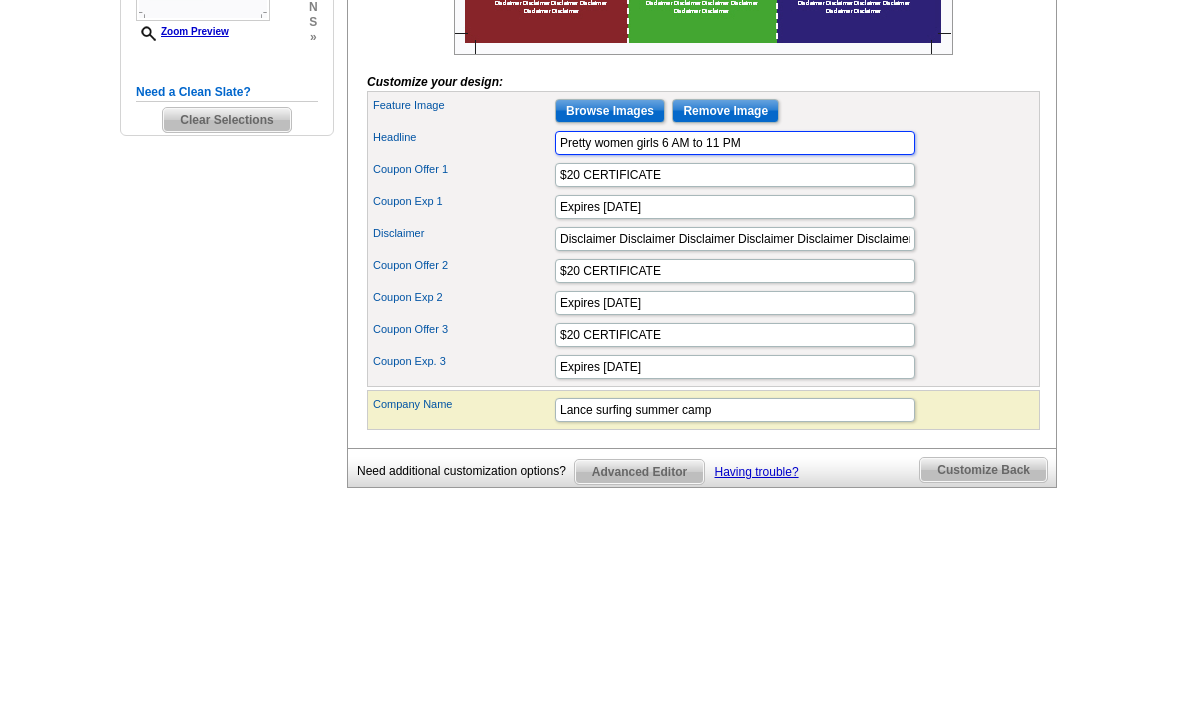 type on "Pretty women girls 6 AM to 11 PM" 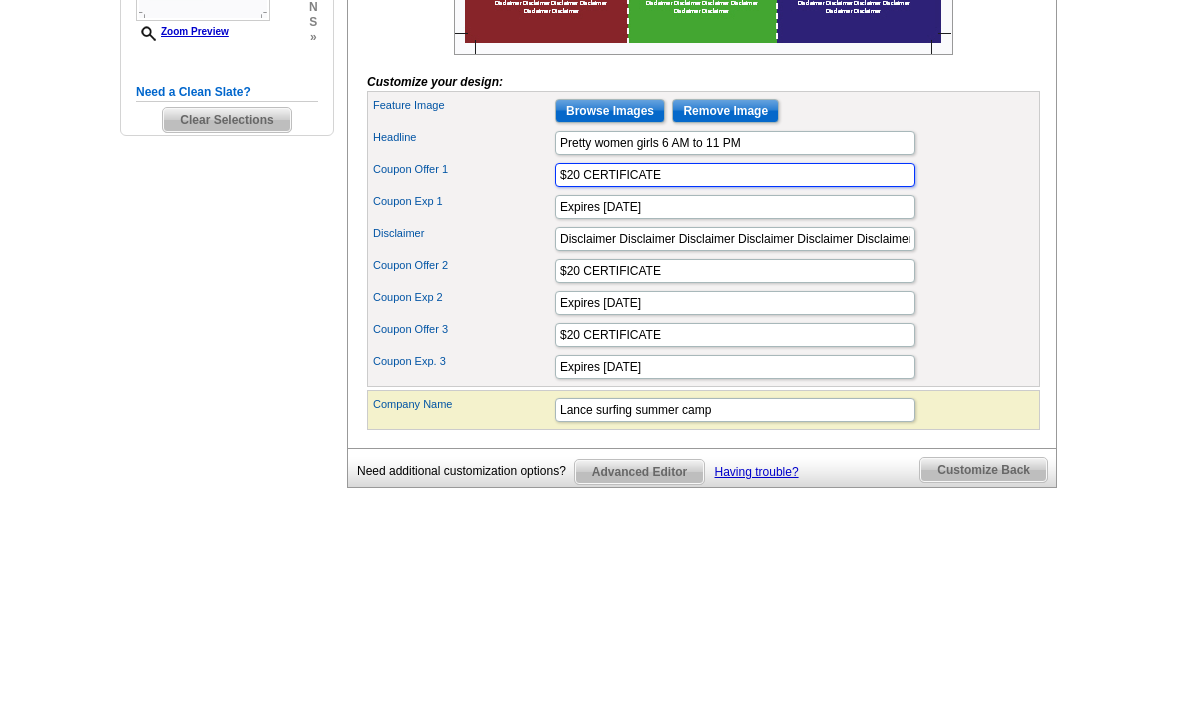 click on "$20 CERTIFICATE" at bounding box center [735, 350] 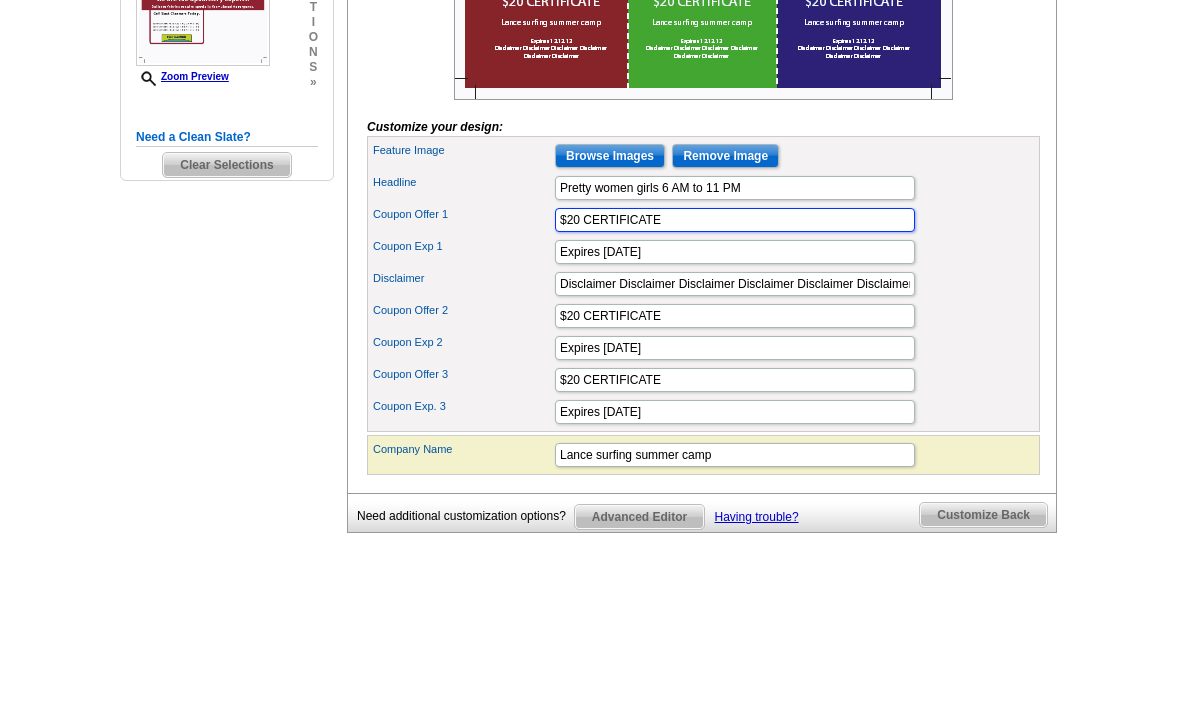 click on "$20 CERTIFICATE" at bounding box center (735, 350) 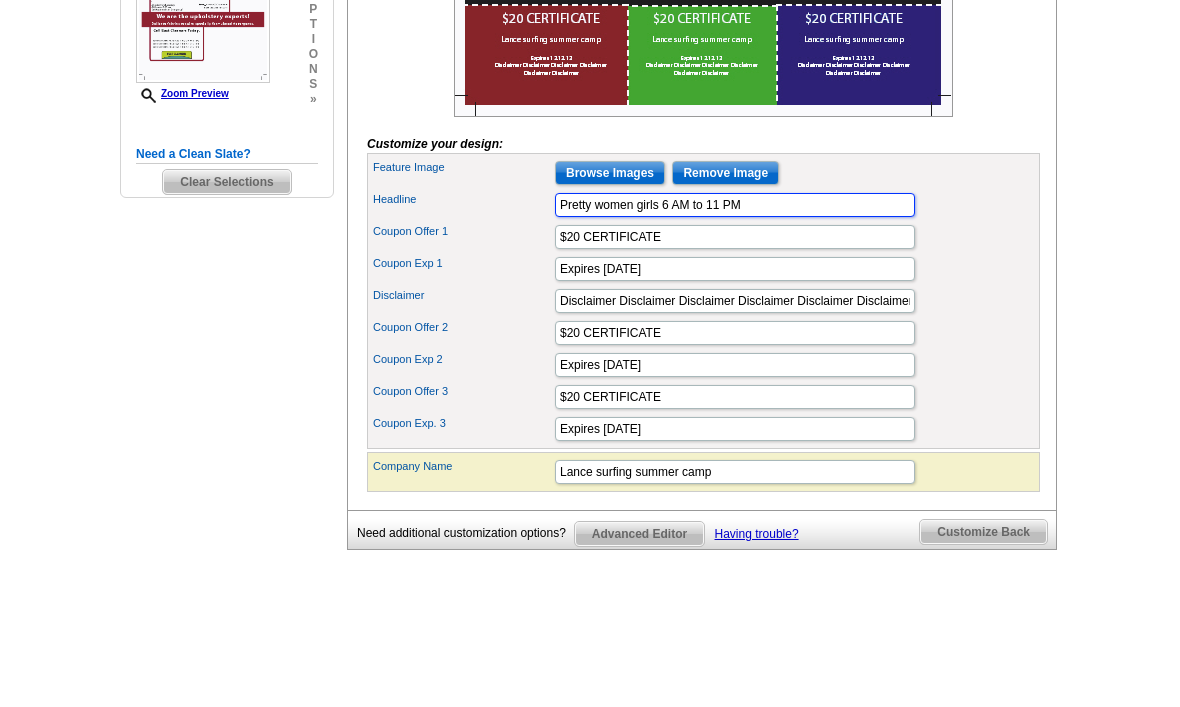 click on "Pretty women girls 6 AM to 11 PM" at bounding box center [735, 318] 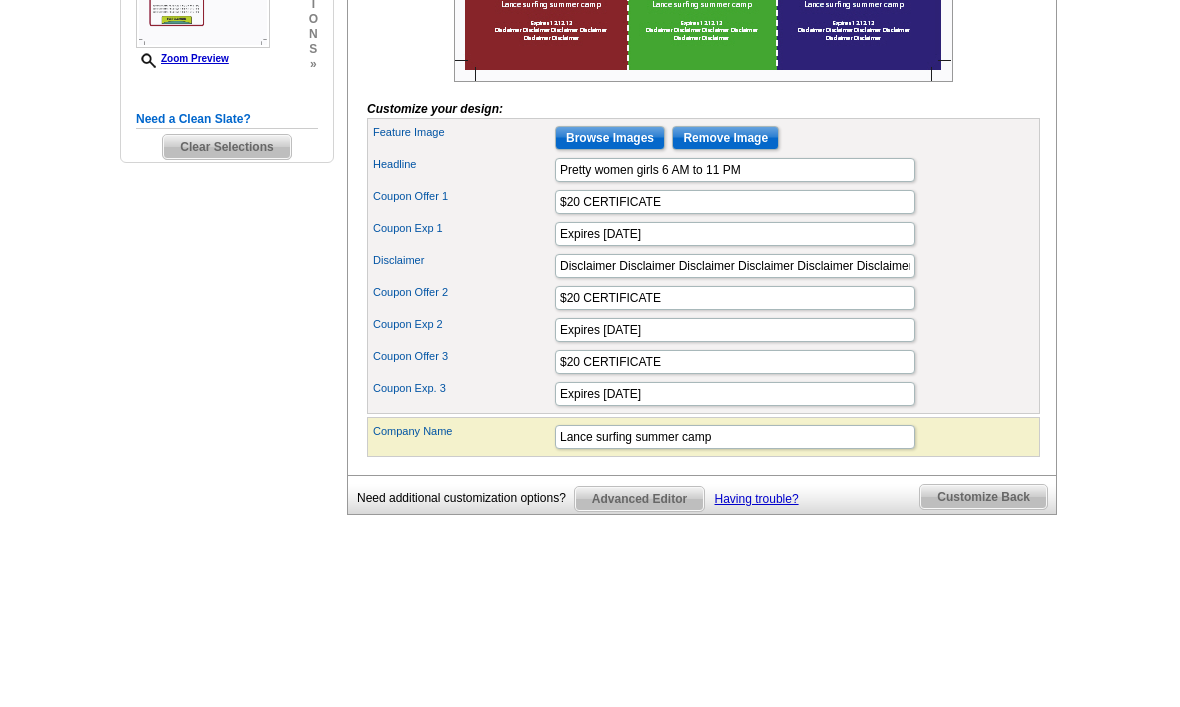 click on "Browse Images" at bounding box center [610, 286] 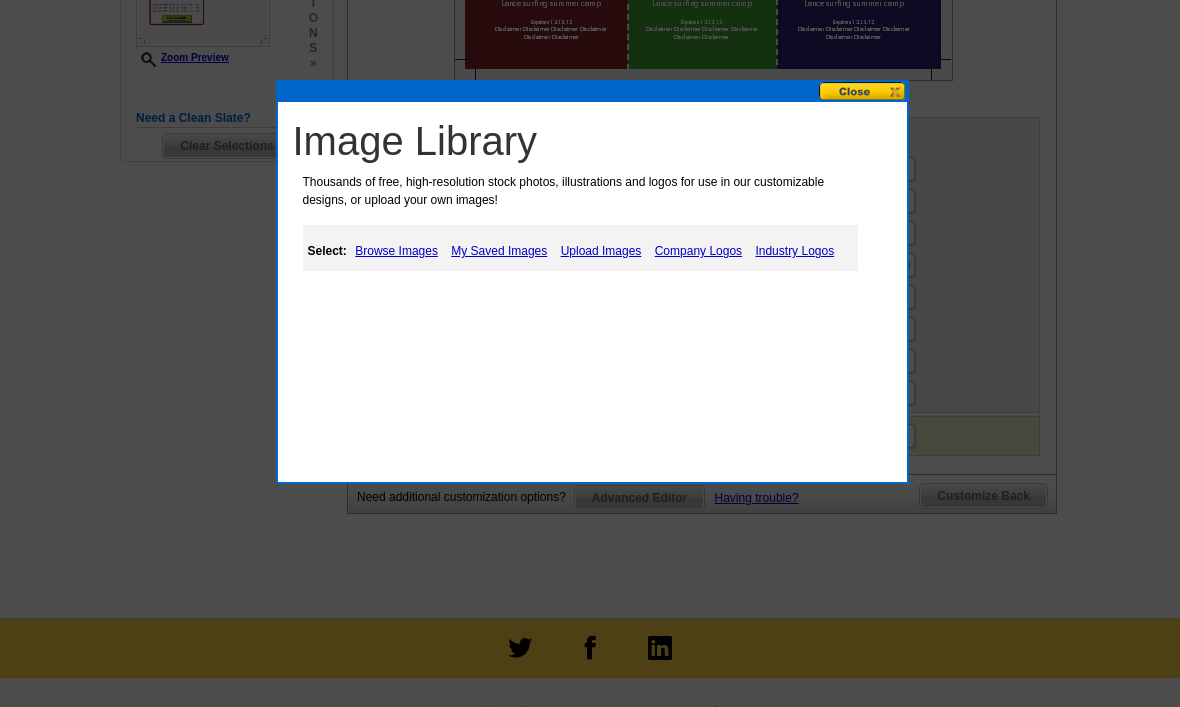 click on "Upload Images" at bounding box center (601, 251) 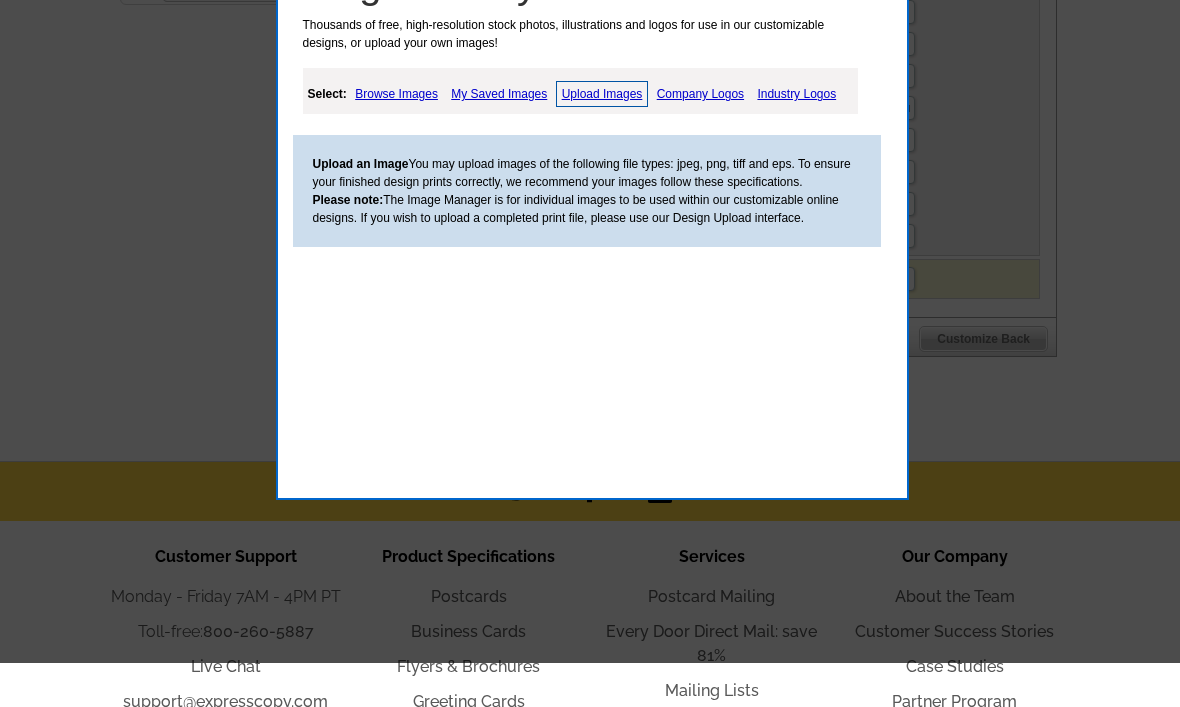scroll, scrollTop: 812, scrollLeft: 0, axis: vertical 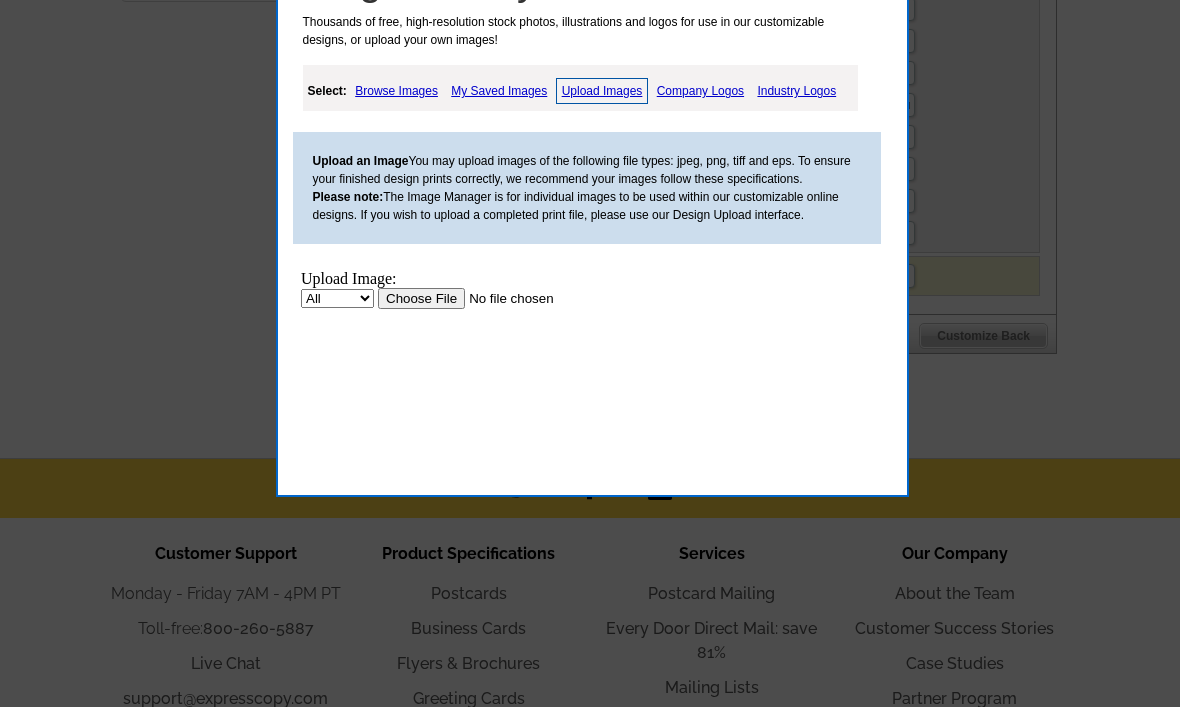 click on "My Saved Images" at bounding box center [499, 91] 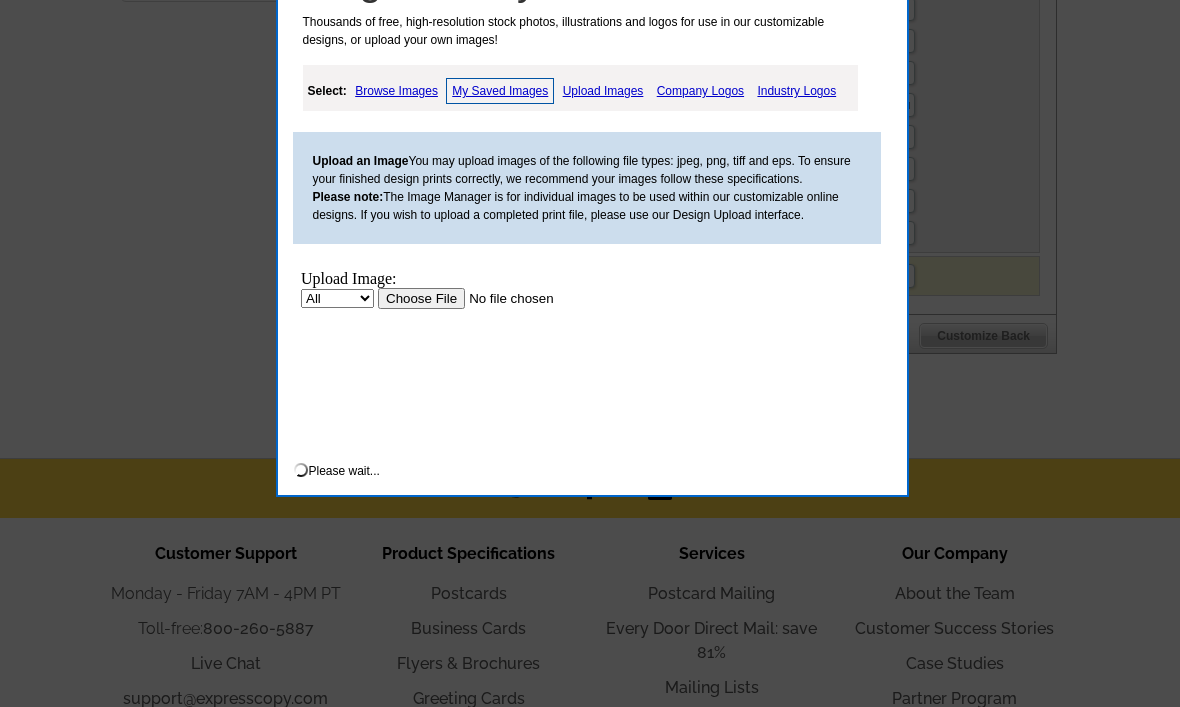 click on "My Saved Images" at bounding box center [500, 91] 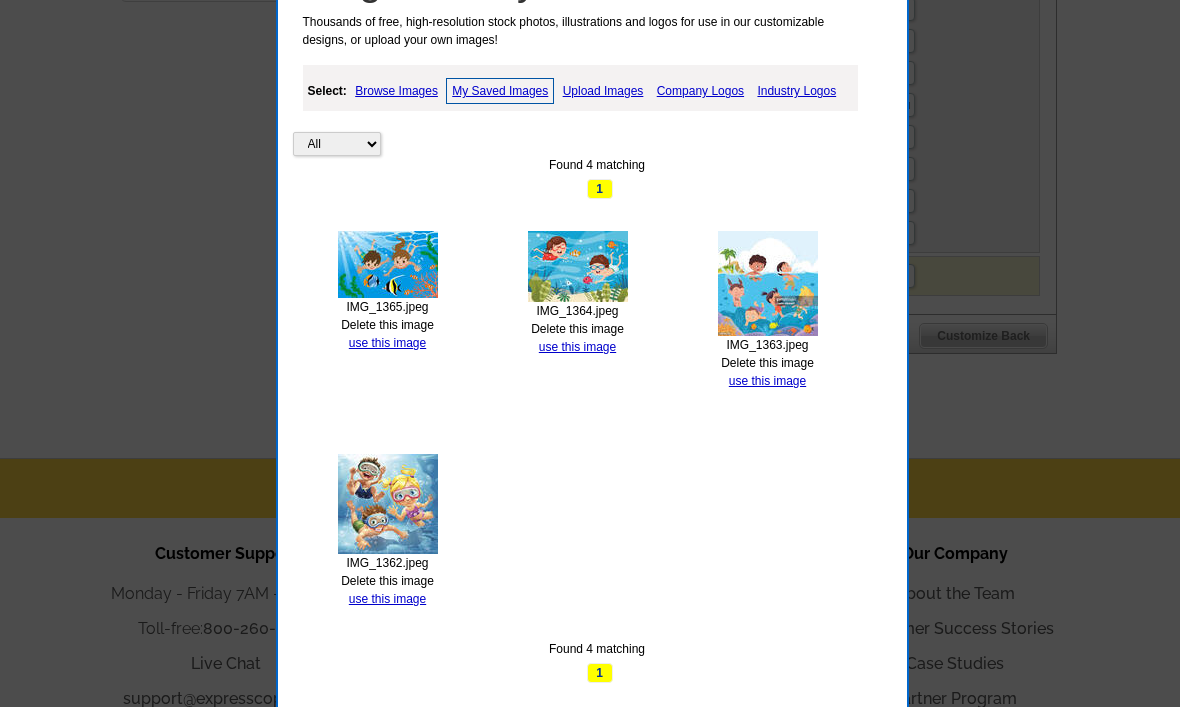click on "Delete this image" at bounding box center (387, 581) 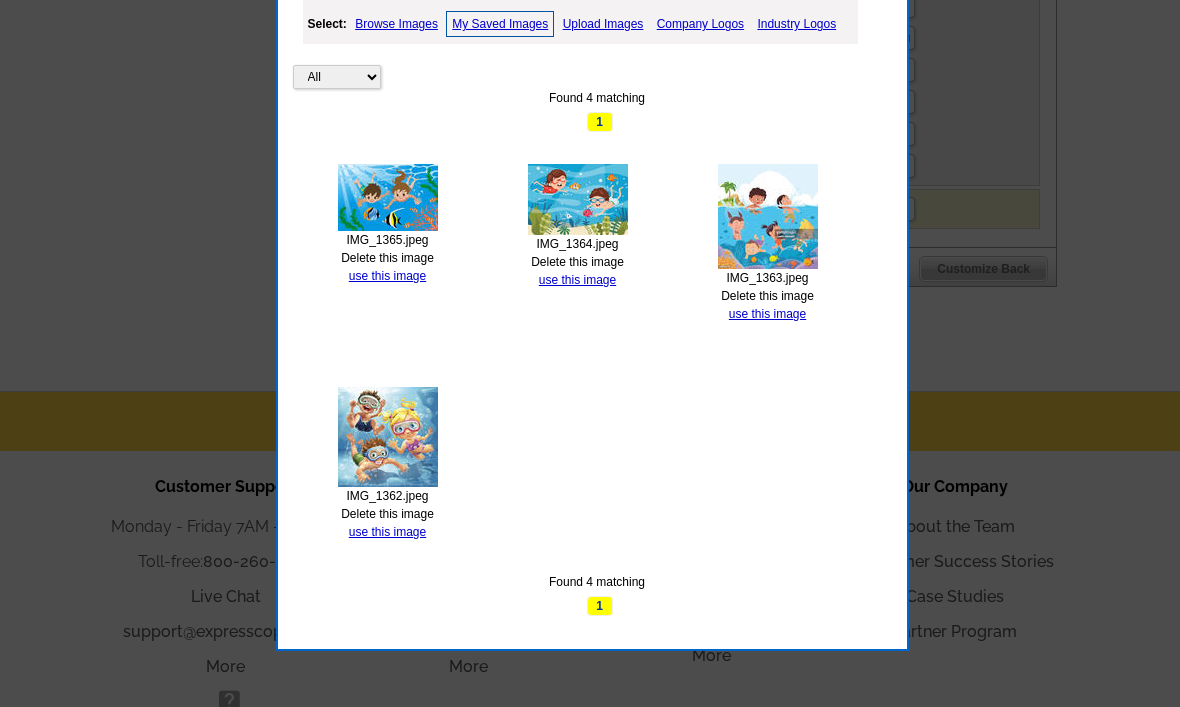 click on "use this image" at bounding box center (387, 532) 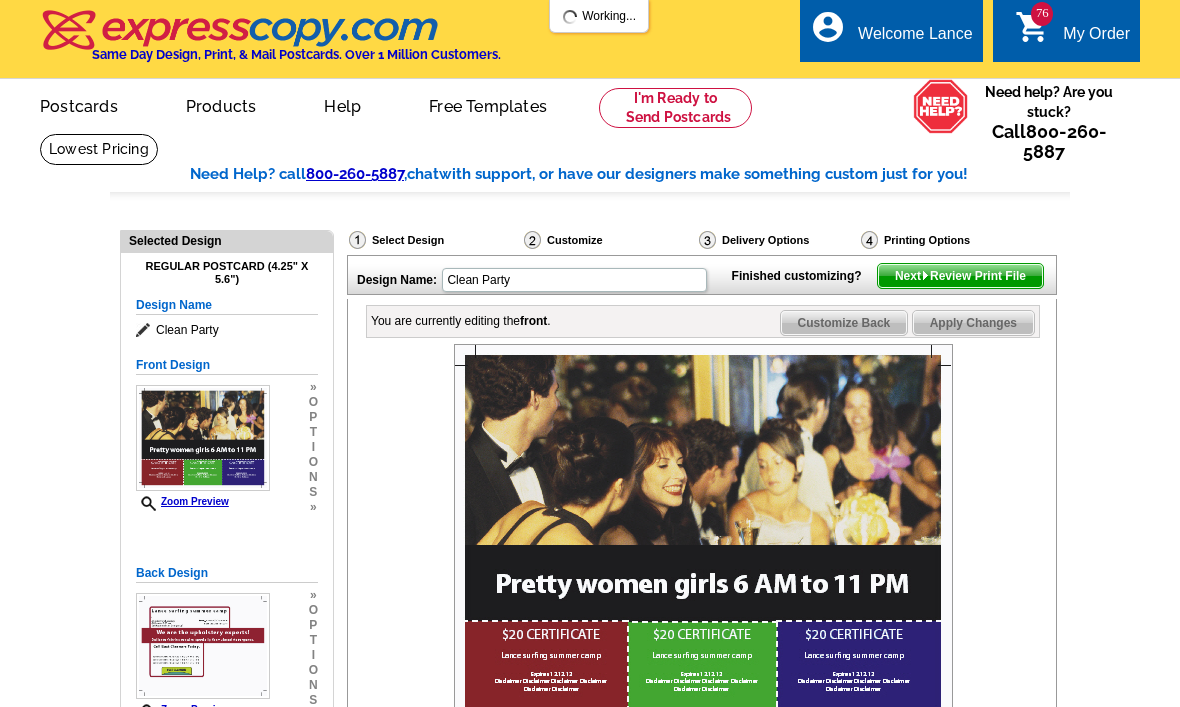 click at bounding box center (703, 538) 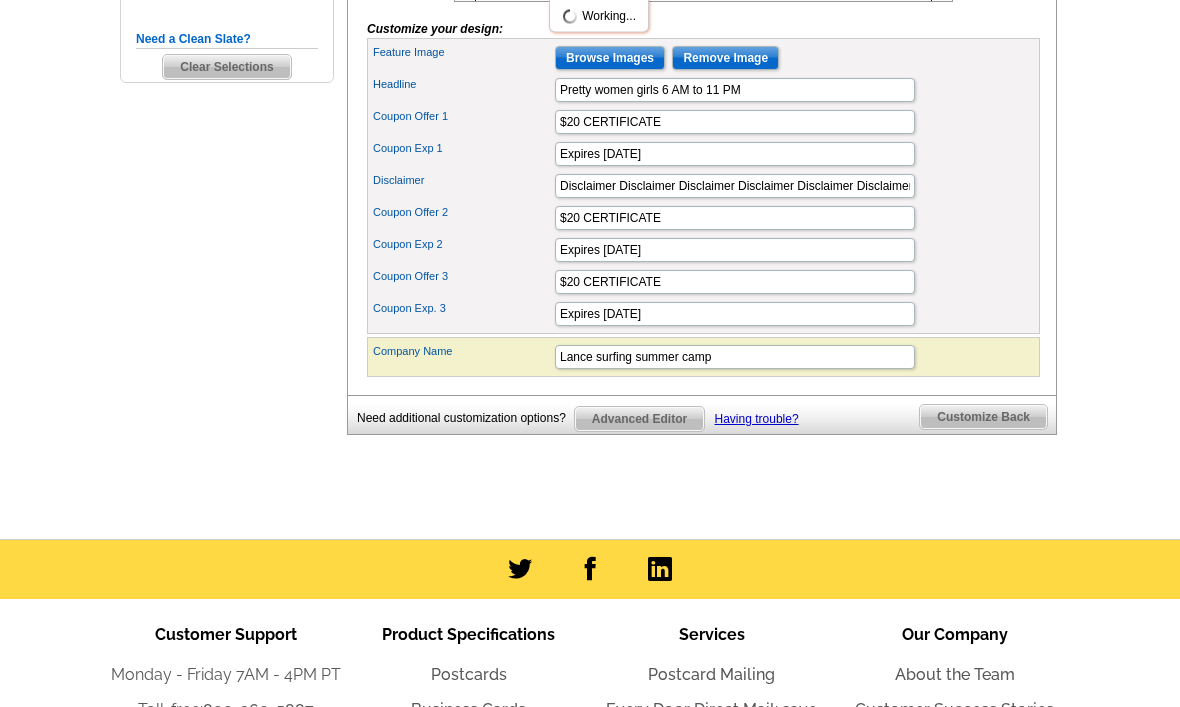 scroll, scrollTop: 786, scrollLeft: 0, axis: vertical 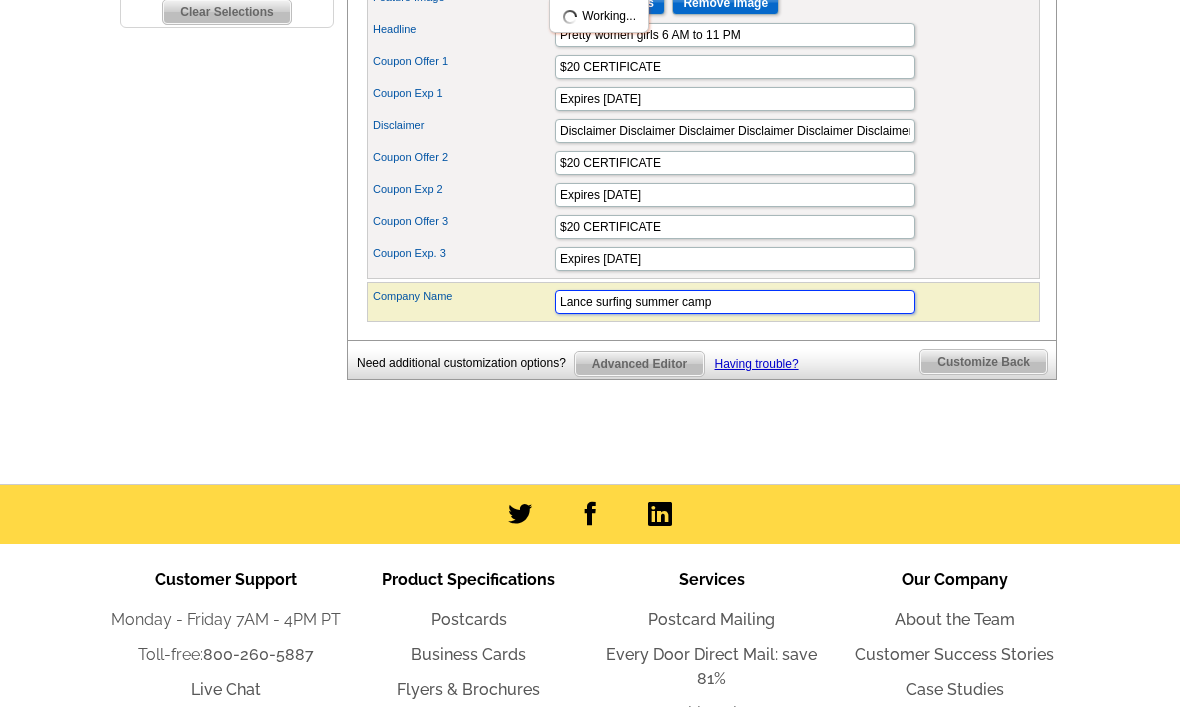 click on "Lance surfing summer camp" at bounding box center [735, 302] 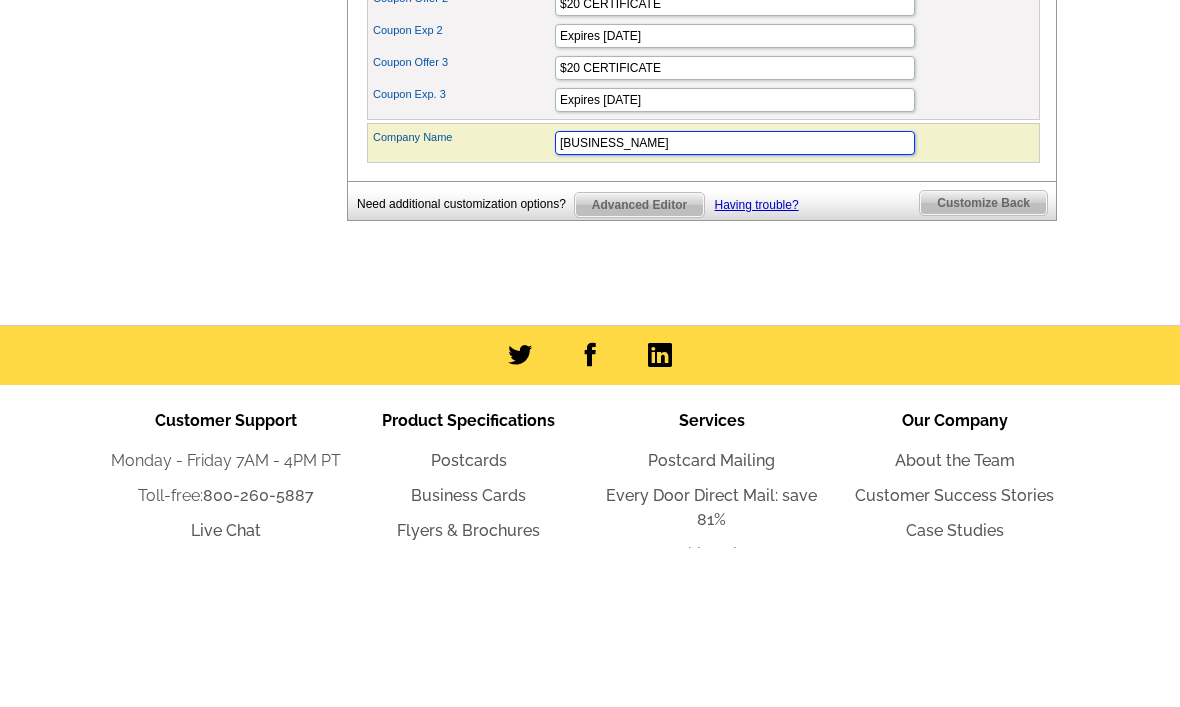 type on "Lance Hotel Casino" 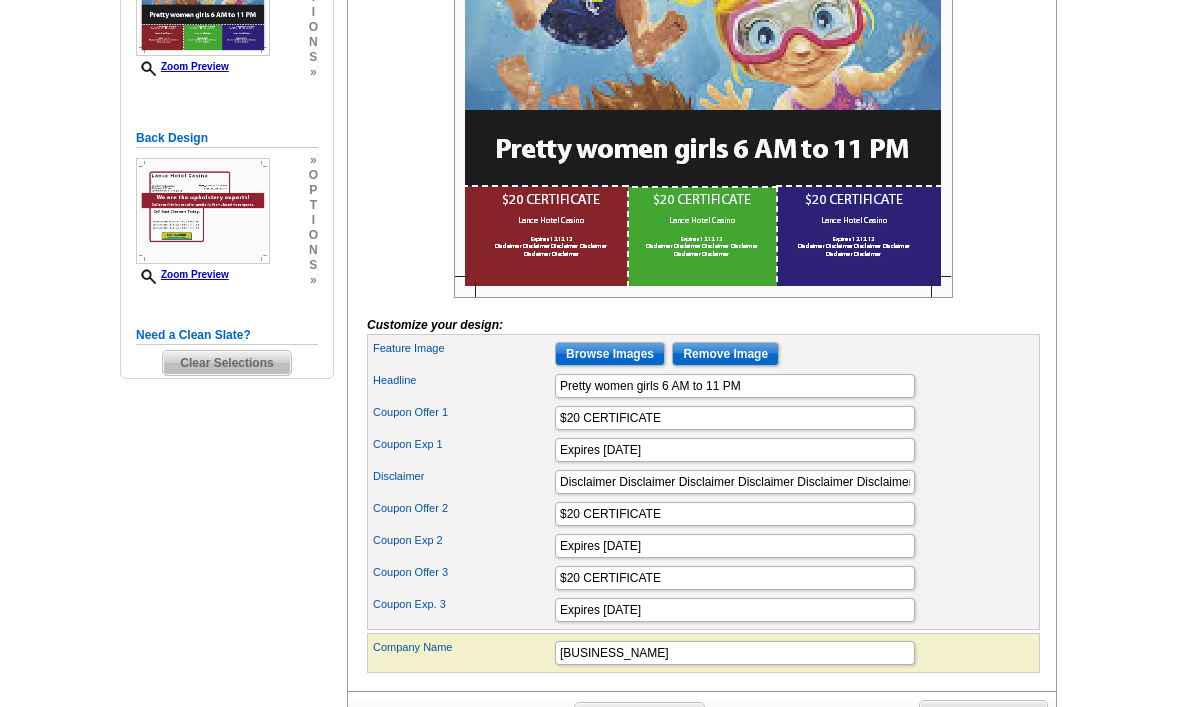 scroll, scrollTop: 439, scrollLeft: 0, axis: vertical 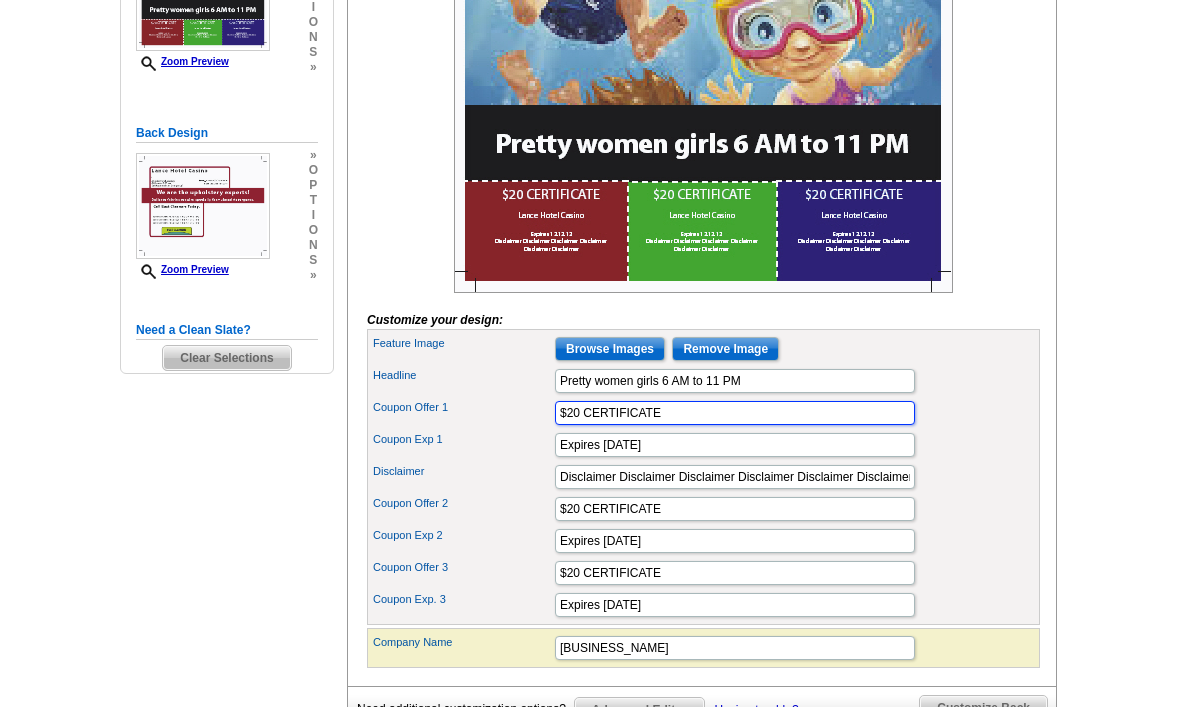 click on "$20 CERTIFICATE" at bounding box center [735, 414] 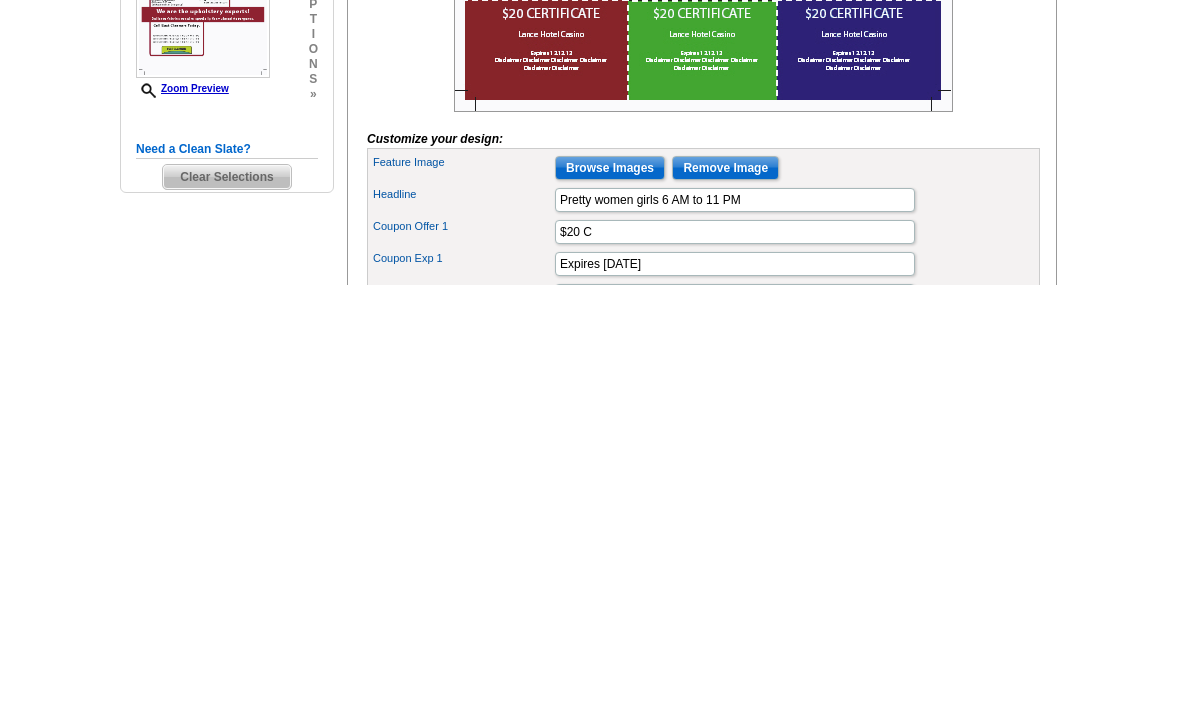 scroll, scrollTop: 202, scrollLeft: 0, axis: vertical 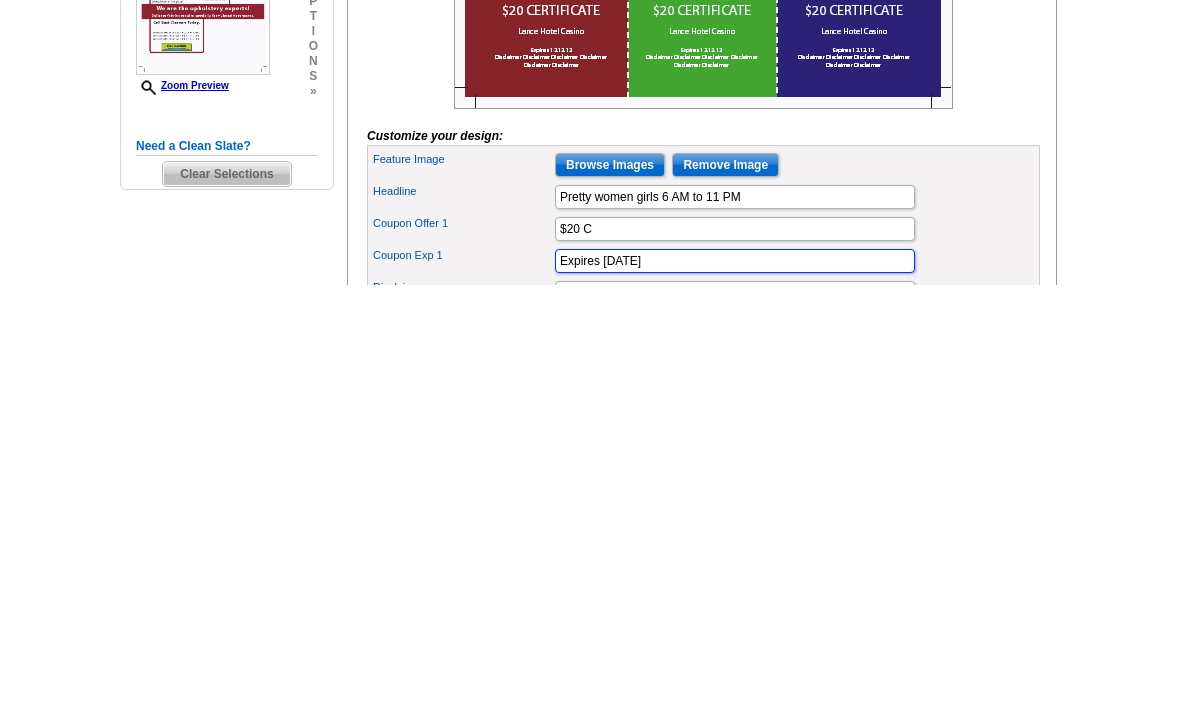 click on "Expires 12.12.12" at bounding box center (735, 683) 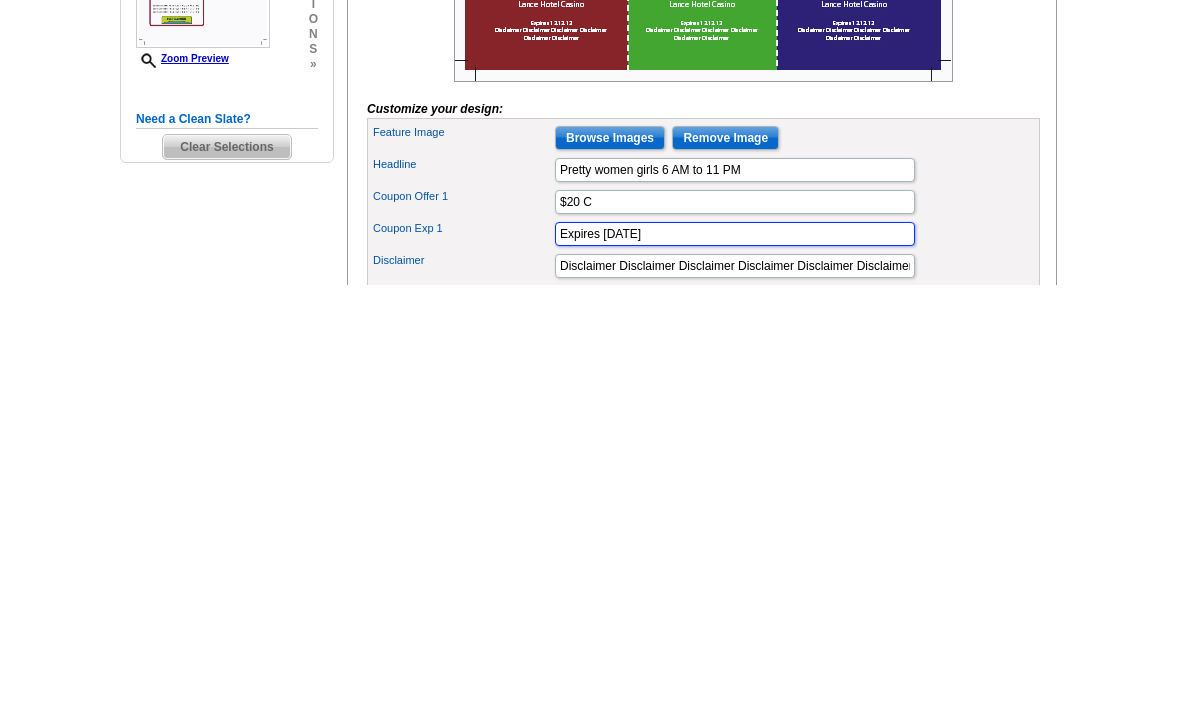 scroll, scrollTop: 233, scrollLeft: 0, axis: vertical 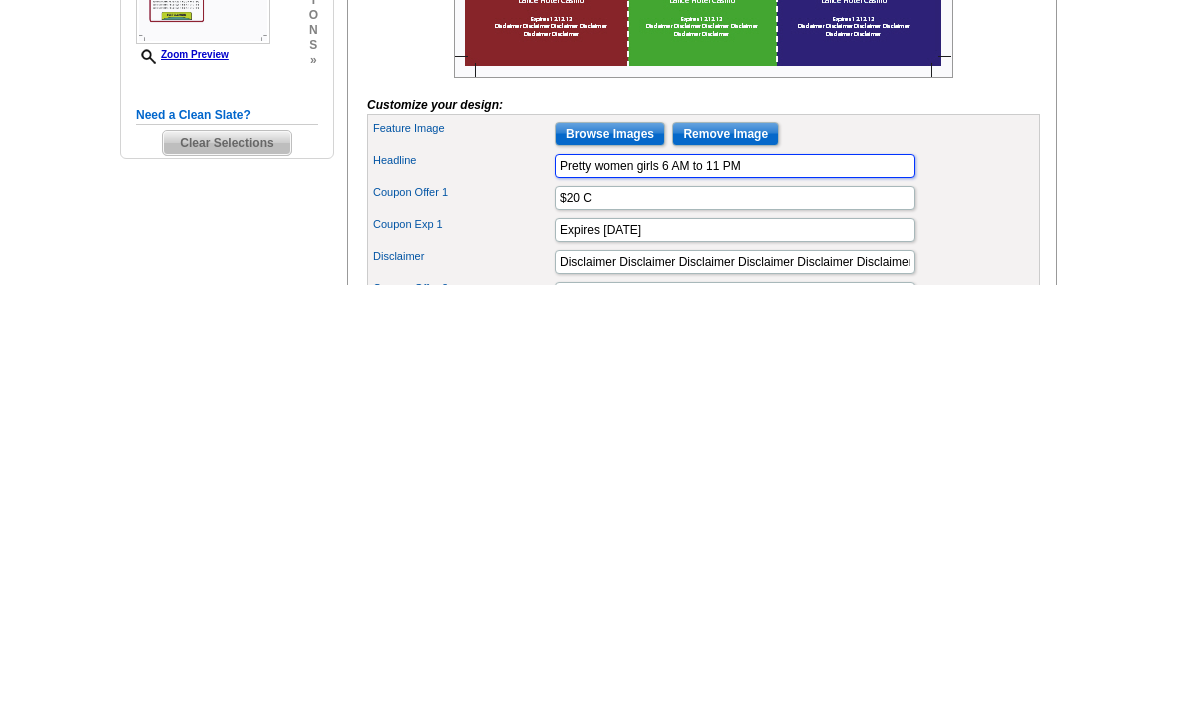 click on "Pretty women girls 6 AM to 11 PM" at bounding box center [735, 588] 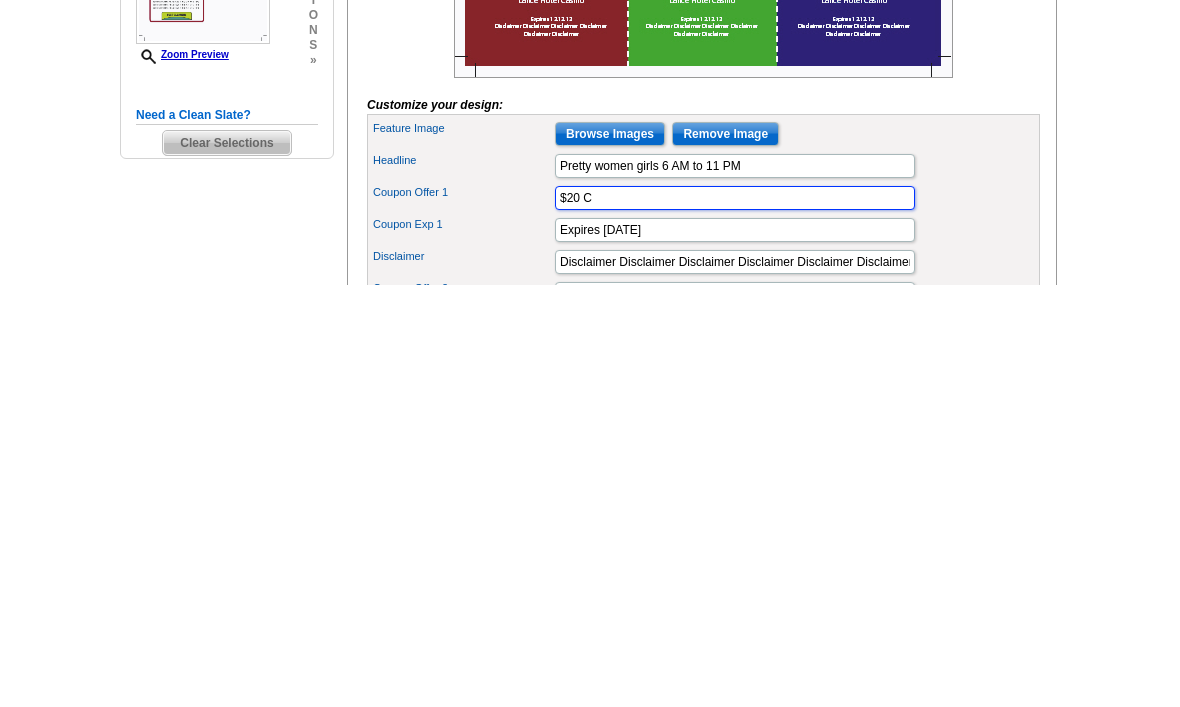 click on "$20 C" at bounding box center [735, 620] 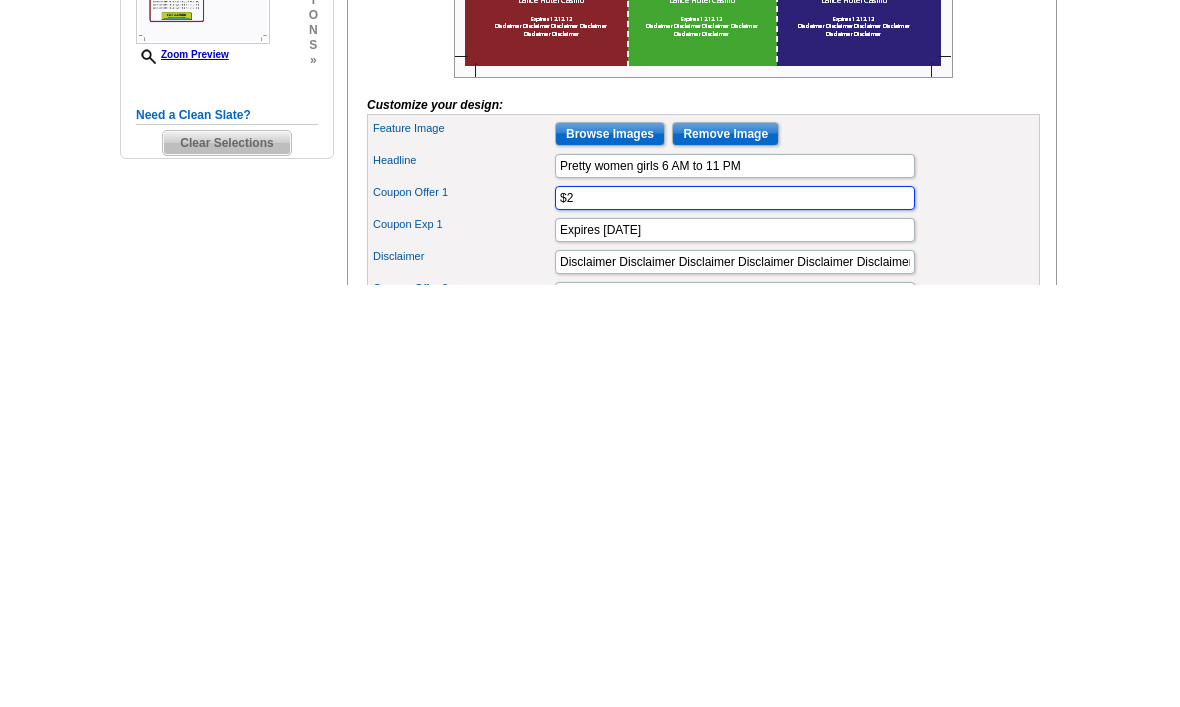 type on "$" 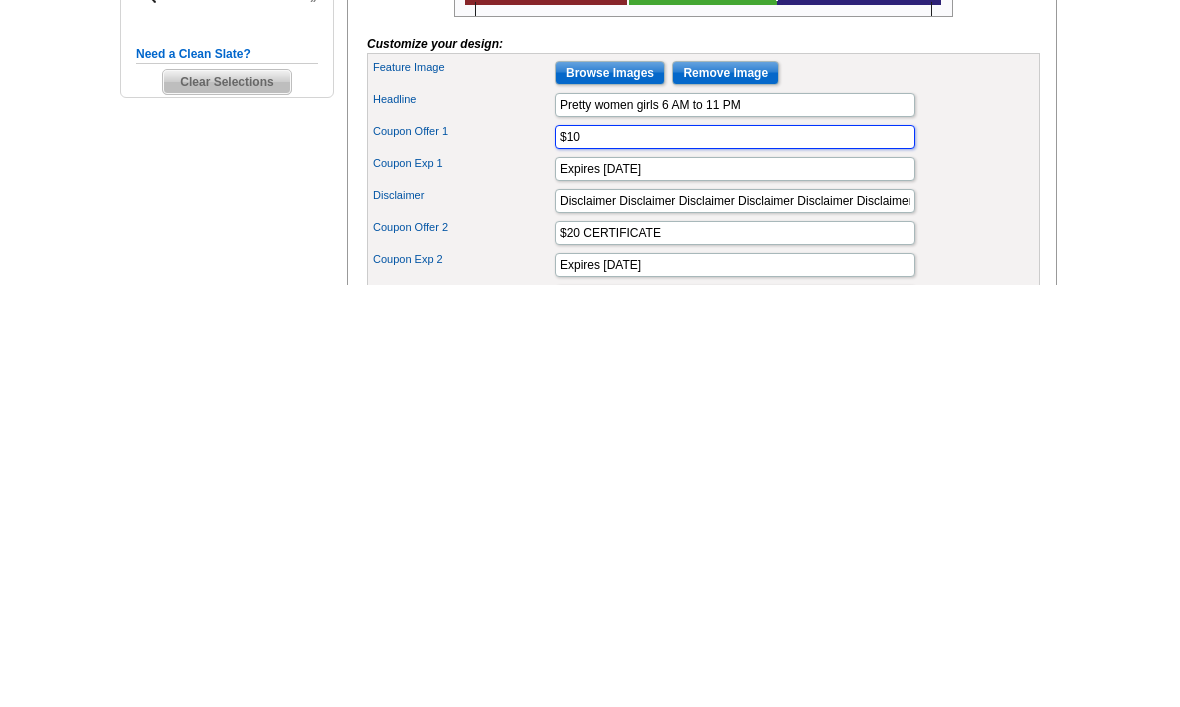 scroll, scrollTop: 303, scrollLeft: 0, axis: vertical 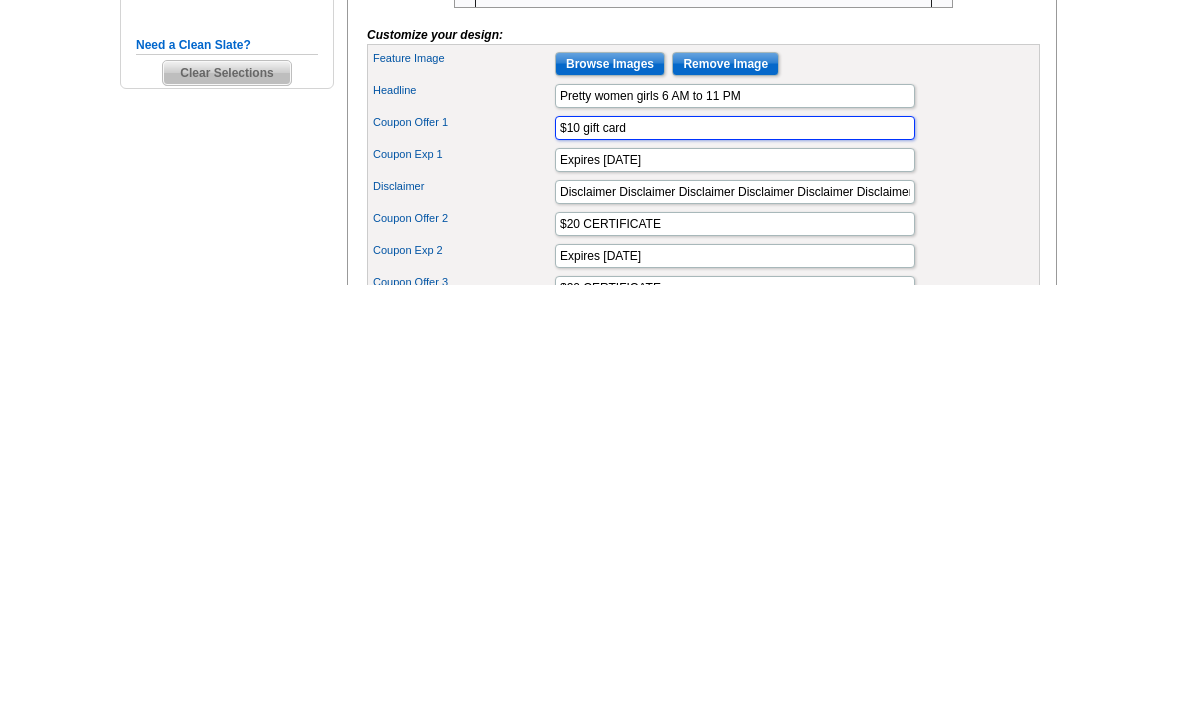 type on "$10 gift card" 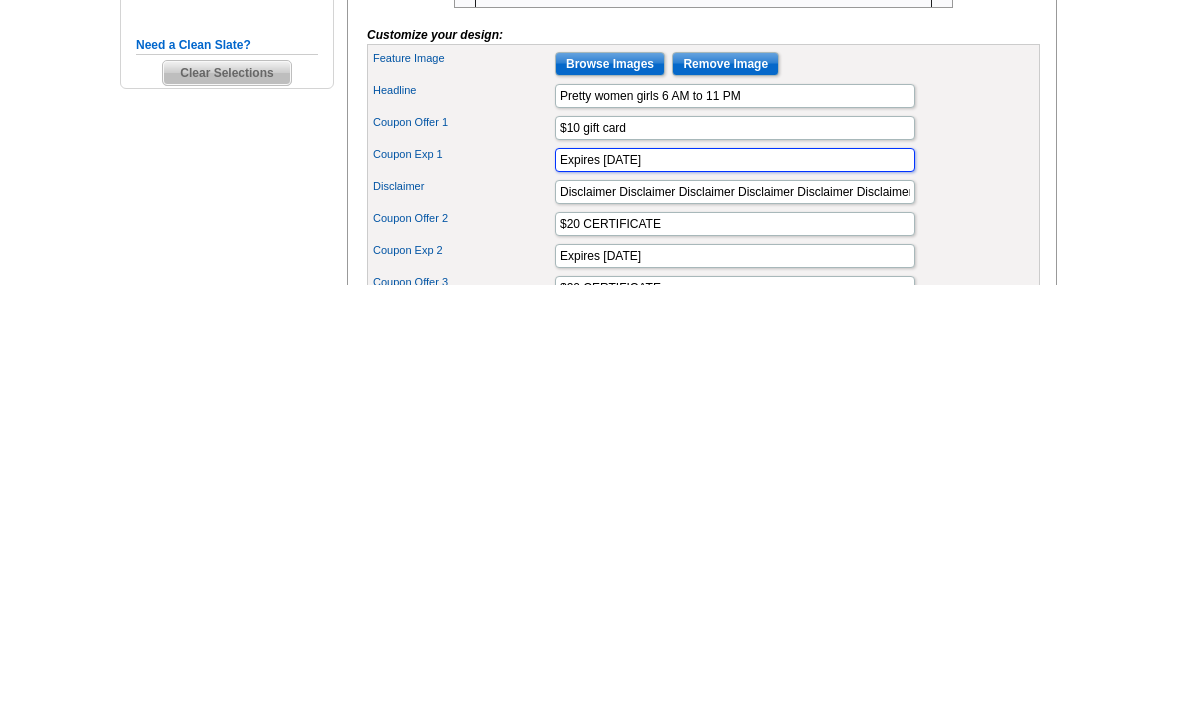 click on "Expires 12.12.12" at bounding box center [735, 582] 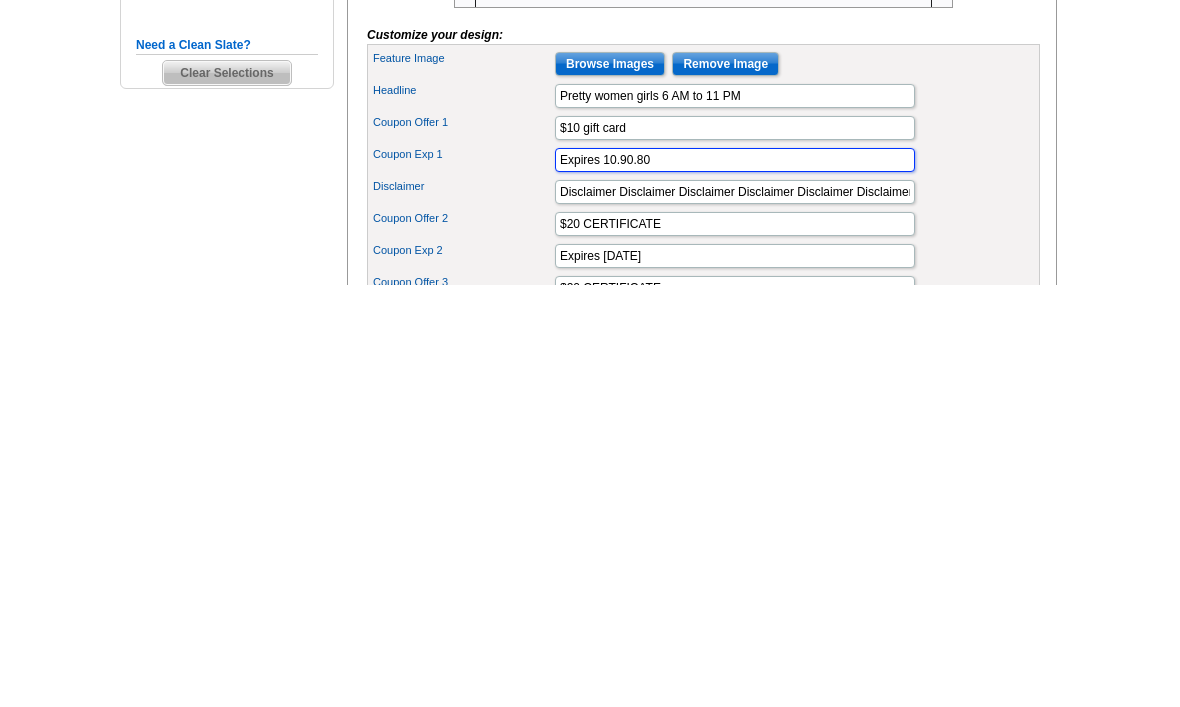 scroll, scrollTop: 339, scrollLeft: 0, axis: vertical 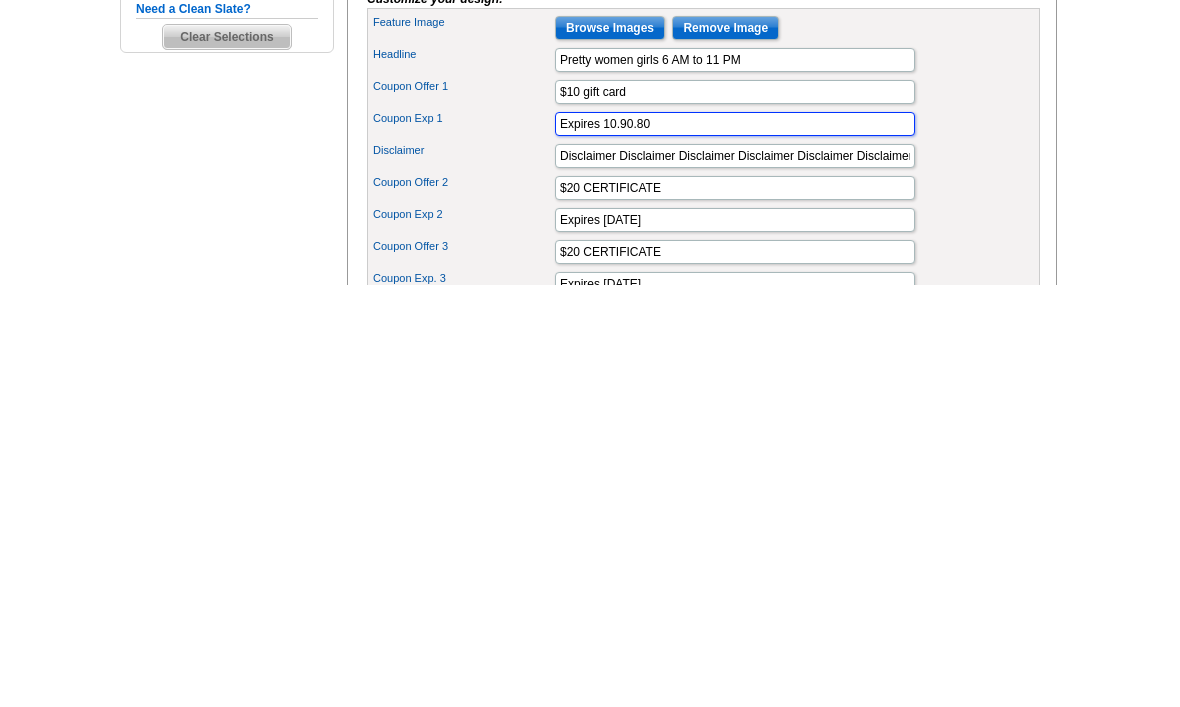 type on "Expires 10.90.80" 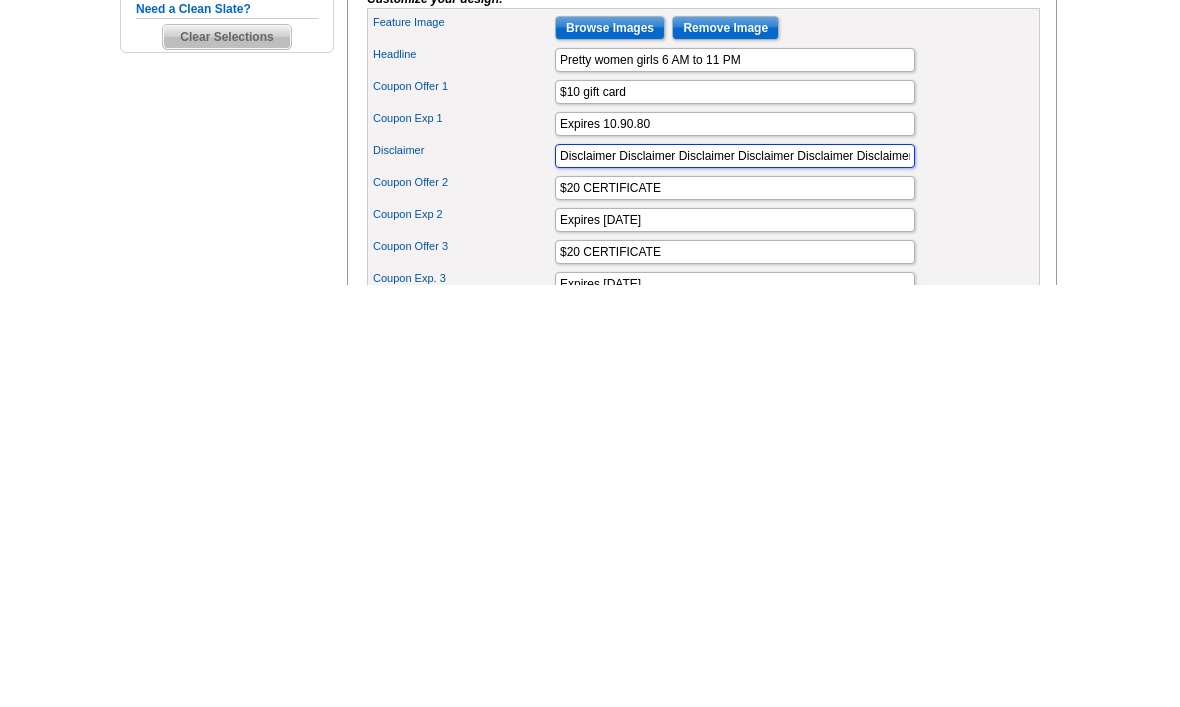 click on "Disclaimer Disclaimer Disclaimer Disclaimer Disclaimer Disclaimer" at bounding box center [735, 578] 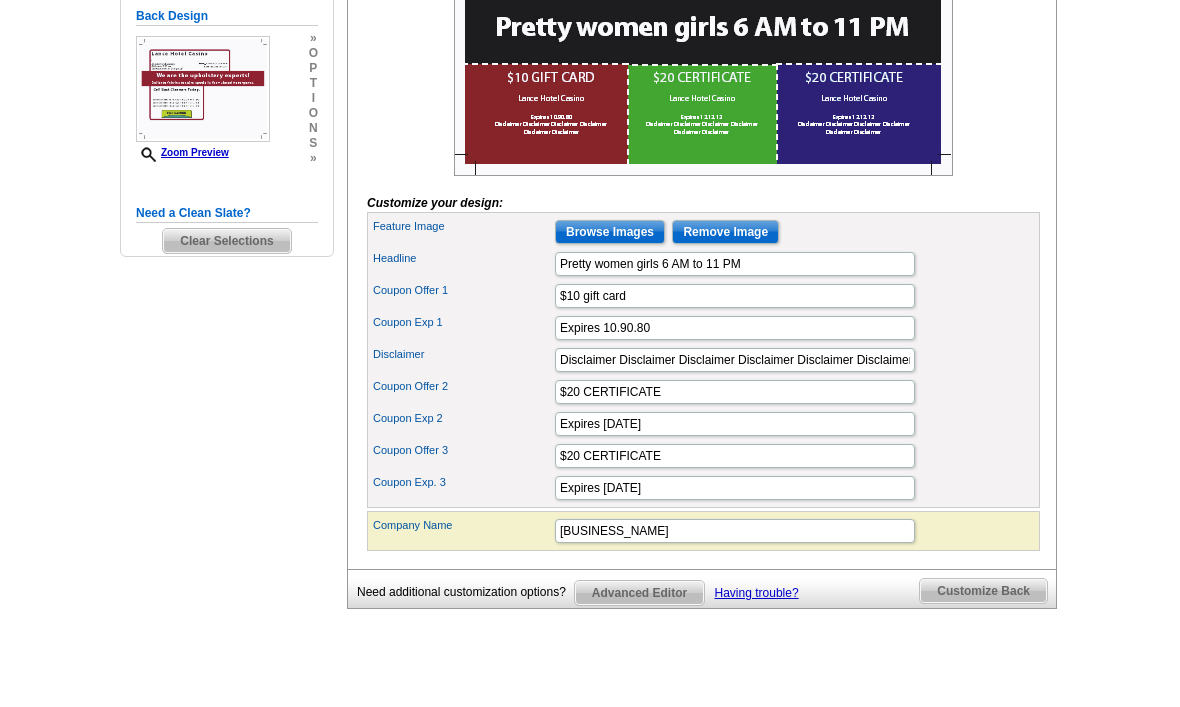 scroll, scrollTop: 665, scrollLeft: 0, axis: vertical 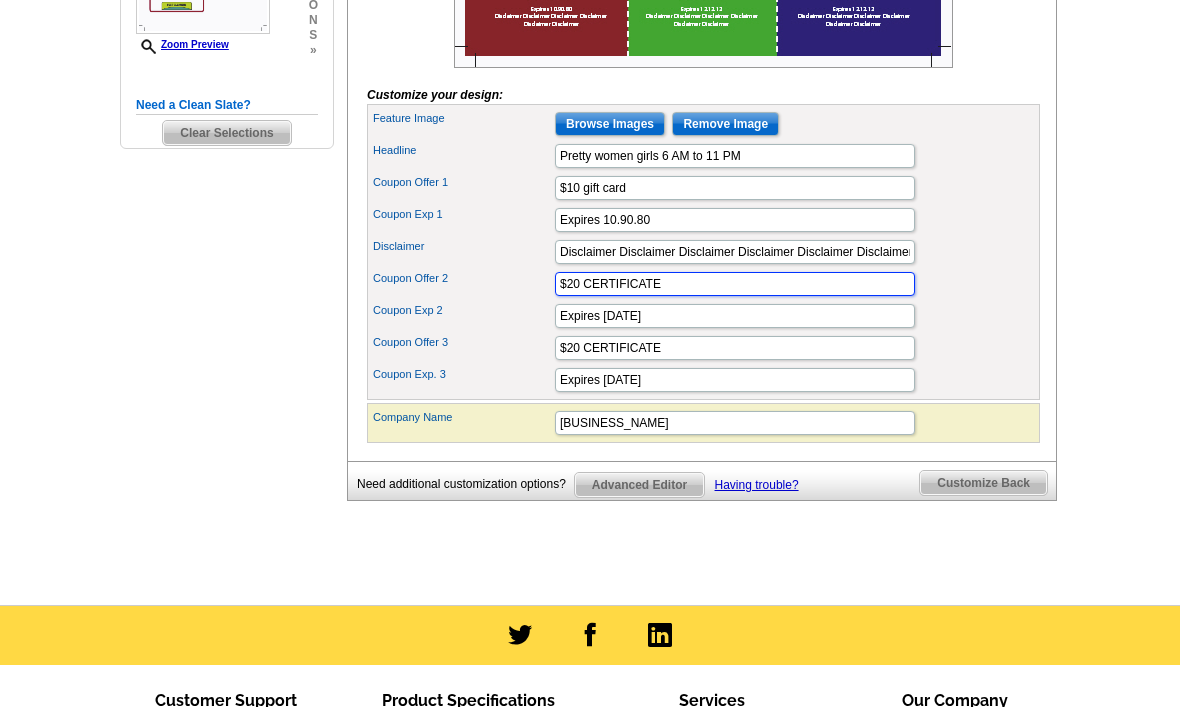 click on "$20 CERTIFICATE" at bounding box center (735, 284) 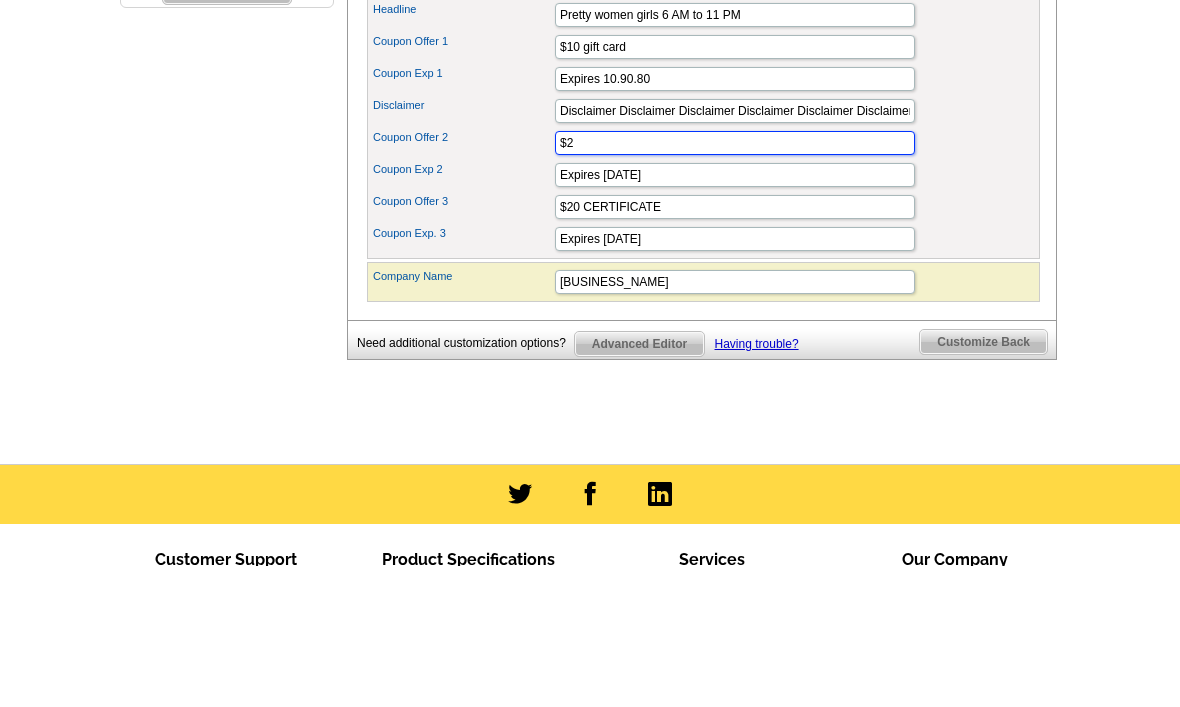 type on "$" 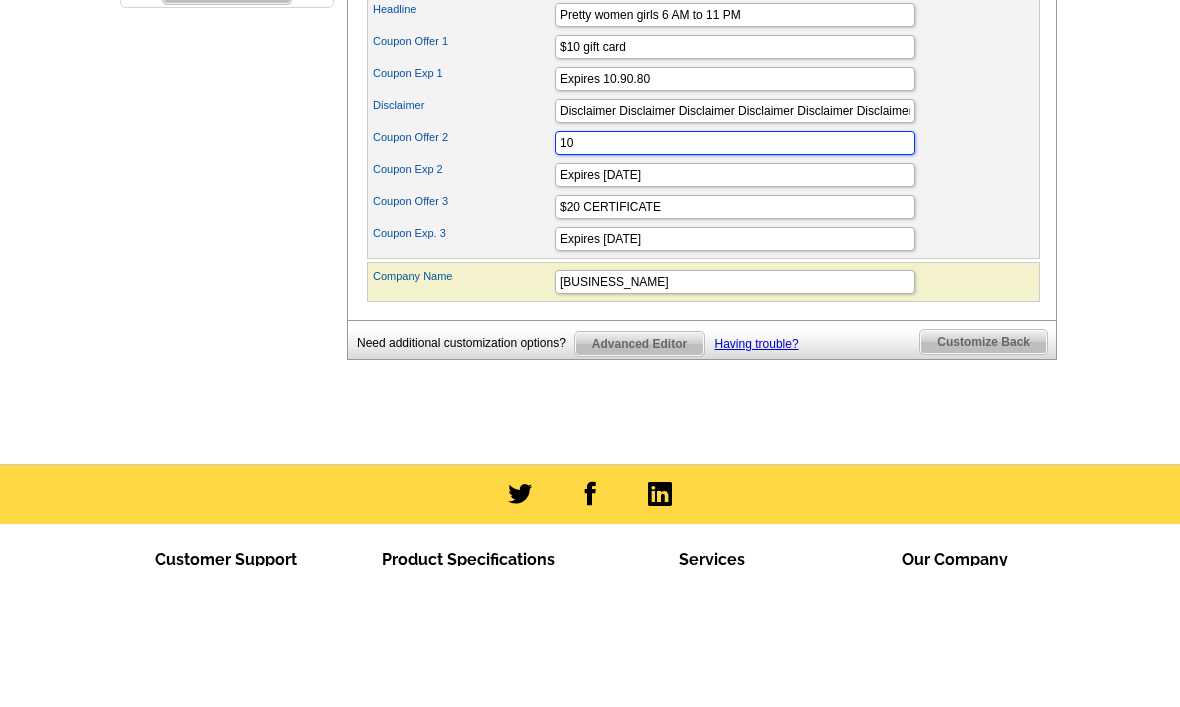 type on "1" 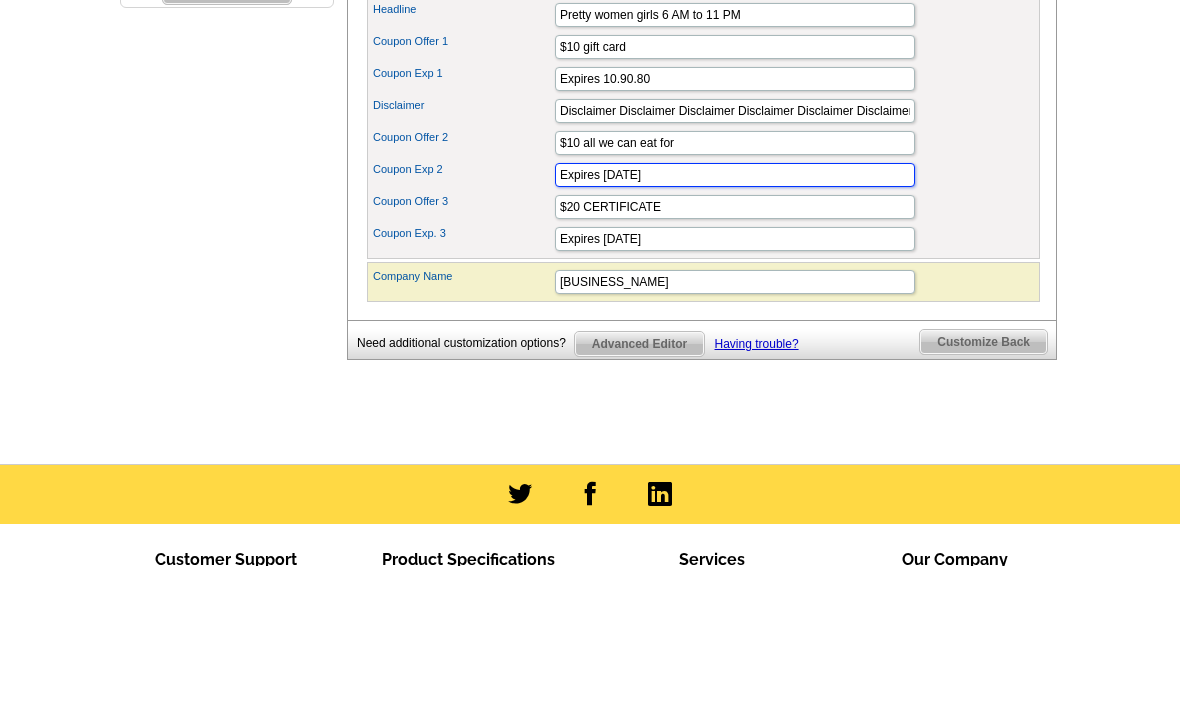 click on "Expires 12.12.12" at bounding box center [735, 316] 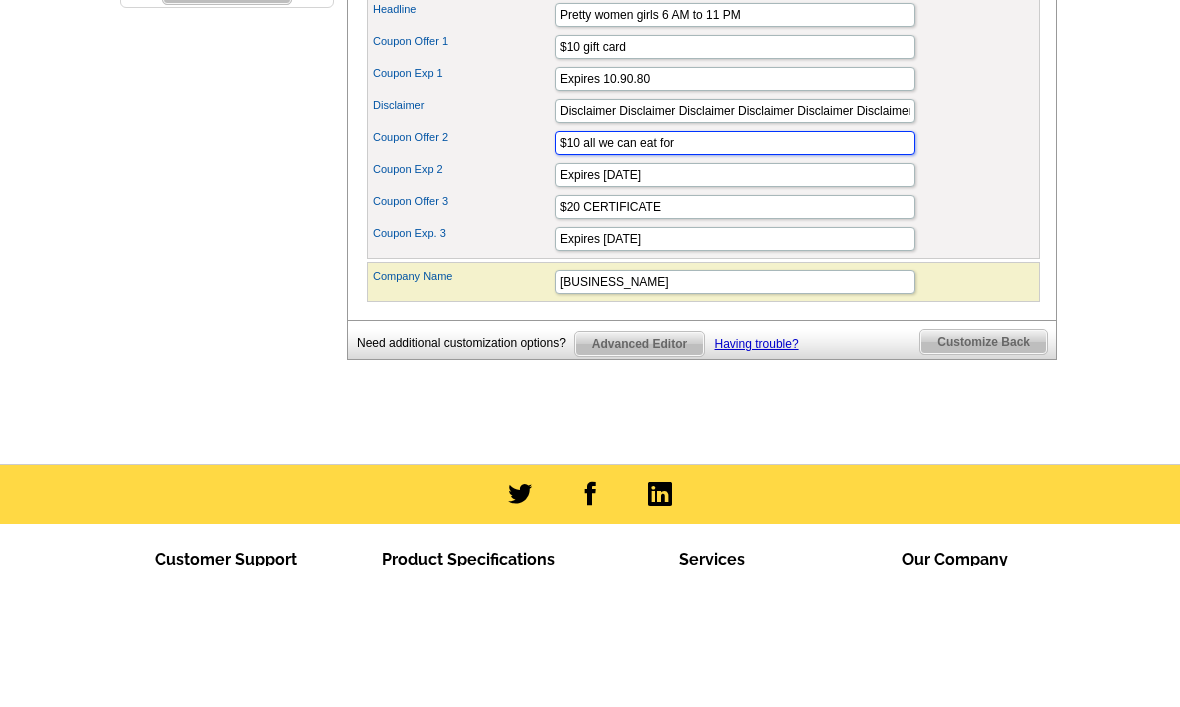 click on "$10 all we can eat for" at bounding box center (735, 284) 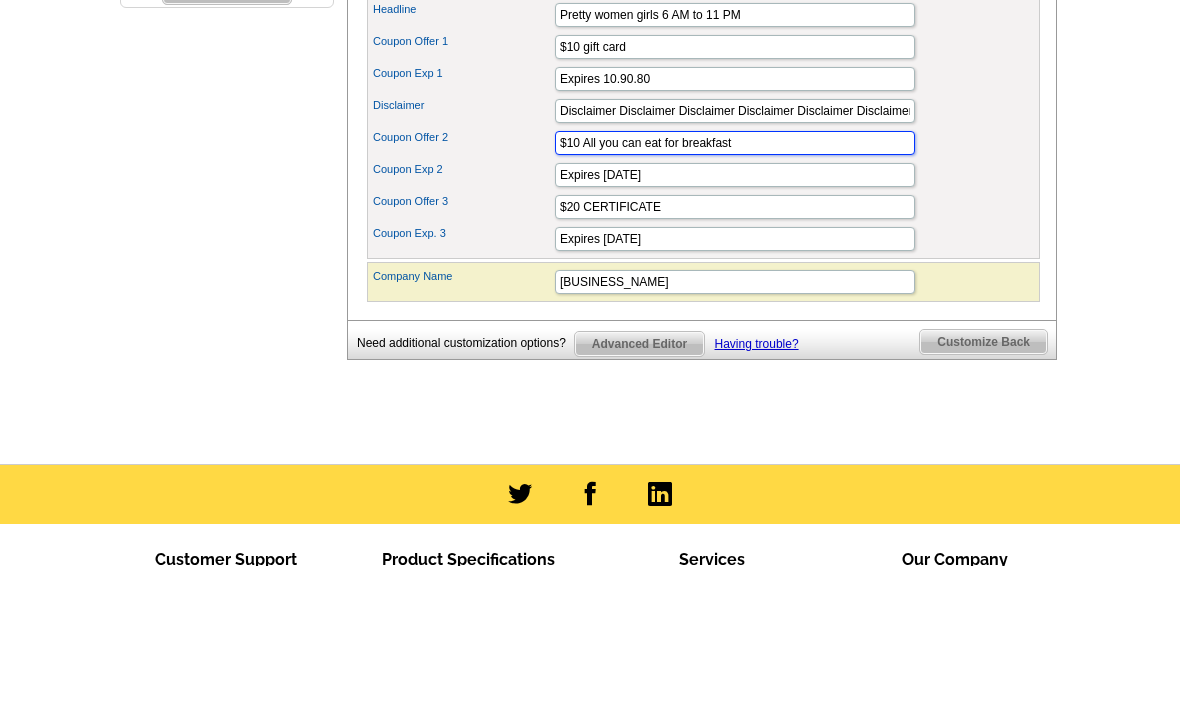 click on "$10 All you can eat for breakfast" at bounding box center [735, 284] 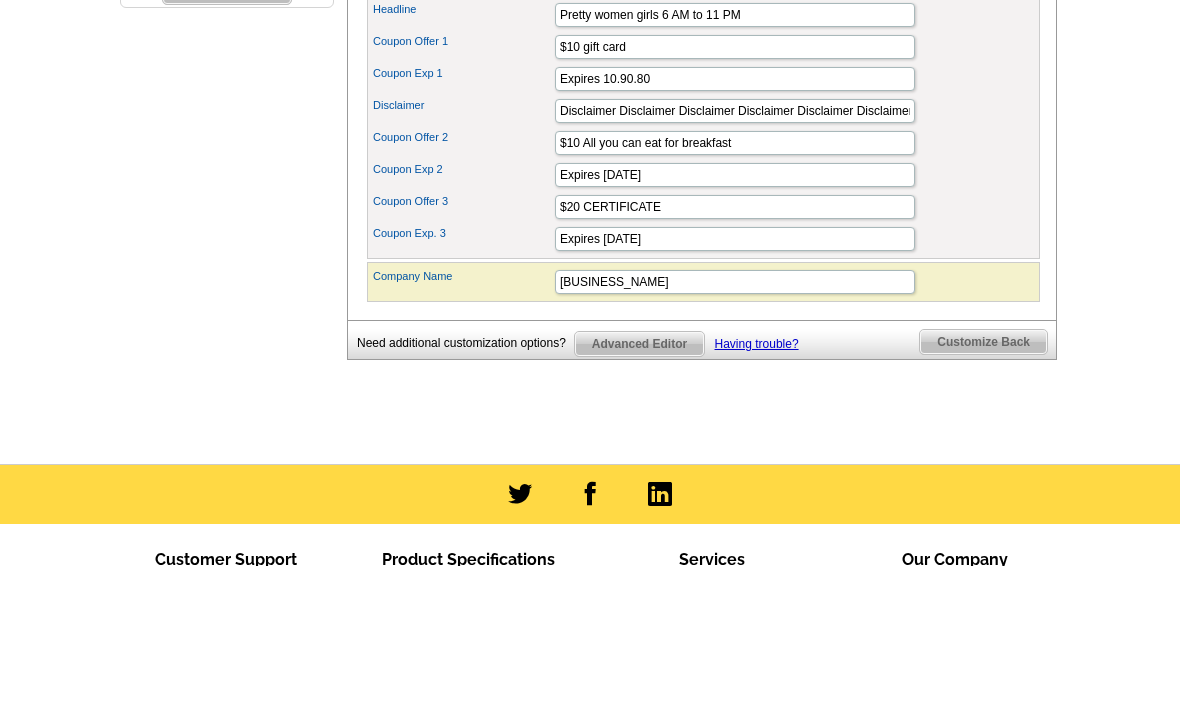click on "Company Name
Lance Hotel Casino" at bounding box center [703, 423] 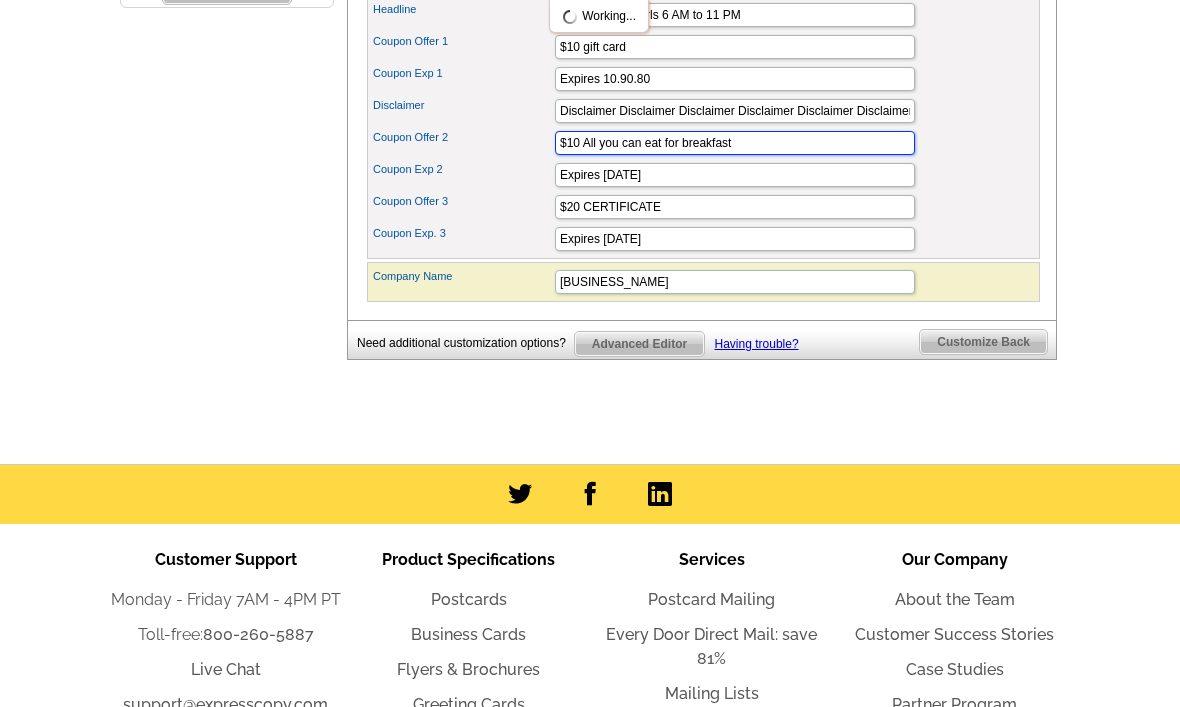 click on "$10 All you can eat for breakfast" at bounding box center [735, 143] 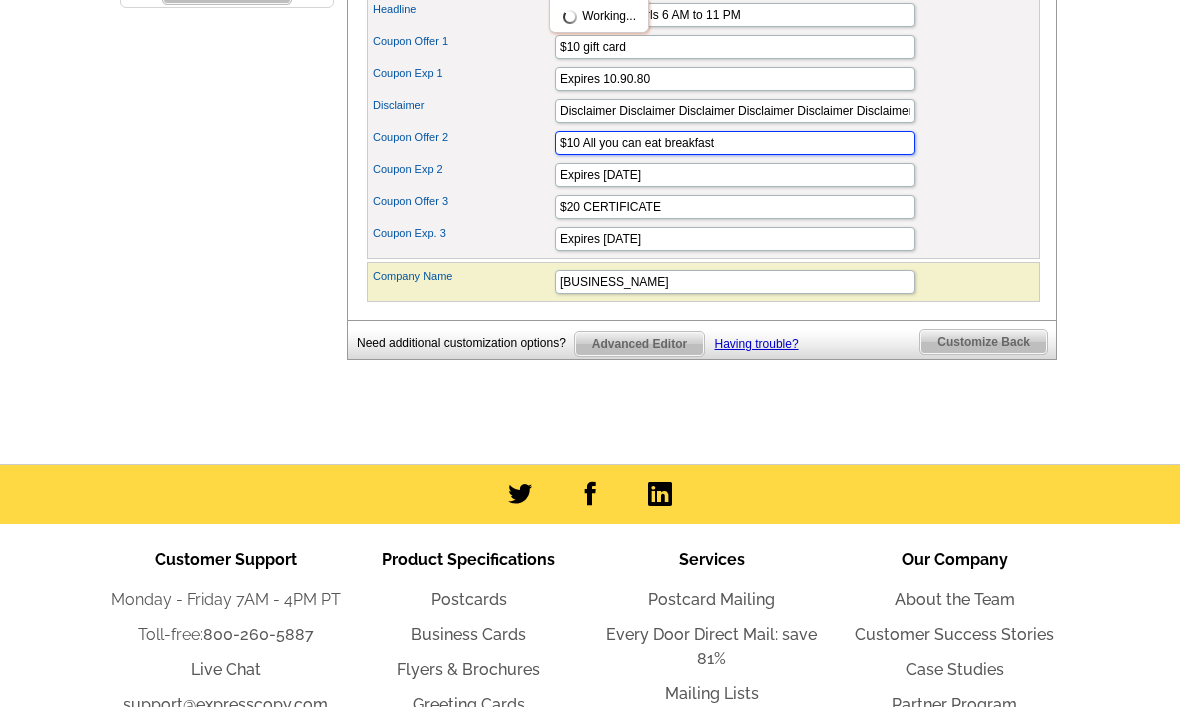 click on "$10 All you can eat breakfast" at bounding box center [735, 143] 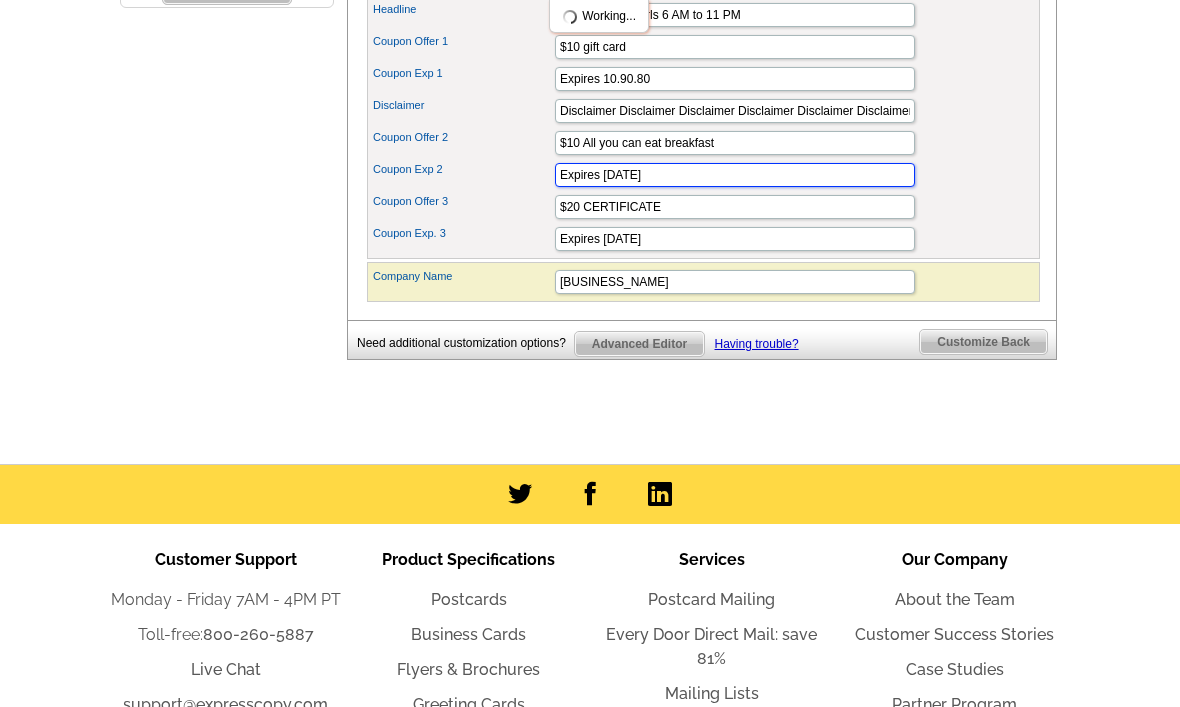click on "Expires 12.12.12" at bounding box center [735, 175] 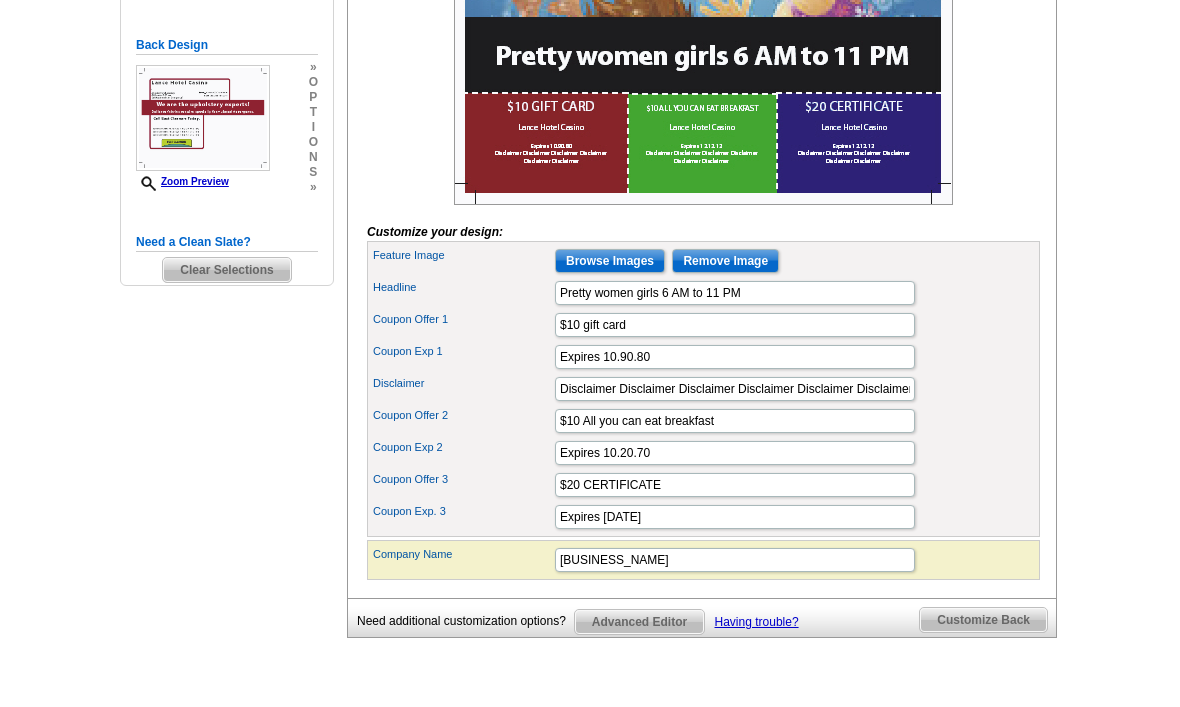 scroll, scrollTop: 516, scrollLeft: 0, axis: vertical 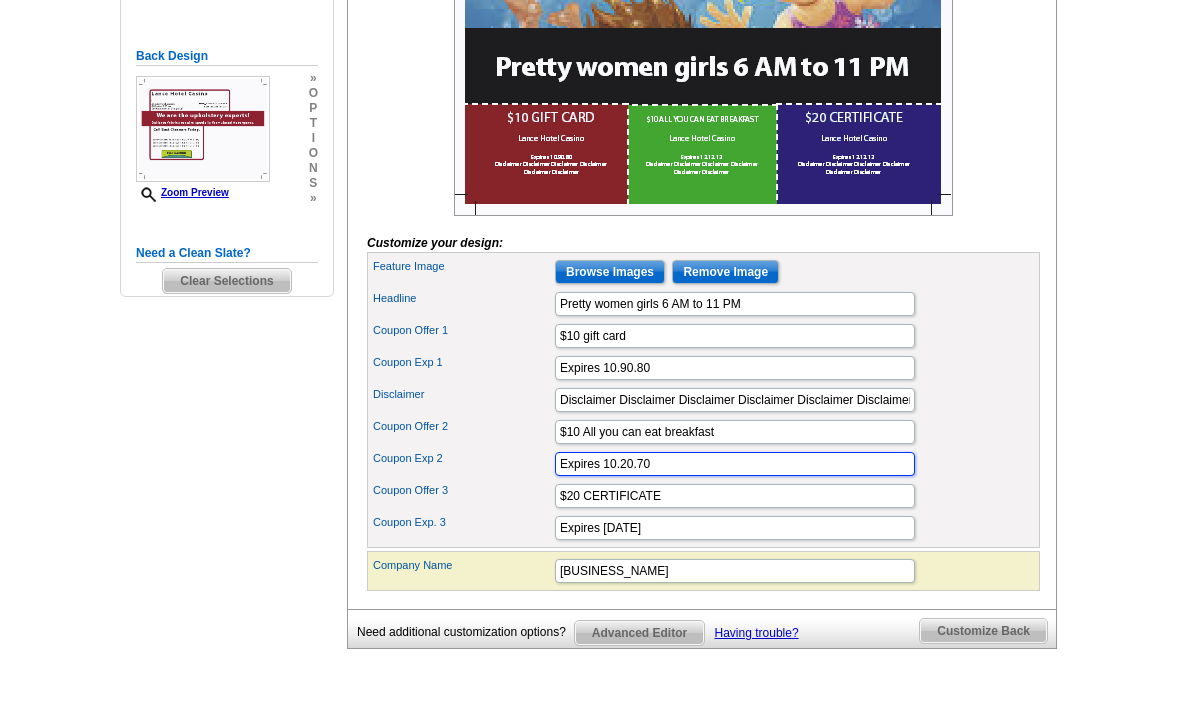 type on "Expires 10.20.70" 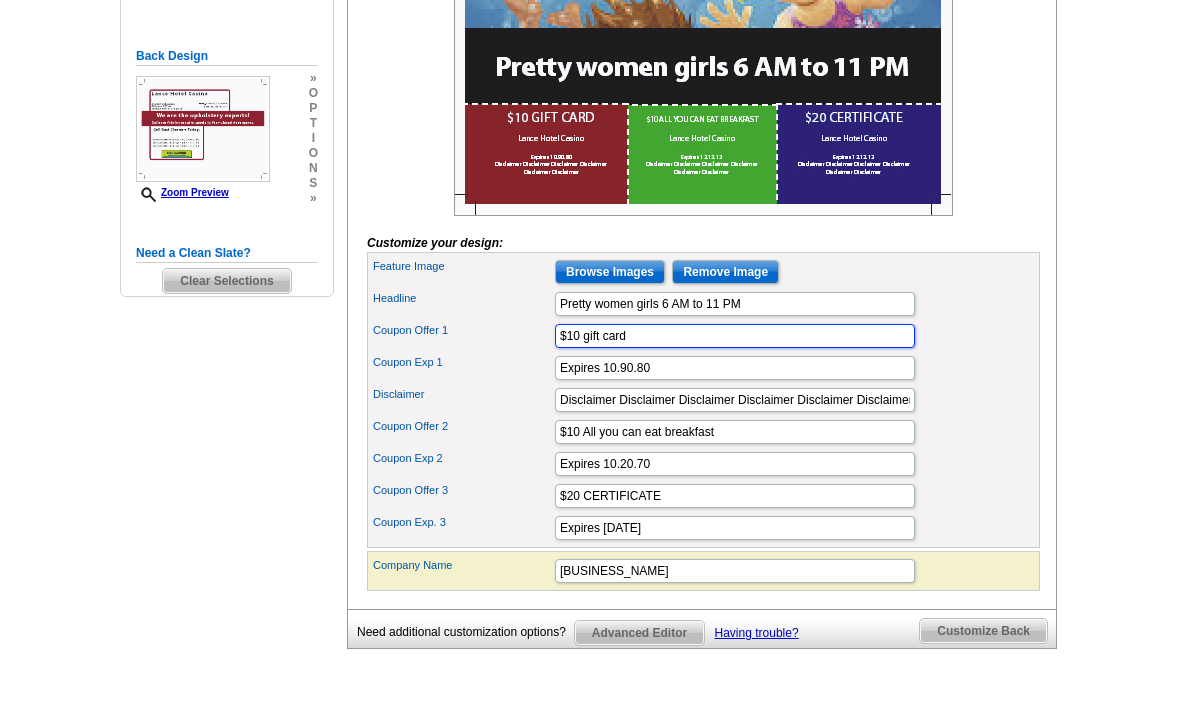 click on "$10 gift card" at bounding box center [735, 337] 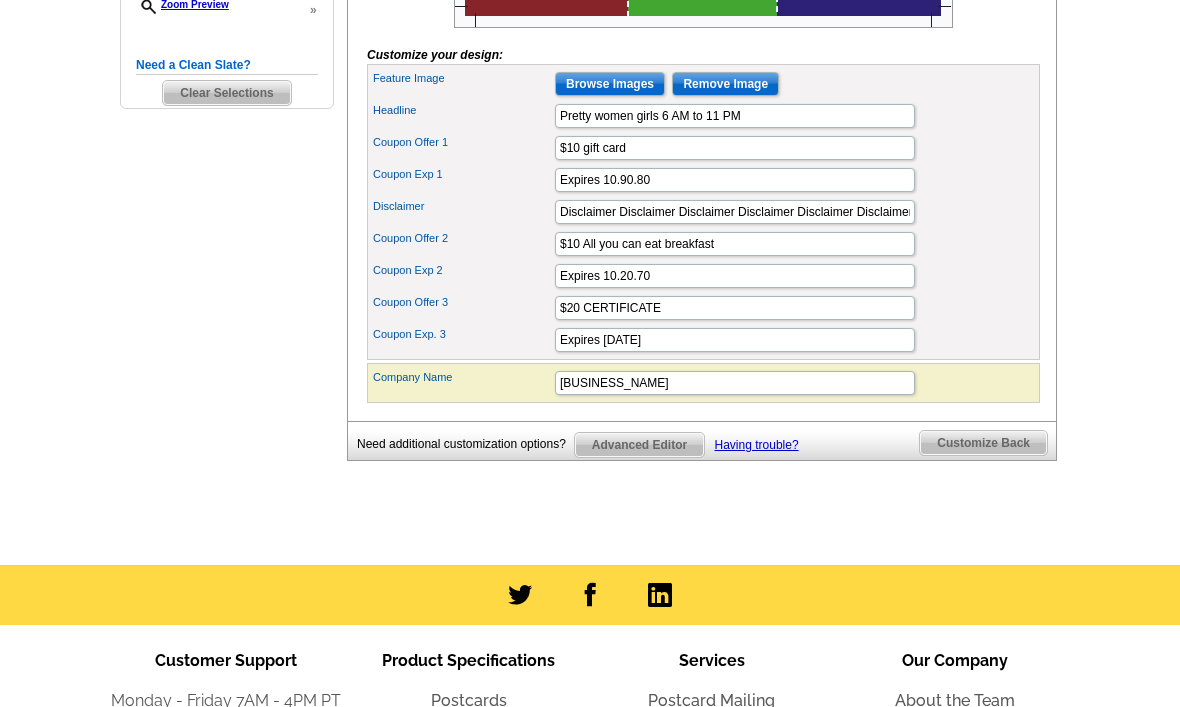 scroll, scrollTop: 705, scrollLeft: 0, axis: vertical 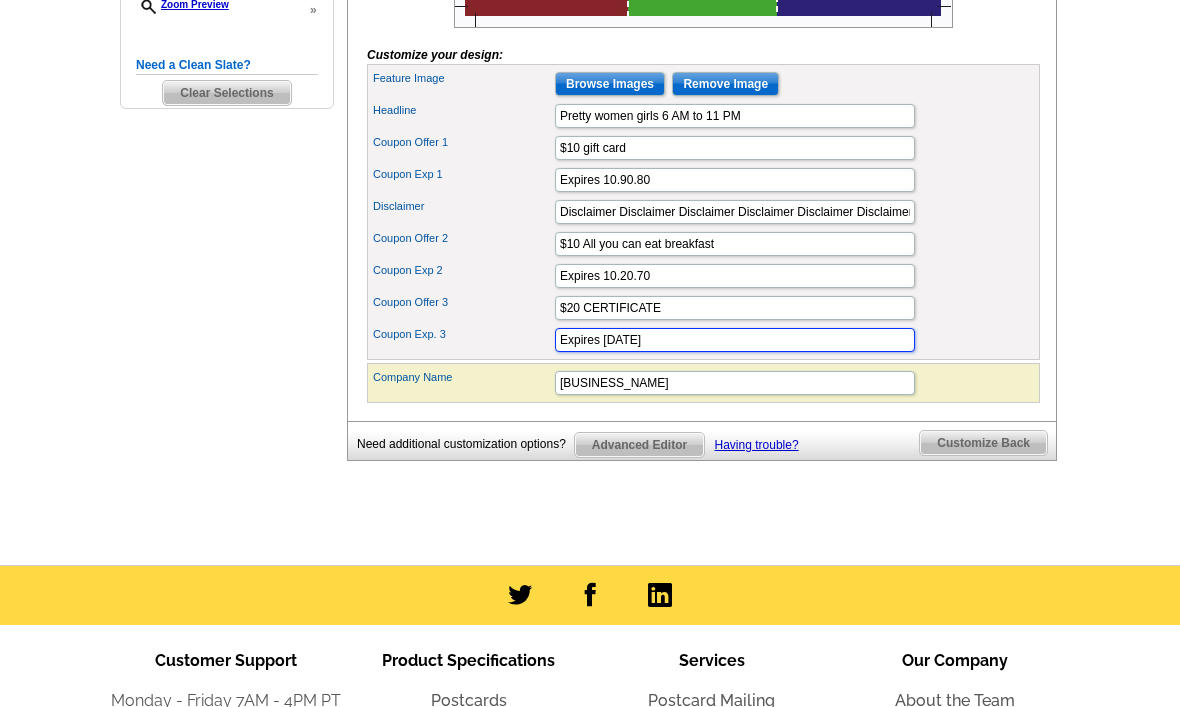 click on "Expires 12.12.12" at bounding box center [735, 340] 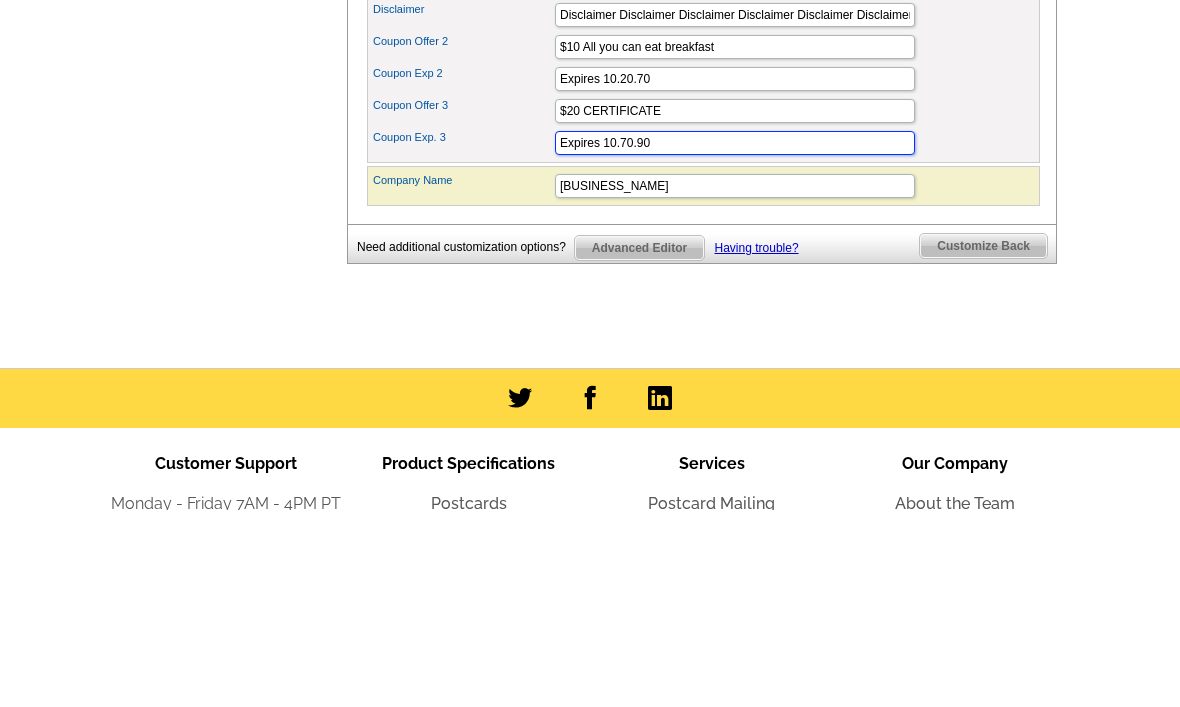 type on "Expires 10.70.90" 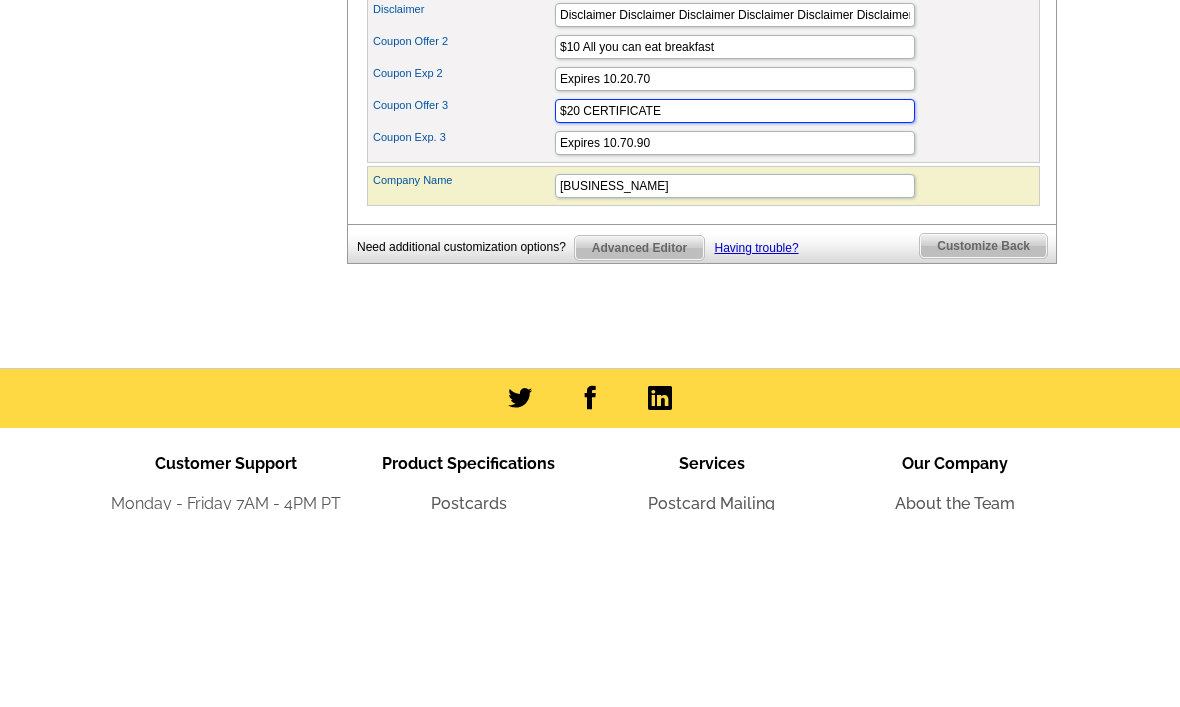 click on "$20 CERTIFICATE" at bounding box center (735, 308) 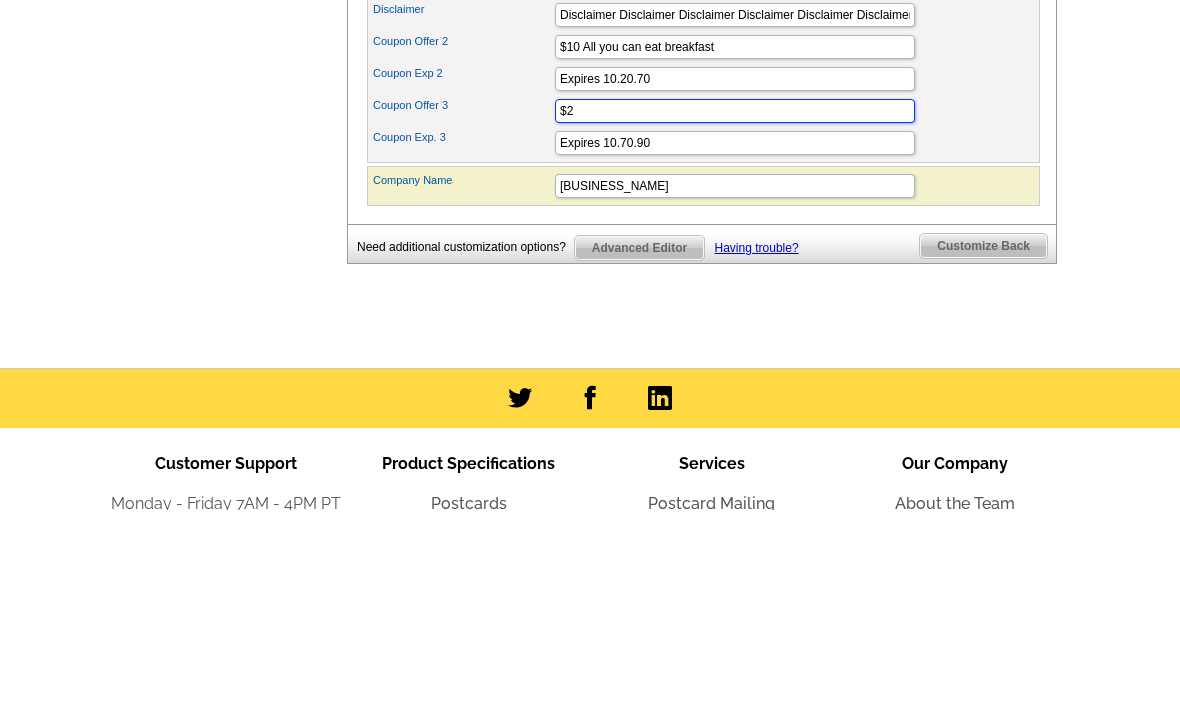 type on "$" 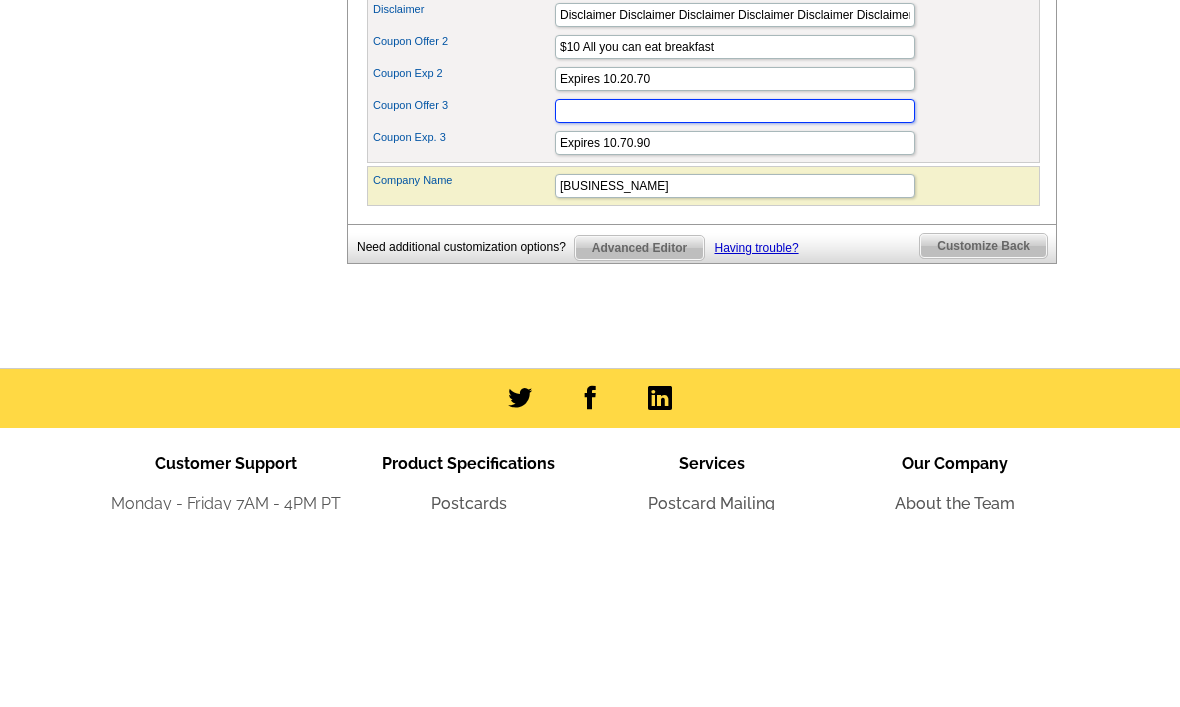 type on "1" 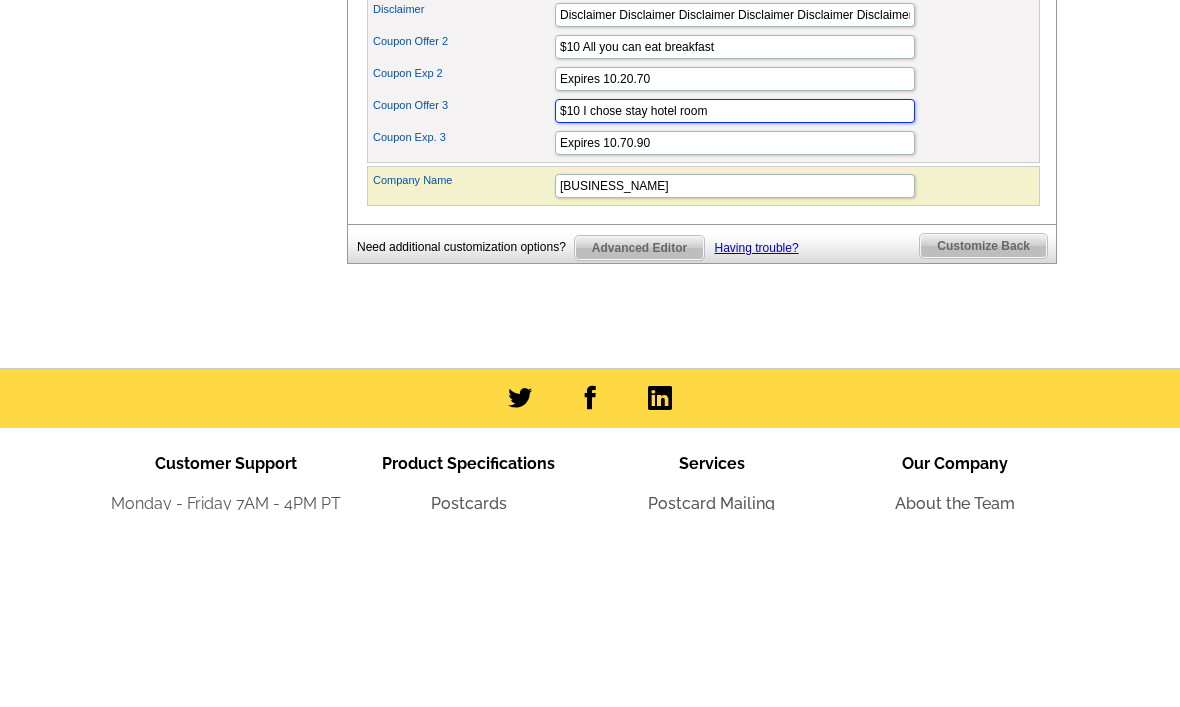 click on "$10 I chose stay hotel room" at bounding box center [735, 308] 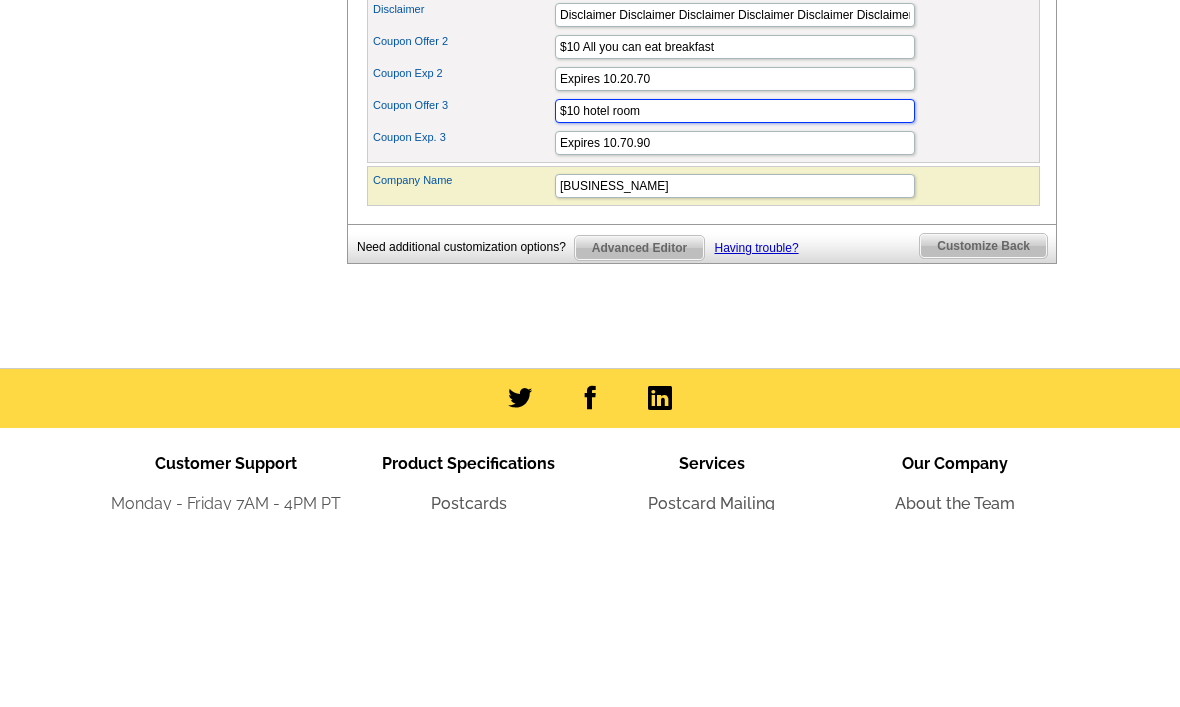 type on "$10 hotel room" 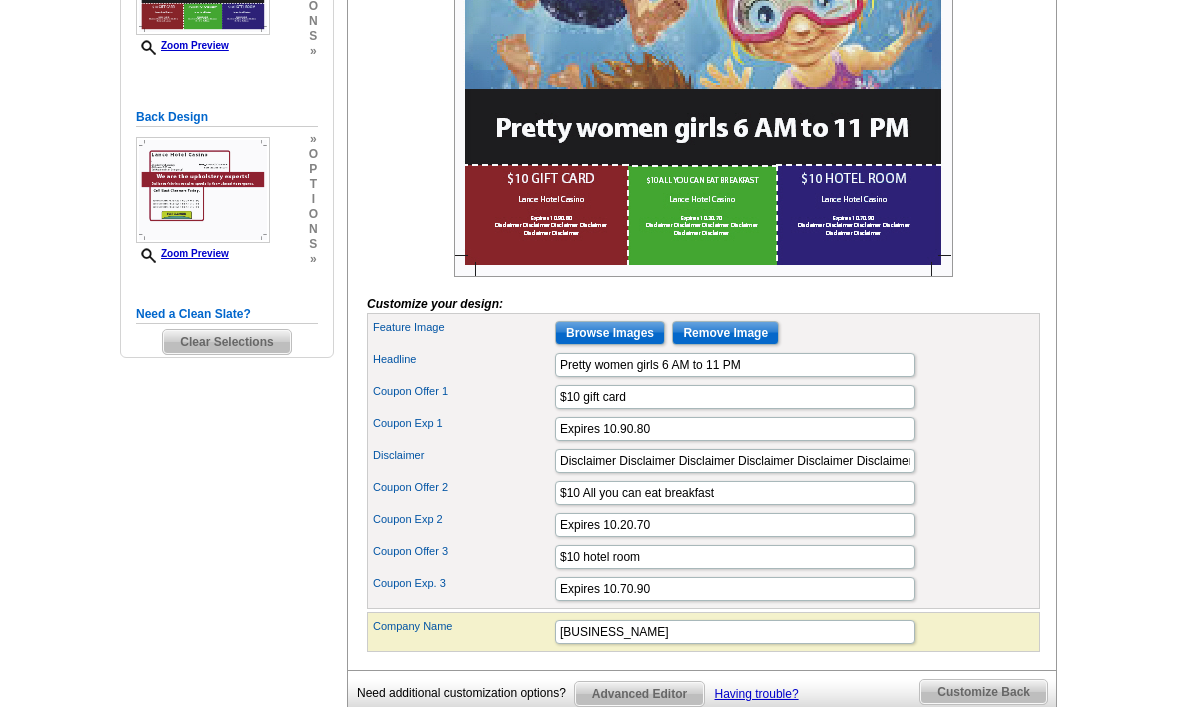 scroll, scrollTop: 455, scrollLeft: 0, axis: vertical 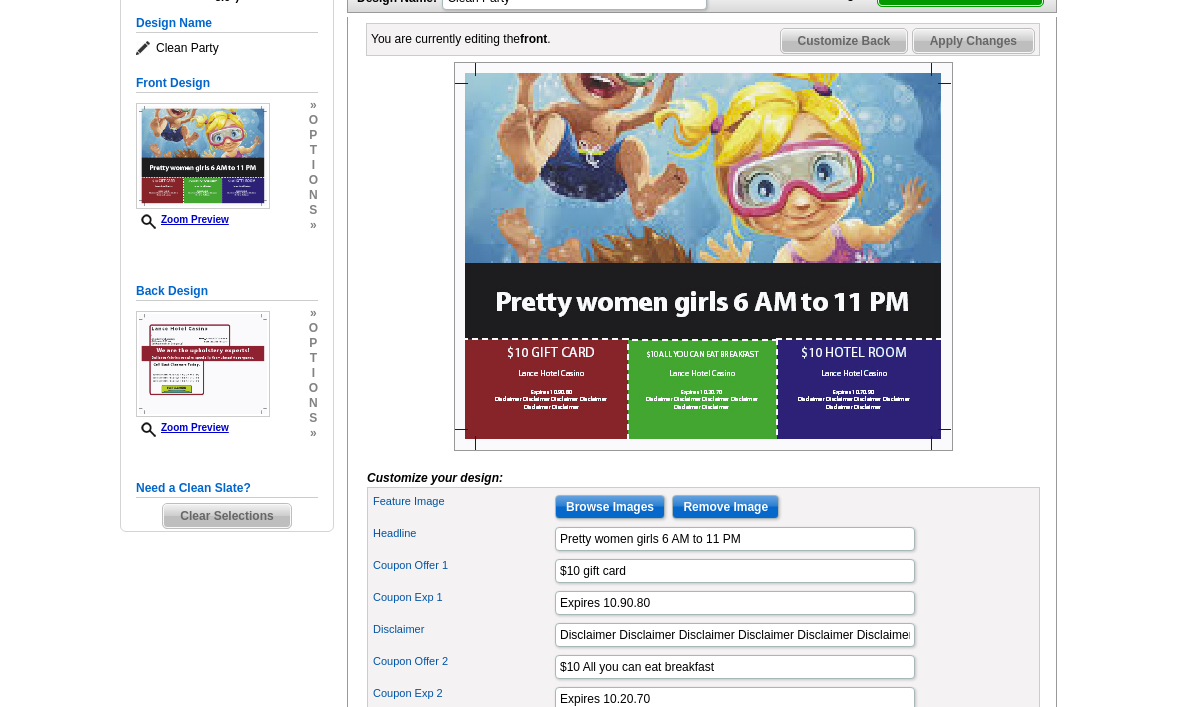 click on "Customize Back" at bounding box center (844, 42) 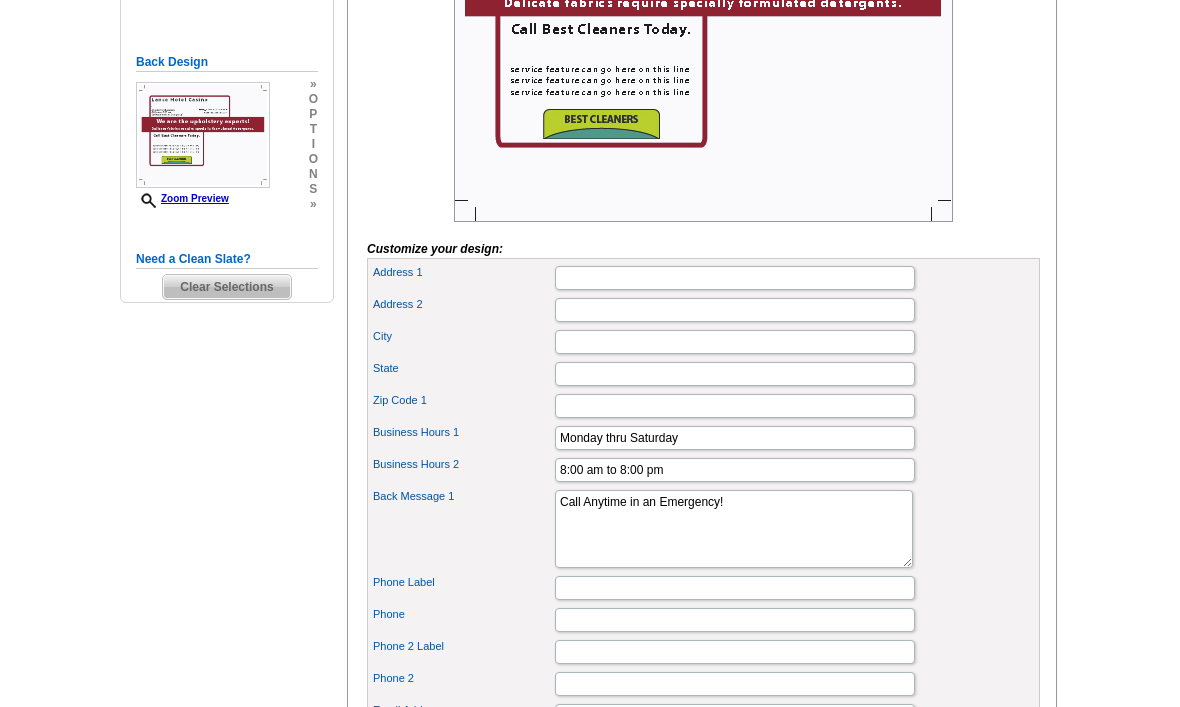 scroll, scrollTop: 522, scrollLeft: 0, axis: vertical 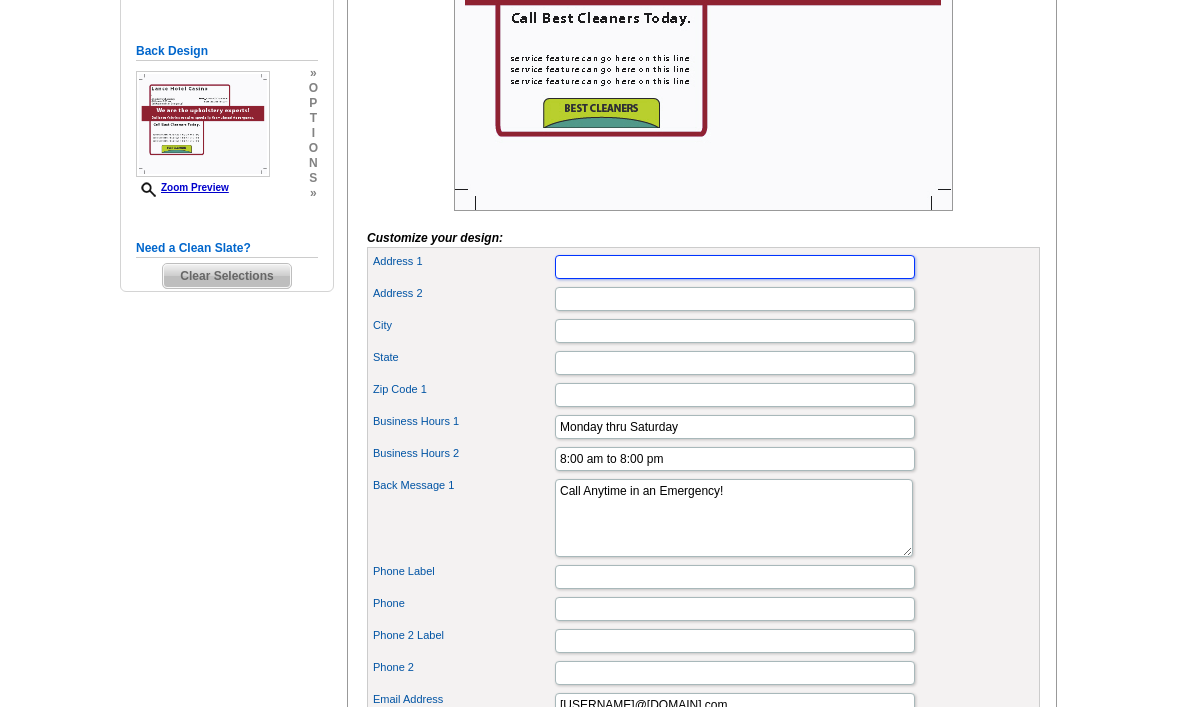 click on "Address 1" at bounding box center [735, 267] 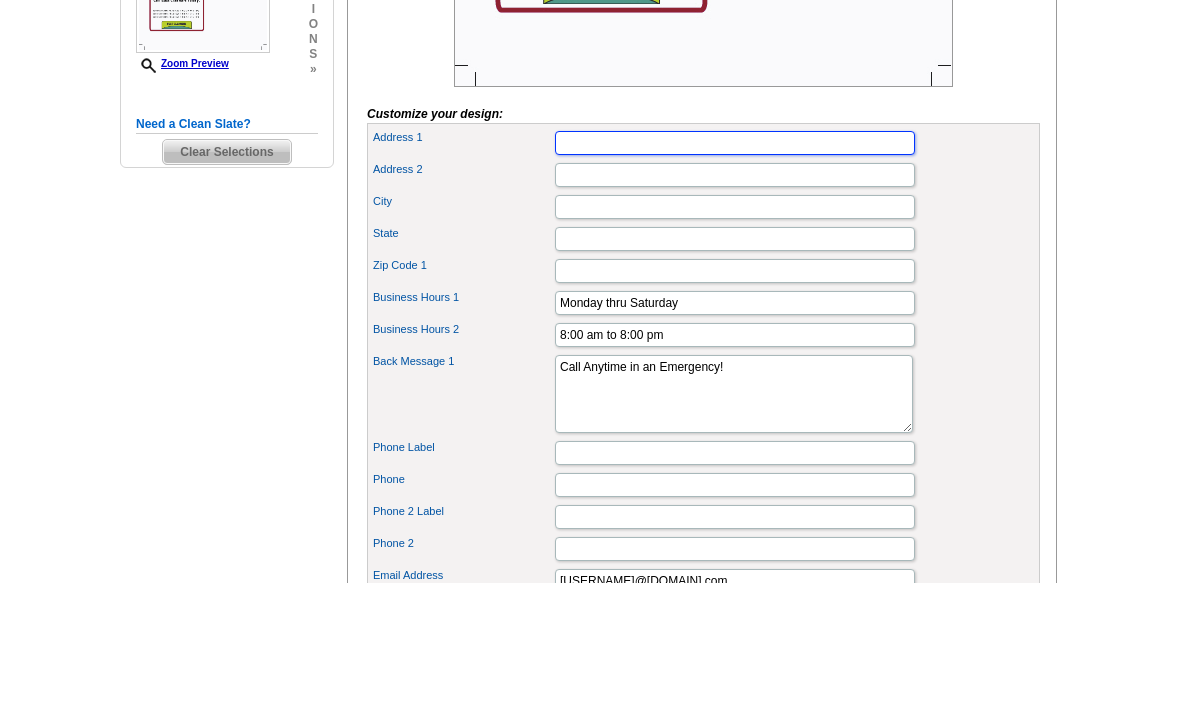 type on "4020 Clearwater Rd" 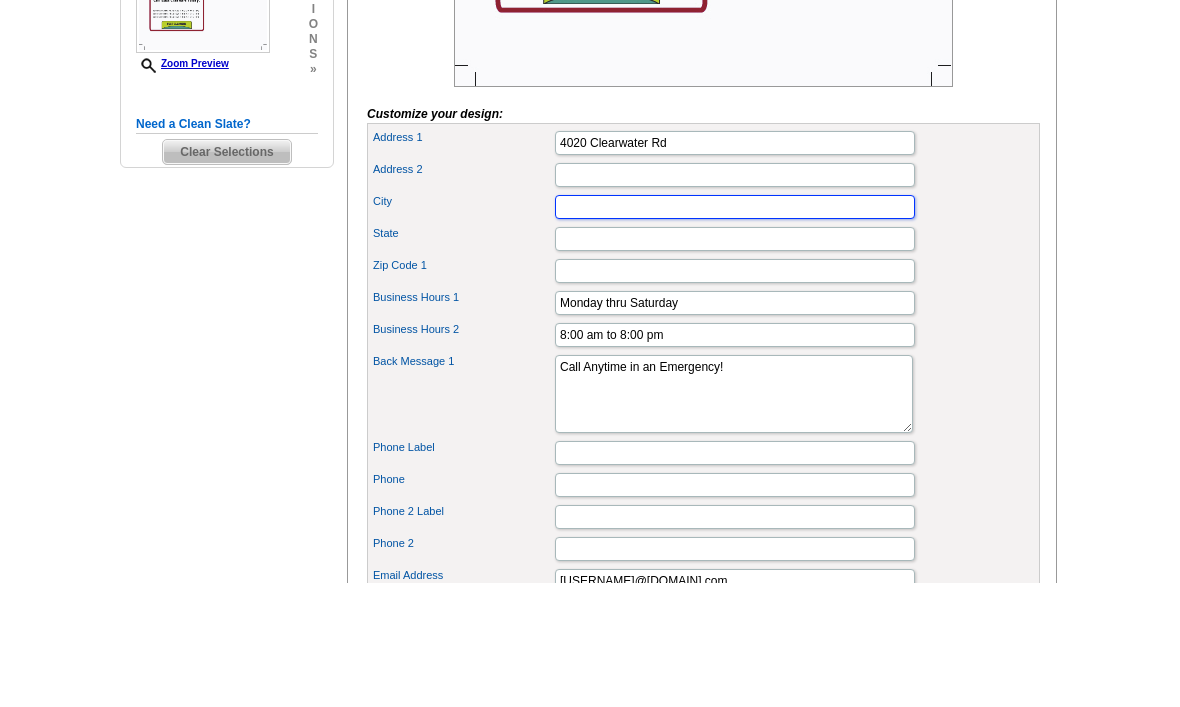 type on "Saint Cloud" 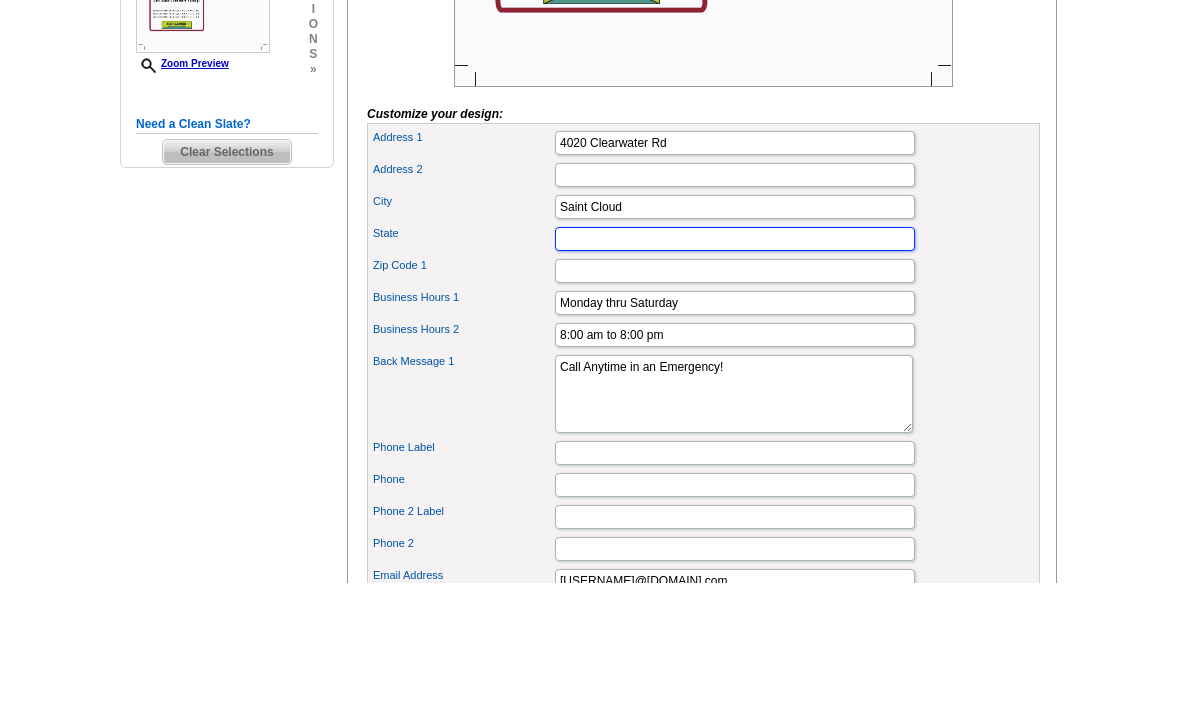 type on "MN" 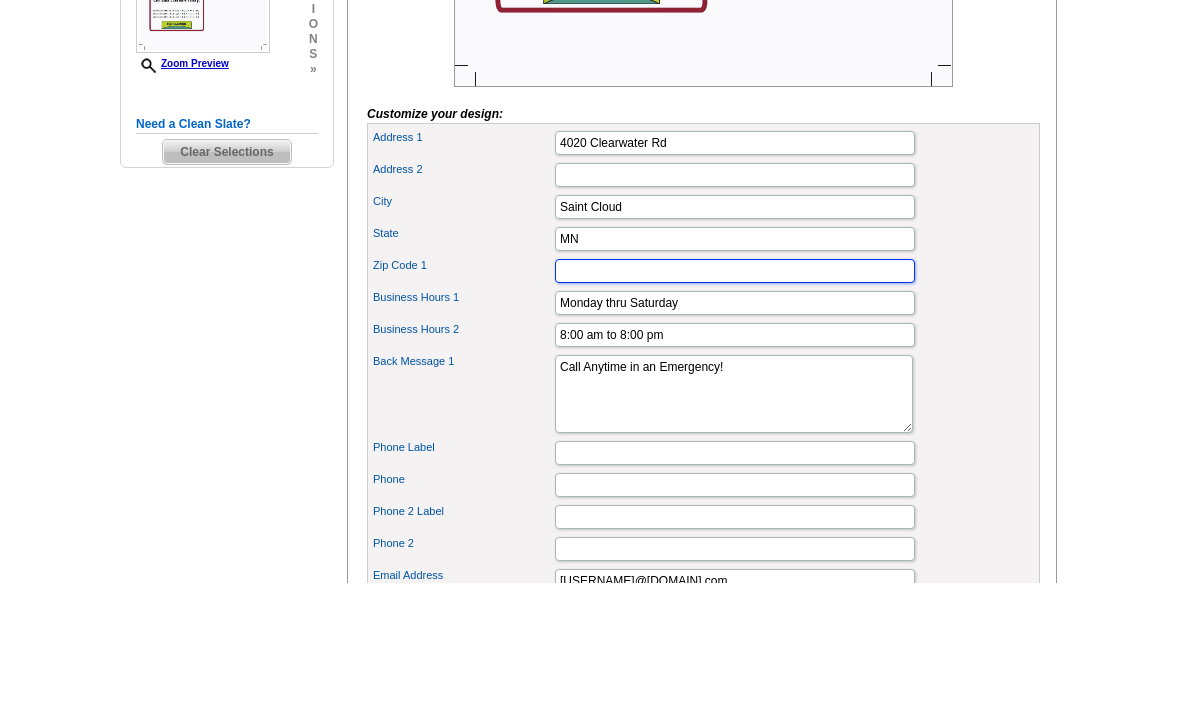 type on "56301" 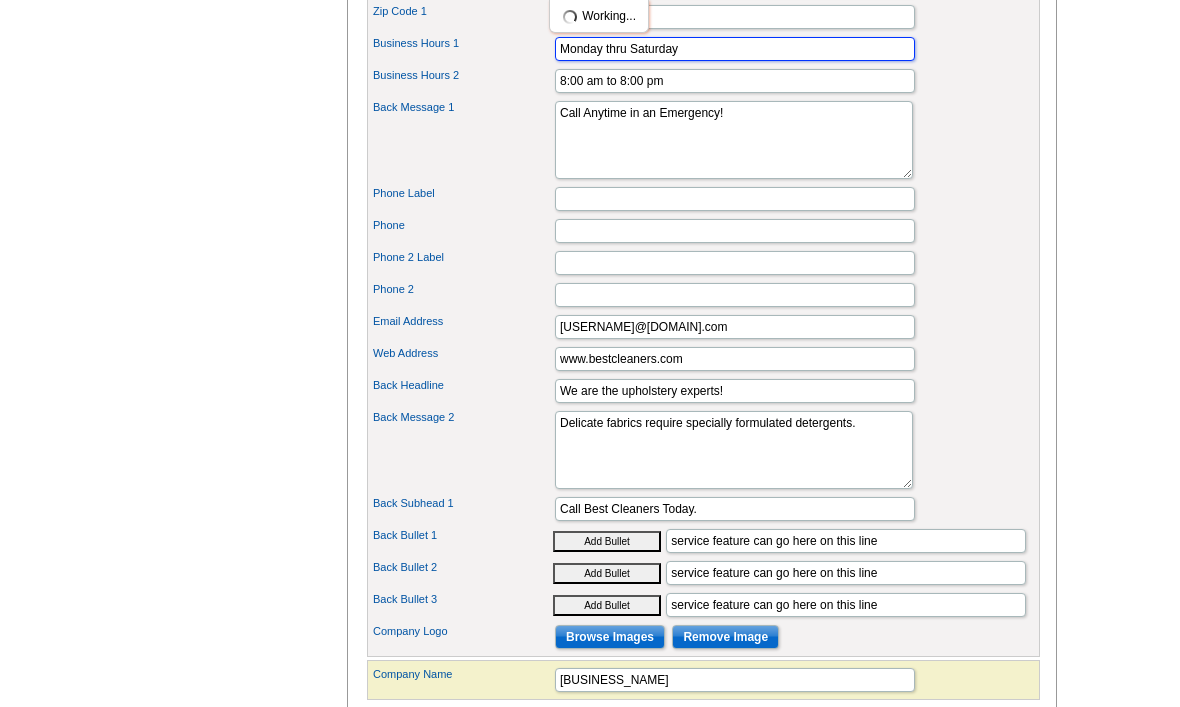 scroll, scrollTop: 897, scrollLeft: 0, axis: vertical 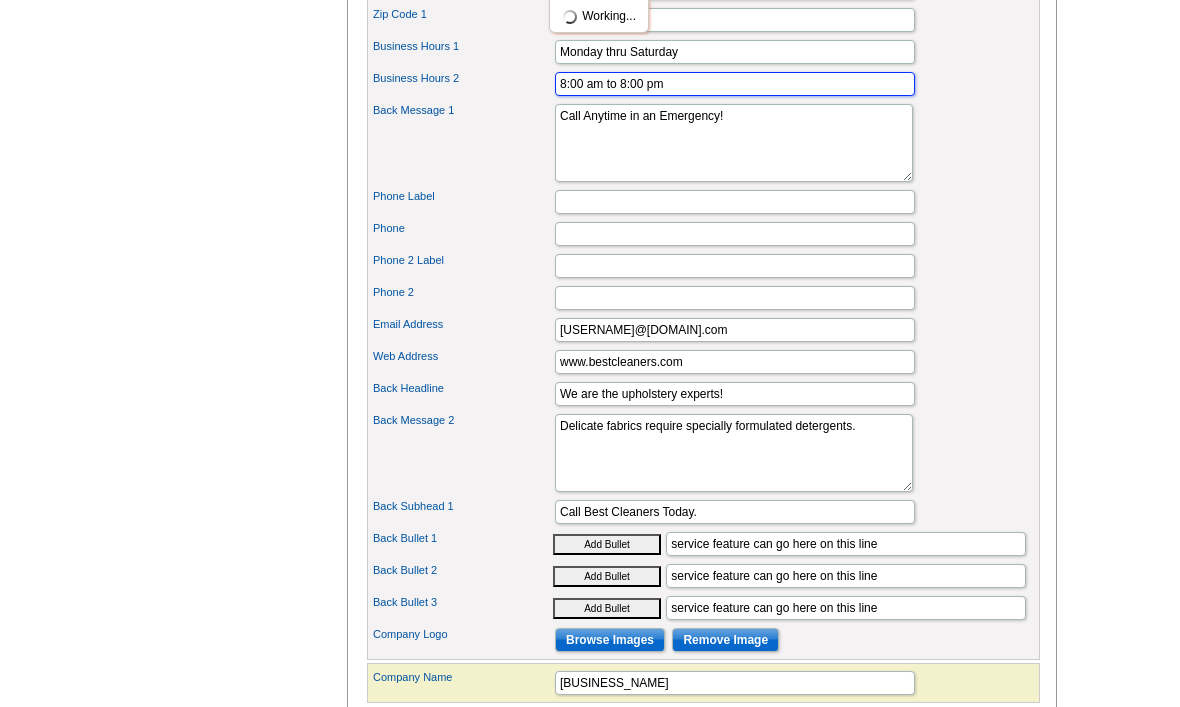 click on "8:00 am to 8:00 pm" at bounding box center [735, 84] 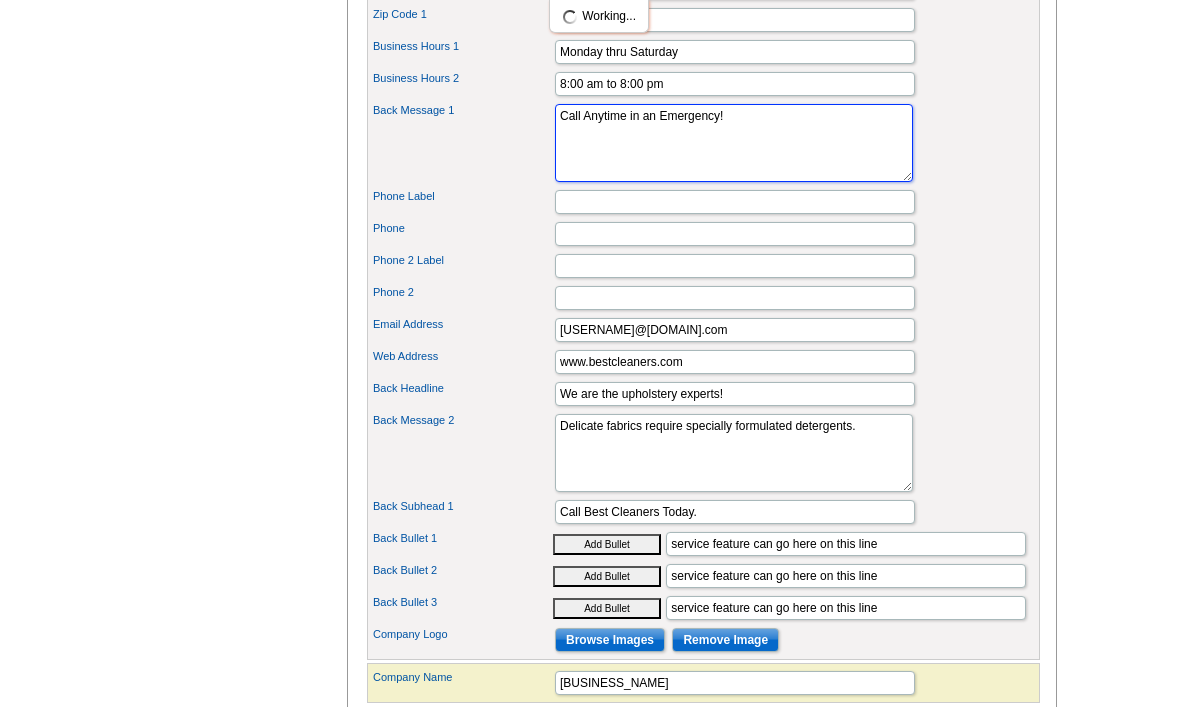 click on "Call Anytime in an Emergency!" at bounding box center (734, 143) 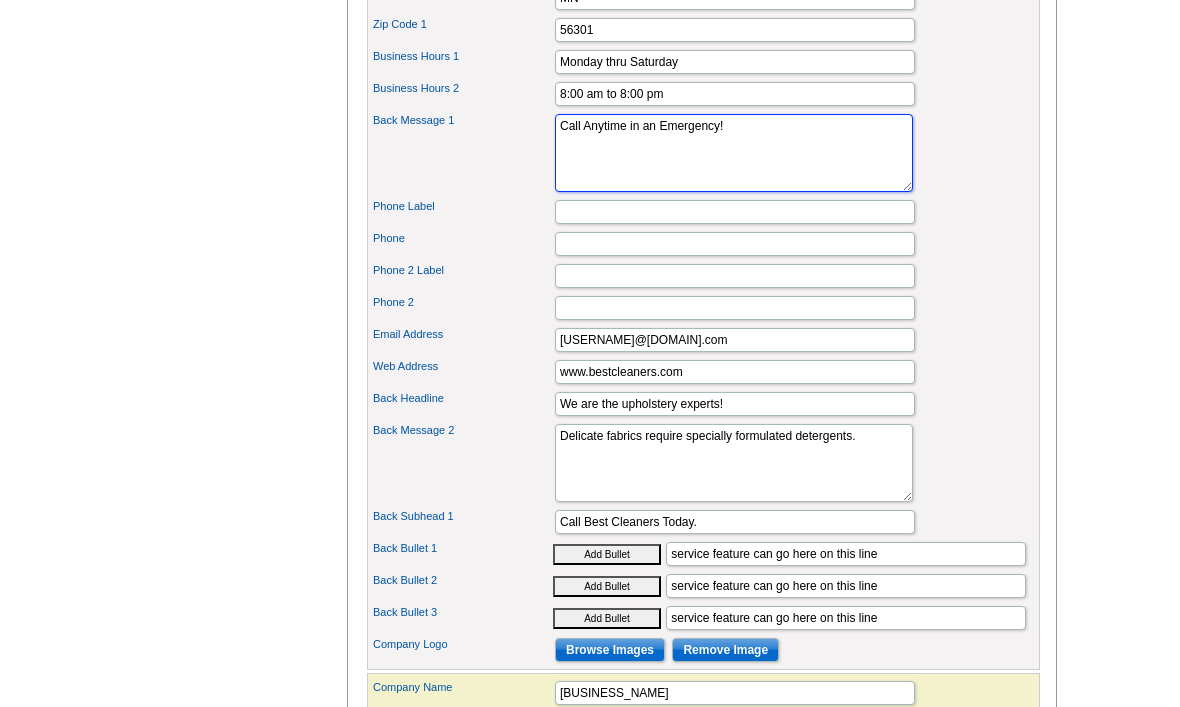 scroll, scrollTop: 886, scrollLeft: 0, axis: vertical 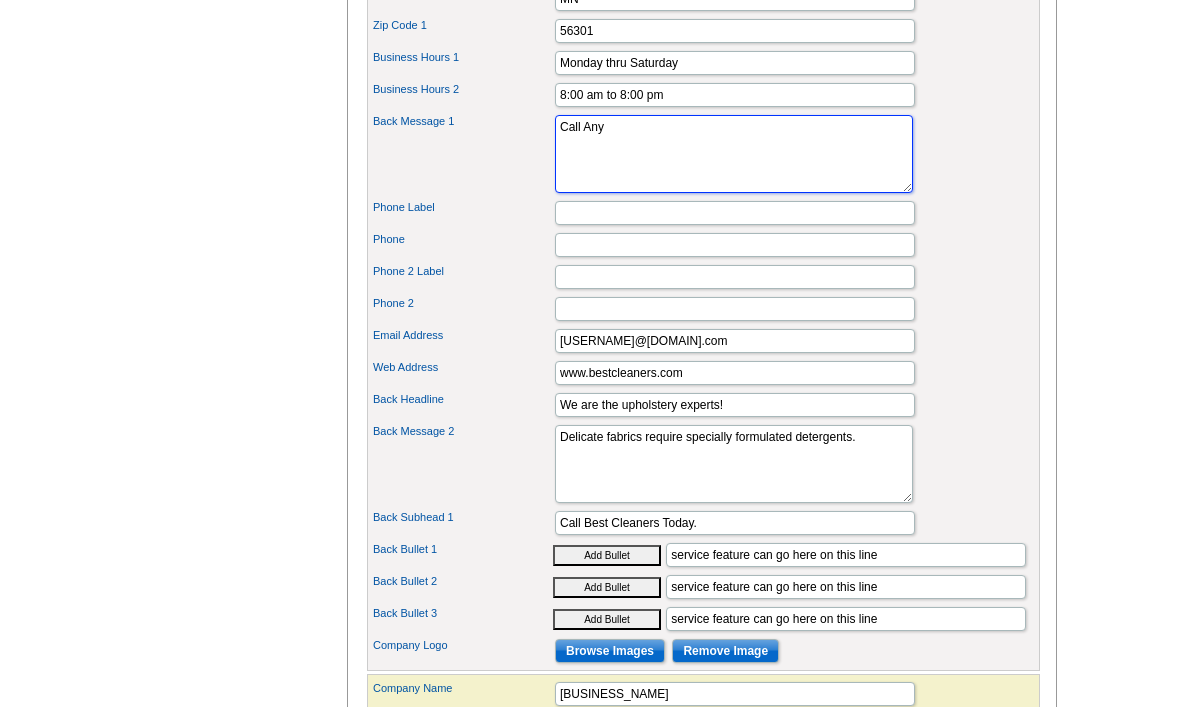 type on "Call" 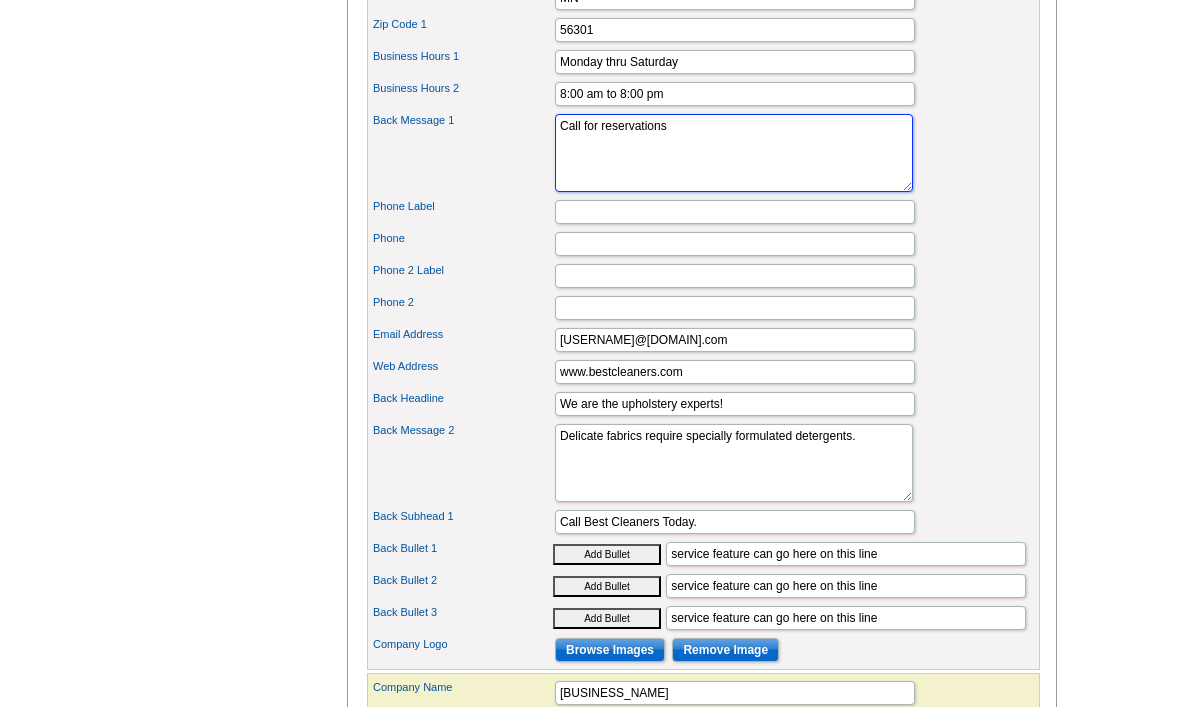 scroll, scrollTop: 873, scrollLeft: 0, axis: vertical 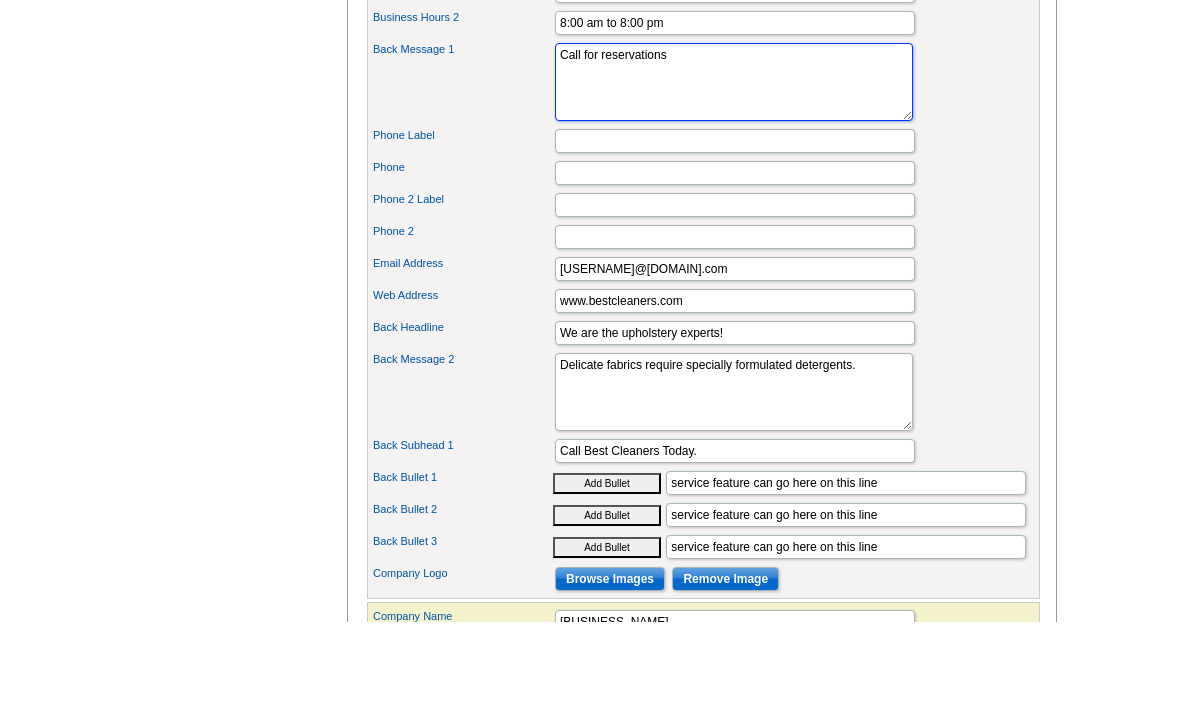 type on "Call for reservations" 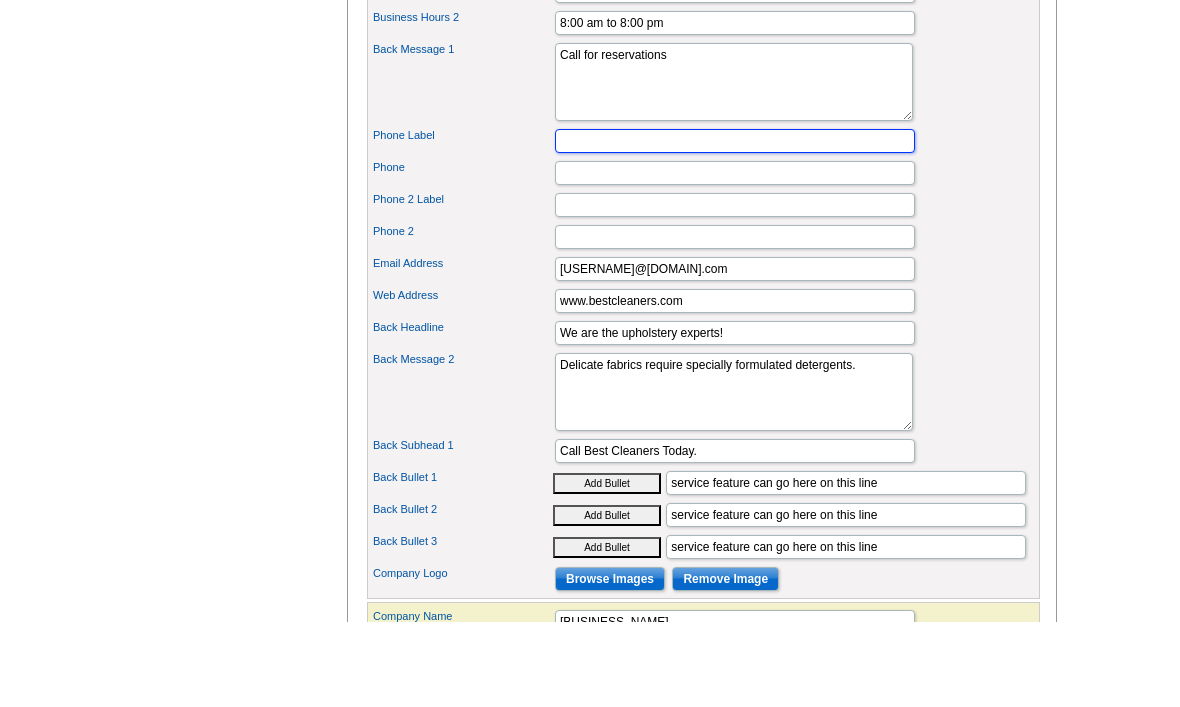 click on "Phone Label" at bounding box center [735, 226] 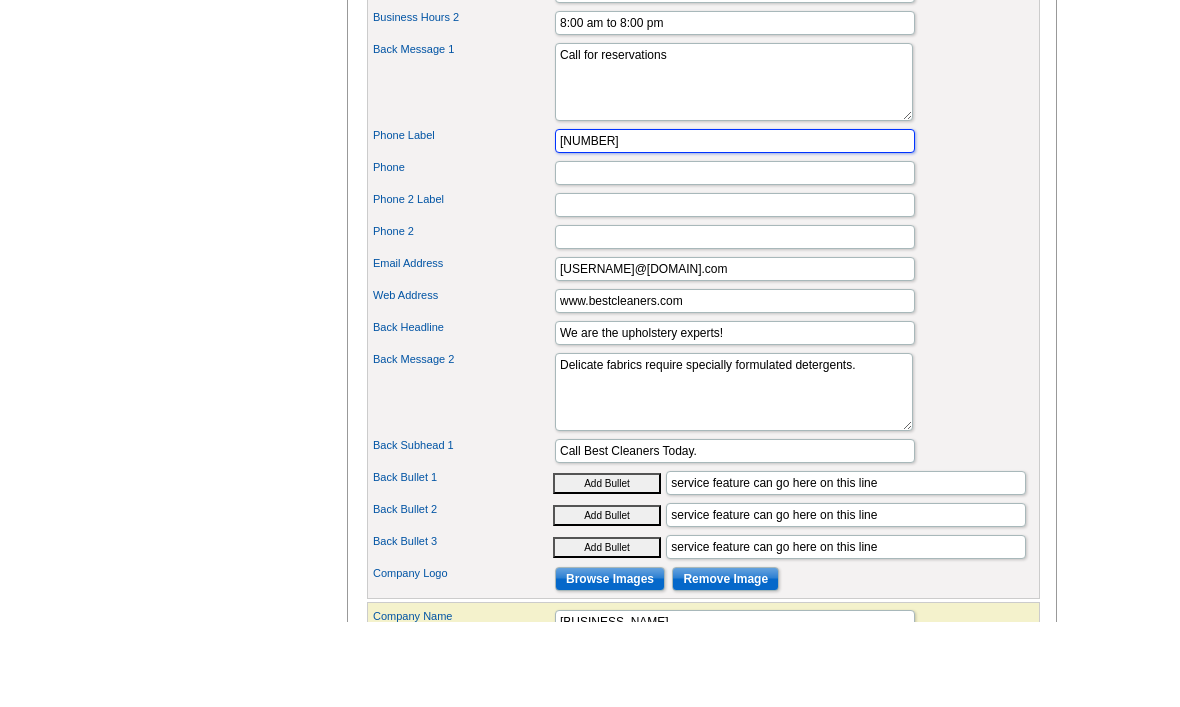 type on "3203809577" 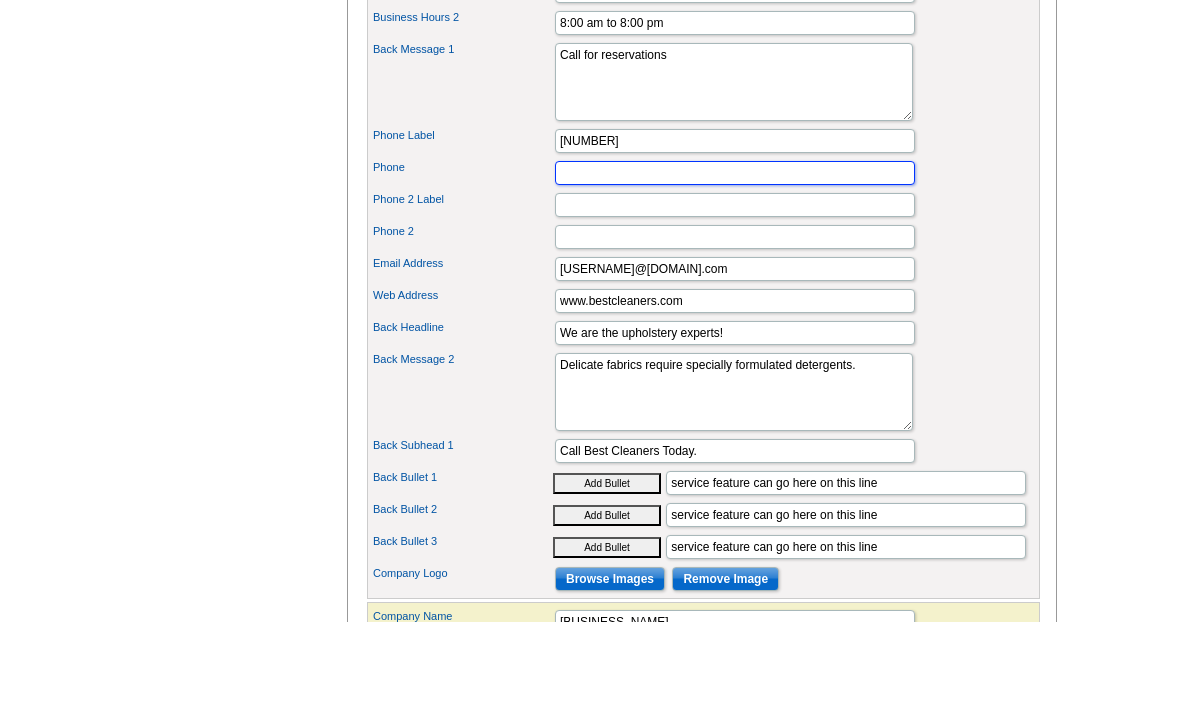 click on "Phone" at bounding box center (735, 258) 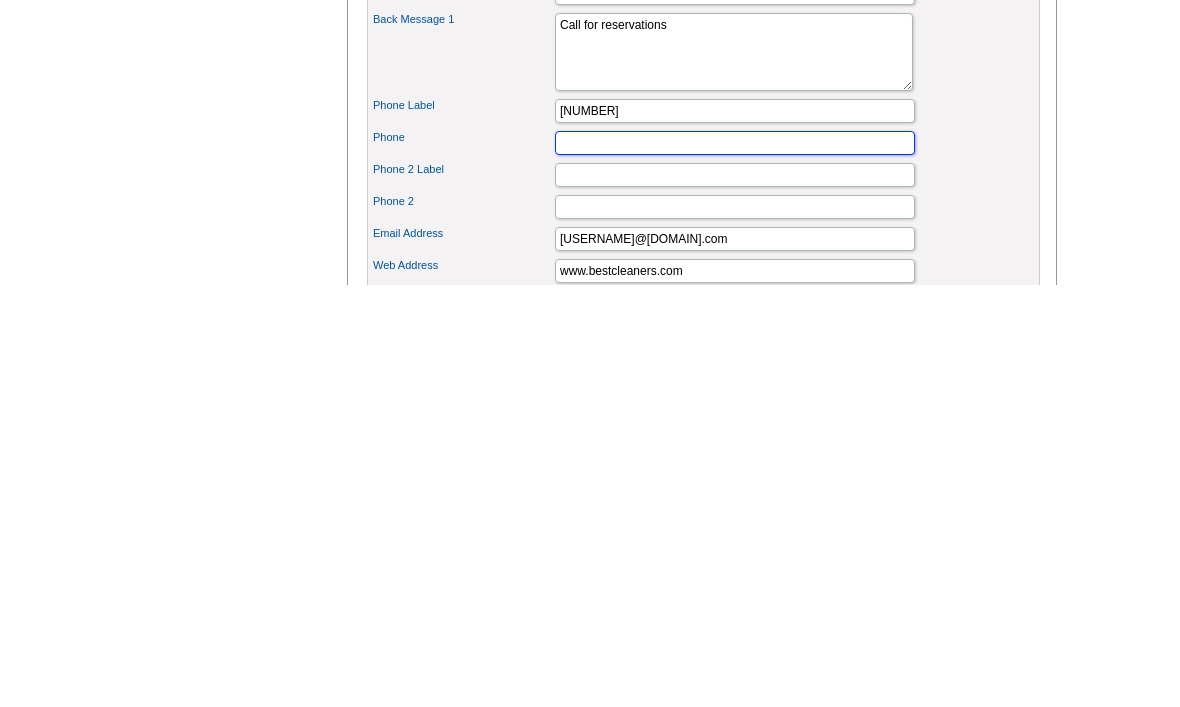 scroll, scrollTop: 591, scrollLeft: 0, axis: vertical 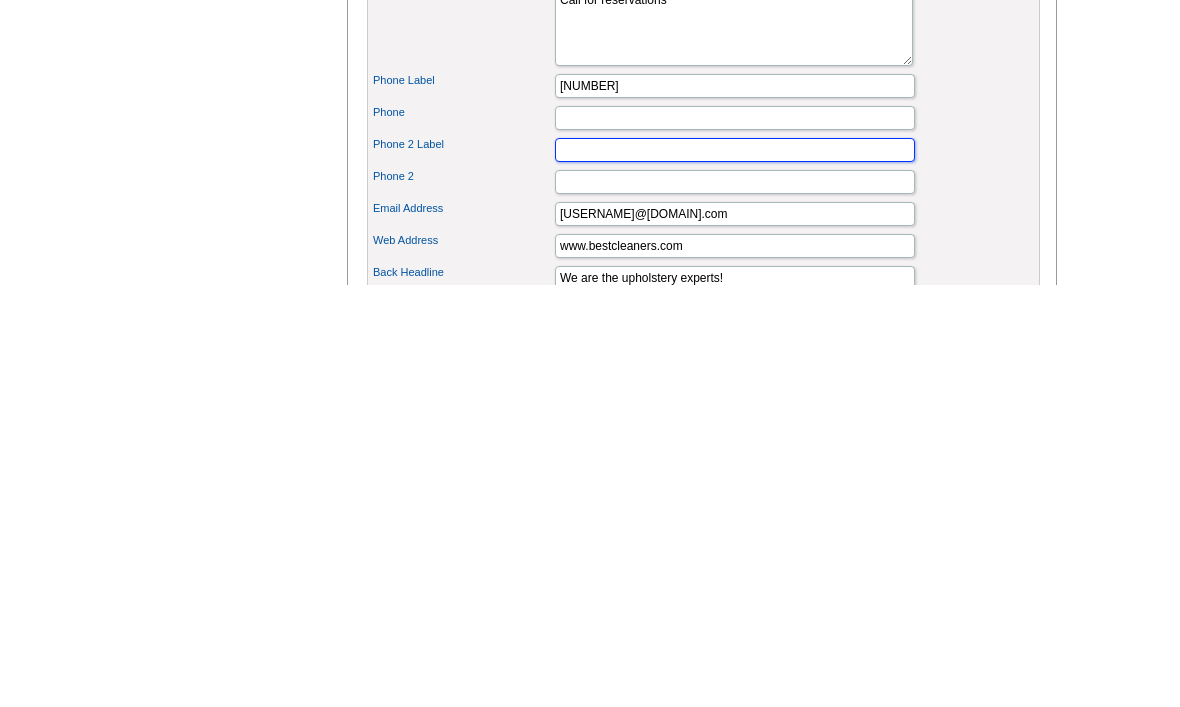 click on "Phone 2 Label" at bounding box center (735, 572) 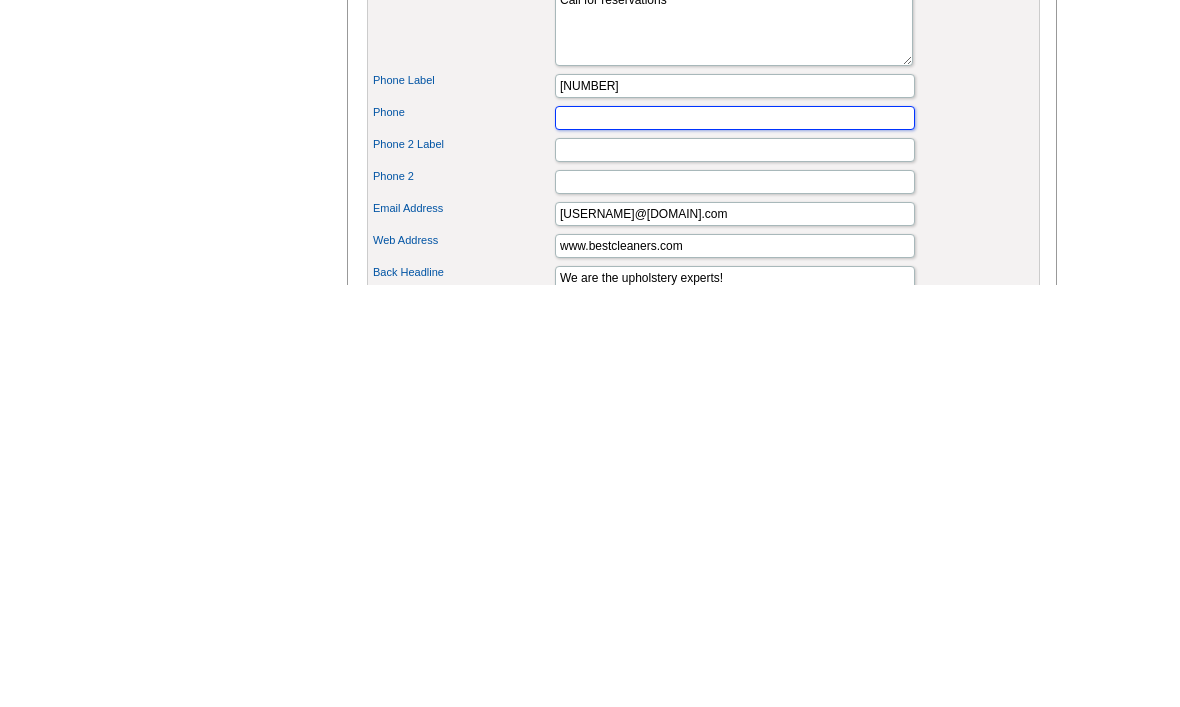 click on "Phone" at bounding box center (735, 540) 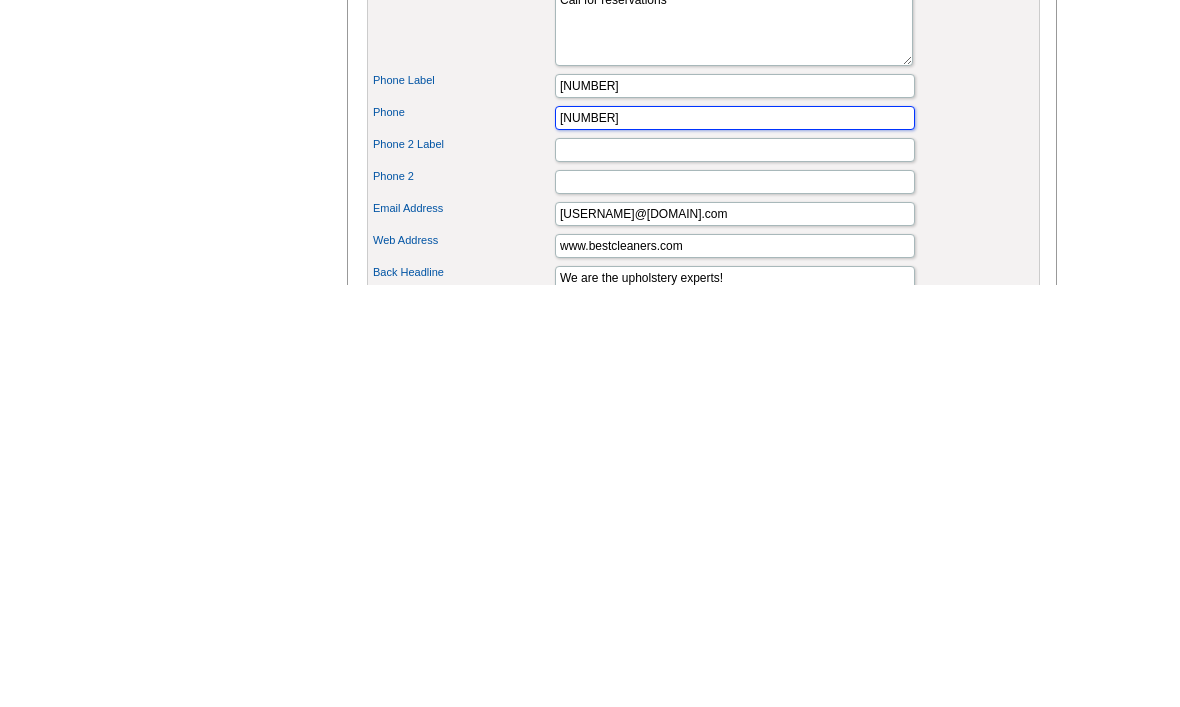 type on "3203809577" 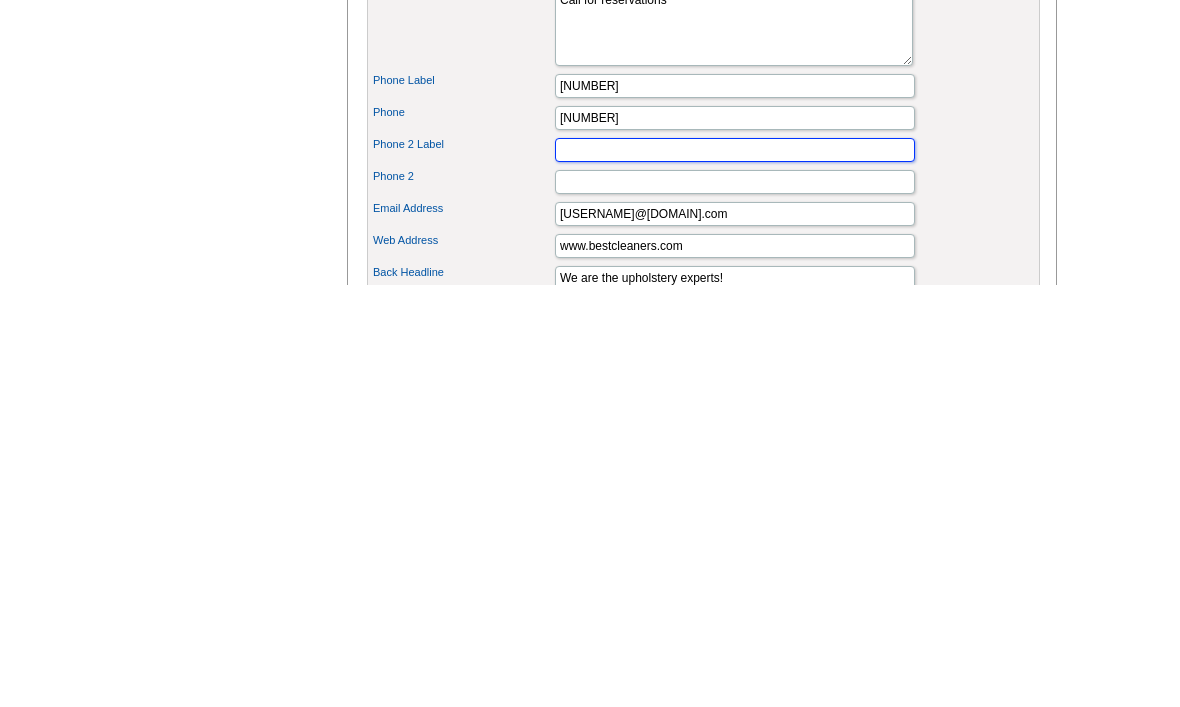 click on "Phone 2 Label" at bounding box center (735, 572) 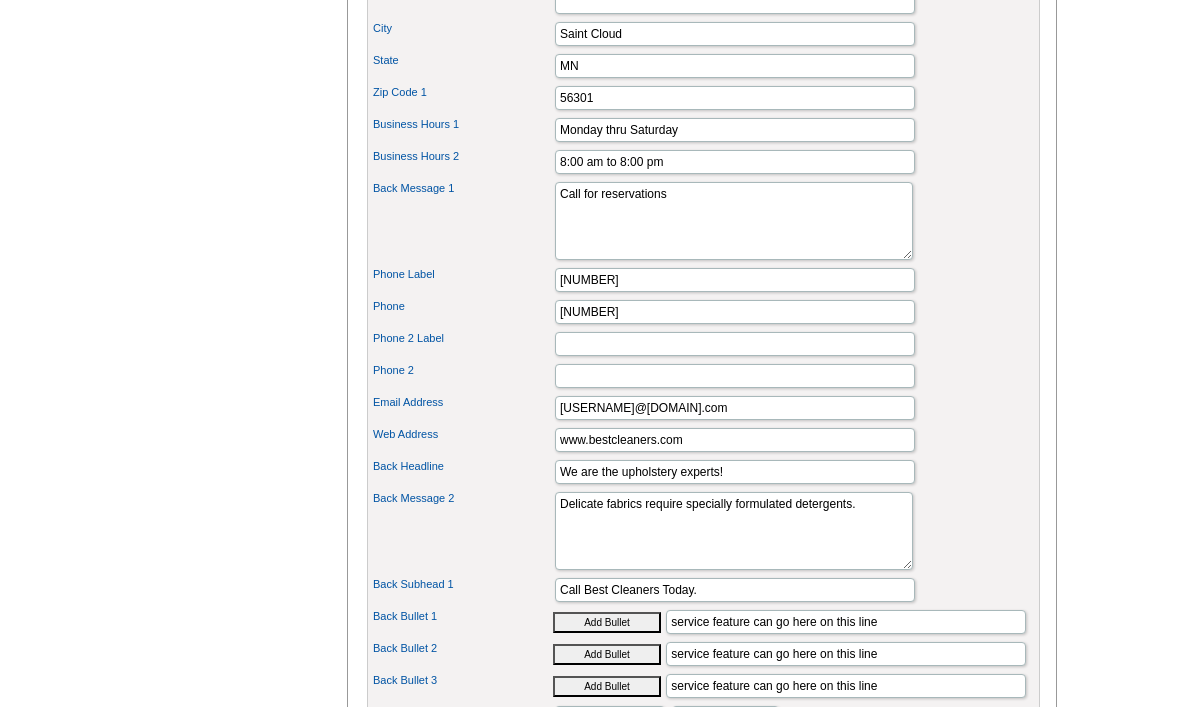 scroll, scrollTop: 856, scrollLeft: 0, axis: vertical 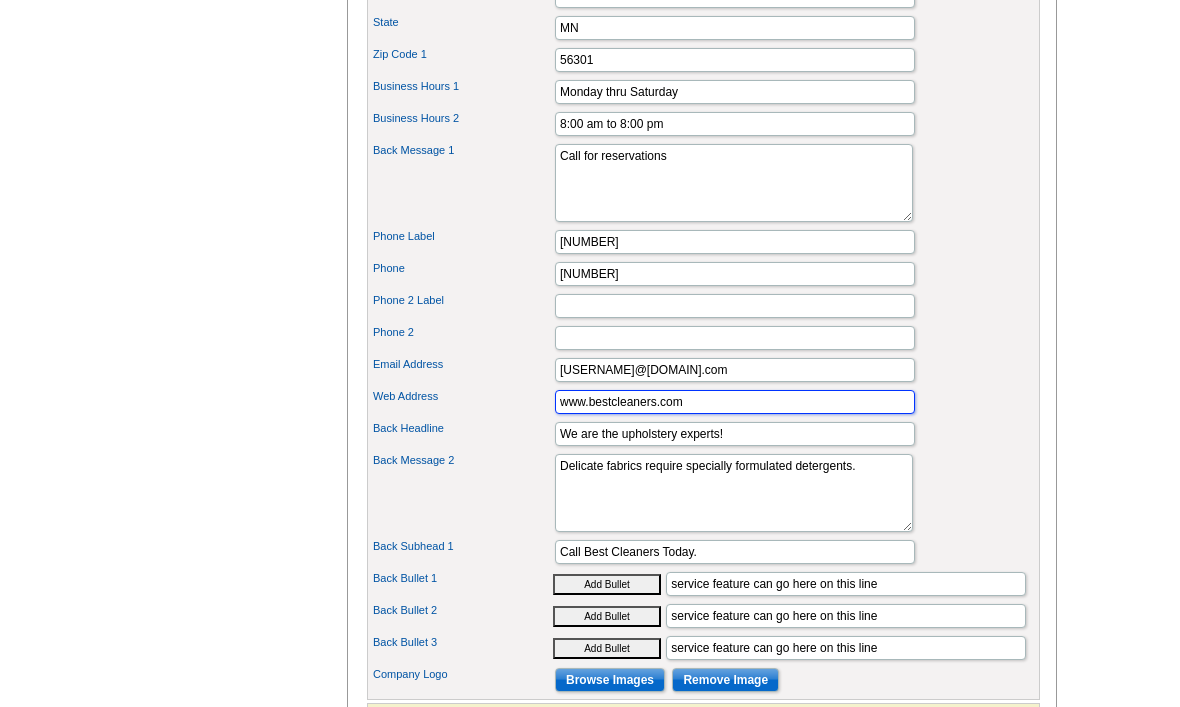 click on "www.bestcleaners.com" at bounding box center [735, 403] 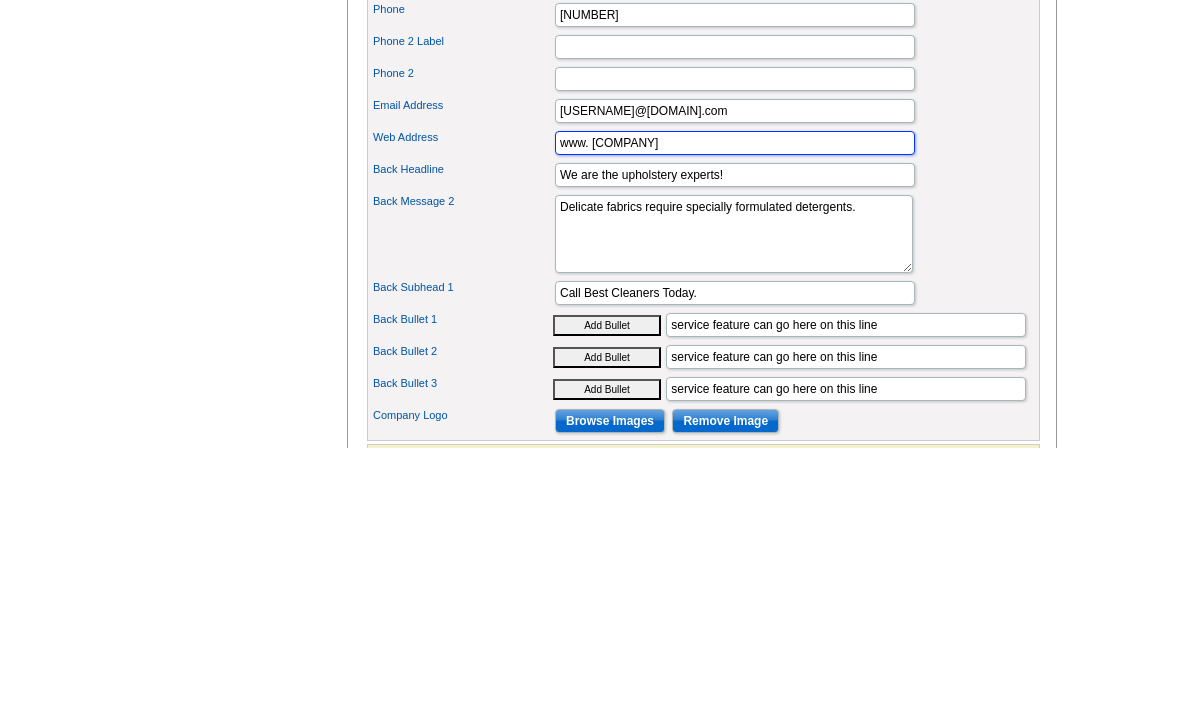 type on "www. Lance hotelcasino.com" 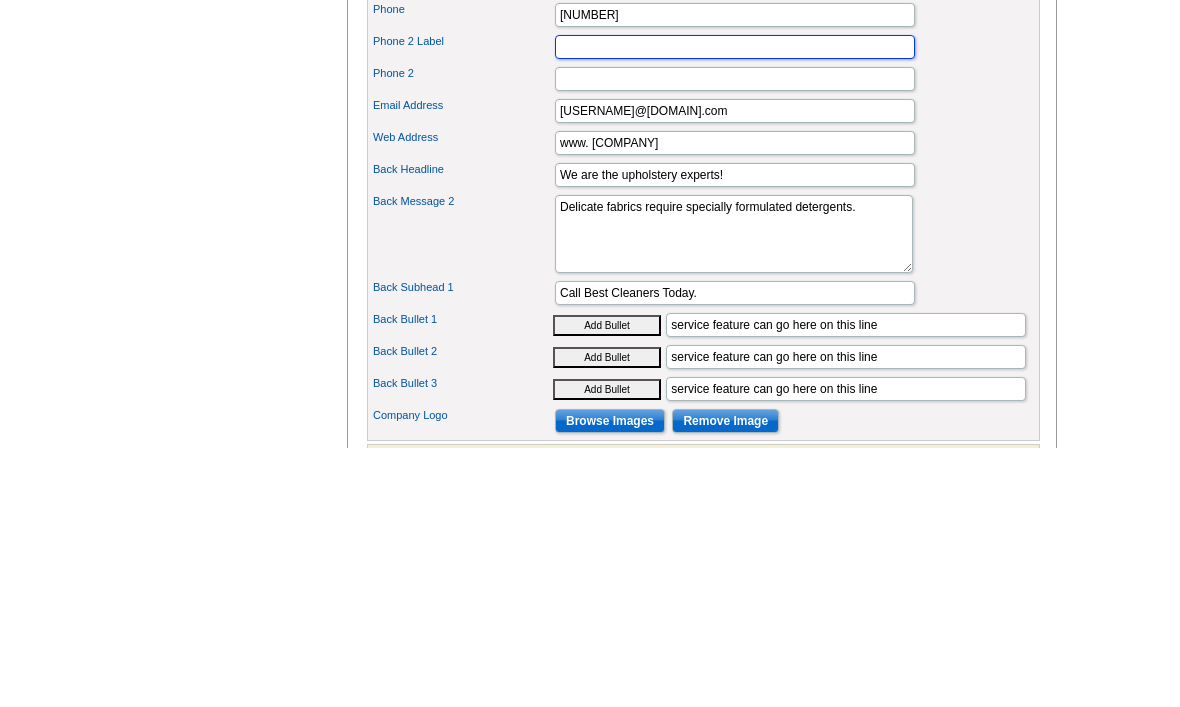 click on "Phone 2 Label" at bounding box center [735, 307] 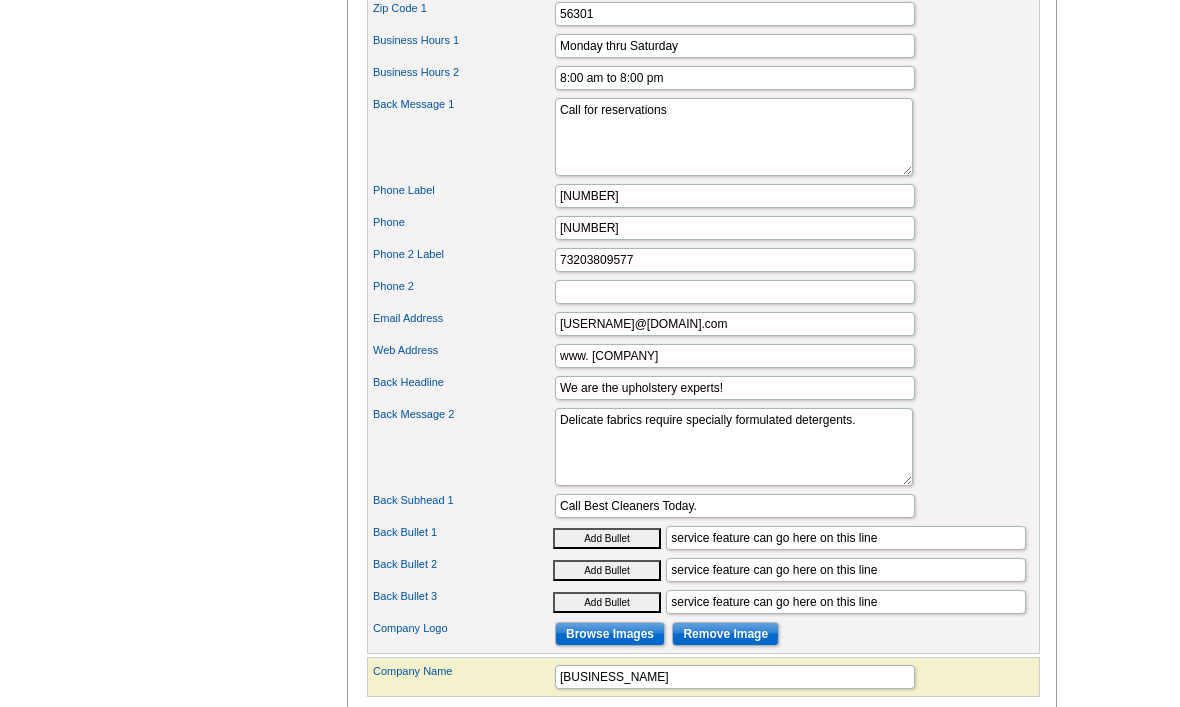 scroll, scrollTop: 902, scrollLeft: 0, axis: vertical 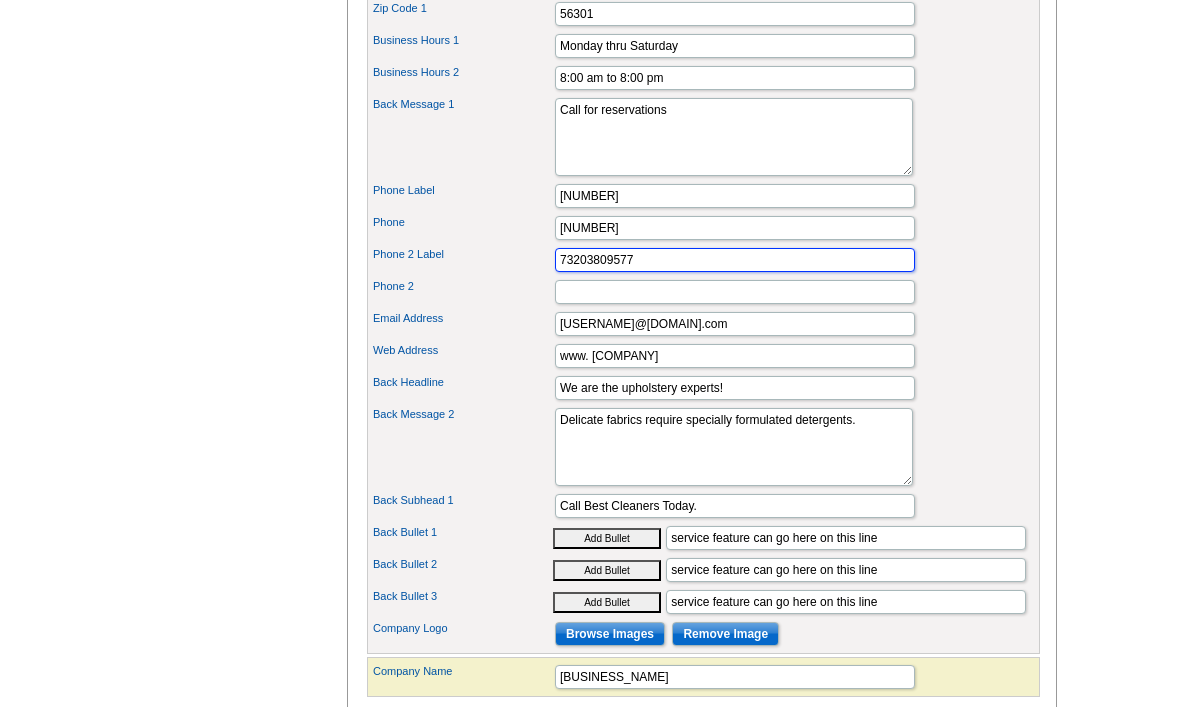 type on "73203809577" 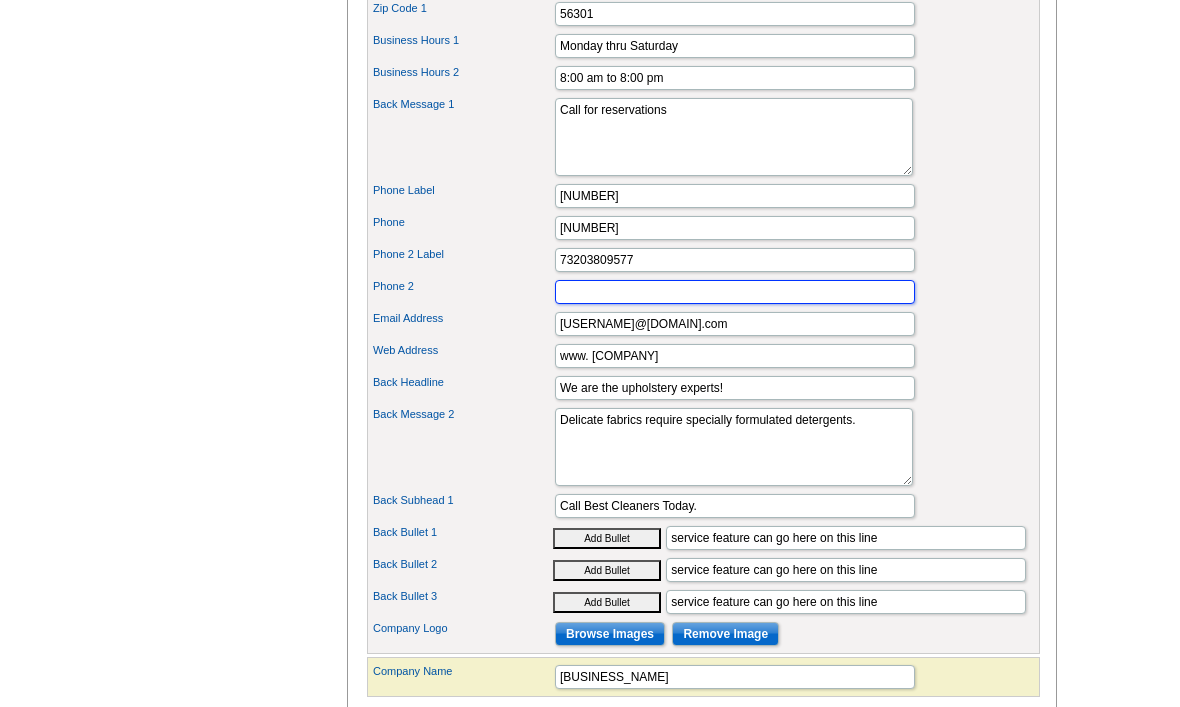 click on "Phone 2" at bounding box center (735, 293) 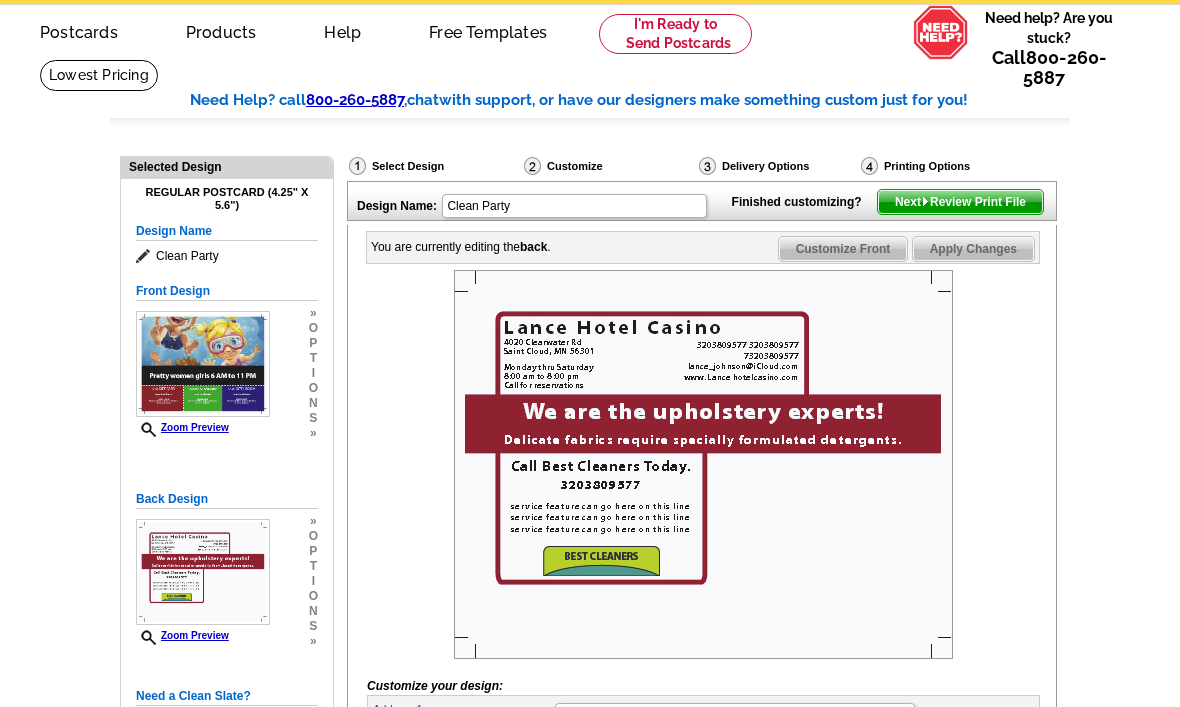 scroll, scrollTop: 0, scrollLeft: 0, axis: both 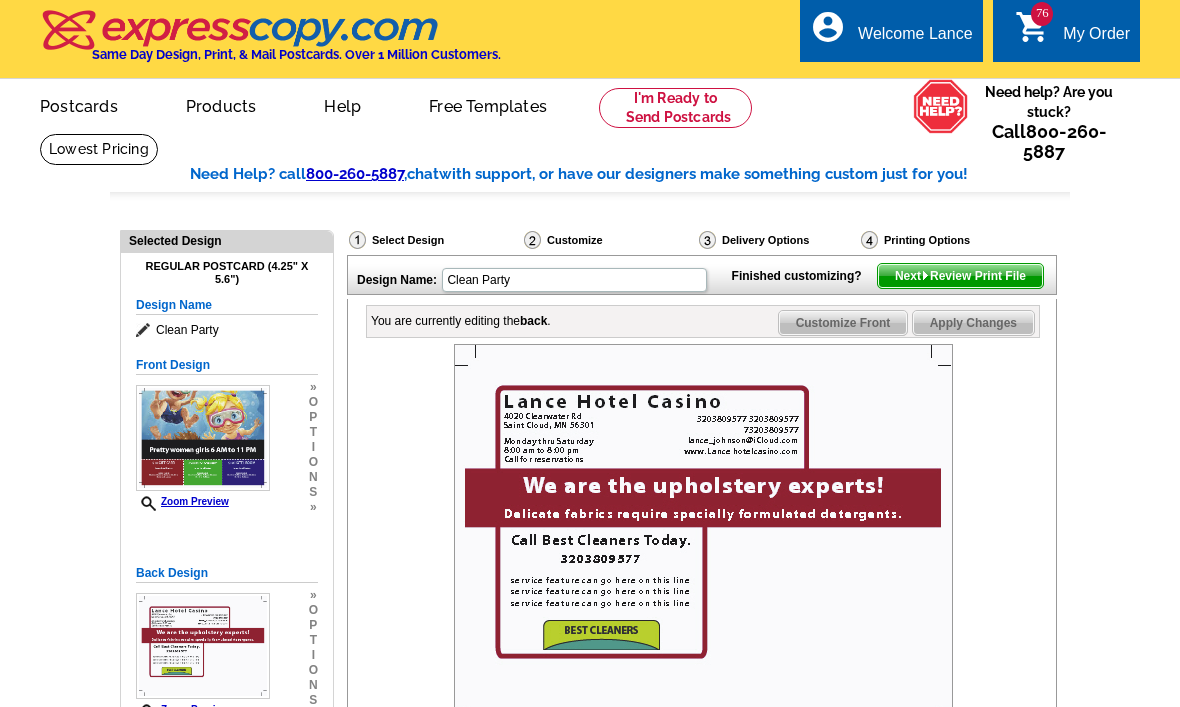 type on "3203809577" 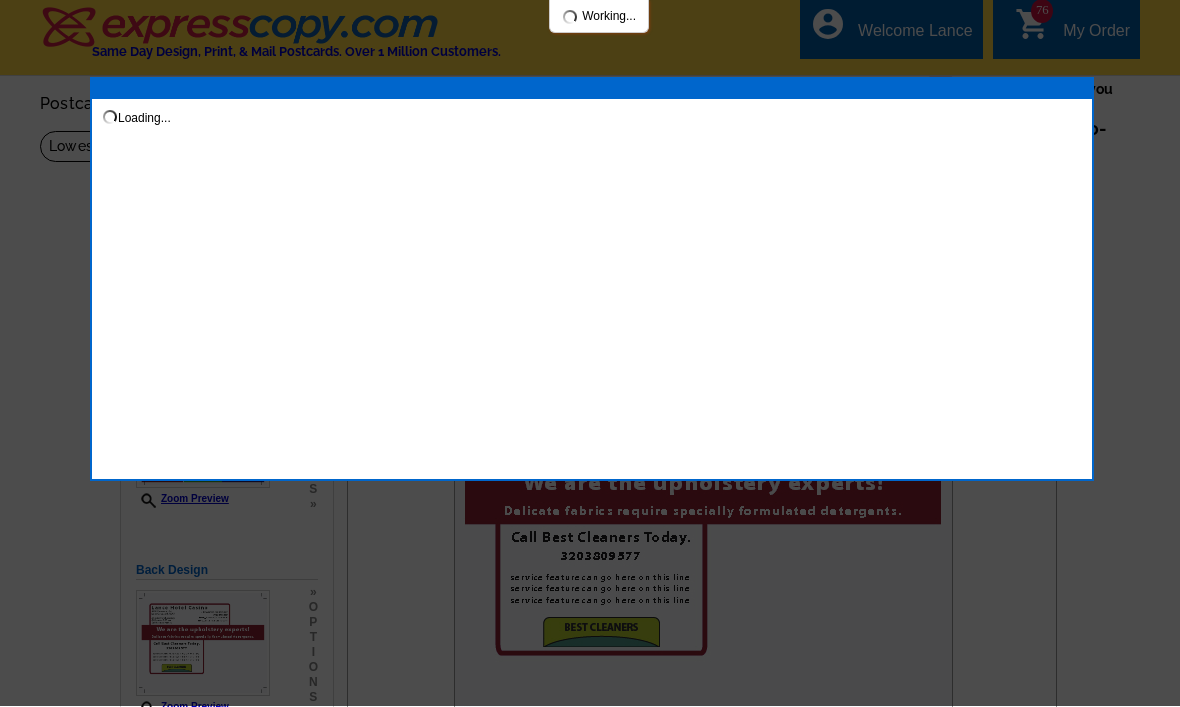 scroll, scrollTop: 0, scrollLeft: 0, axis: both 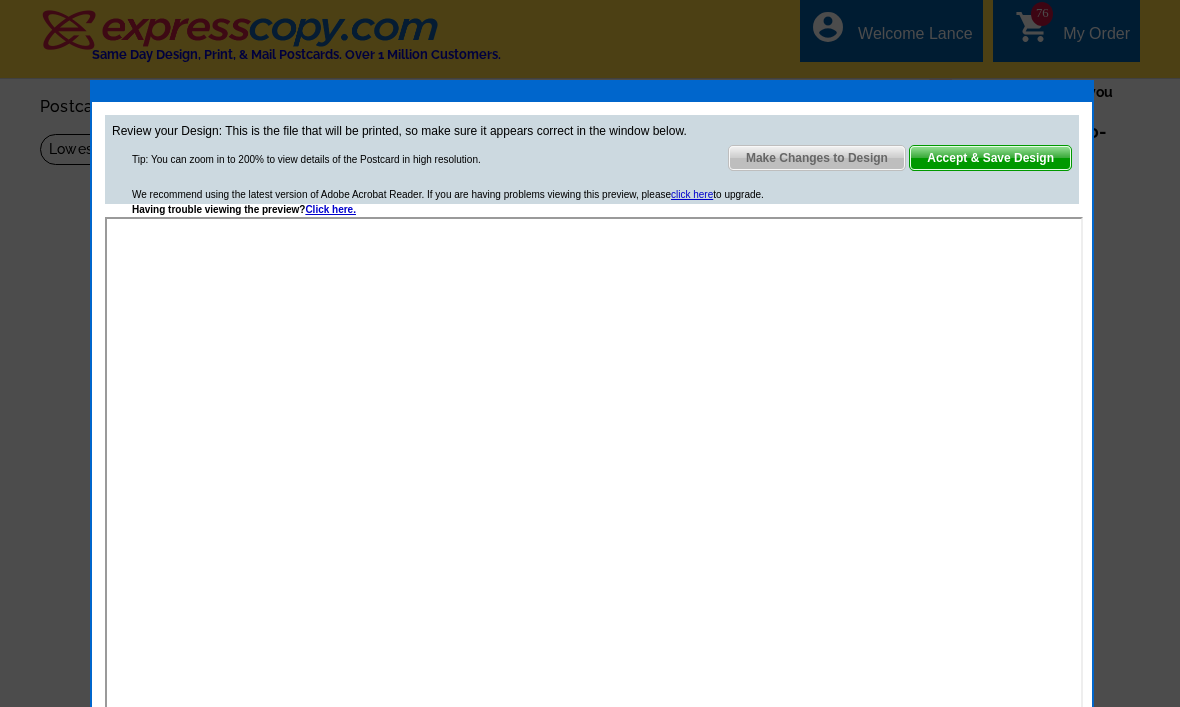 click on "Accept & Save Design" at bounding box center [990, 158] 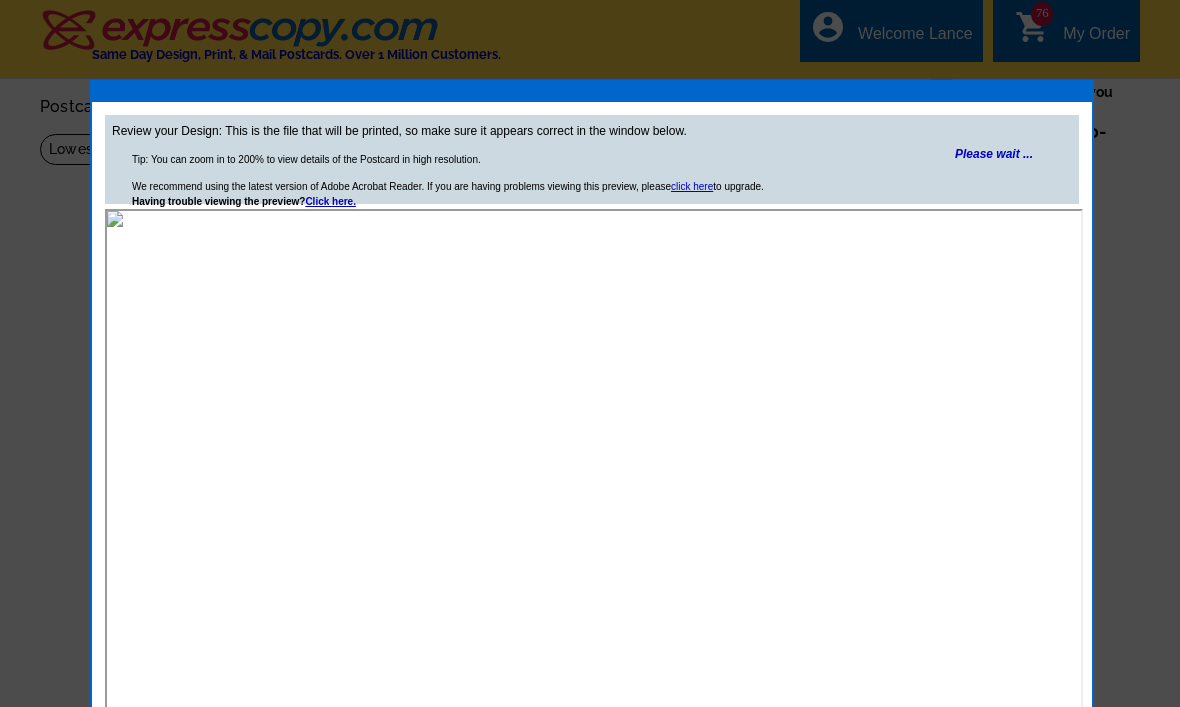 scroll, scrollTop: 0, scrollLeft: 0, axis: both 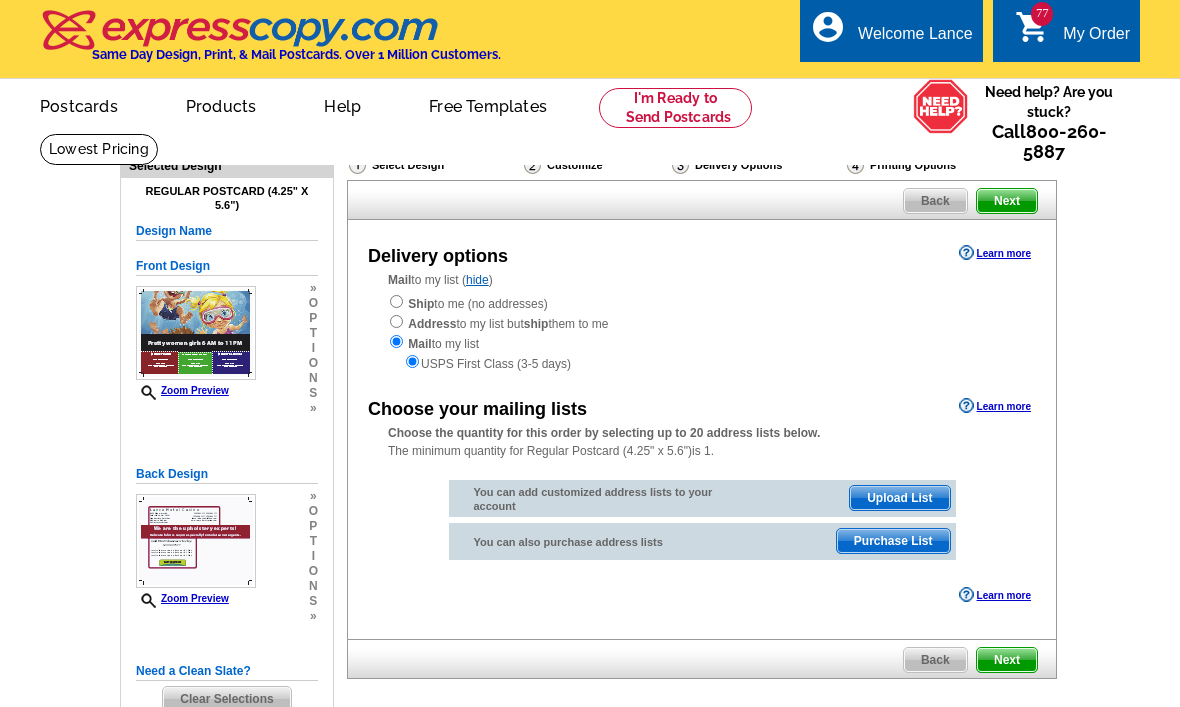 click on "Ship  to me (no addresses)
Address  to my list but  ship  them to me
Mail  to my list
USPS First Class                                                    (3-5 days)" at bounding box center (702, 333) 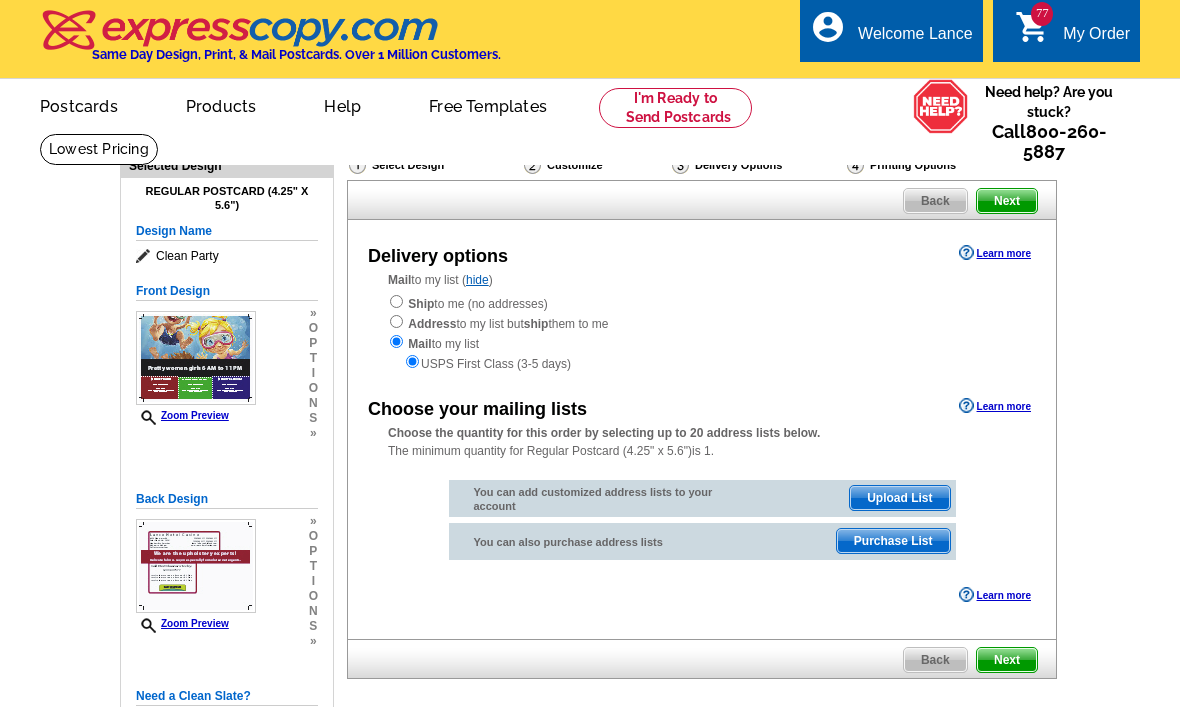 click on "Mail  to my list                            ( hide )
Ship  to me (no addresses)
Address  to my list but  ship  them to me
Mail  to my list
USPS First Class                                                    (3-5 days)" at bounding box center [702, 322] 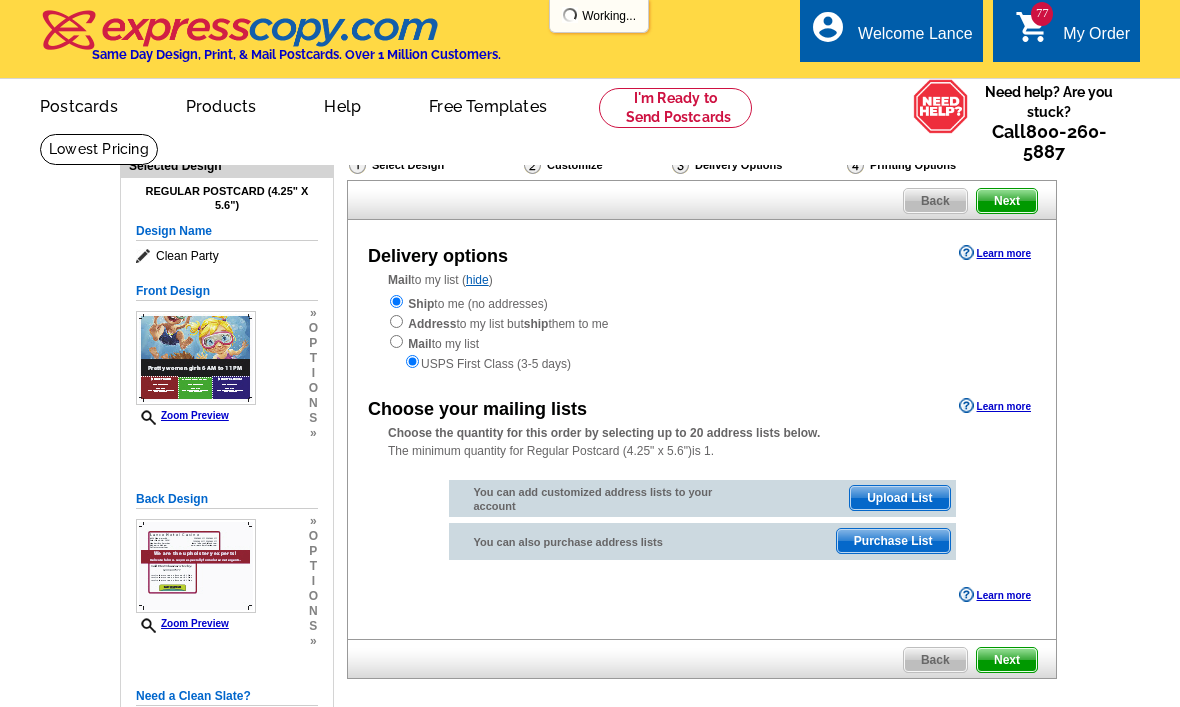 click at bounding box center [396, 301] 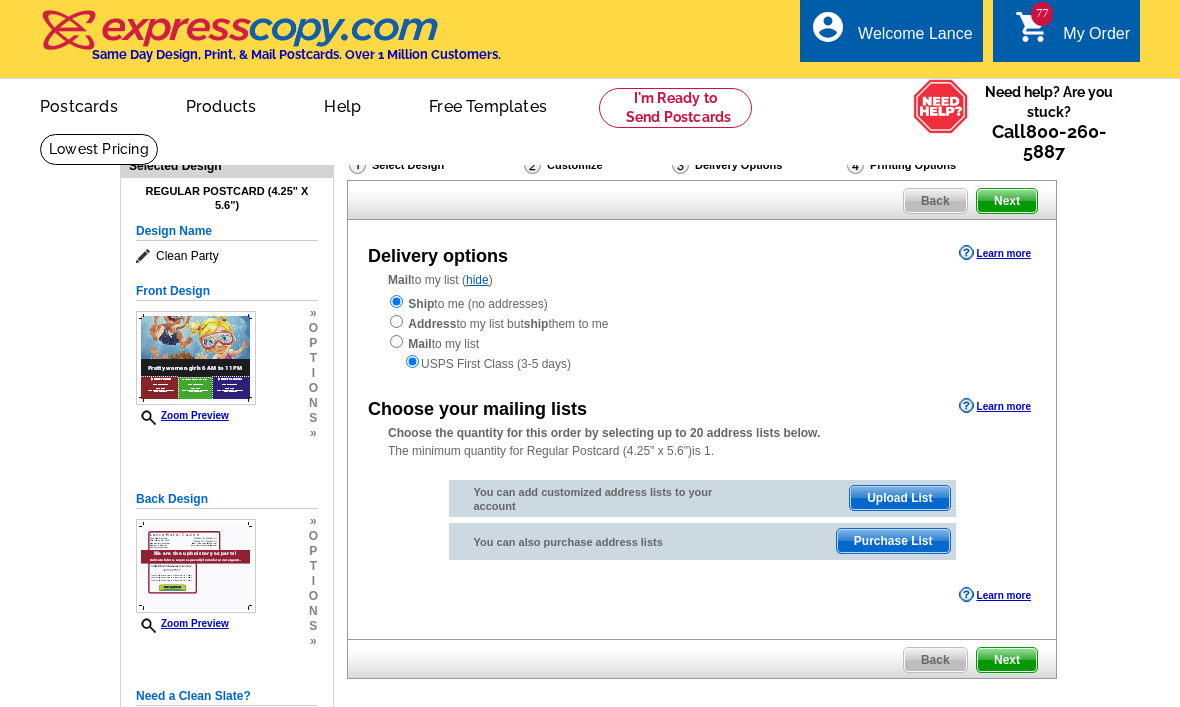 click on "Mail  to my list                            ( hide )
Ship  to me (no addresses)
Address  to my list but  ship  them to me
Mail  to my list
USPS First Class                                                    (3-5 days)" at bounding box center (702, 322) 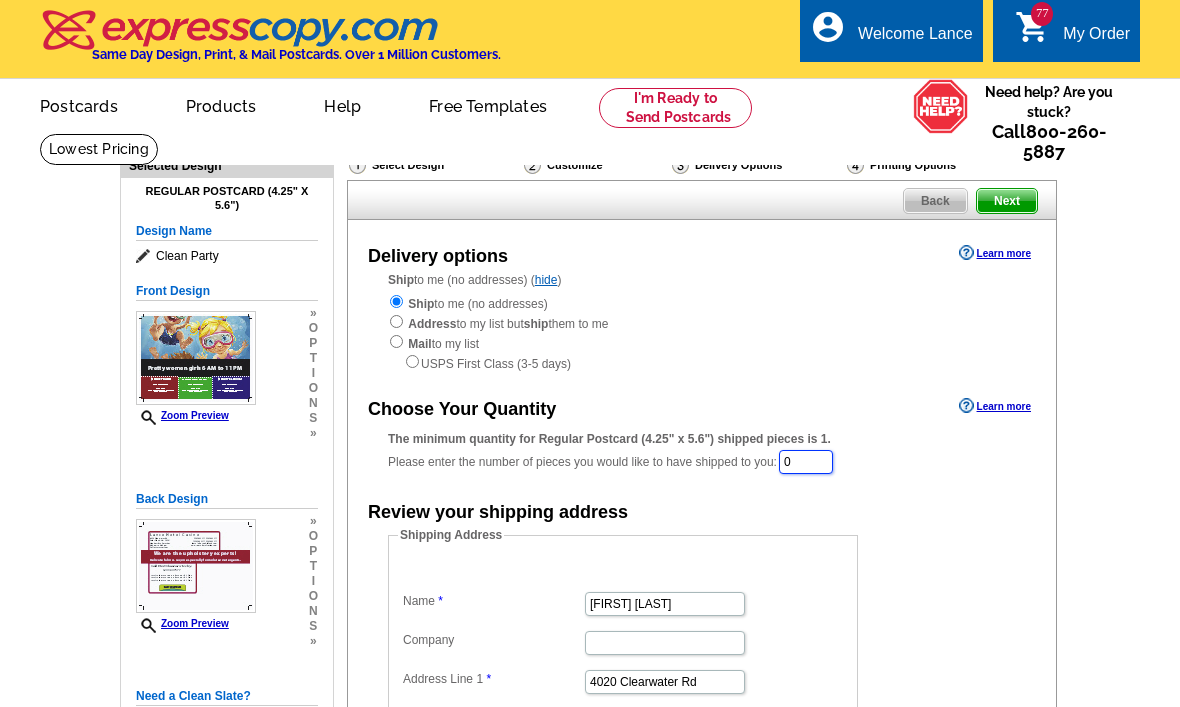 click on "0" at bounding box center (806, 462) 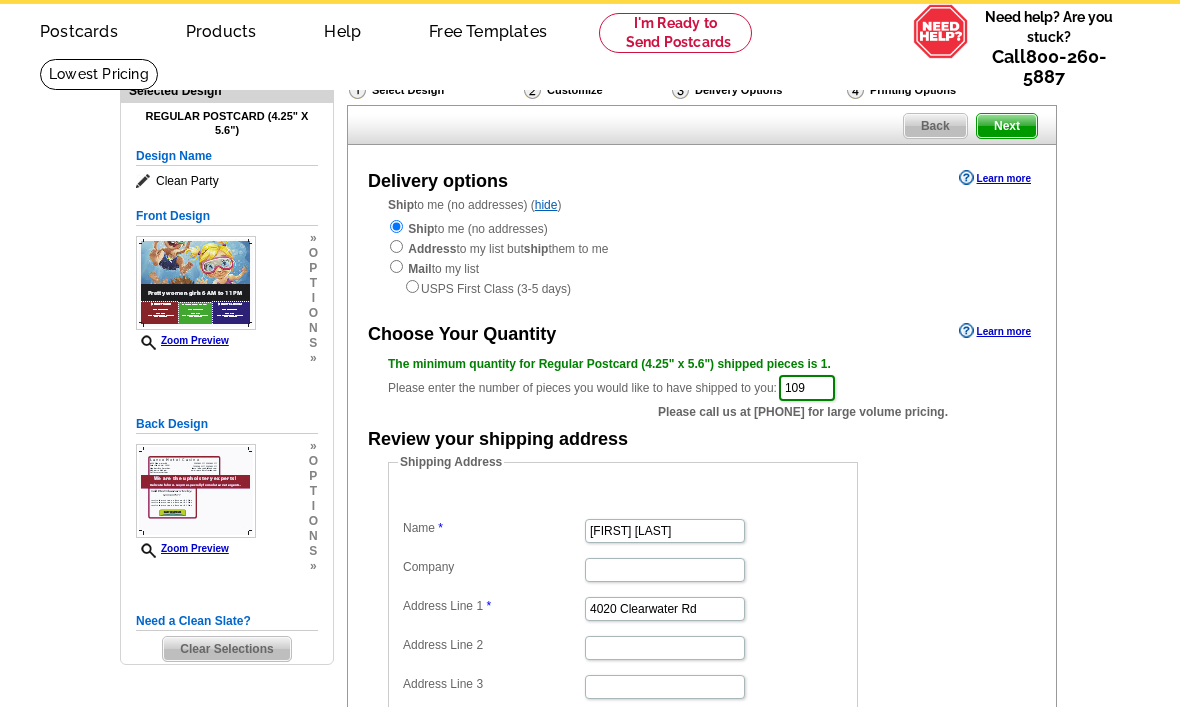 scroll, scrollTop: 62, scrollLeft: 0, axis: vertical 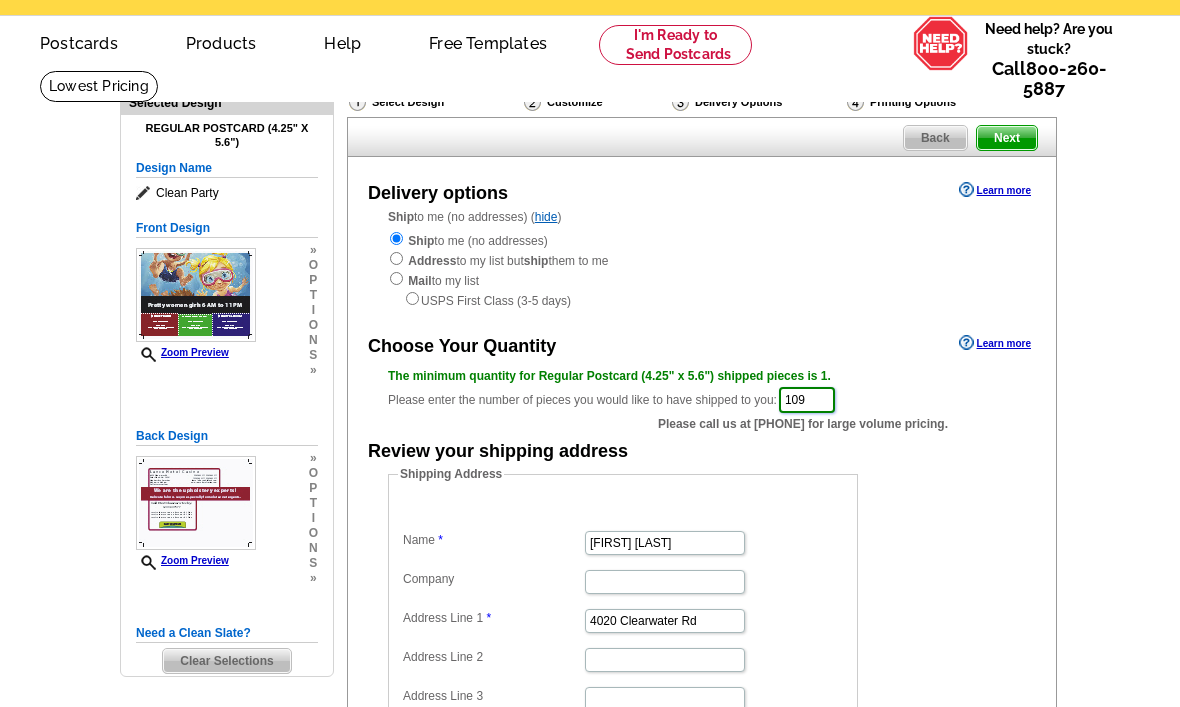 type on "109" 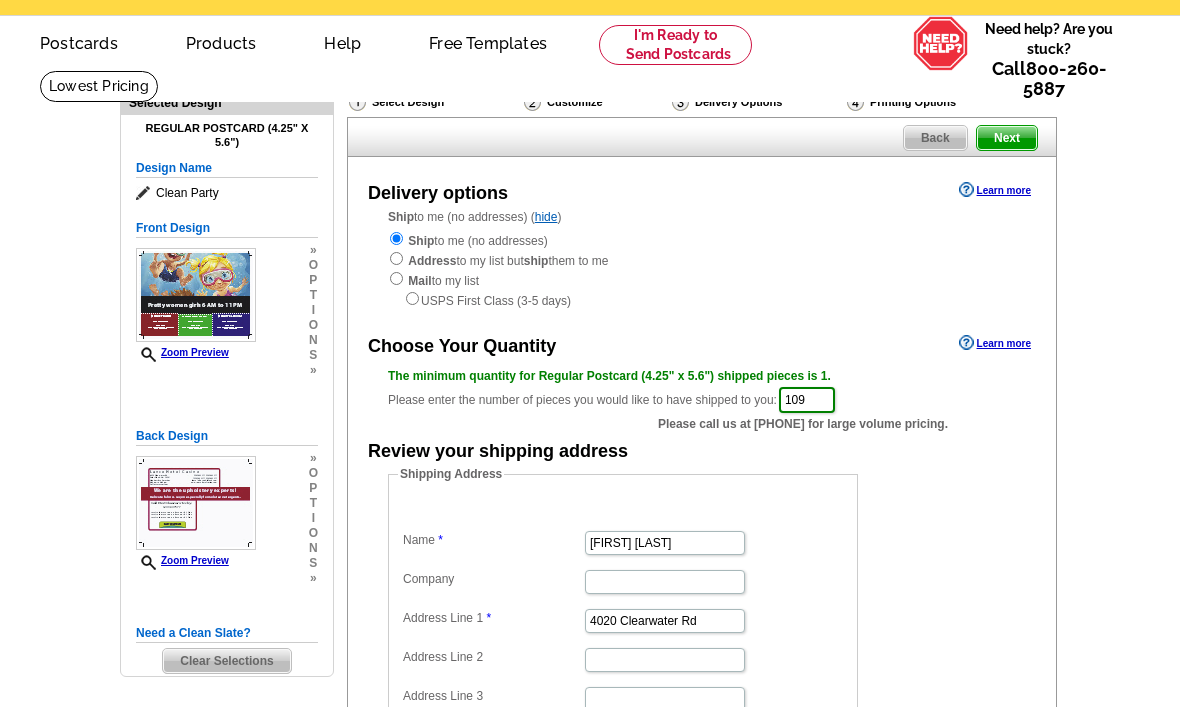 click on "Select Design
Customize
Delivery Options
Printing Options
Back
Next
Delivery options
Learn more
Ship  to me (no addresses)                            ( hide )
Ship  to me (no addresses)
Address  to my list but  ship  them to me
Mail  to my list" at bounding box center (701, 518) 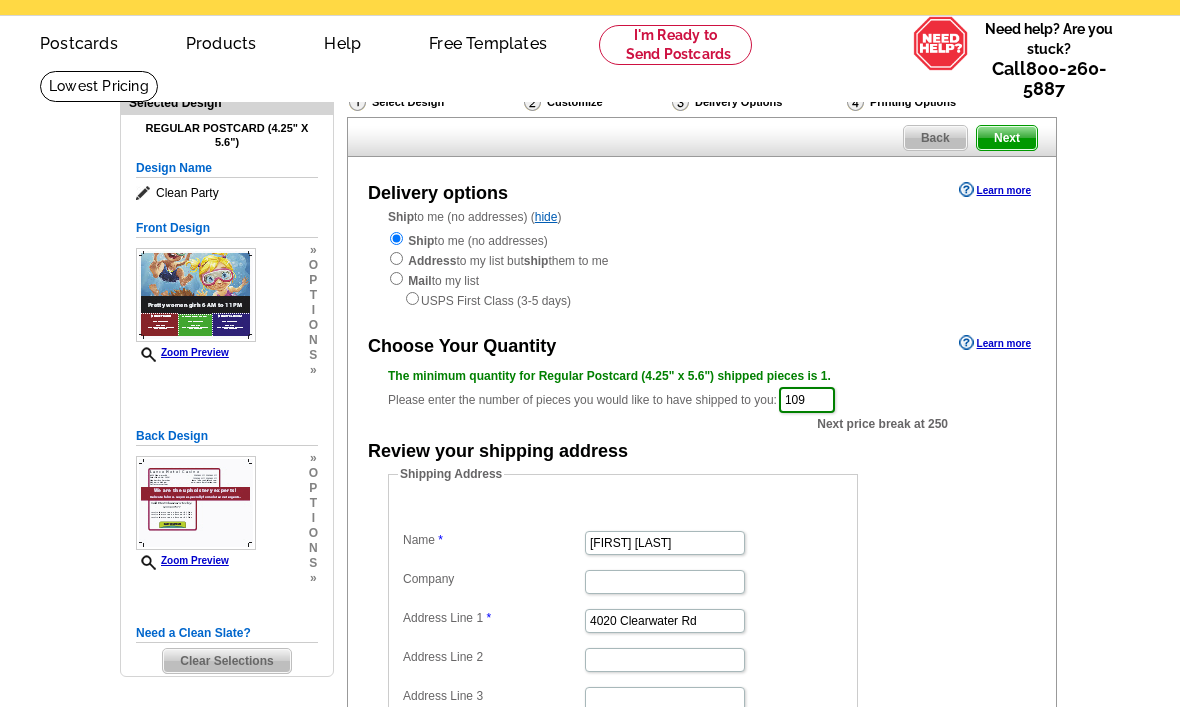 click on "Next" at bounding box center [1007, 138] 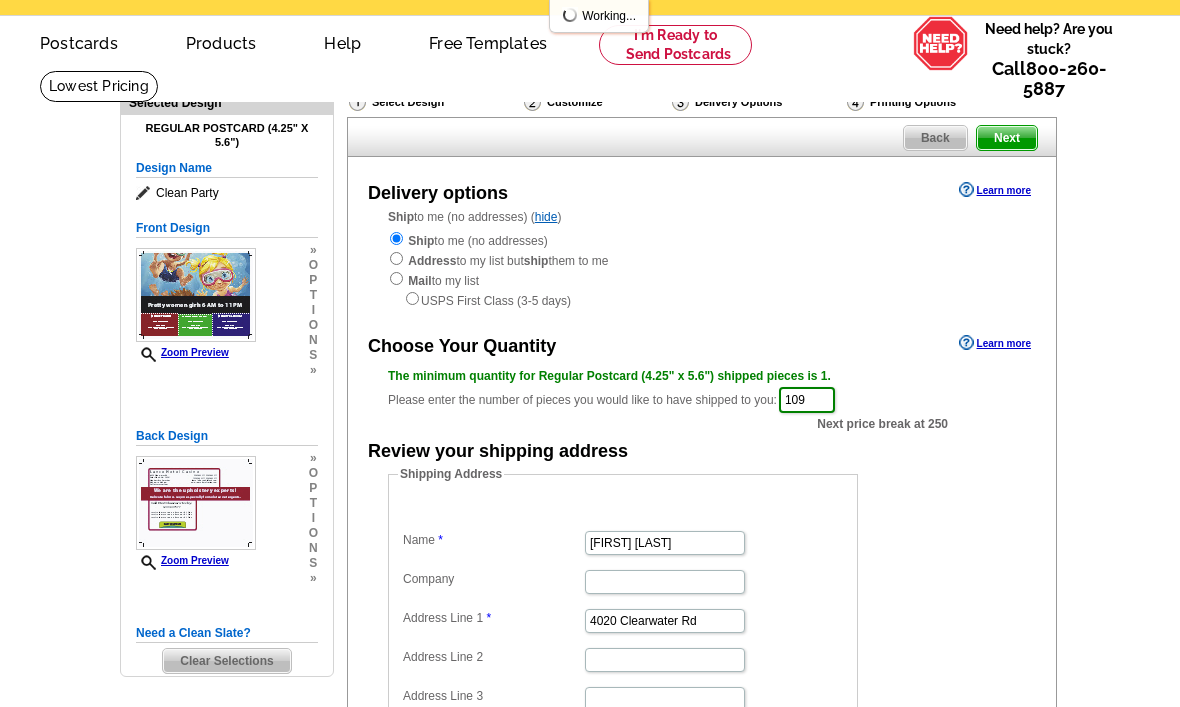 click on "Next" at bounding box center [1007, 138] 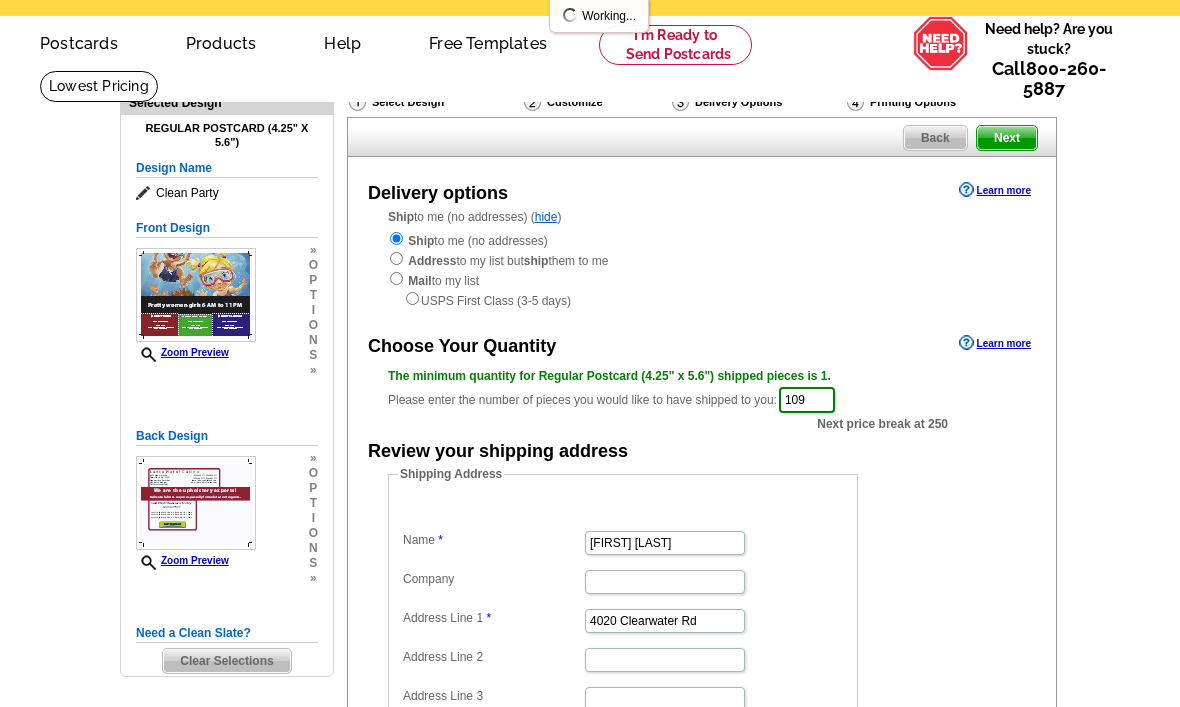 click on "Next" at bounding box center (1007, 138) 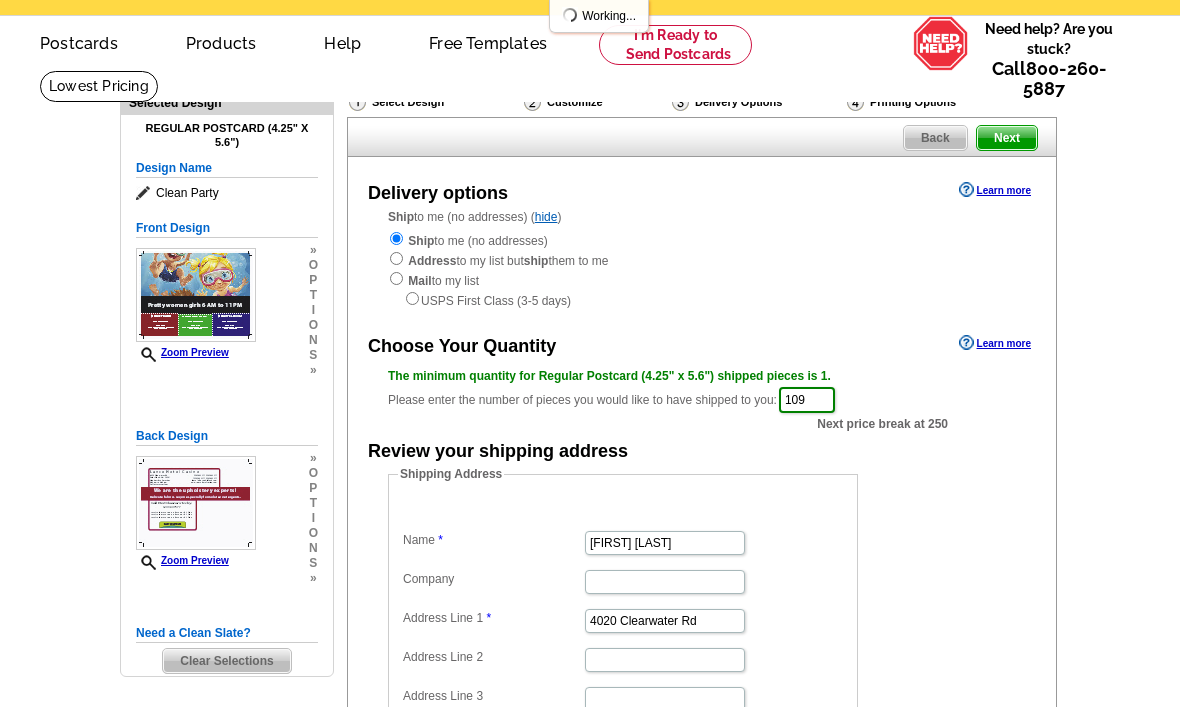 click on "Next" at bounding box center [1007, 138] 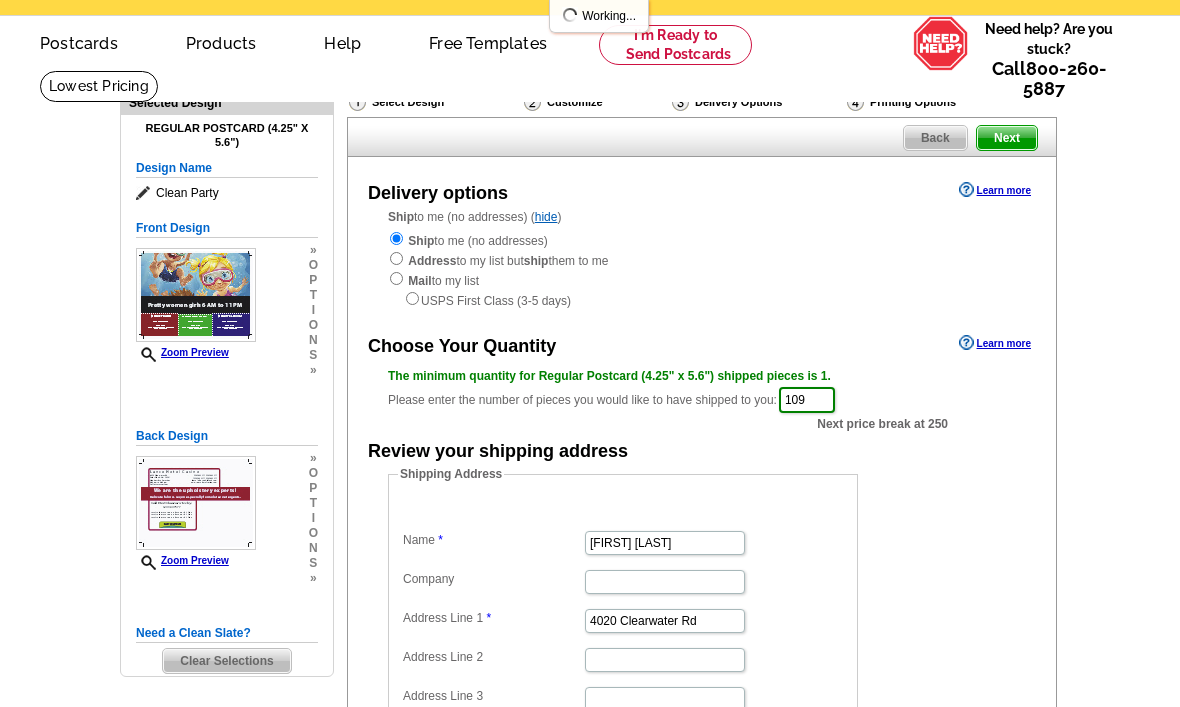 click on "Next" at bounding box center [1007, 138] 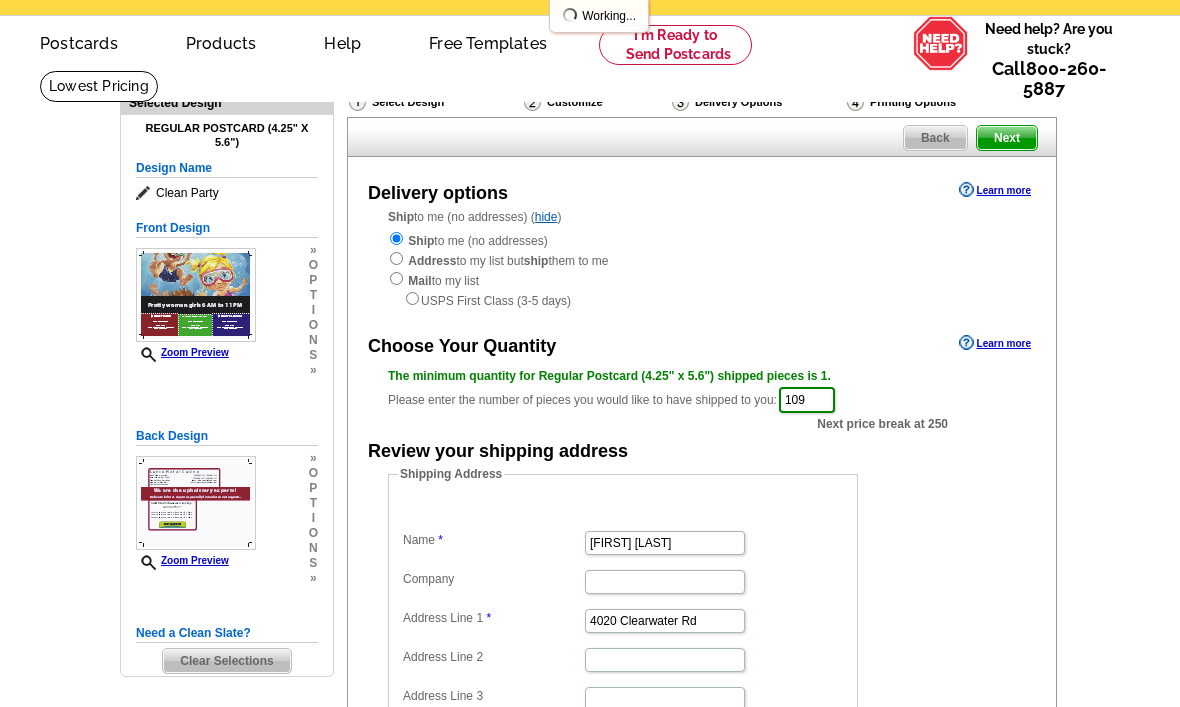 click on "Next" at bounding box center [1007, 138] 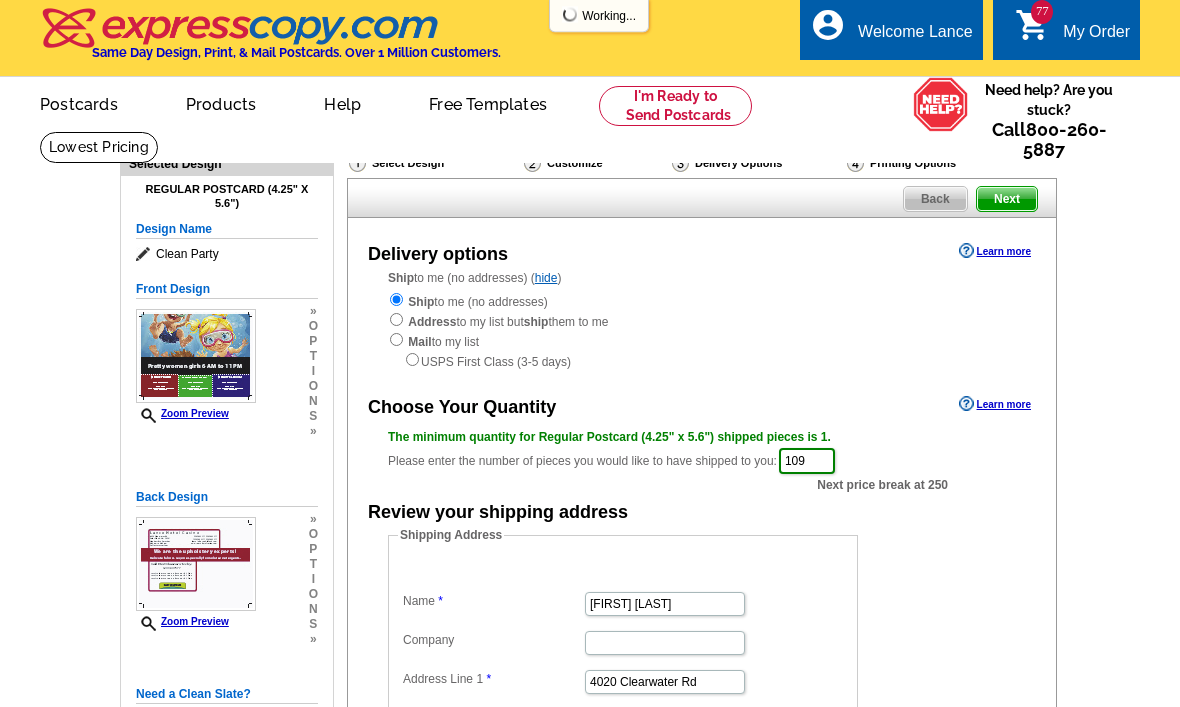 scroll, scrollTop: 0, scrollLeft: 0, axis: both 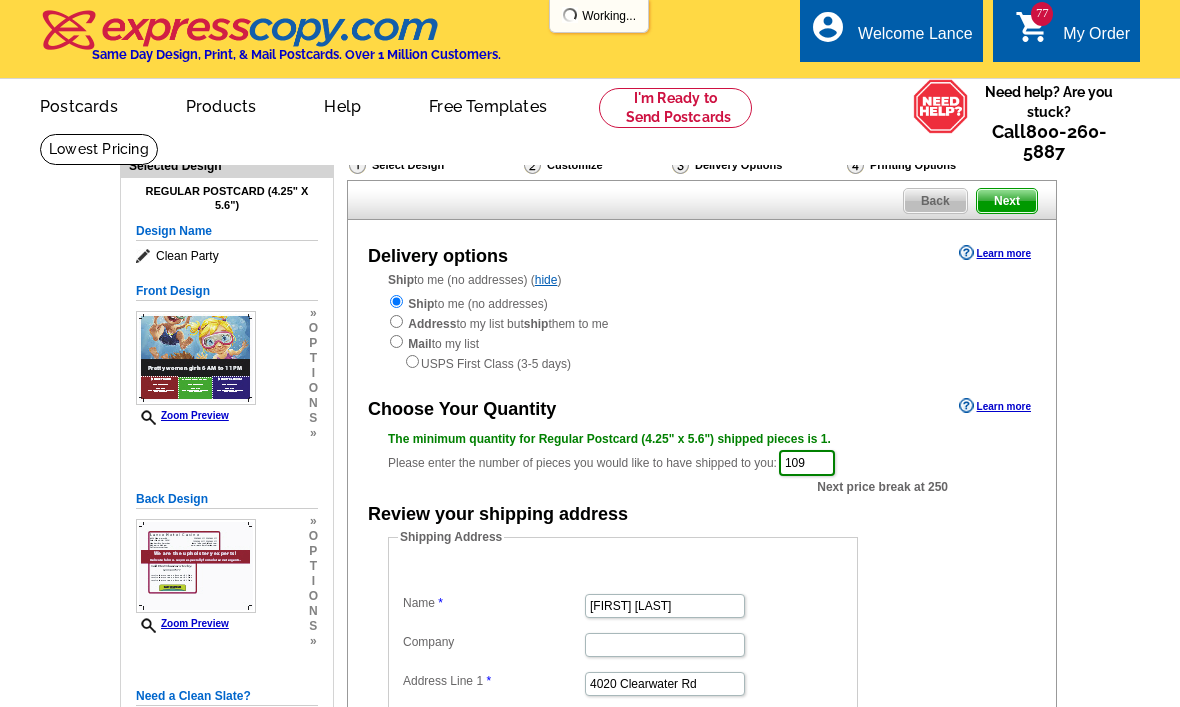 click on "Next" at bounding box center [1007, 201] 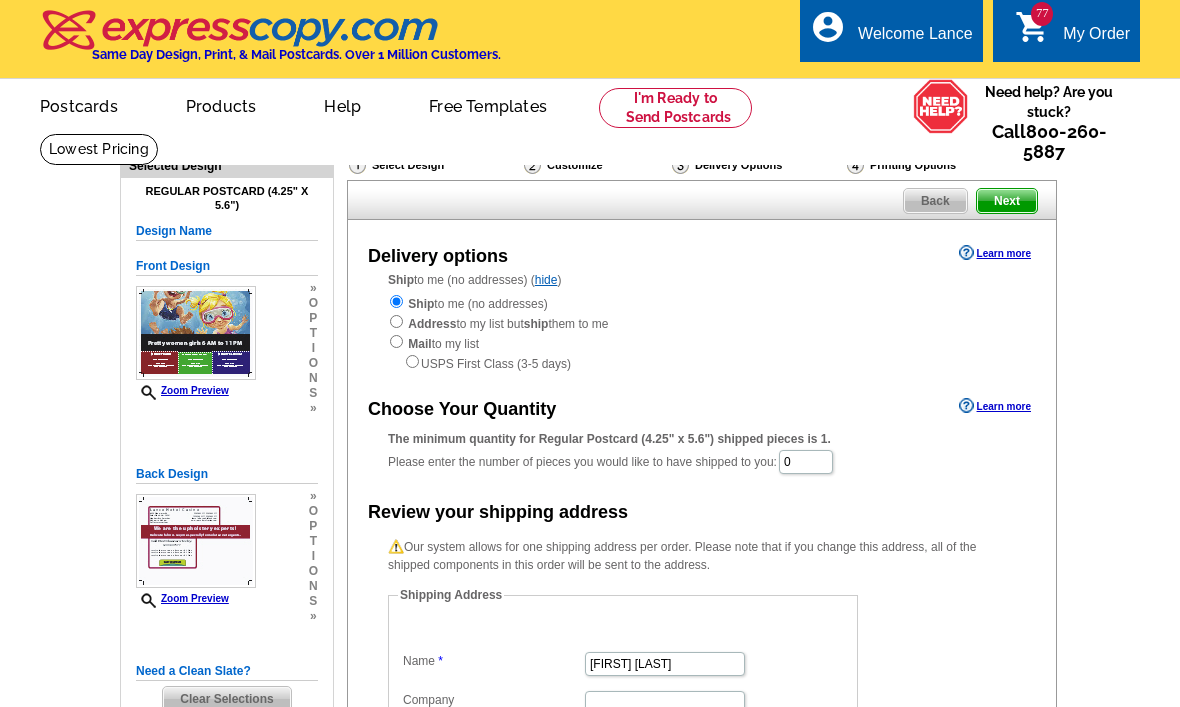 scroll, scrollTop: 0, scrollLeft: 0, axis: both 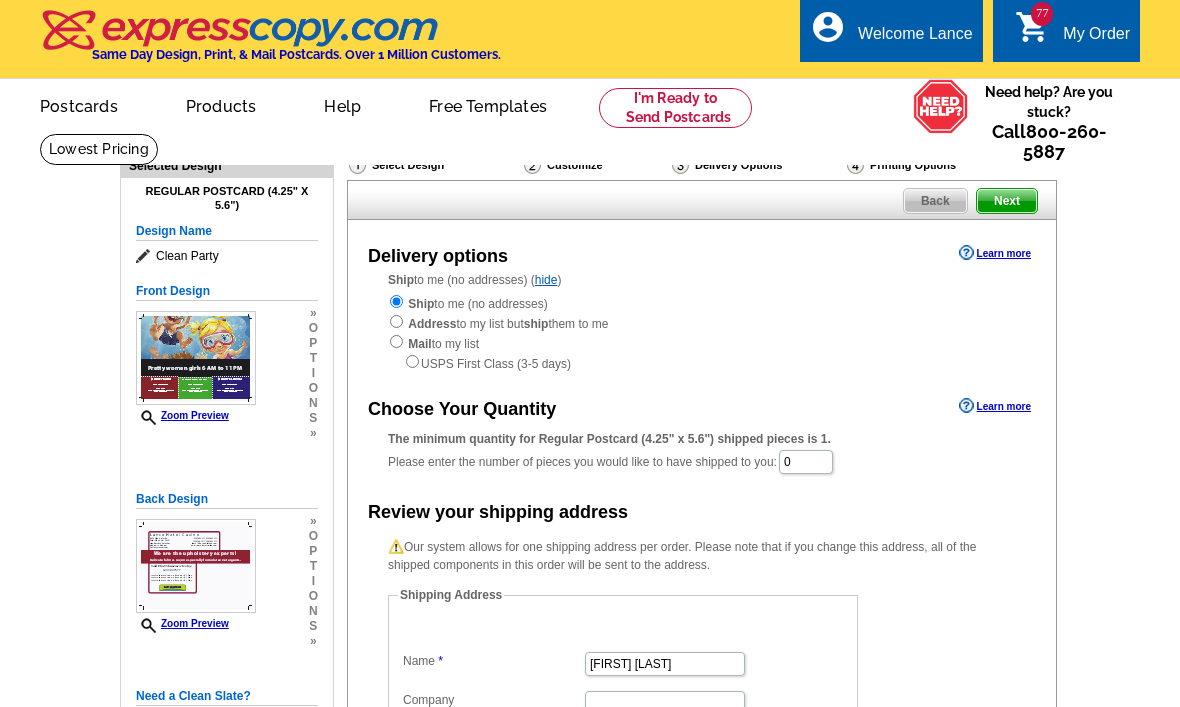 click on "The minimum quantity for Regular Postcard (4.25" x 5.6") shipped pieces is 1." at bounding box center (702, 439) 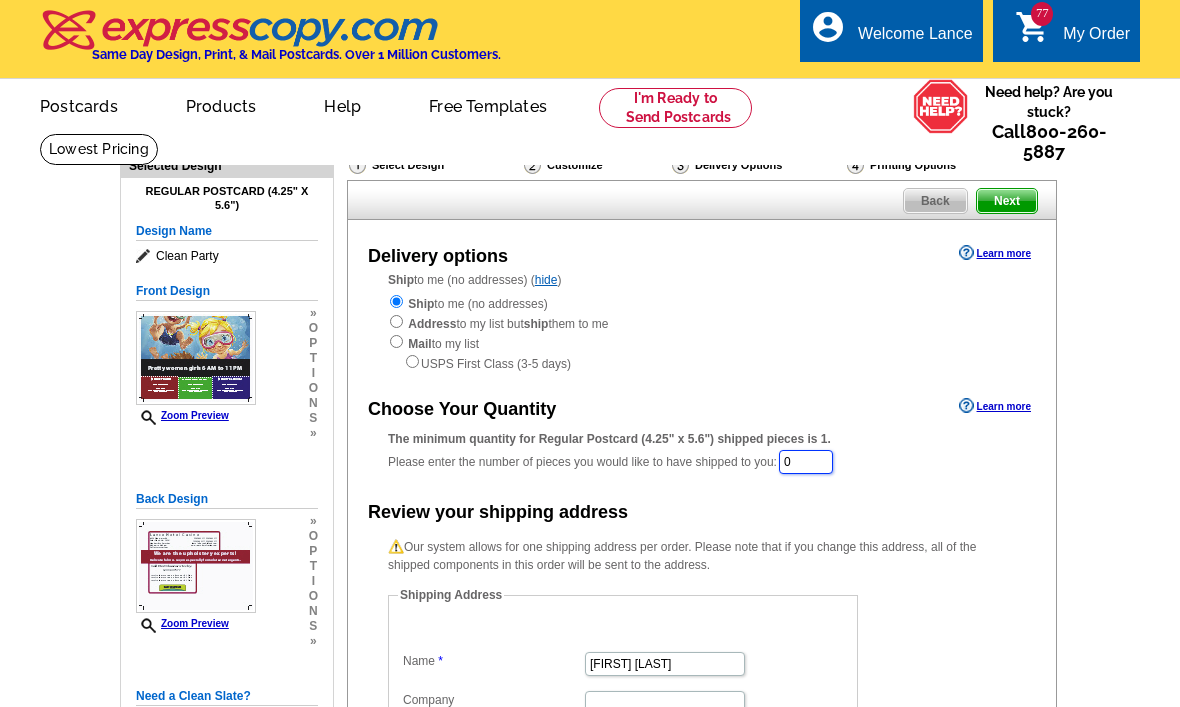 click on "0" at bounding box center [806, 462] 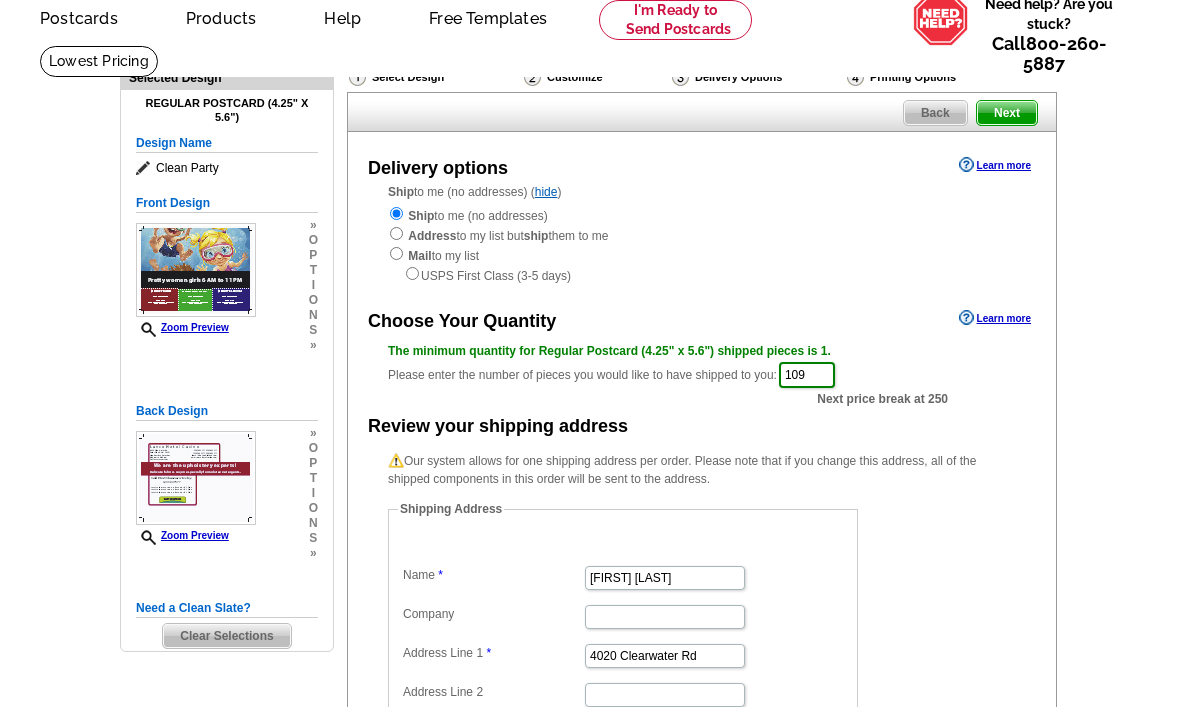 scroll, scrollTop: 0, scrollLeft: 0, axis: both 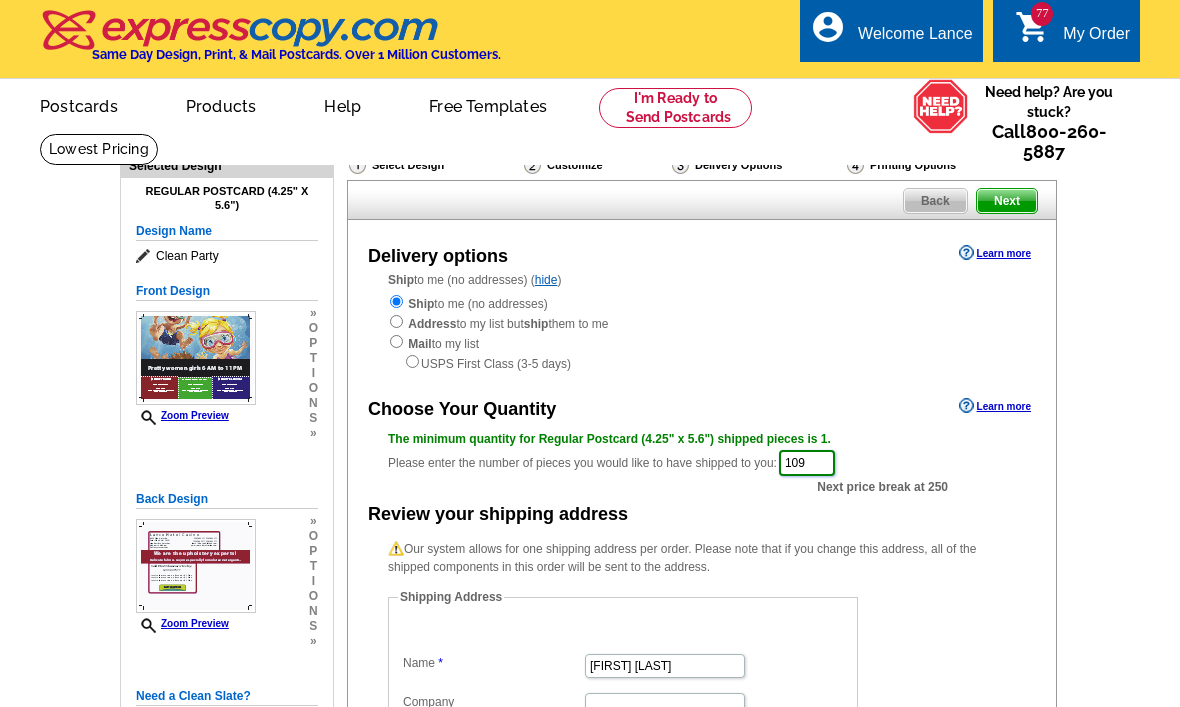type on "109" 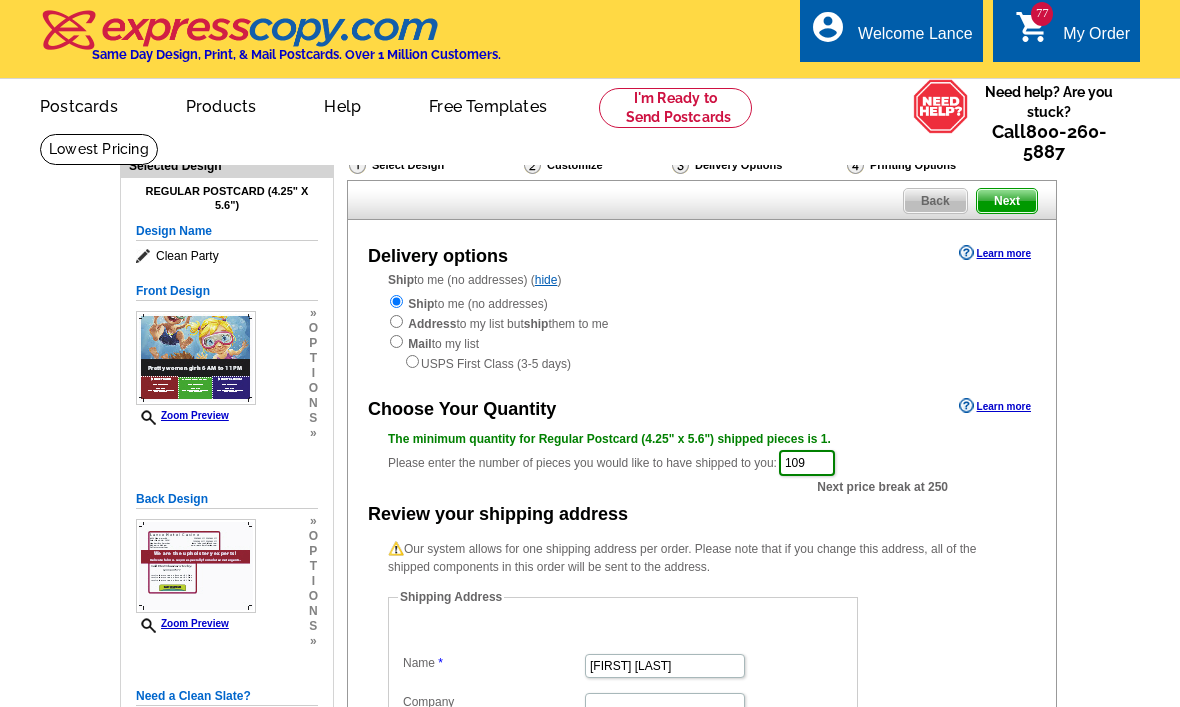click on "Next" at bounding box center [1007, 201] 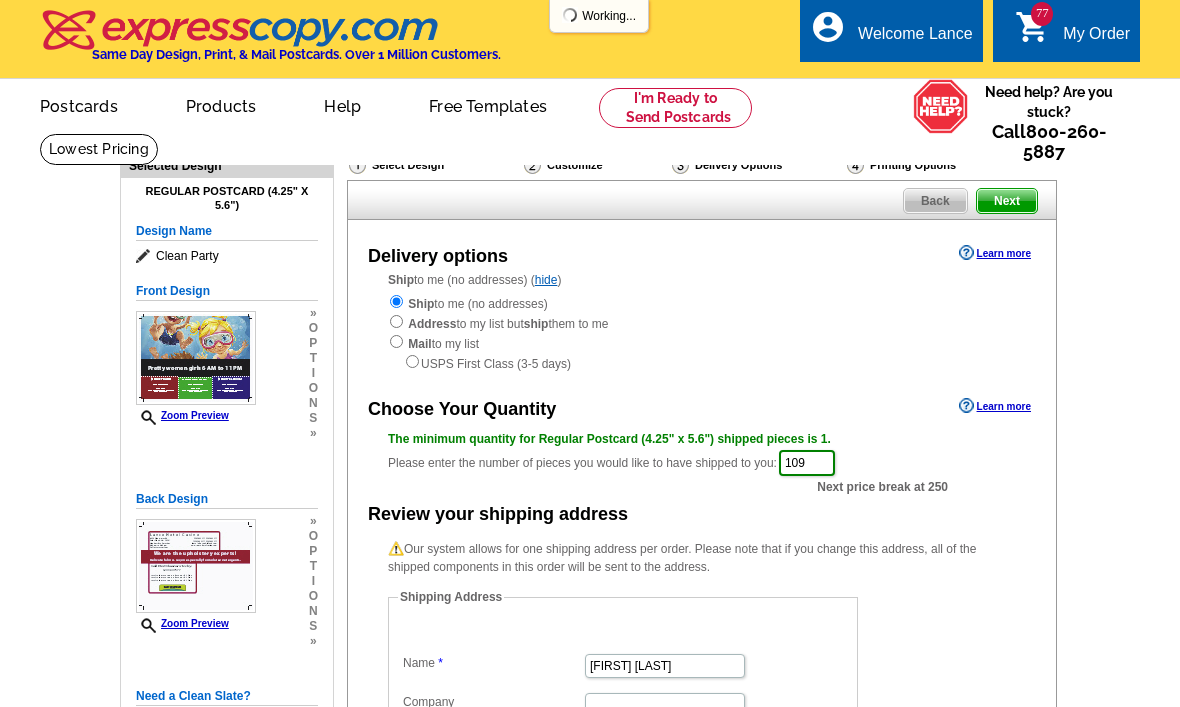 click on "Select Design
Customize
Delivery Options
Printing Options
Back
Next
Delivery options
Learn more
Ship  to me (no addresses)                            ( hide )
Ship  to me (no addresses)
Address  to my list but  ship  them to me
Mail  to my list" at bounding box center (701, 611) 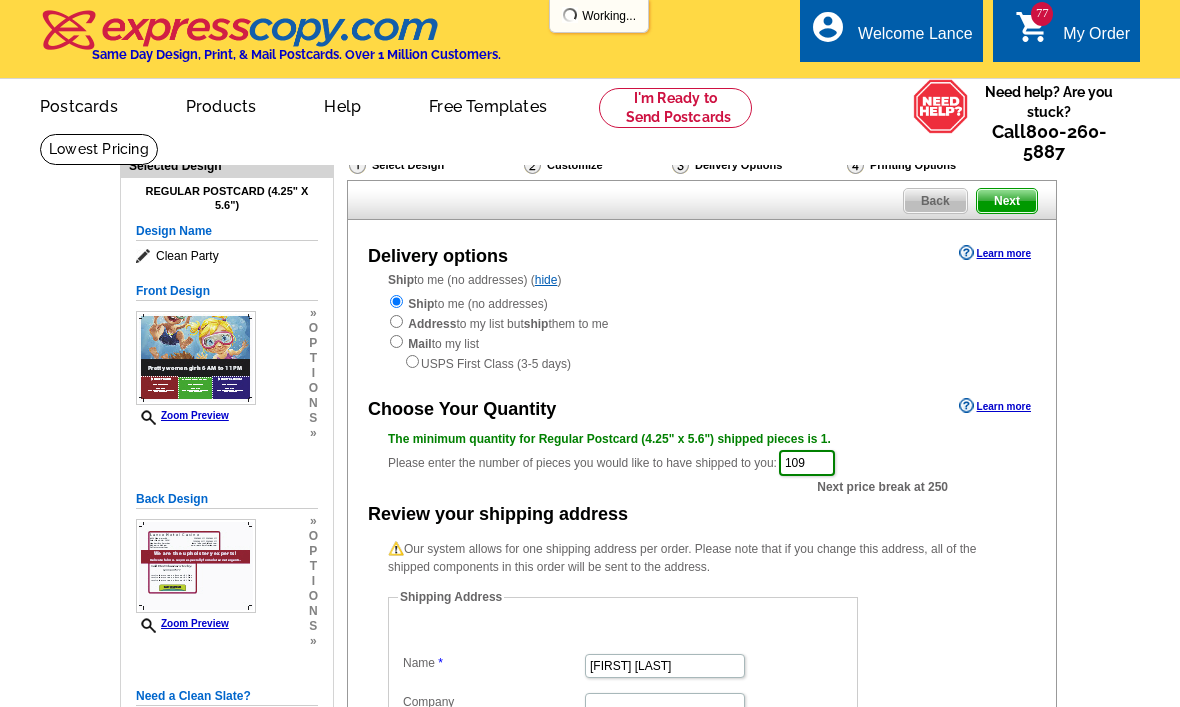 click on "shopping_cart" at bounding box center (1033, 27) 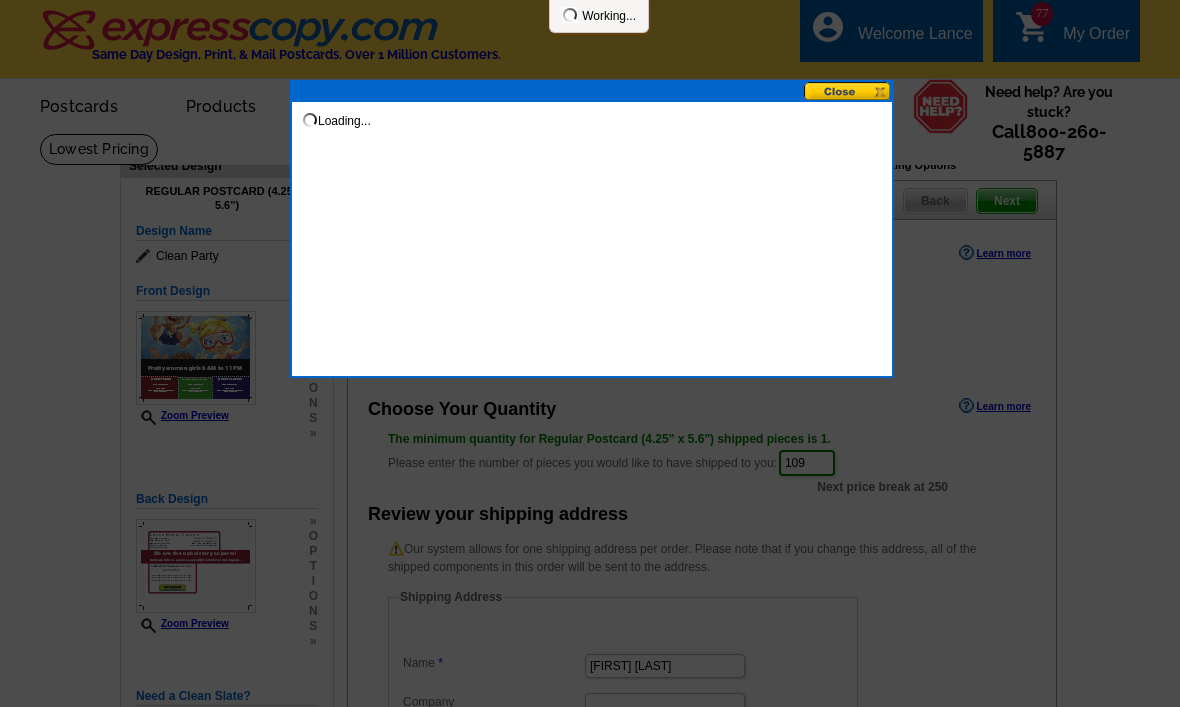 click at bounding box center (848, 91) 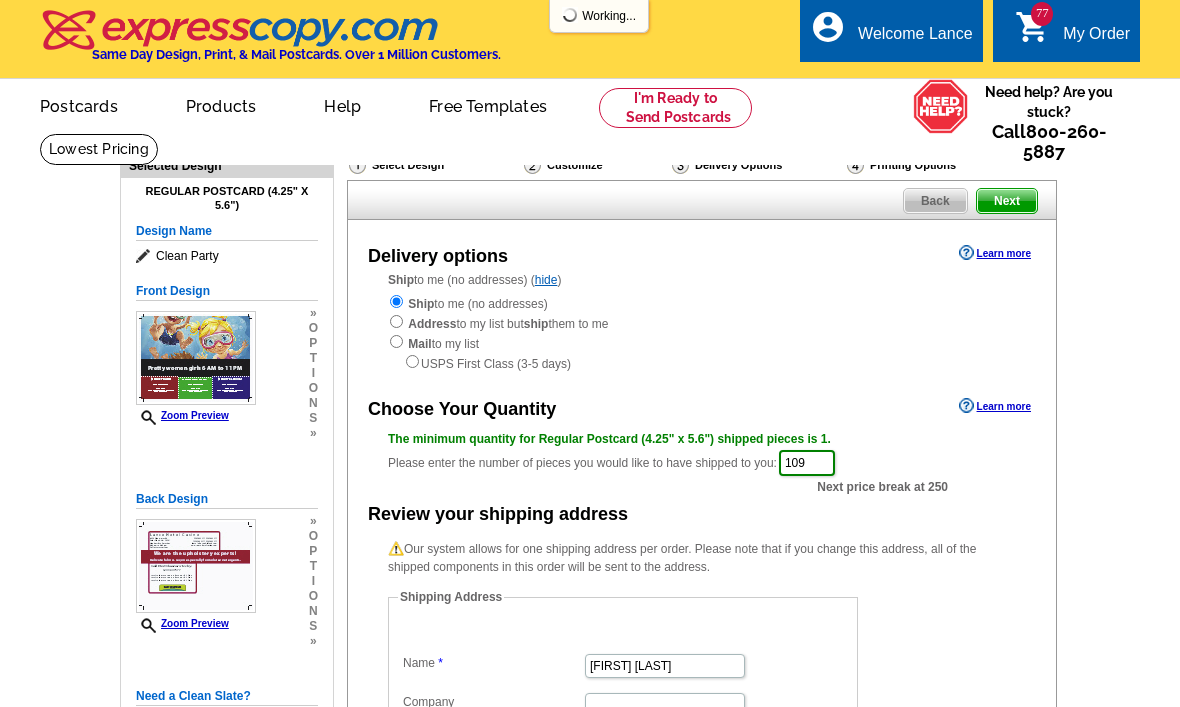 click on "Next" at bounding box center [1007, 201] 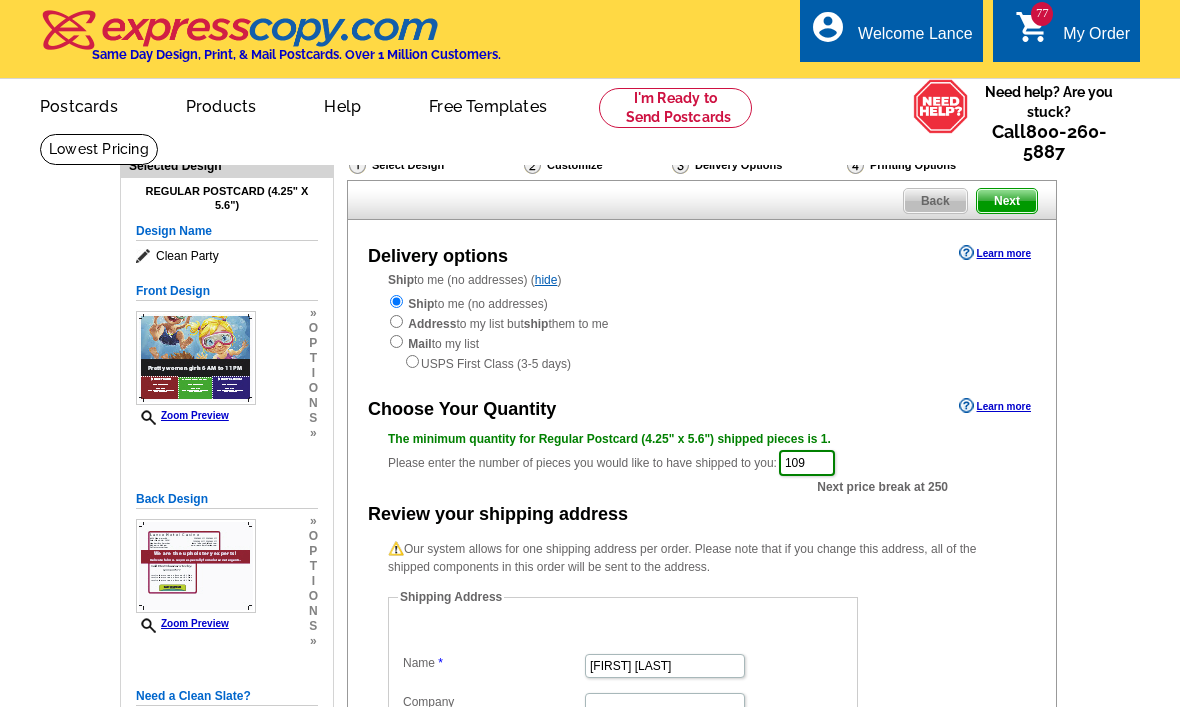 click on "shopping_cart" at bounding box center (1033, 27) 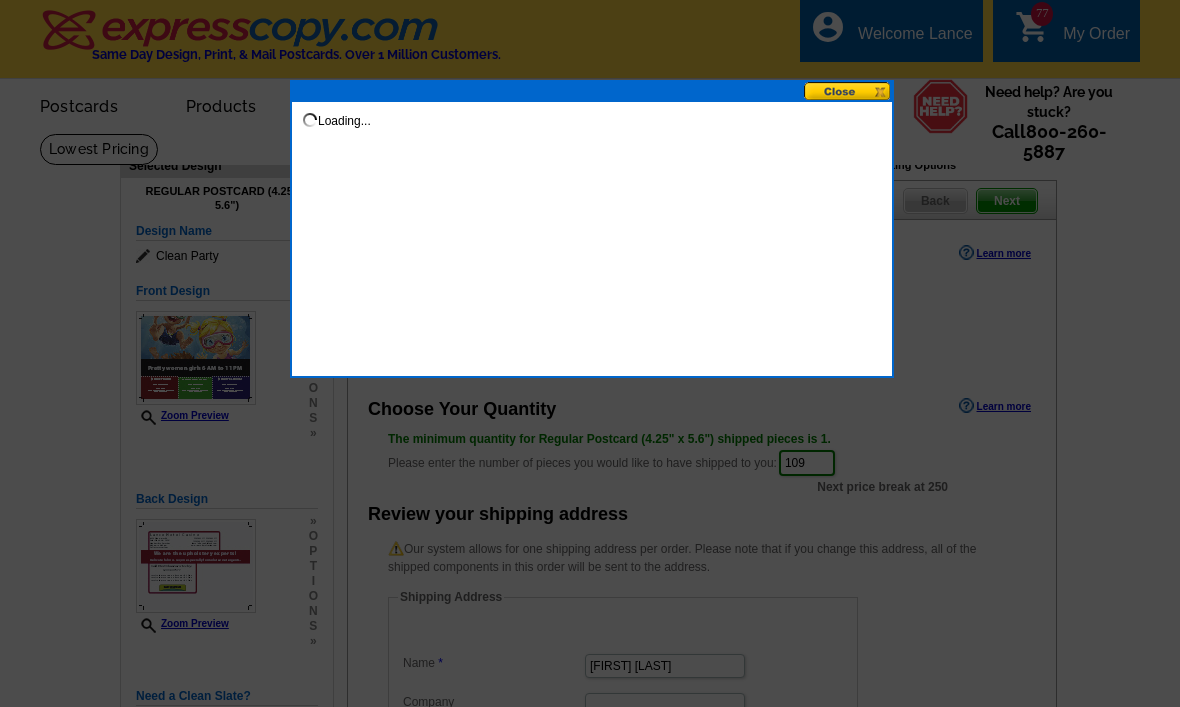 click at bounding box center (590, 353) 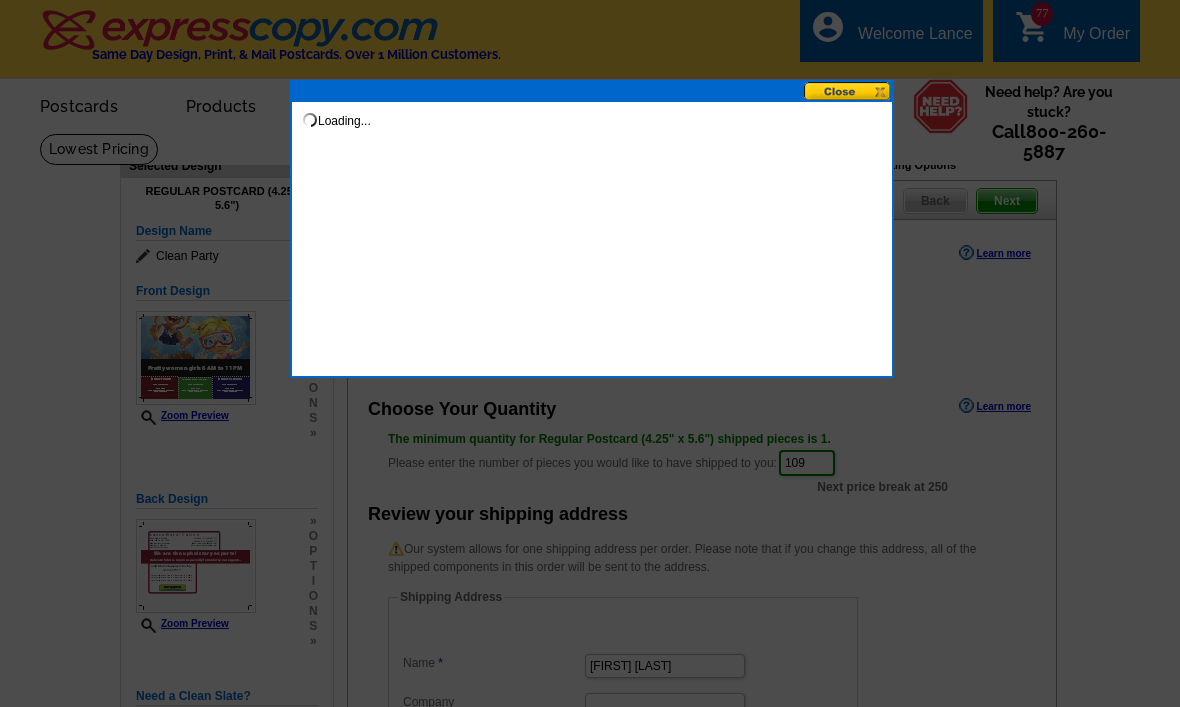 click at bounding box center [590, 353] 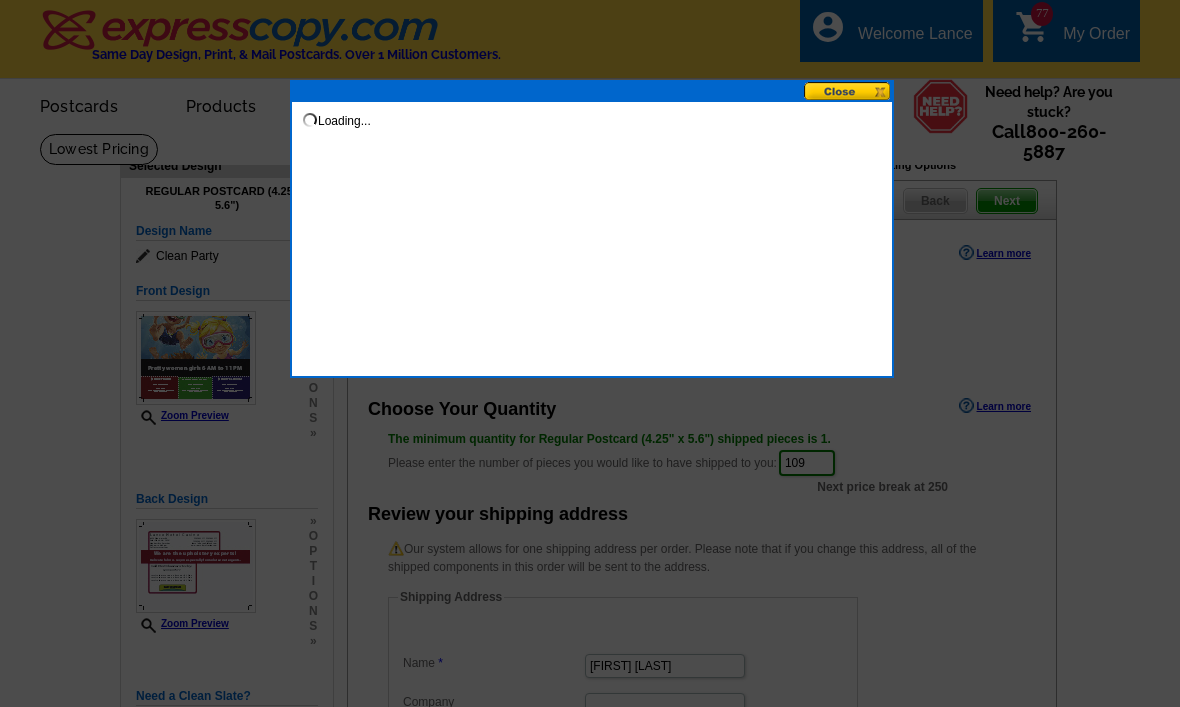 click at bounding box center (590, 353) 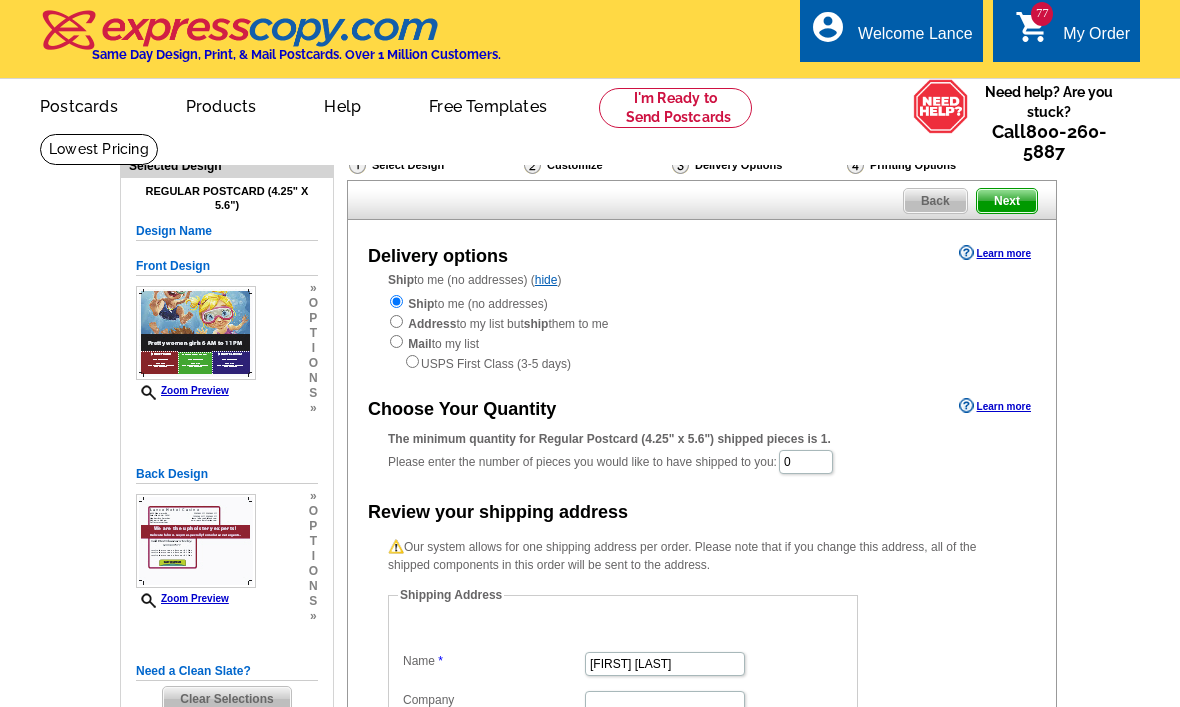 scroll, scrollTop: 0, scrollLeft: 0, axis: both 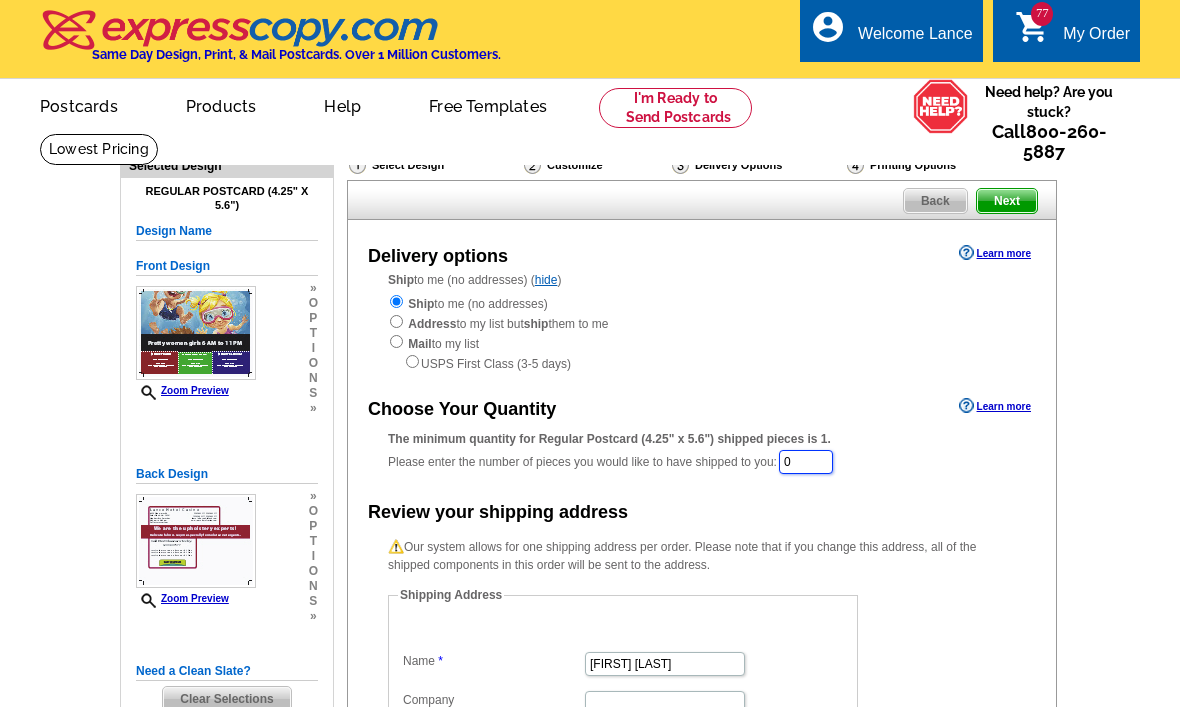 click on "0" at bounding box center (806, 462) 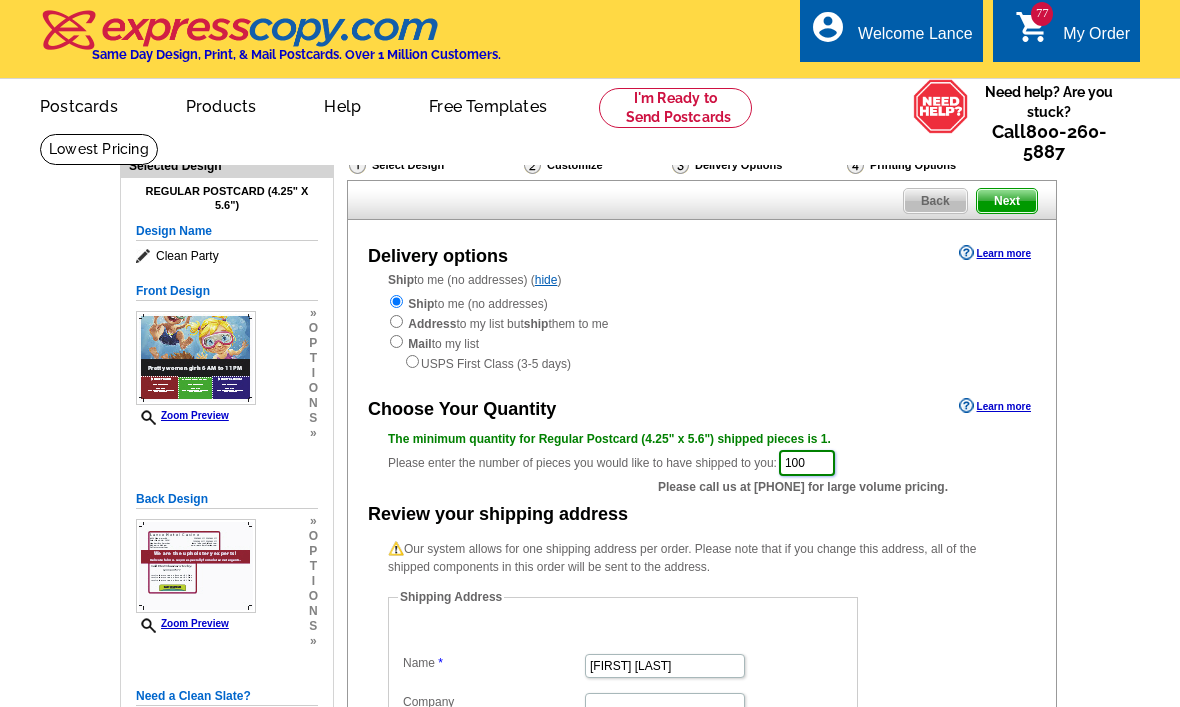 type on "100" 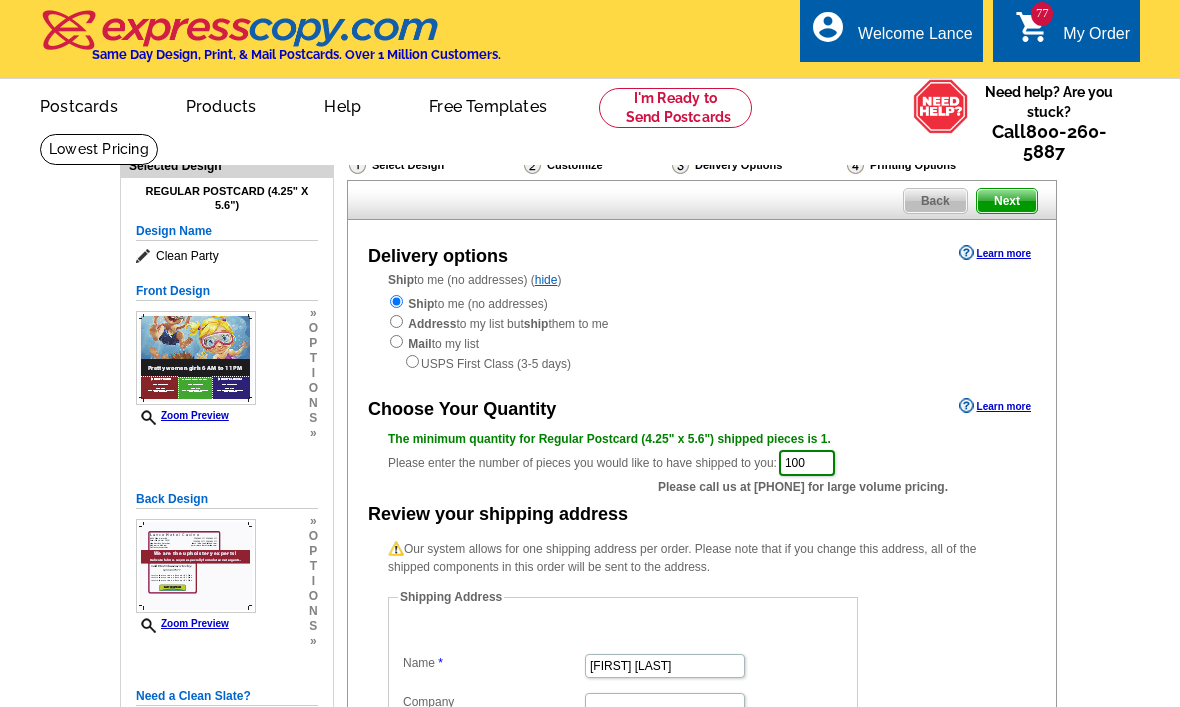 click on "Next" at bounding box center (1007, 201) 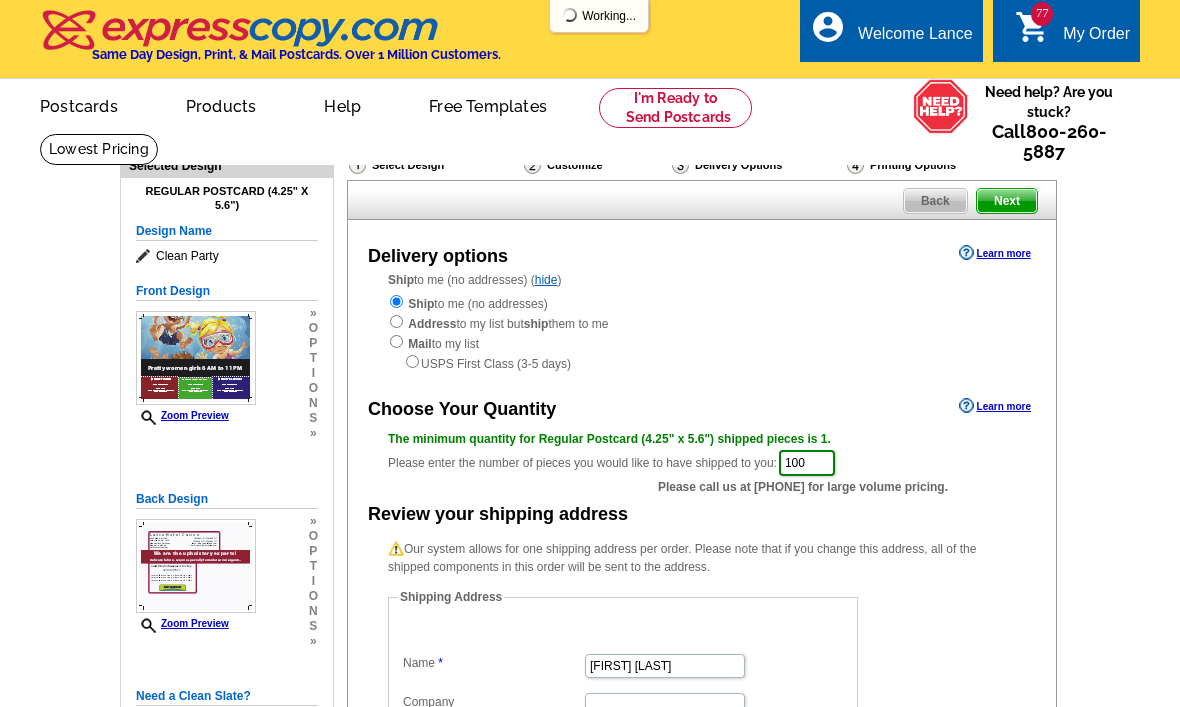 click on "Next" at bounding box center [1007, 201] 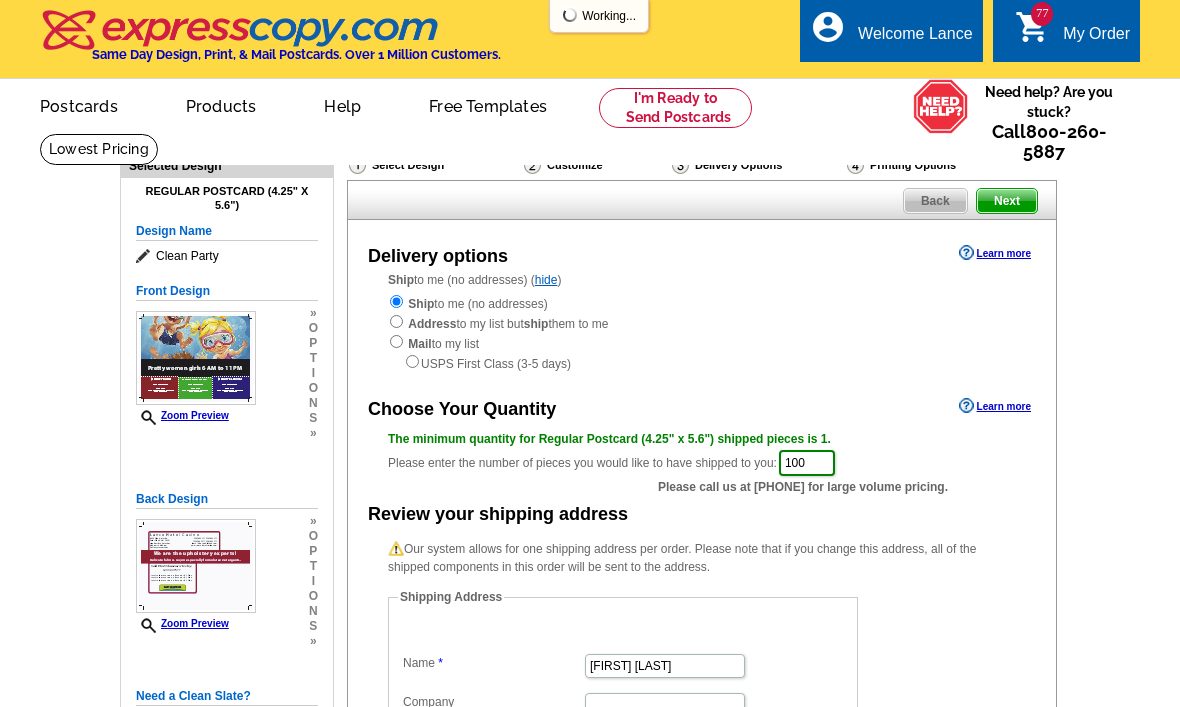 click on "Next" at bounding box center (1007, 201) 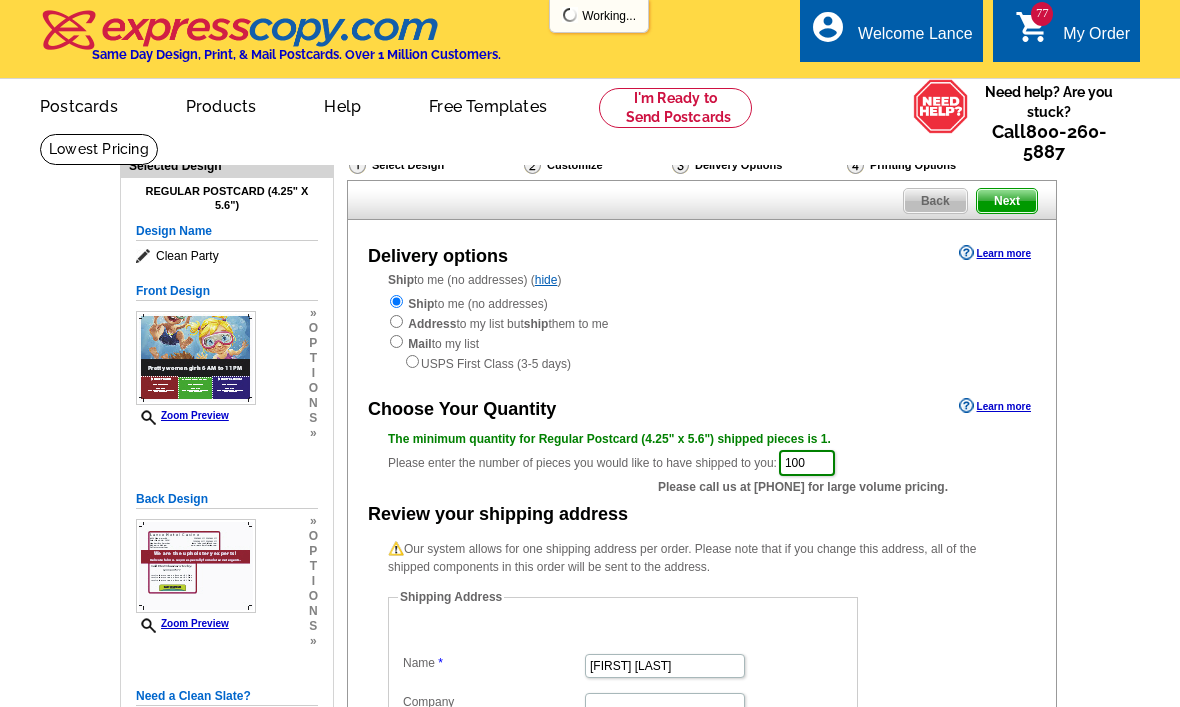 click on "Next" at bounding box center (1007, 201) 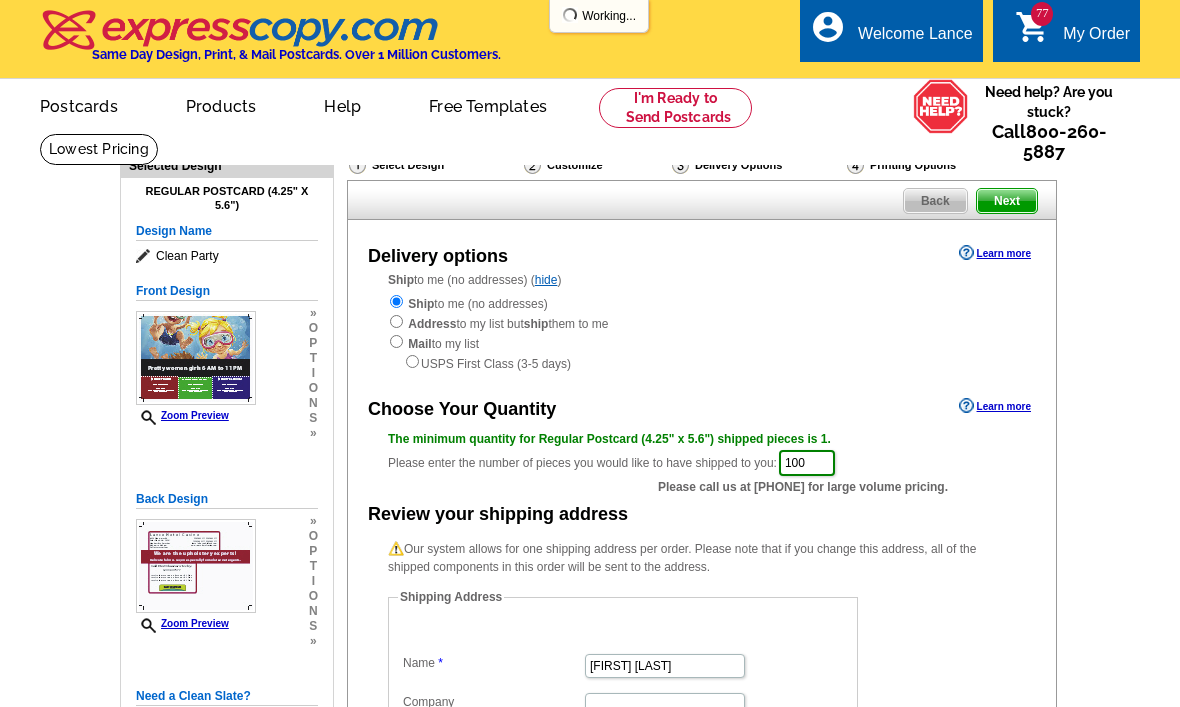 click on "Back
Next" at bounding box center (702, 200) 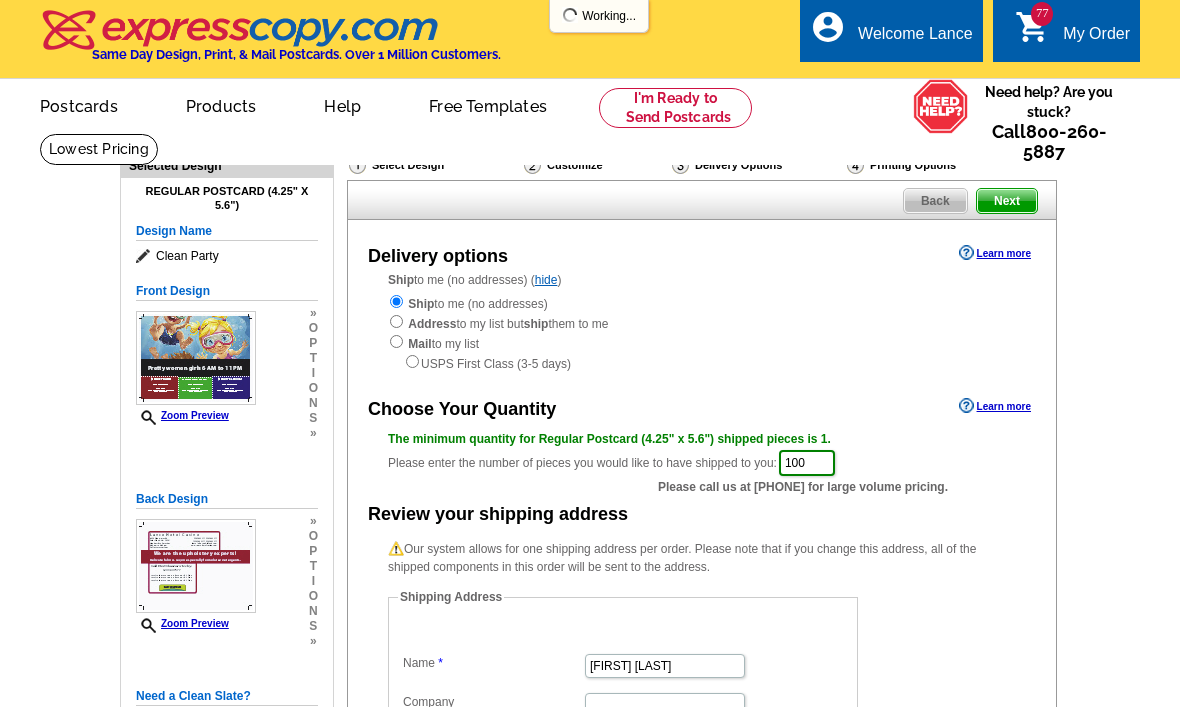 click on "Back
Next" at bounding box center (702, 200) 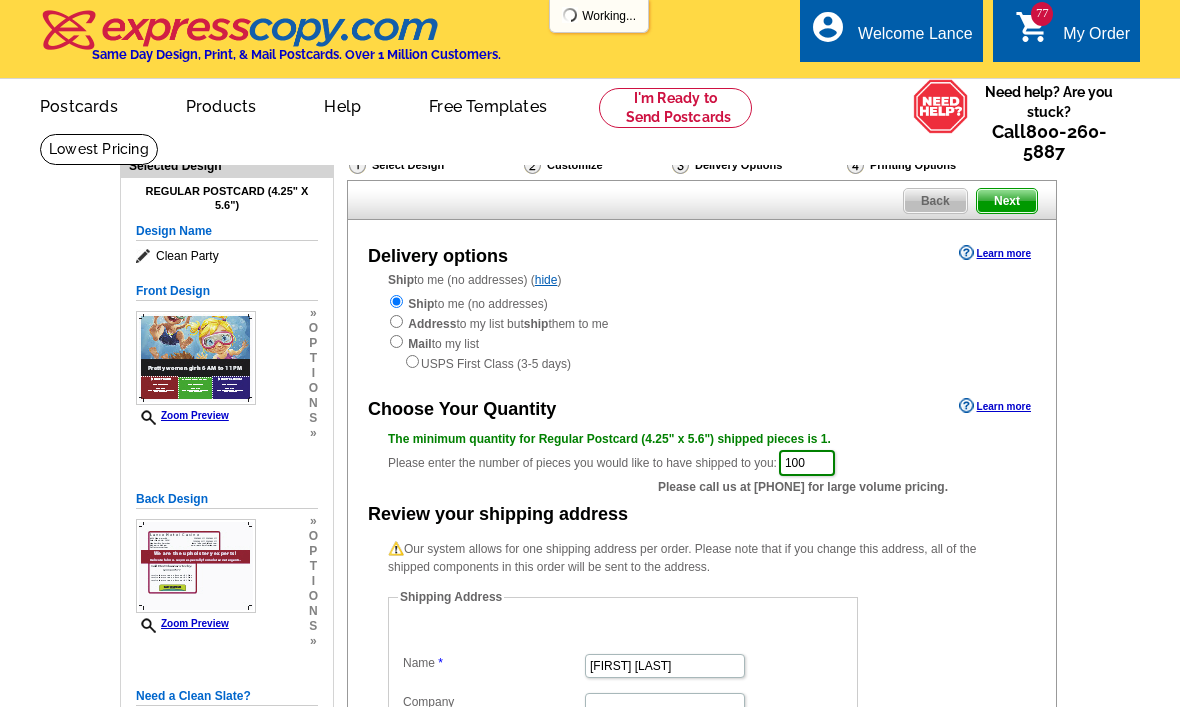 click on "Next" at bounding box center [1007, 201] 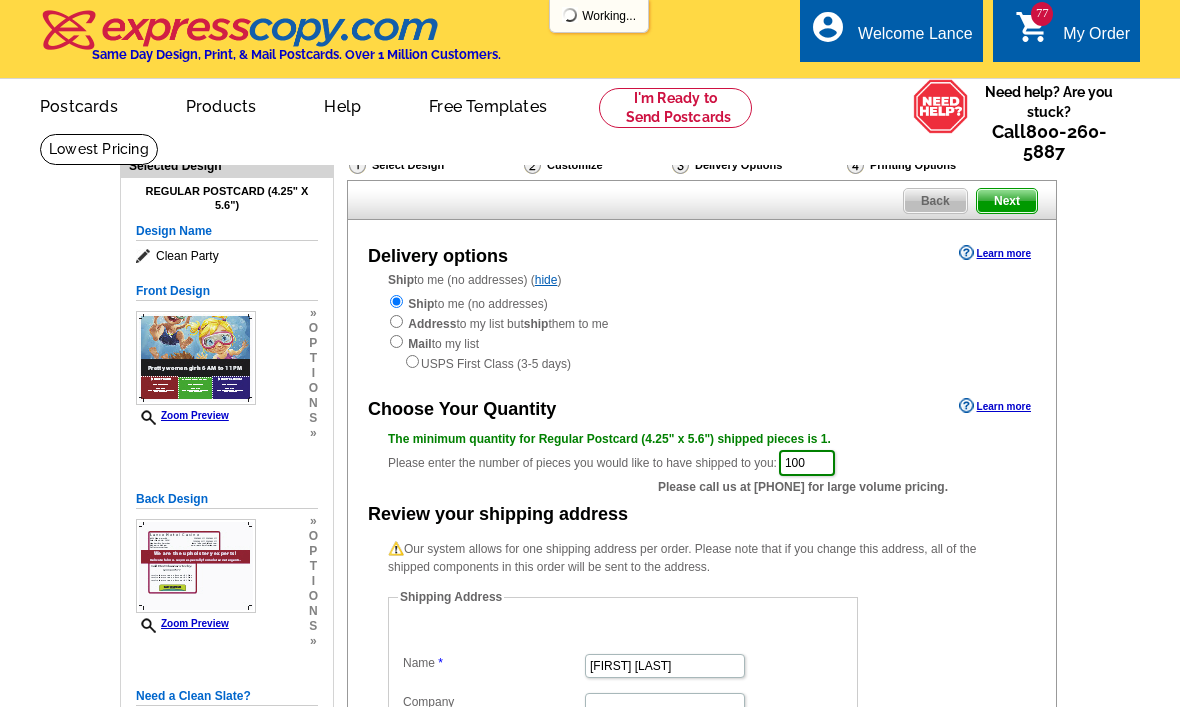 click on "Next" at bounding box center [1007, 201] 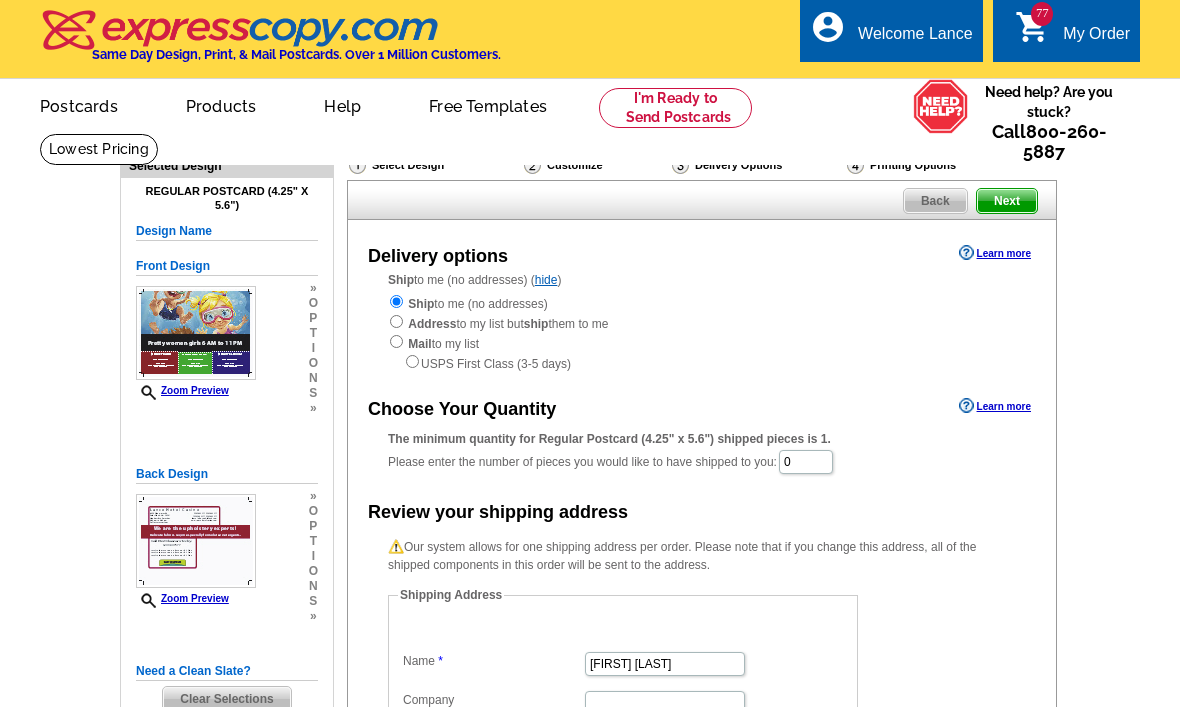 scroll, scrollTop: 46, scrollLeft: 0, axis: vertical 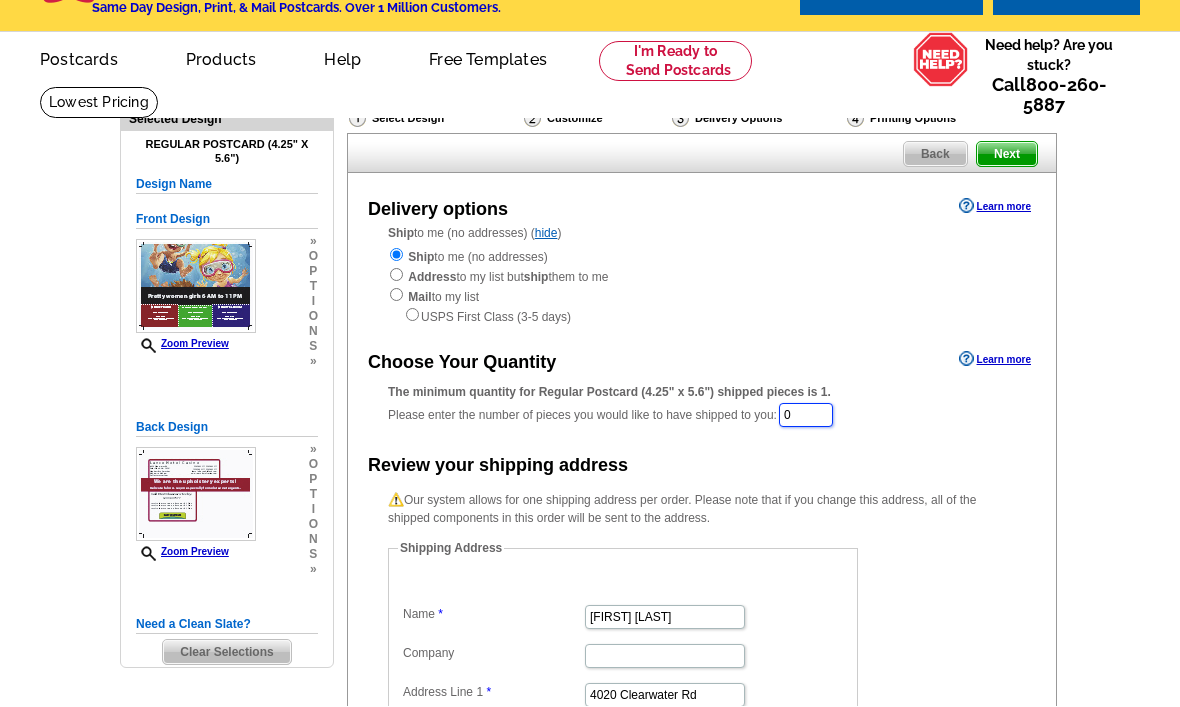 click on "0" at bounding box center (806, 416) 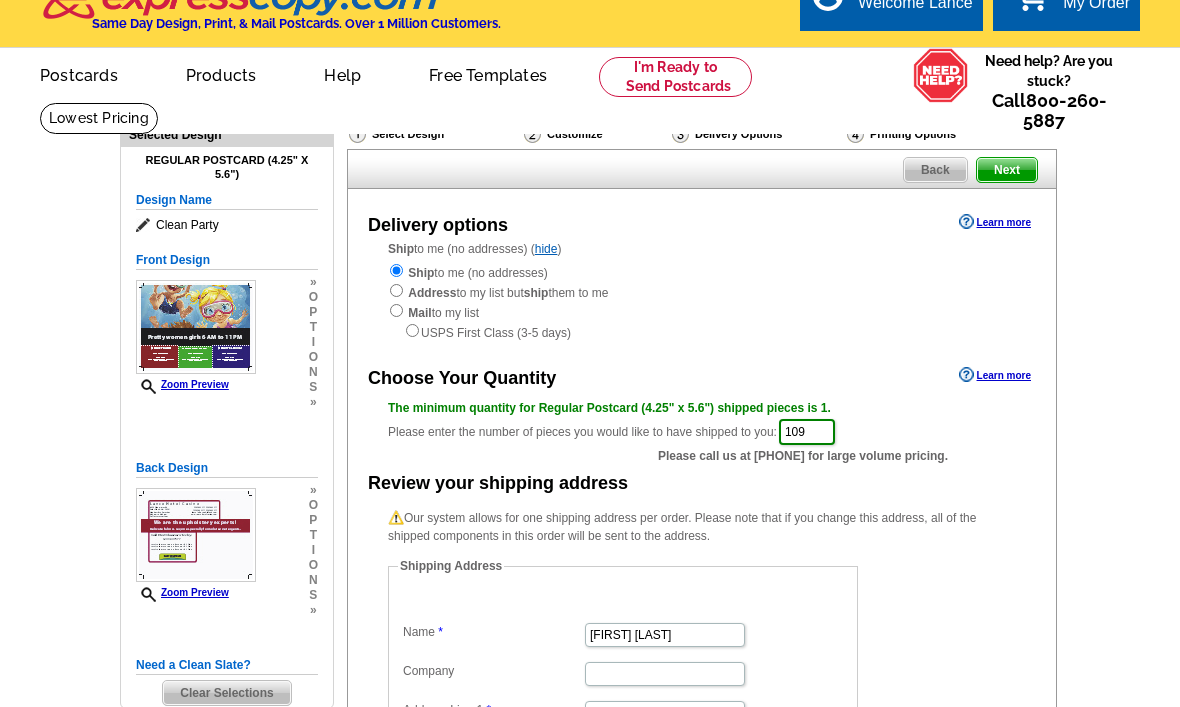 scroll, scrollTop: 0, scrollLeft: 0, axis: both 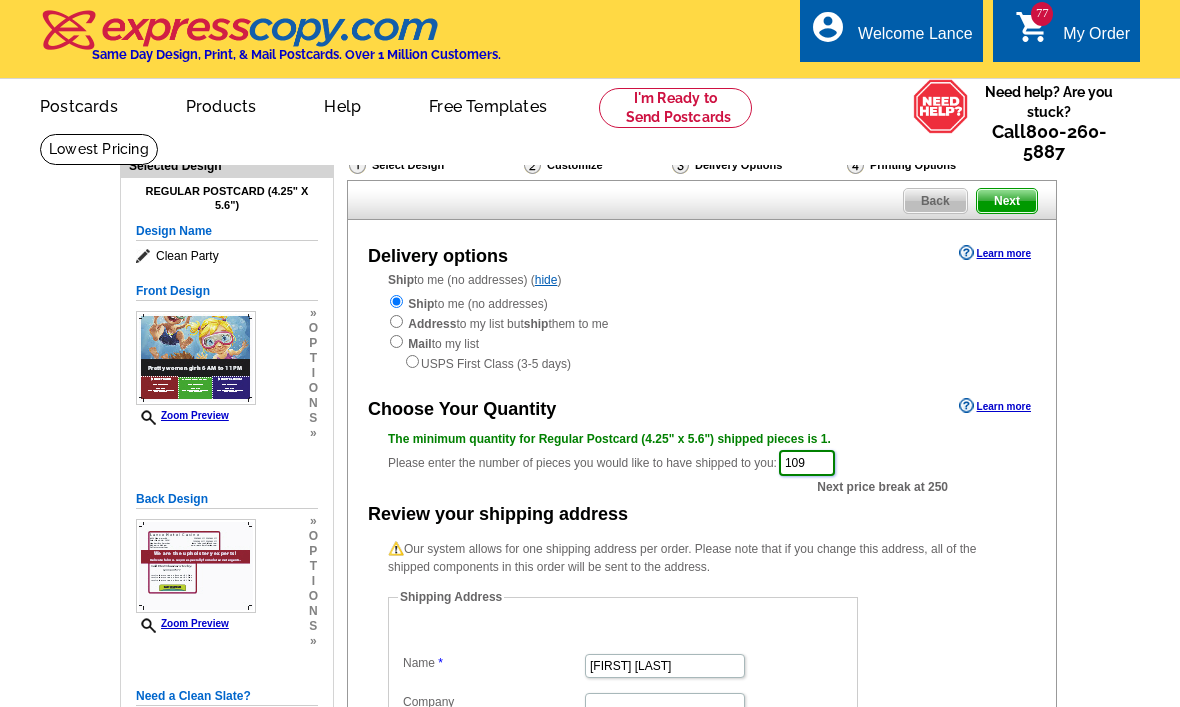 type on "109" 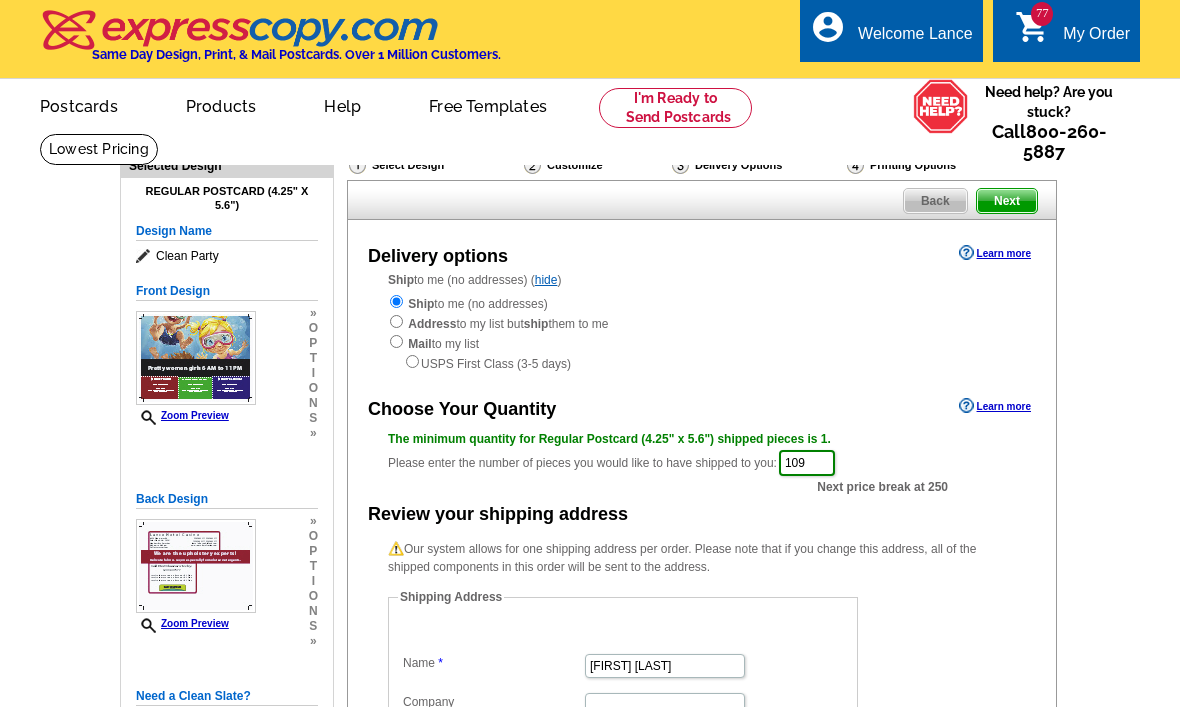click on "Back
Next" at bounding box center (702, 200) 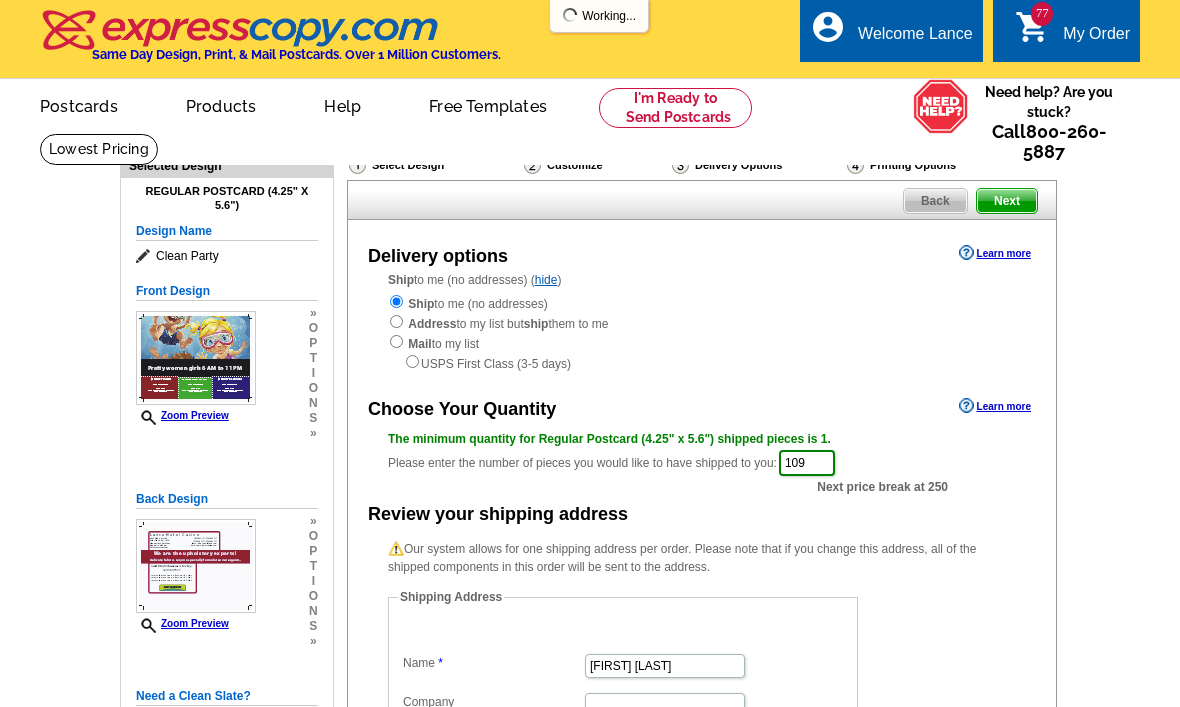click on "Select Design
Customize
Delivery Options
Printing Options
Back
Next
Delivery options
Learn more
Ship  to me (no addresses)                            ( hide )
Ship  to me (no addresses)
Address  to my list but  ship  them to me
Mail  to my list" at bounding box center [701, 611] 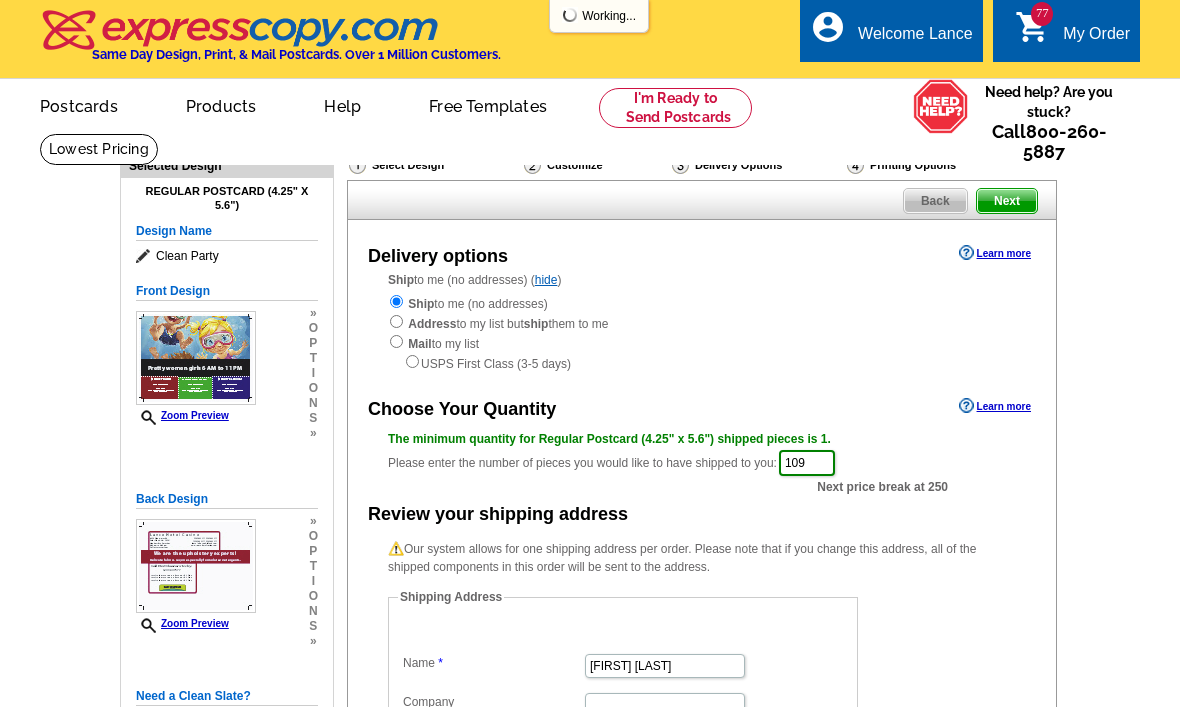 click on "Next" at bounding box center (1007, 201) 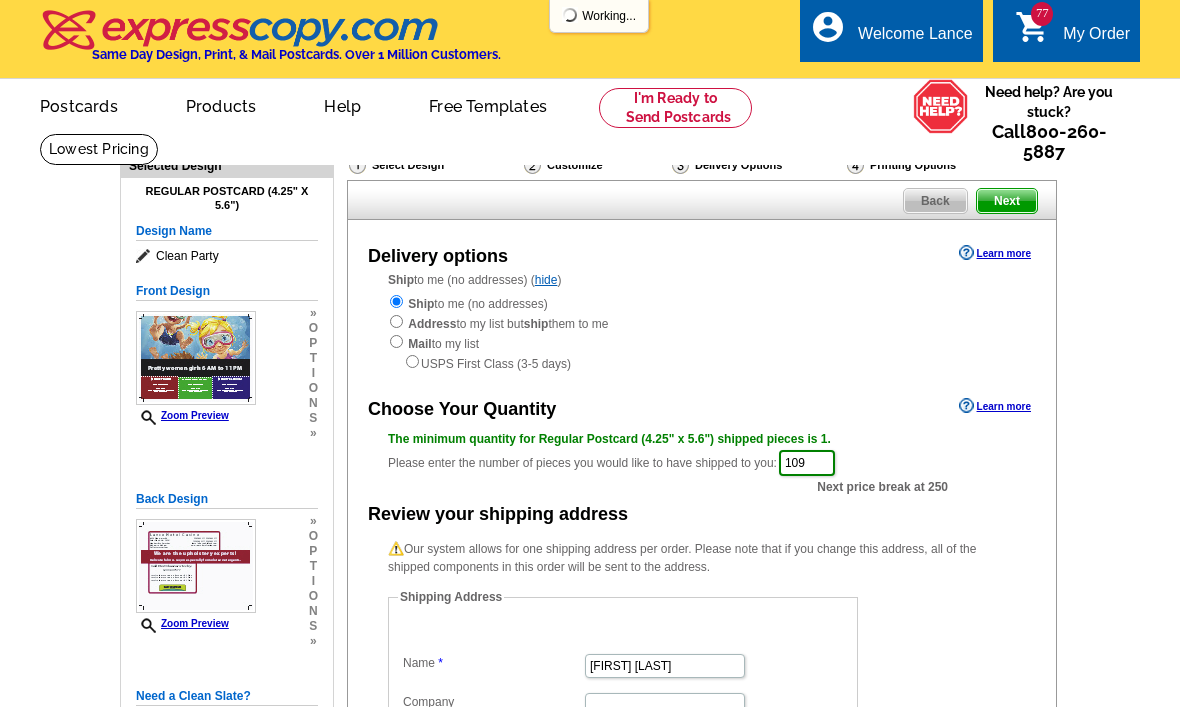 click on "Next" at bounding box center (1007, 201) 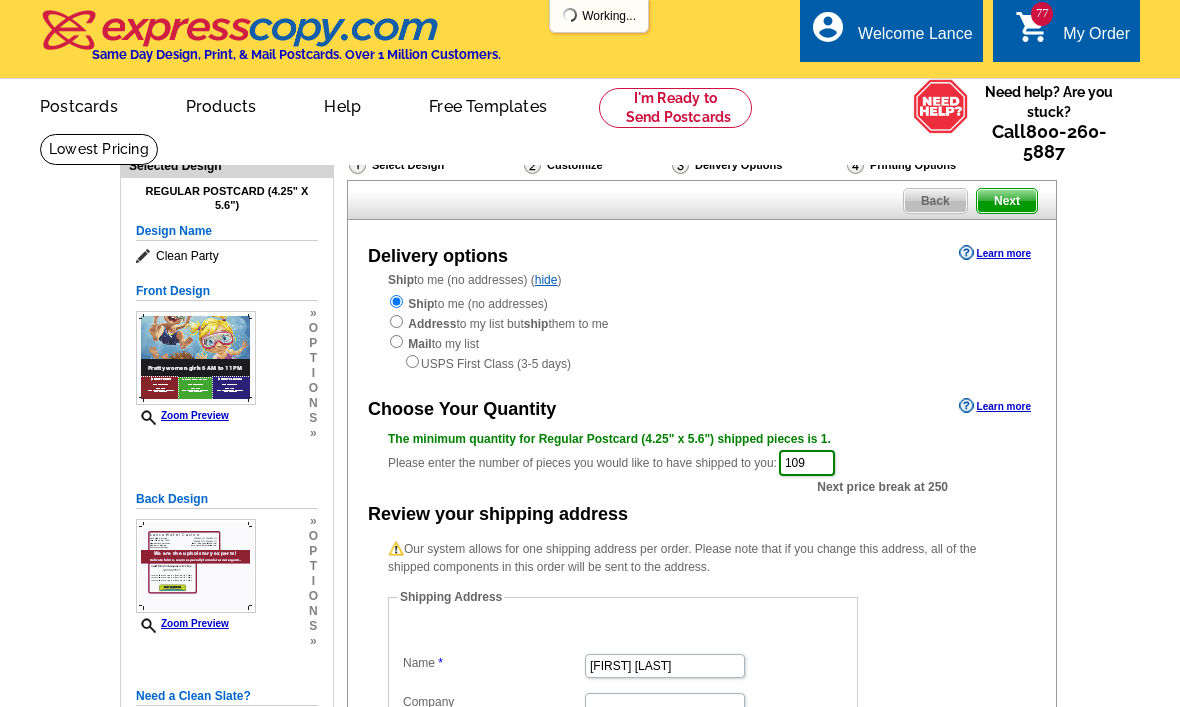 click on "Next" at bounding box center [1007, 201] 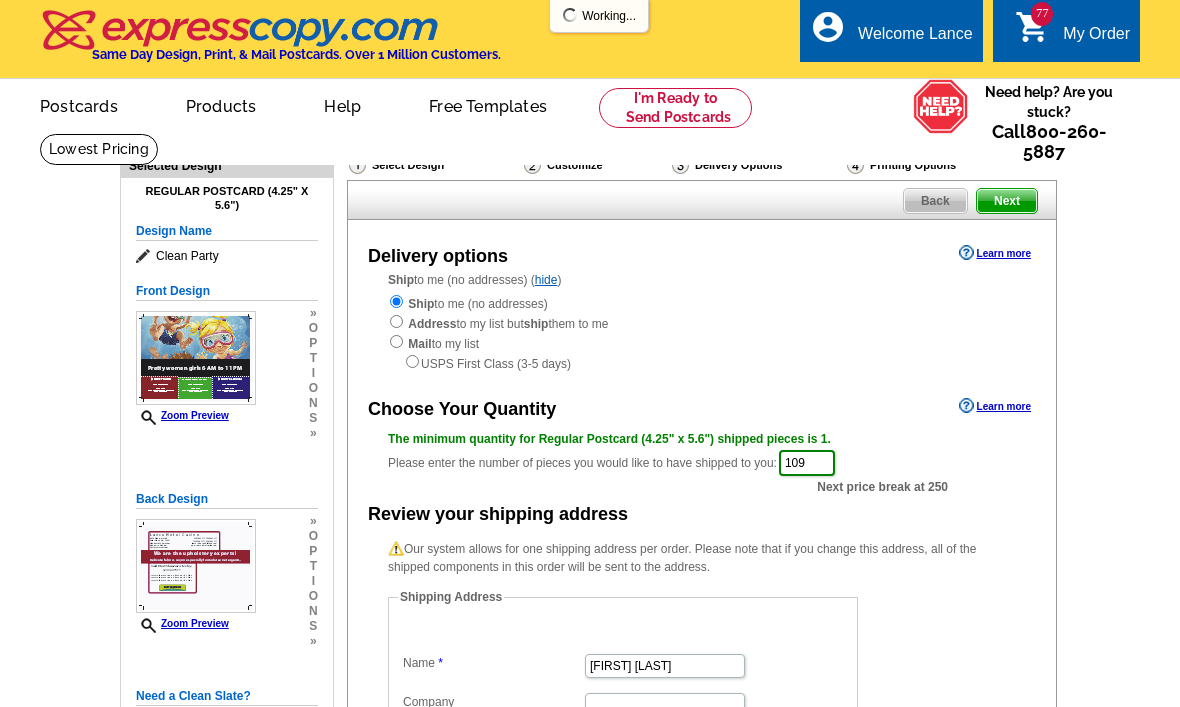 click on "Next" at bounding box center (1007, 201) 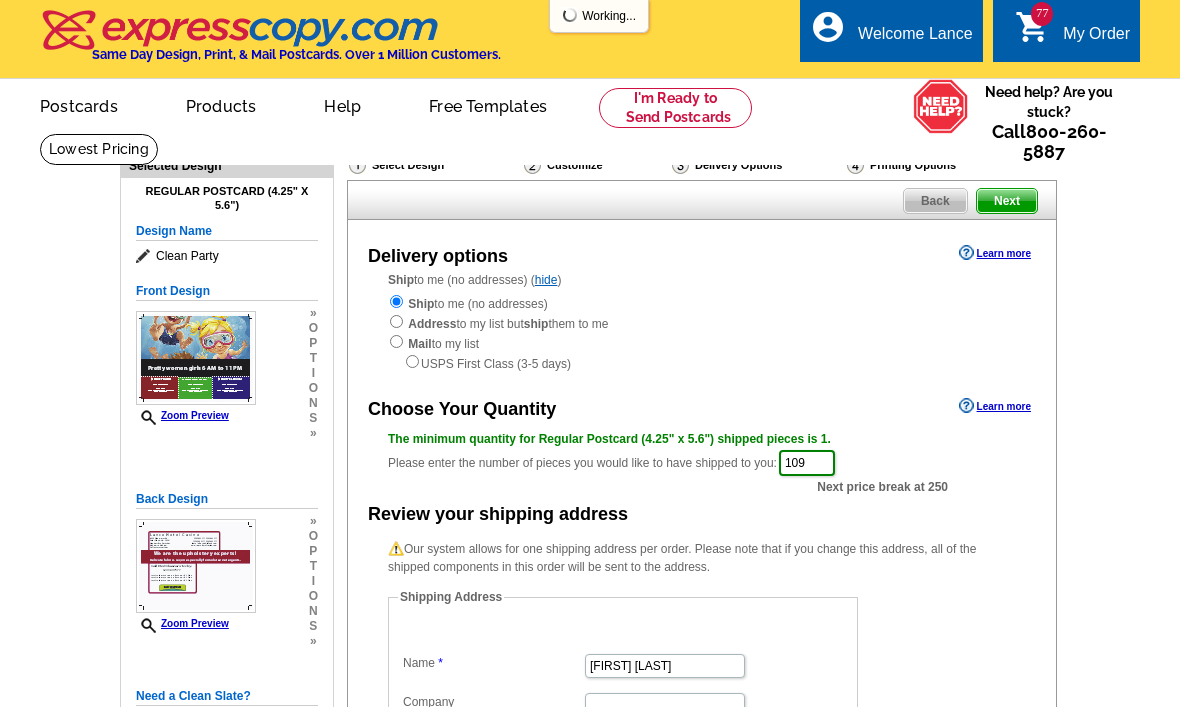 click on "Next" at bounding box center [1007, 201] 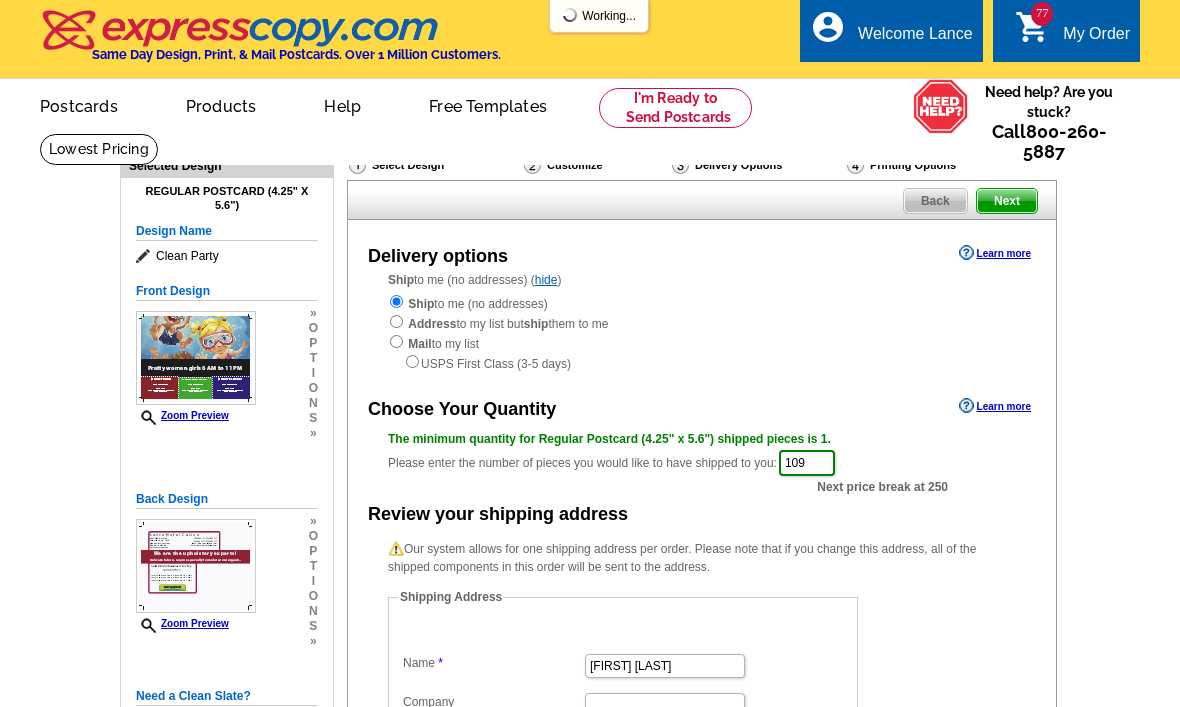 click on "77
shopping_cart
My Order" at bounding box center [1072, 34] 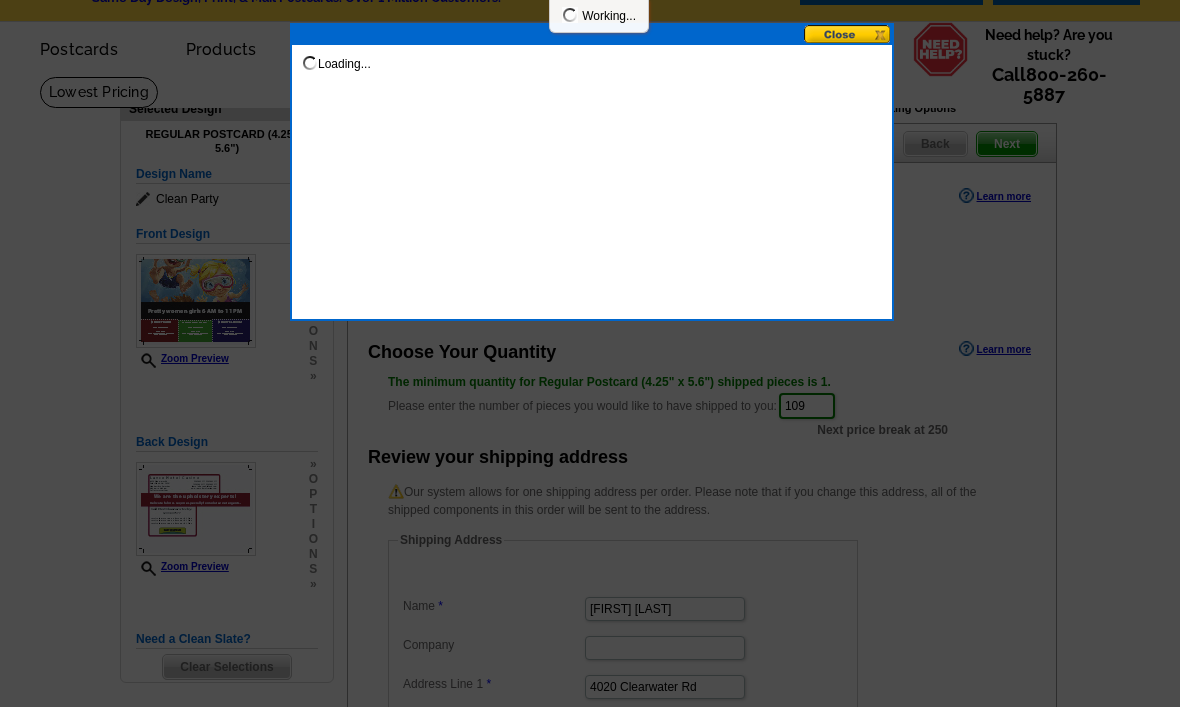 scroll, scrollTop: 0, scrollLeft: 0, axis: both 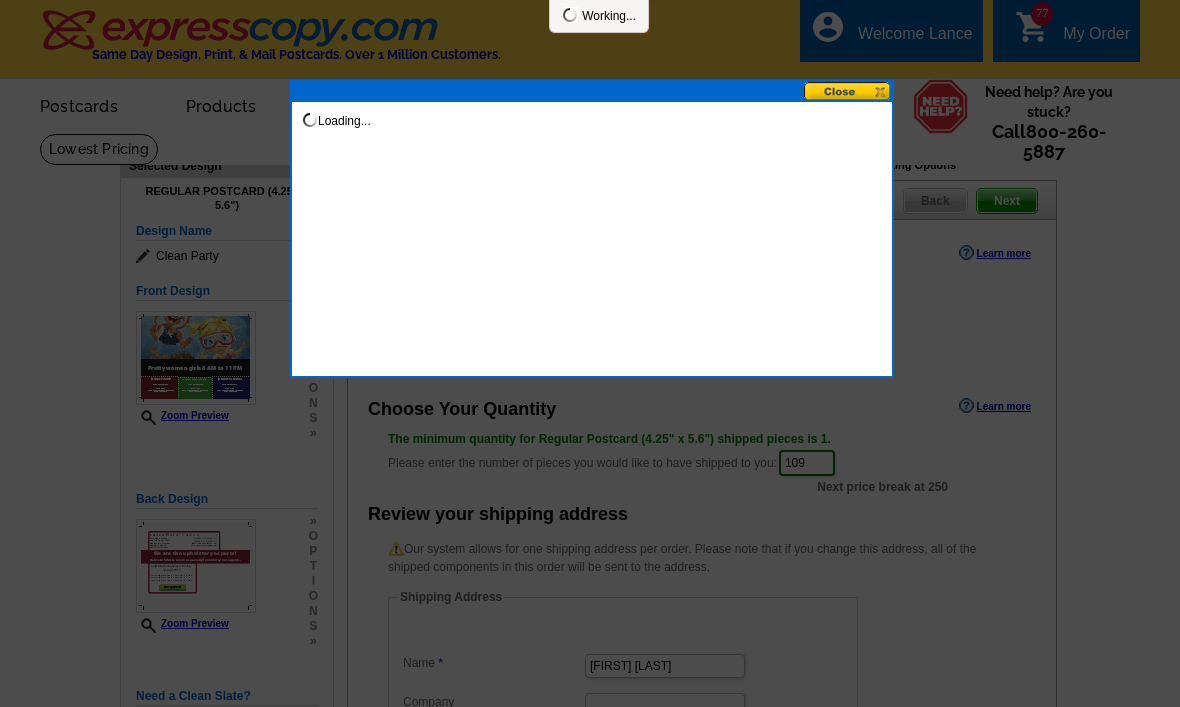 click on "Loading..." at bounding box center [592, 112] 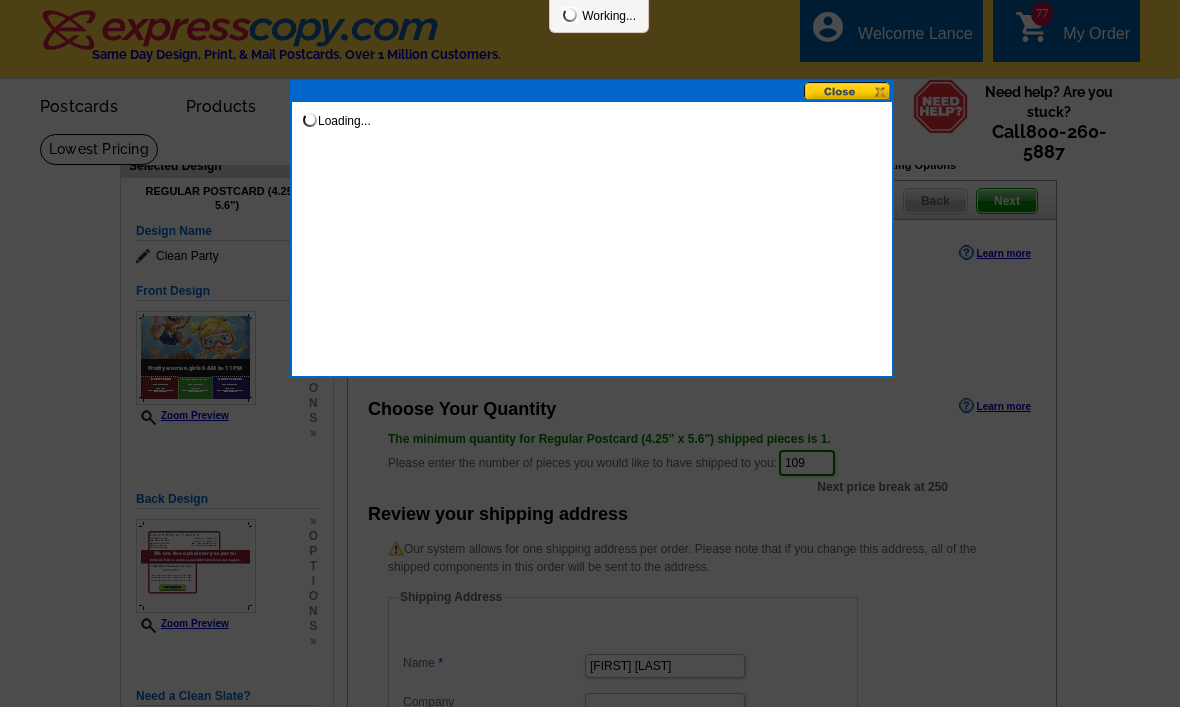 click at bounding box center [848, 91] 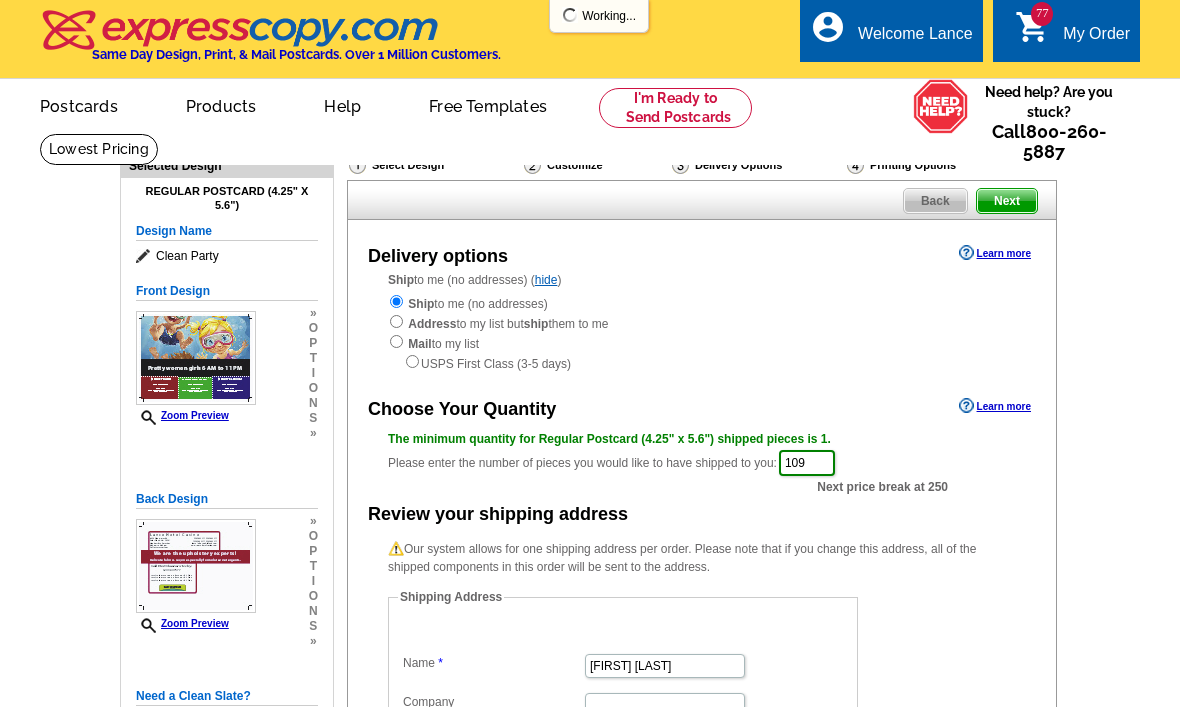 click on "Next" at bounding box center (1007, 201) 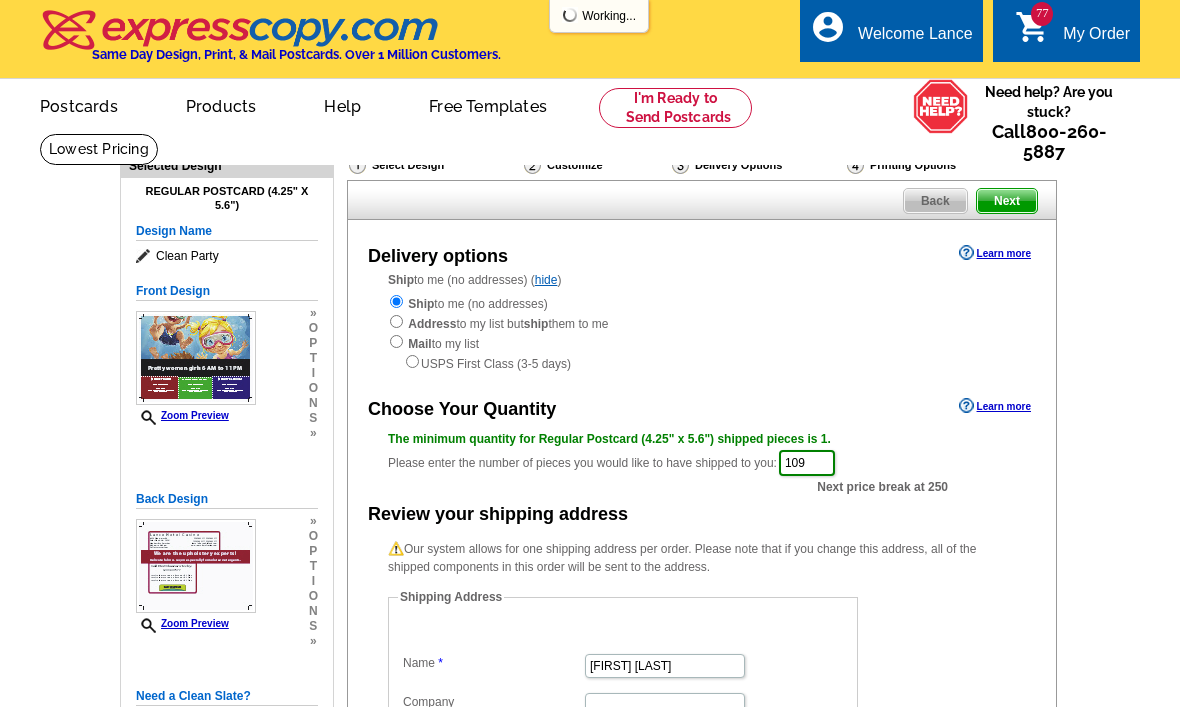 click on "Next" at bounding box center [1007, 201] 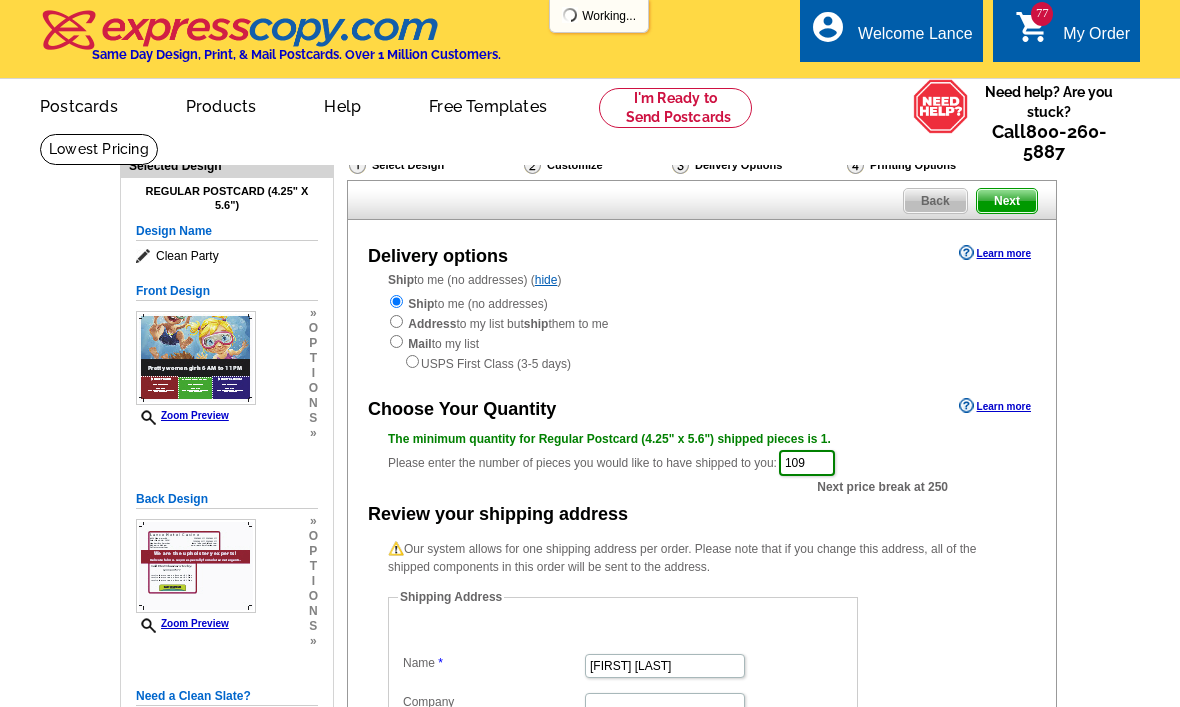 click on "Next" at bounding box center (1007, 201) 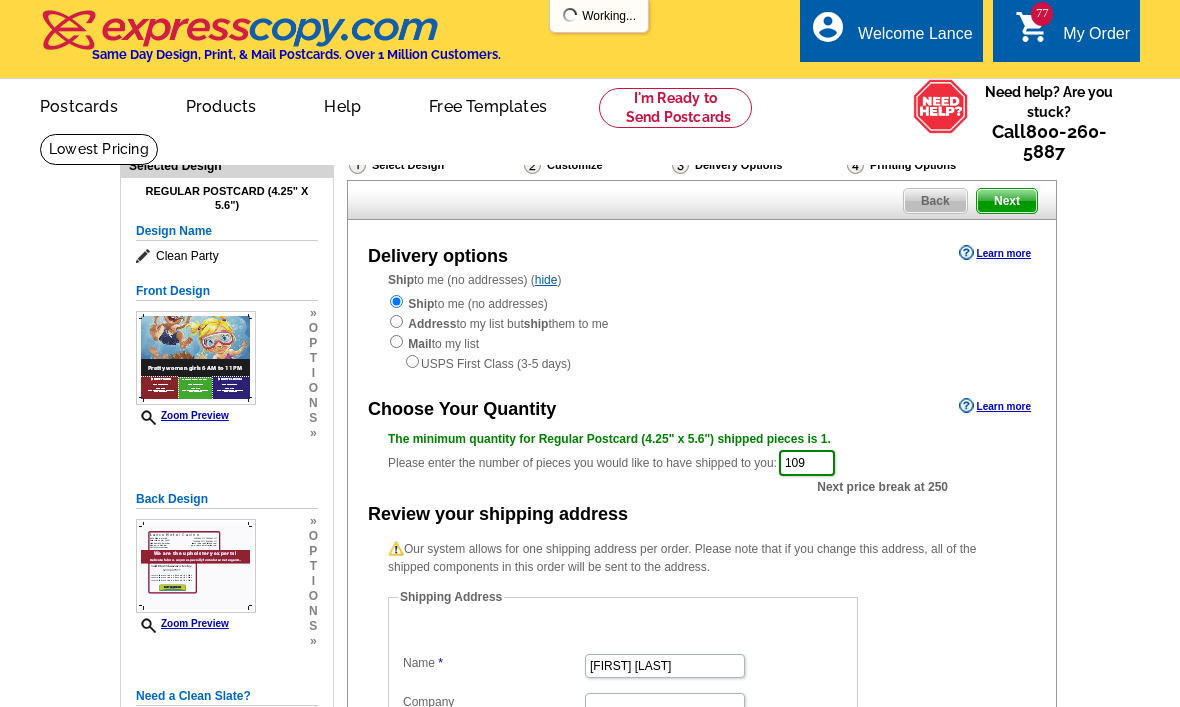 click on "Next" at bounding box center (1007, 201) 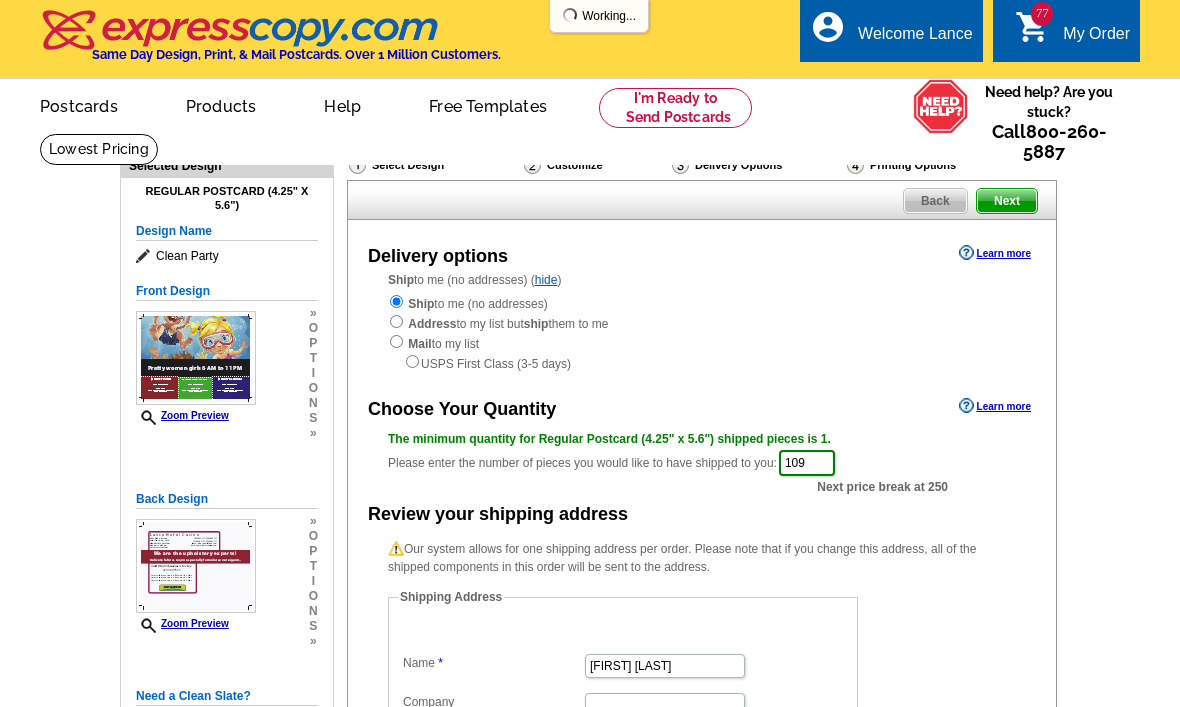 click on "Next" at bounding box center (1007, 201) 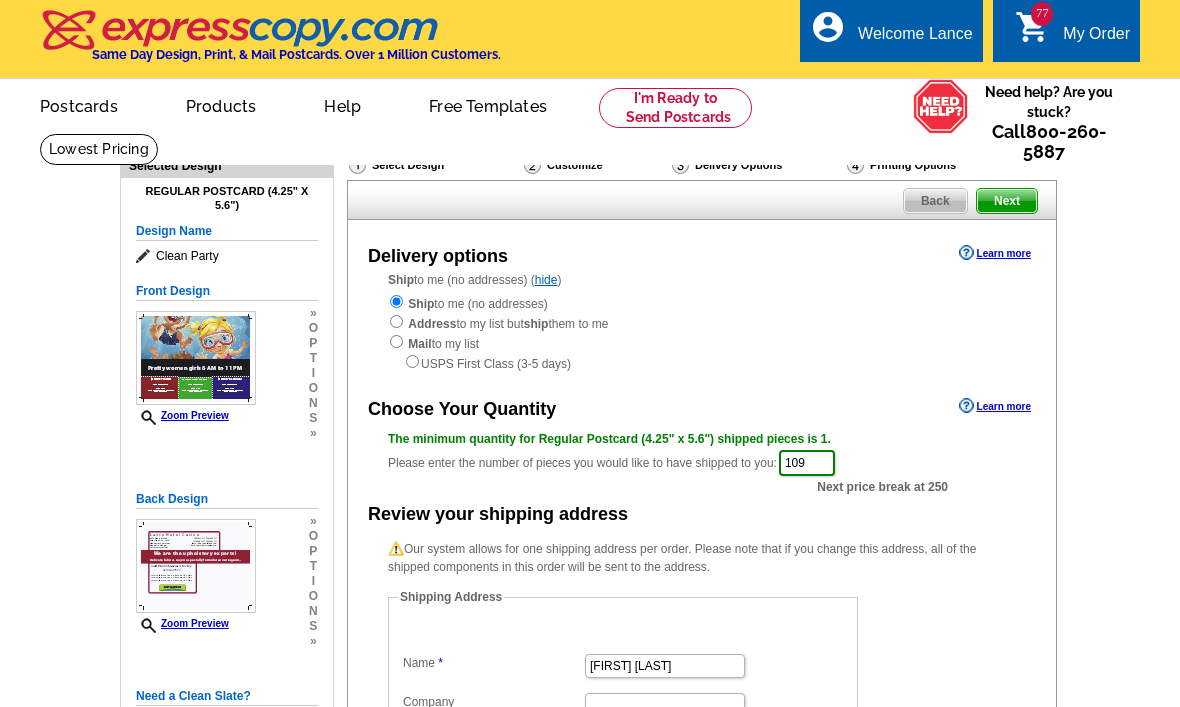 click on "77
shopping_cart
My Order" at bounding box center [1066, 30] 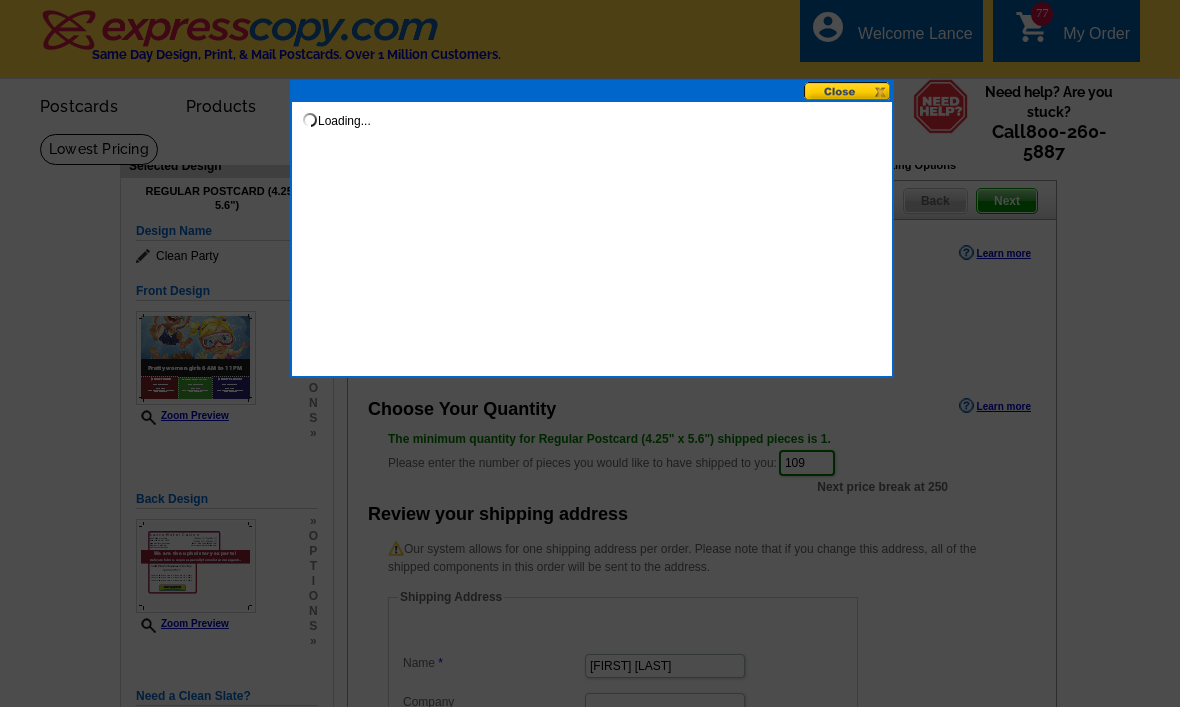 click at bounding box center [590, 353] 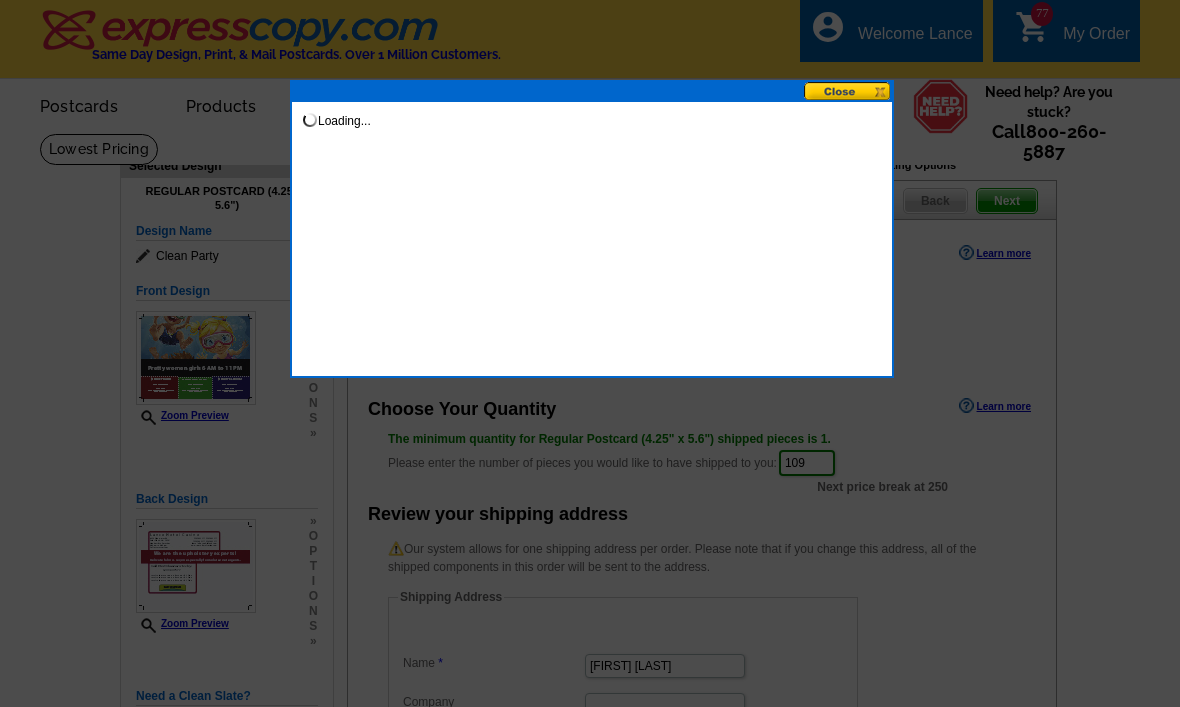 click at bounding box center (590, 353) 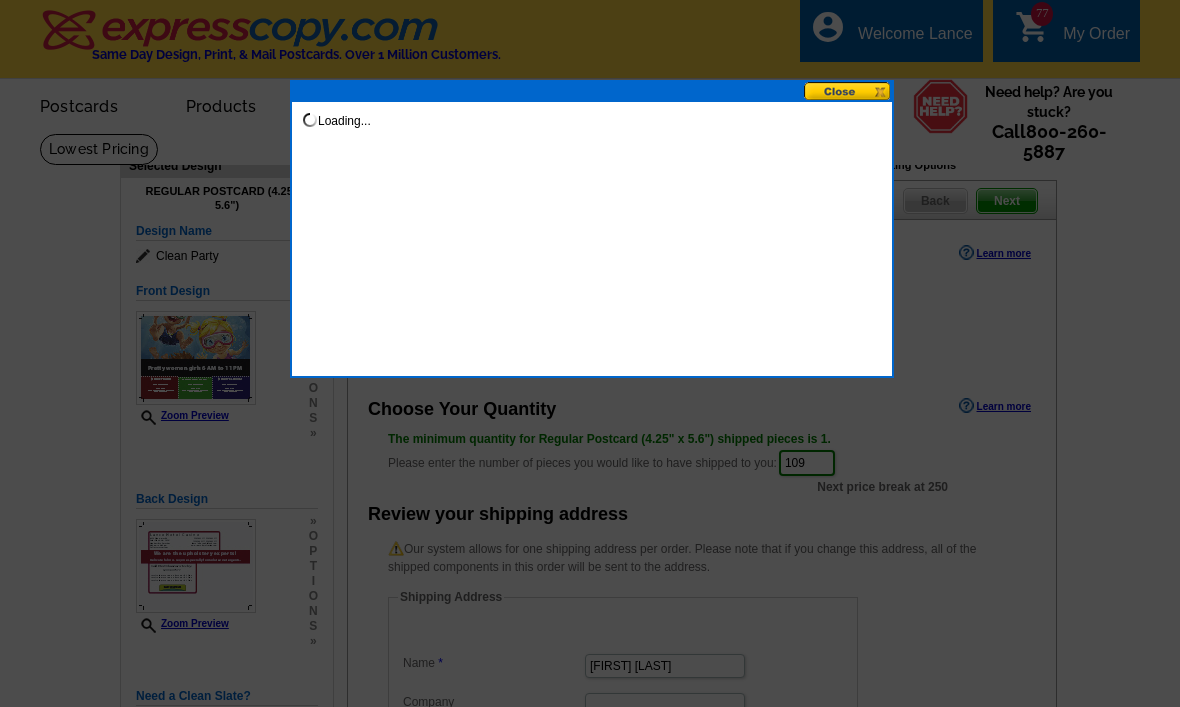 click at bounding box center (590, 353) 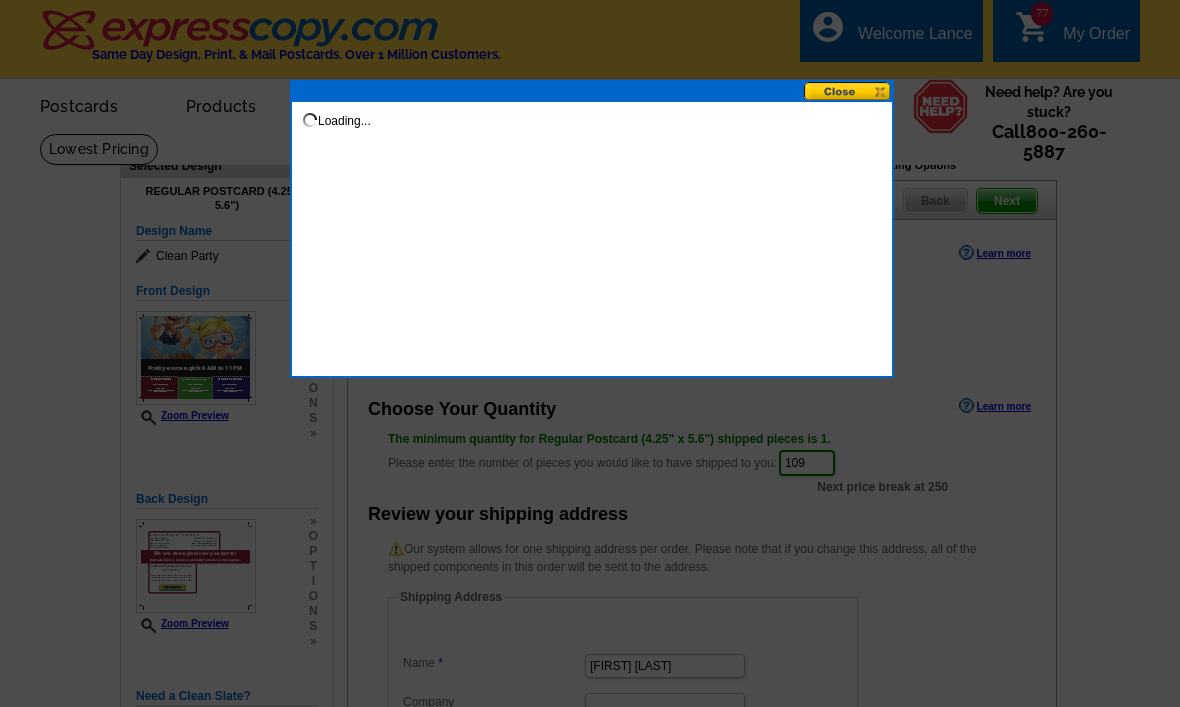 click at bounding box center [590, 353] 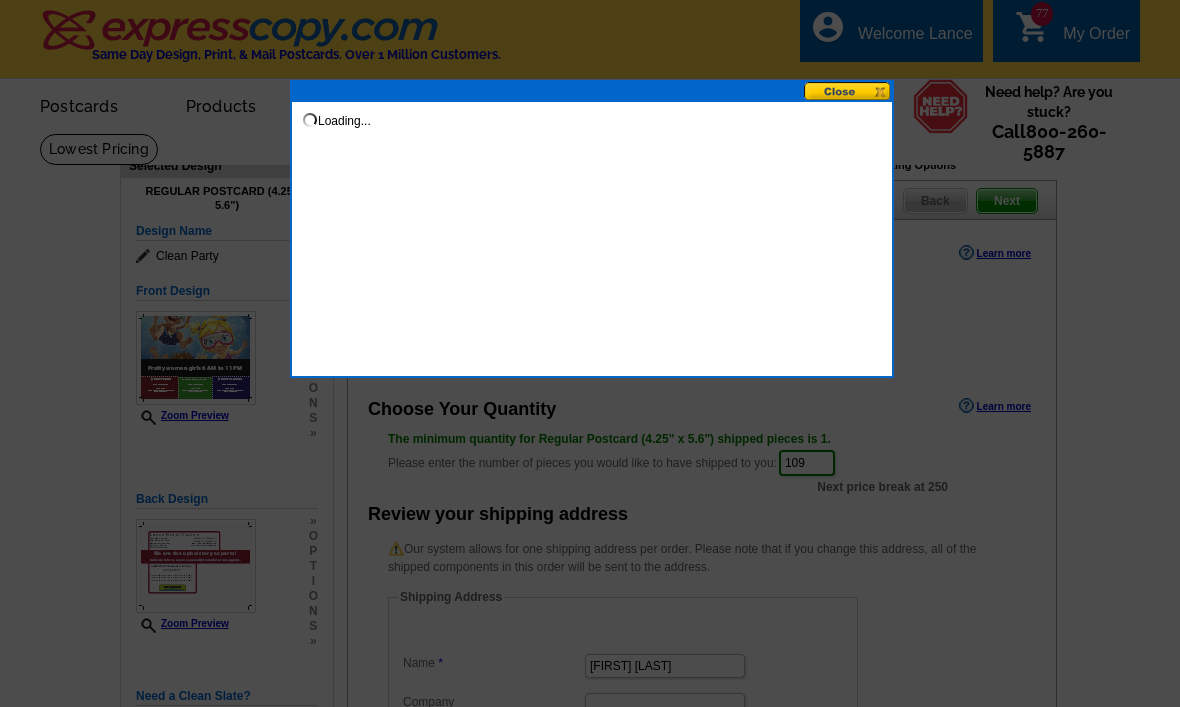 click at bounding box center [590, 353] 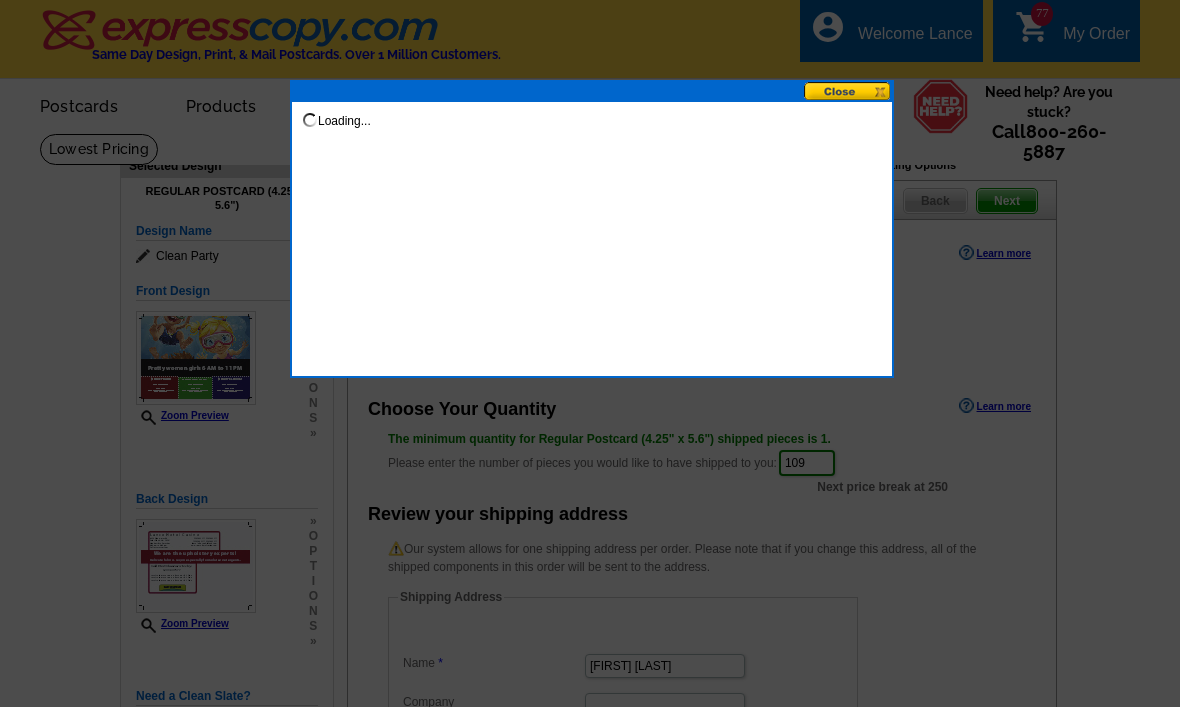 click at bounding box center (590, 353) 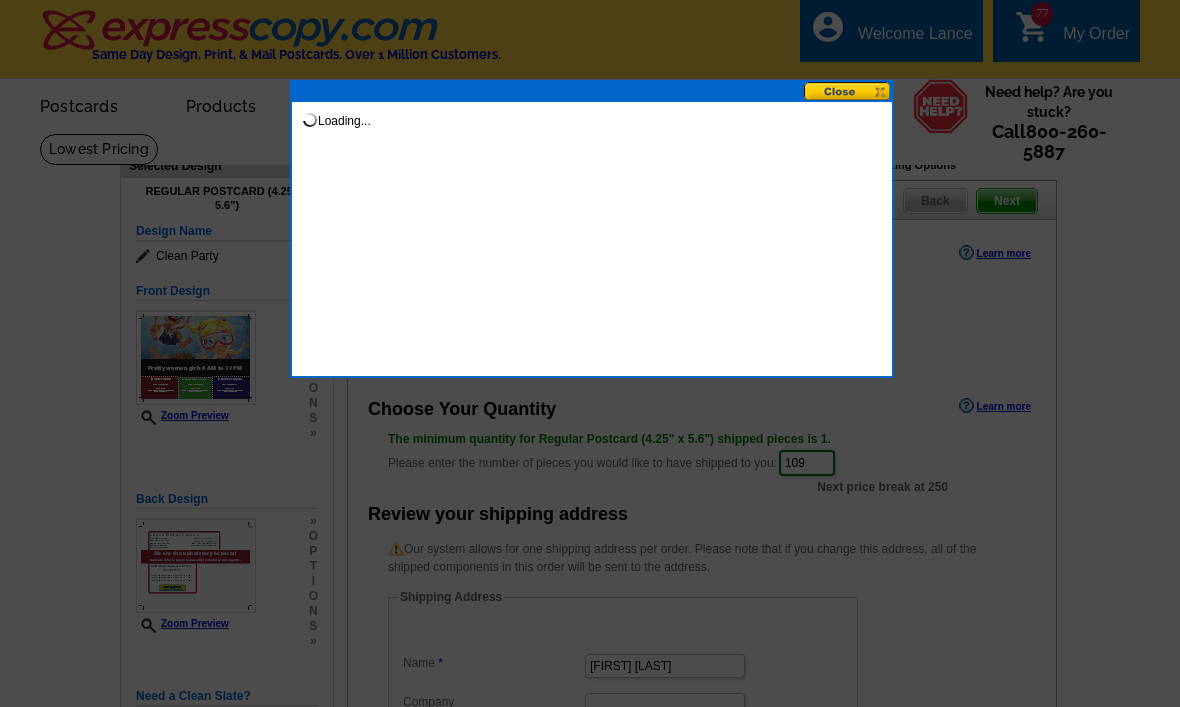 click at bounding box center [590, 353] 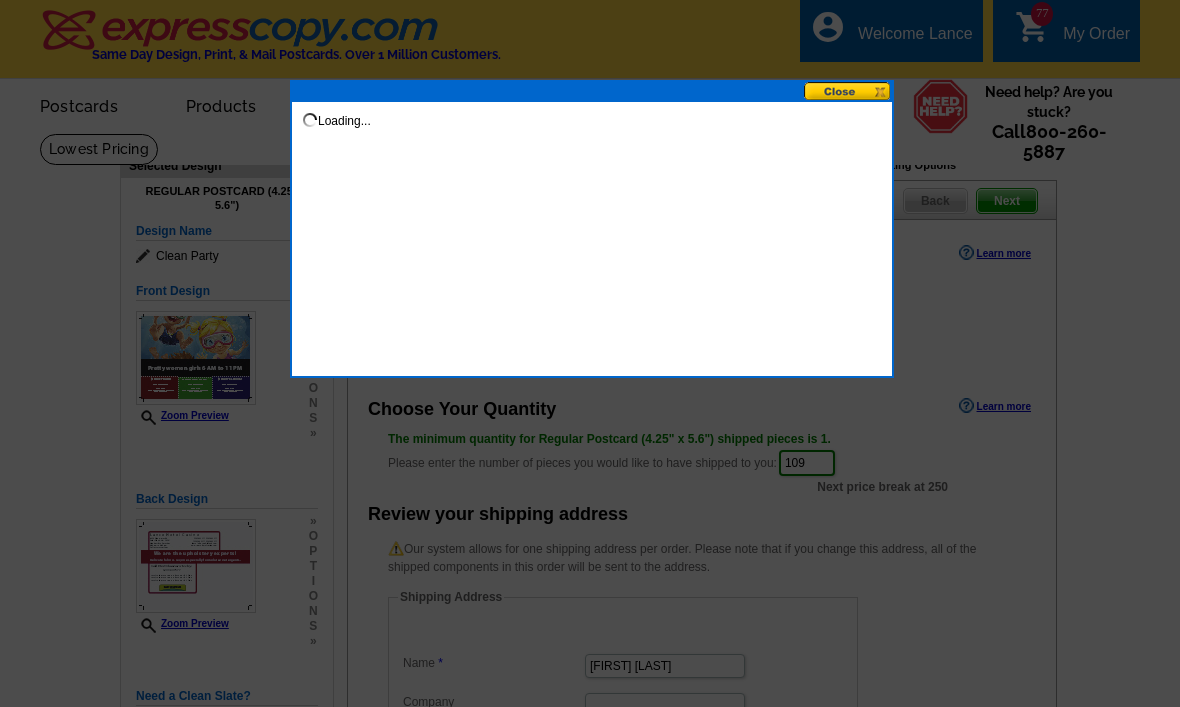 click at bounding box center (590, 353) 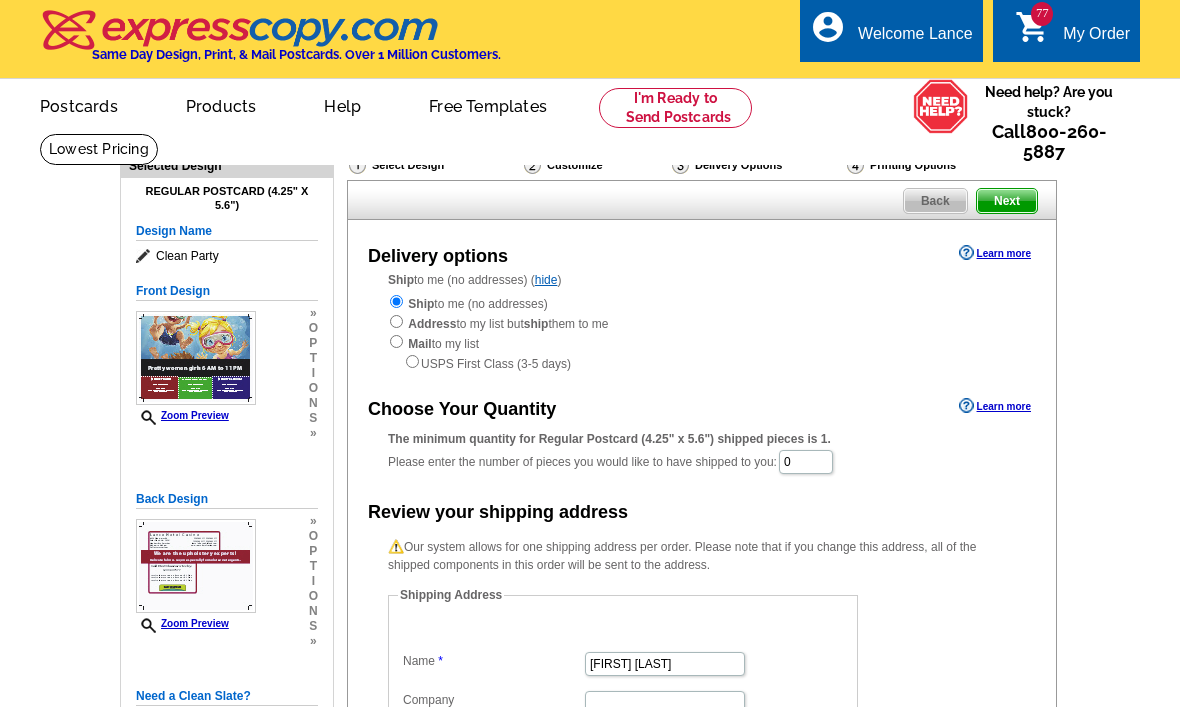 scroll, scrollTop: 0, scrollLeft: 0, axis: both 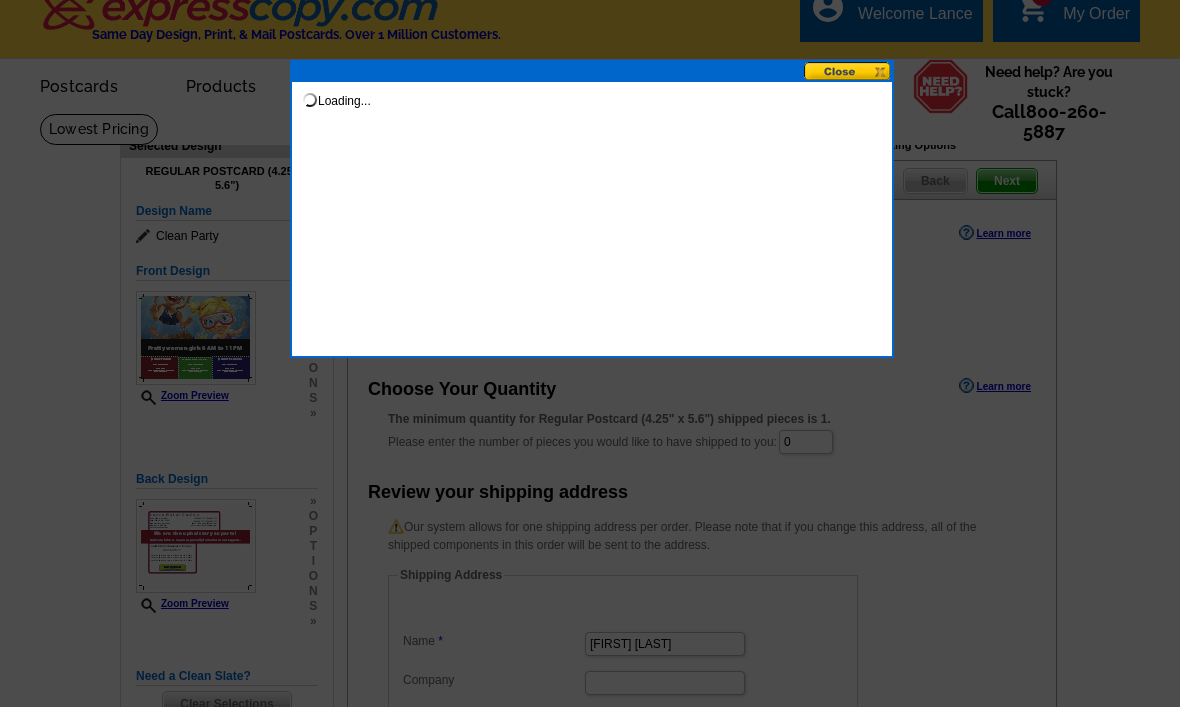 click on "Loading..." at bounding box center (592, 92) 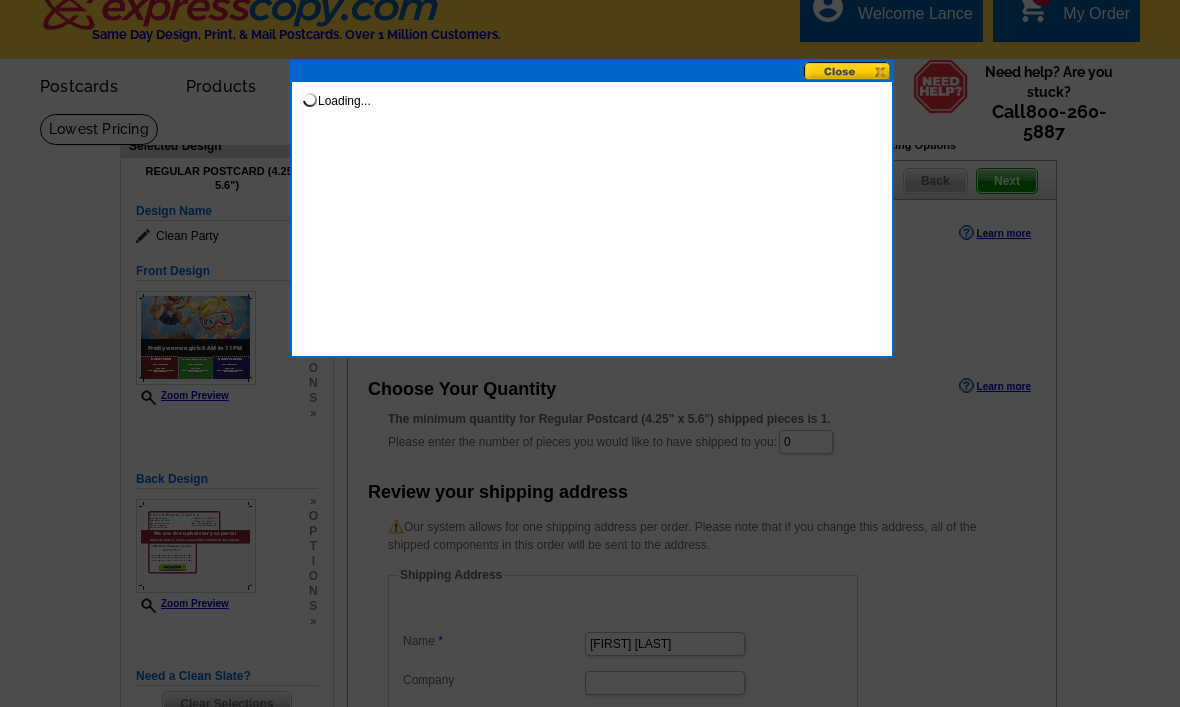 click on "Loading..." at bounding box center [592, 92] 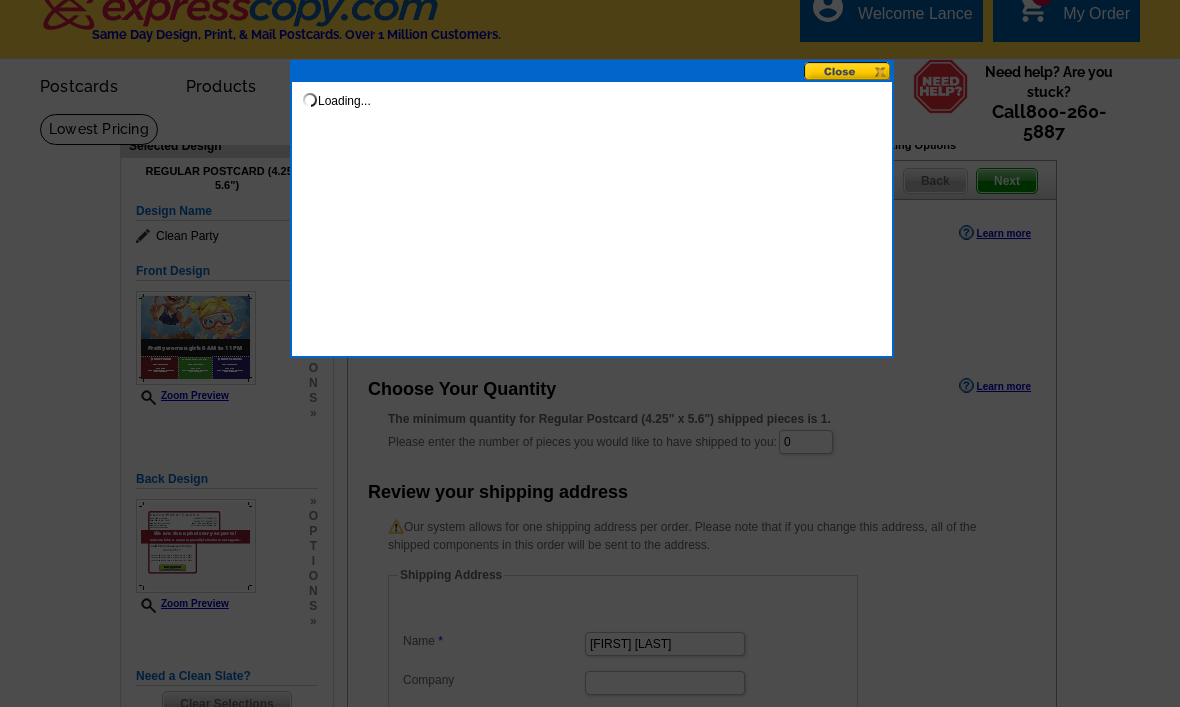 click at bounding box center [848, 71] 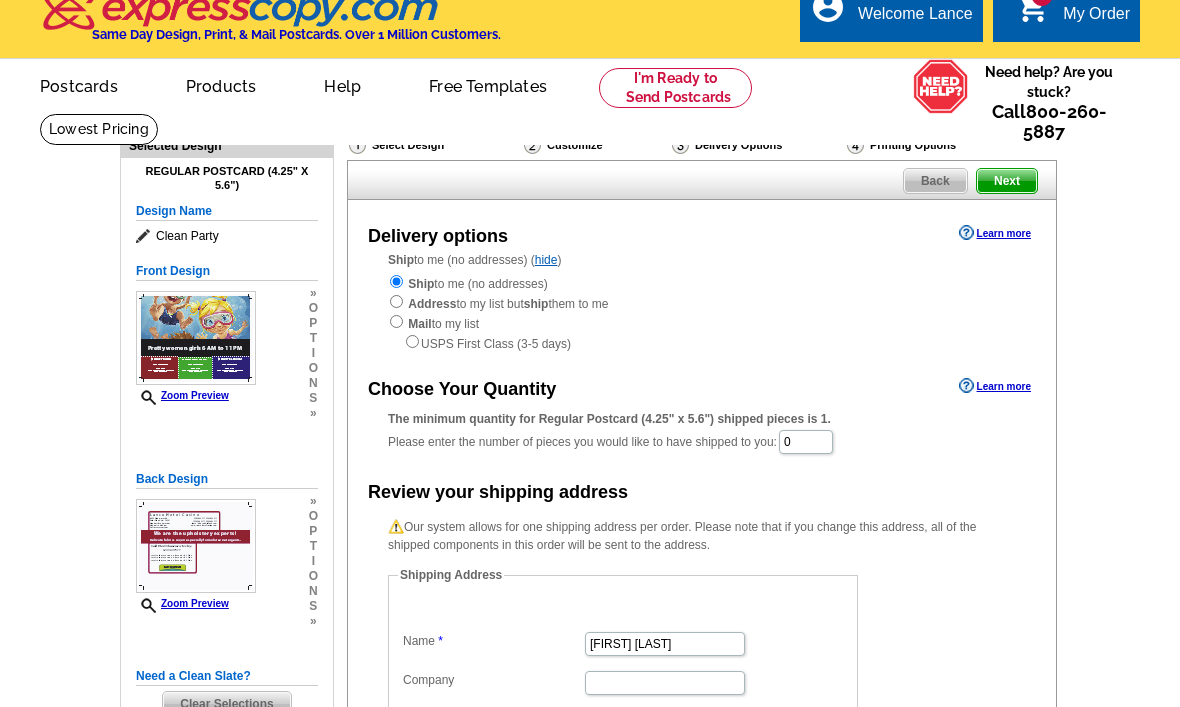 click on "My Order" at bounding box center [1096, 19] 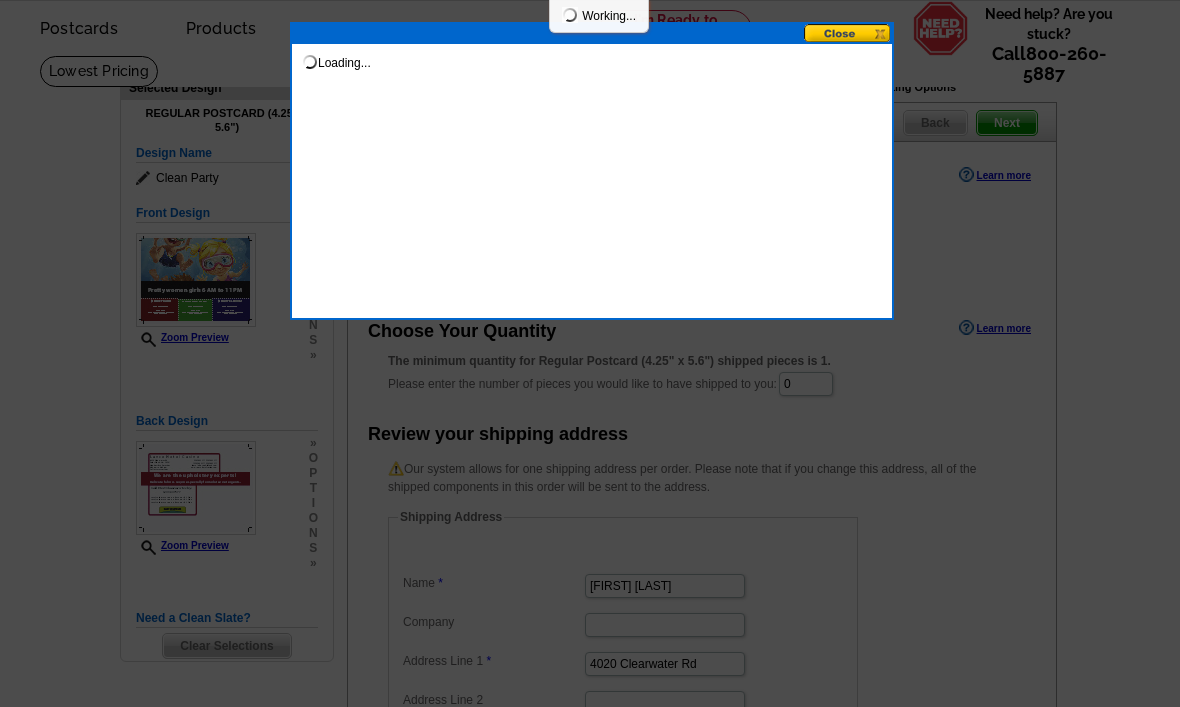 scroll, scrollTop: 0, scrollLeft: 0, axis: both 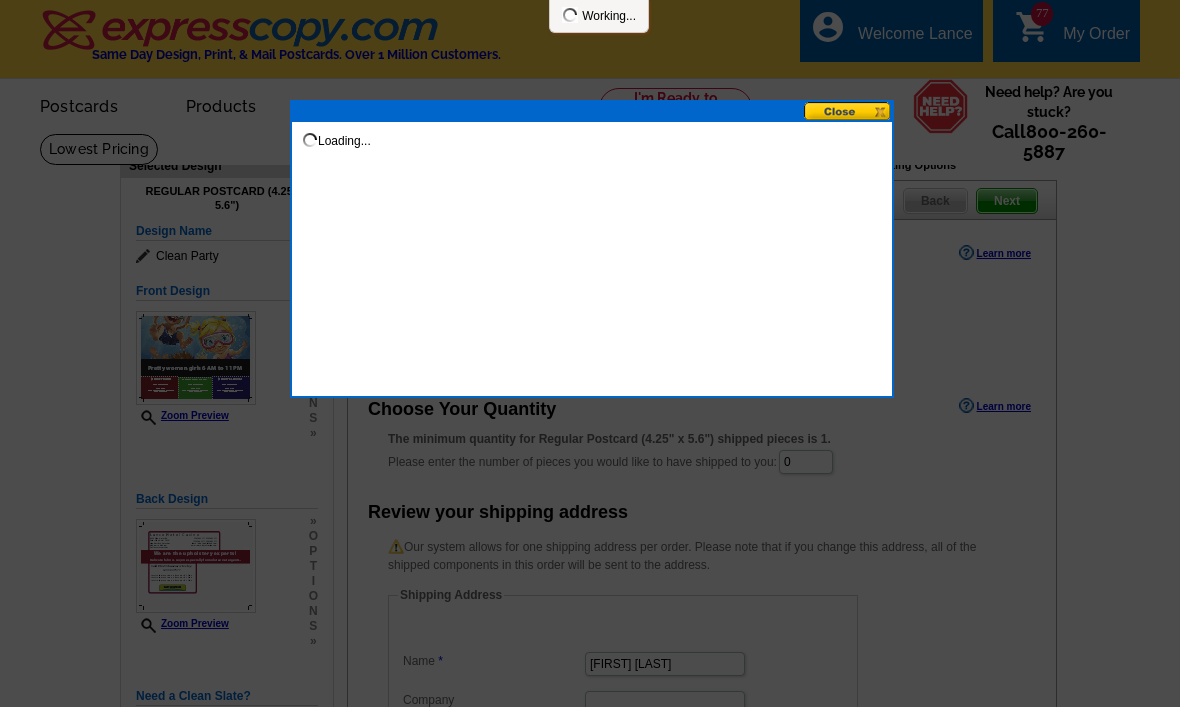 click on "Loading..." at bounding box center [592, 132] 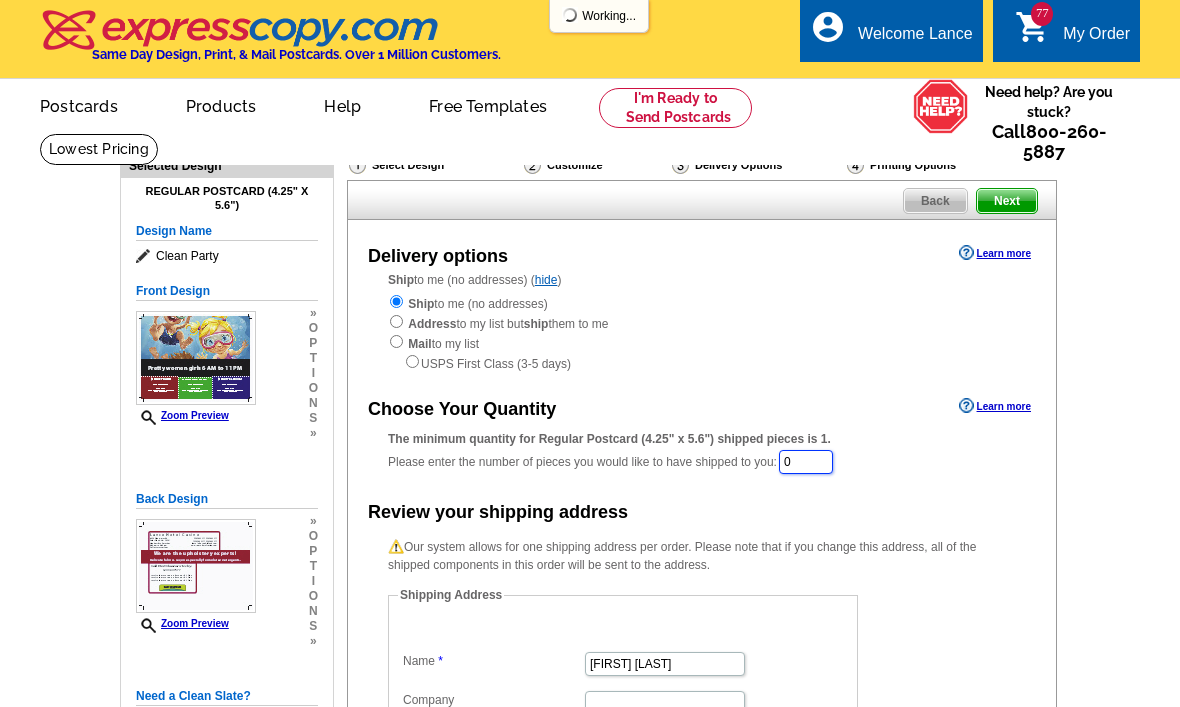 click on "0" at bounding box center (806, 462) 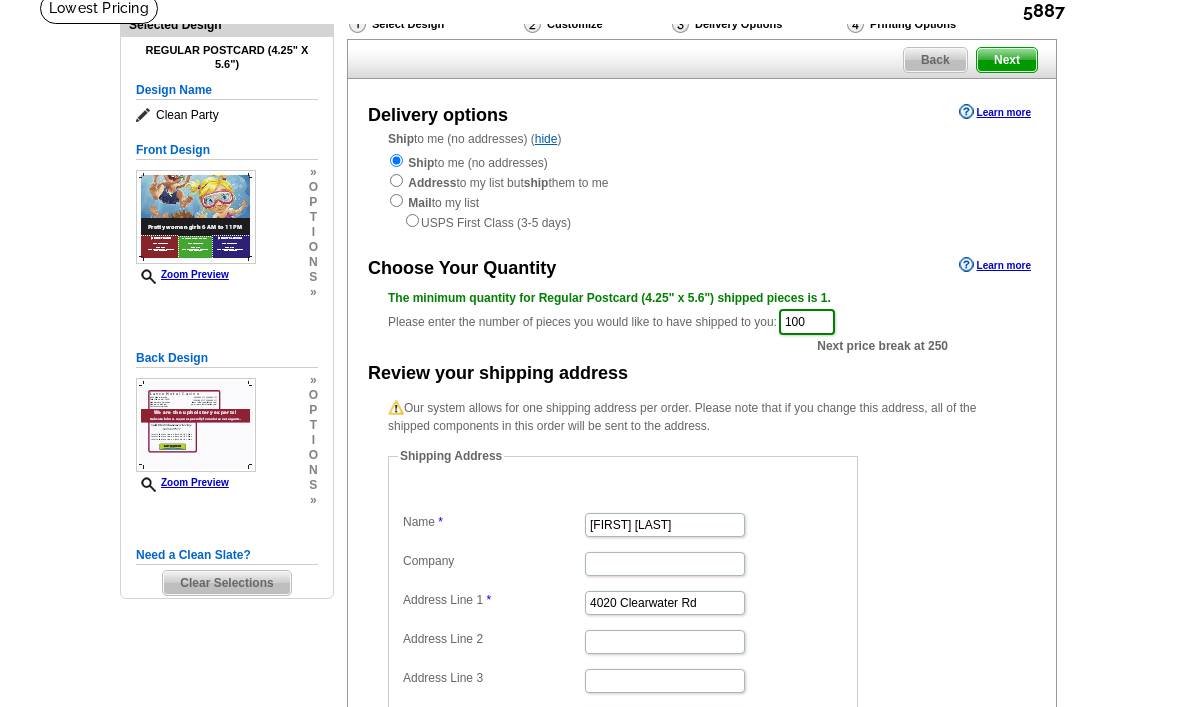 scroll, scrollTop: 137, scrollLeft: 0, axis: vertical 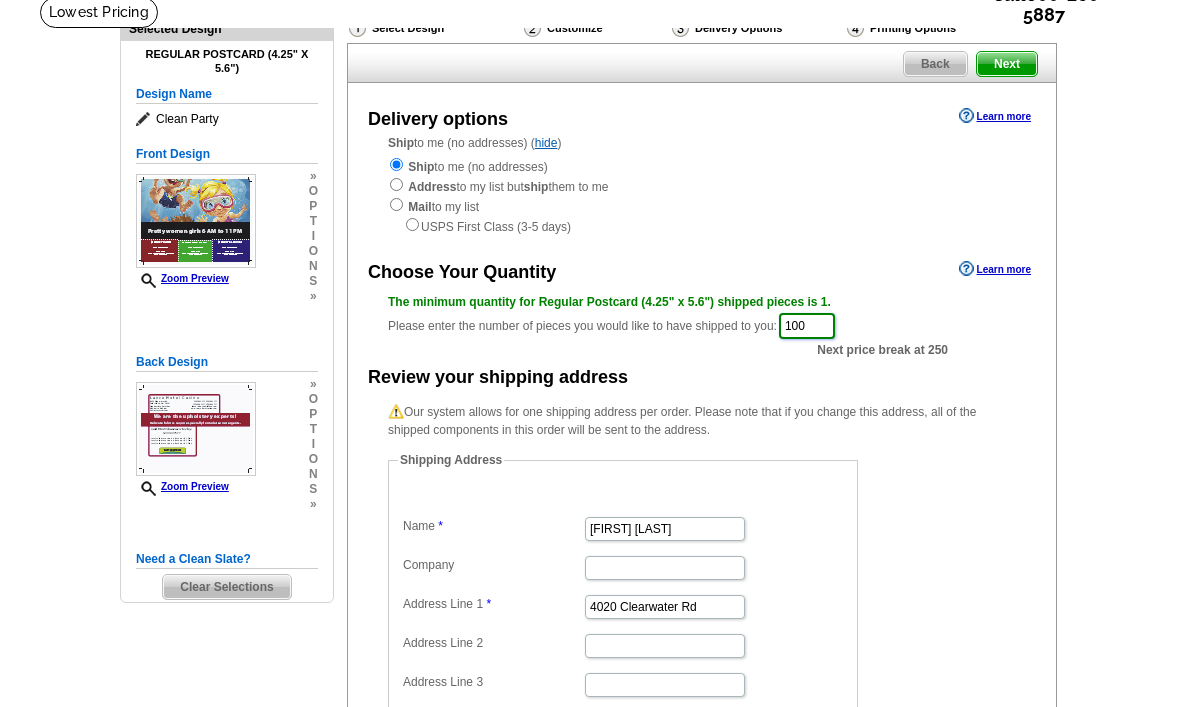 type on "100" 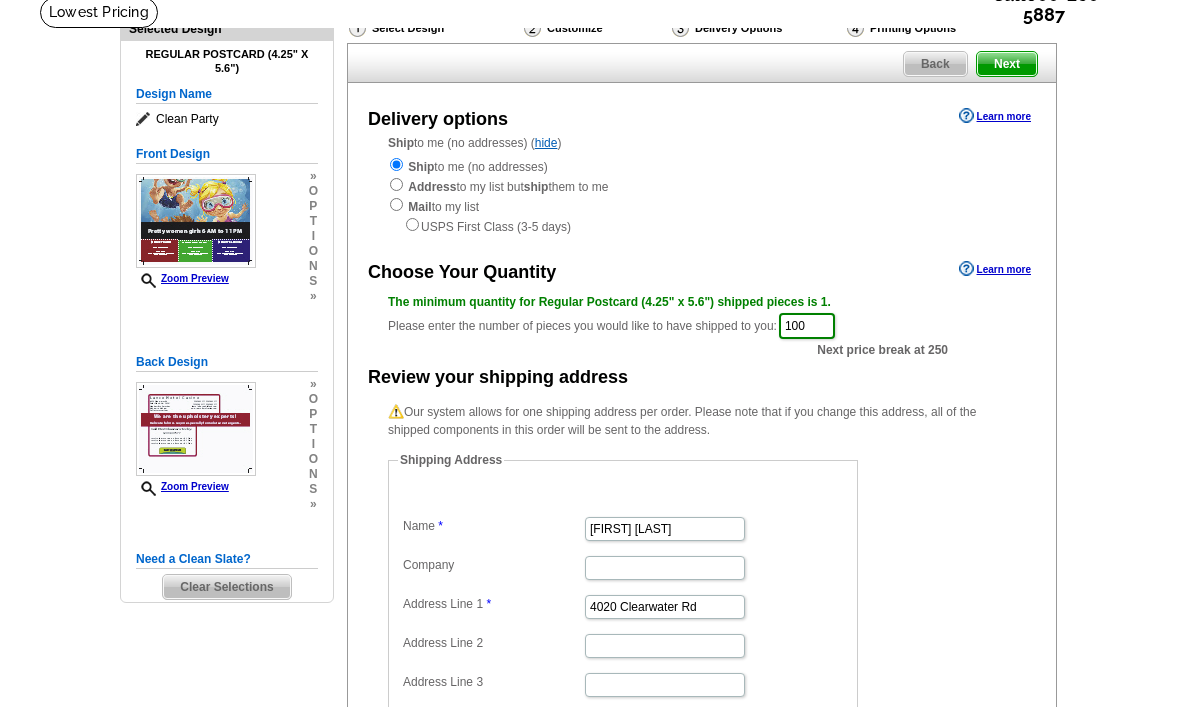 click on "Next" at bounding box center [1007, 64] 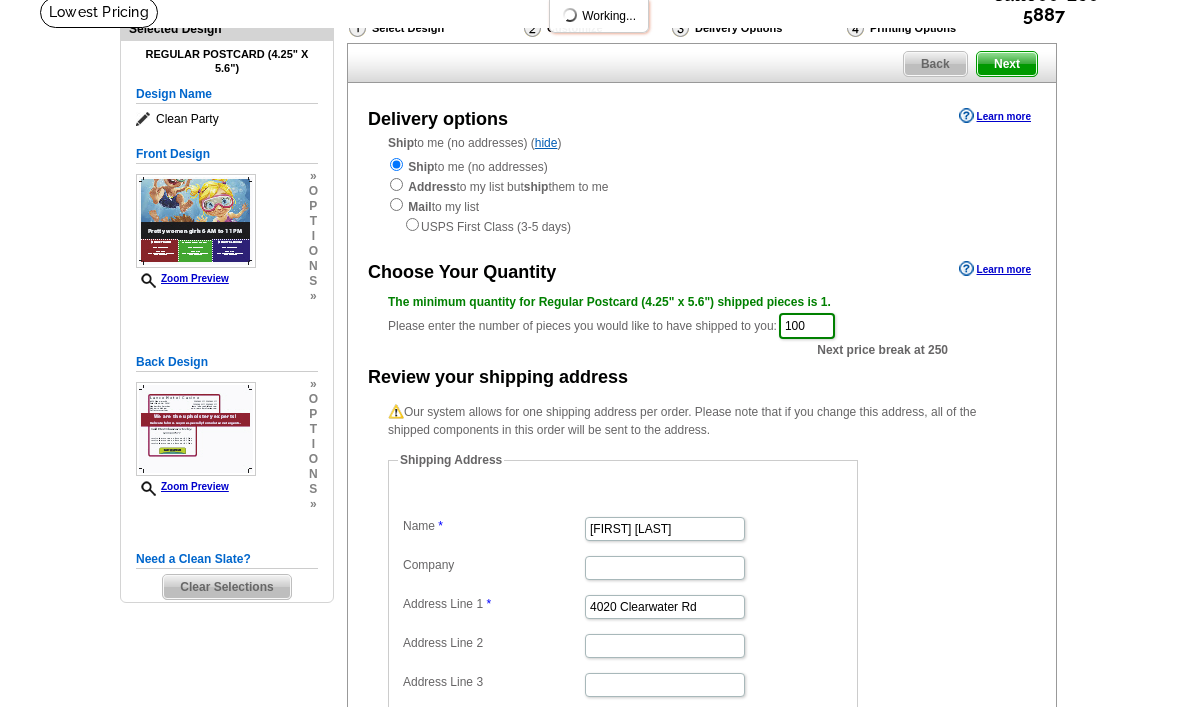 click on "Next" at bounding box center [1007, 64] 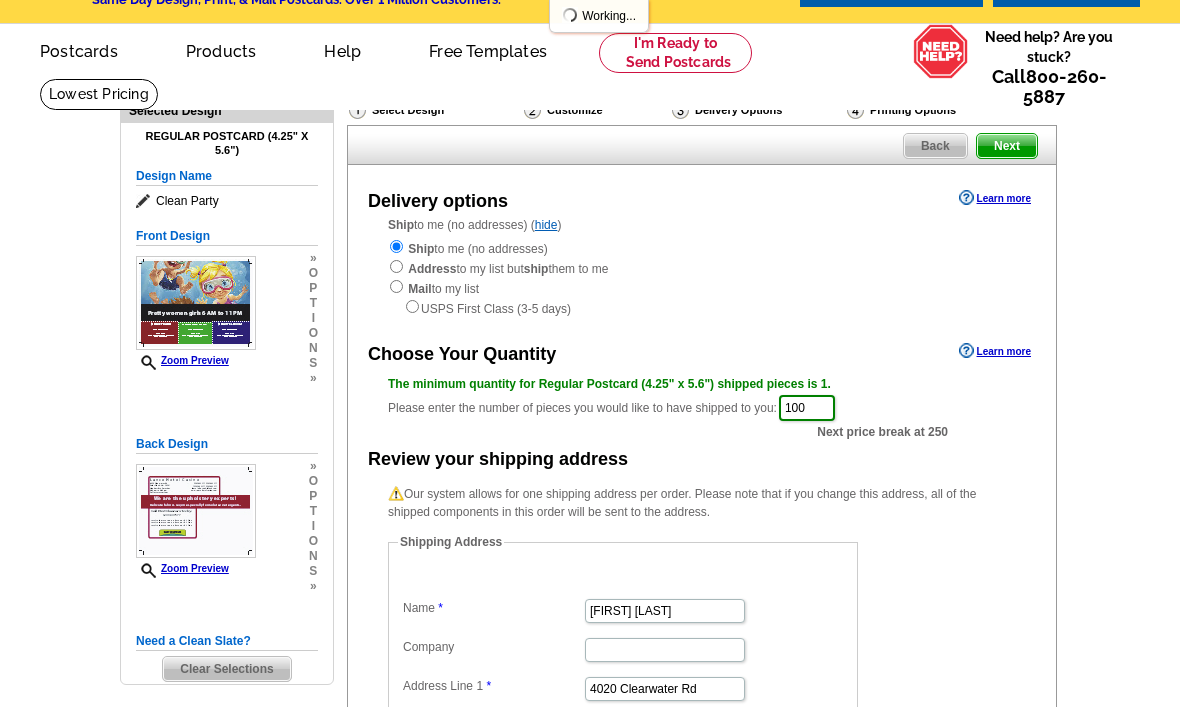 scroll, scrollTop: 0, scrollLeft: 0, axis: both 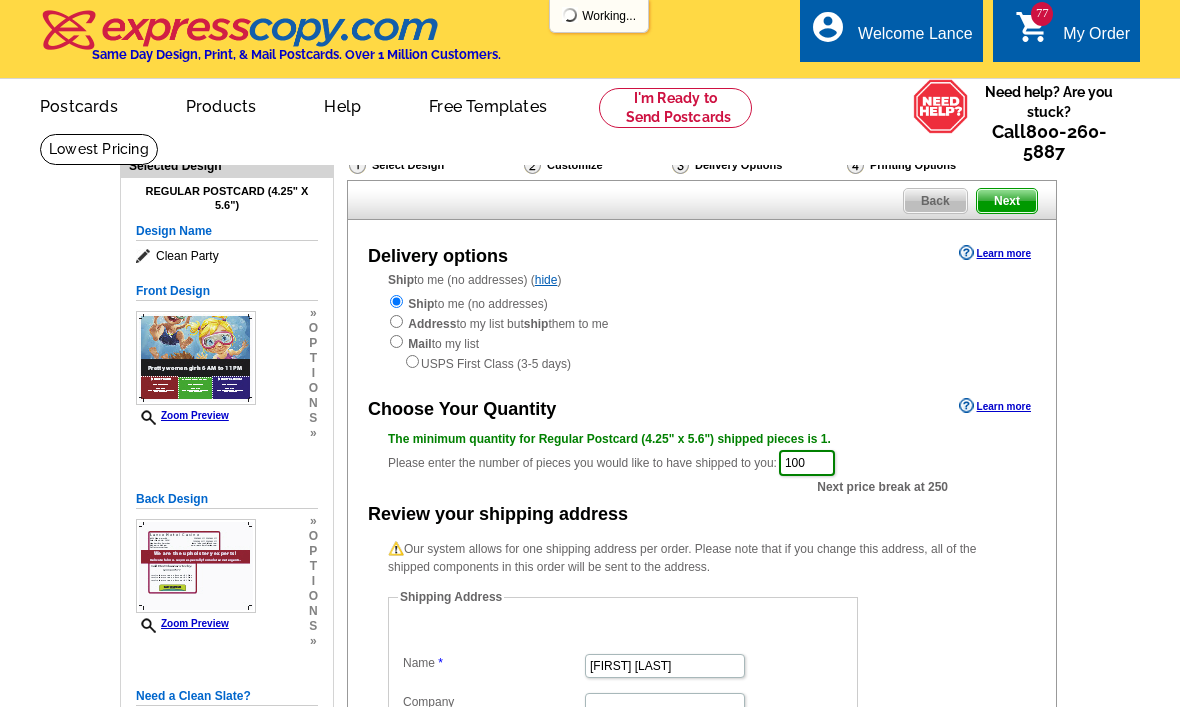 click on "Next" at bounding box center [1007, 201] 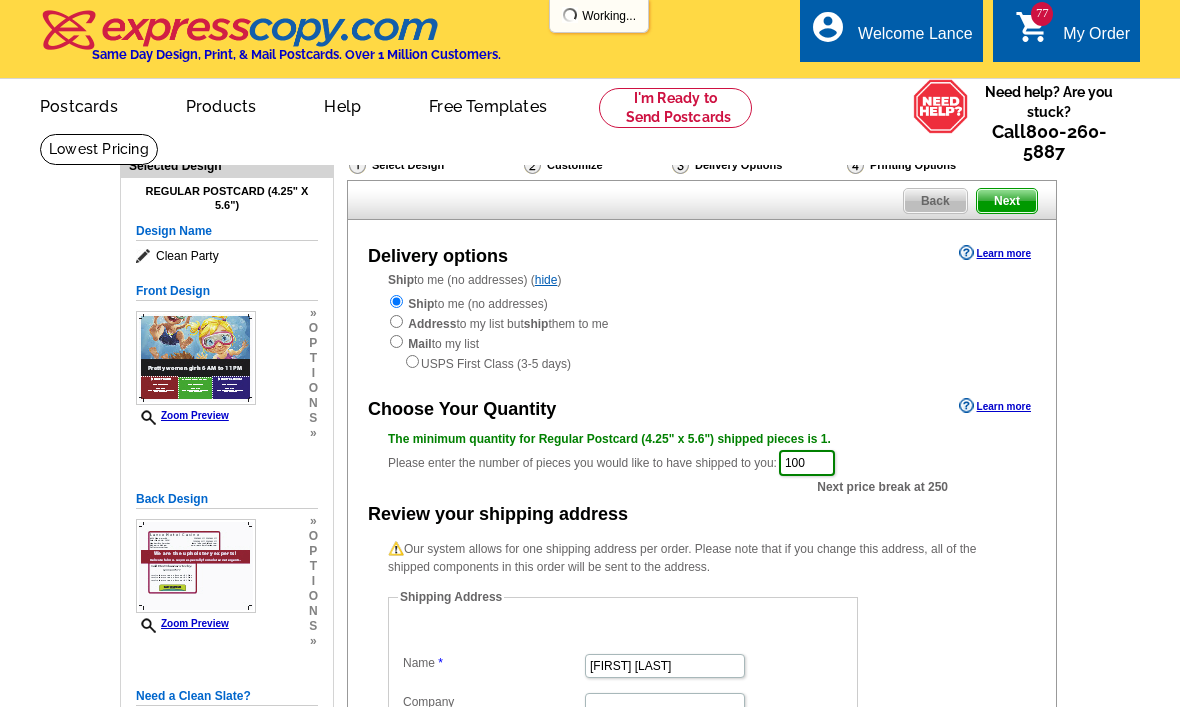click on "Next" at bounding box center (1007, 201) 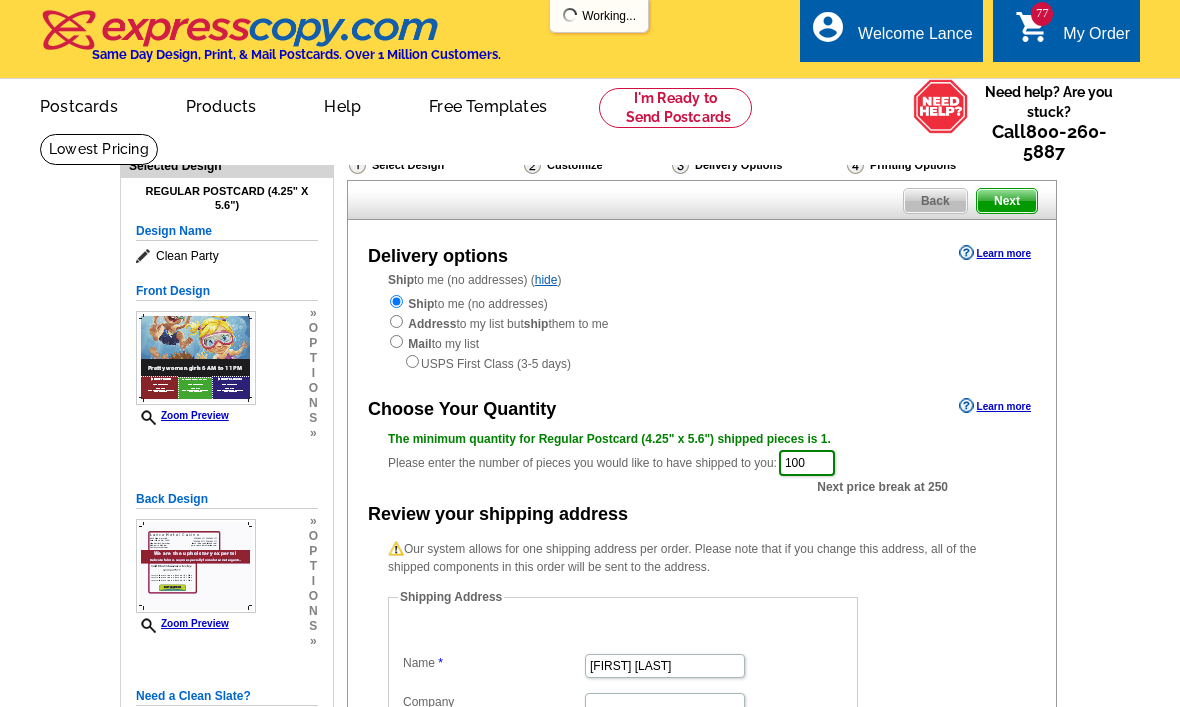 click on "Next" at bounding box center (1007, 201) 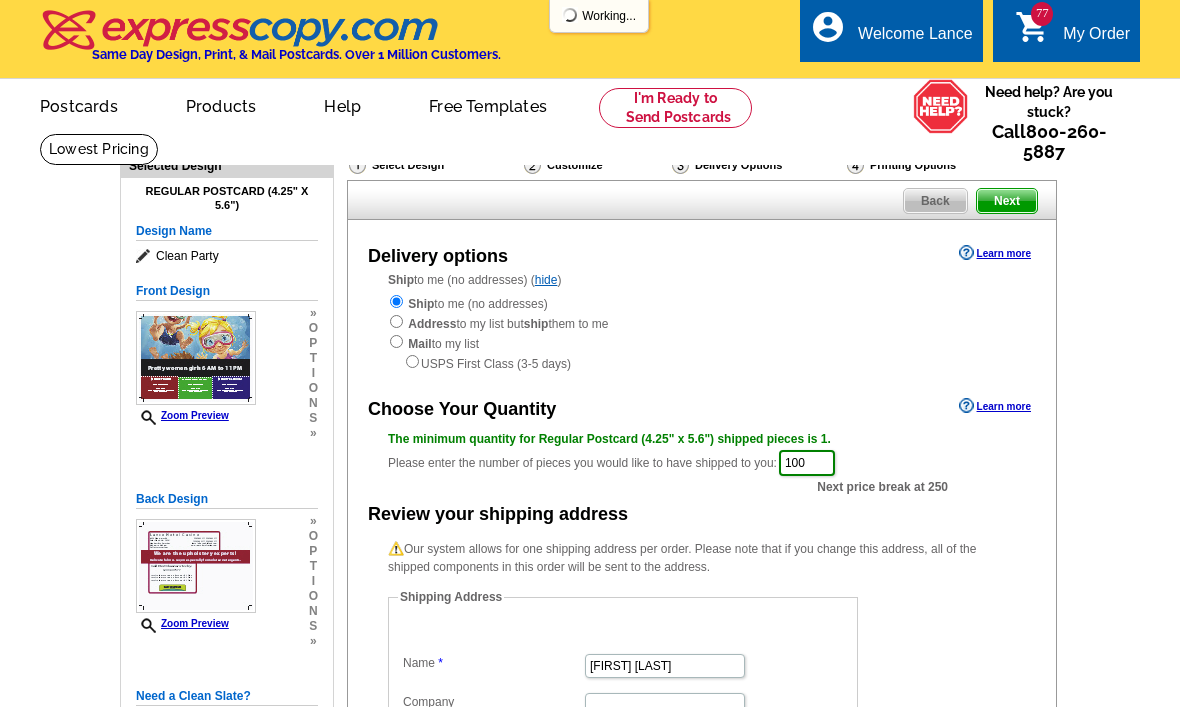 click on "Next" at bounding box center [1007, 201] 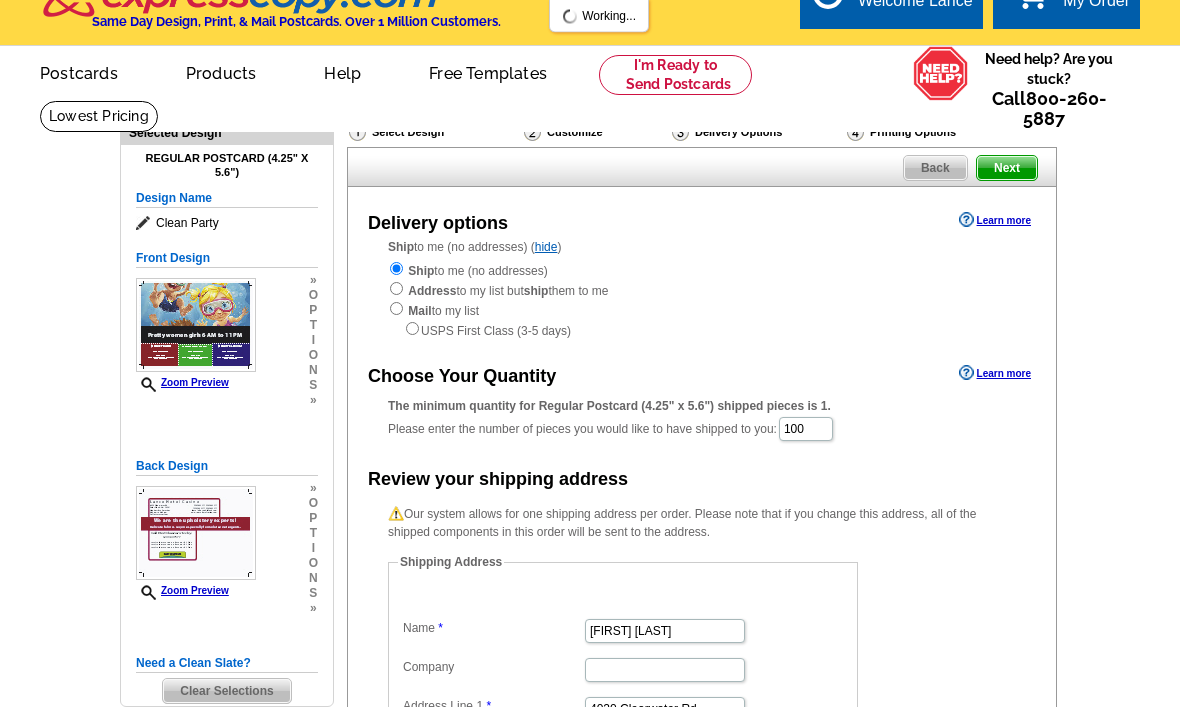 scroll, scrollTop: 0, scrollLeft: 0, axis: both 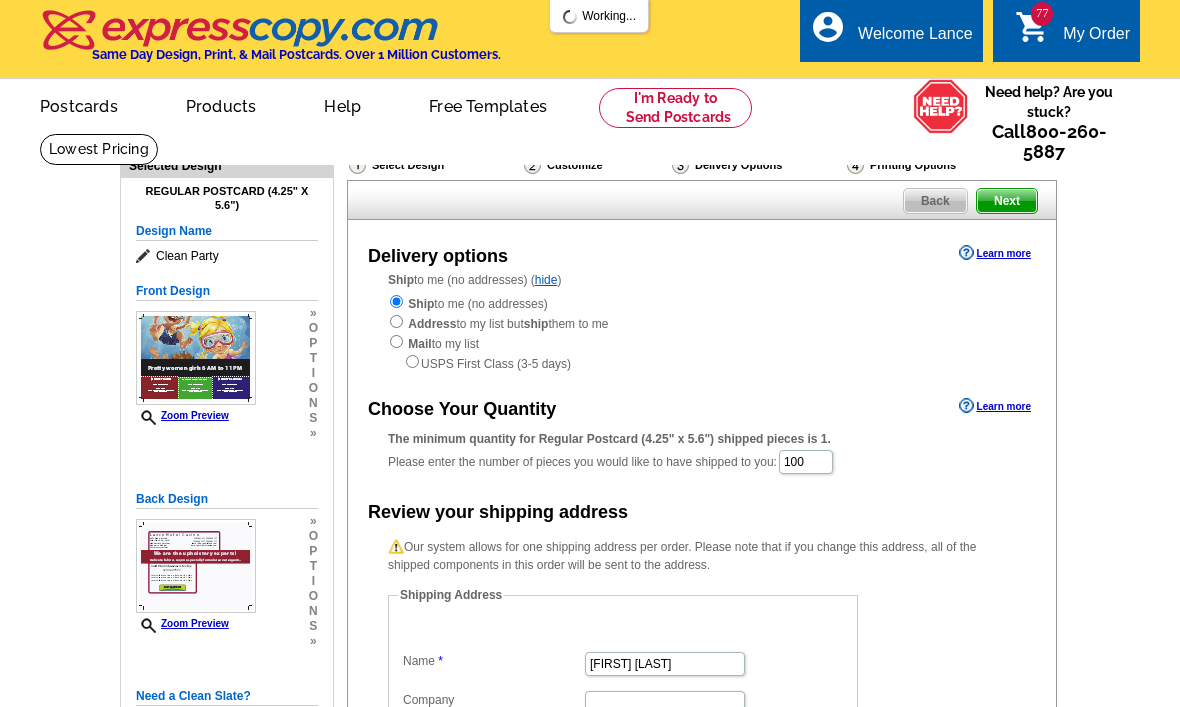 click on "Next" at bounding box center [1007, 201] 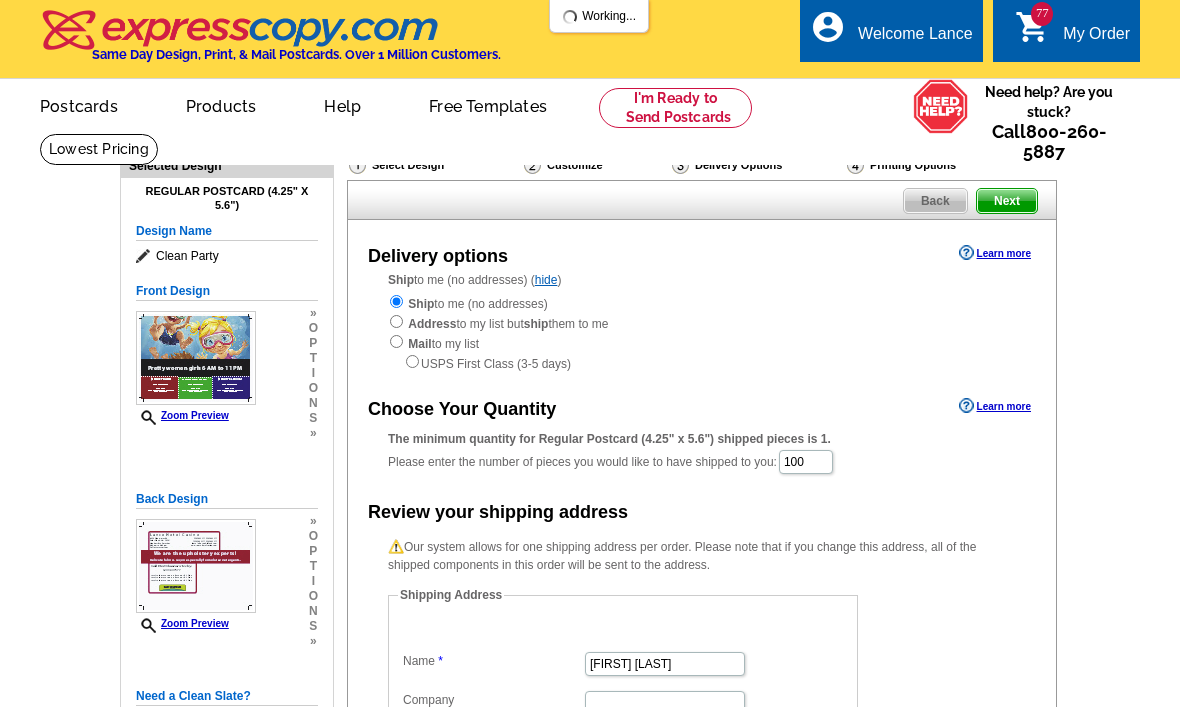 click on "My Order" at bounding box center (1096, 39) 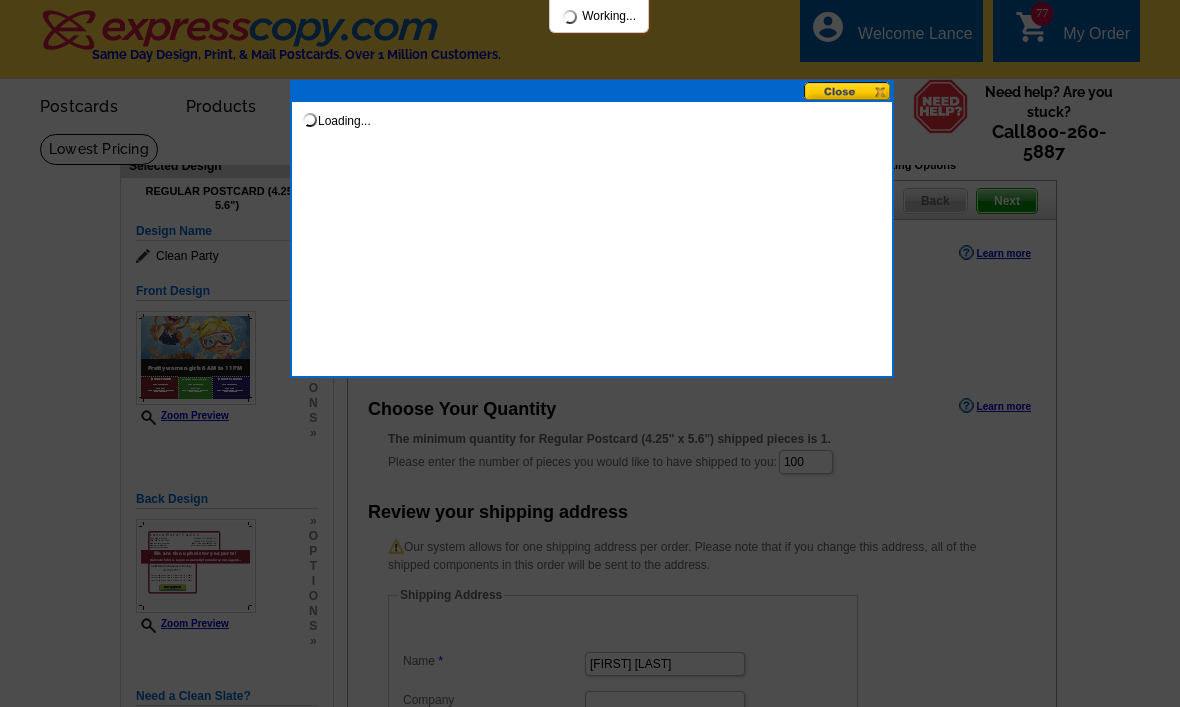 click at bounding box center [590, 353] 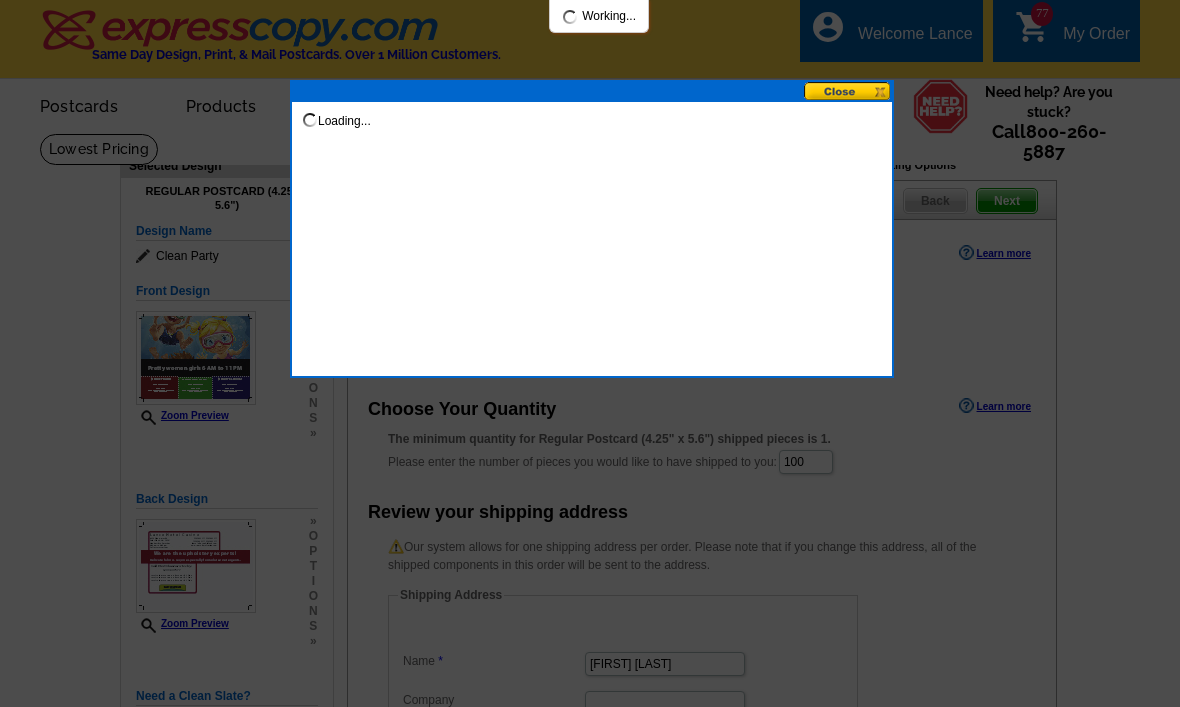 click on "Loading..." at bounding box center (592, 112) 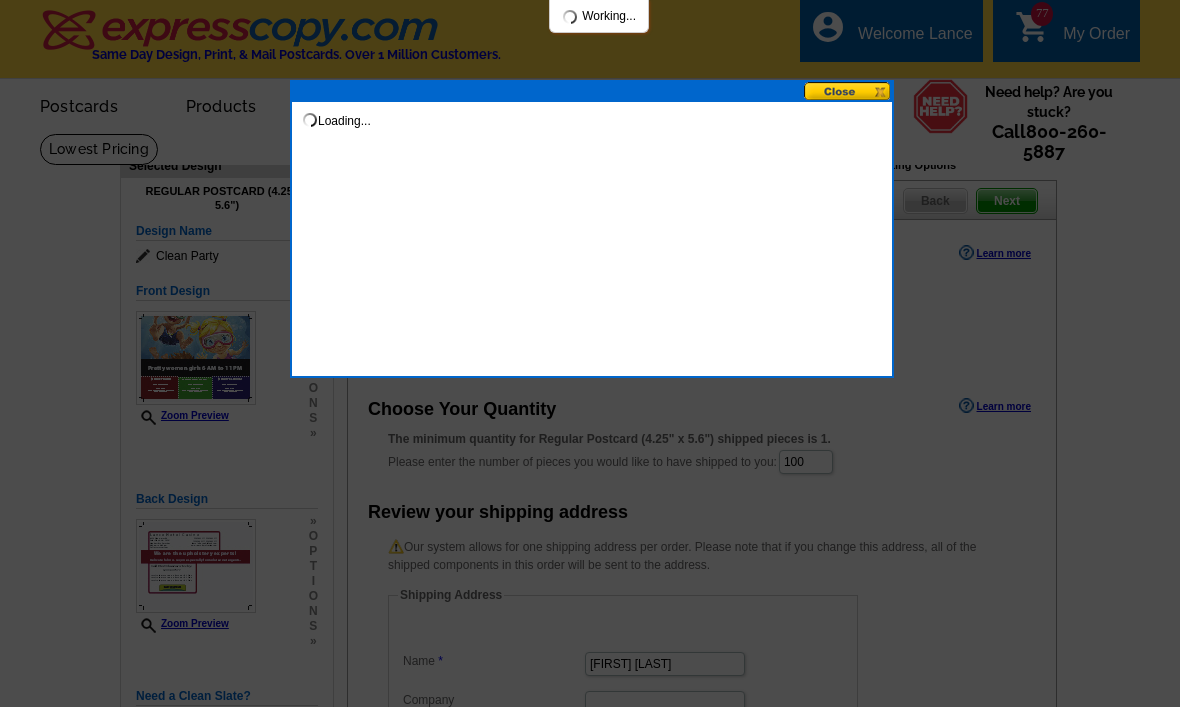 click on "Loading..." at bounding box center [592, 112] 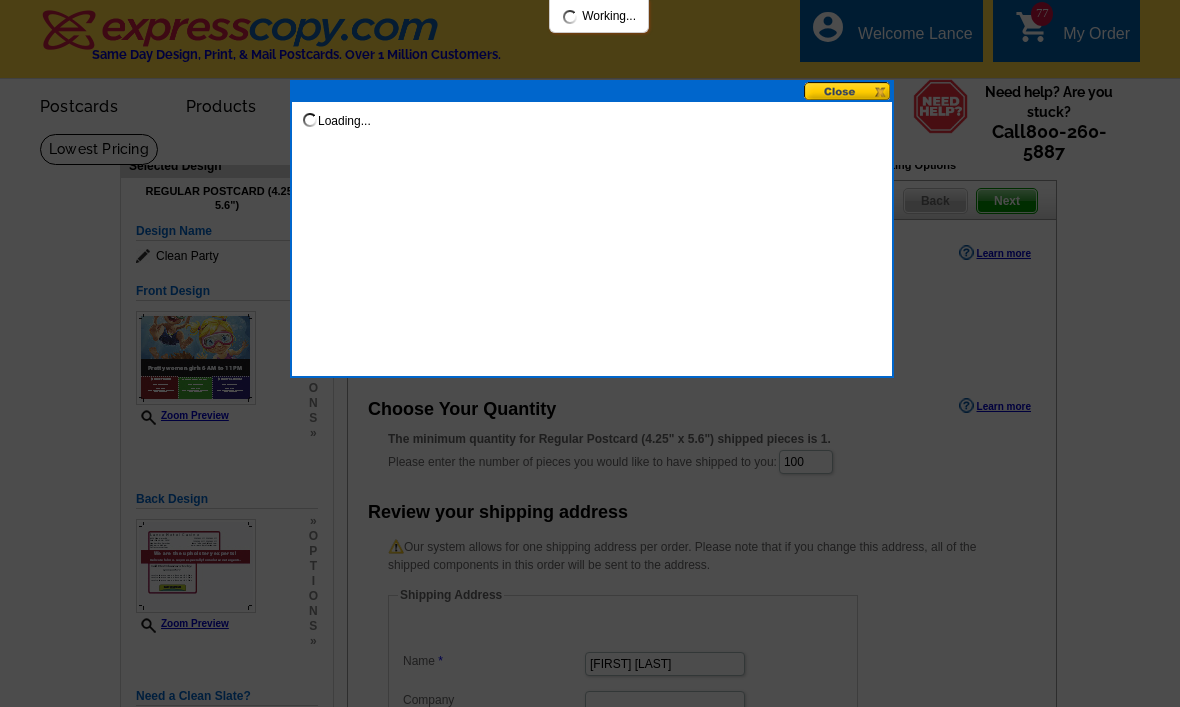click at bounding box center [848, 91] 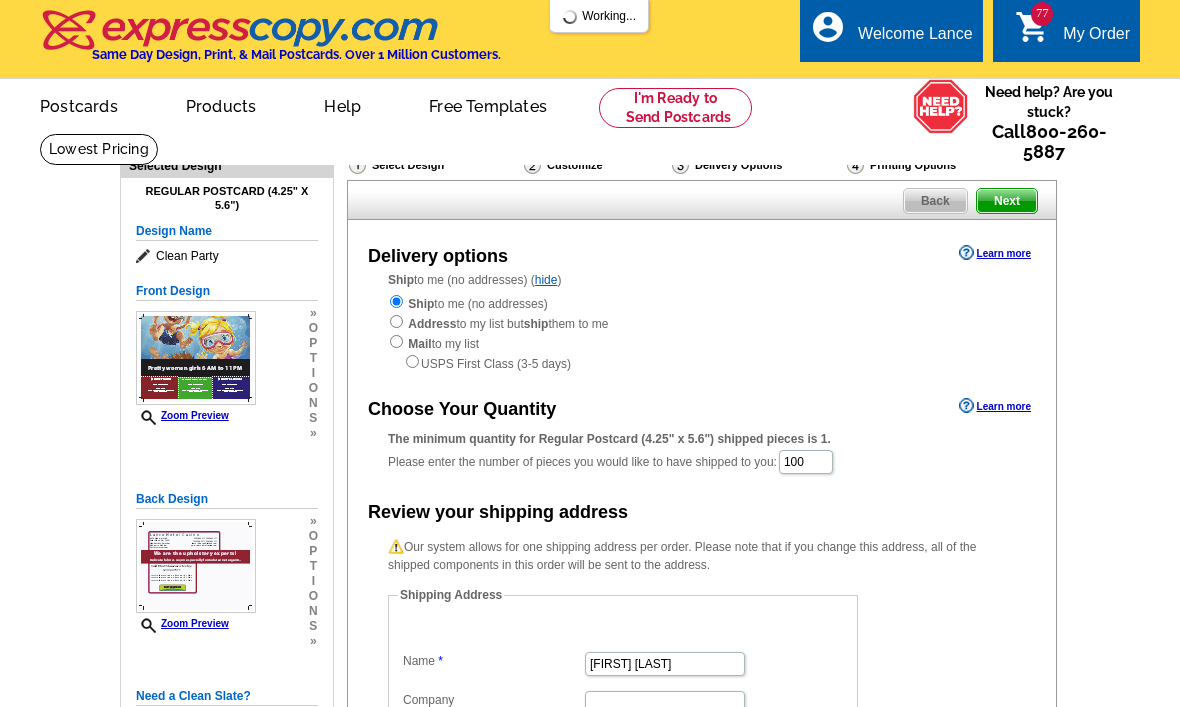 click on "Next" at bounding box center (1007, 201) 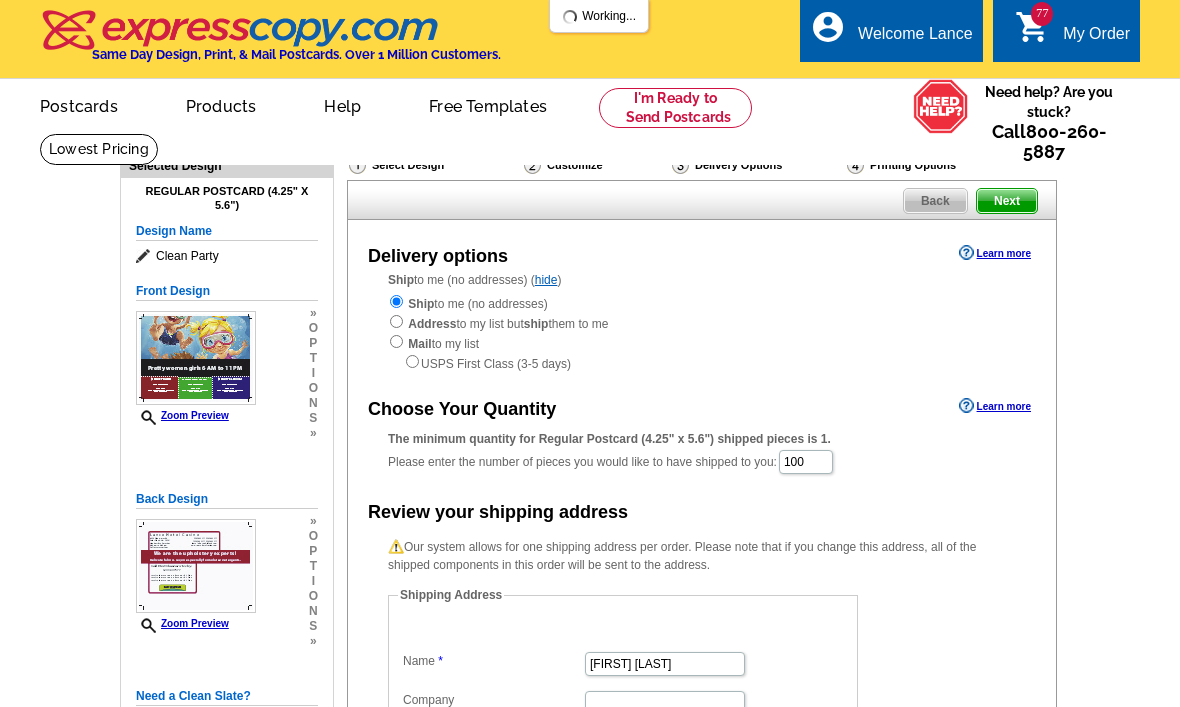 click on "Next" at bounding box center [1007, 201] 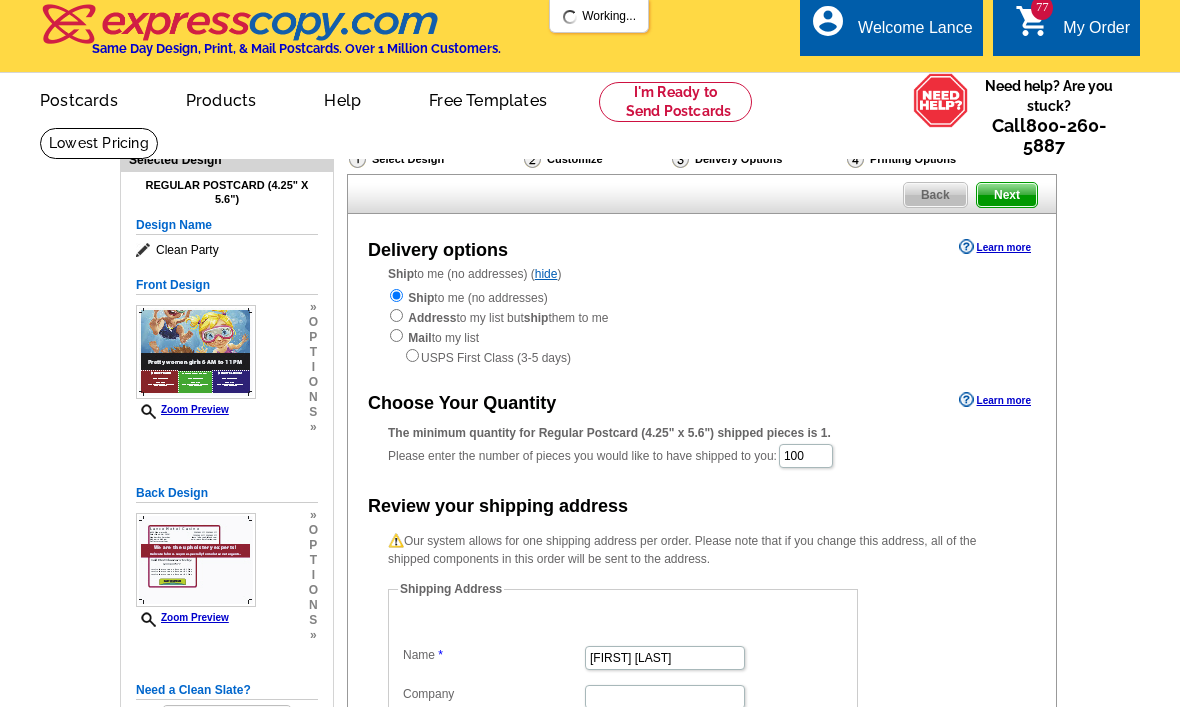 scroll, scrollTop: 49, scrollLeft: 0, axis: vertical 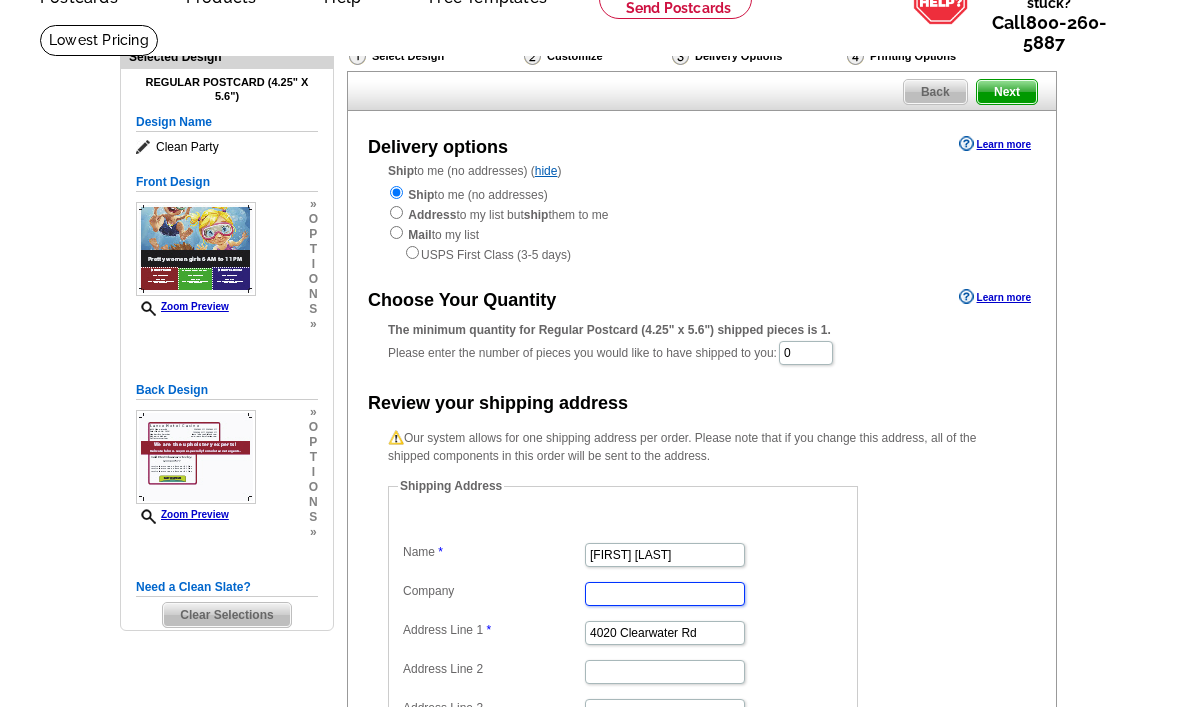 click on "Company" at bounding box center (665, 594) 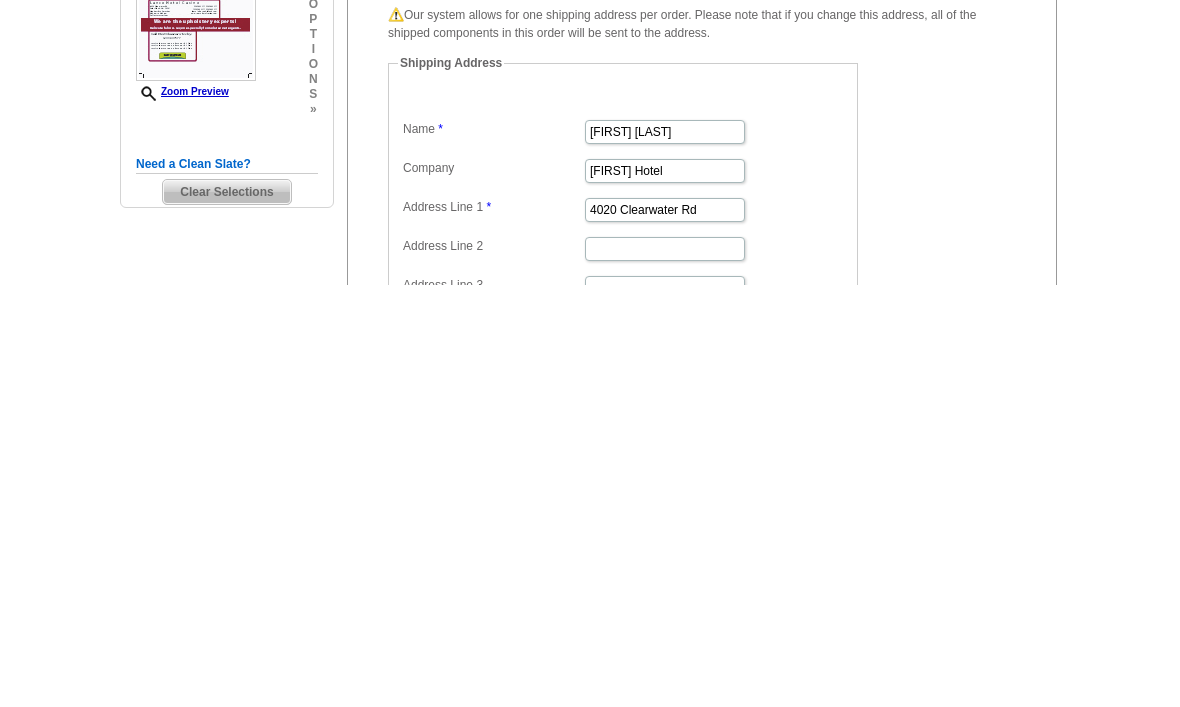 scroll, scrollTop: 532, scrollLeft: 0, axis: vertical 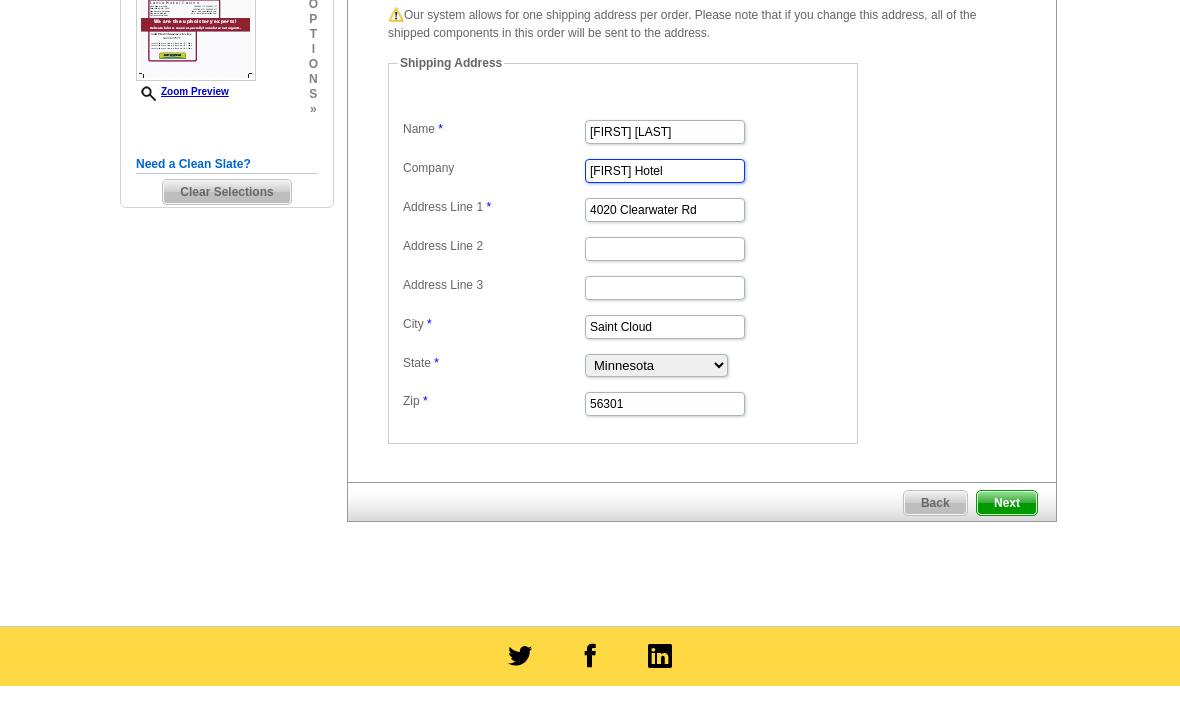 click on "[FIRST] Hotel" at bounding box center [665, 171] 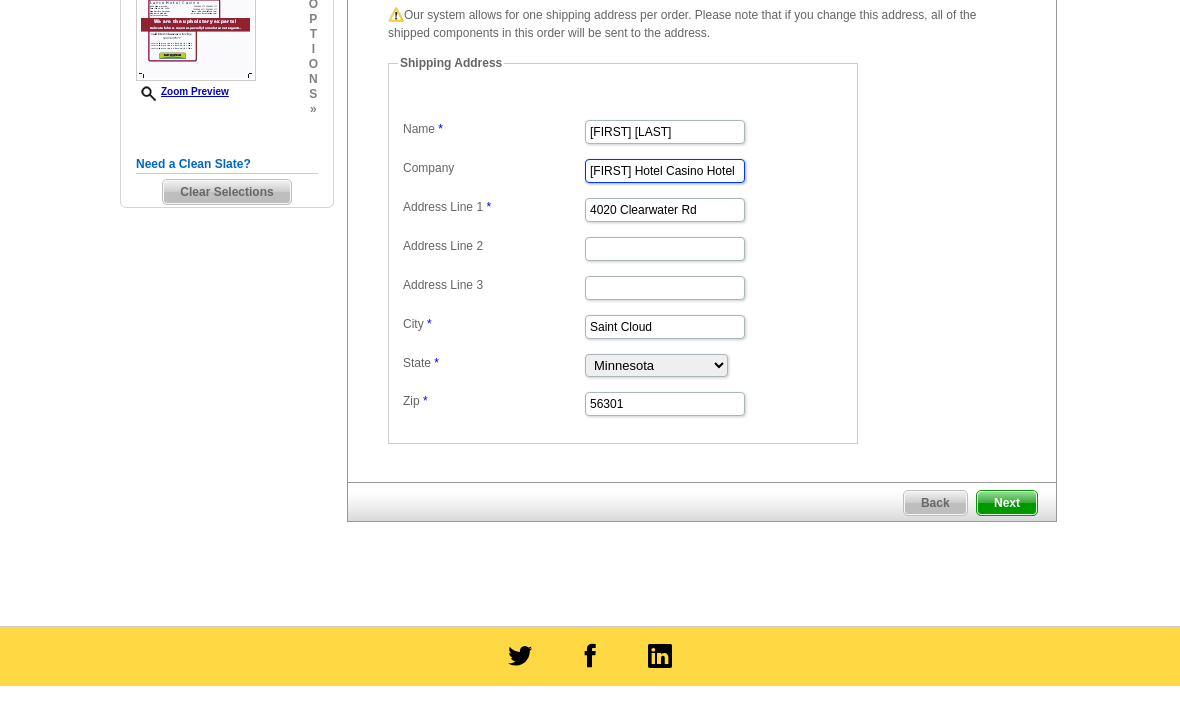 click on "[FIRST] Hotel Casino Hotel" at bounding box center [665, 171] 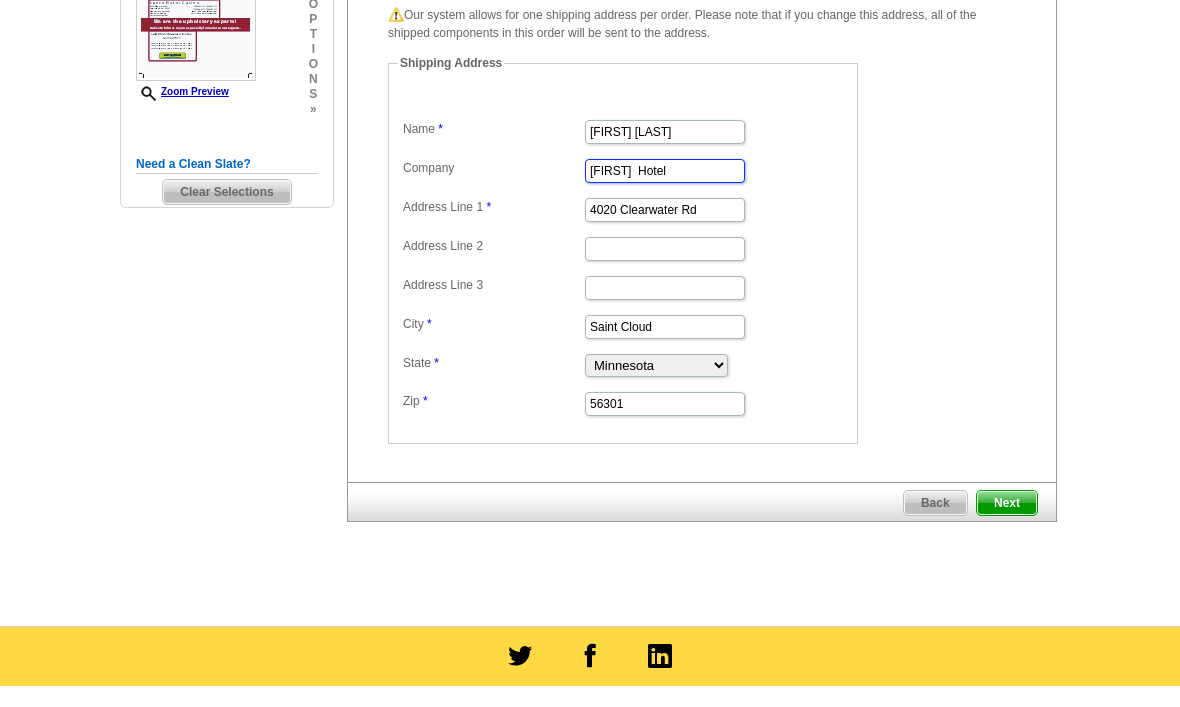 click on "[FIRST]  Hotel" at bounding box center (665, 171) 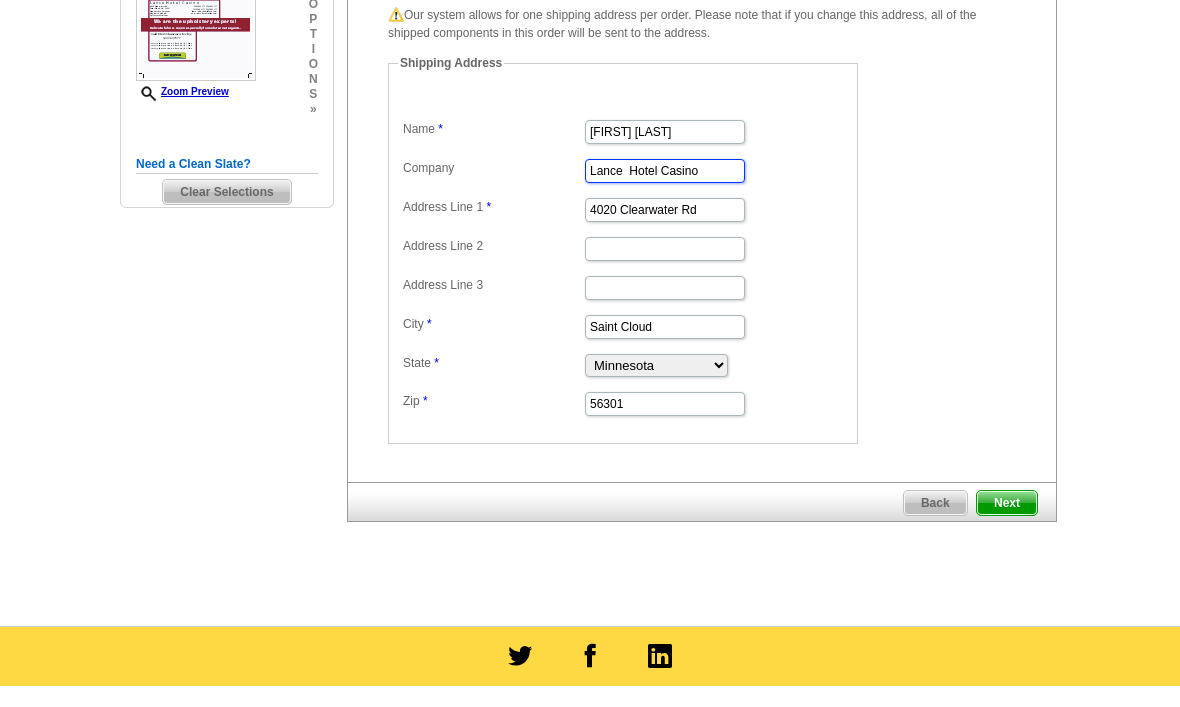 type on "Lance  Hotel Casino" 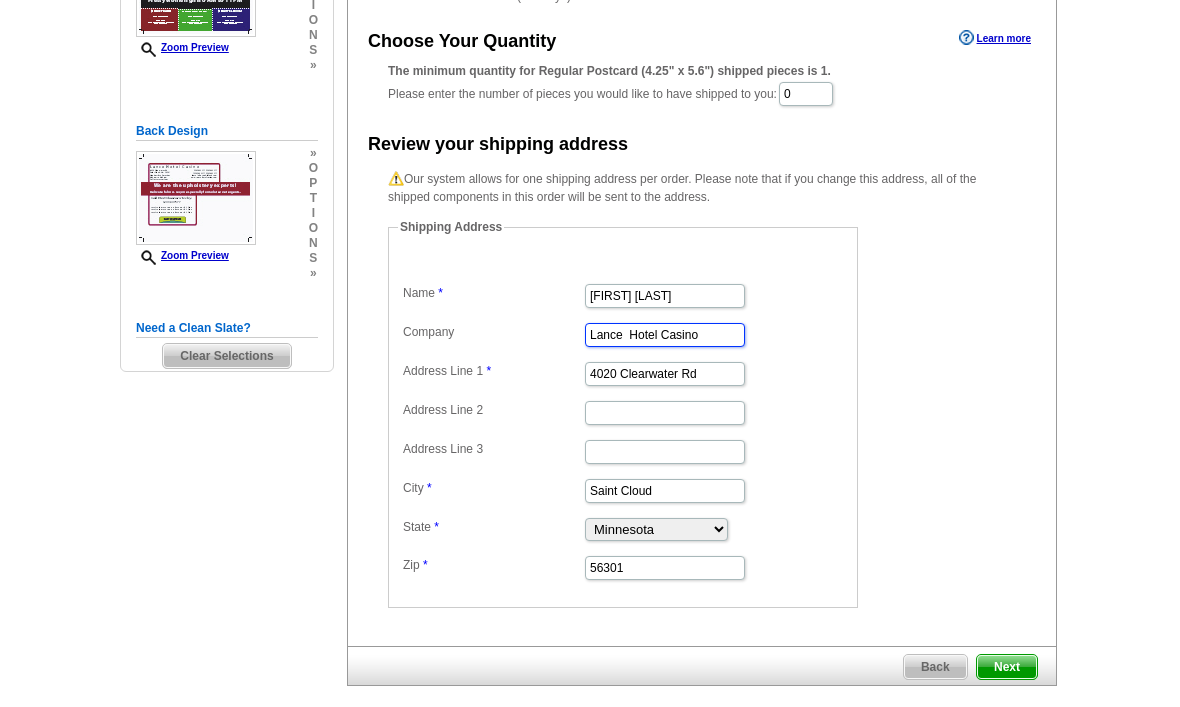 scroll, scrollTop: 365, scrollLeft: 0, axis: vertical 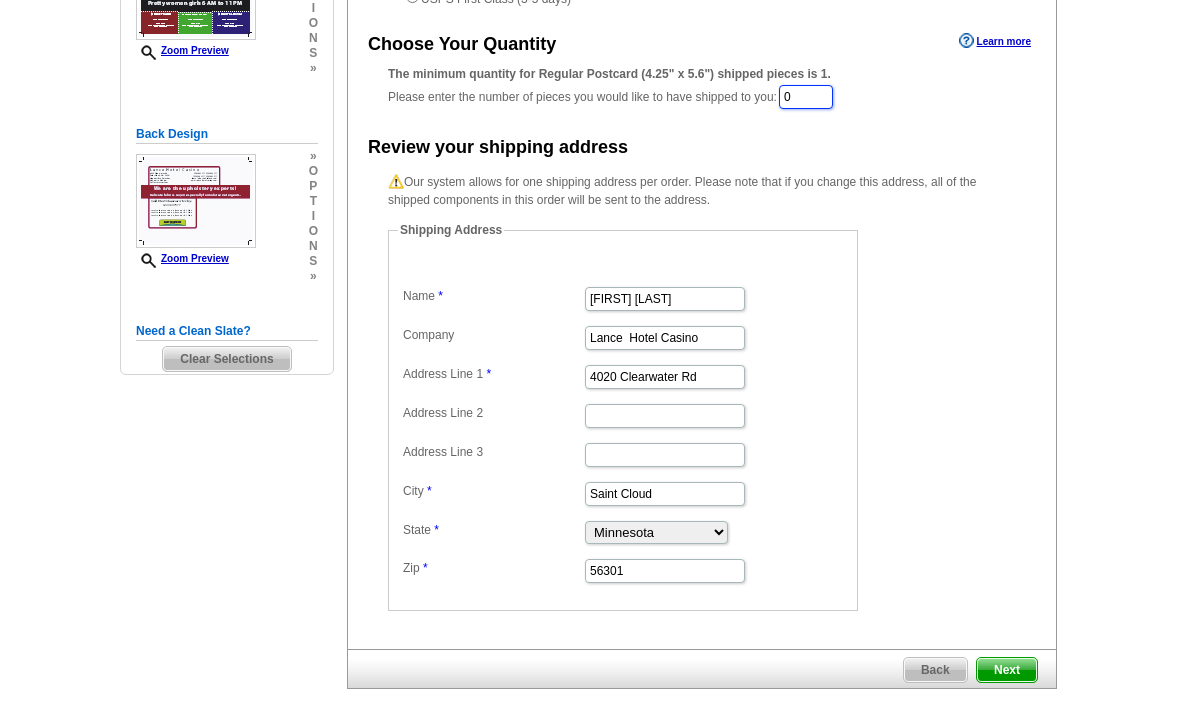 click on "0" at bounding box center [806, 97] 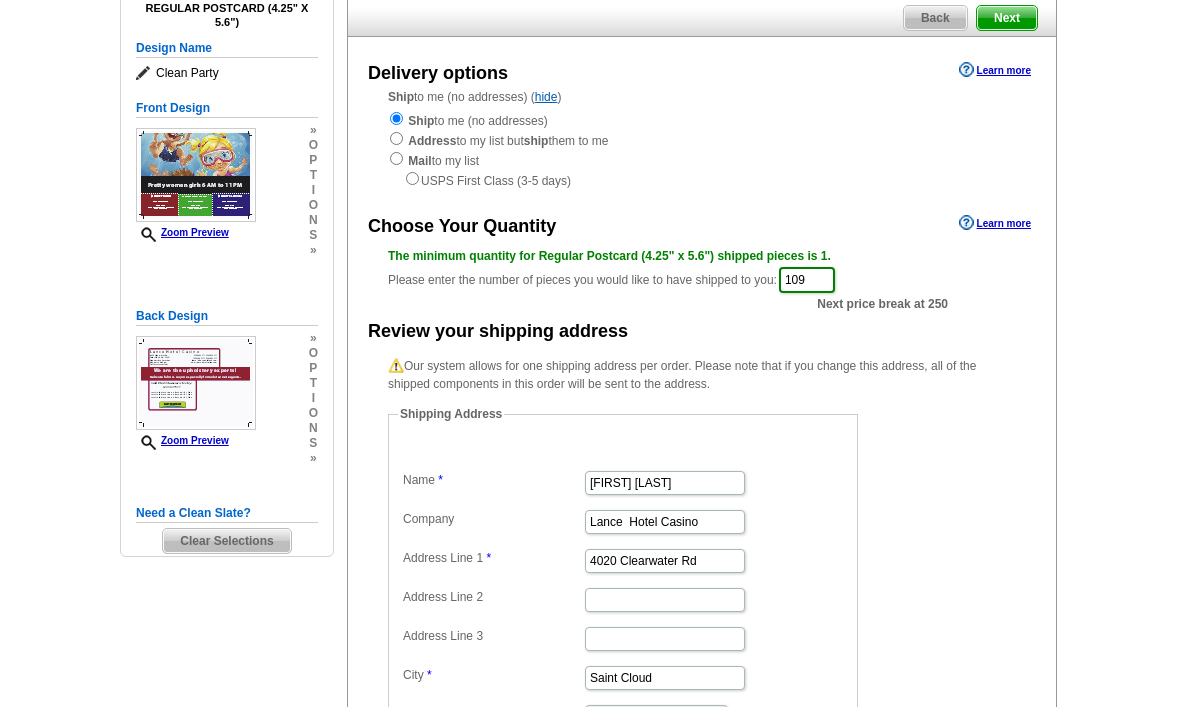 scroll, scrollTop: 178, scrollLeft: 0, axis: vertical 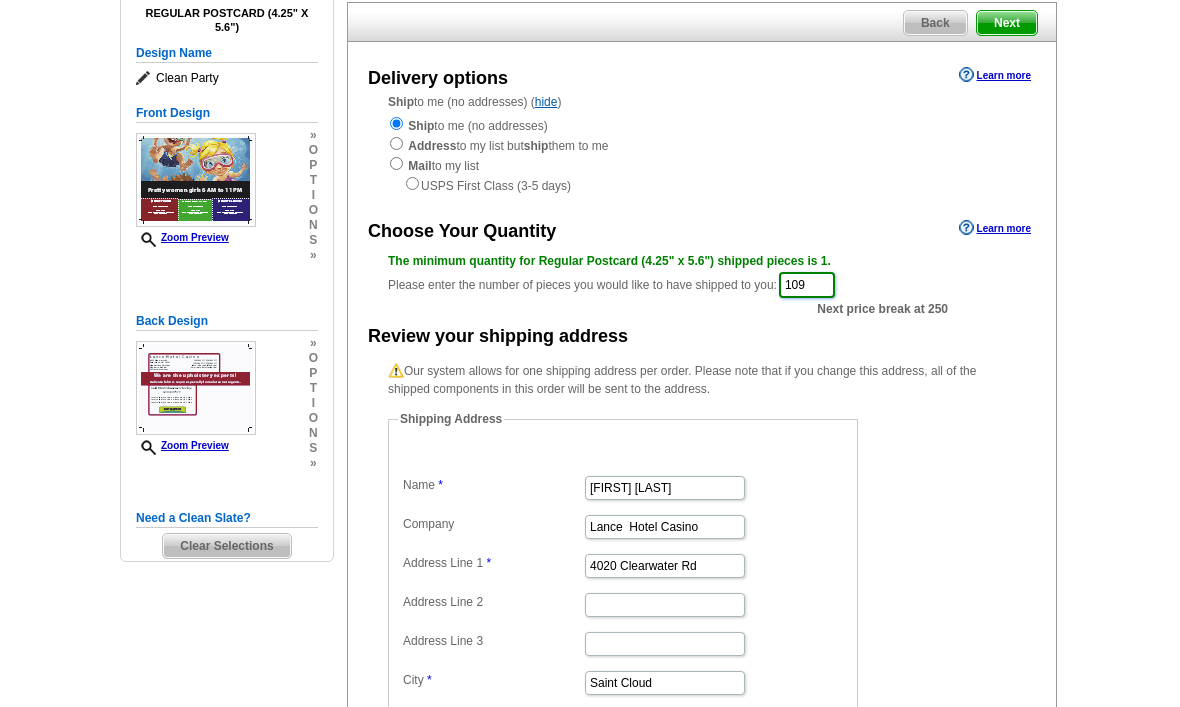 type on "109" 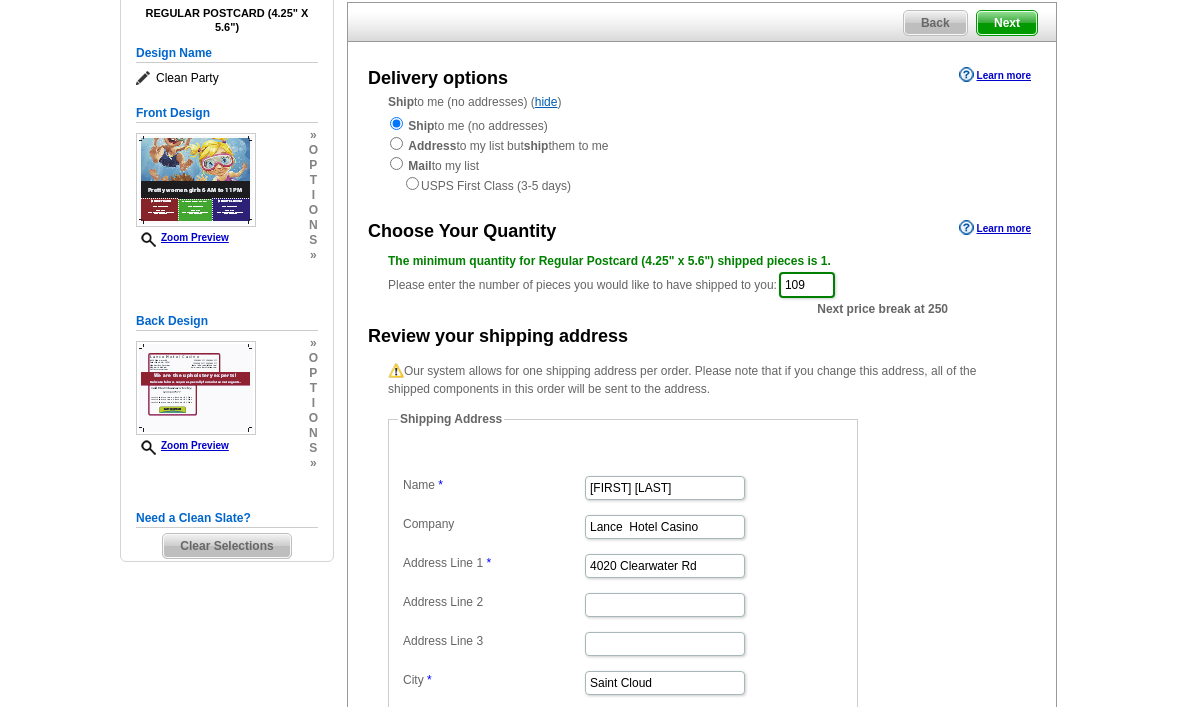 click on "Next" at bounding box center [1007, 23] 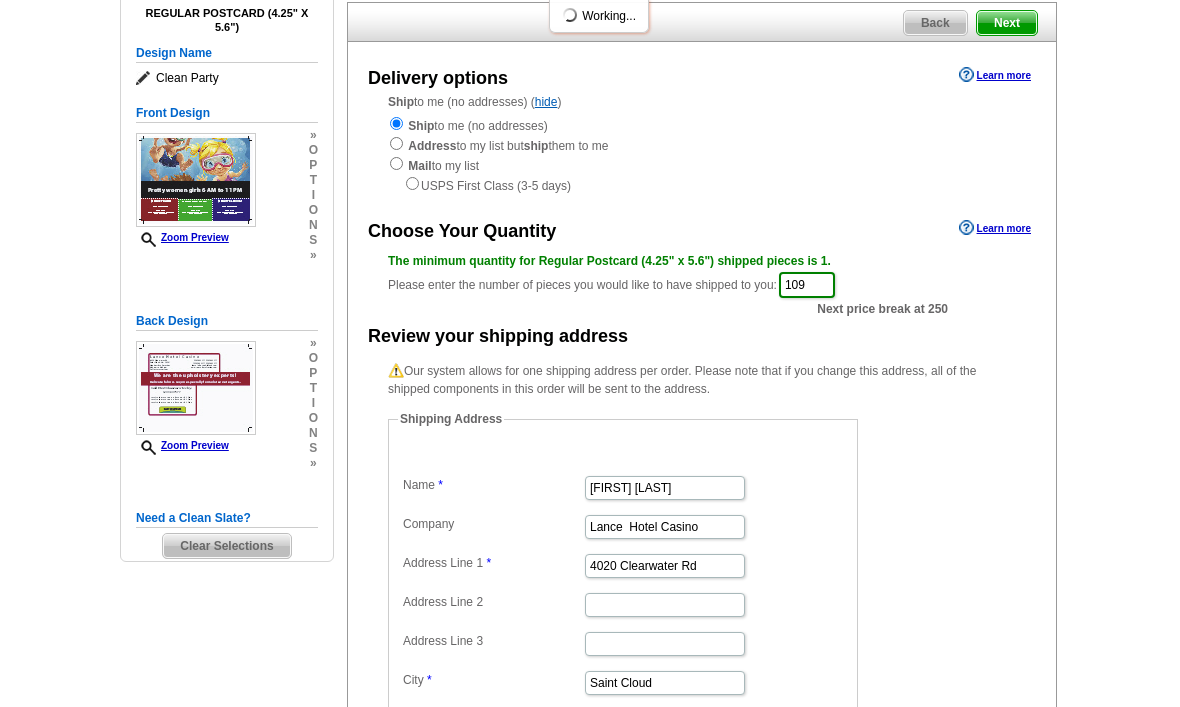click on "Next" at bounding box center (1007, 23) 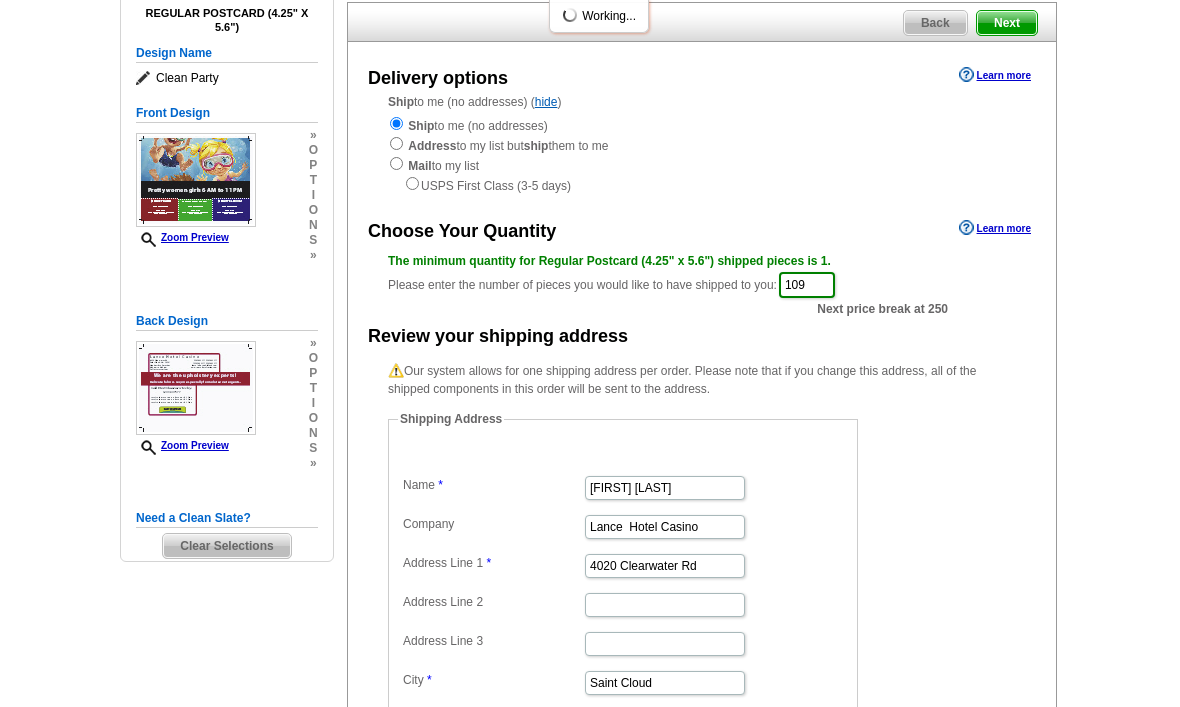 click on "Next" at bounding box center (1007, 23) 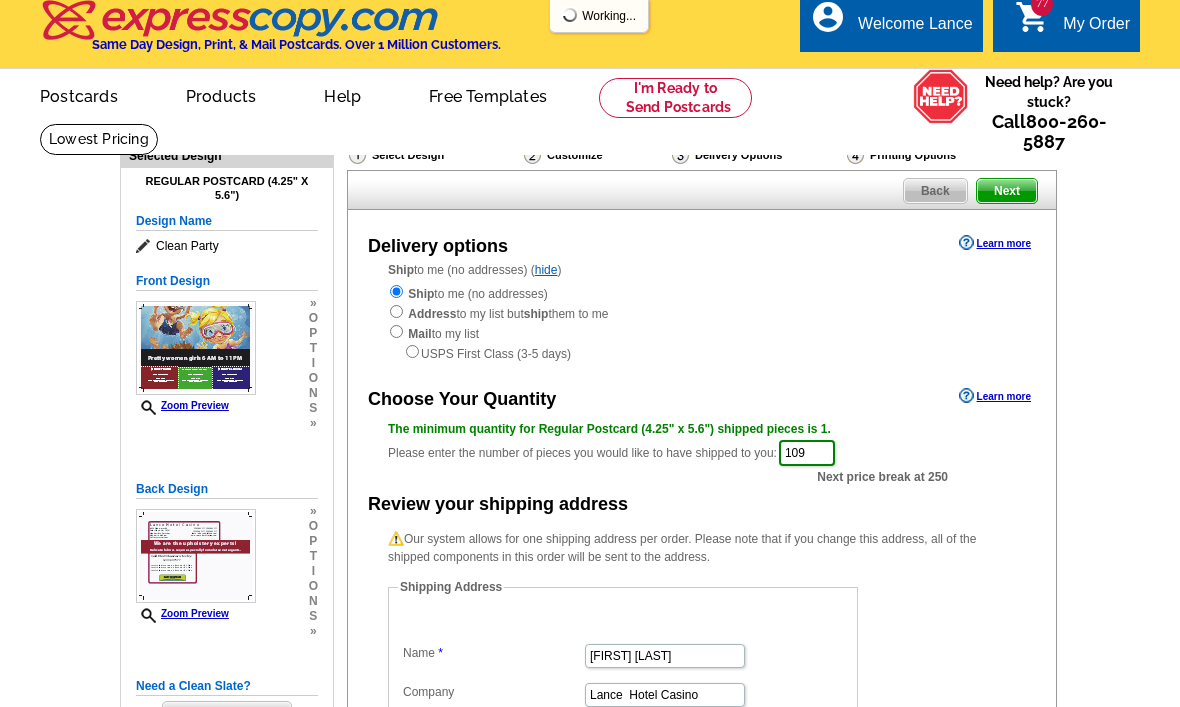 scroll, scrollTop: 2, scrollLeft: 0, axis: vertical 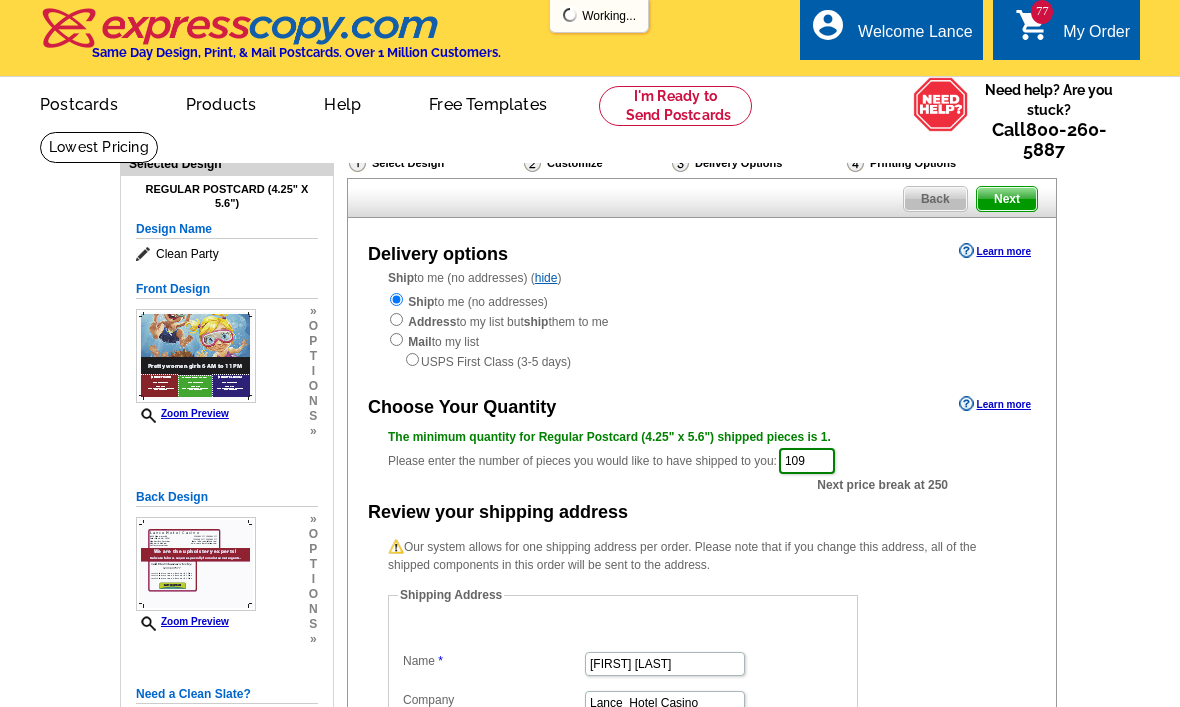 click on "Next" at bounding box center (1007, 199) 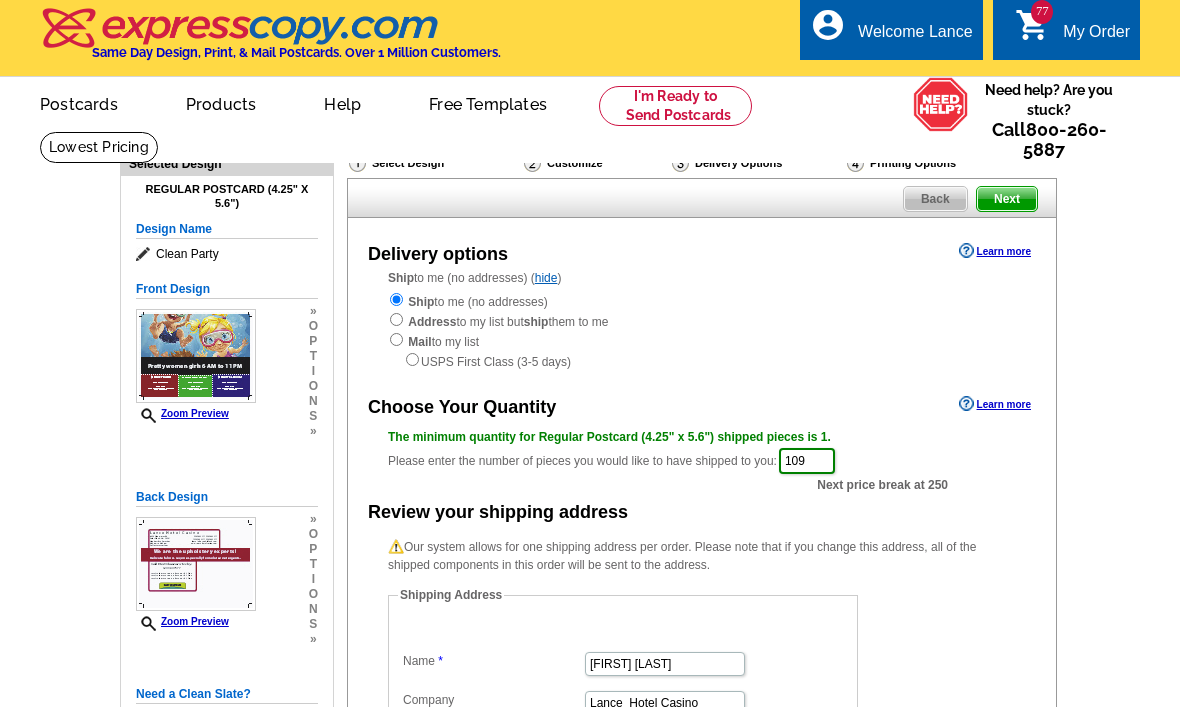 click on "Next" at bounding box center (1007, 199) 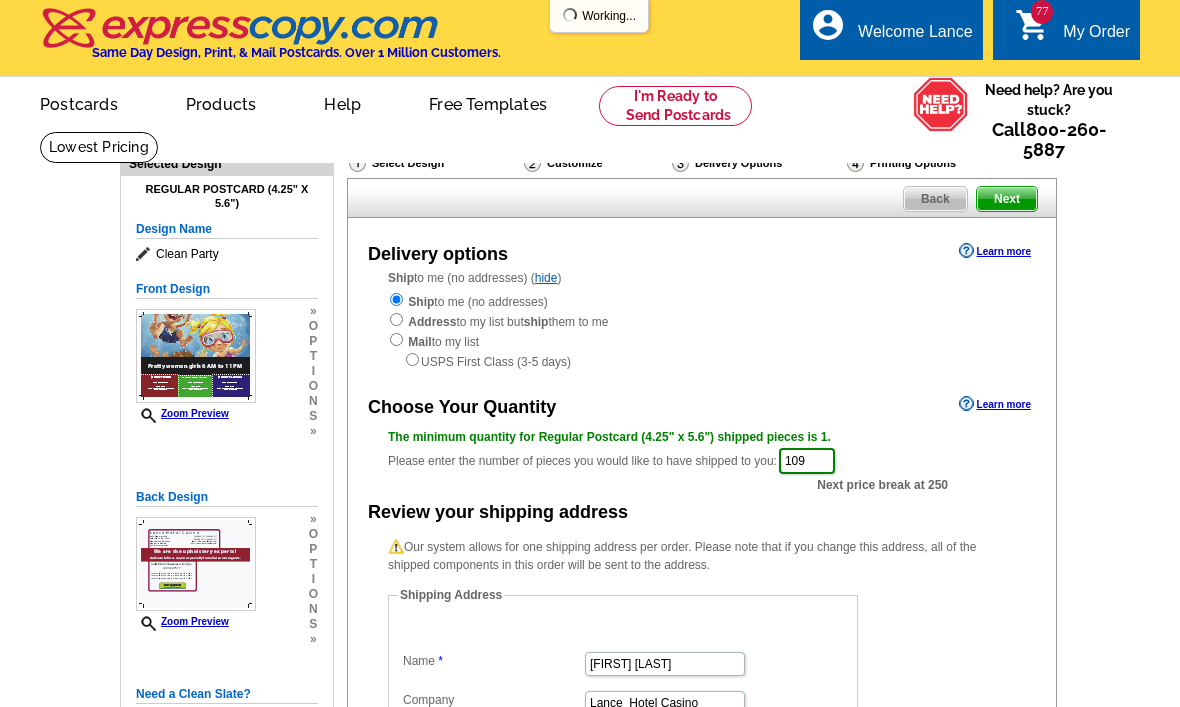 click on "Next" at bounding box center [1007, 199] 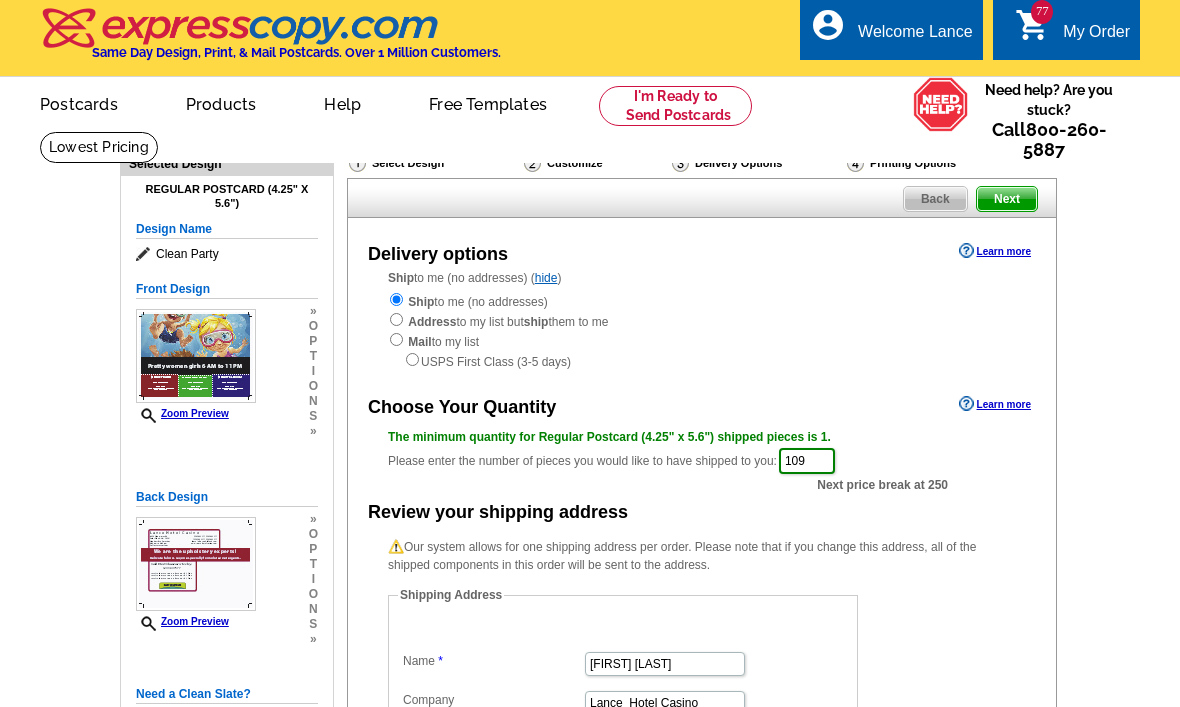 click on "Next" at bounding box center [1007, 199] 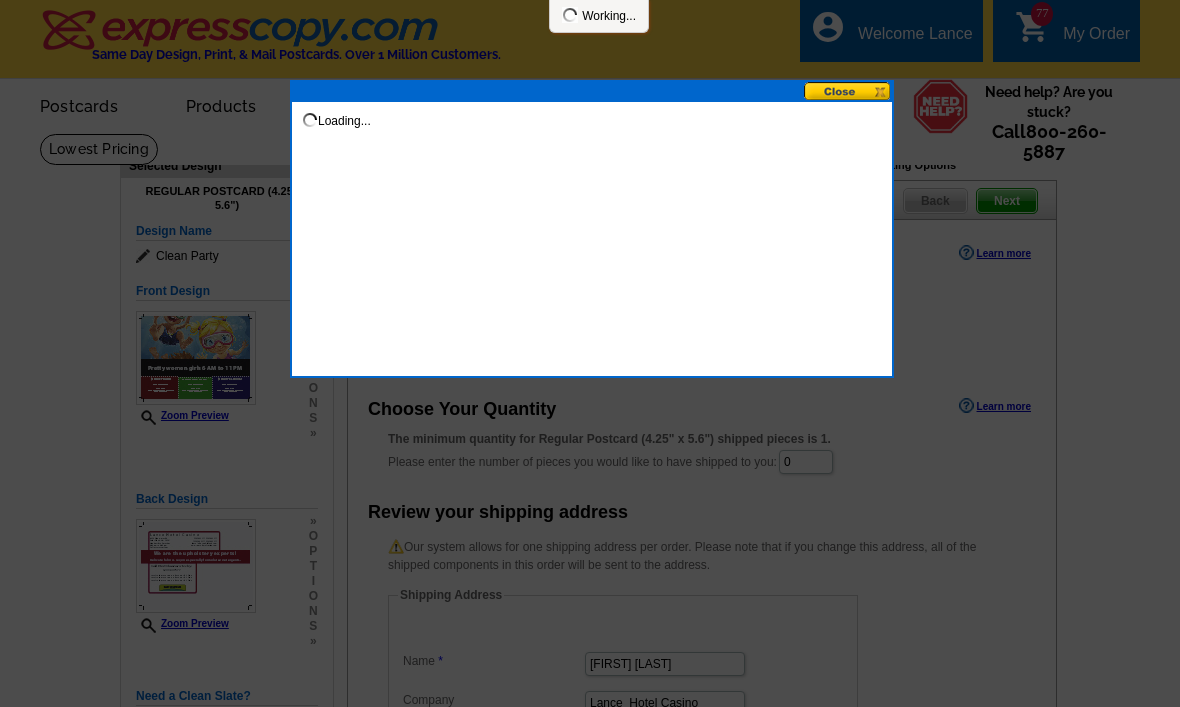 scroll, scrollTop: 2, scrollLeft: 0, axis: vertical 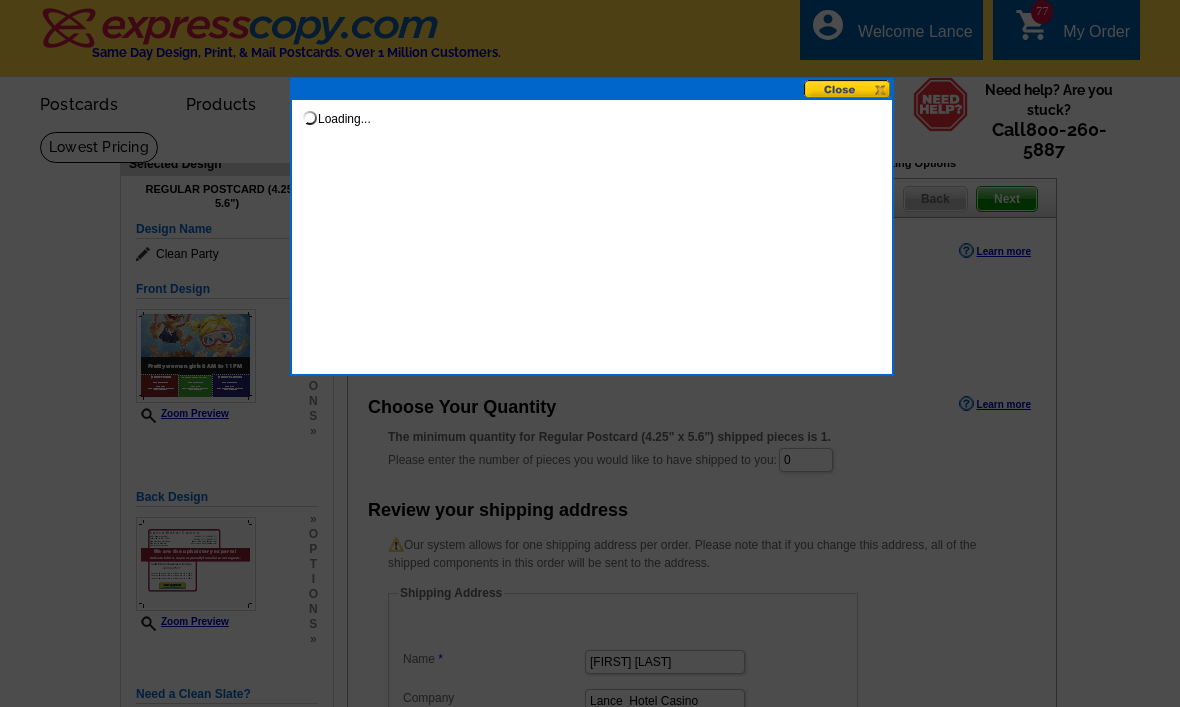 click at bounding box center (848, 89) 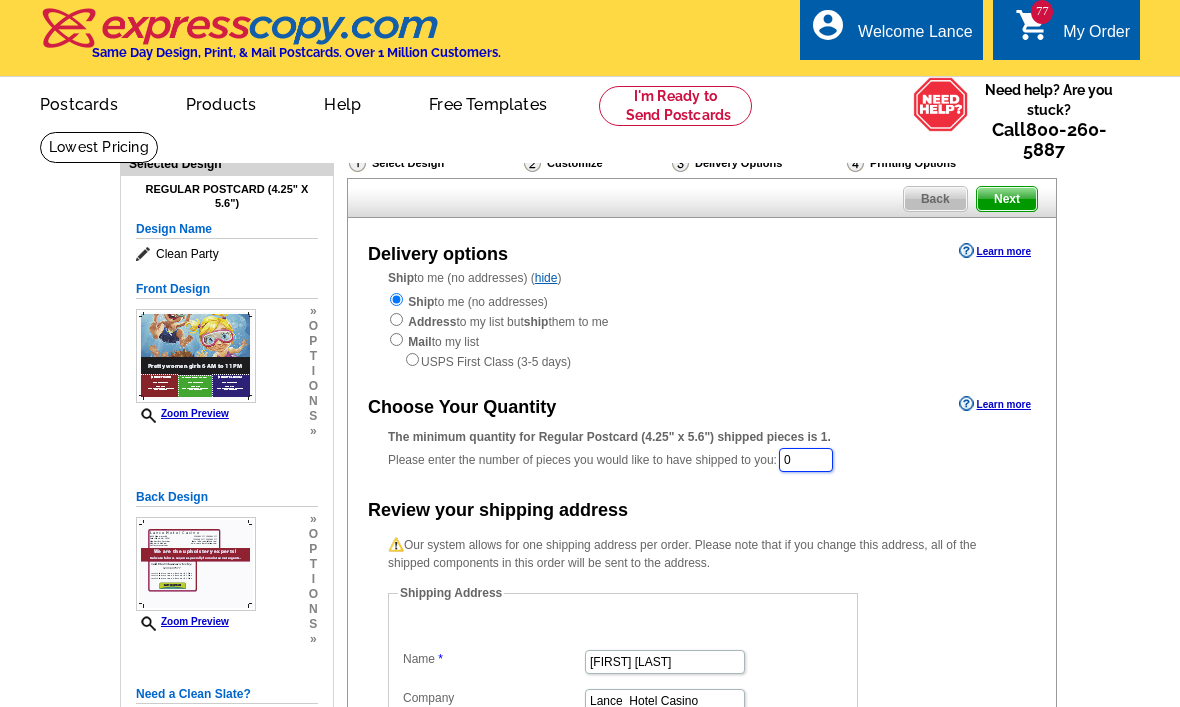 click on "0" at bounding box center [806, 460] 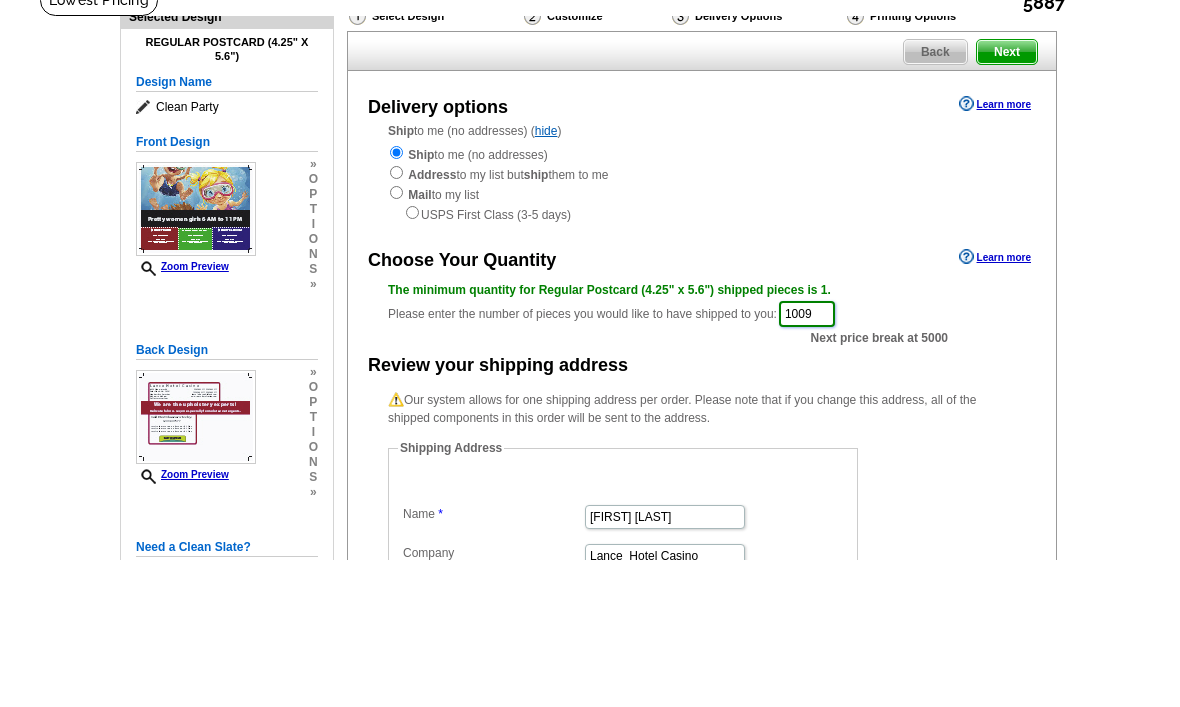 type on "1009" 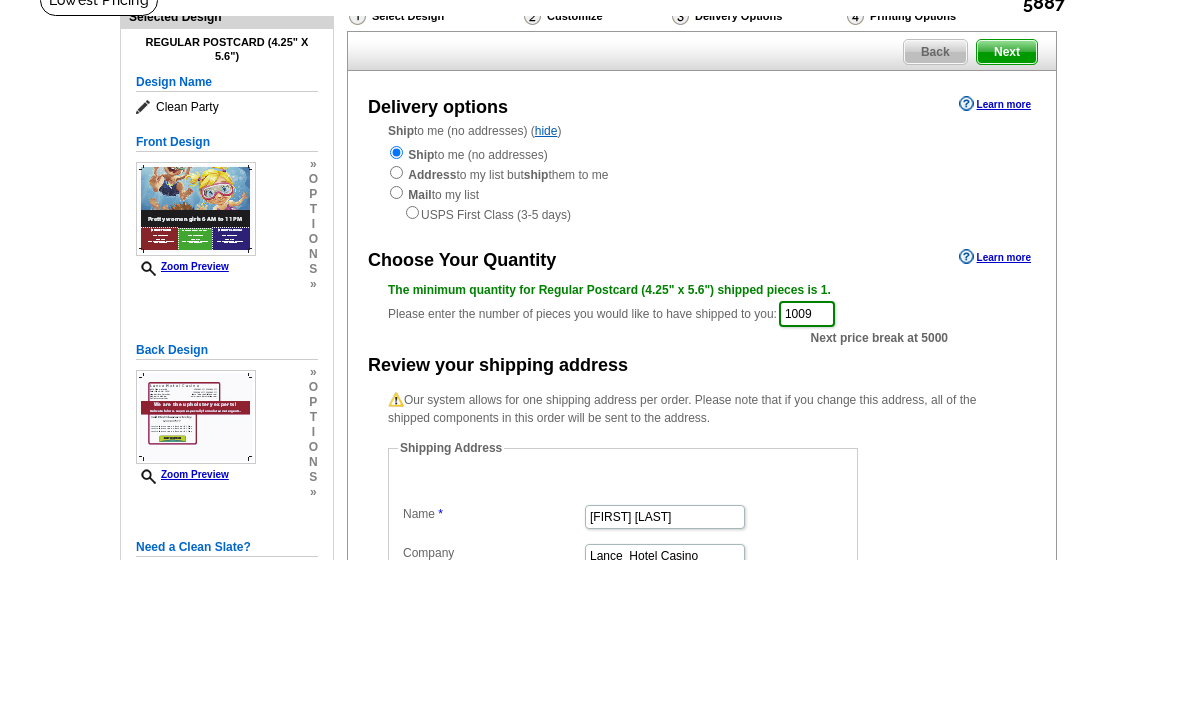 click on "Next" at bounding box center (1007, 200) 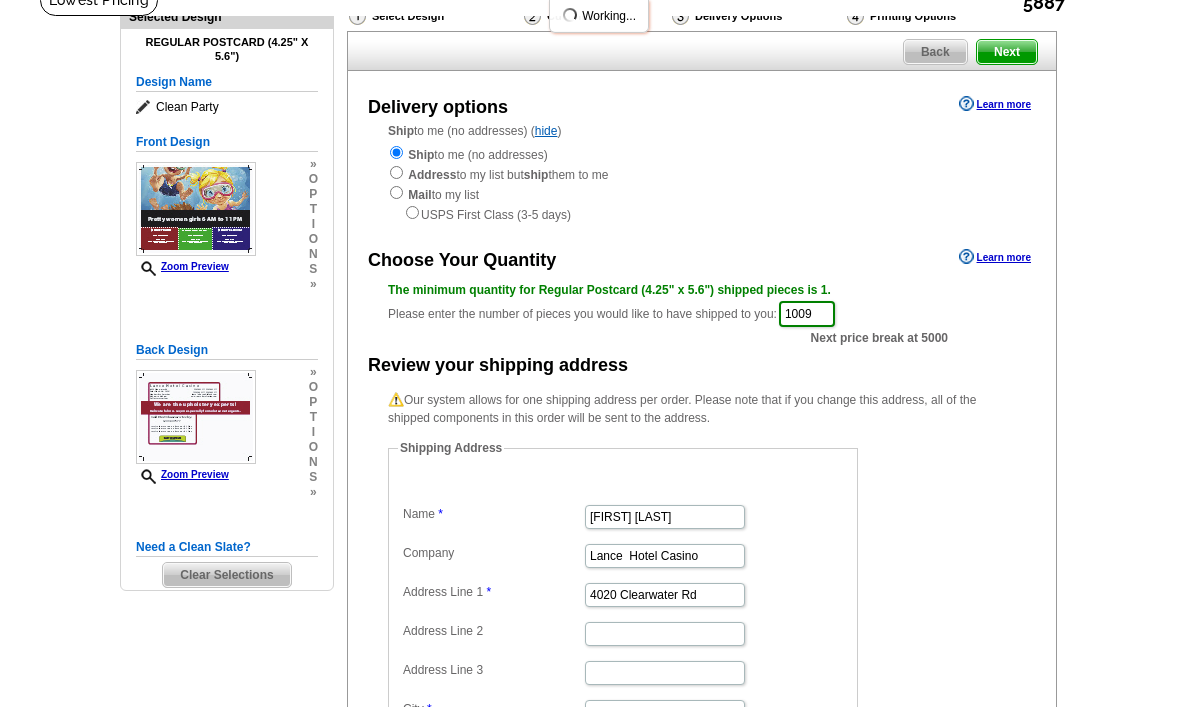 click on "Next" at bounding box center (1007, 52) 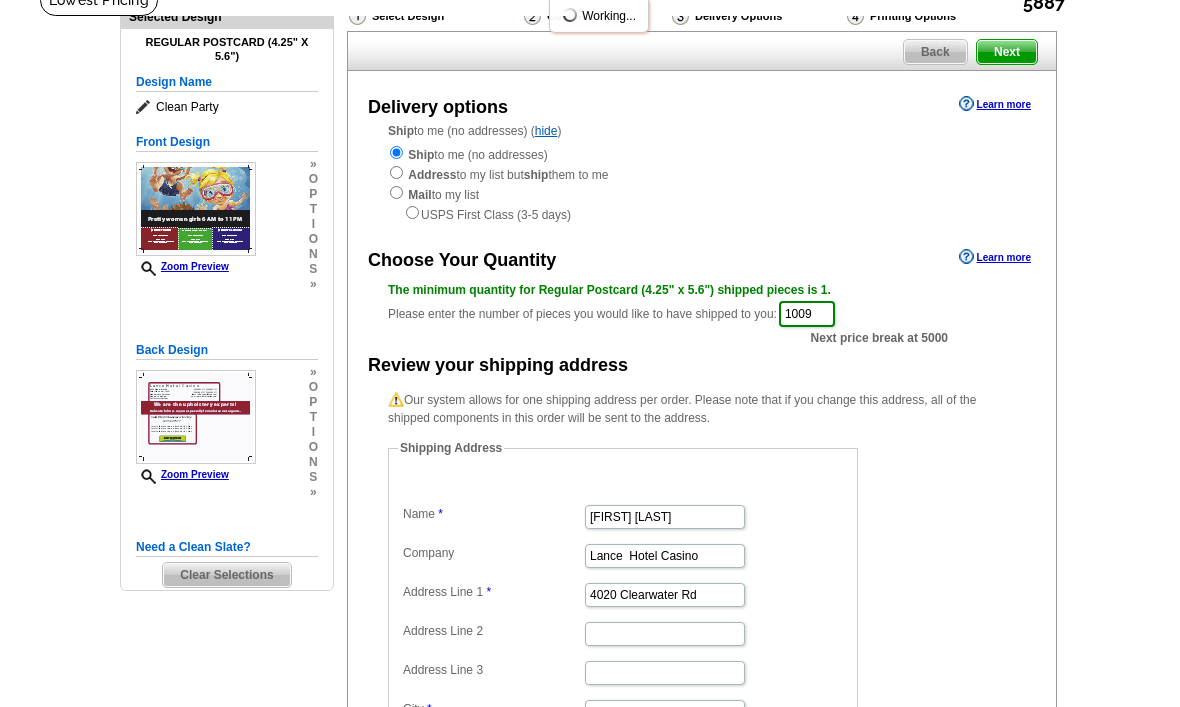 click on "Next" at bounding box center (1007, 52) 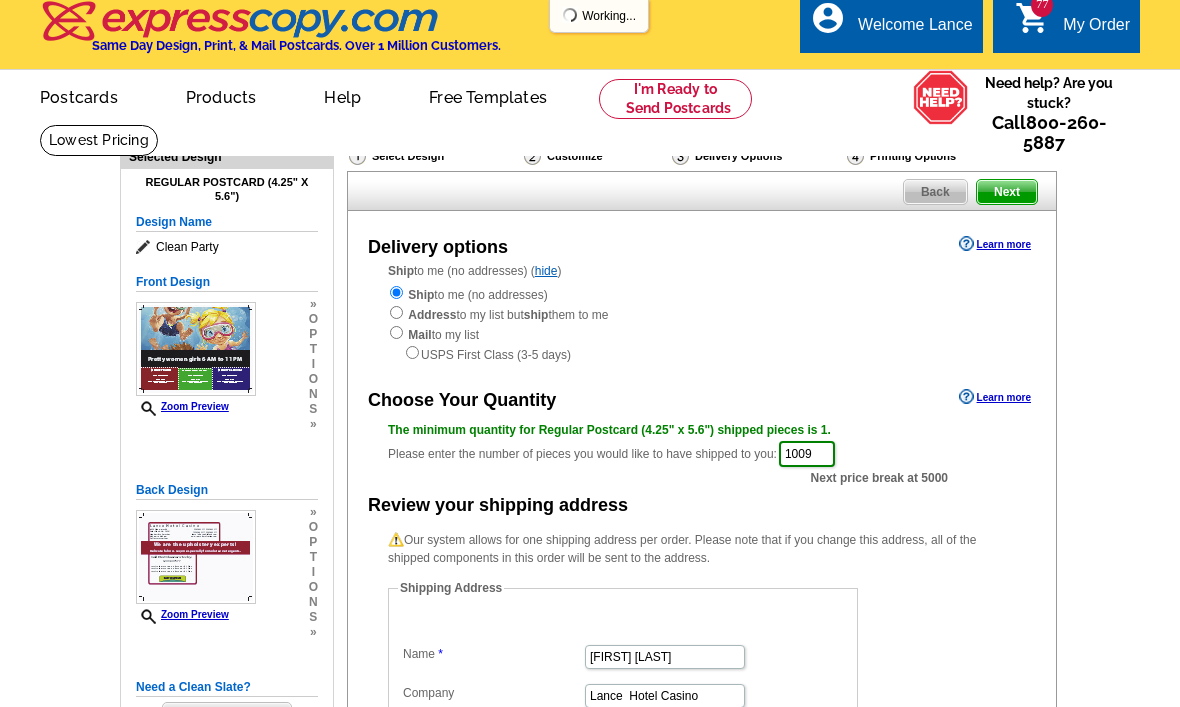 scroll, scrollTop: 0, scrollLeft: 0, axis: both 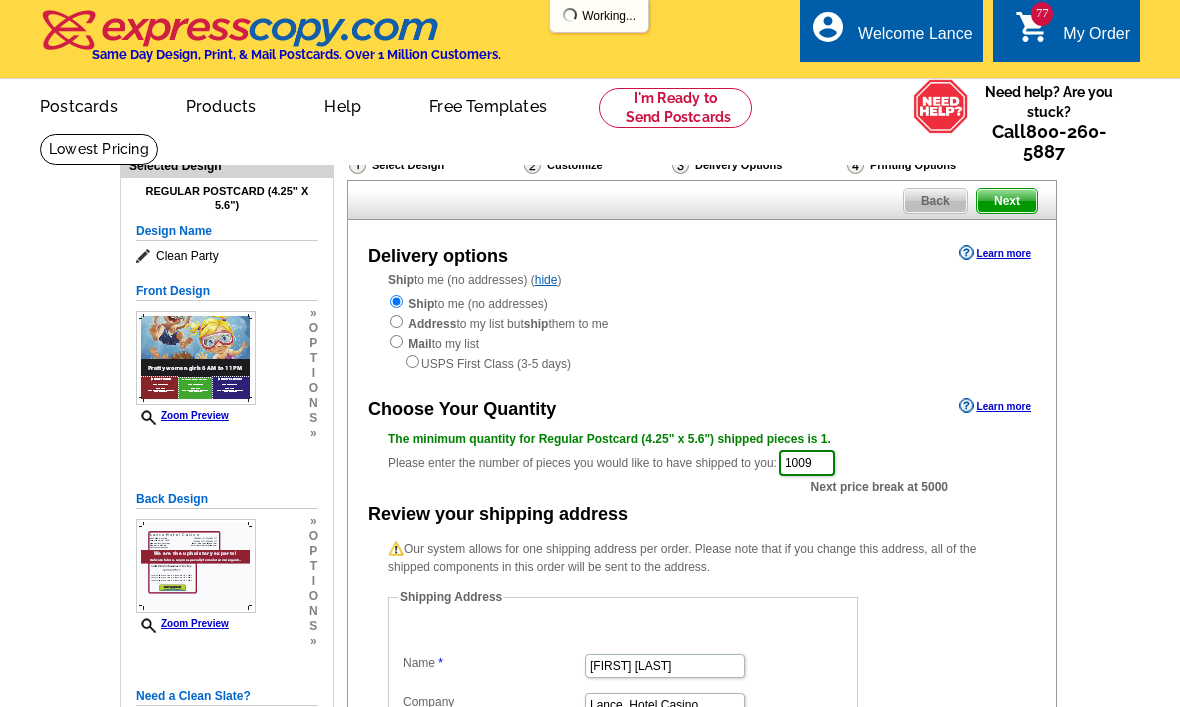 click on "Next" at bounding box center [1007, 201] 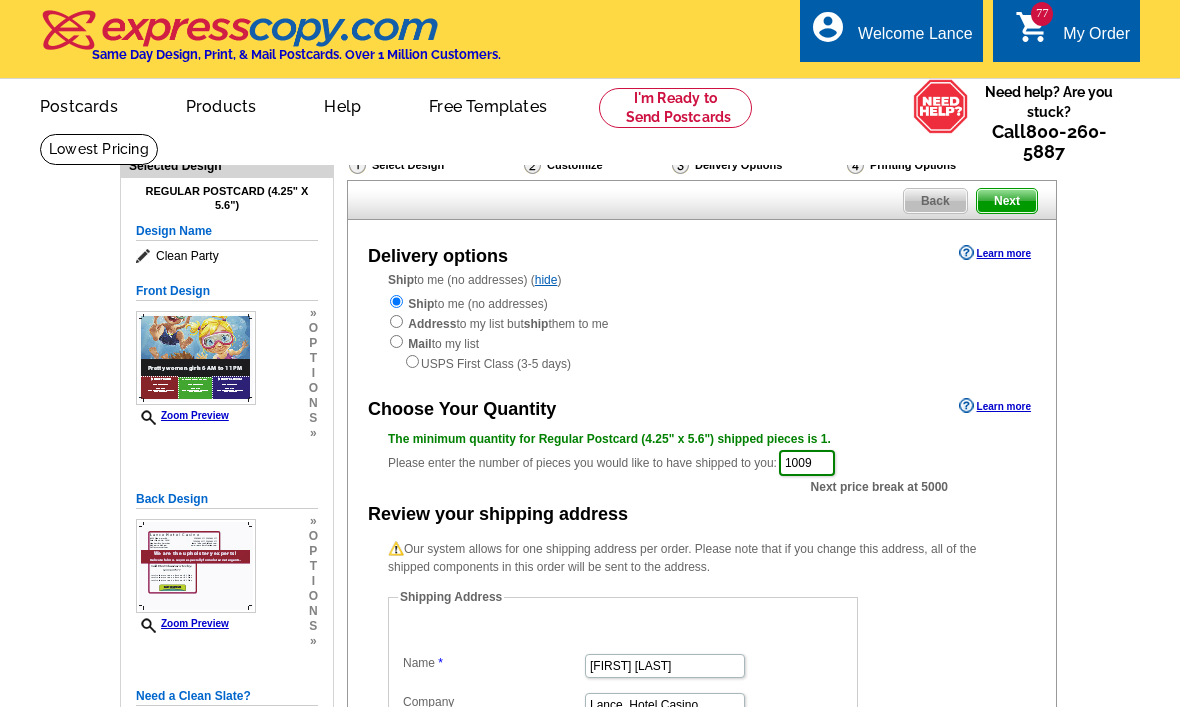 click on "Next" at bounding box center (1007, 201) 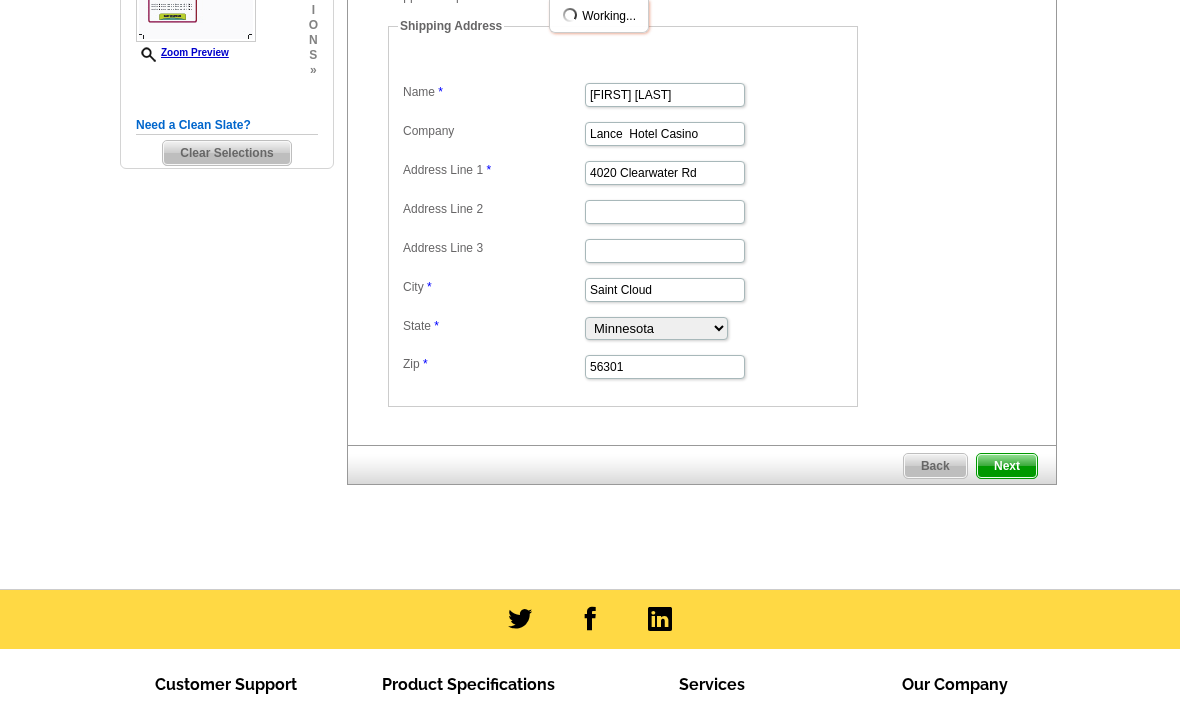 scroll, scrollTop: 572, scrollLeft: 0, axis: vertical 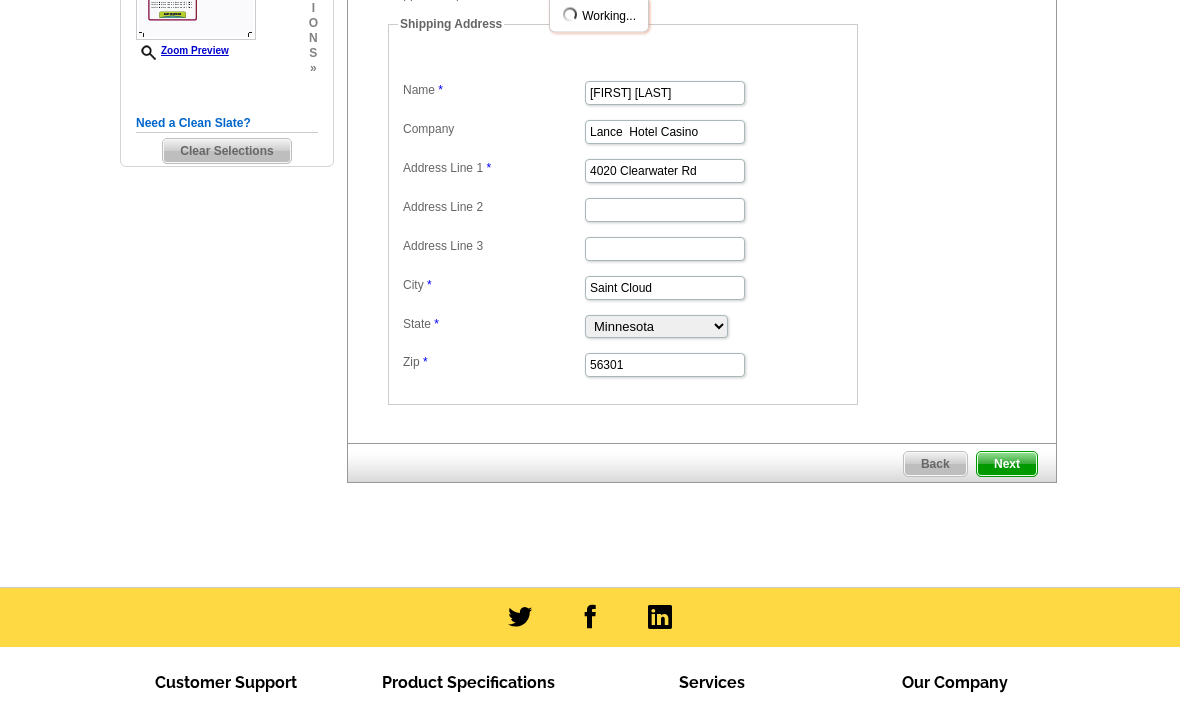 click on "Next" at bounding box center (1007, 465) 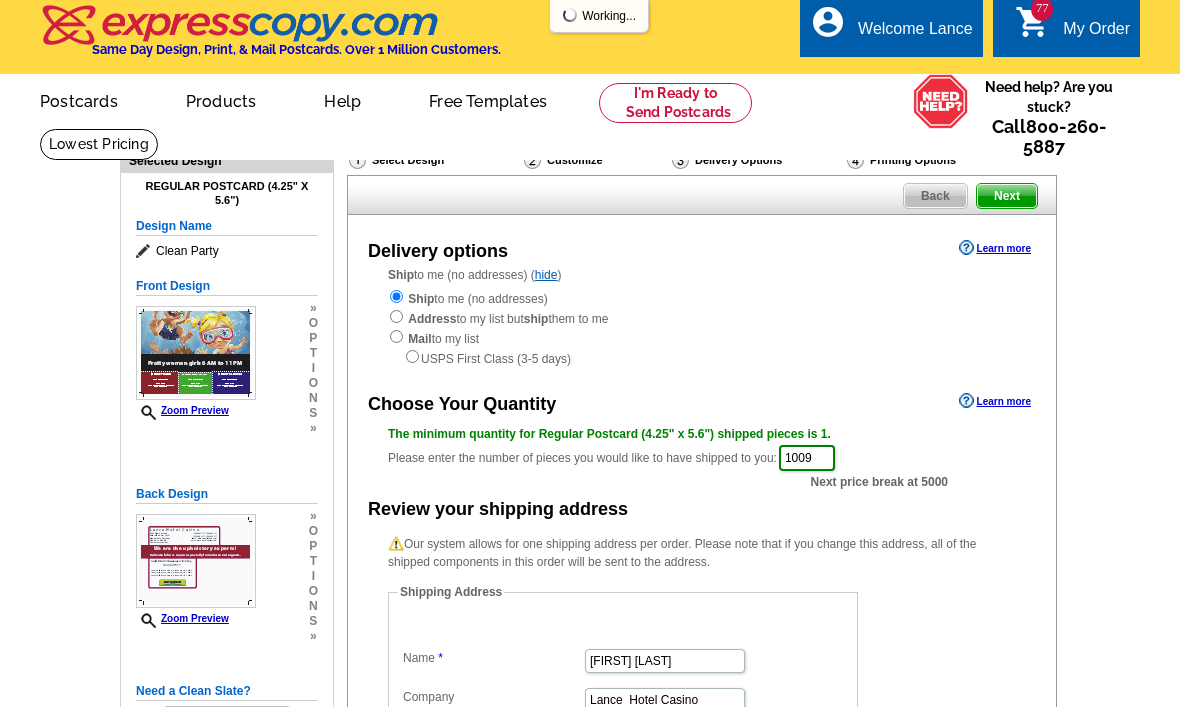 scroll, scrollTop: 0, scrollLeft: 0, axis: both 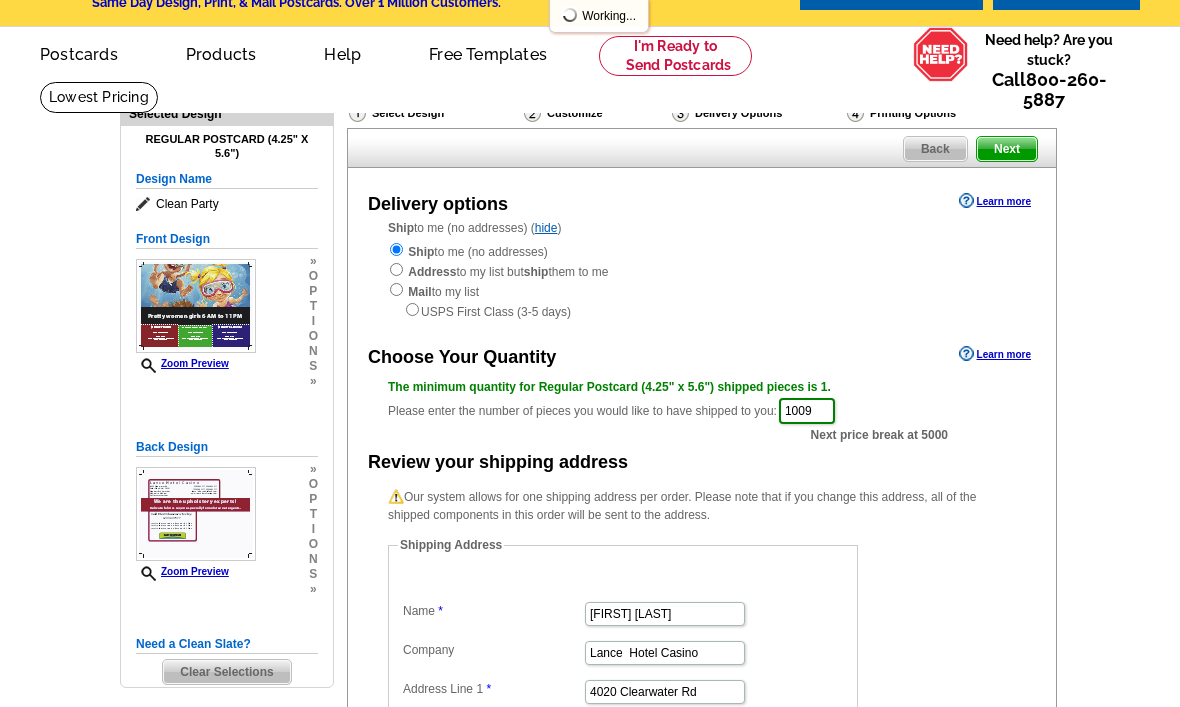 click on "Next" at bounding box center (1007, 149) 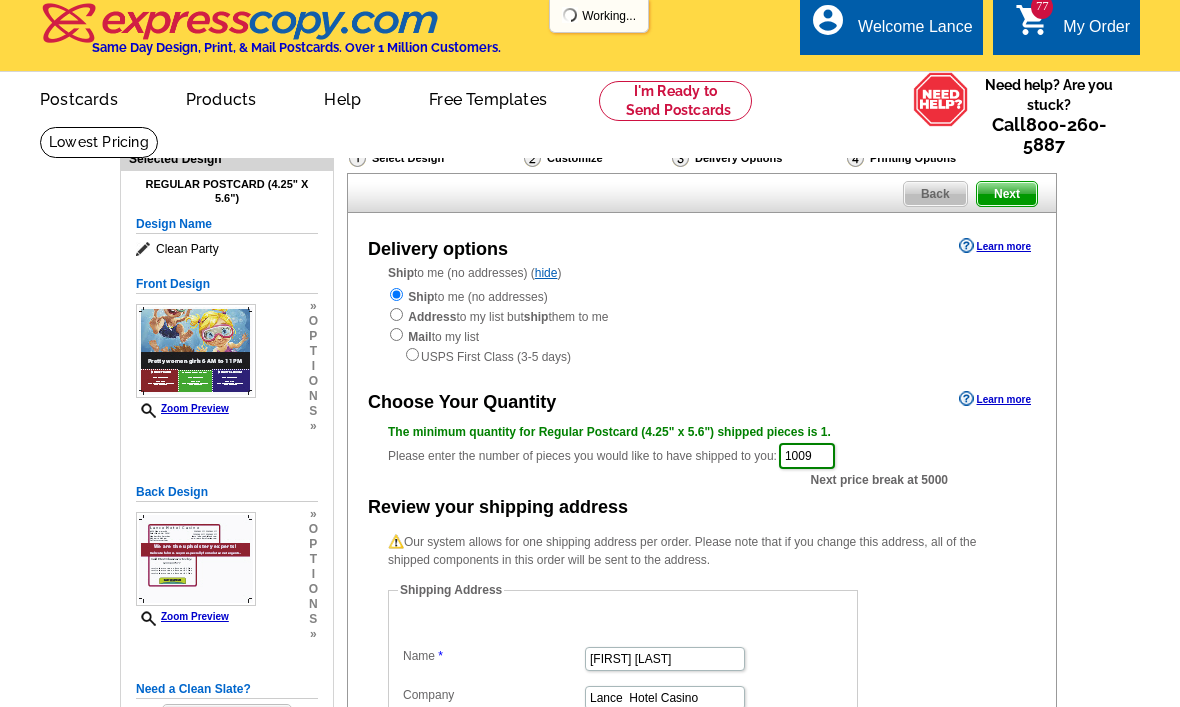 scroll, scrollTop: 0, scrollLeft: 0, axis: both 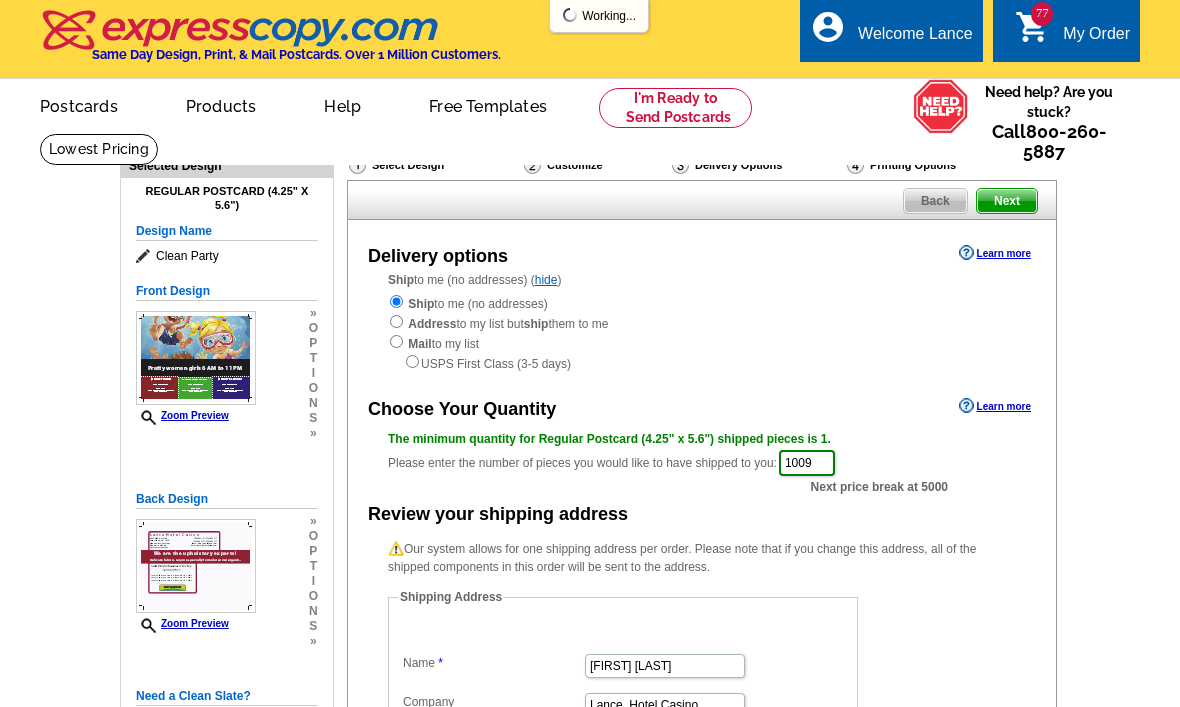 click on "account_circle
Welcome Lance
My Account Logout" at bounding box center [891, 30] 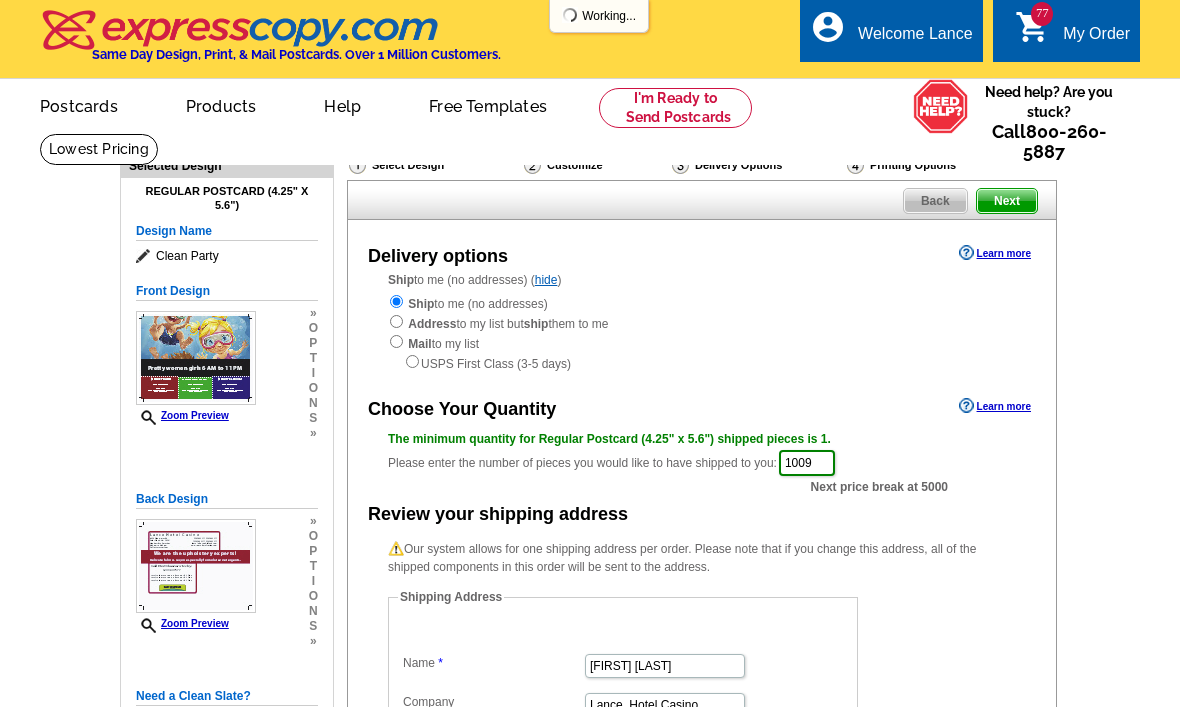 click on "Next" at bounding box center (1007, 201) 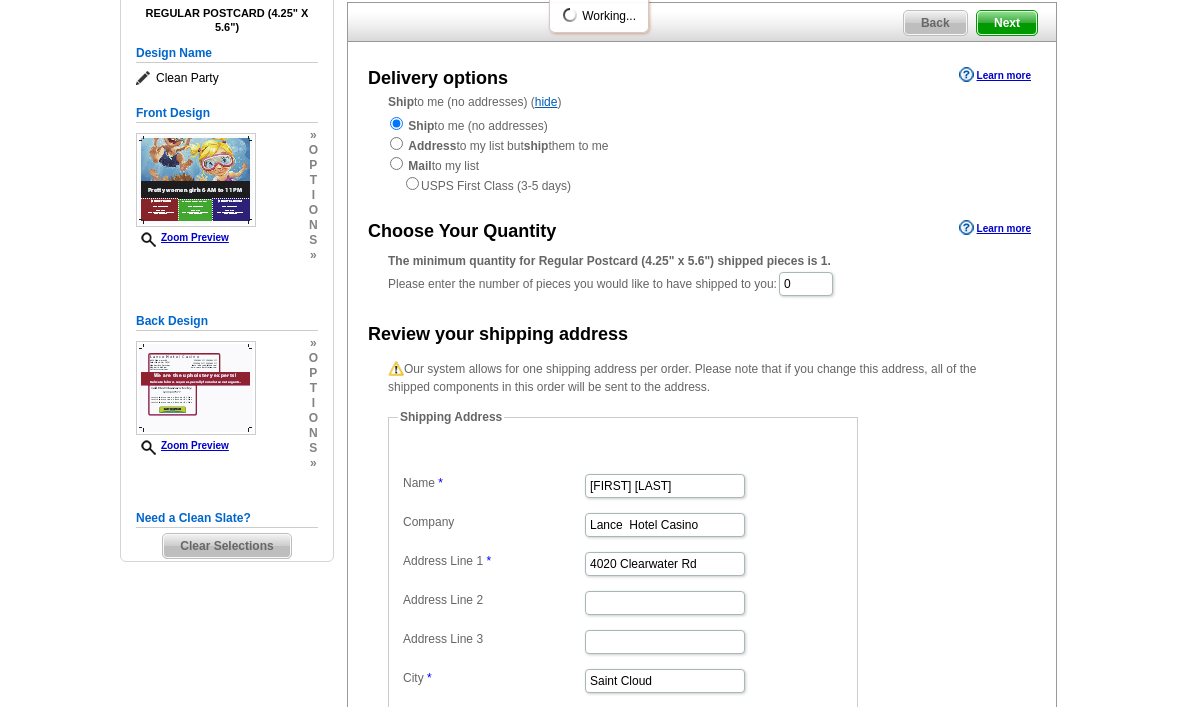 scroll, scrollTop: 0, scrollLeft: 0, axis: both 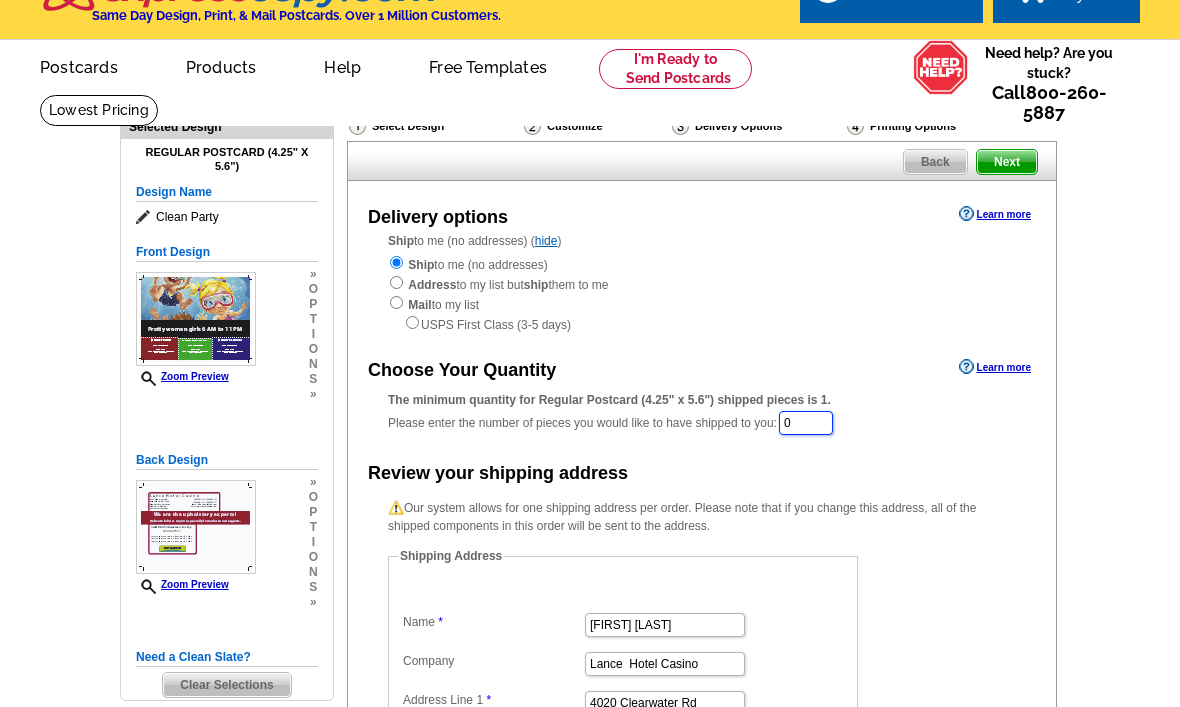 click on "0" at bounding box center (806, 423) 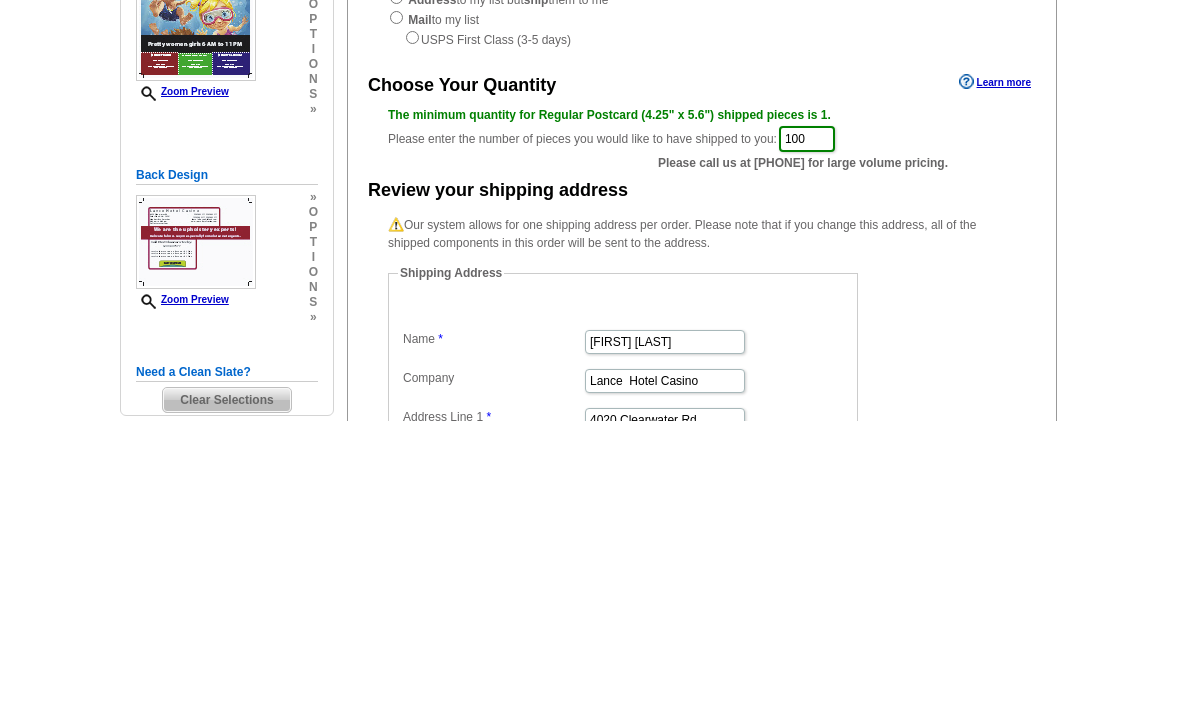scroll, scrollTop: 325, scrollLeft: 0, axis: vertical 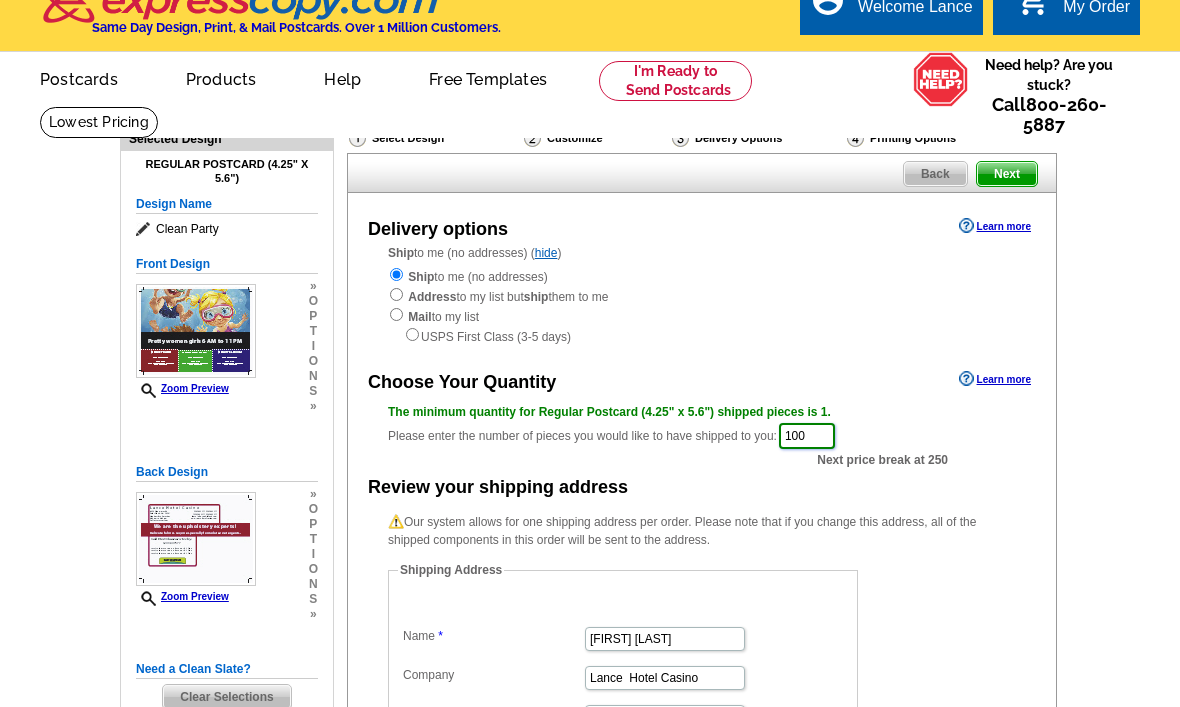 type on "100" 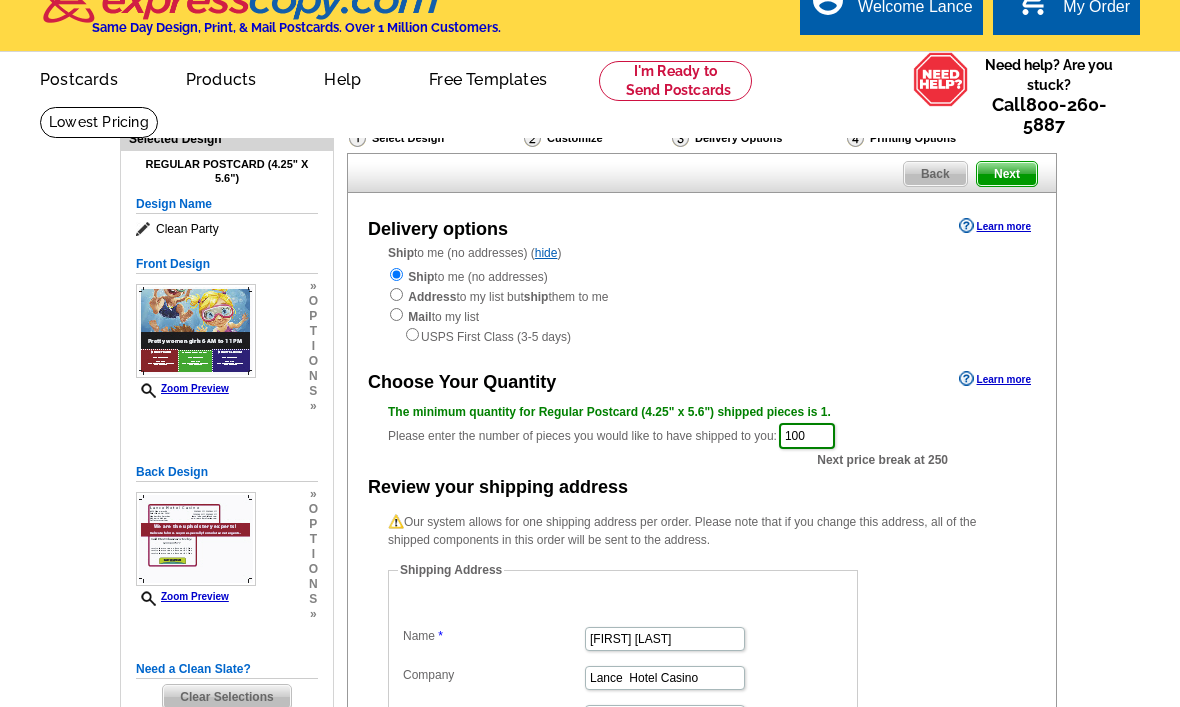 click on "Next" at bounding box center (1007, 174) 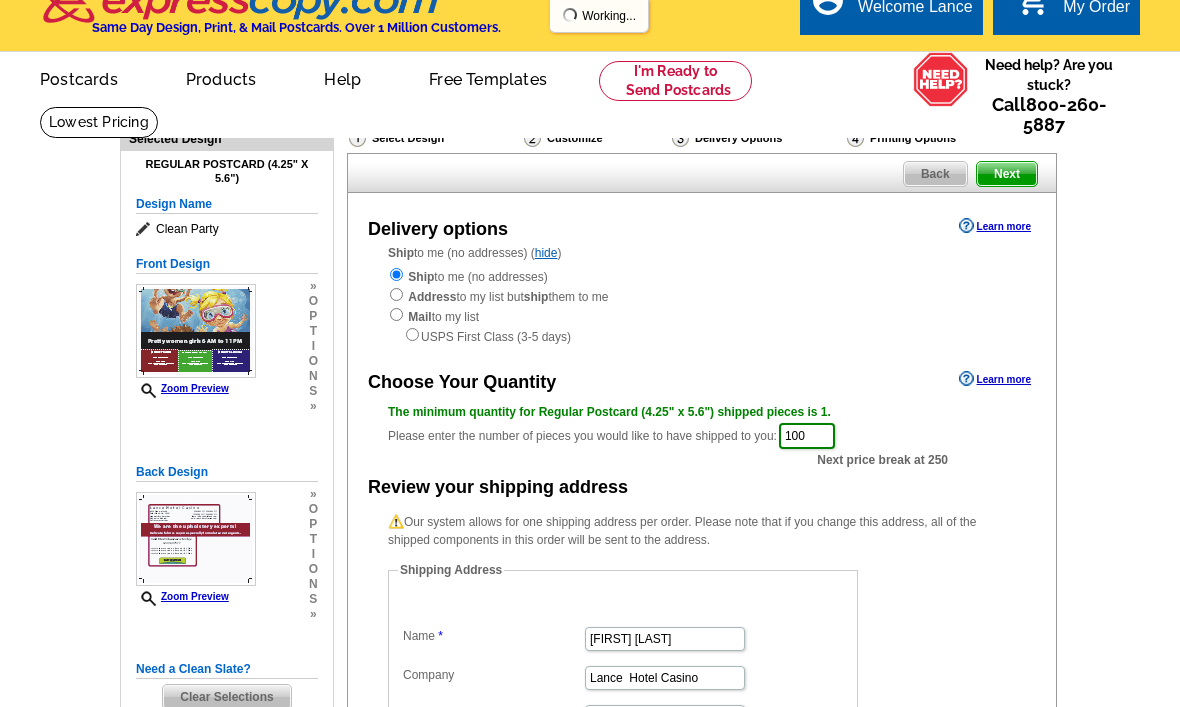 click on "Next" at bounding box center (1007, 174) 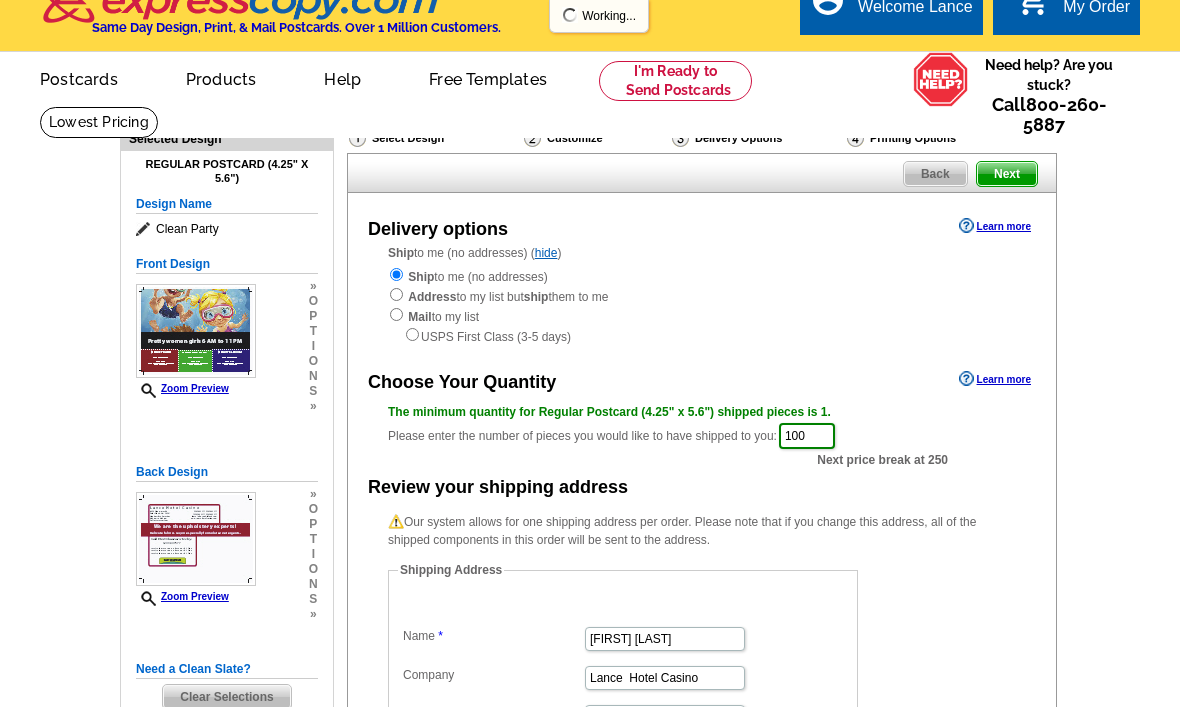 click on "Next" at bounding box center [1007, 174] 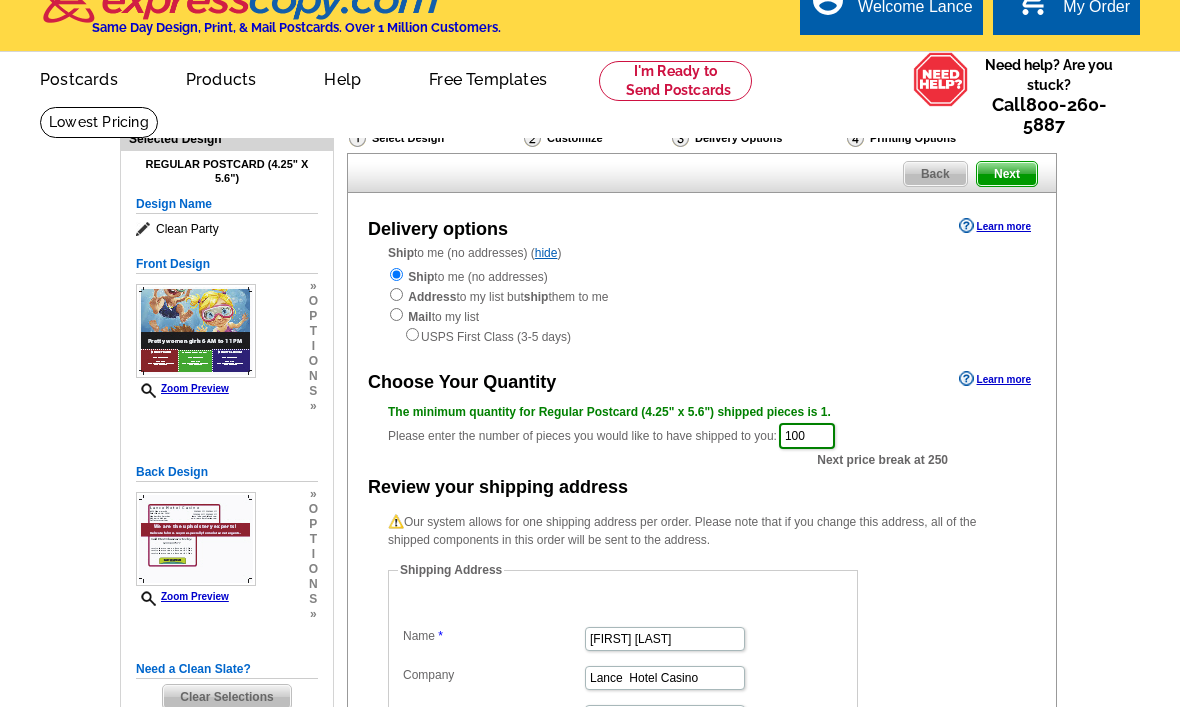 click on "Next" at bounding box center (1007, 174) 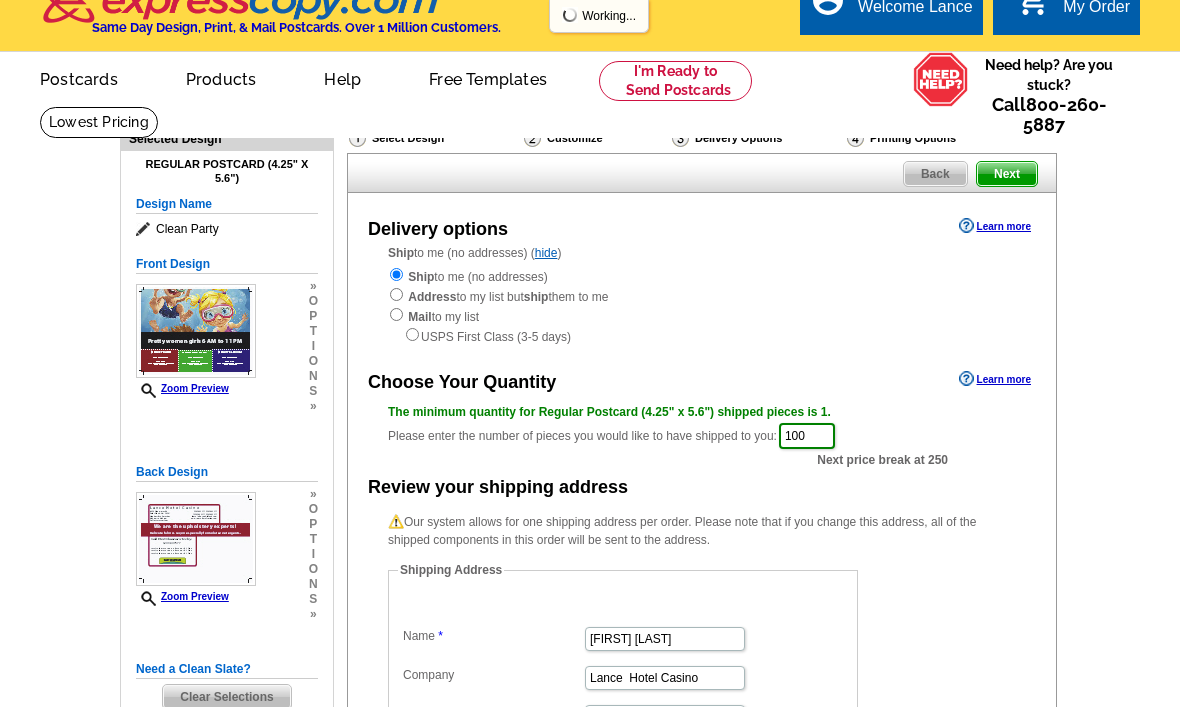 scroll, scrollTop: 0, scrollLeft: 0, axis: both 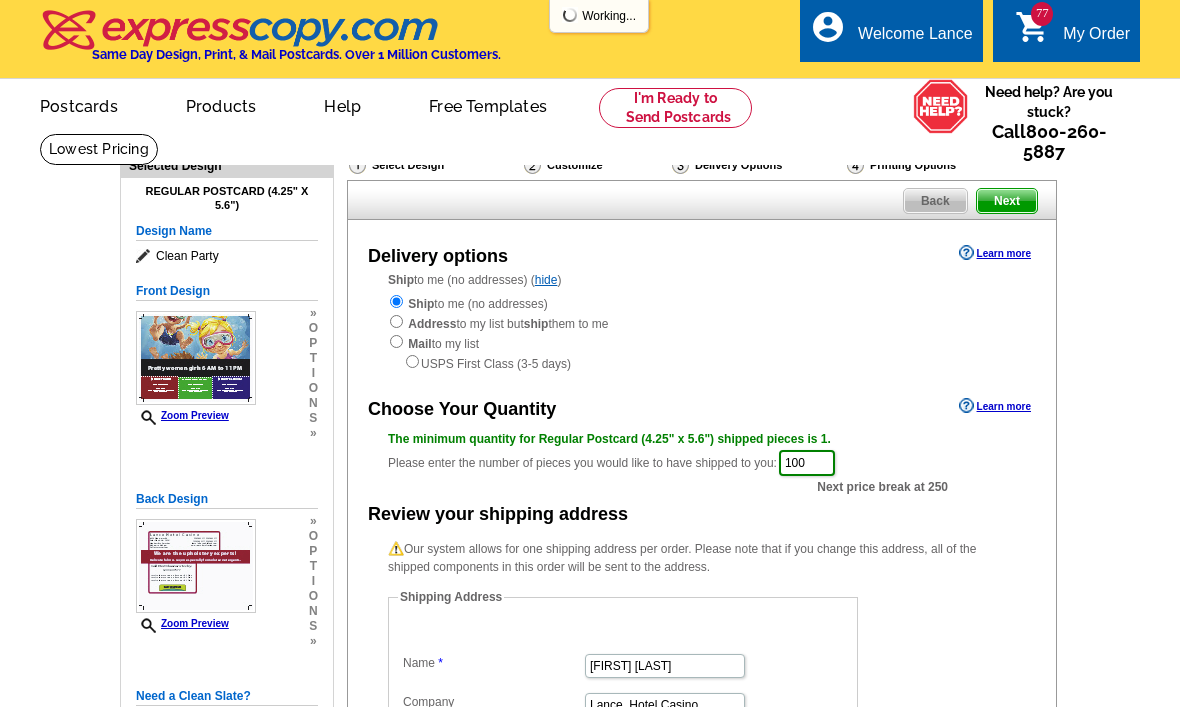 click on "Next" at bounding box center [1007, 201] 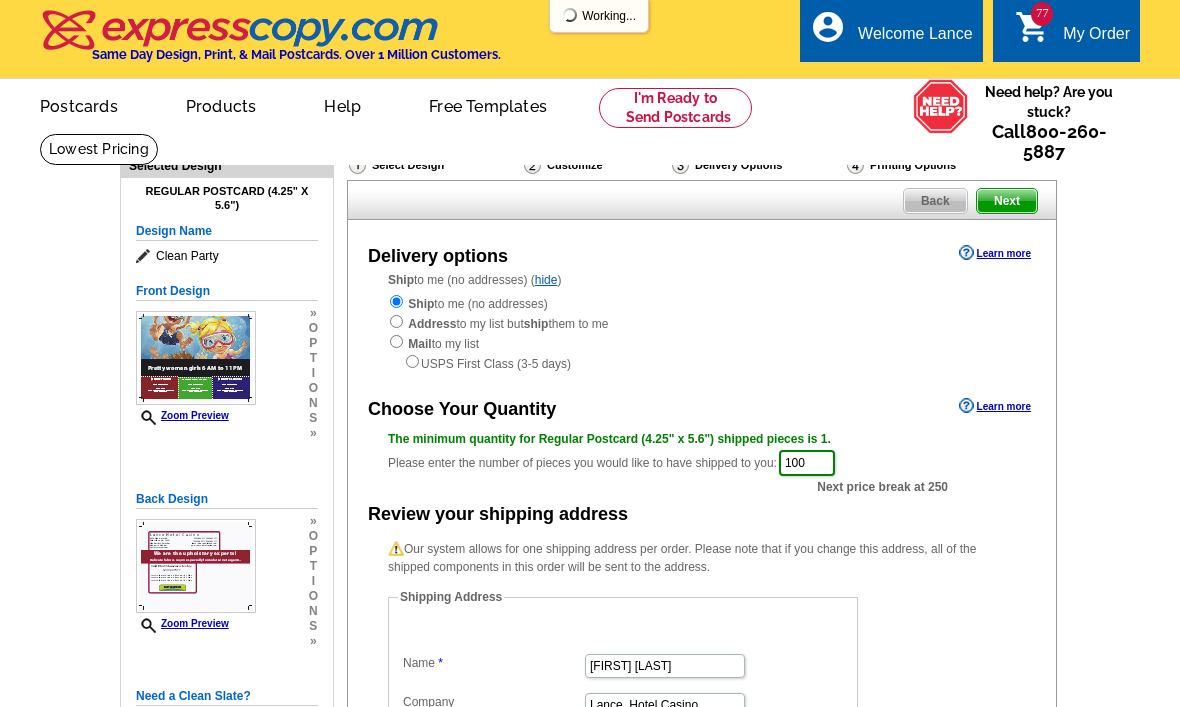 click on "Back
Next" at bounding box center [702, 200] 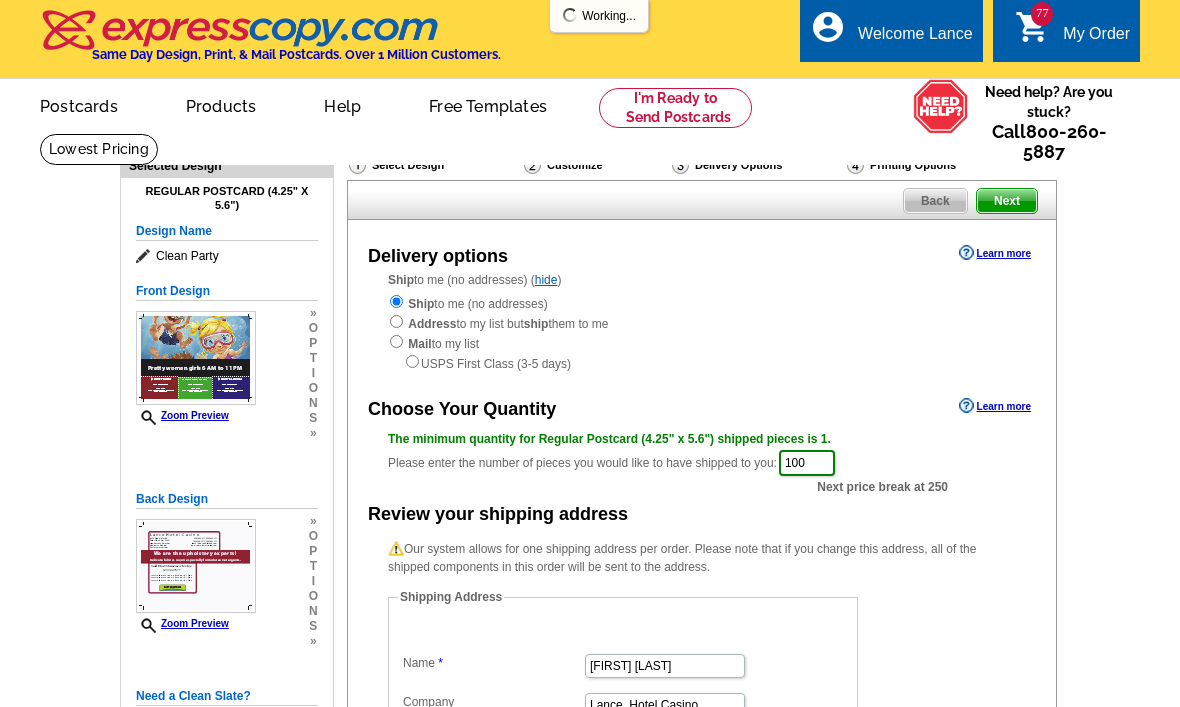 click on "Next" at bounding box center [1007, 201] 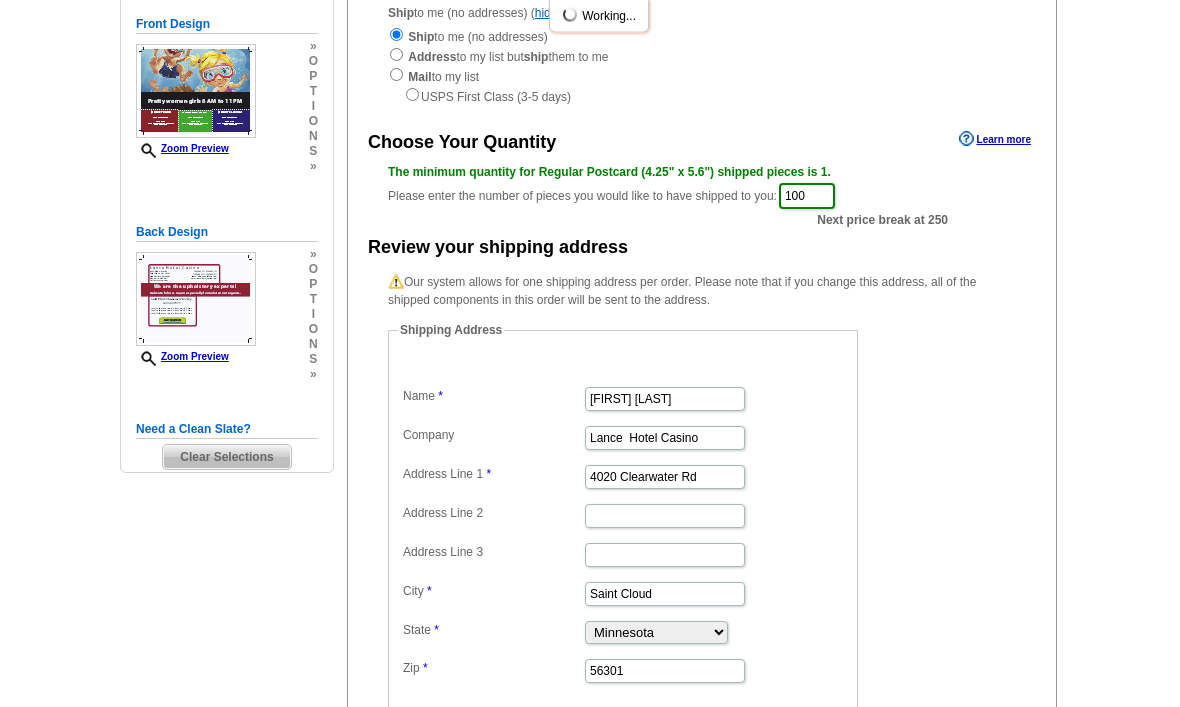 scroll, scrollTop: 276, scrollLeft: 0, axis: vertical 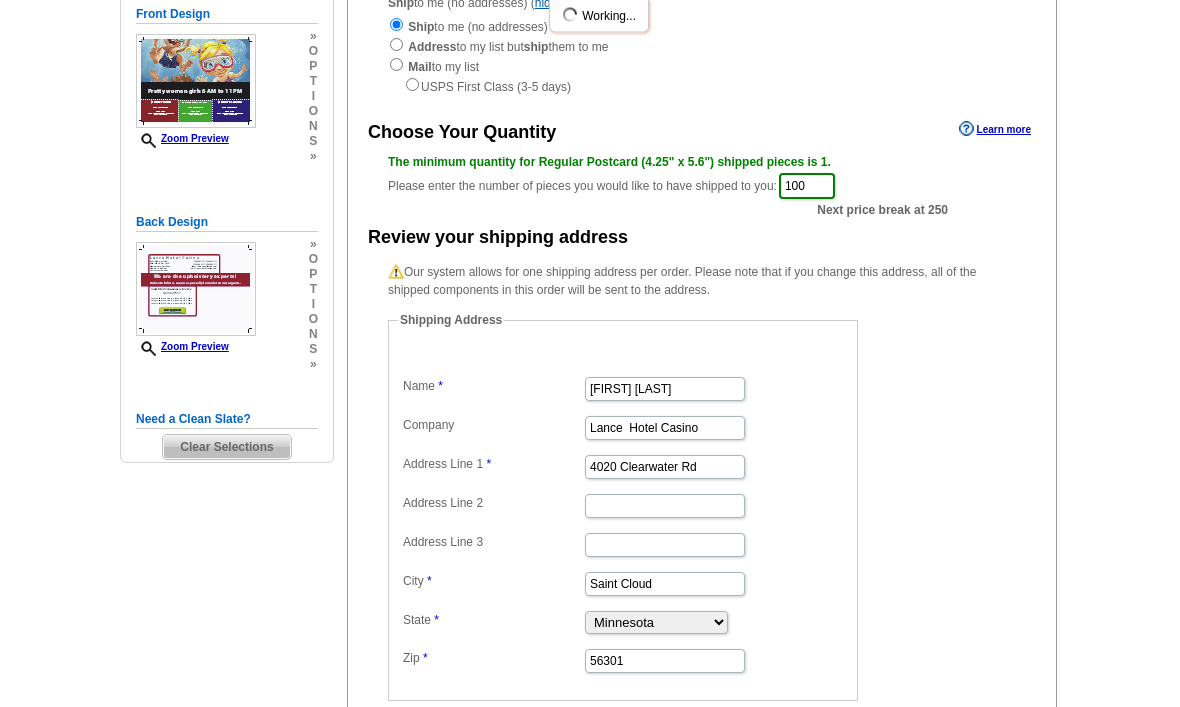 click on "Clear Selections" at bounding box center [226, 448] 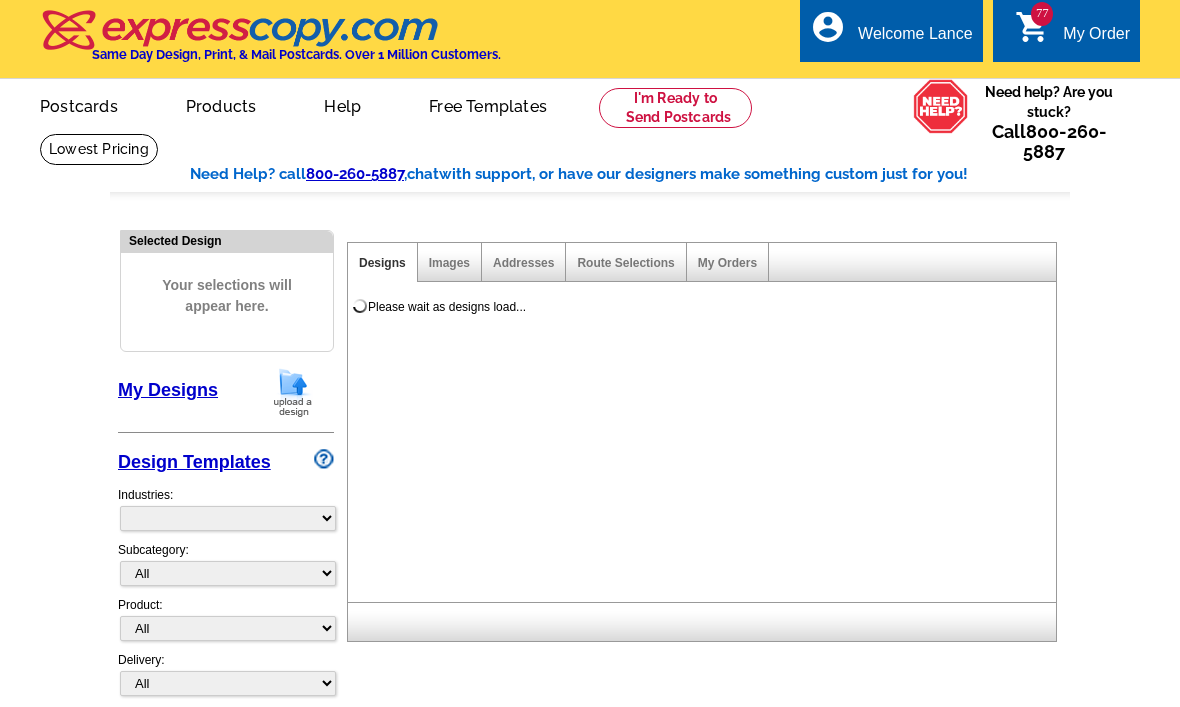 scroll, scrollTop: 0, scrollLeft: 0, axis: both 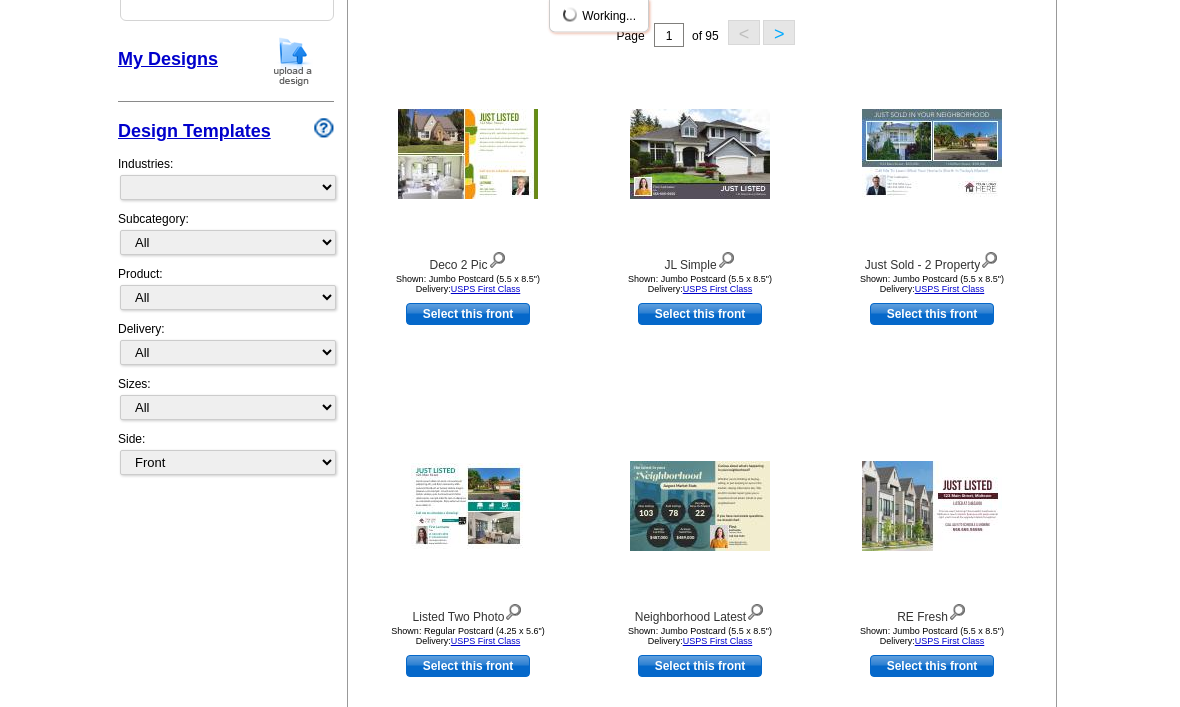 select on "785" 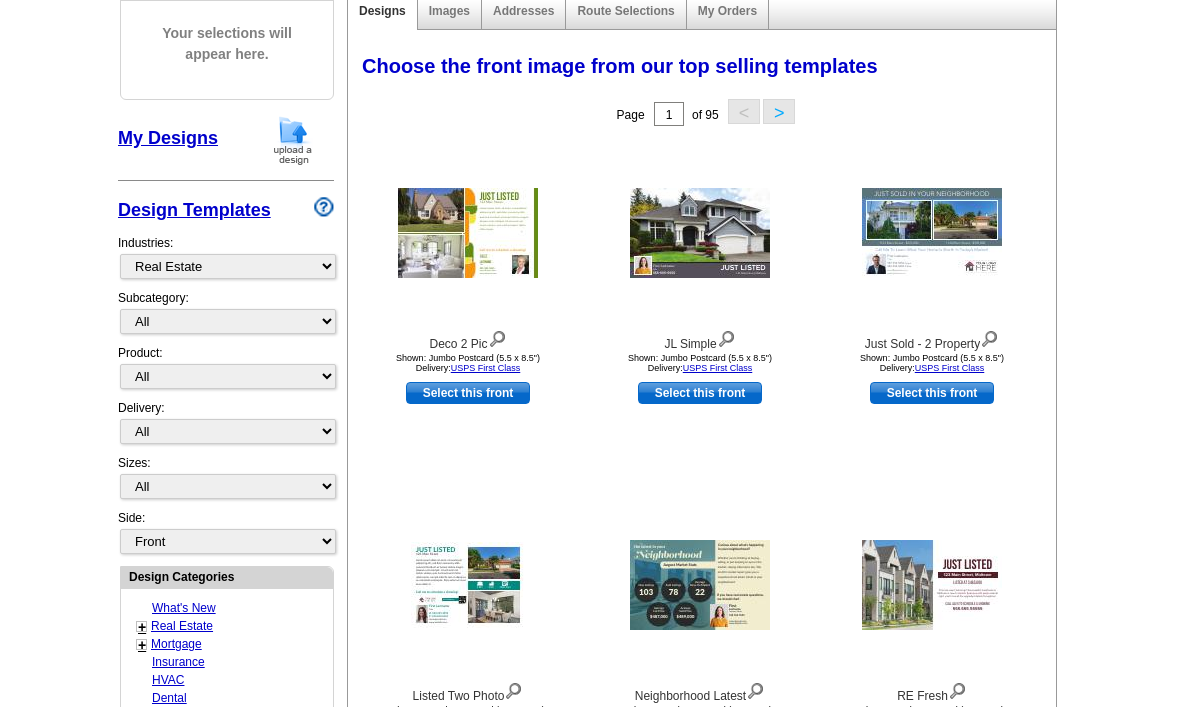 click on "My Designs" at bounding box center [168, 139] 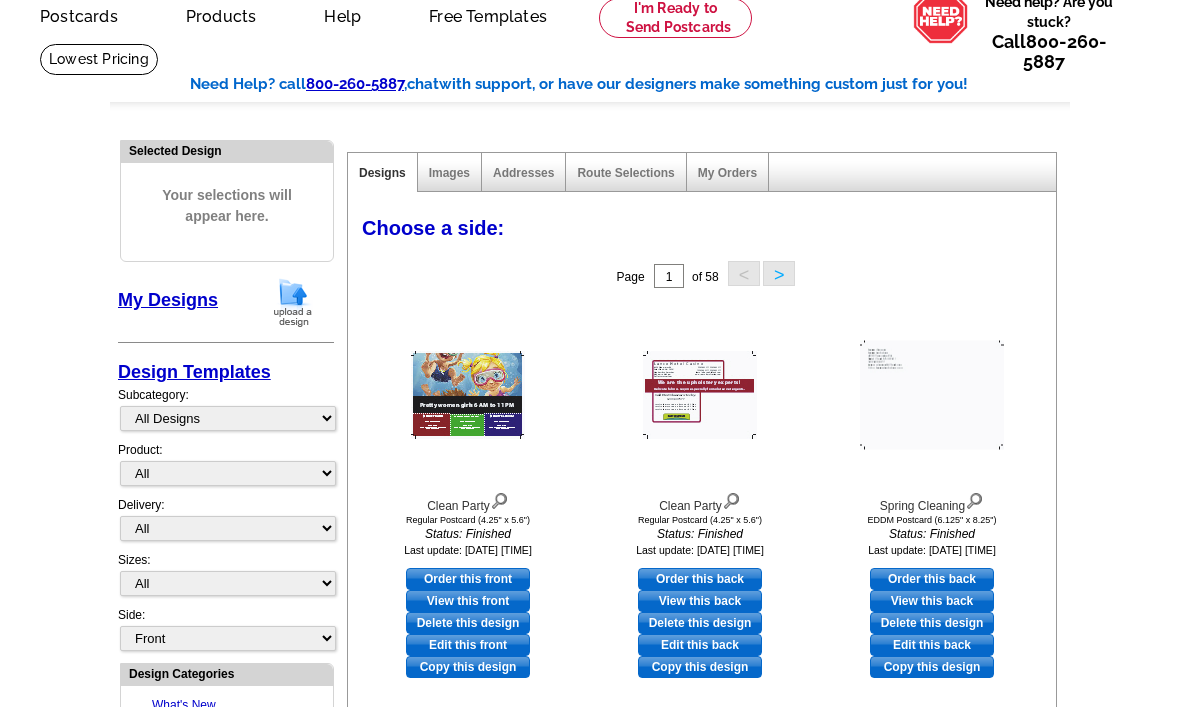 scroll, scrollTop: 0, scrollLeft: 0, axis: both 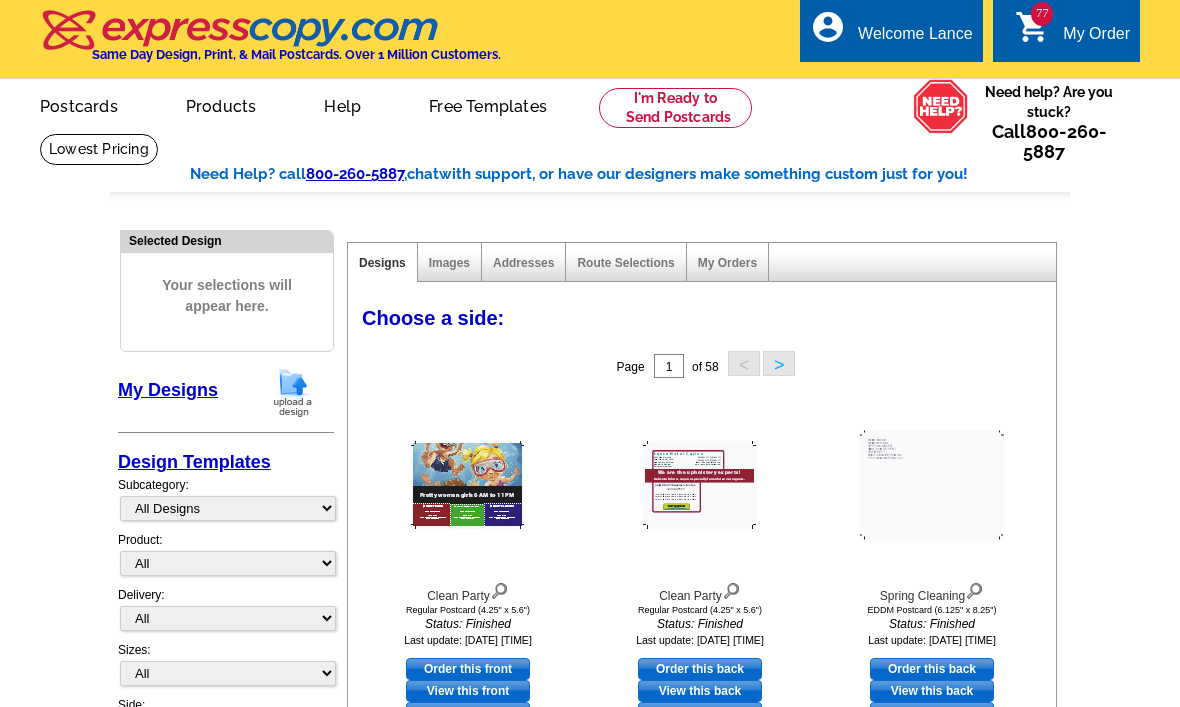 click on "My Order" at bounding box center (1096, 39) 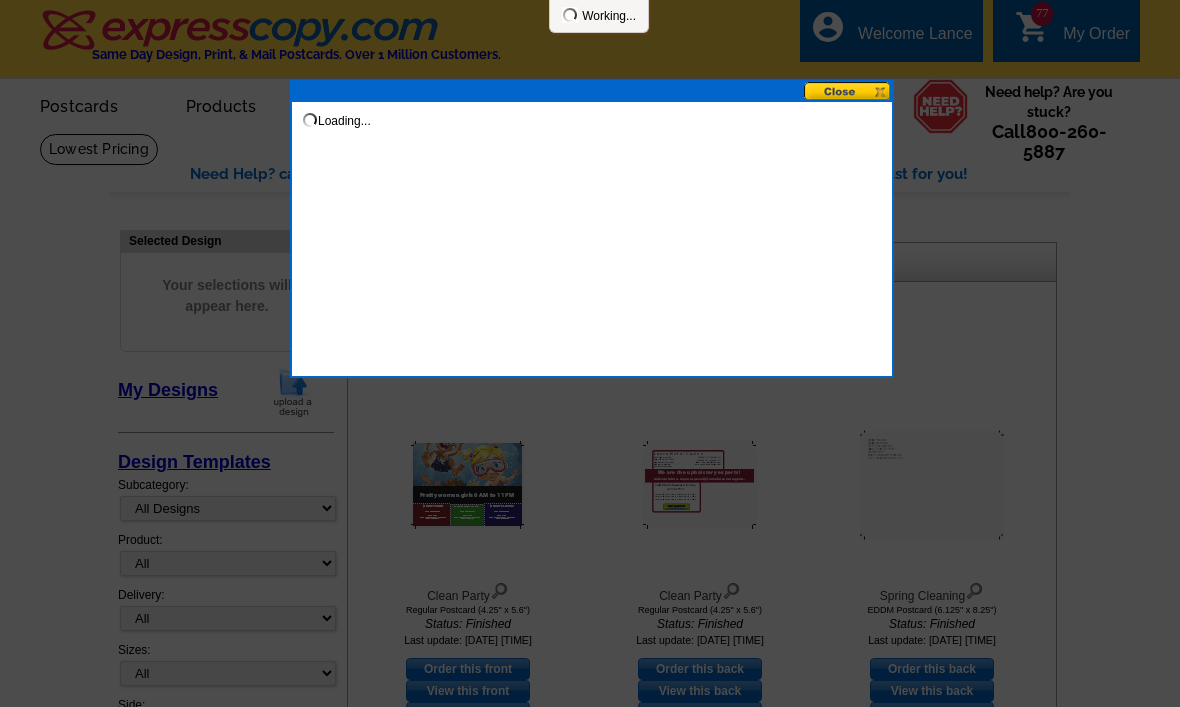 click at bounding box center (590, 353) 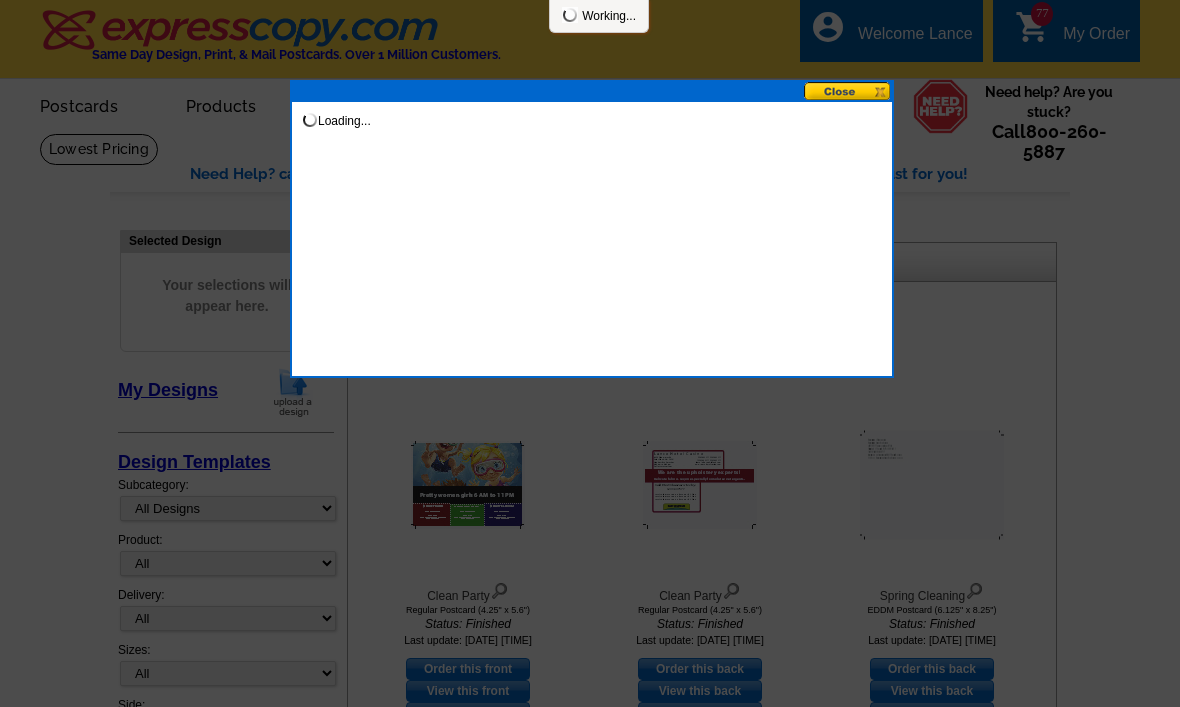 click on "Loading..." at bounding box center (592, 112) 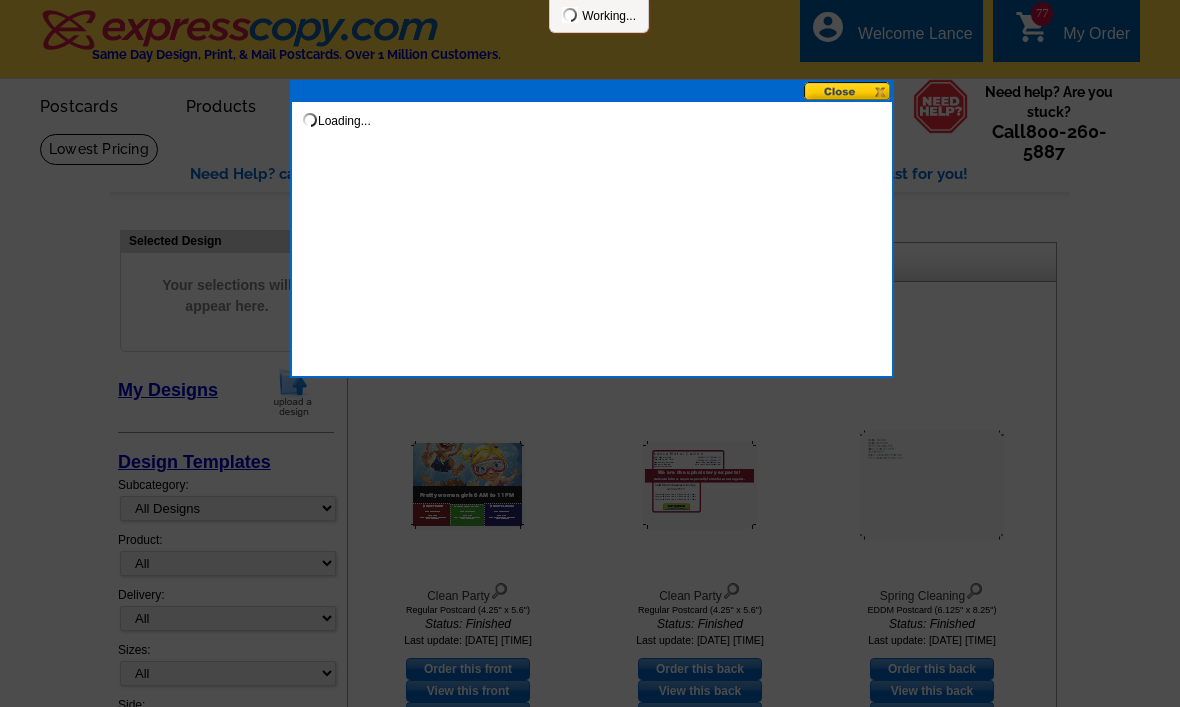 click at bounding box center (848, 91) 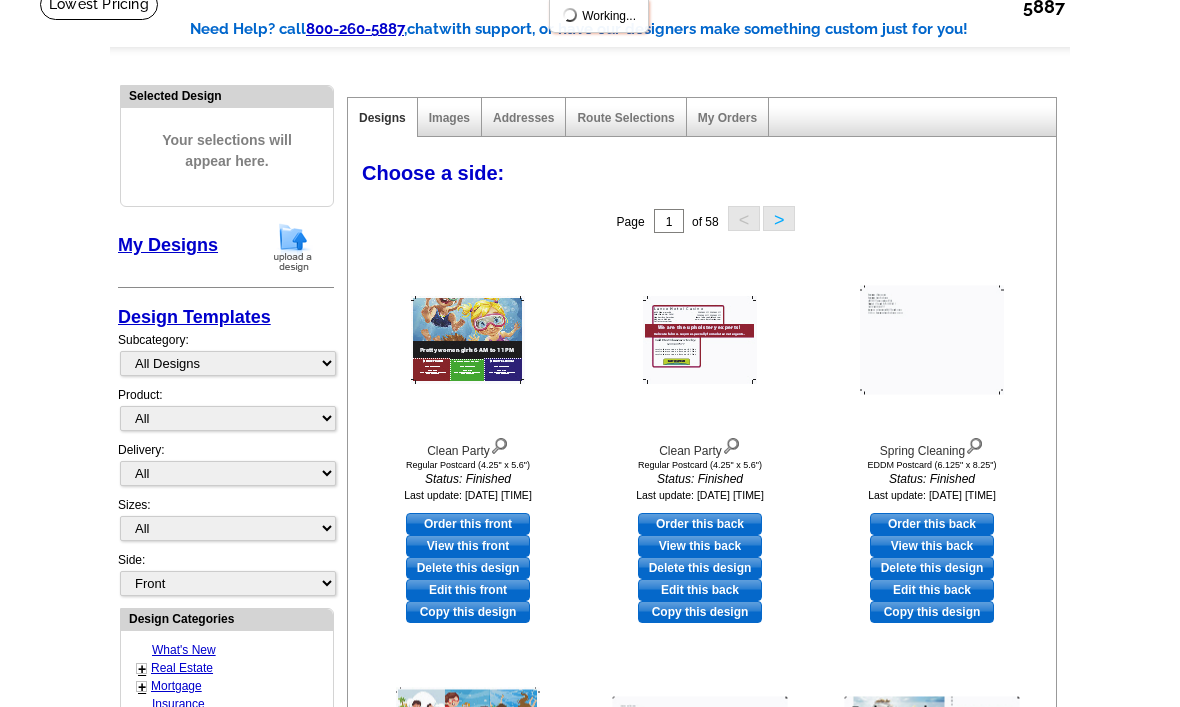 scroll, scrollTop: 174, scrollLeft: 0, axis: vertical 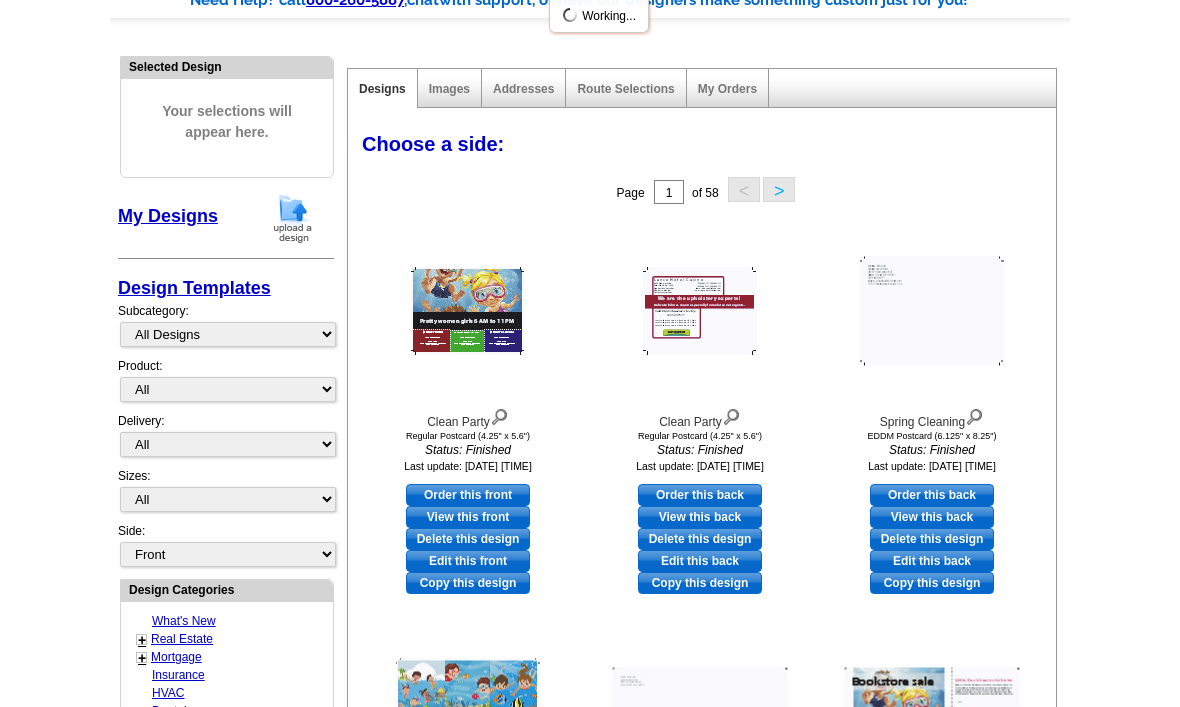 click on "Order this front" at bounding box center (468, 495) 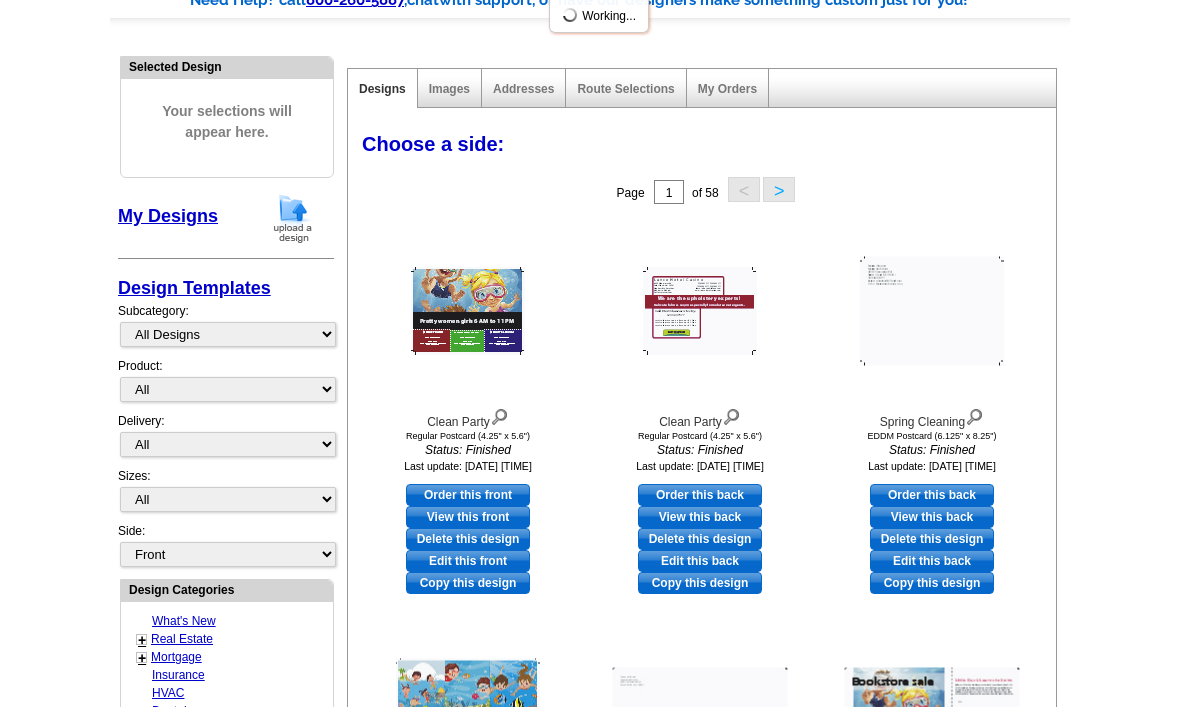select on "1" 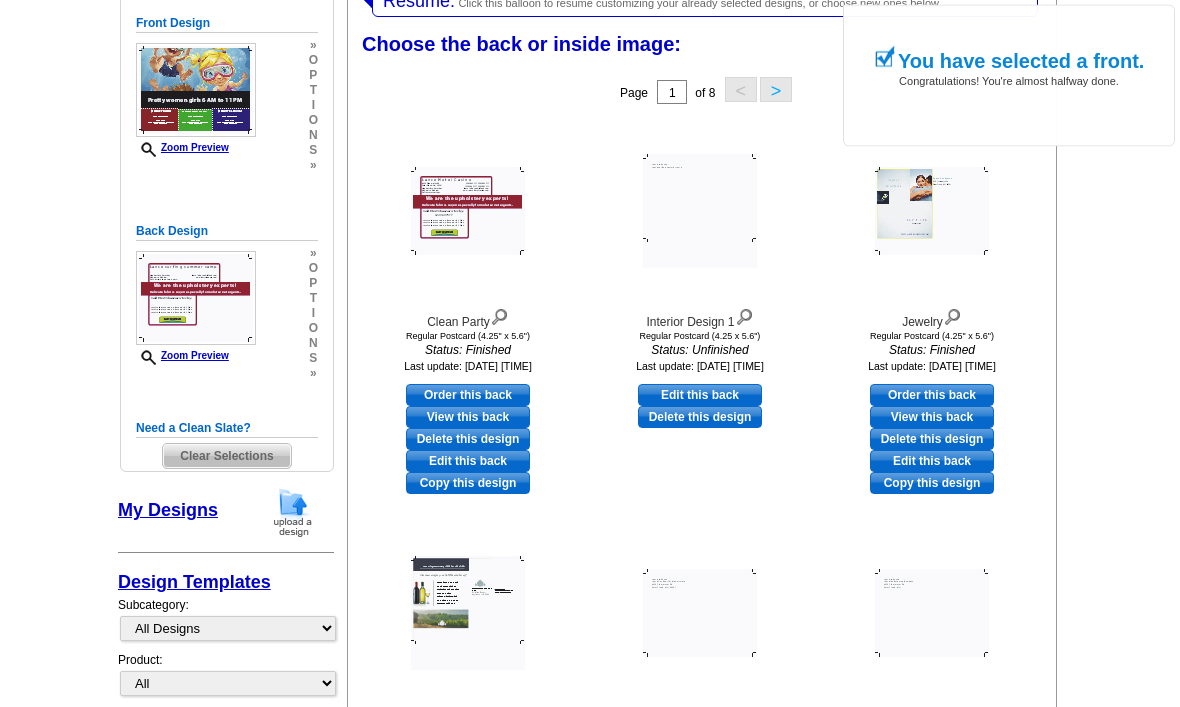 scroll, scrollTop: 333, scrollLeft: 0, axis: vertical 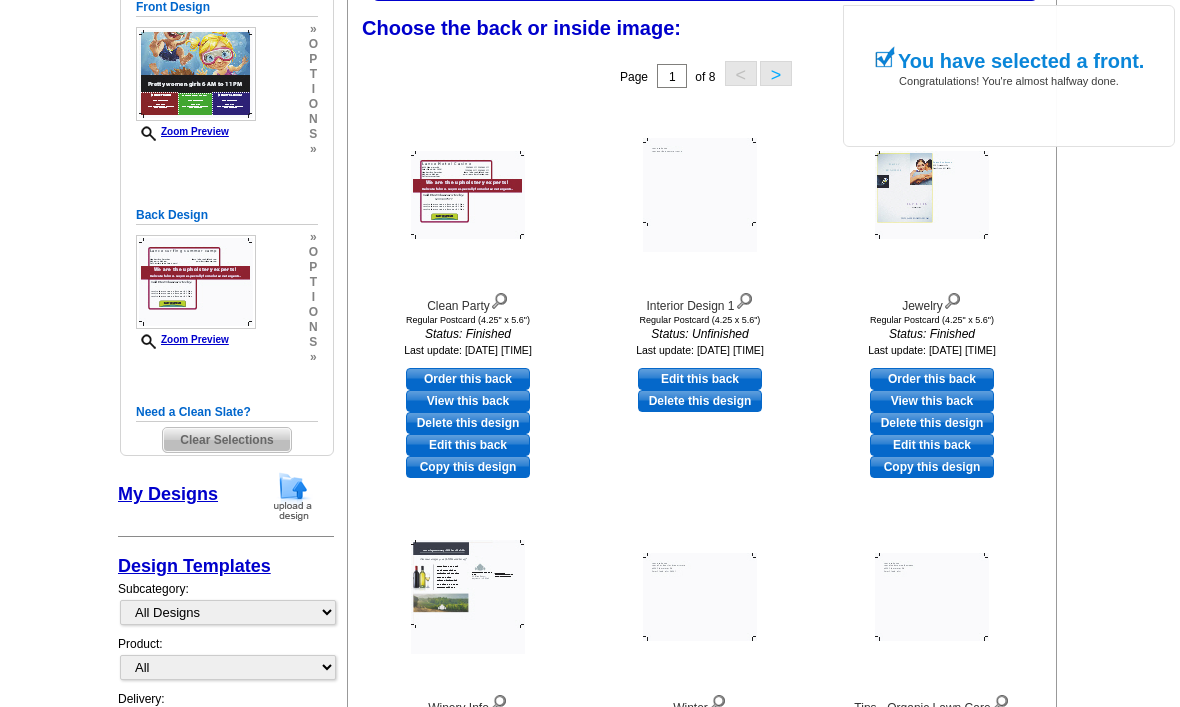 click on "Order this back" at bounding box center (468, 379) 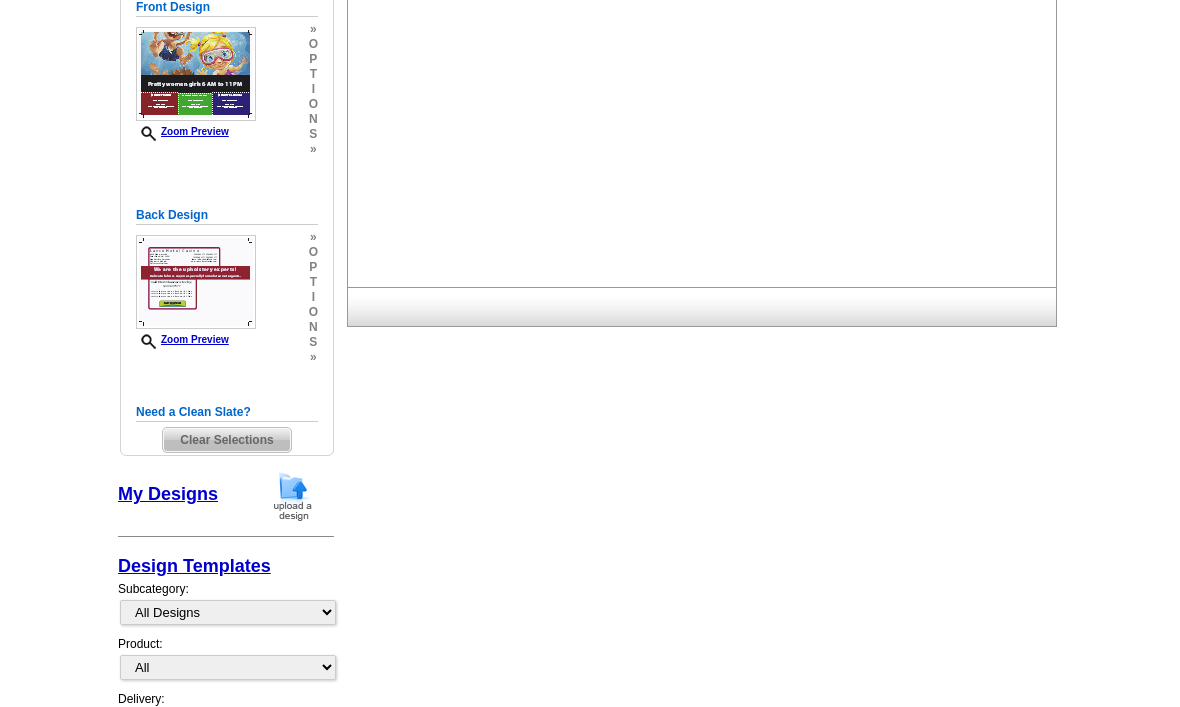 click on "My Order" at bounding box center [1096, -294] 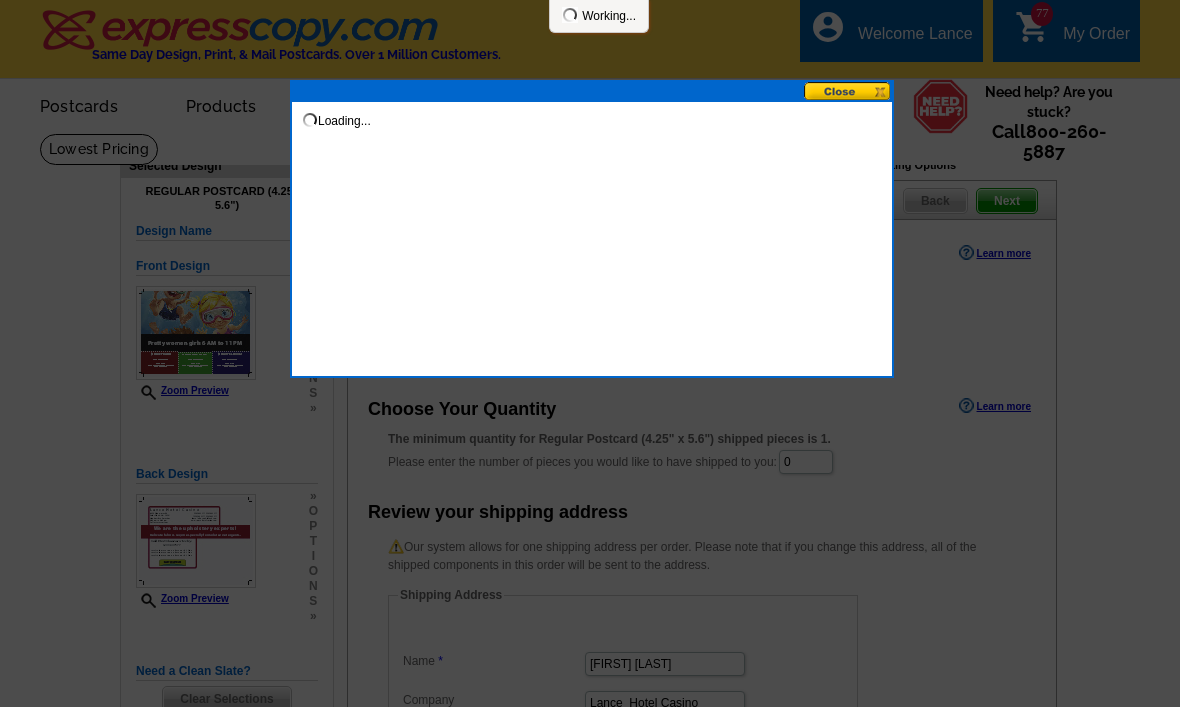 scroll, scrollTop: 0, scrollLeft: 0, axis: both 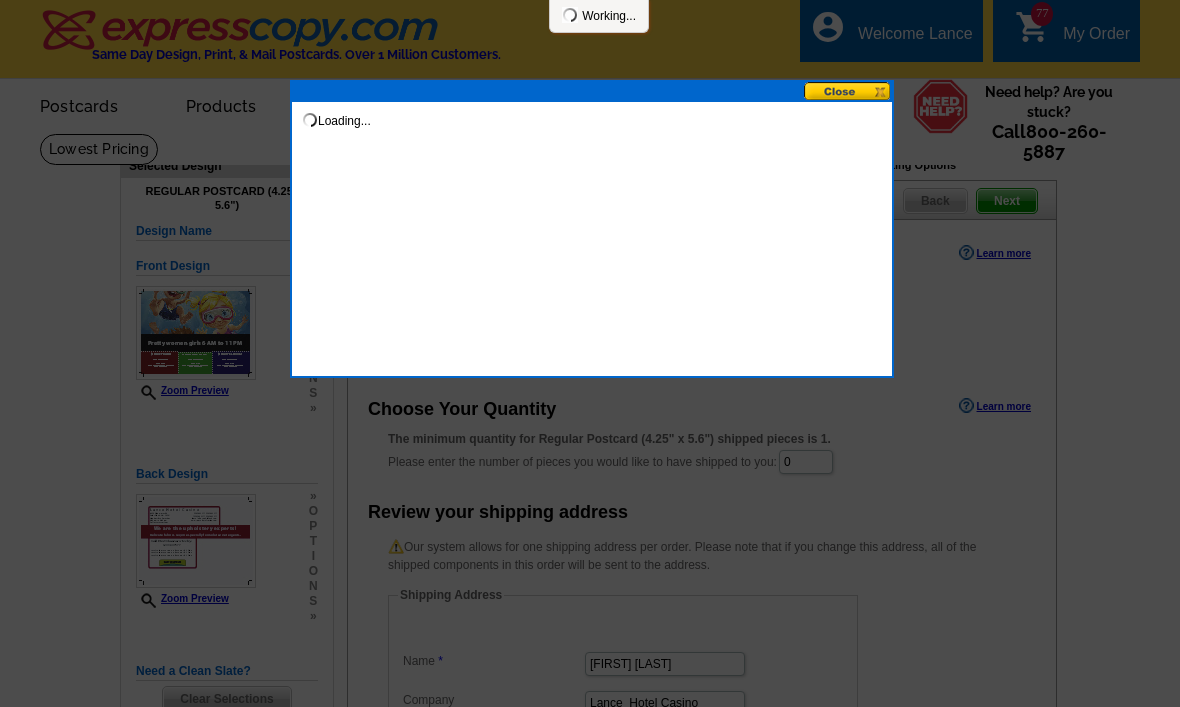 click on "Loading..." at bounding box center (592, 112) 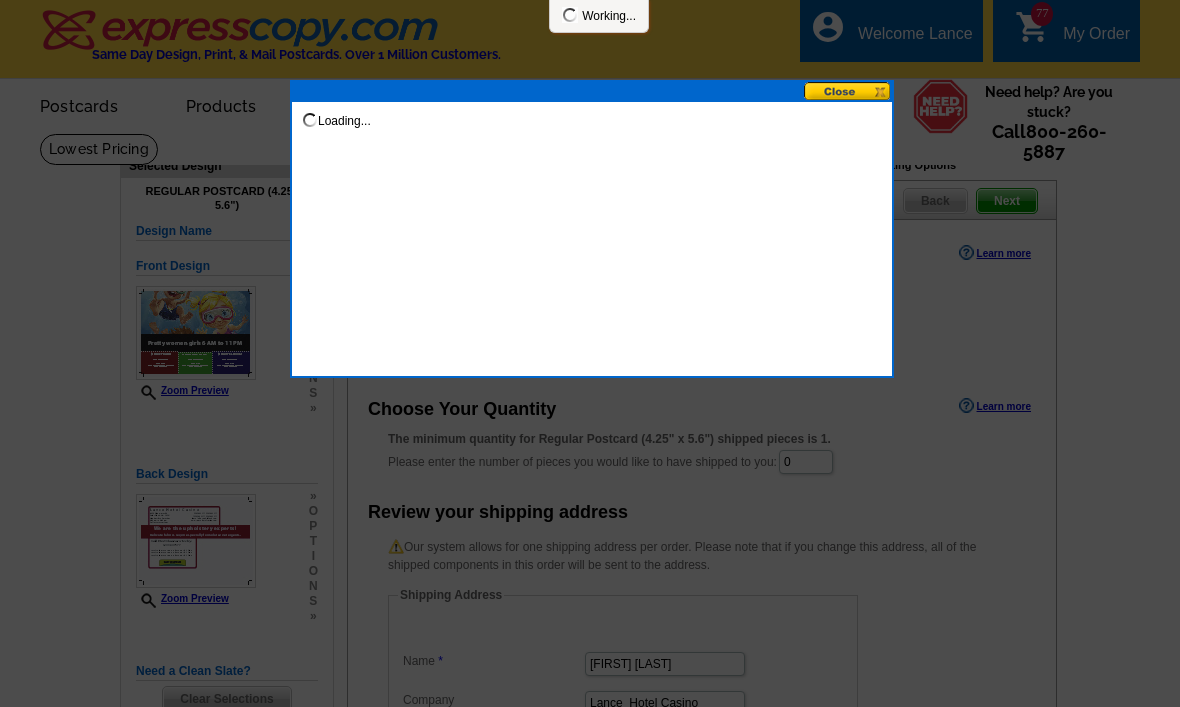 click at bounding box center (848, 91) 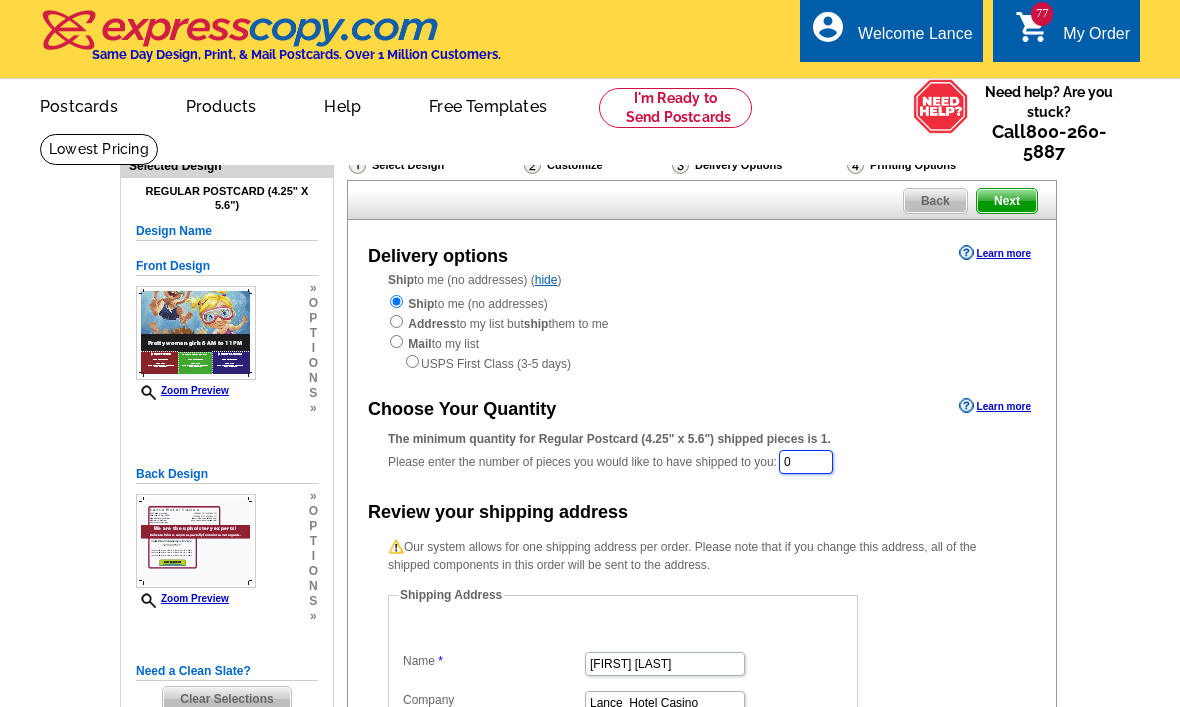 click on "0" at bounding box center [806, 462] 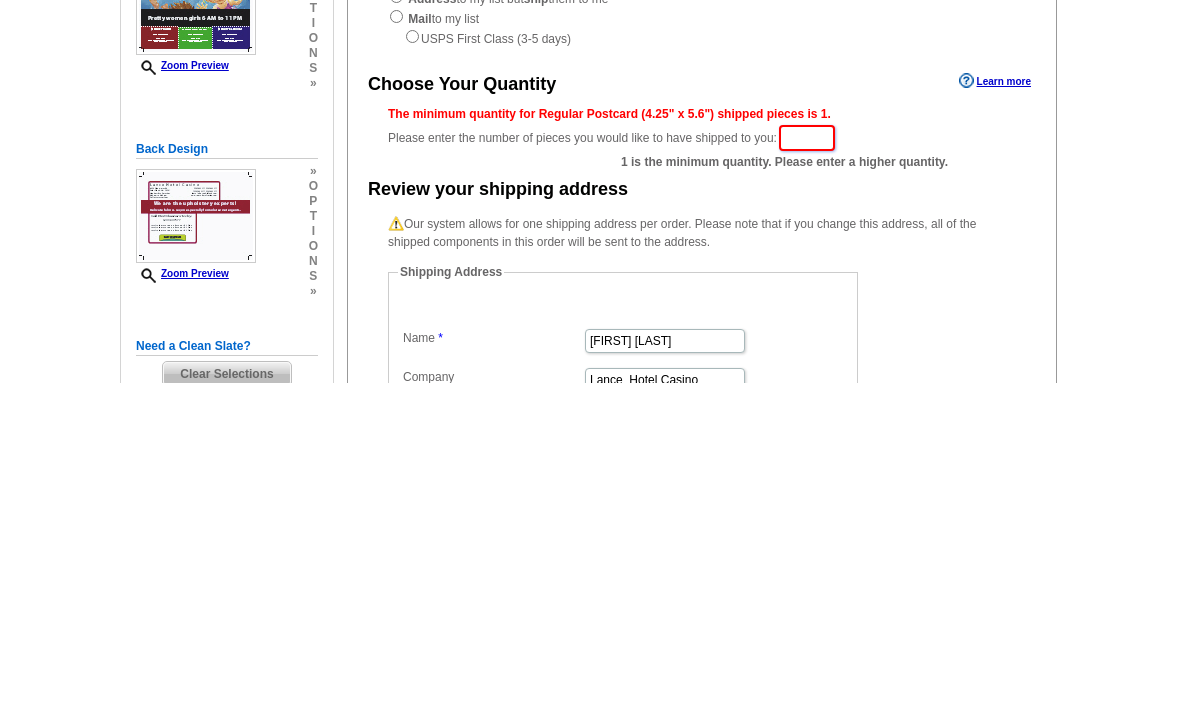type on "Q" 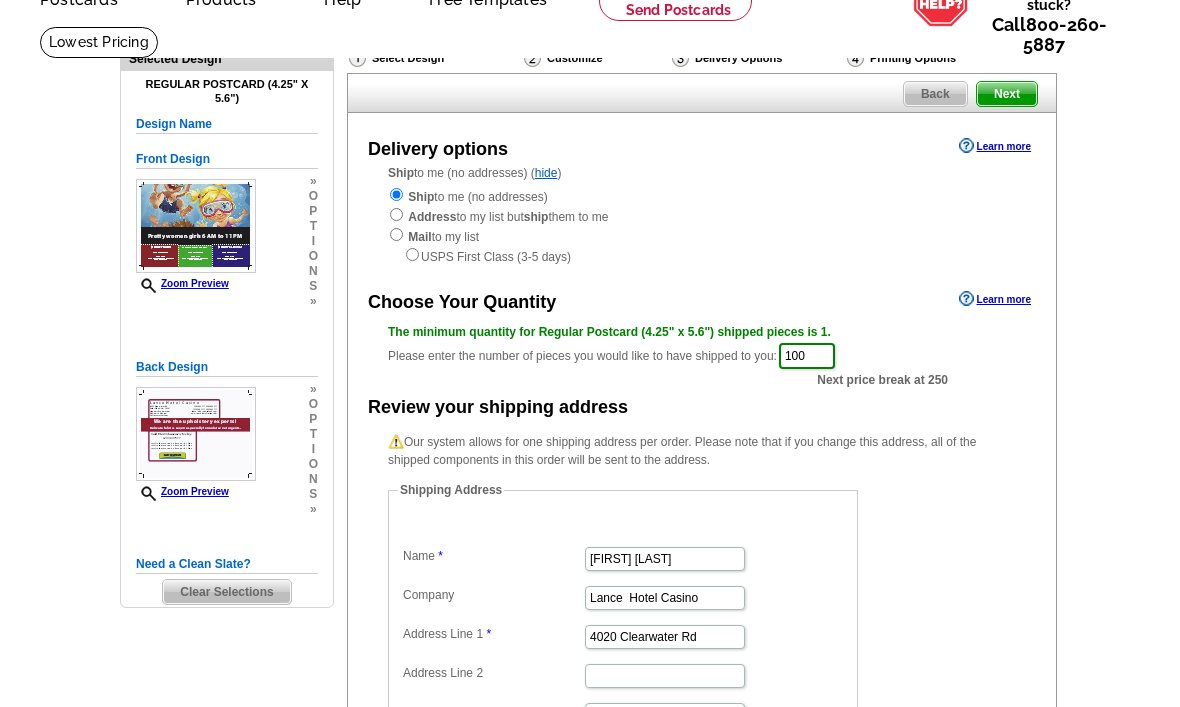 scroll, scrollTop: 106, scrollLeft: 0, axis: vertical 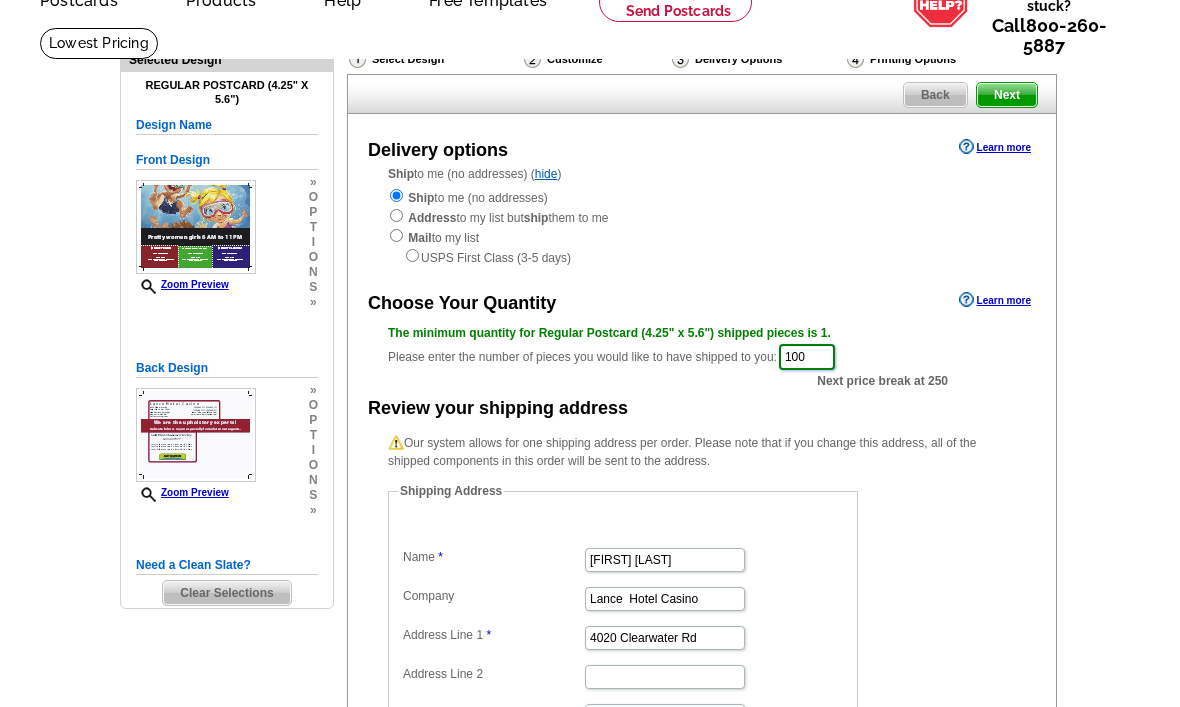 type on "100" 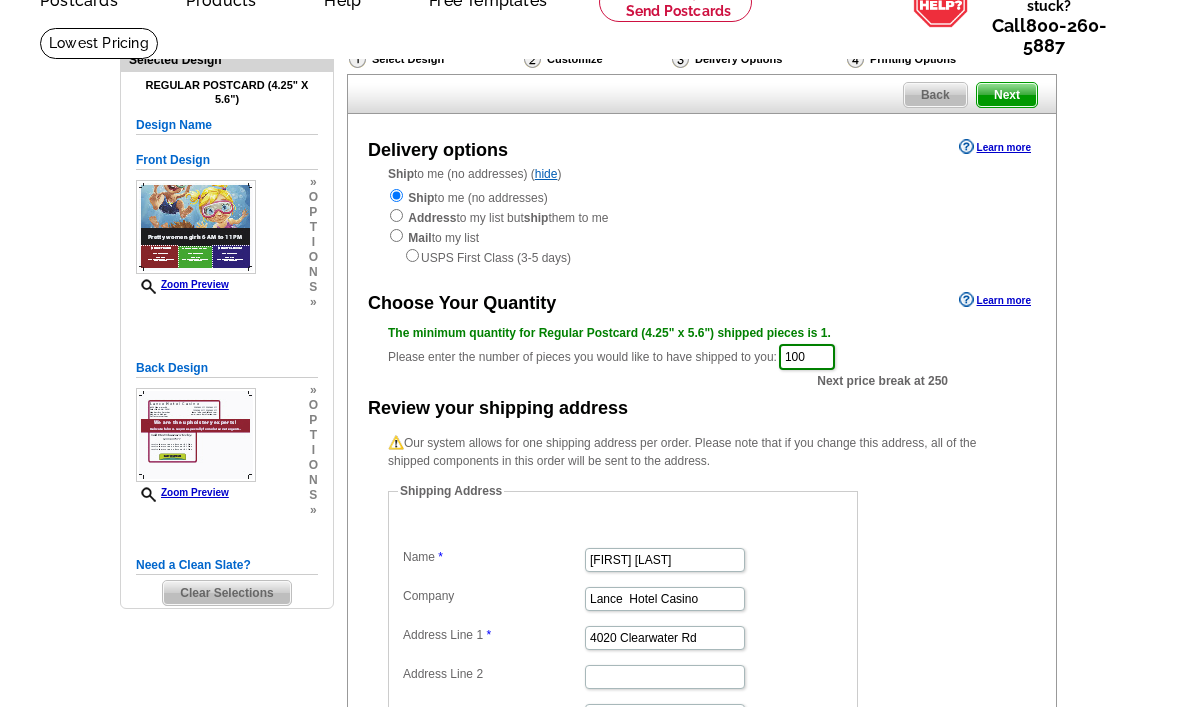 click on "Next" at bounding box center (1007, 95) 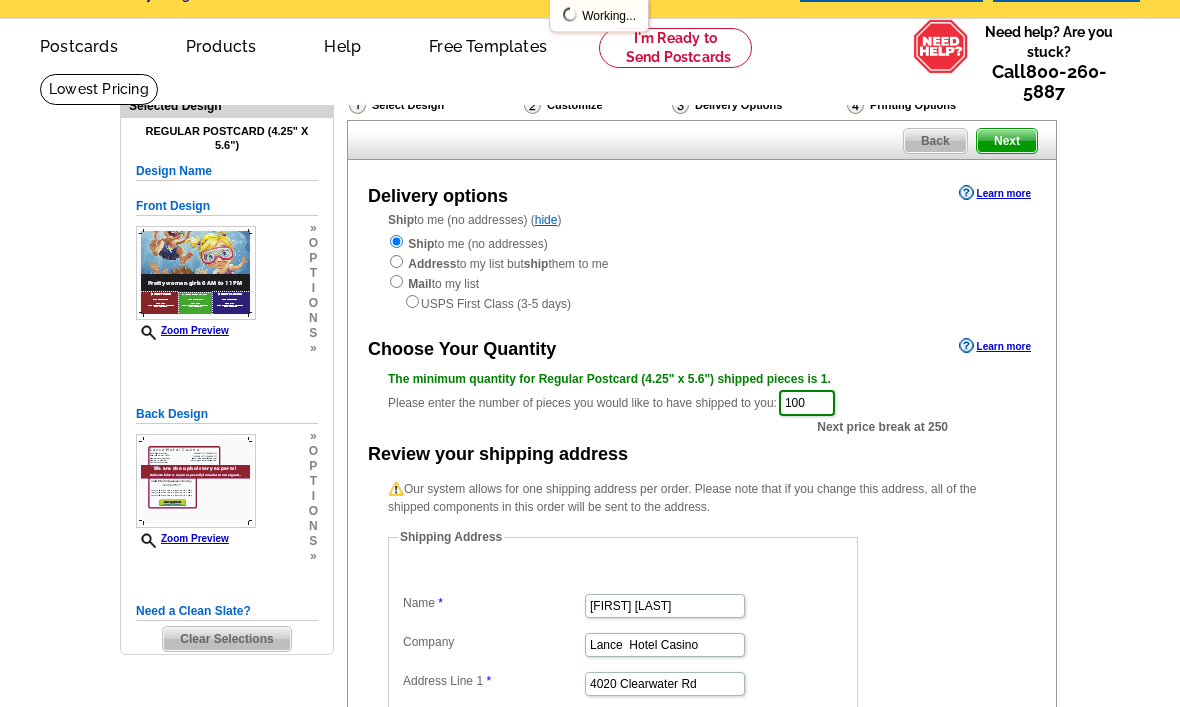 scroll, scrollTop: 0, scrollLeft: 0, axis: both 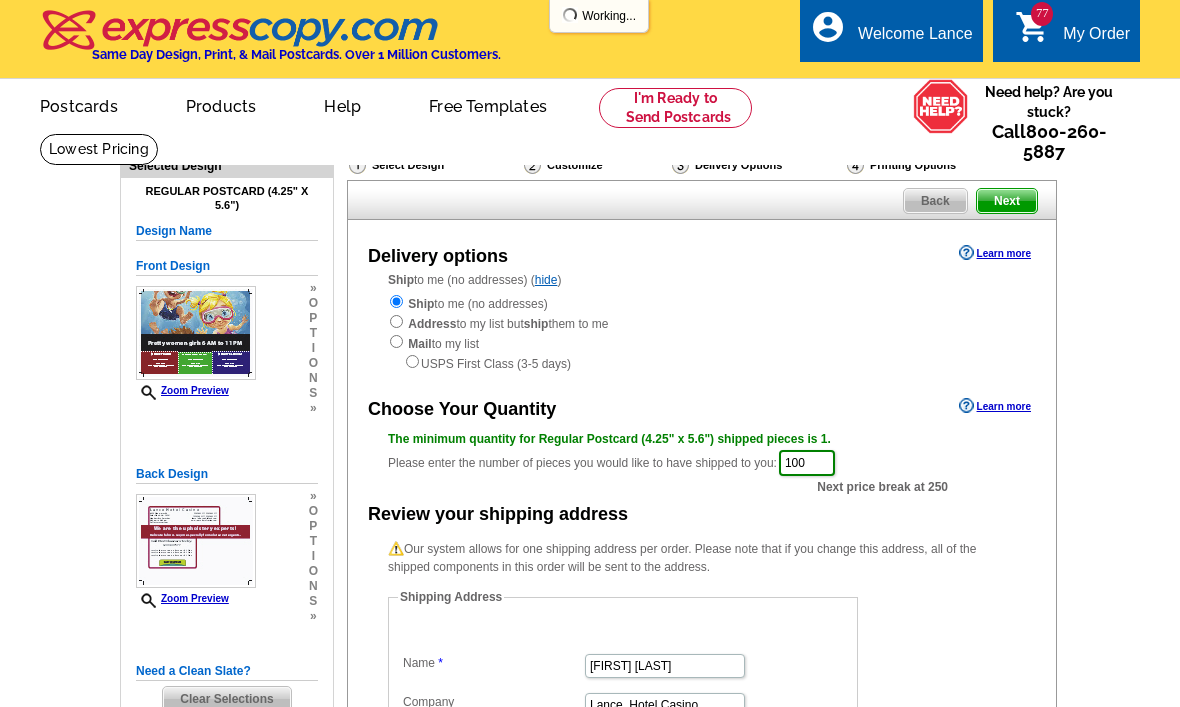 click on "Next" at bounding box center (1007, 201) 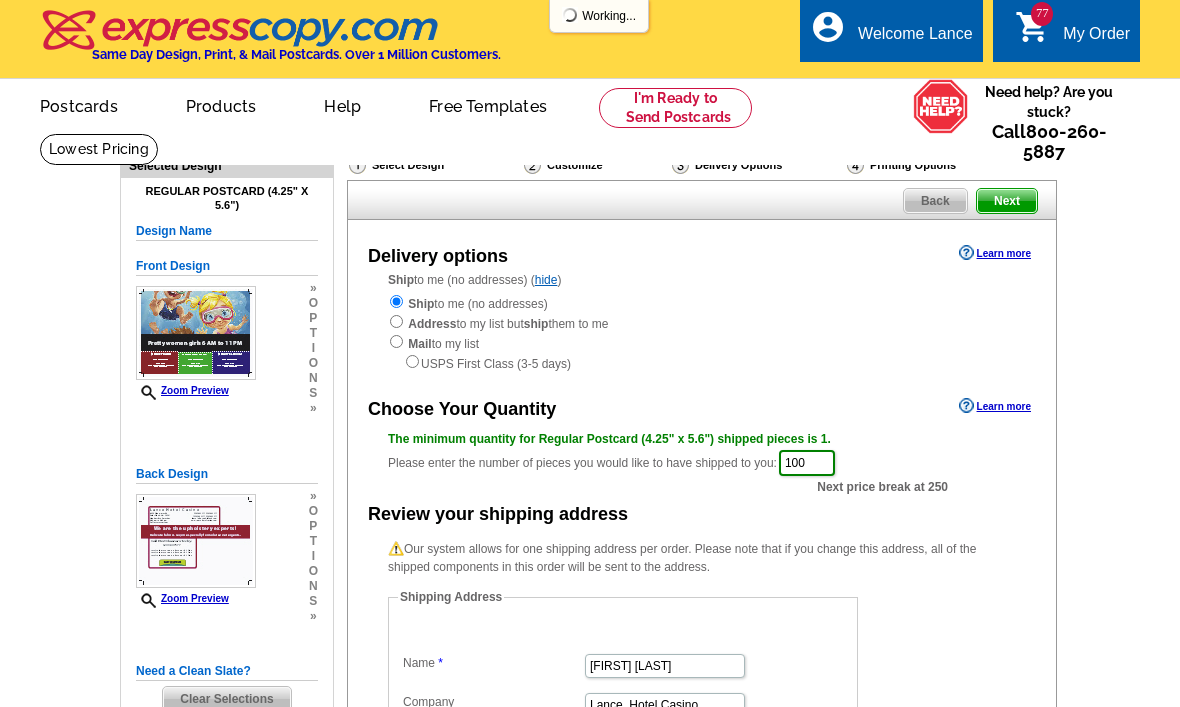 click on "Back" at bounding box center [935, 201] 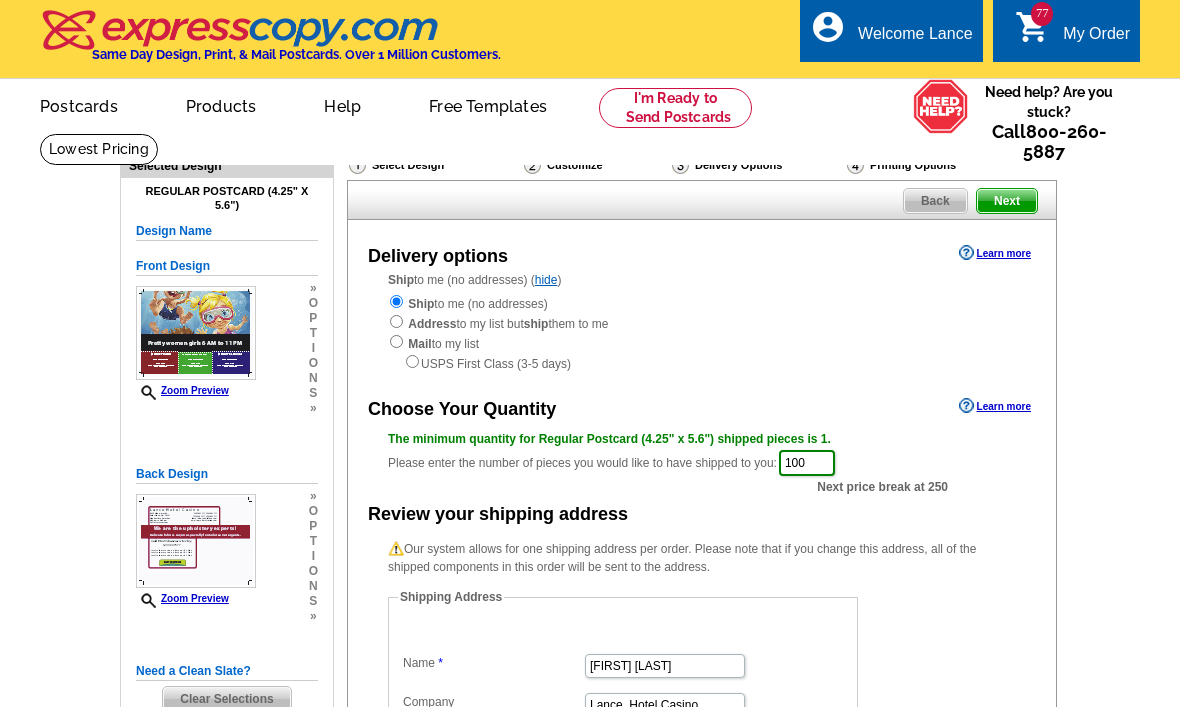 click on "Next" at bounding box center [1007, 201] 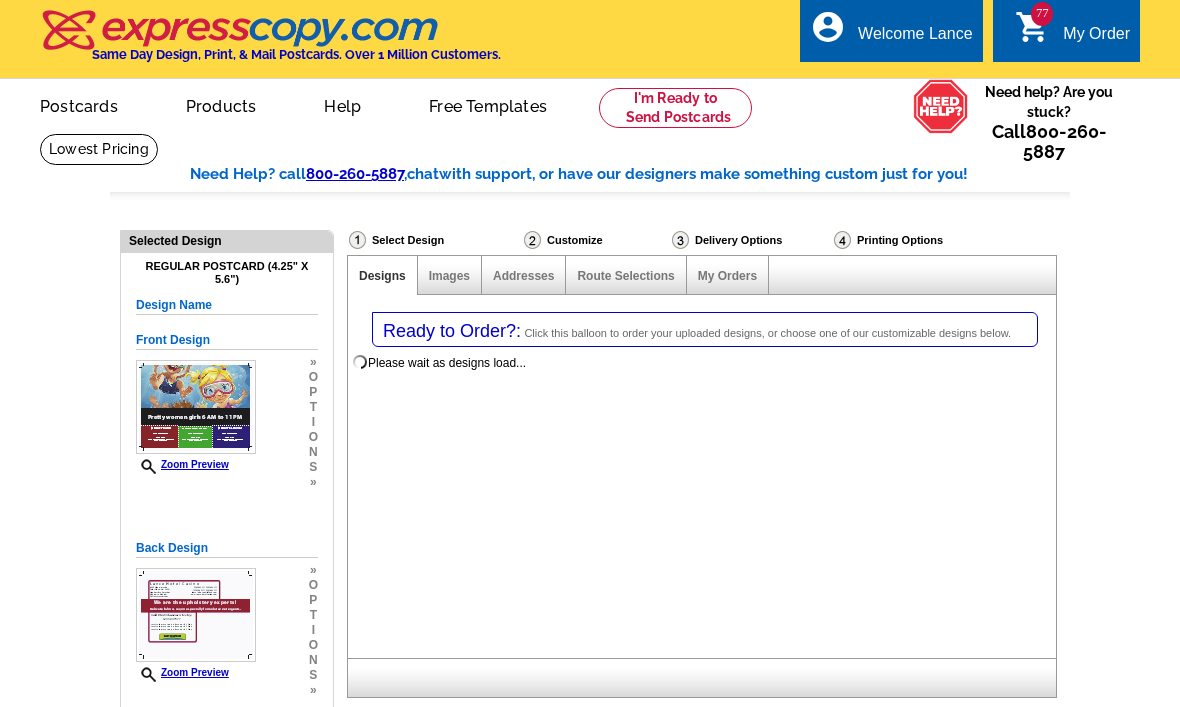 select on "1" 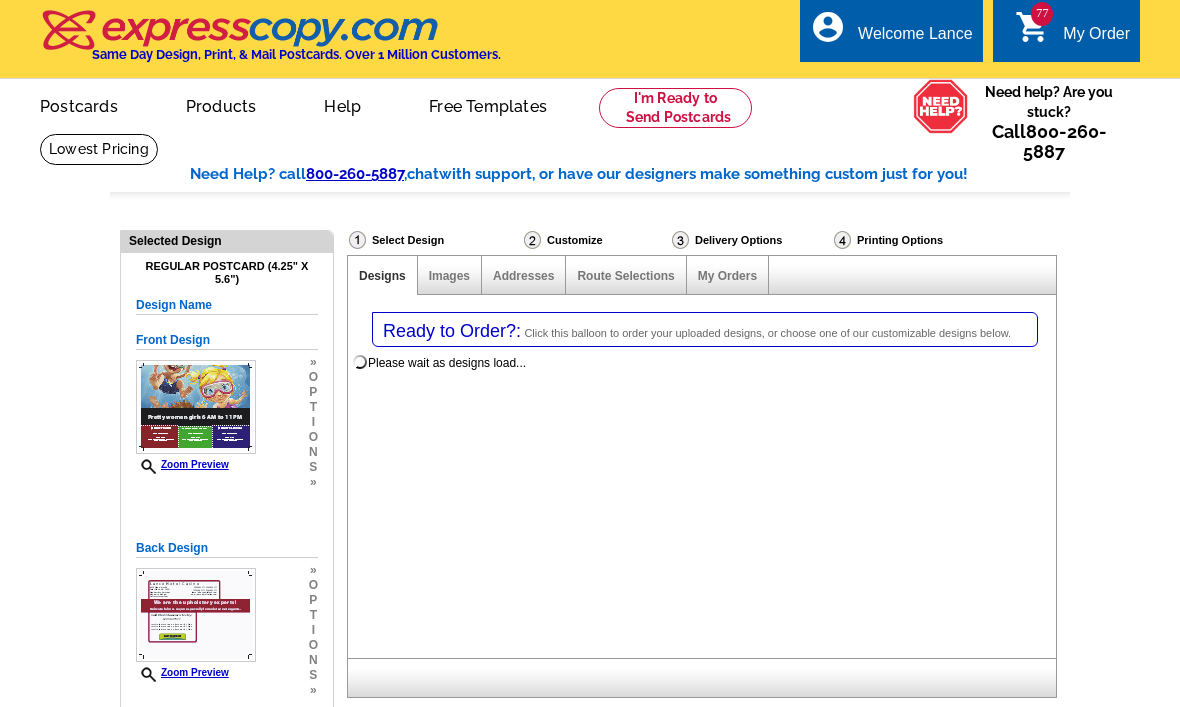 select on "1" 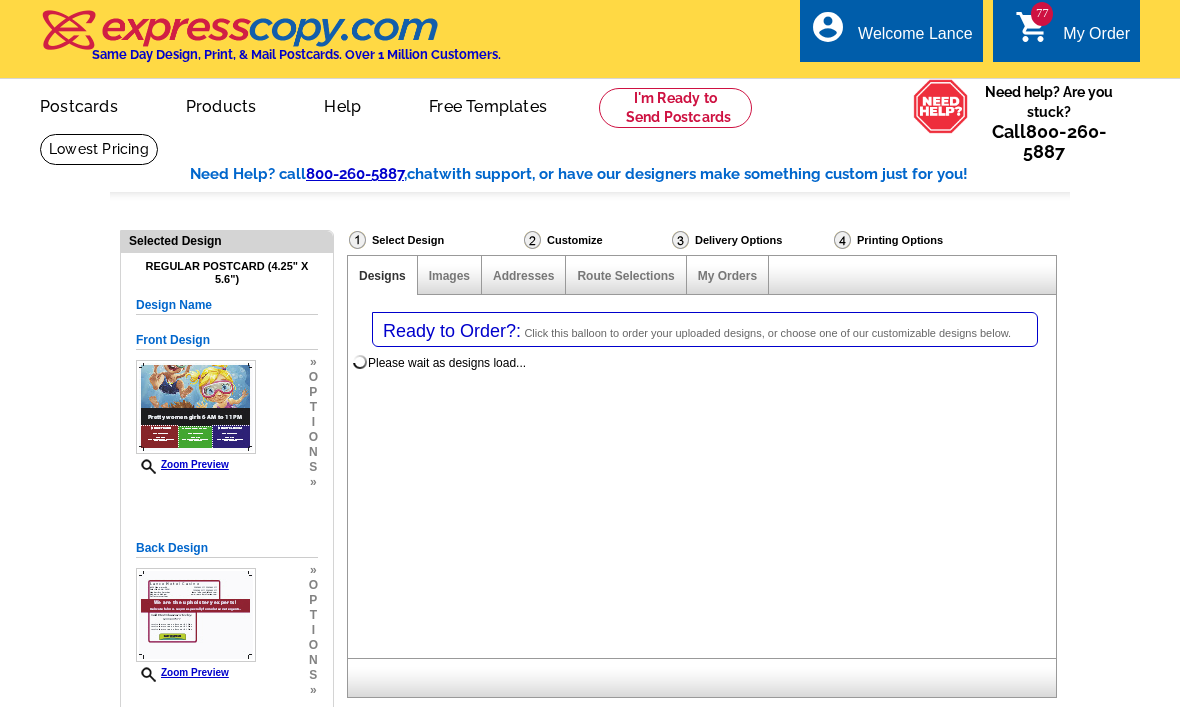 scroll, scrollTop: 0, scrollLeft: 0, axis: both 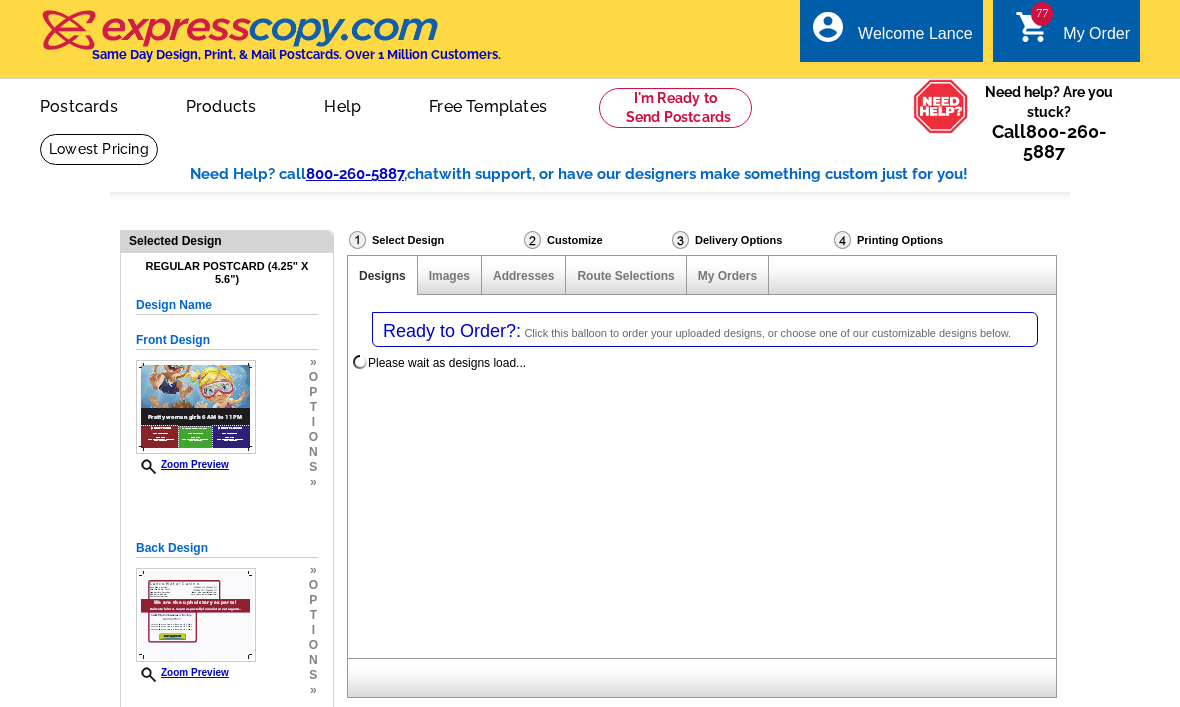 select on "785" 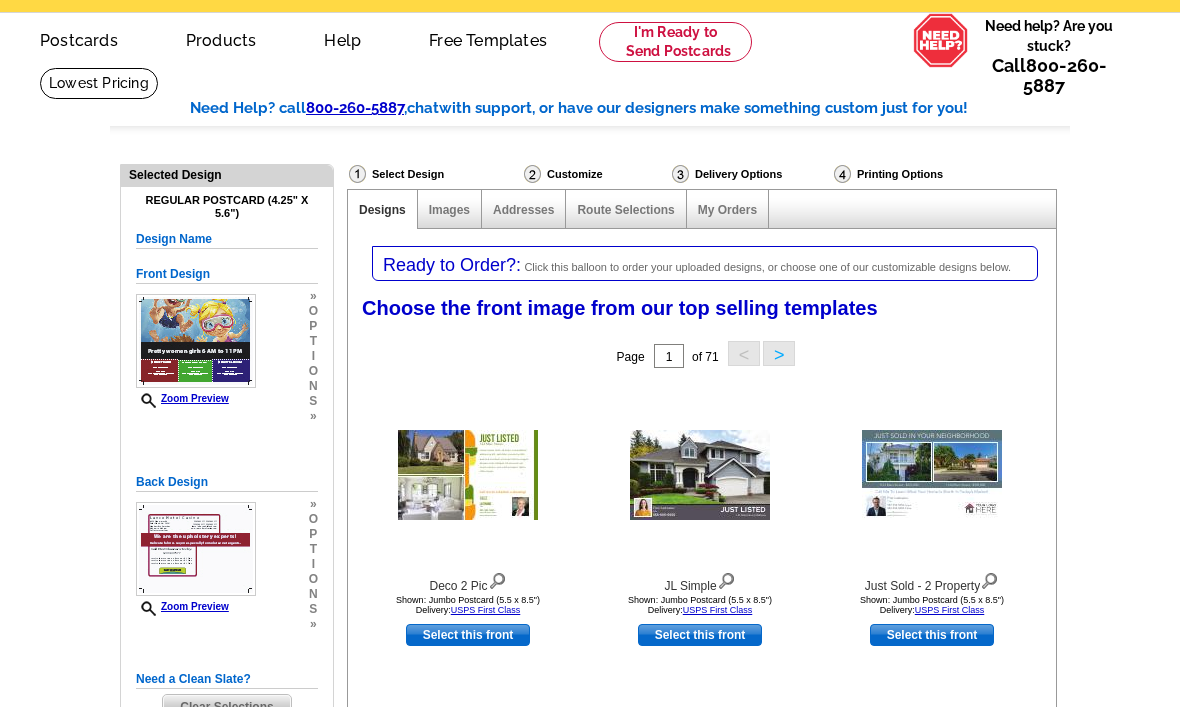 scroll, scrollTop: 0, scrollLeft: 0, axis: both 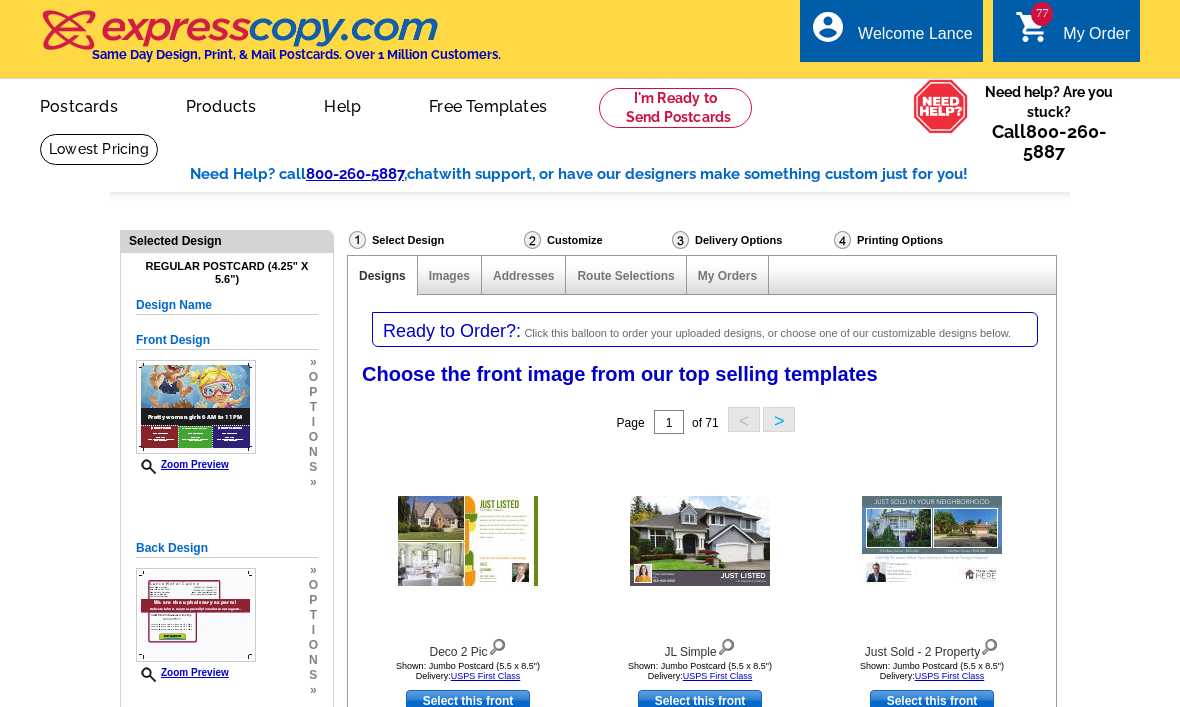 click on "My Order" at bounding box center (1096, 39) 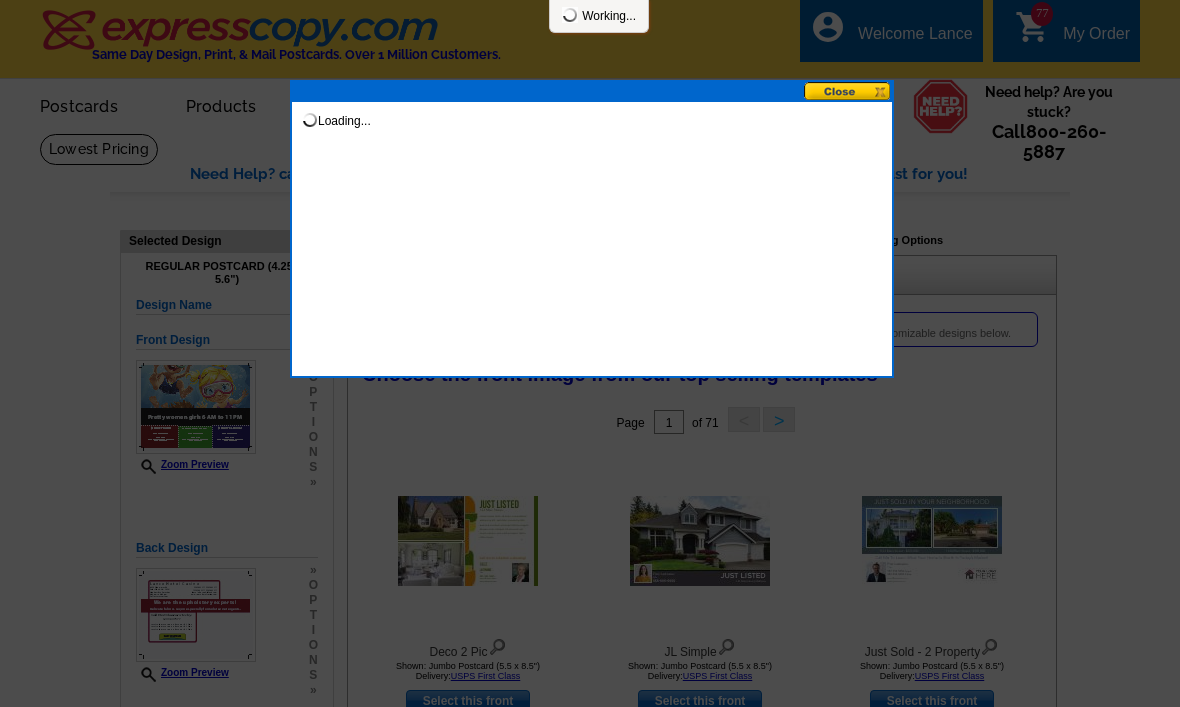click at bounding box center (590, 353) 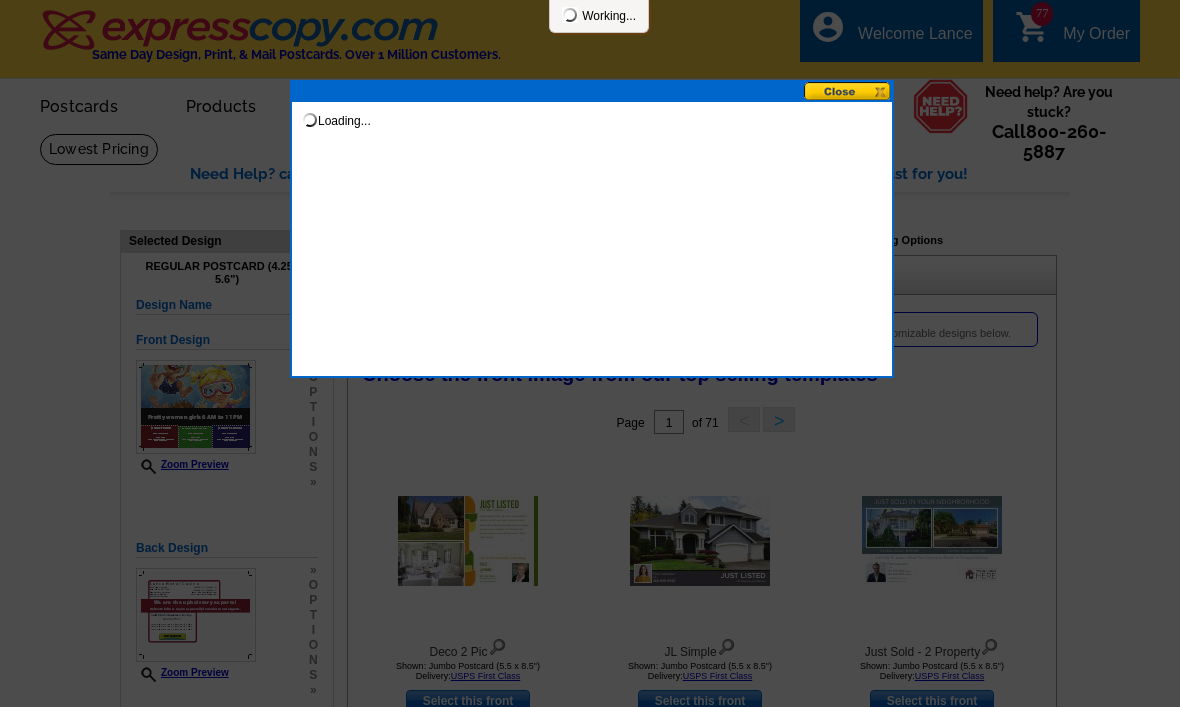 click at bounding box center (848, 91) 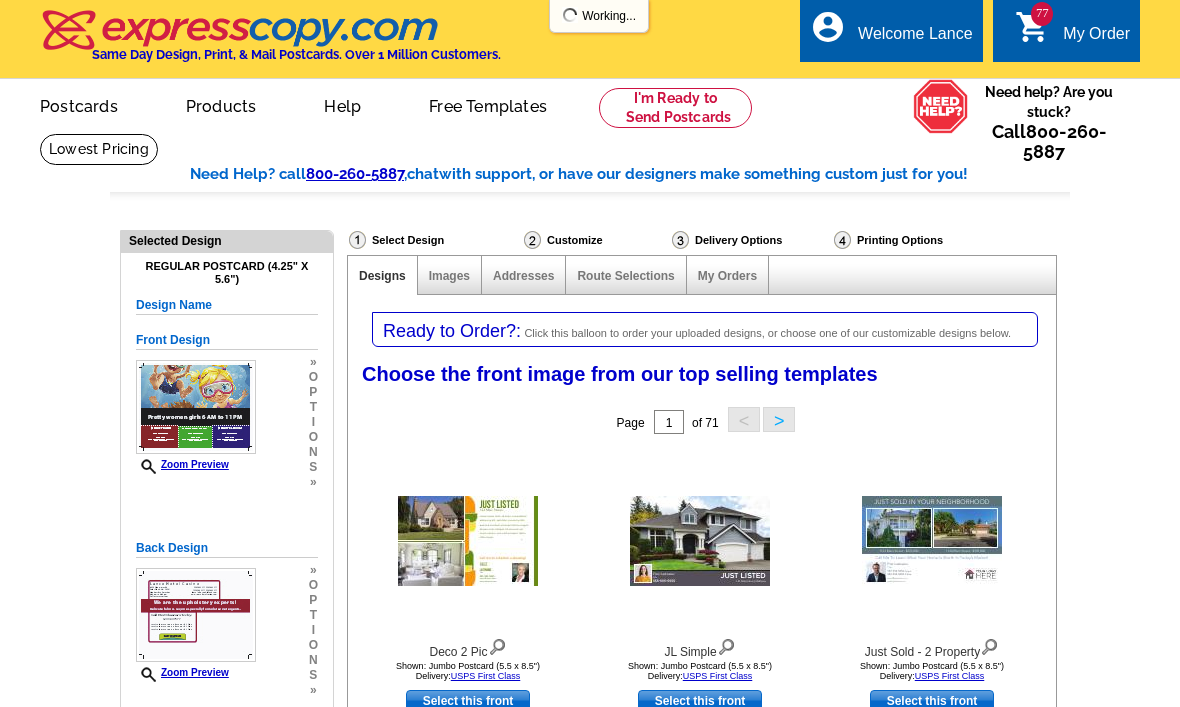 click on "My Account" at bounding box center [927, 97] 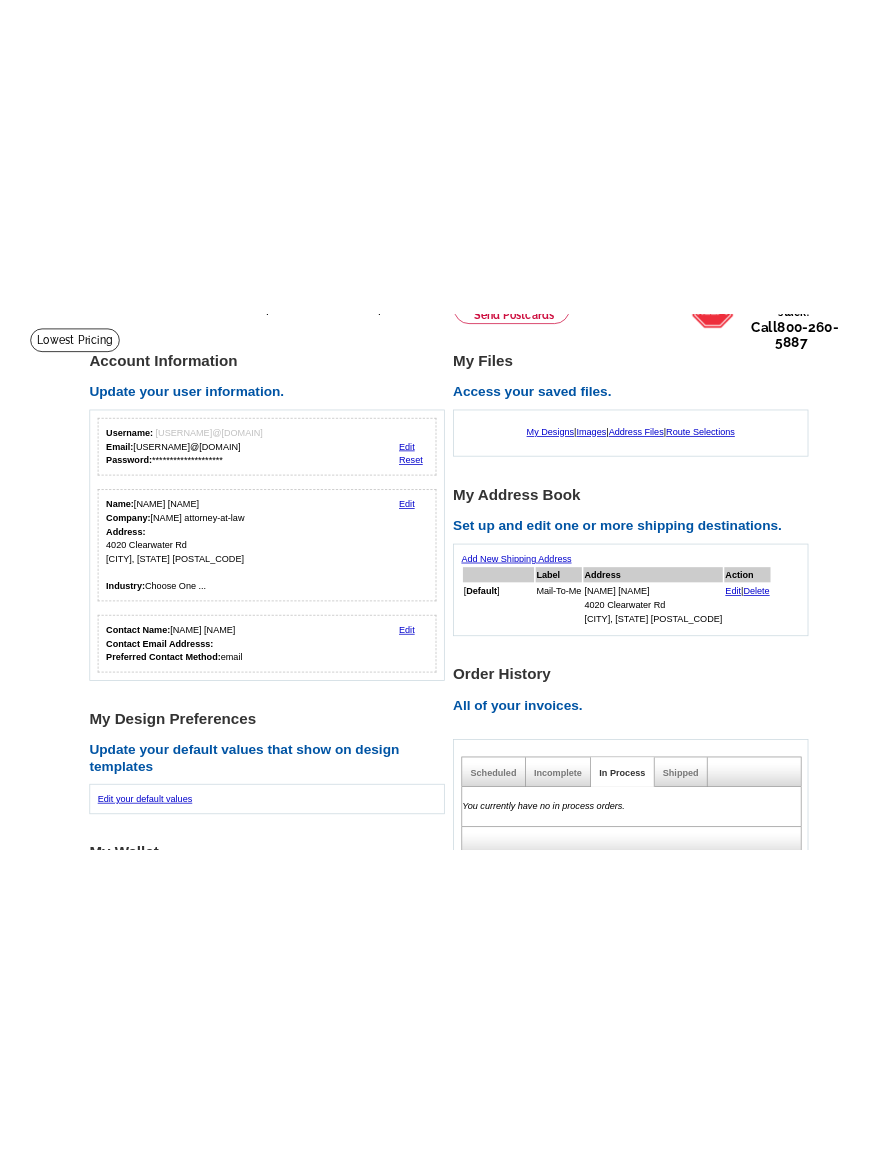 scroll, scrollTop: 0, scrollLeft: 0, axis: both 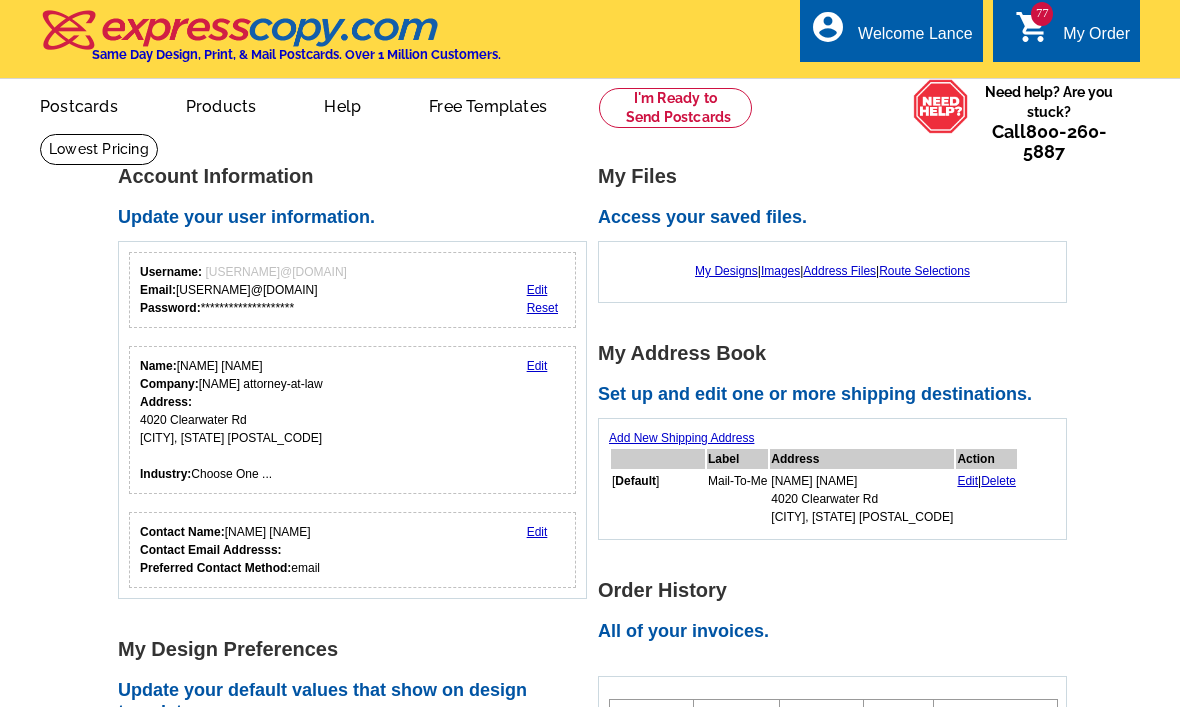 click on "shopping_cart" at bounding box center (1033, 27) 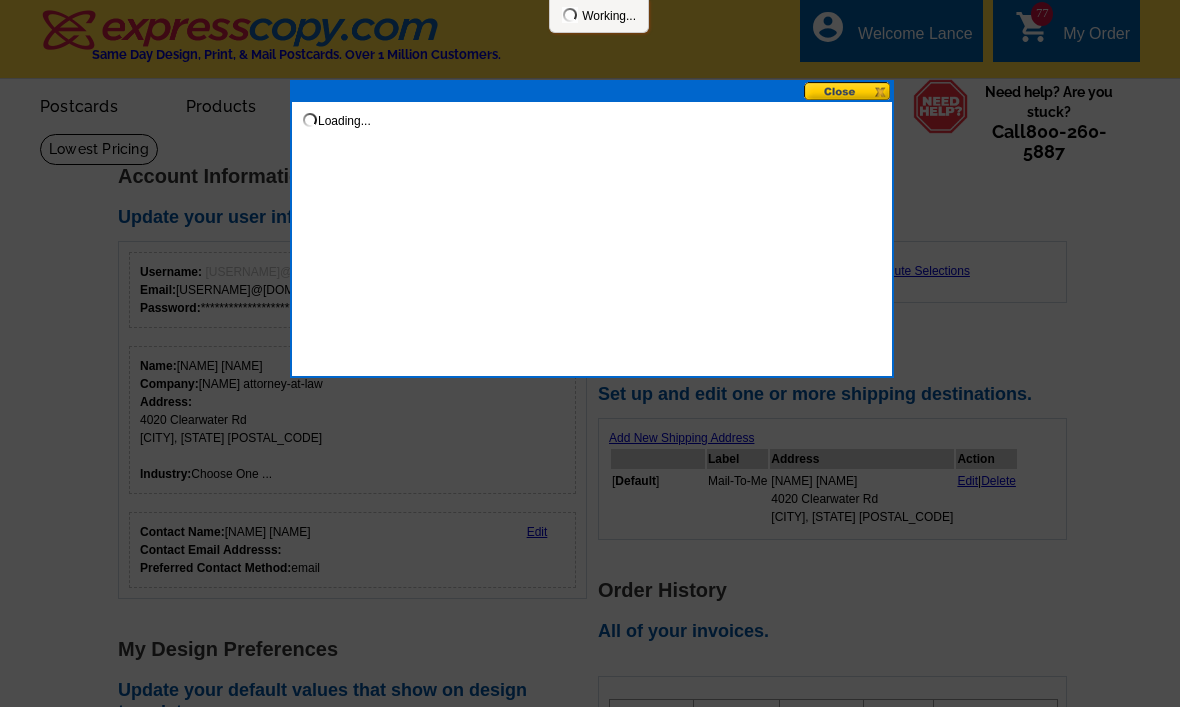 click at bounding box center [590, 353] 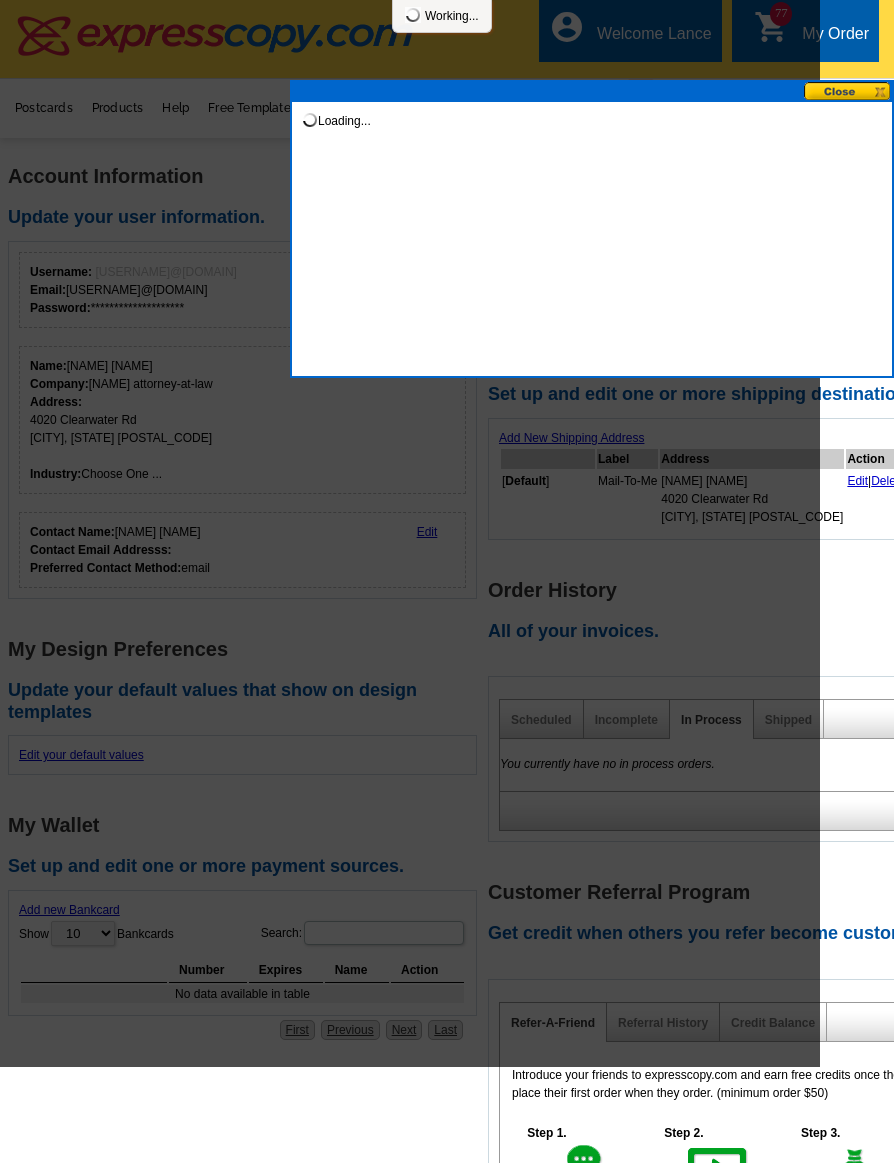 click at bounding box center [848, 91] 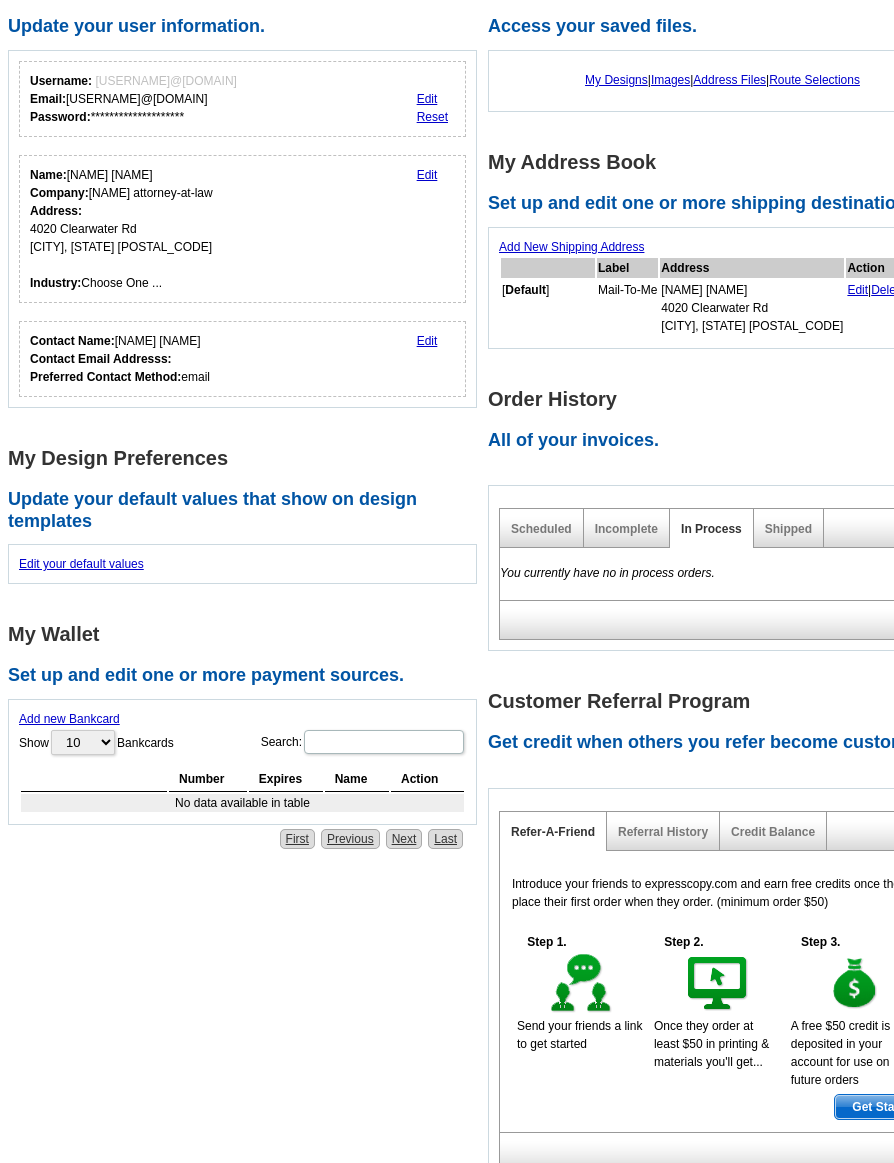 click on "Incomplete" at bounding box center [626, 529] 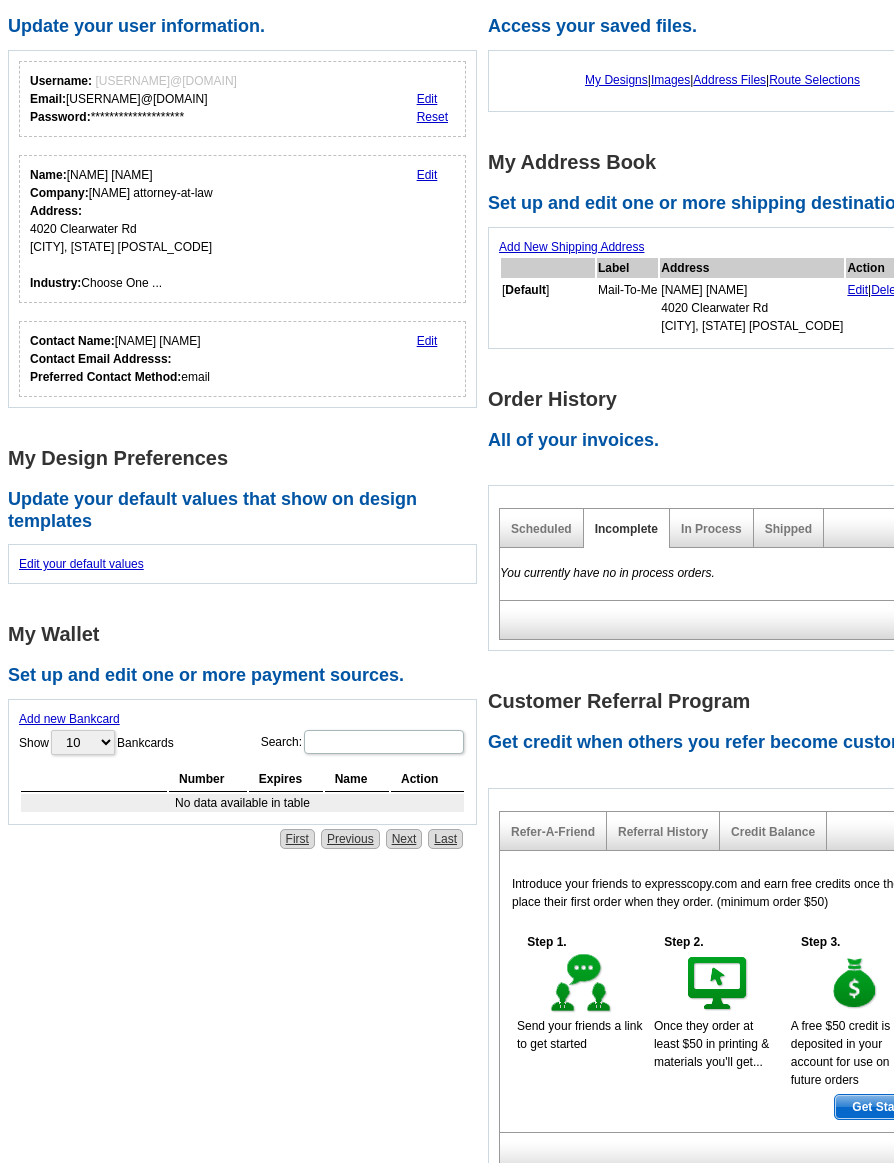 scroll, scrollTop: 191, scrollLeft: 0, axis: vertical 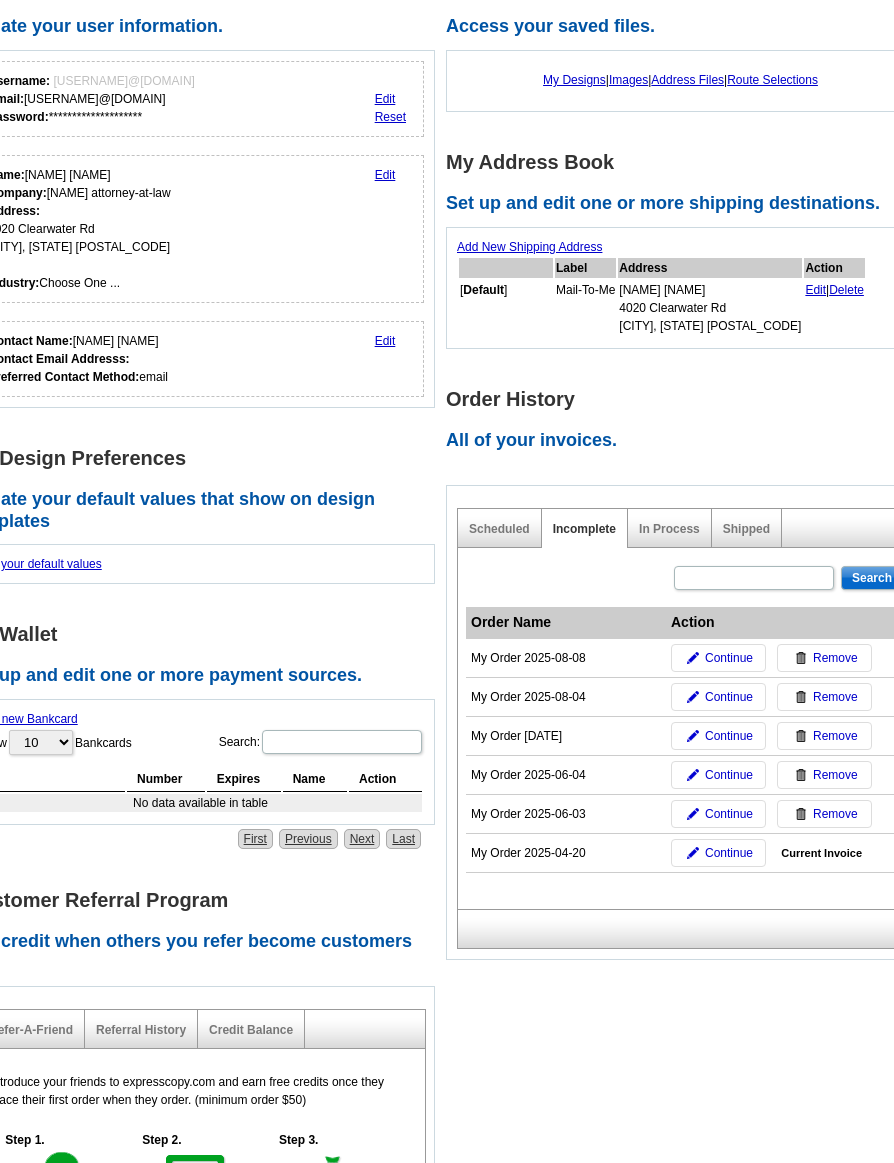 click on "Continue" at bounding box center [729, 853] 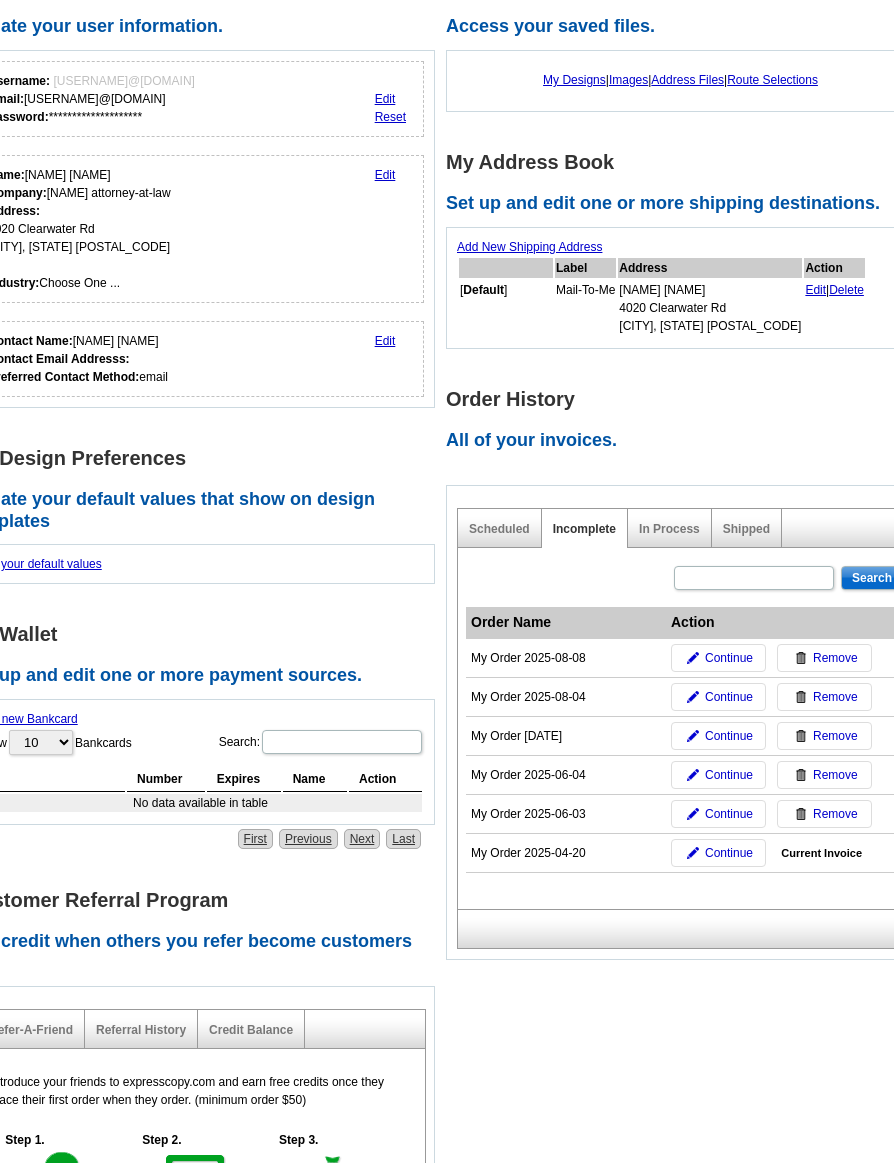 click on "account_circle
Welcome Lance
My Account Logout" at bounding box center [630, -161] 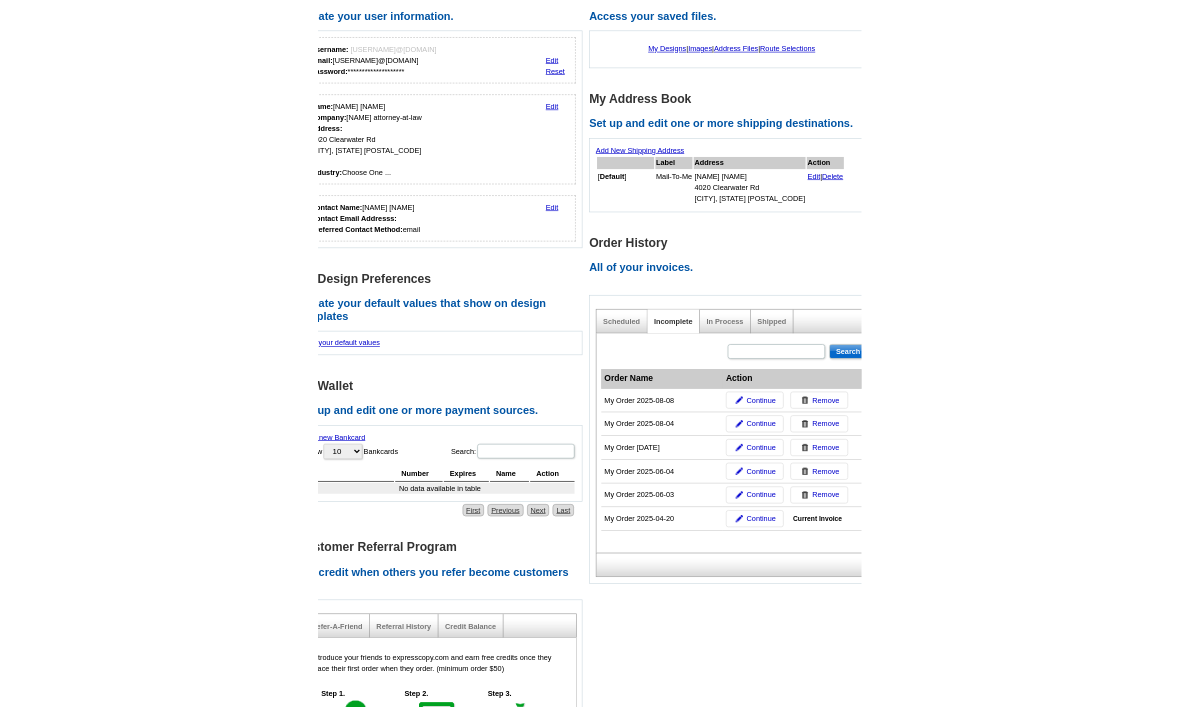 scroll, scrollTop: 0, scrollLeft: 0, axis: both 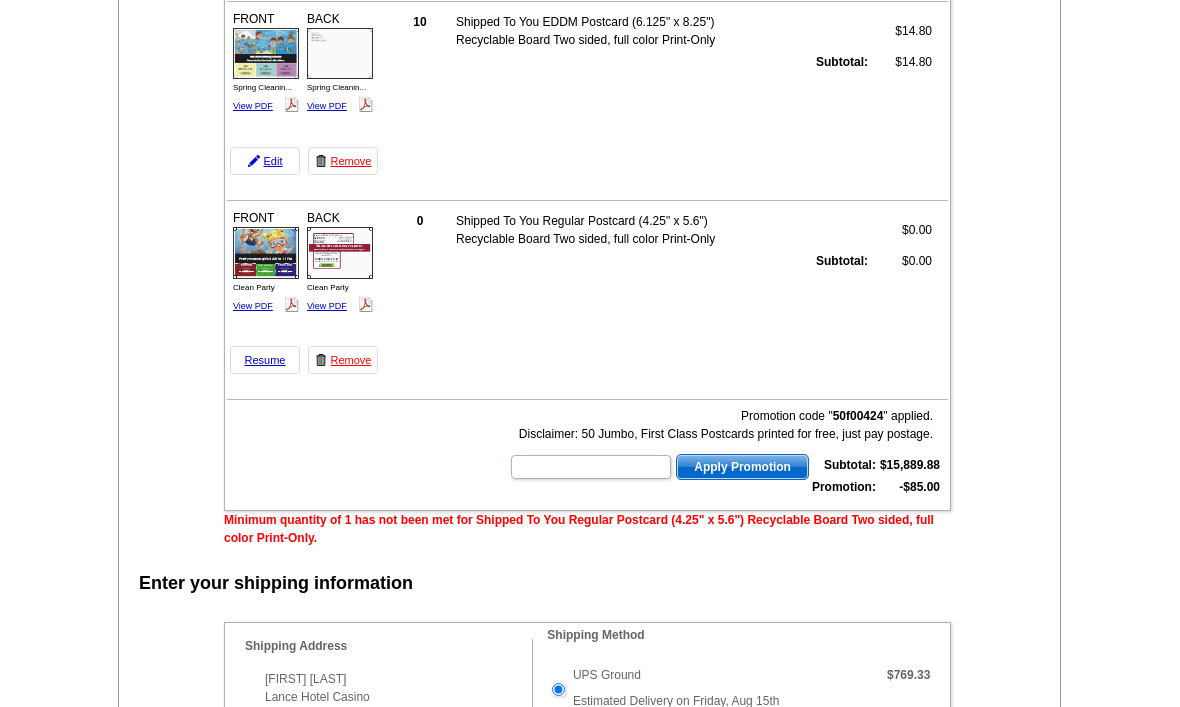 click on "Remove" at bounding box center [343, 360] 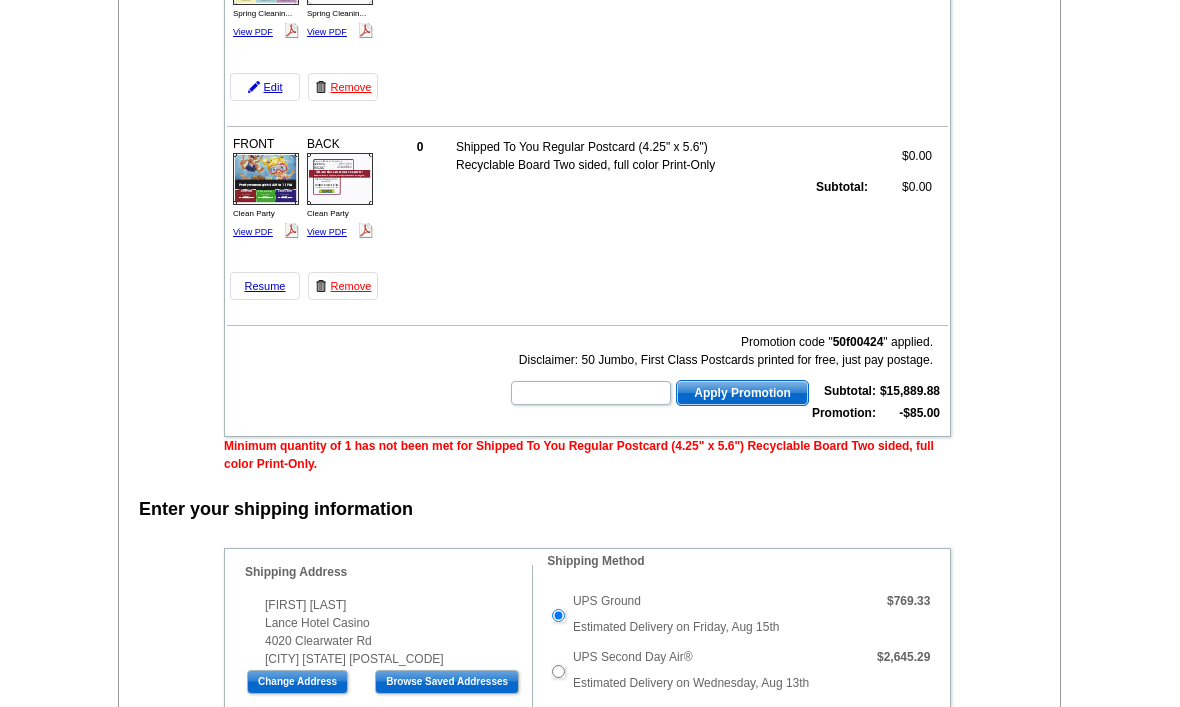 scroll, scrollTop: 15340, scrollLeft: 0, axis: vertical 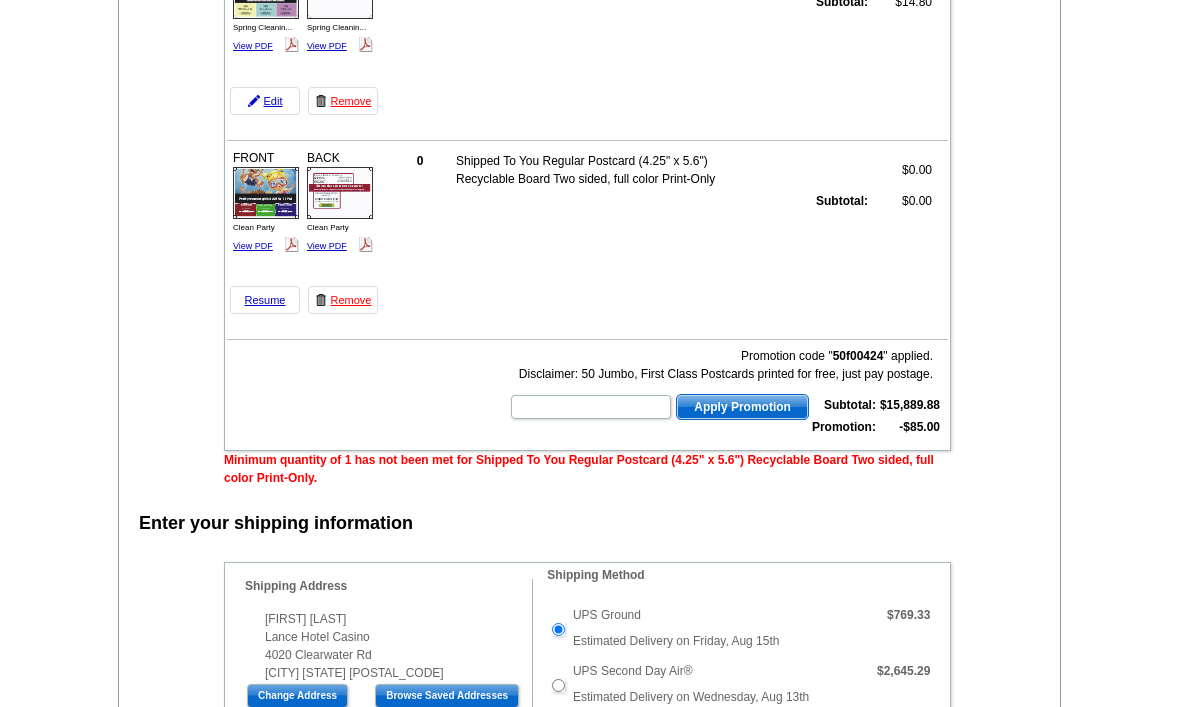 click on "View PDF" at bounding box center [253, 246] 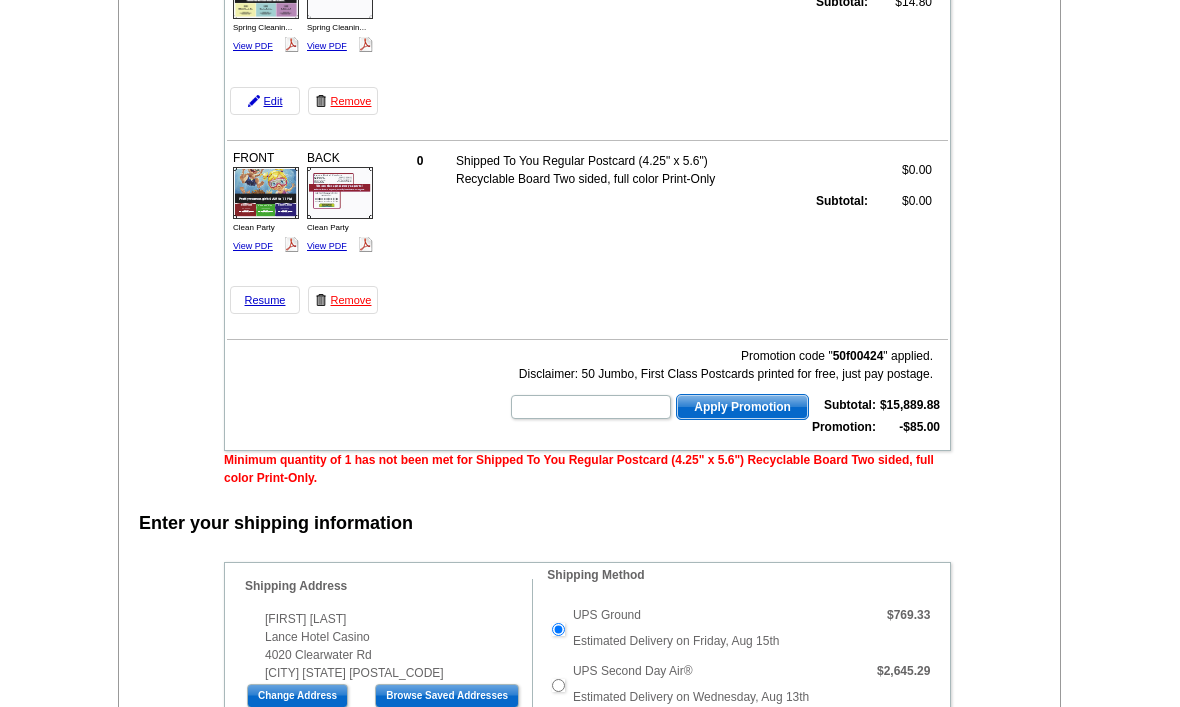 scroll, scrollTop: 15374, scrollLeft: 0, axis: vertical 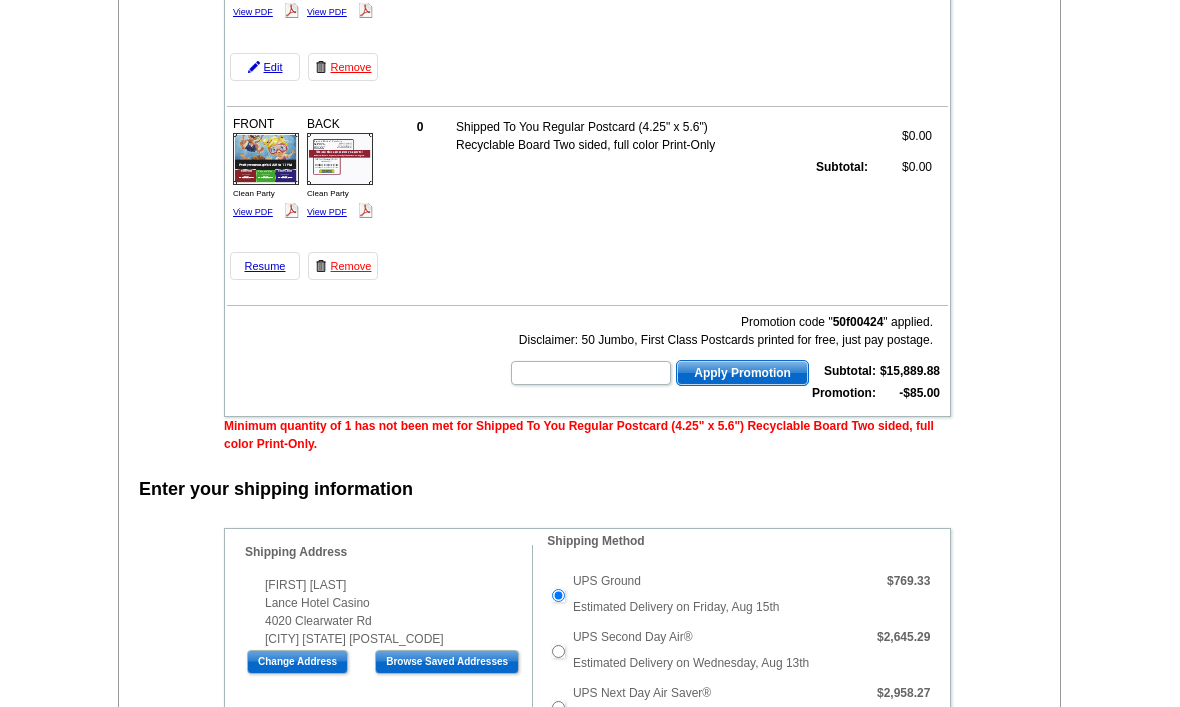 click on "Remove" at bounding box center (343, 266) 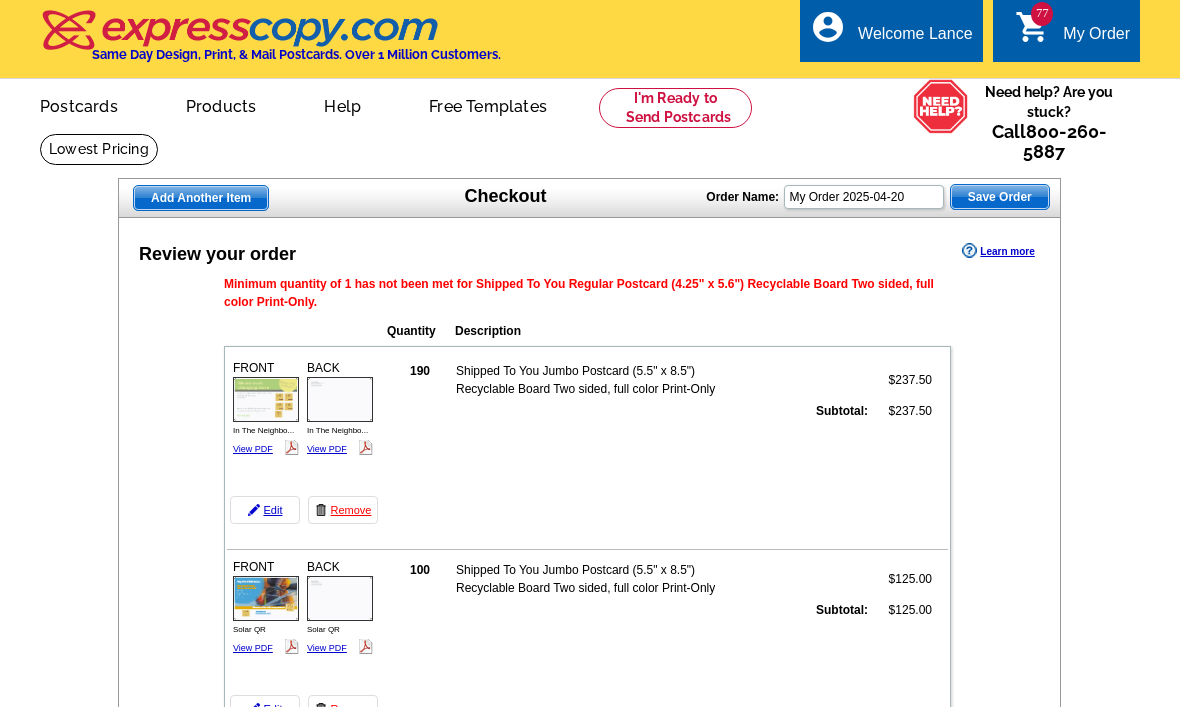scroll, scrollTop: 15374, scrollLeft: 0, axis: vertical 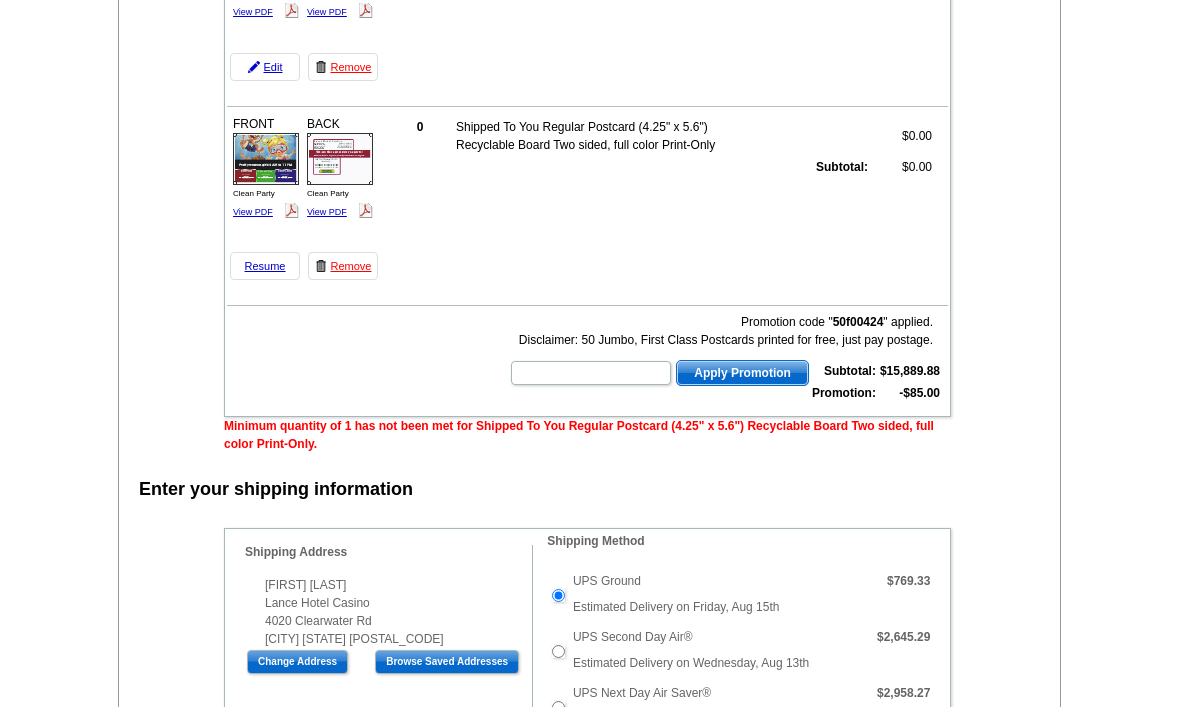 click on "Remove" at bounding box center [343, 266] 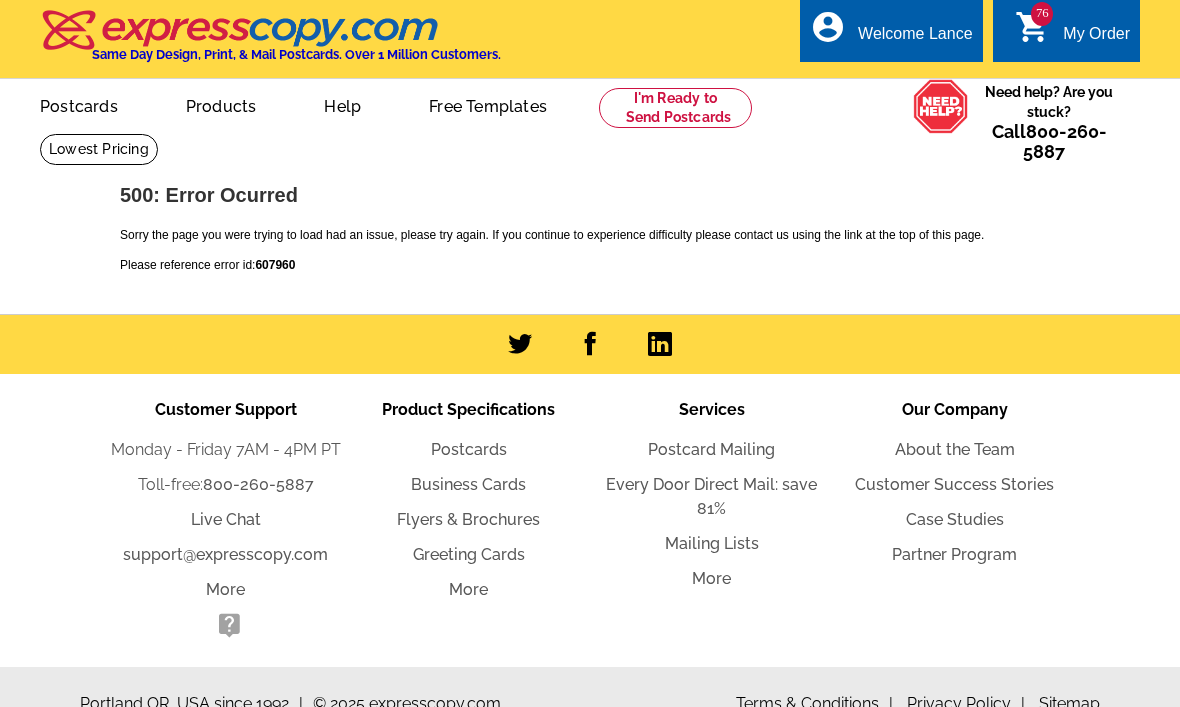 scroll, scrollTop: 0, scrollLeft: 0, axis: both 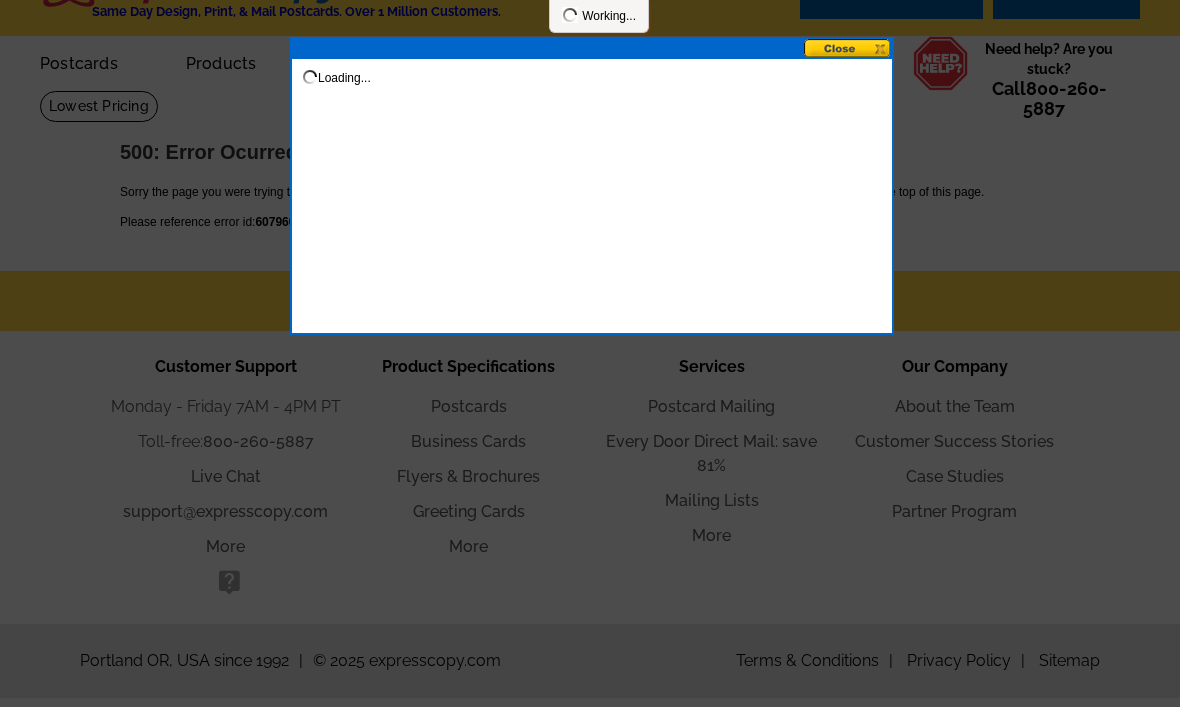 click on "Loading..." at bounding box center (592, 69) 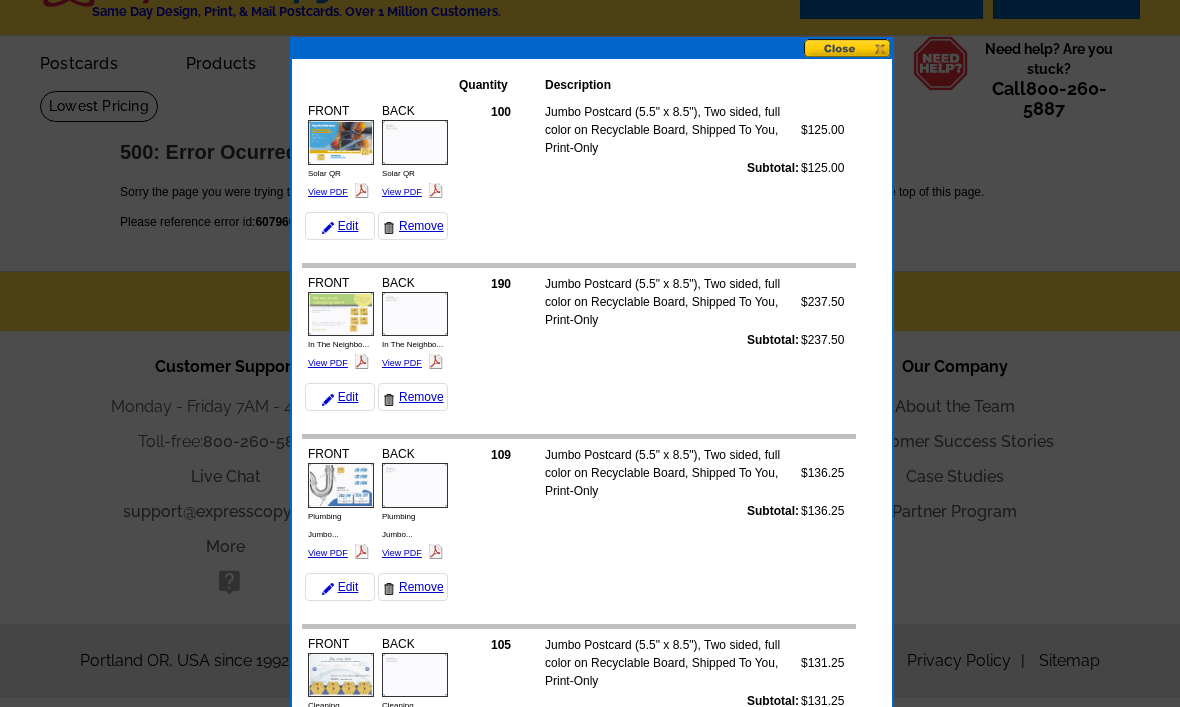 click at bounding box center (848, 48) 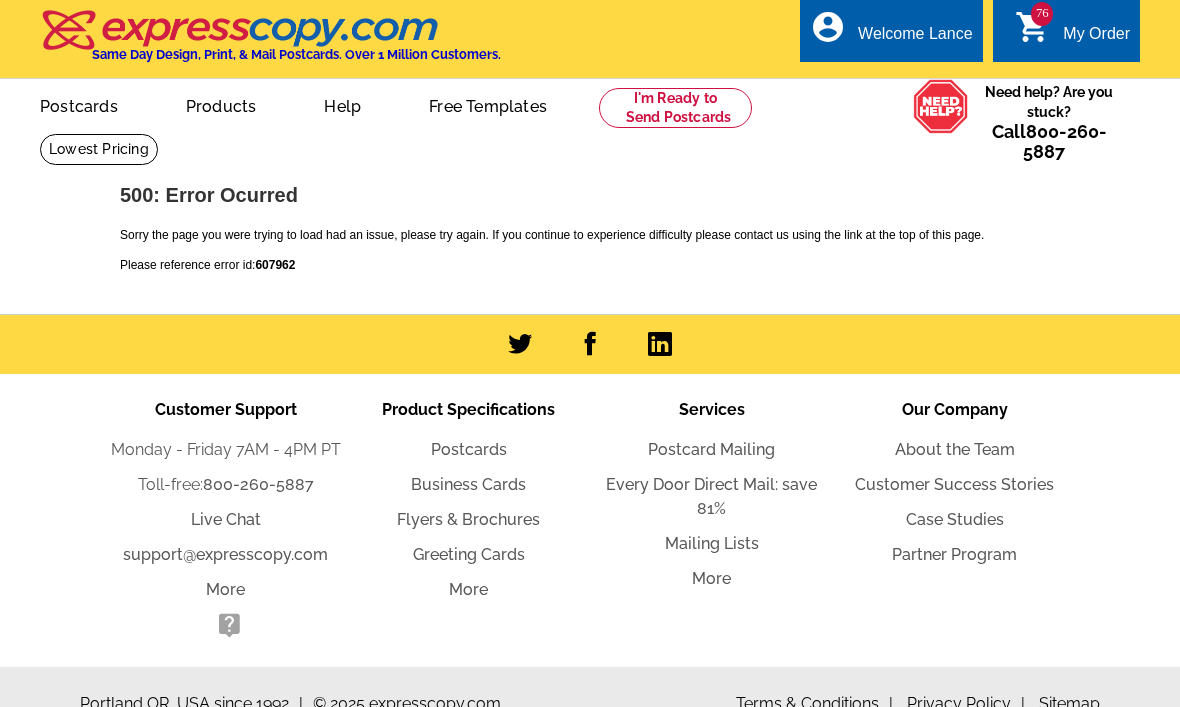 scroll, scrollTop: 0, scrollLeft: 0, axis: both 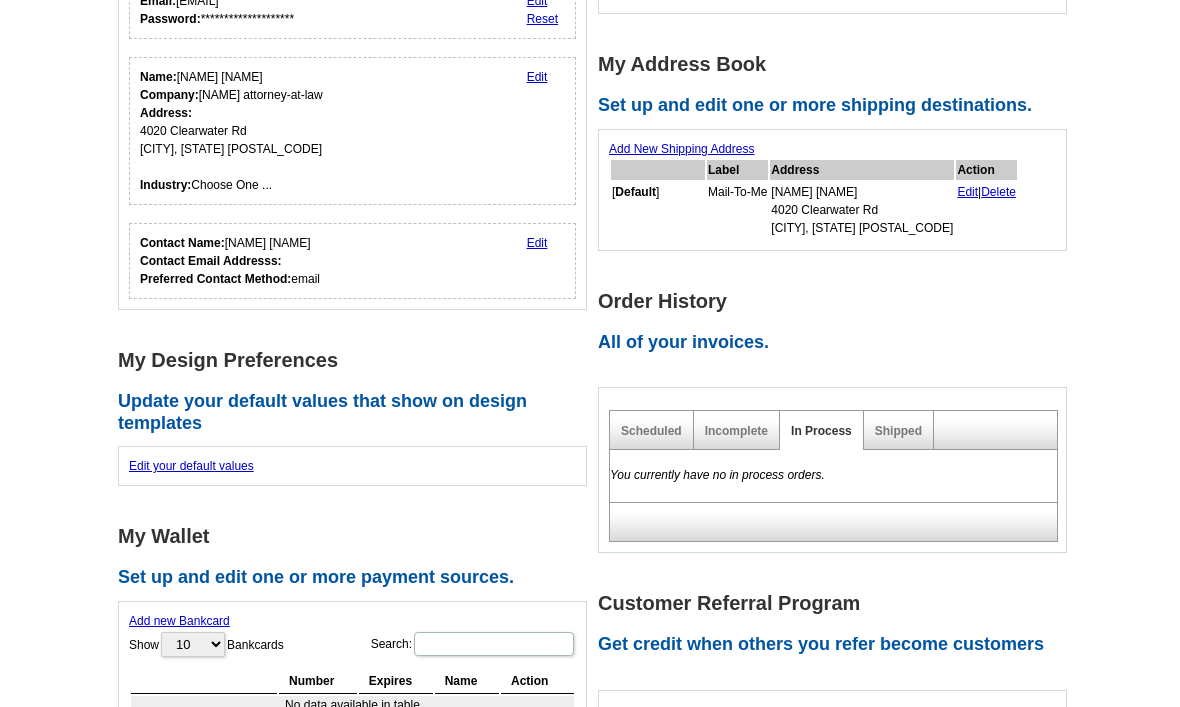 click on "Scheduled" at bounding box center (652, 430) 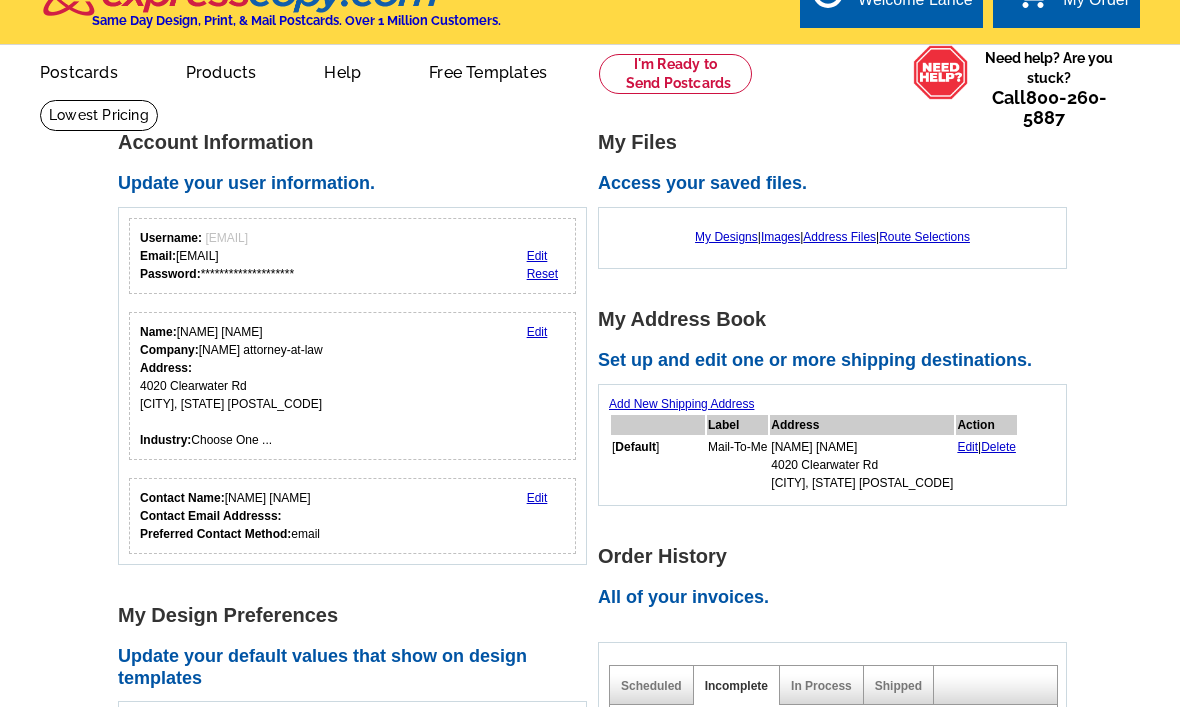 scroll, scrollTop: 0, scrollLeft: 0, axis: both 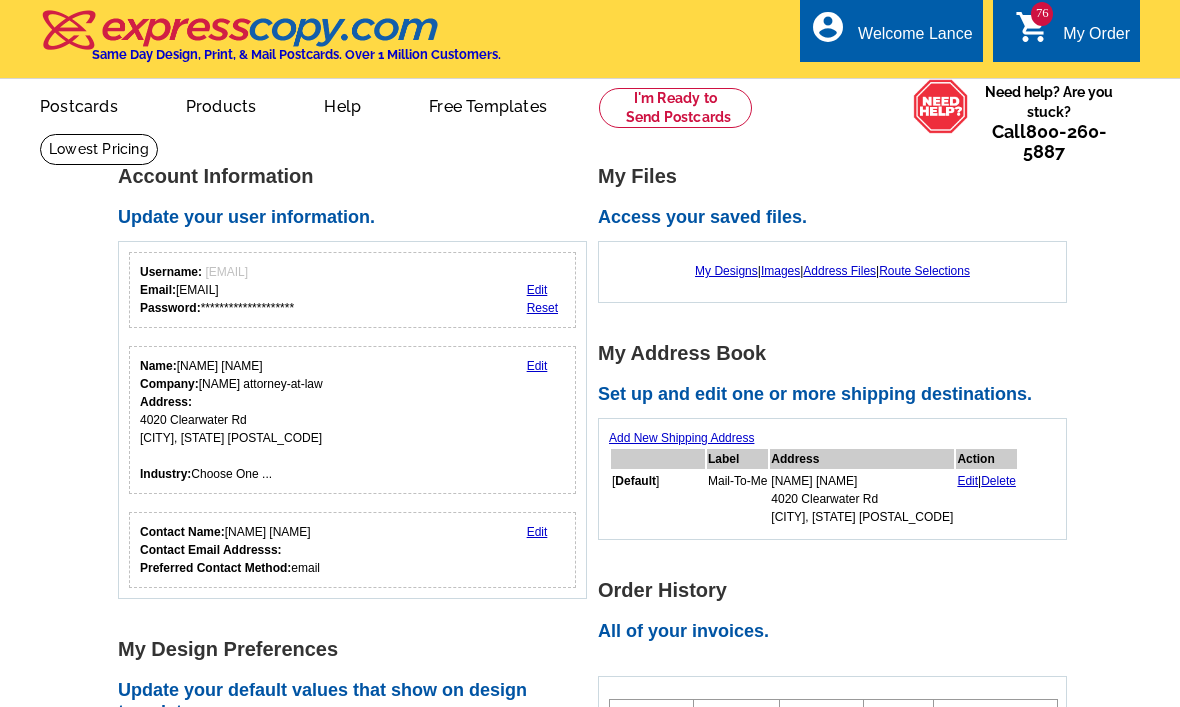 click on "My Order" at bounding box center [1096, 39] 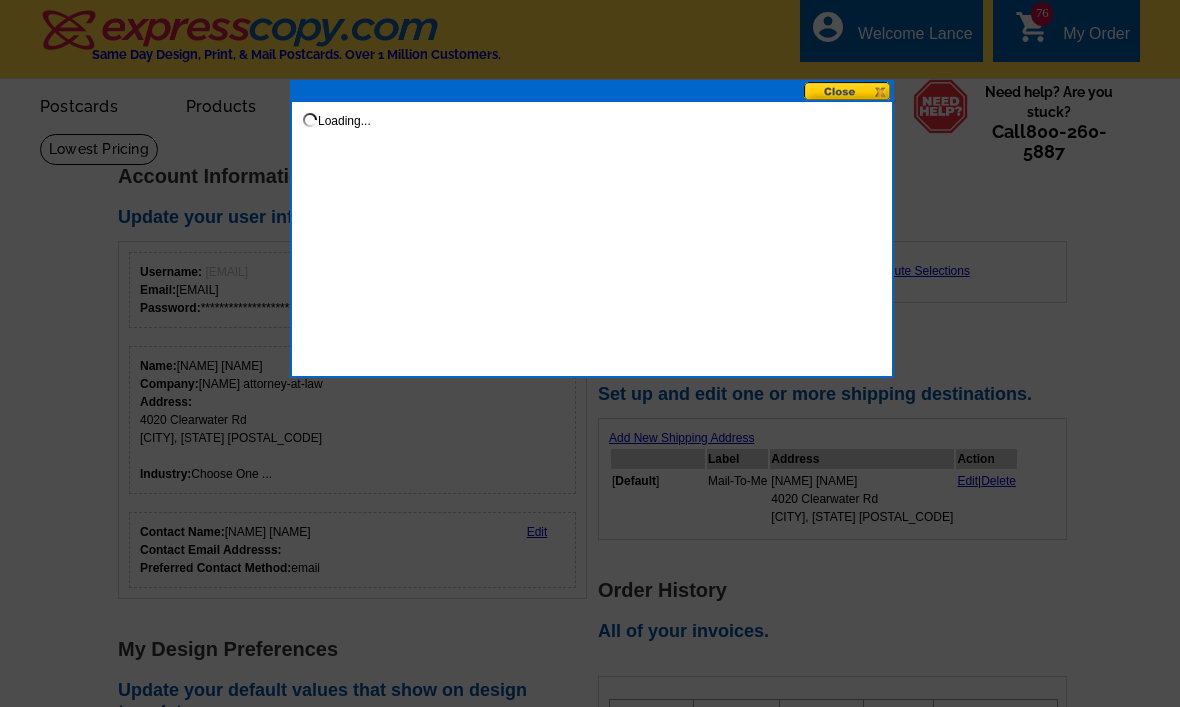 click at bounding box center (590, 353) 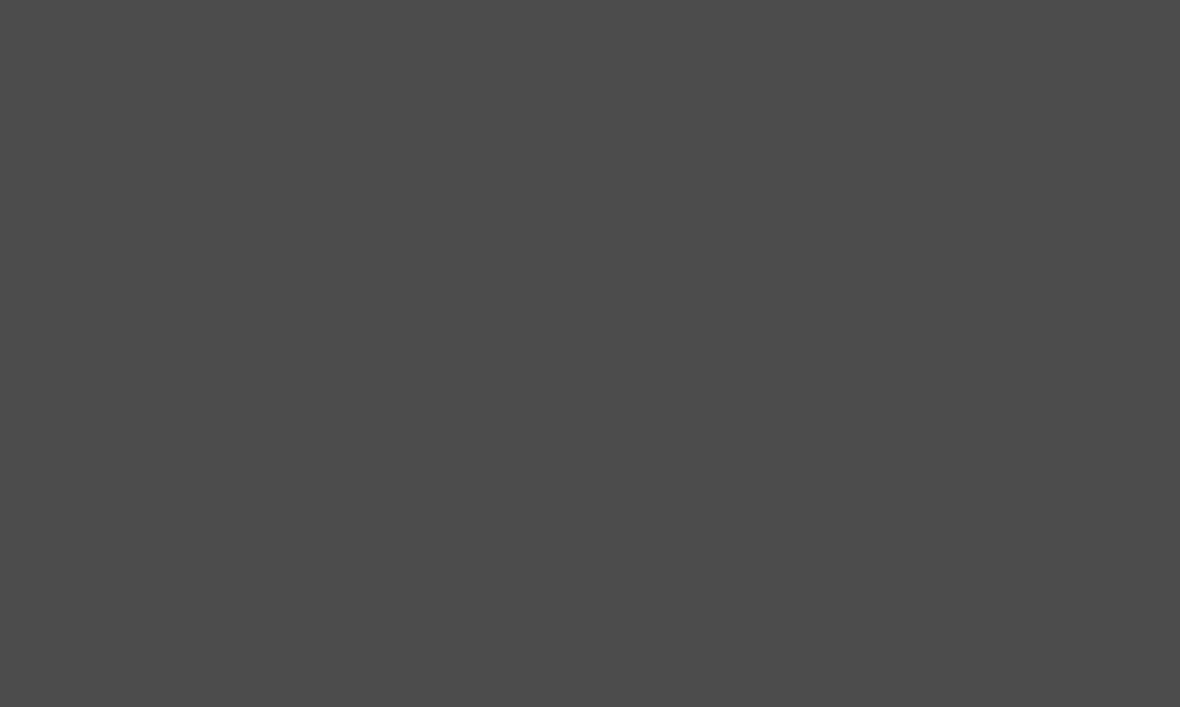 scroll, scrollTop: 13148, scrollLeft: 0, axis: vertical 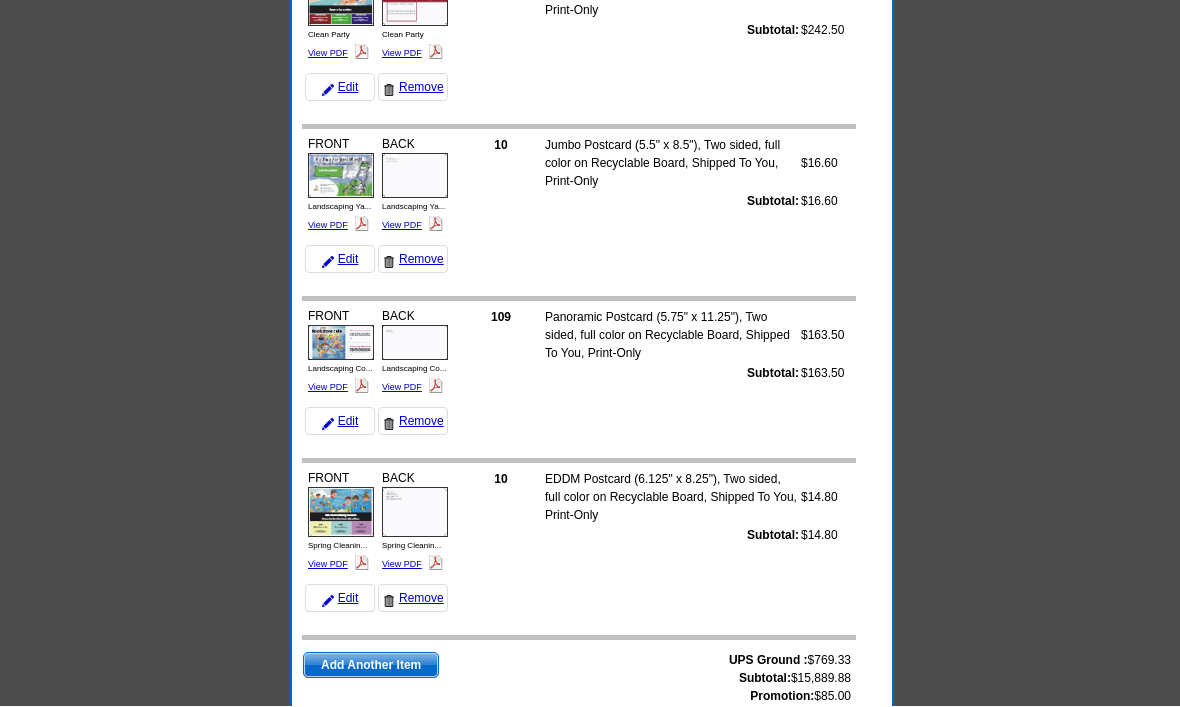 click on "Add Another Item" at bounding box center [371, 666] 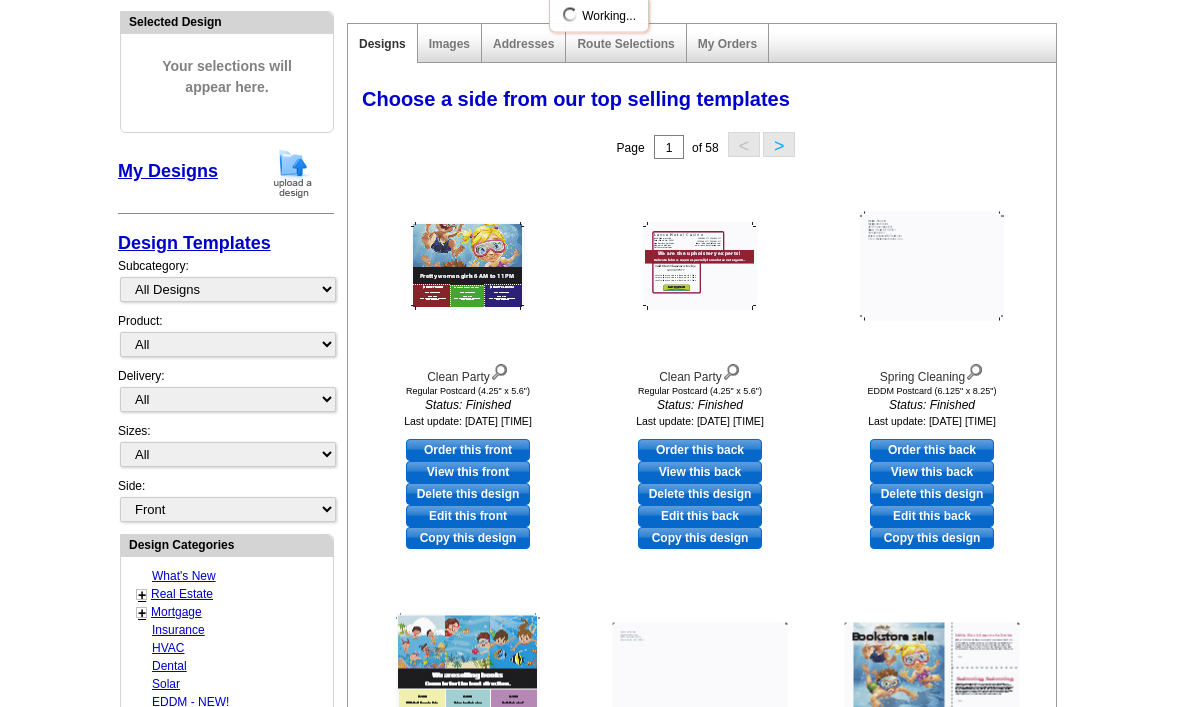 scroll, scrollTop: 221, scrollLeft: 0, axis: vertical 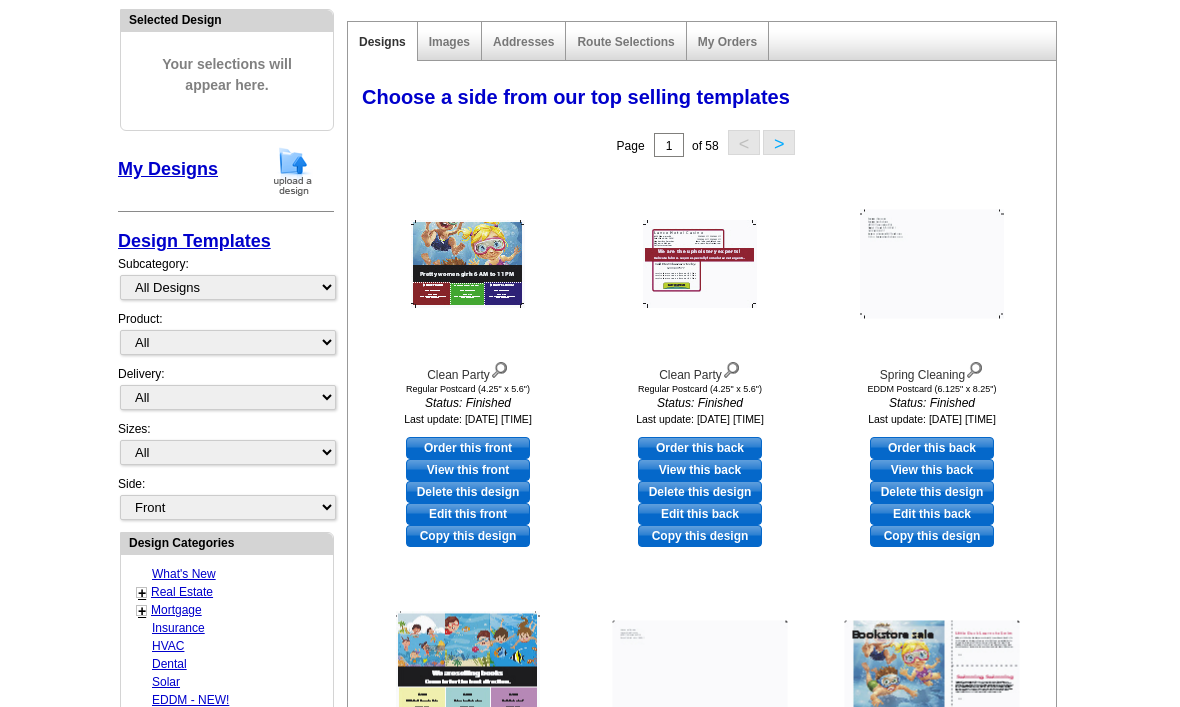click on "Order this front" at bounding box center (468, 448) 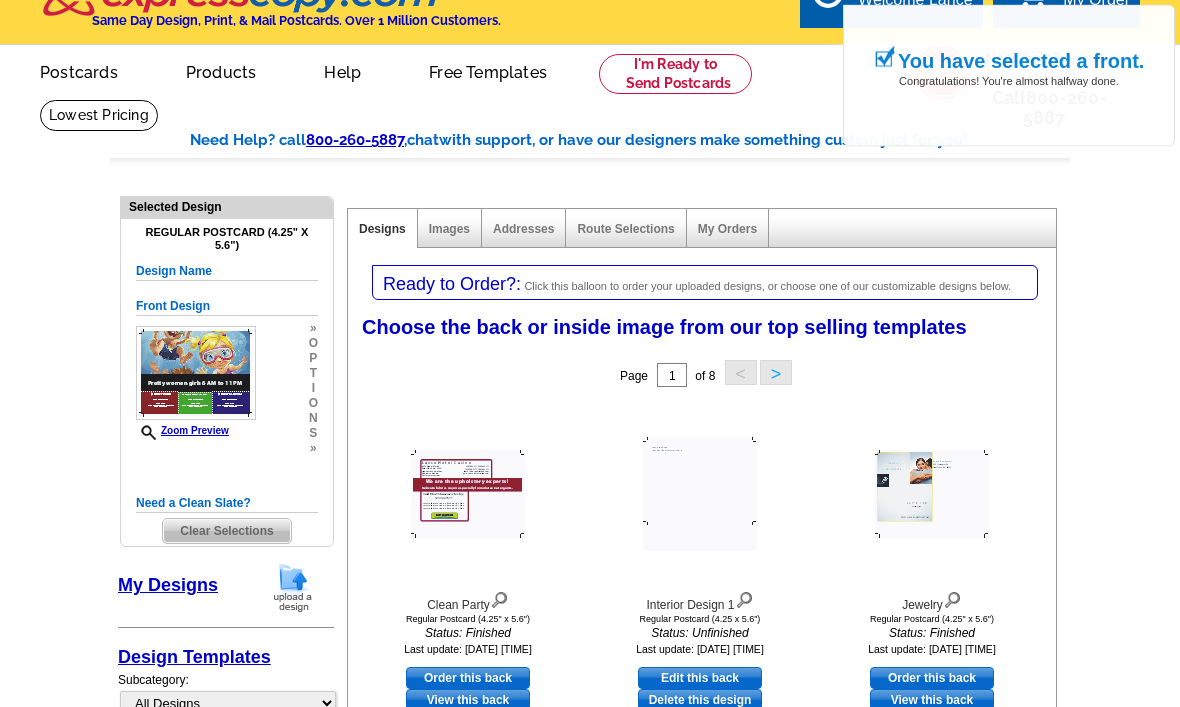 scroll, scrollTop: 49, scrollLeft: 0, axis: vertical 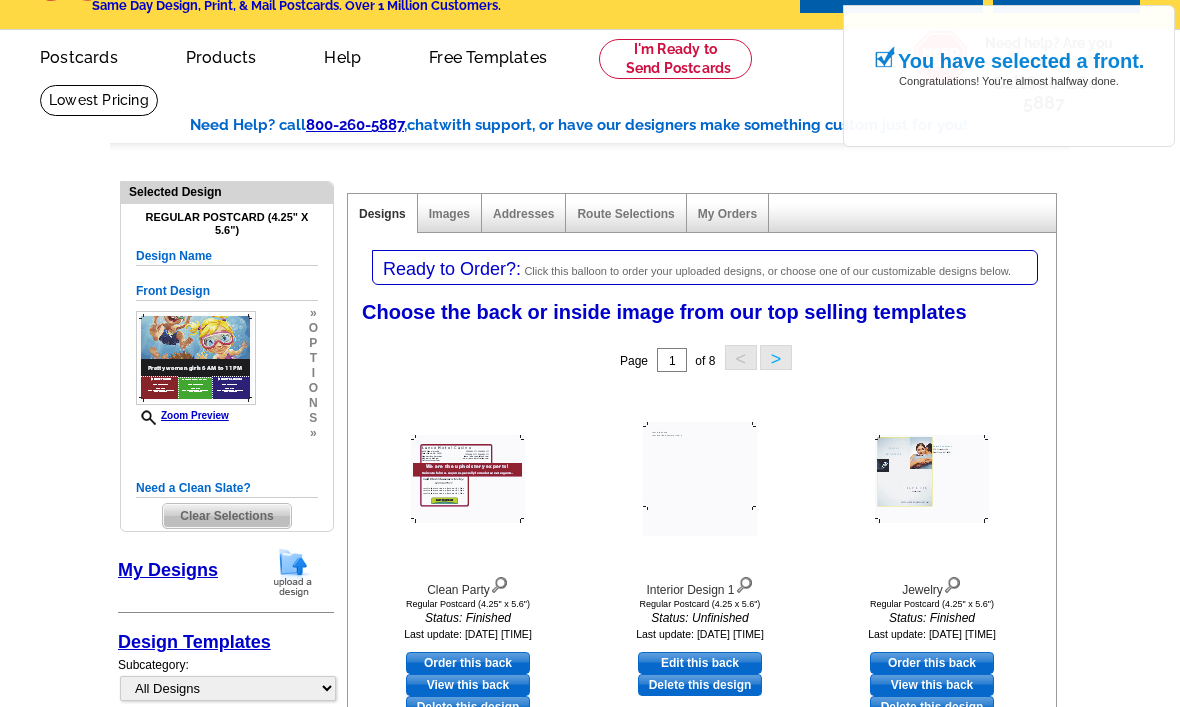 click on "Order this back" at bounding box center [468, 663] 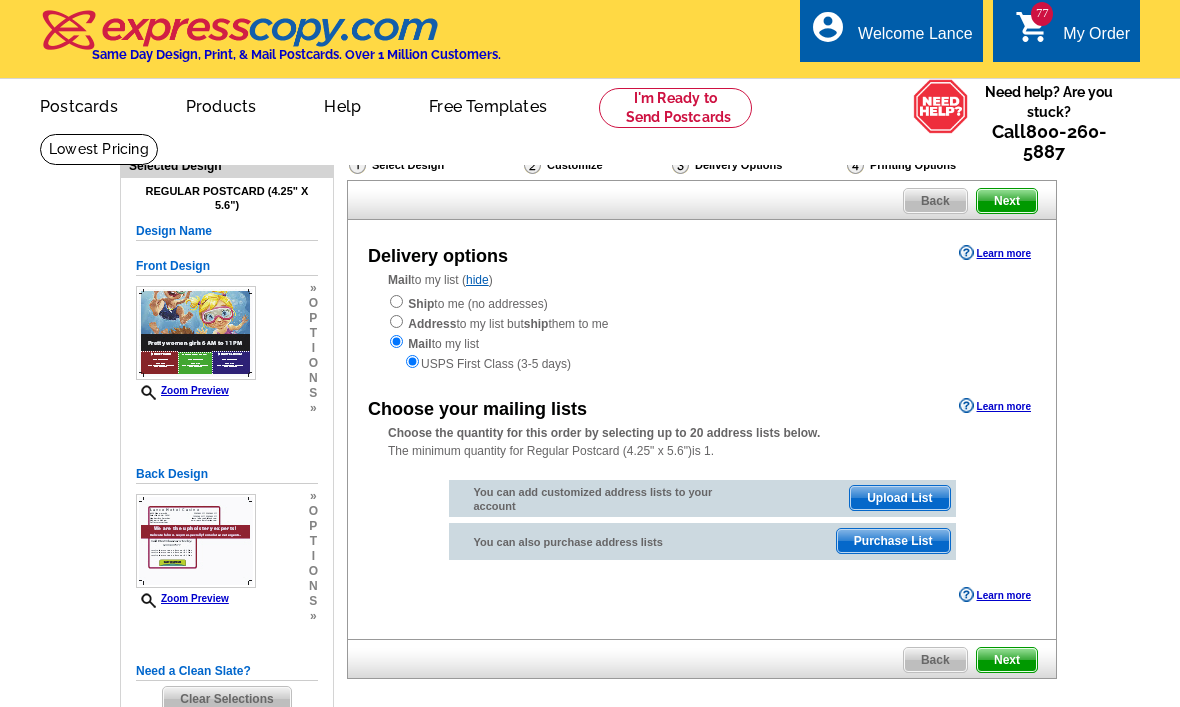 scroll, scrollTop: 0, scrollLeft: 0, axis: both 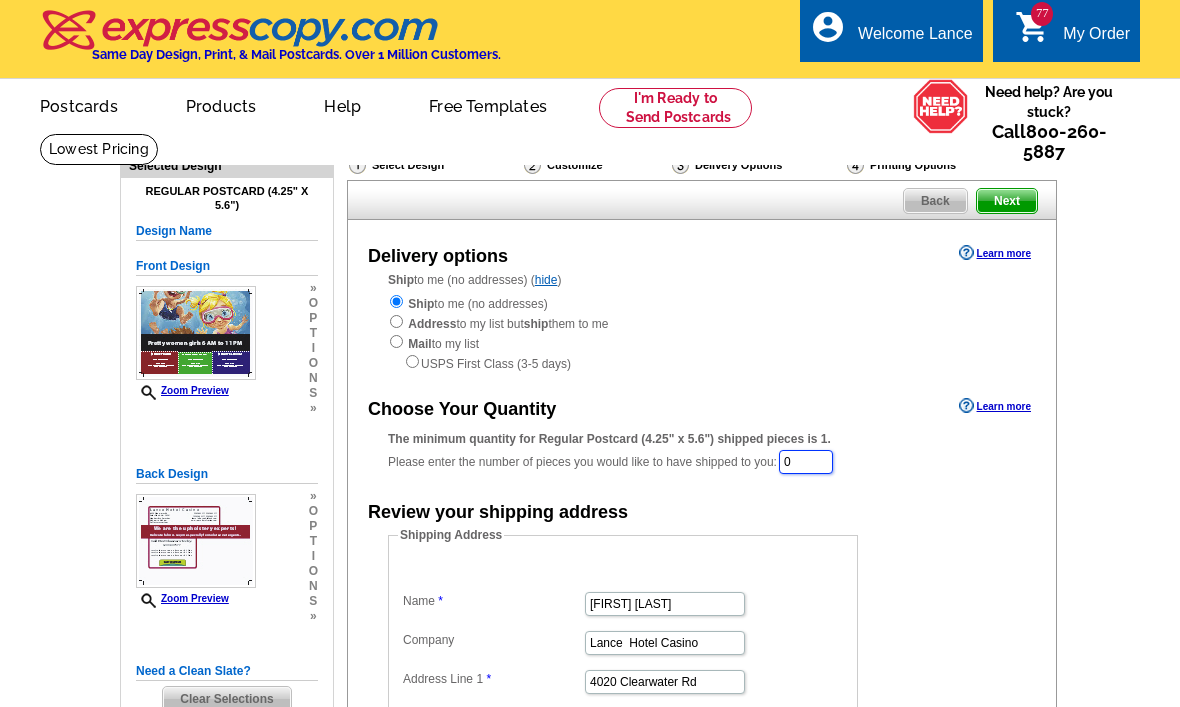click on "0" at bounding box center [806, 462] 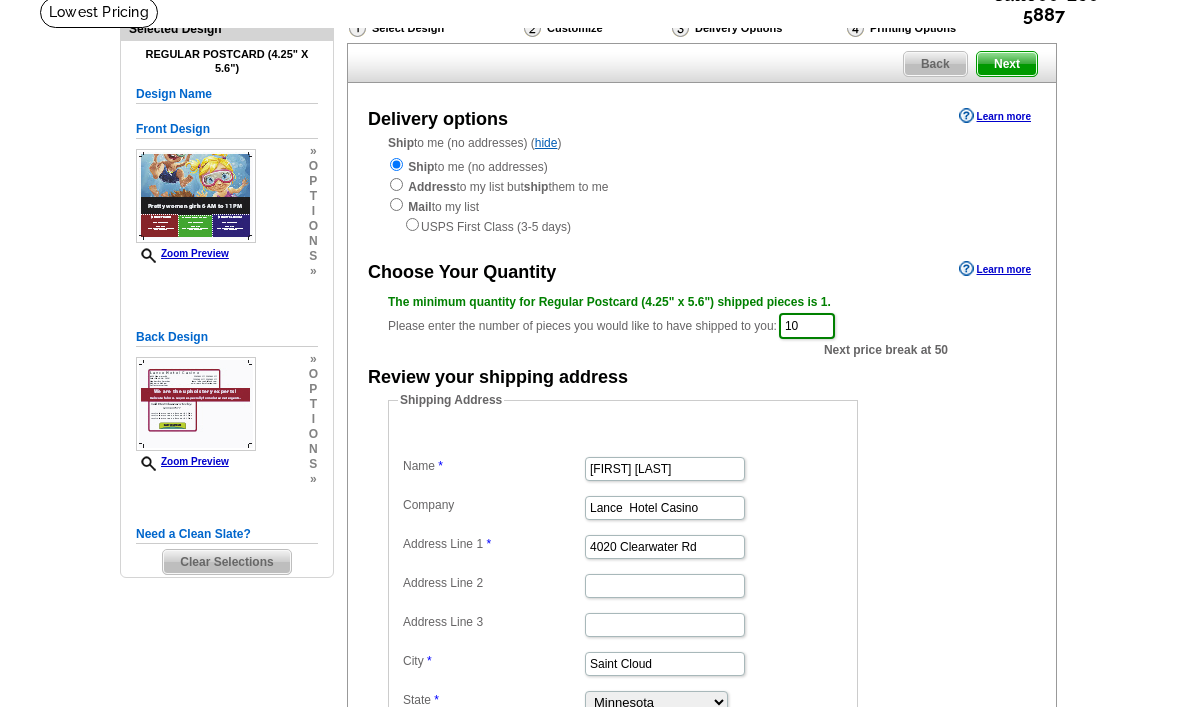 scroll, scrollTop: 136, scrollLeft: 0, axis: vertical 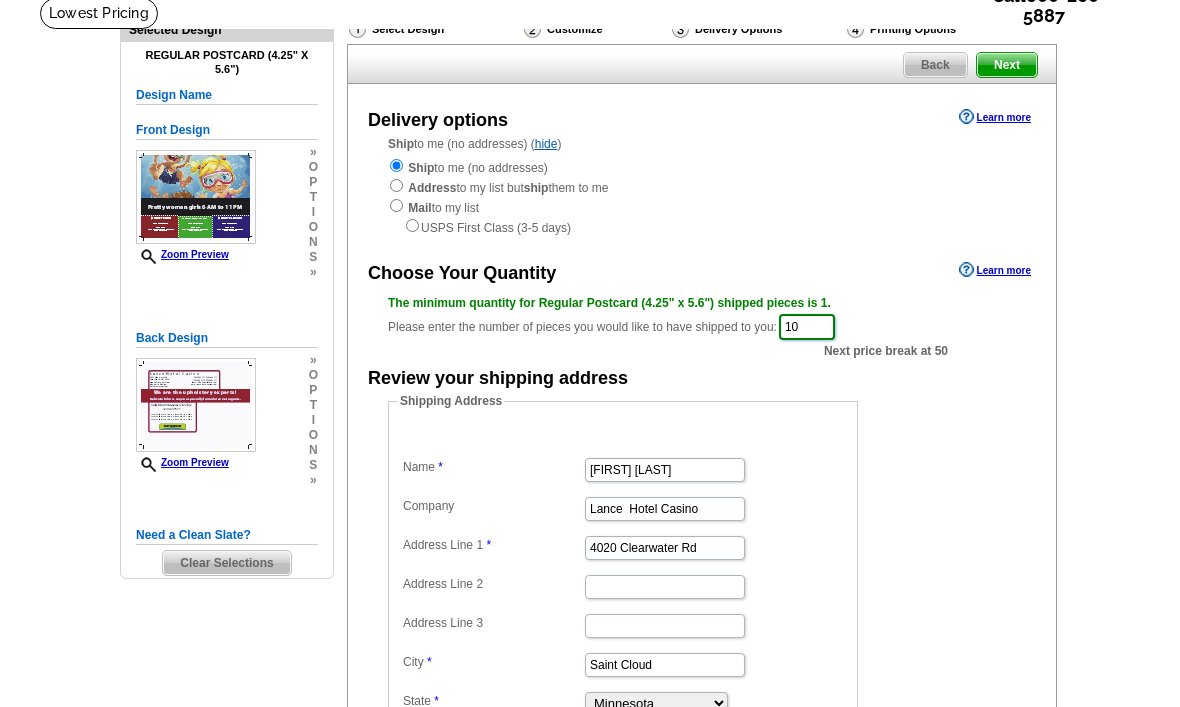 type on "10" 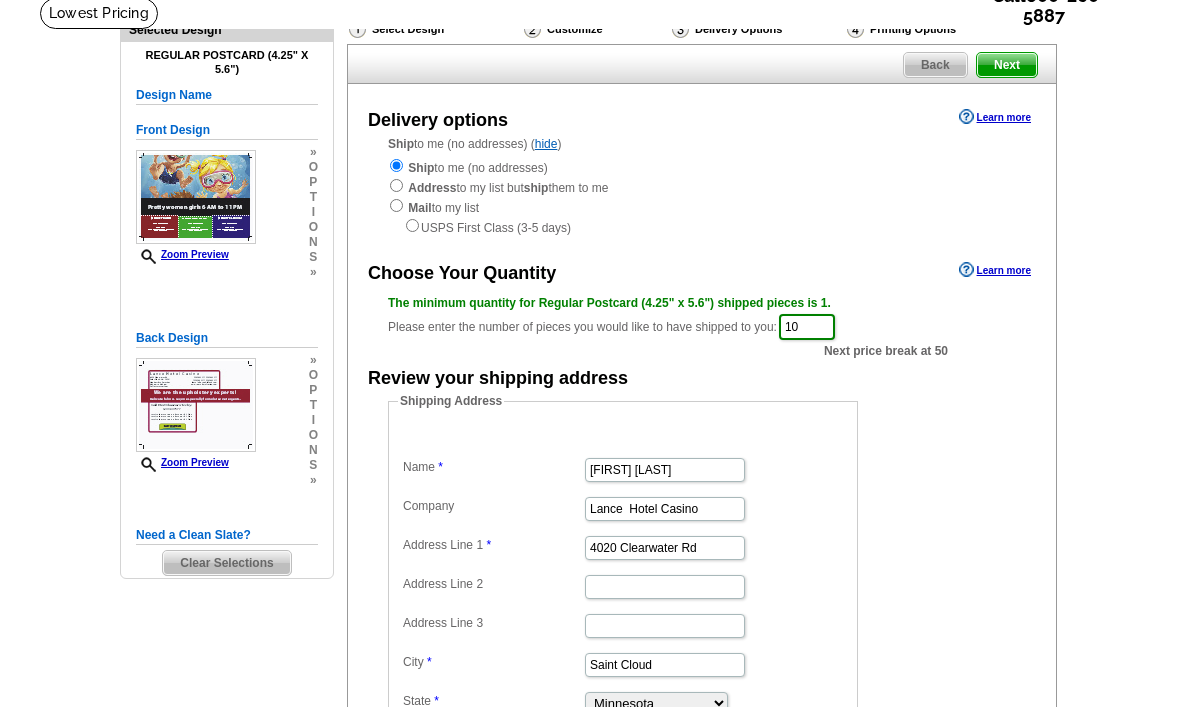 click on "Next" at bounding box center (1007, 65) 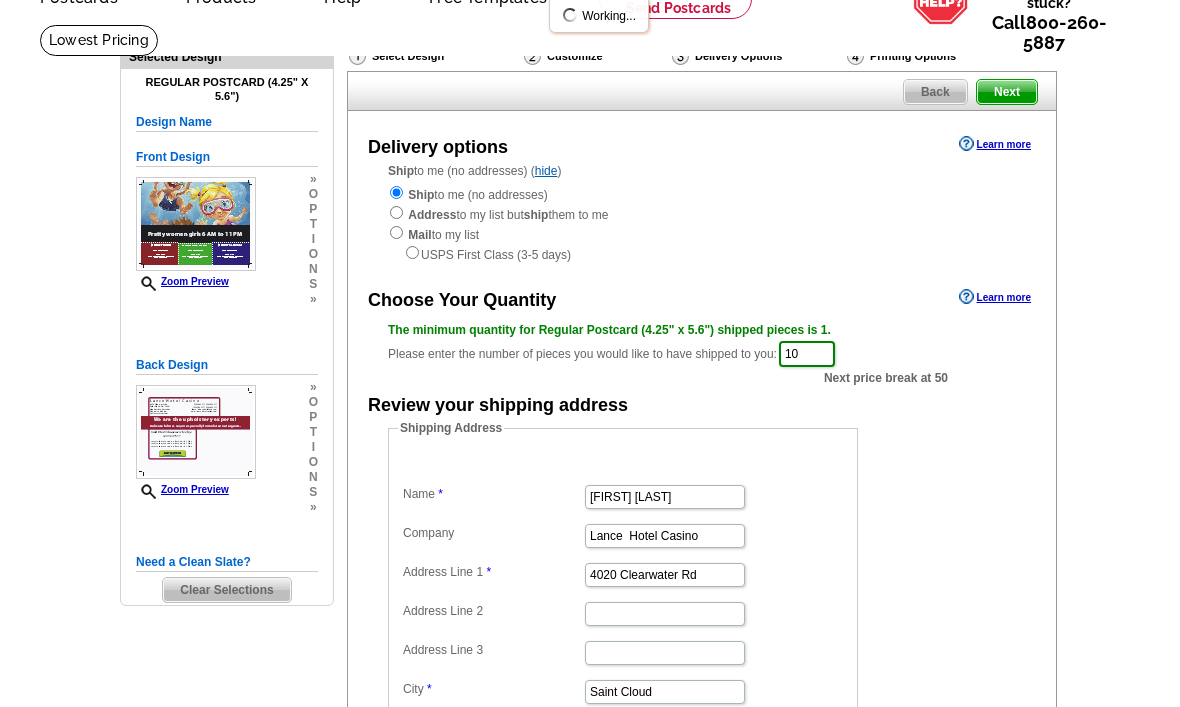 scroll, scrollTop: 0, scrollLeft: 0, axis: both 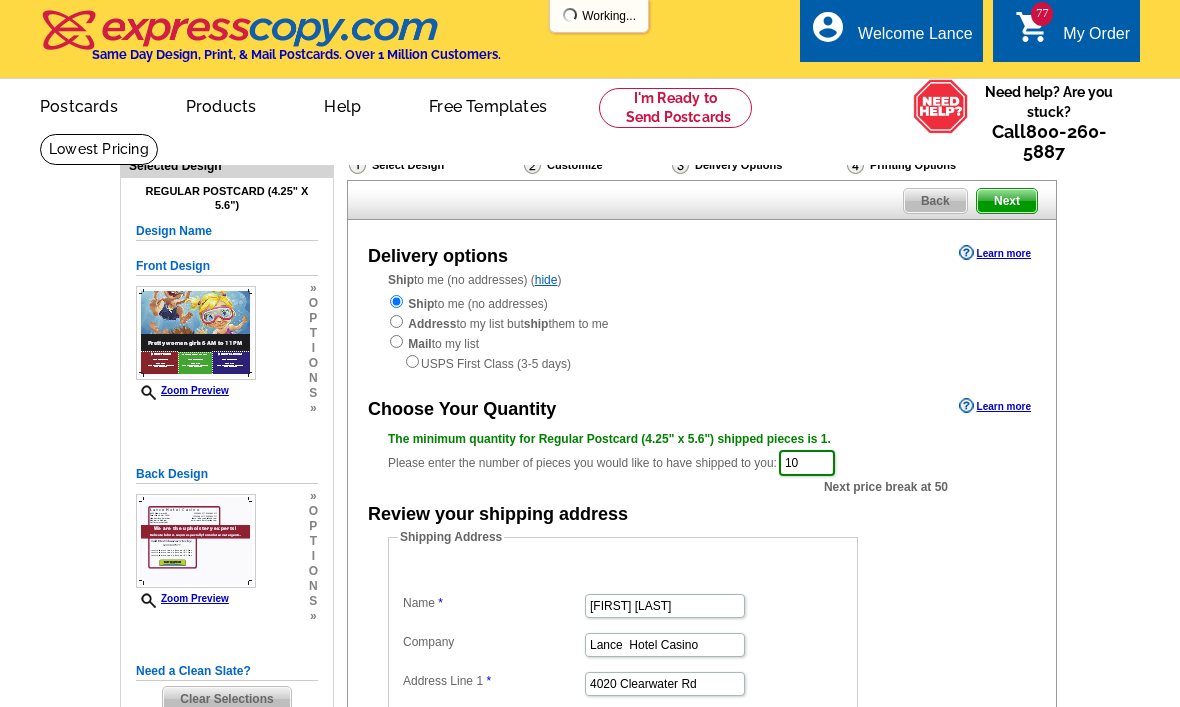 click on "Next" at bounding box center [1007, 201] 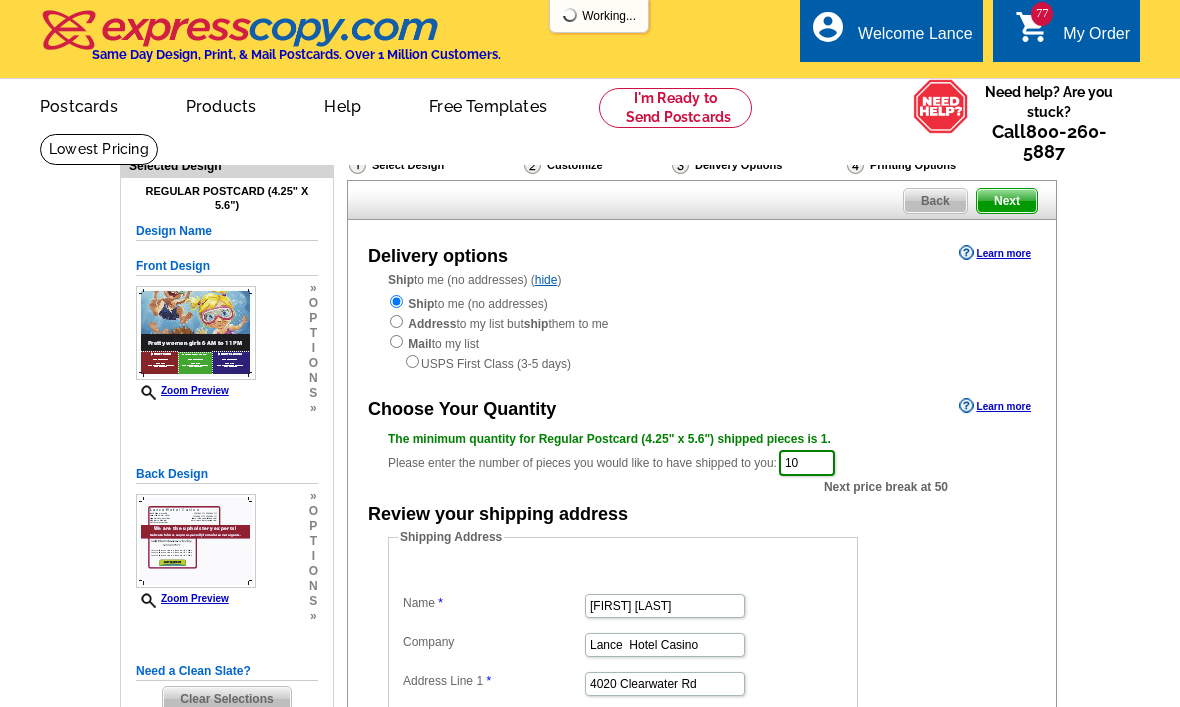 click on "Next" at bounding box center [1007, 201] 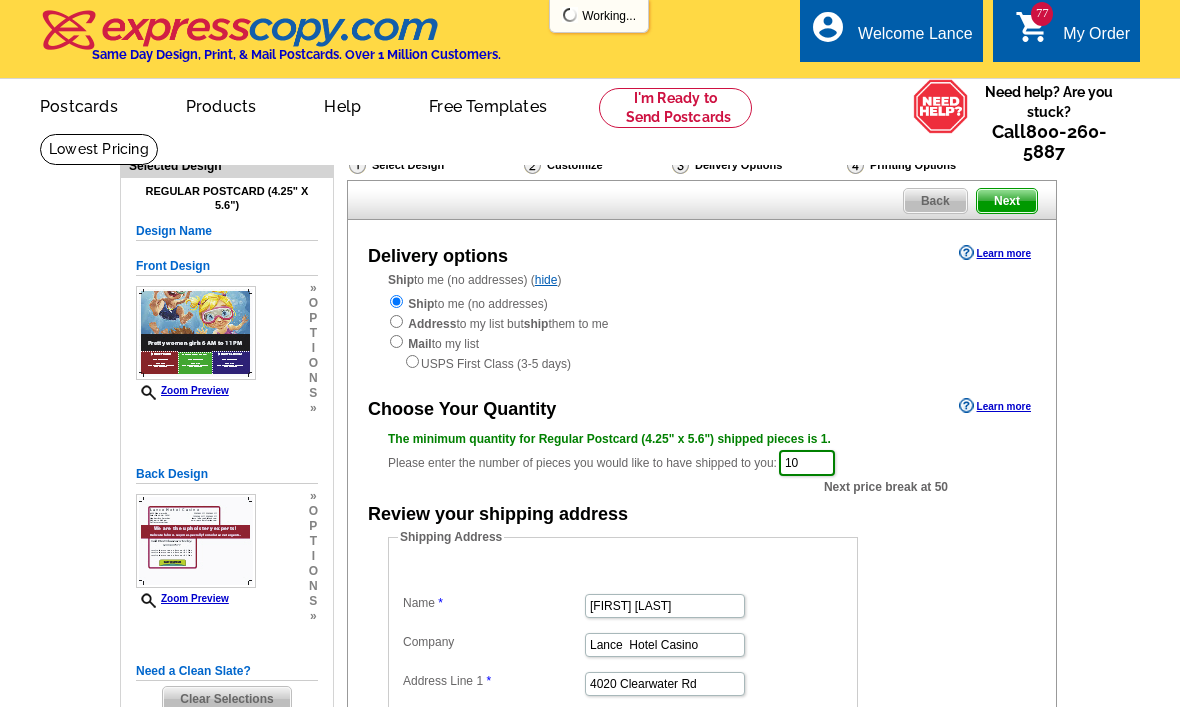 click on "Next" at bounding box center (1007, 201) 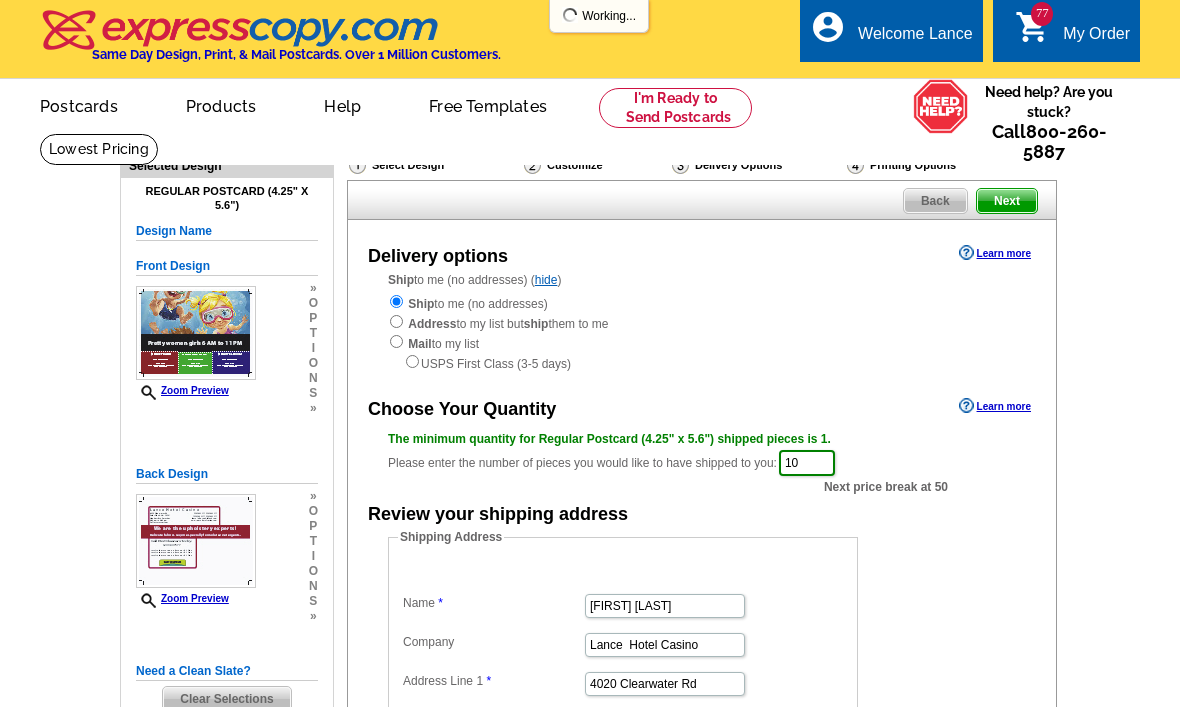 click on "Next" at bounding box center (1007, 201) 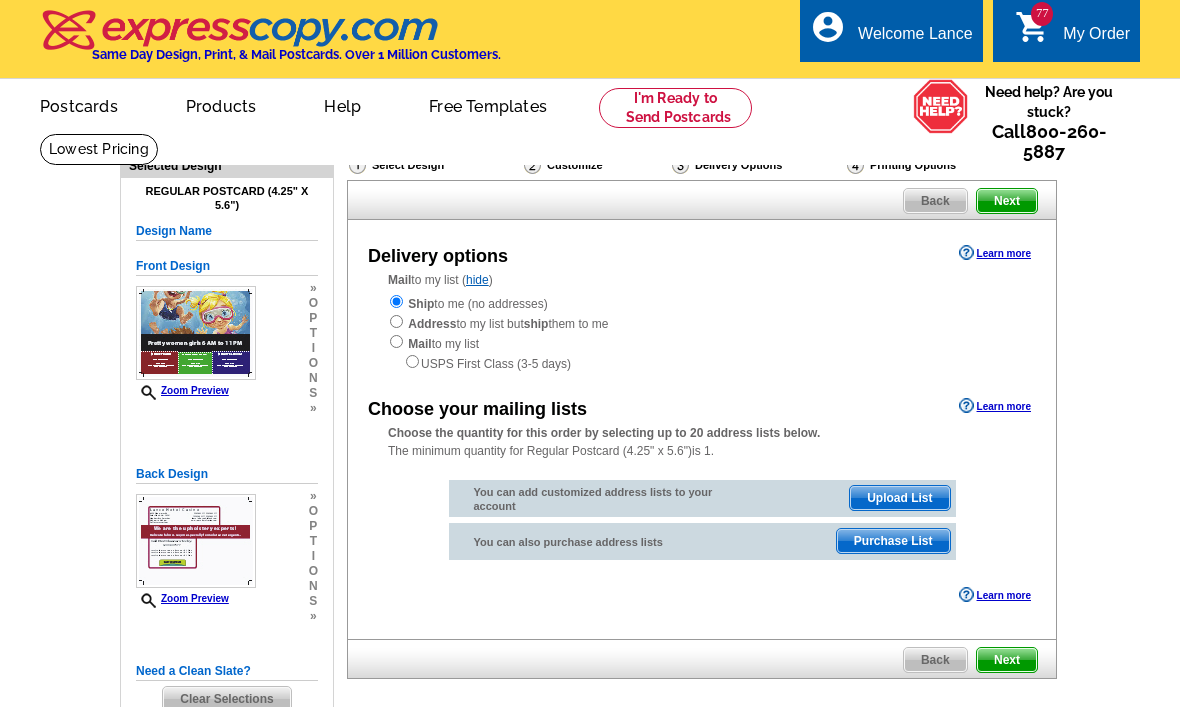scroll, scrollTop: 29, scrollLeft: 0, axis: vertical 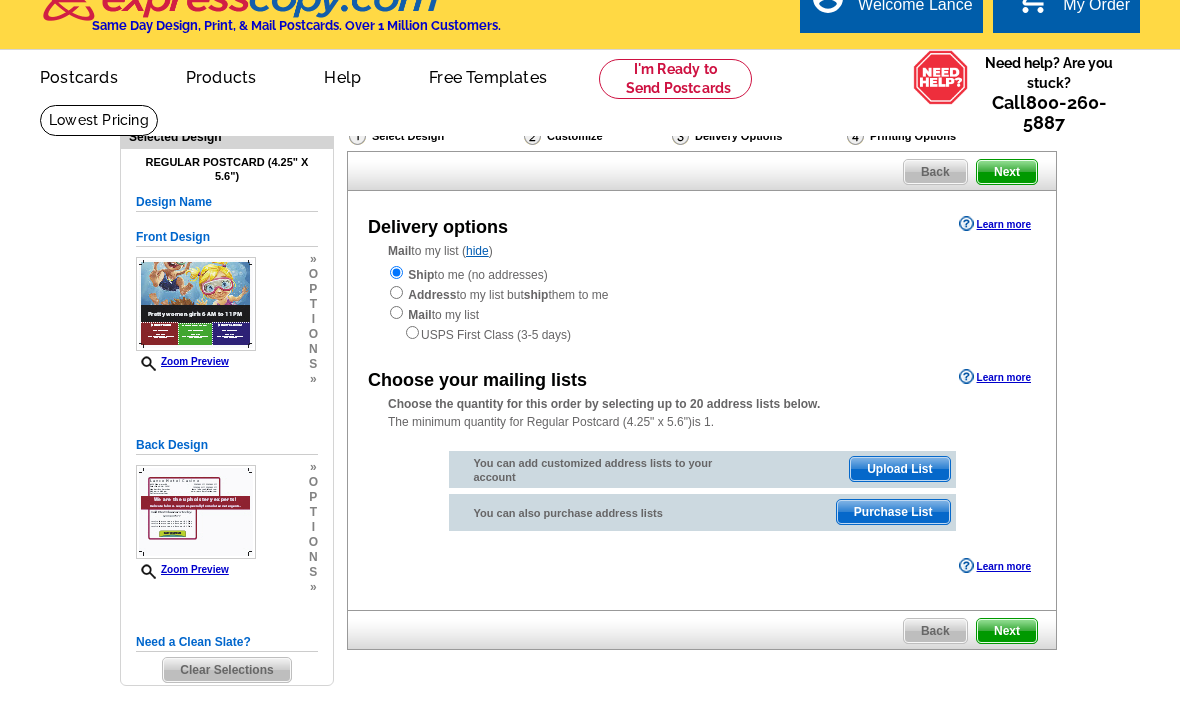 click on "Ship  to me (no addresses)
Address  to my list but  ship  them to me
Mail  to my list
USPS First Class                                                    (3-5 days)" at bounding box center [702, 304] 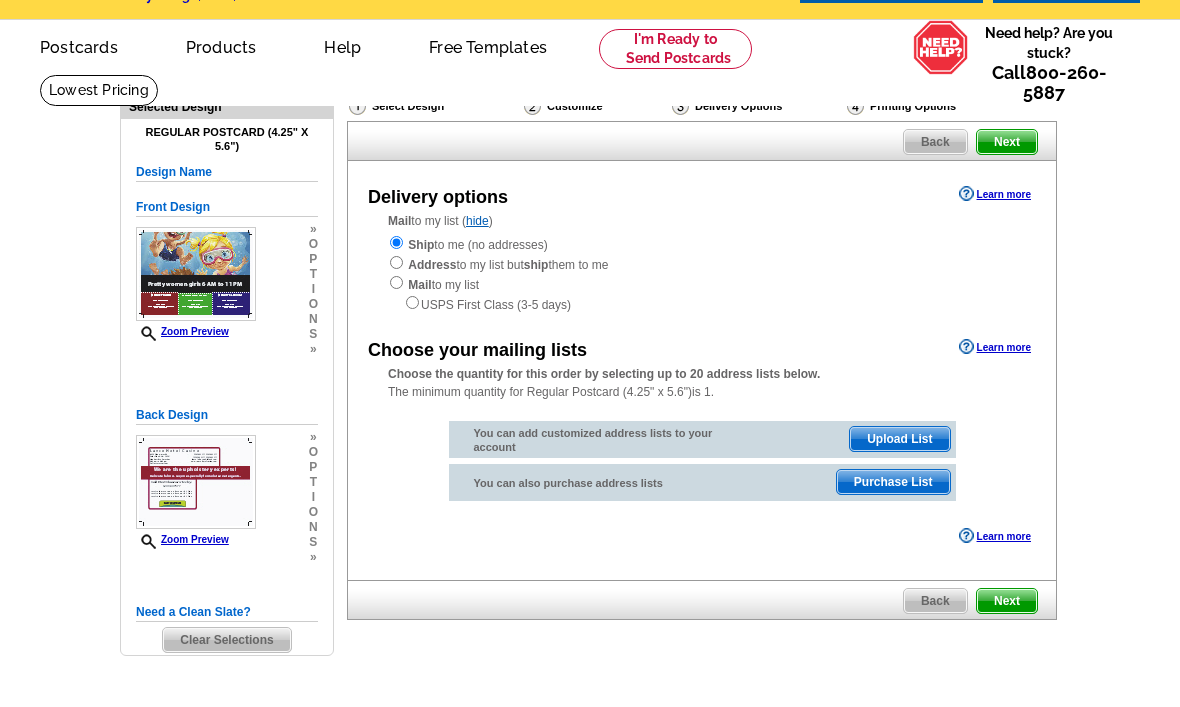 scroll, scrollTop: 70, scrollLeft: 0, axis: vertical 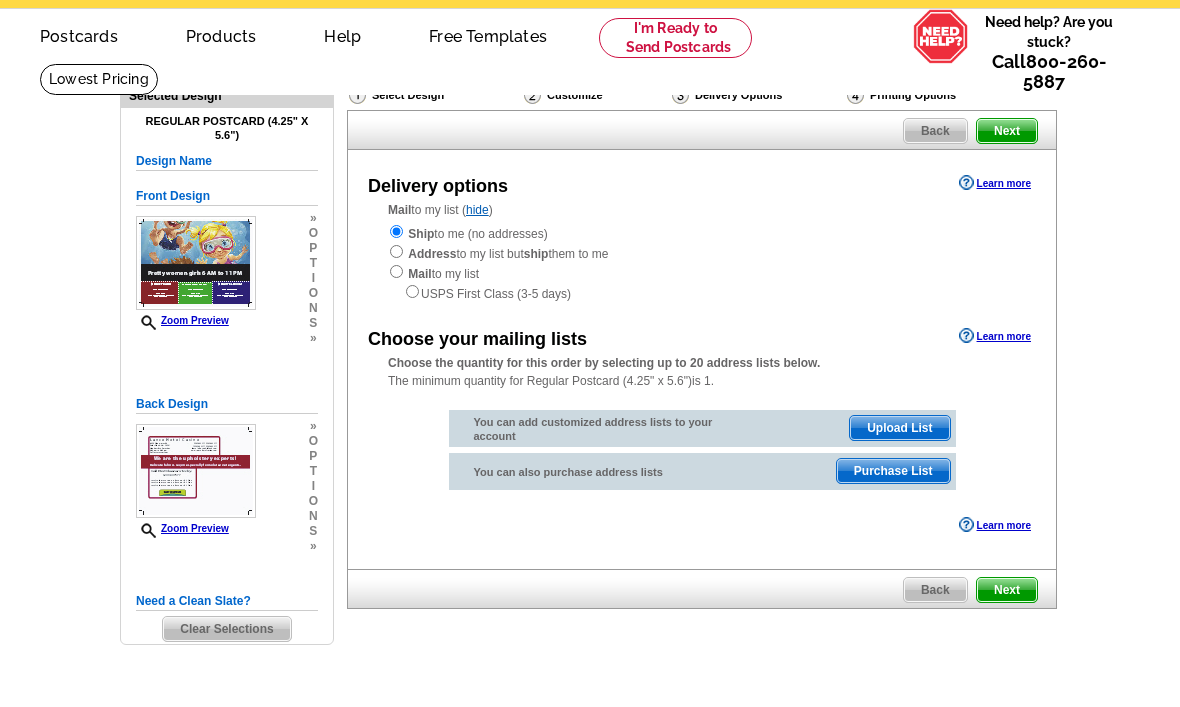 click on "USPS First Class                                                    (3-5 days)" at bounding box center [702, 293] 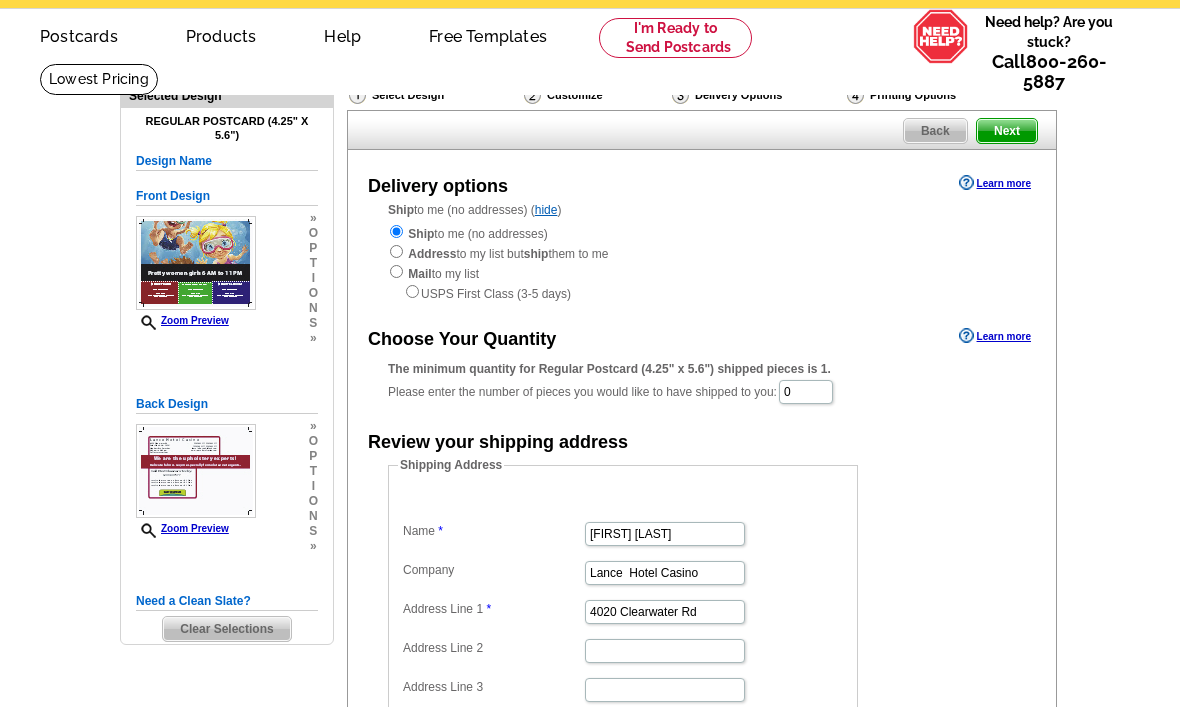 click at bounding box center [396, 251] 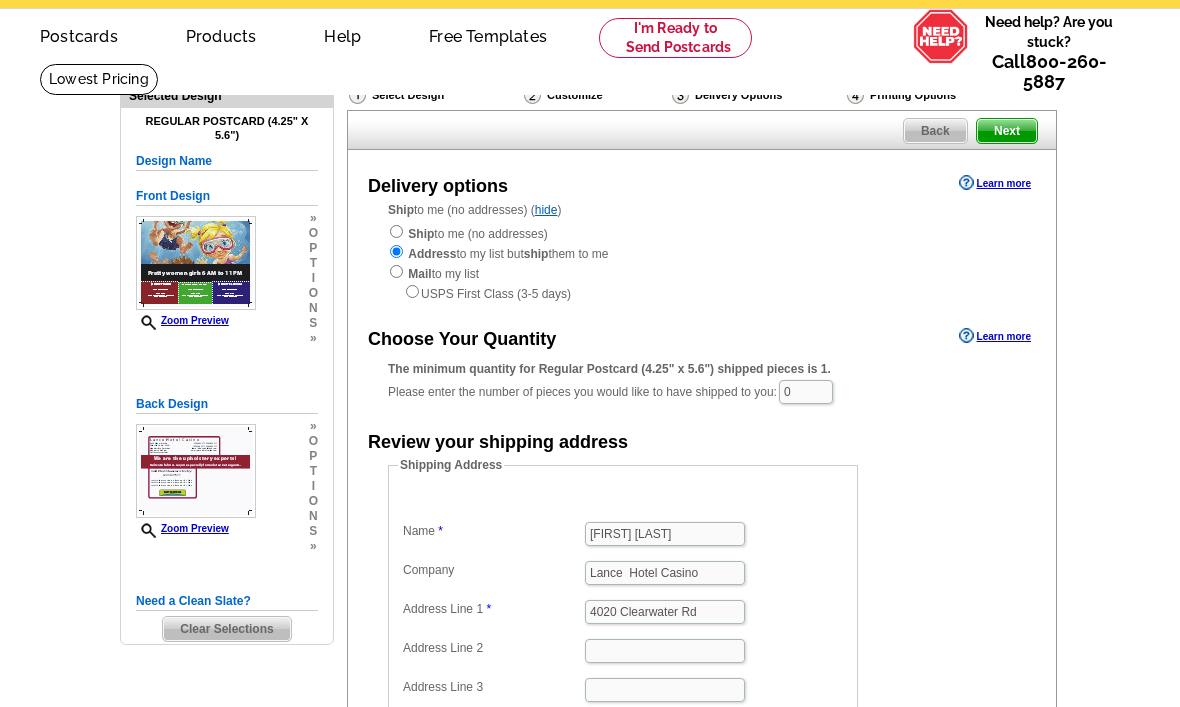 click at bounding box center (396, 231) 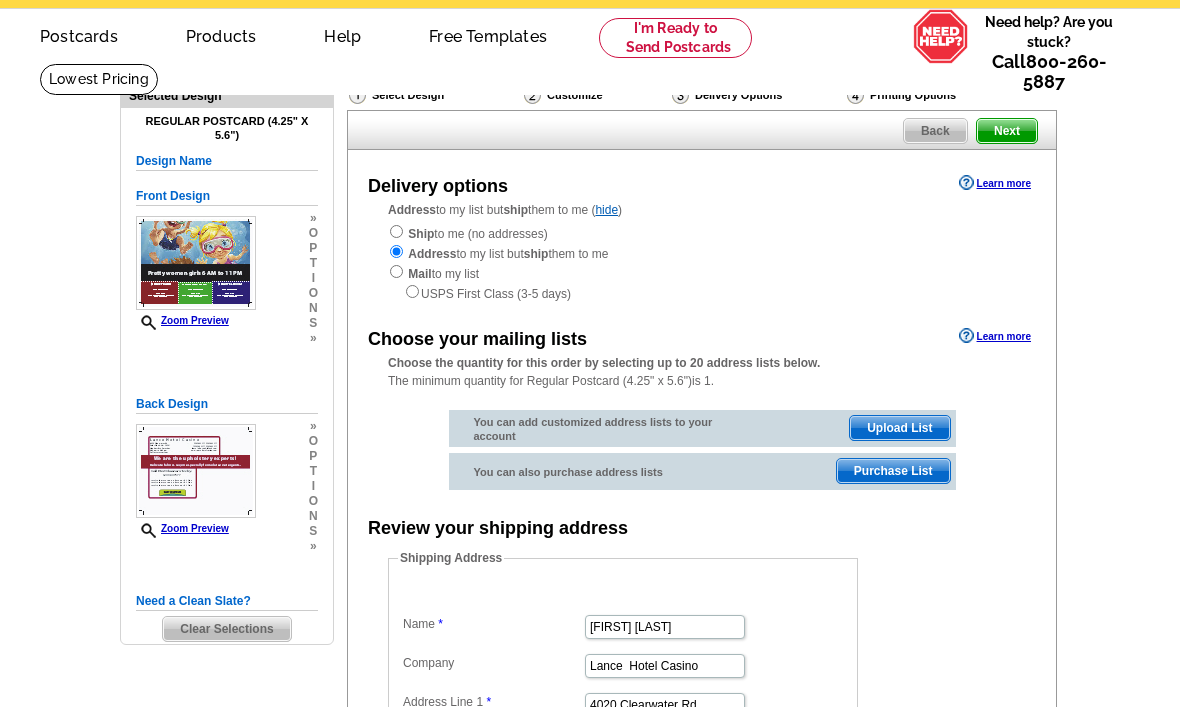 click on "Choose the quantity for this order by selecting up to 20 address lists below.
The minimum quantity for Regular Postcard (4.25" x 5.6")is 1." at bounding box center (702, 372) 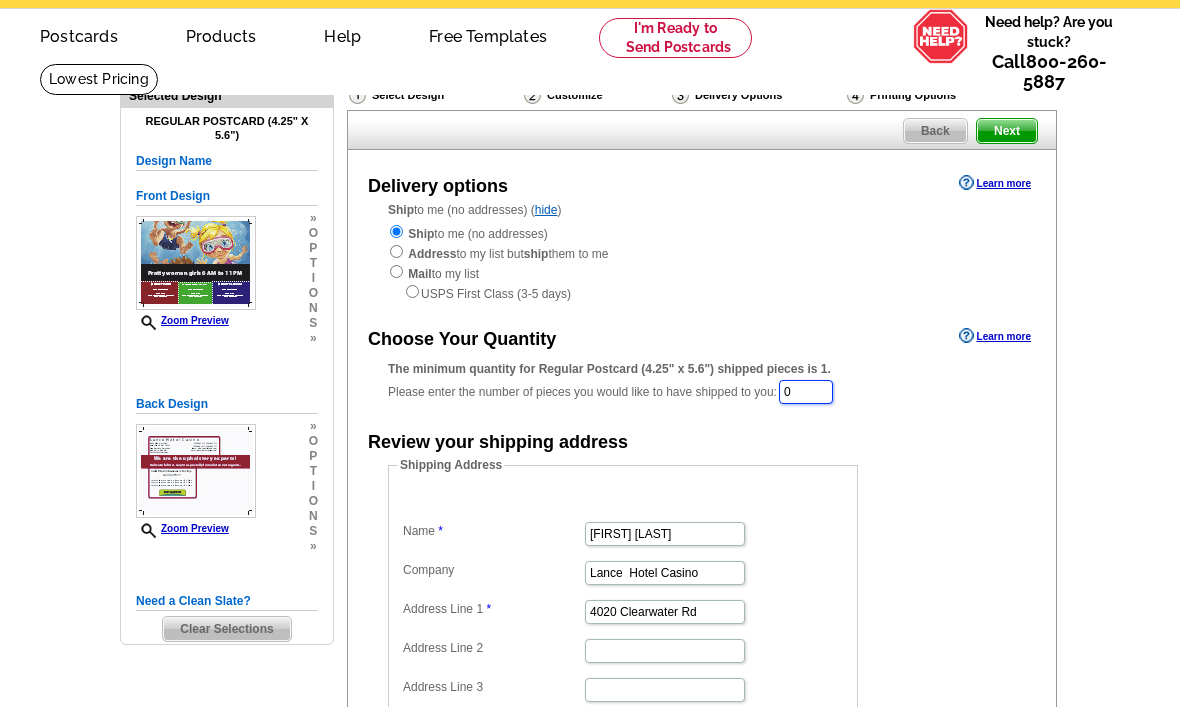 click on "0" at bounding box center [806, 392] 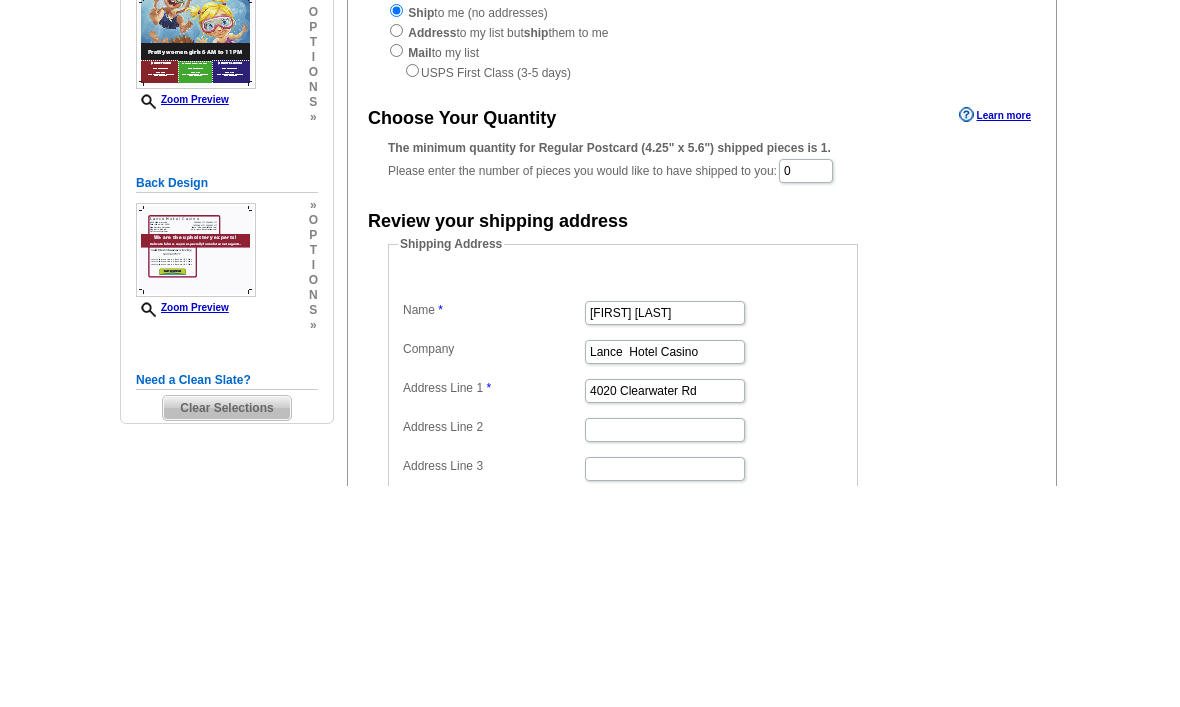 scroll, scrollTop: 291, scrollLeft: 0, axis: vertical 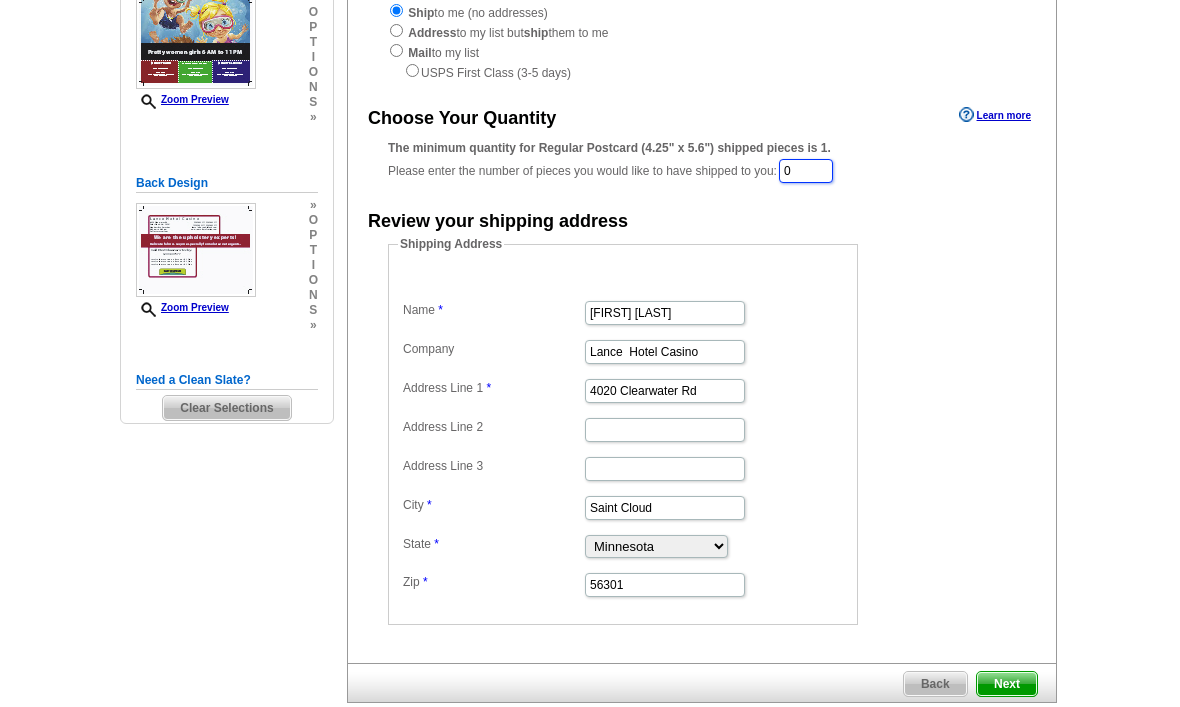 click on "0" at bounding box center [806, 171] 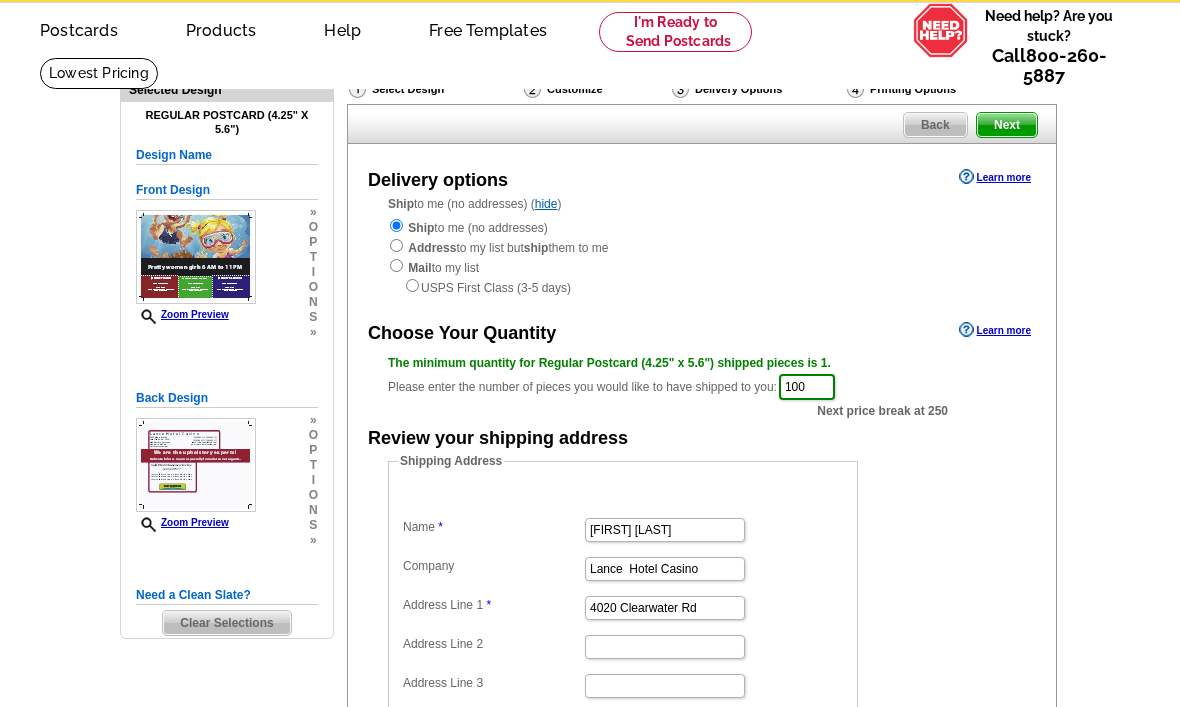scroll, scrollTop: 74, scrollLeft: 0, axis: vertical 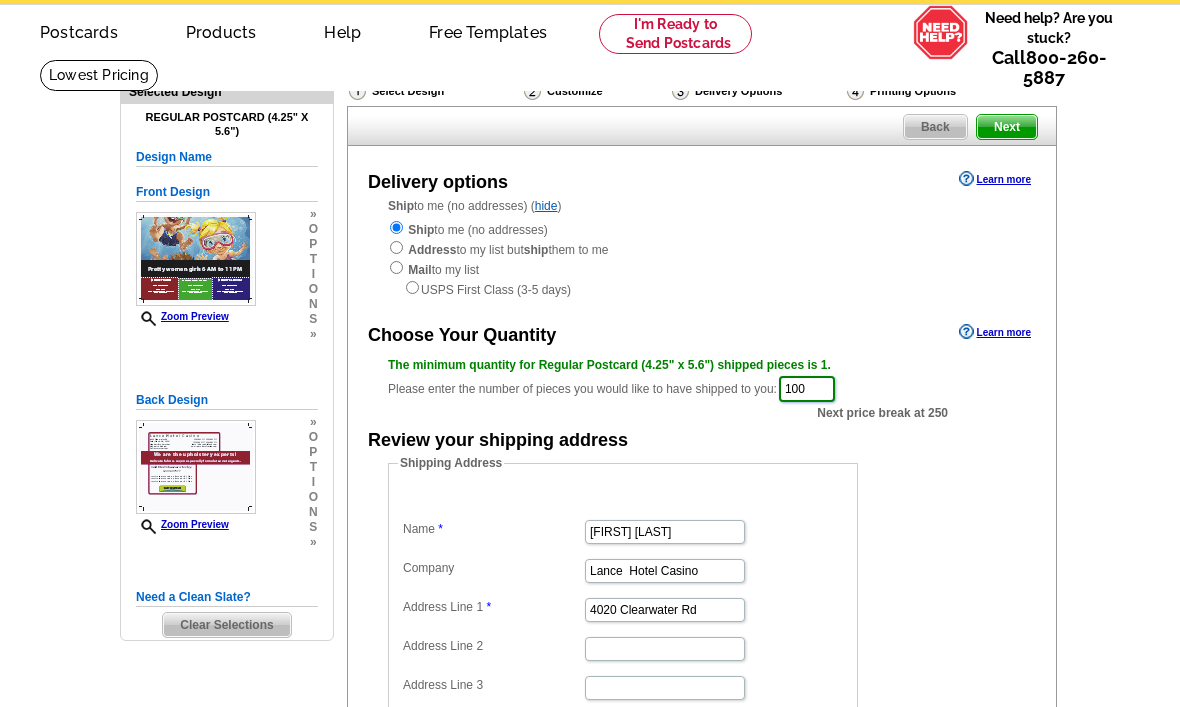 type on "100" 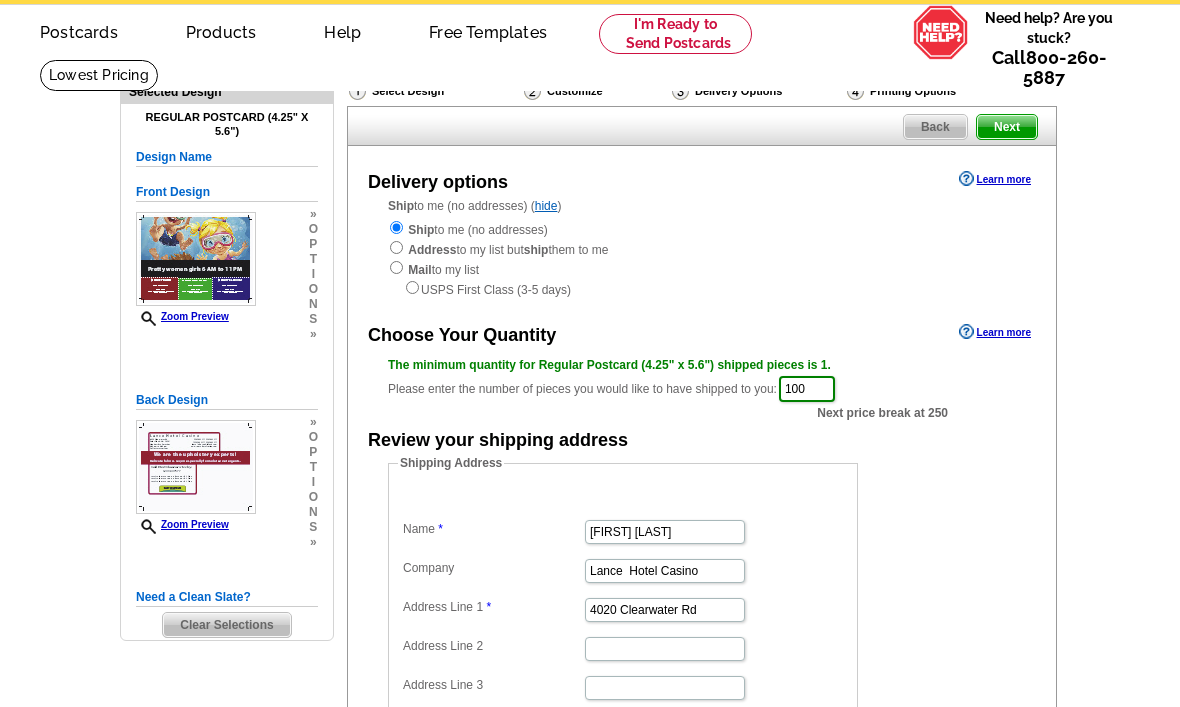 click on "Next" at bounding box center [1007, 127] 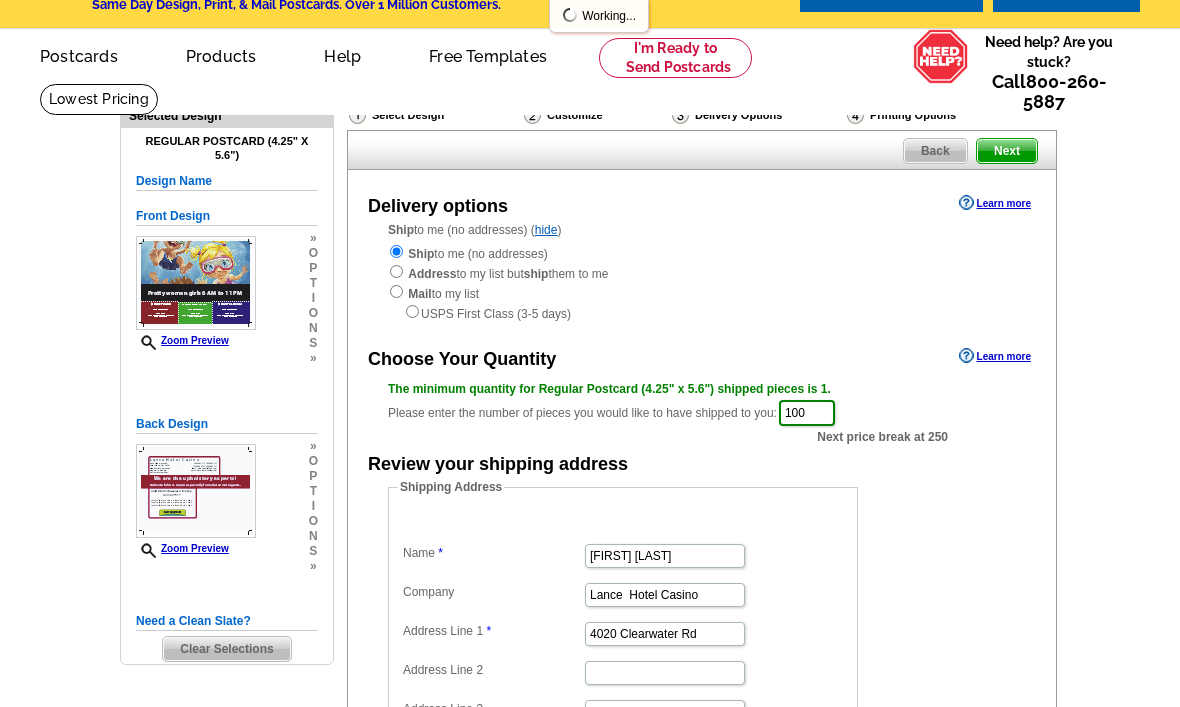 scroll, scrollTop: 0, scrollLeft: 0, axis: both 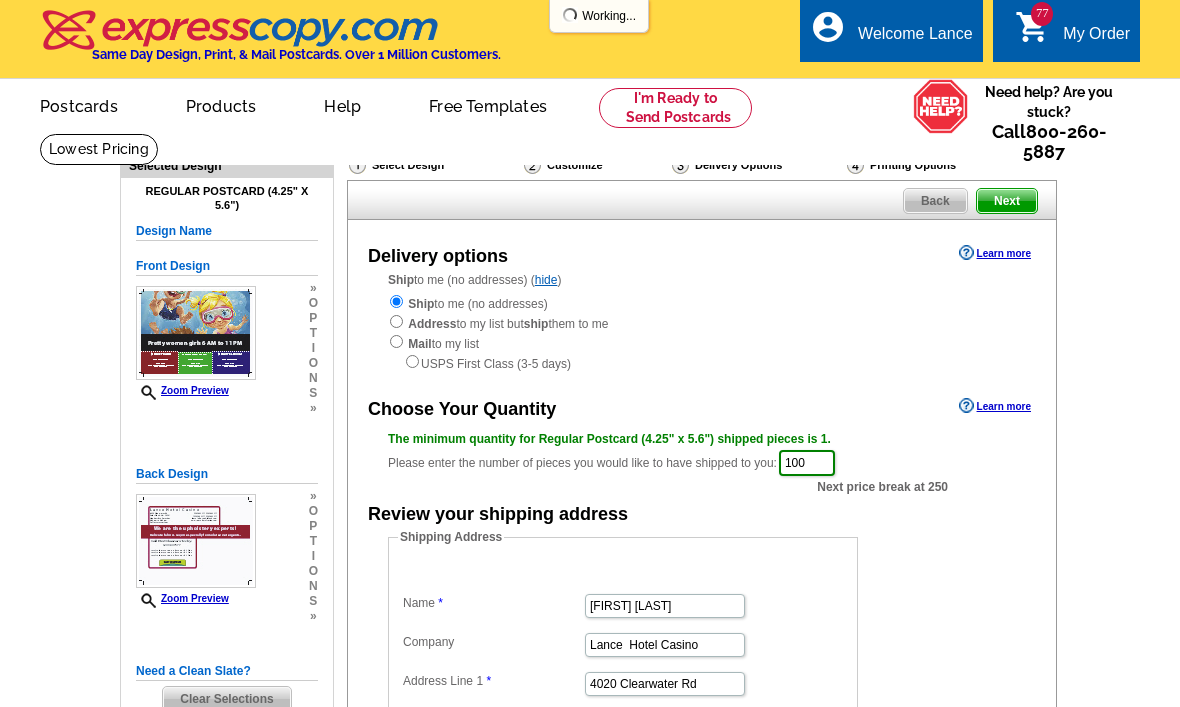 click on "Next" at bounding box center [1007, 201] 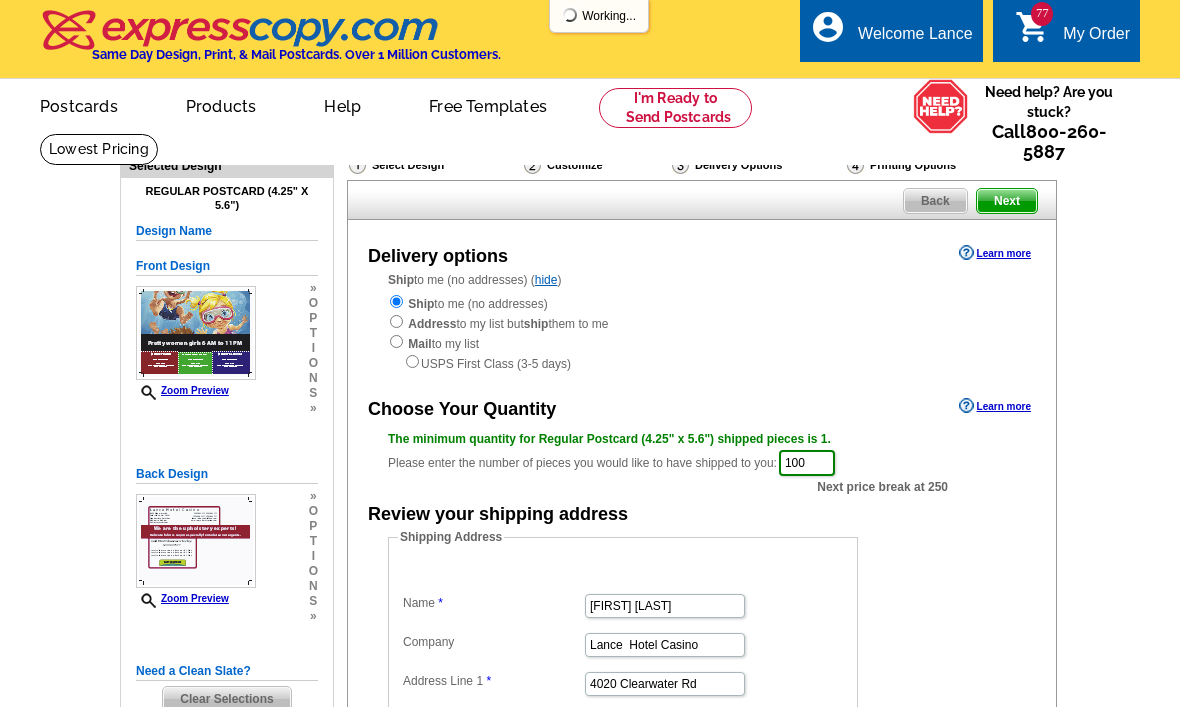 click on "Next" at bounding box center [1007, 201] 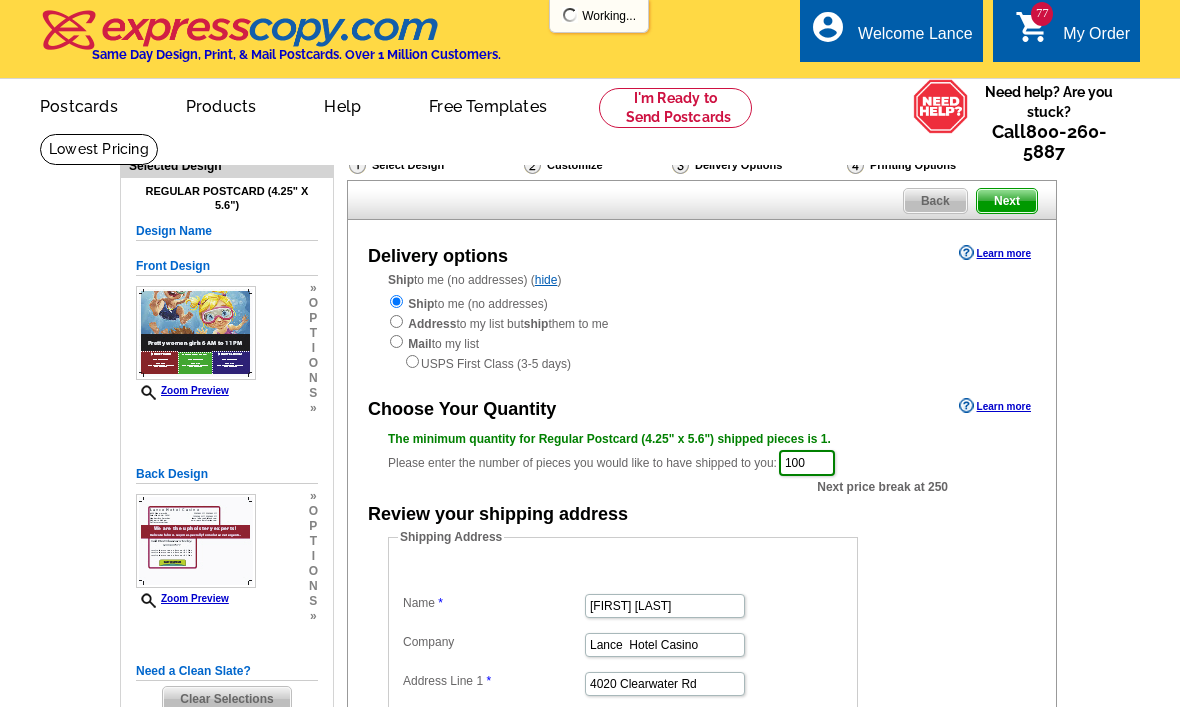 click on "My Order" at bounding box center [1096, 39] 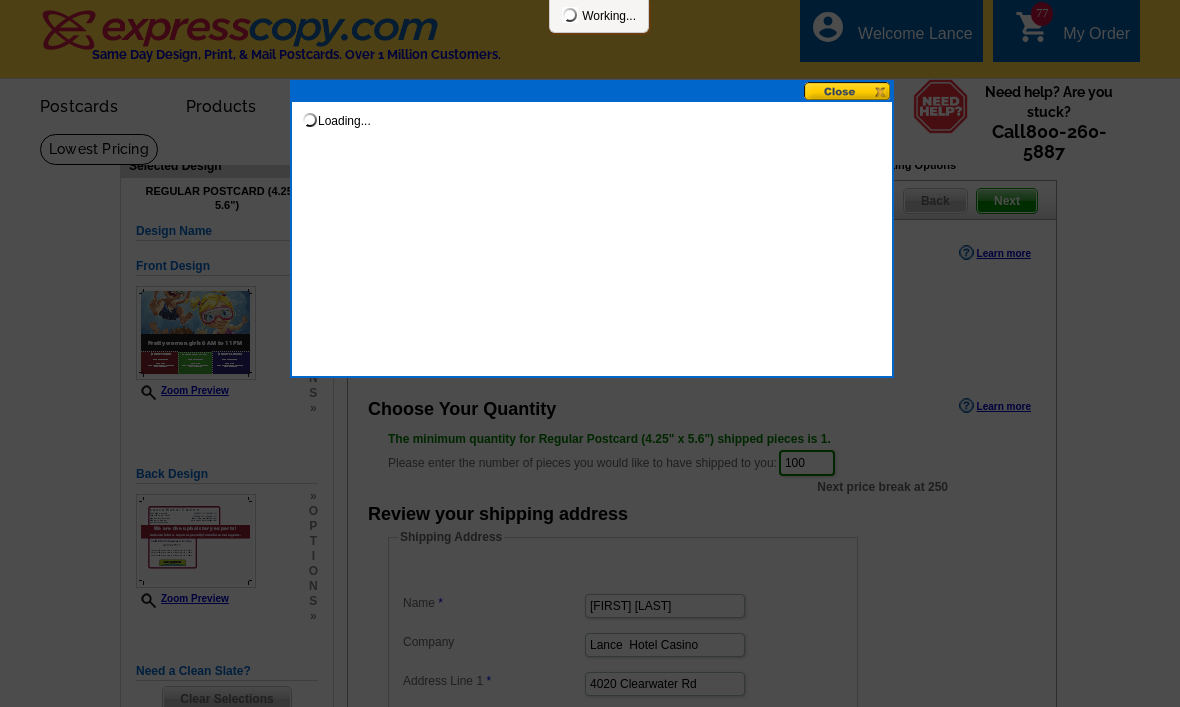 click at bounding box center (848, 91) 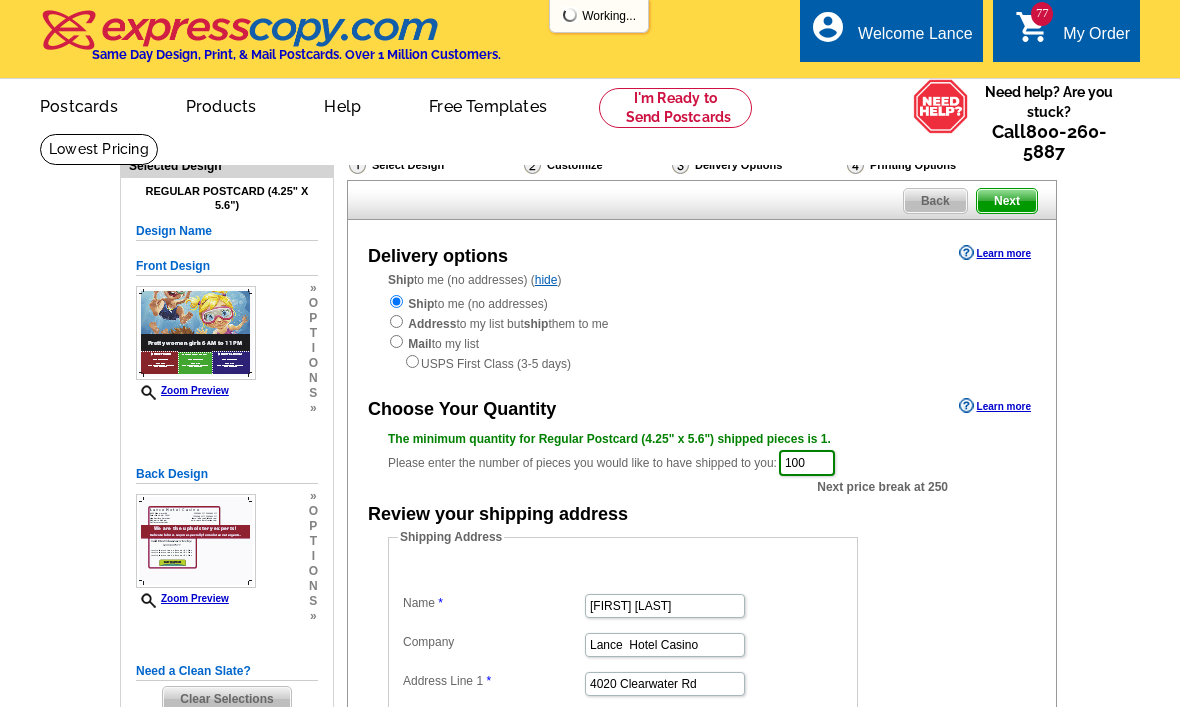 click on "Next" at bounding box center (1007, 201) 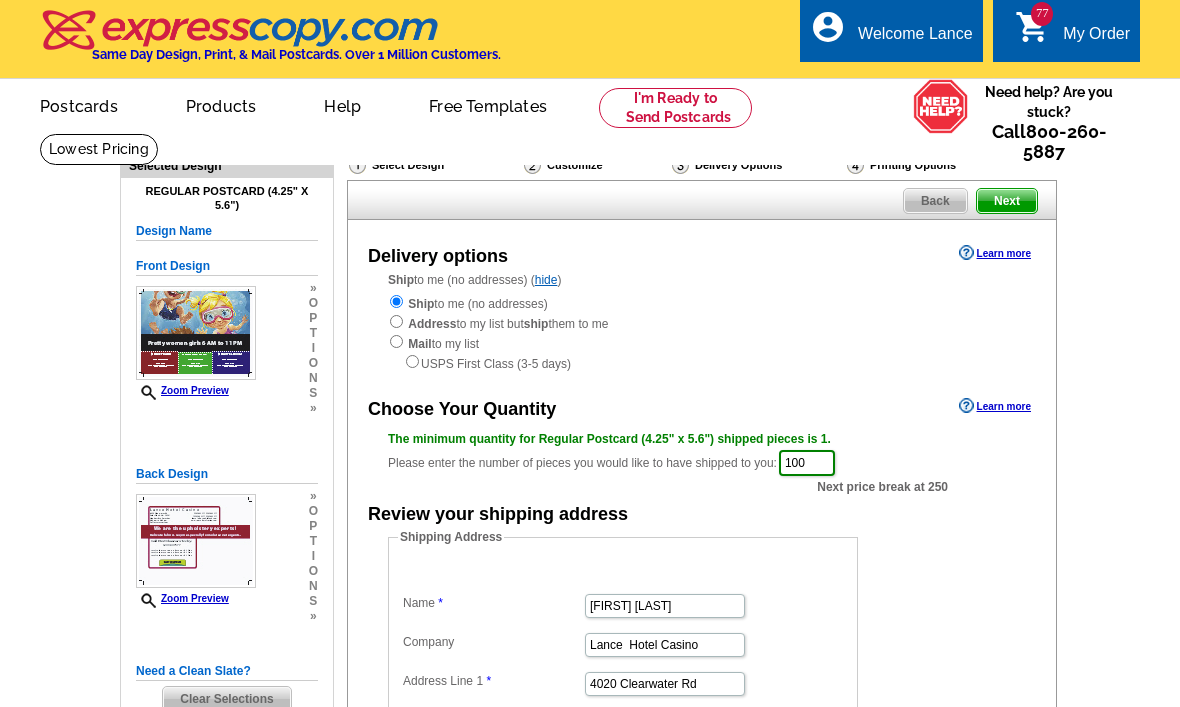 click on "Next" at bounding box center (1007, 201) 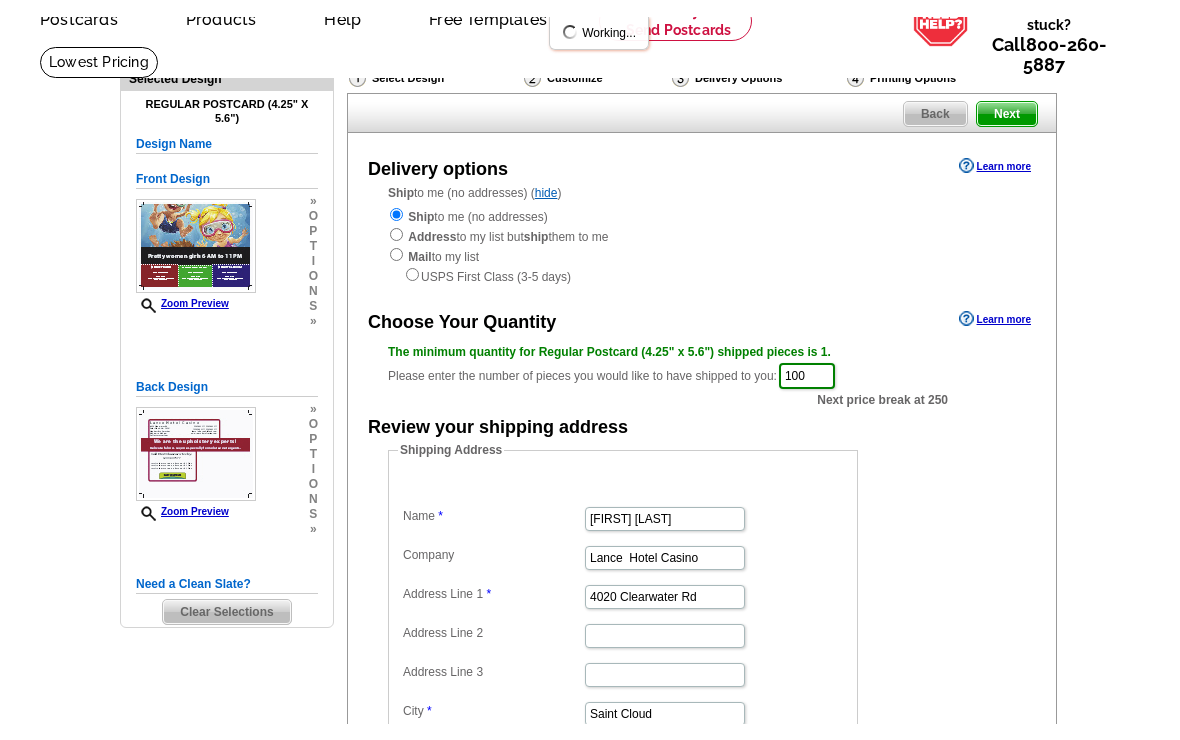 scroll, scrollTop: 100, scrollLeft: 0, axis: vertical 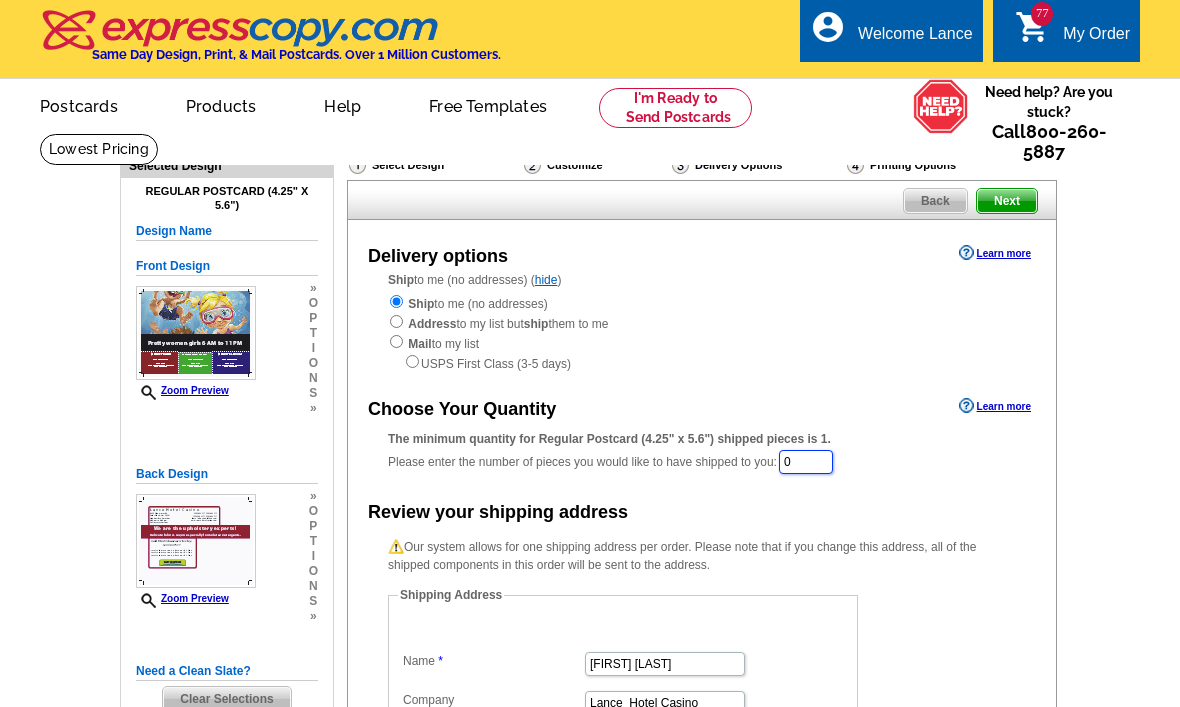 click on "0" at bounding box center [806, 462] 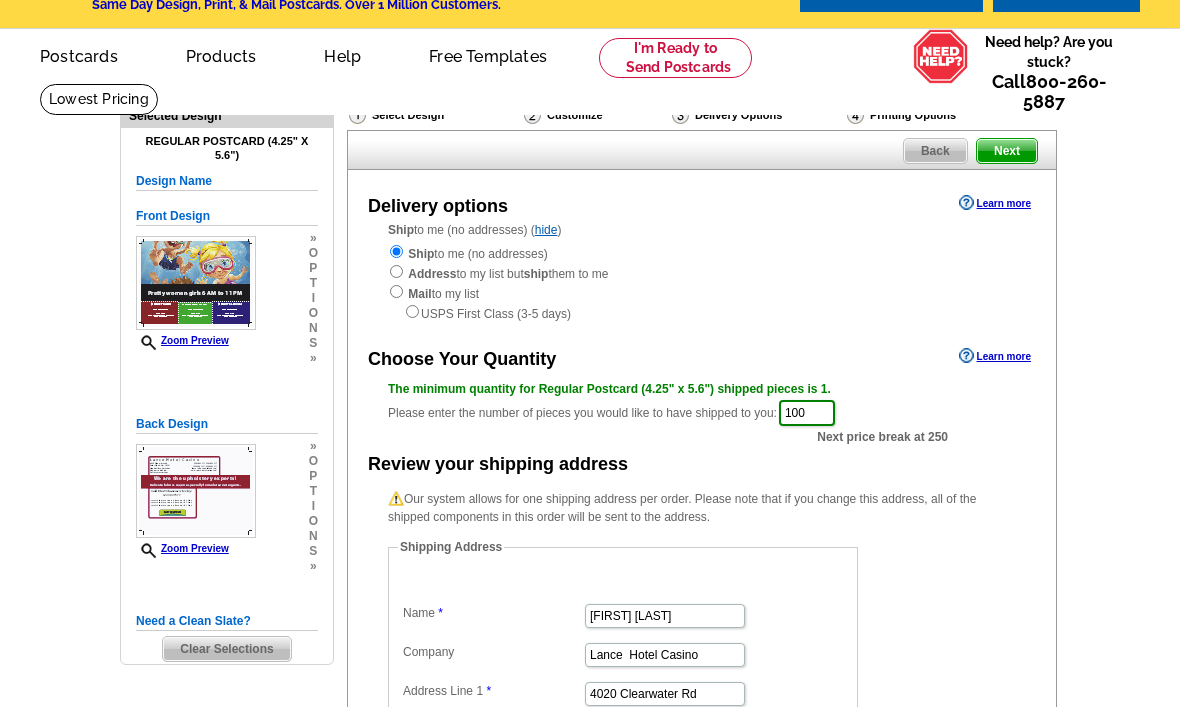 scroll, scrollTop: 0, scrollLeft: 0, axis: both 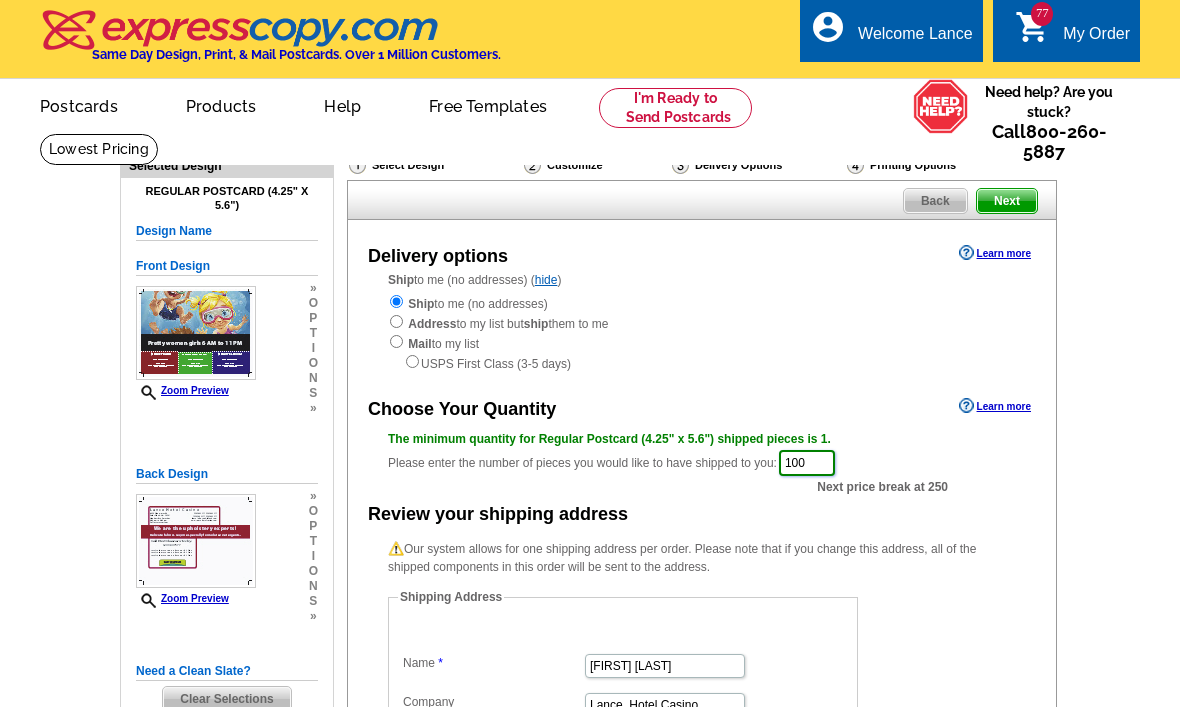 type on "100" 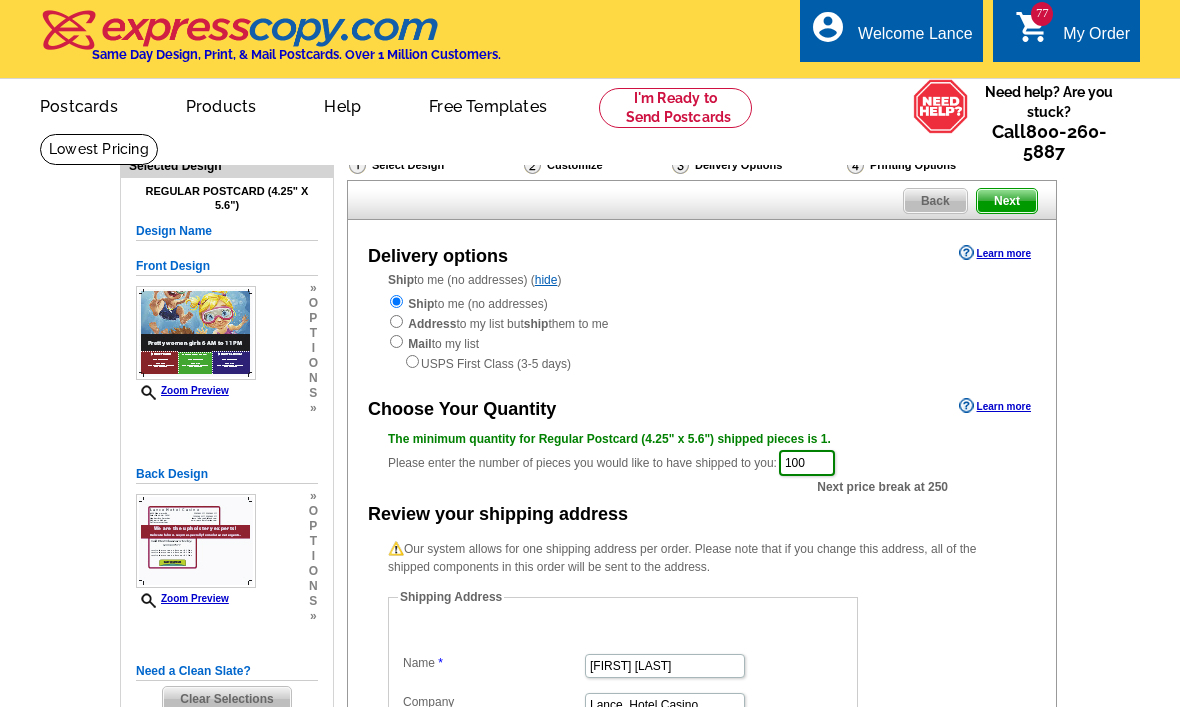 click on "Next" at bounding box center (1007, 201) 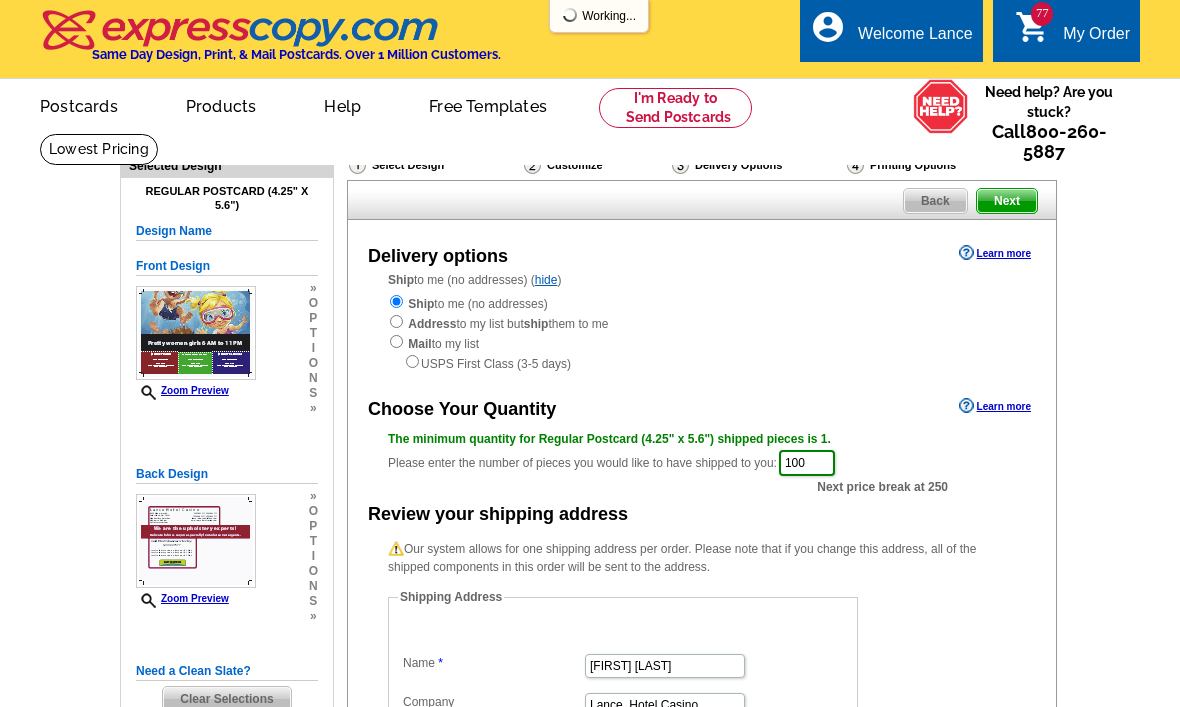 click on "Next" at bounding box center (1007, 201) 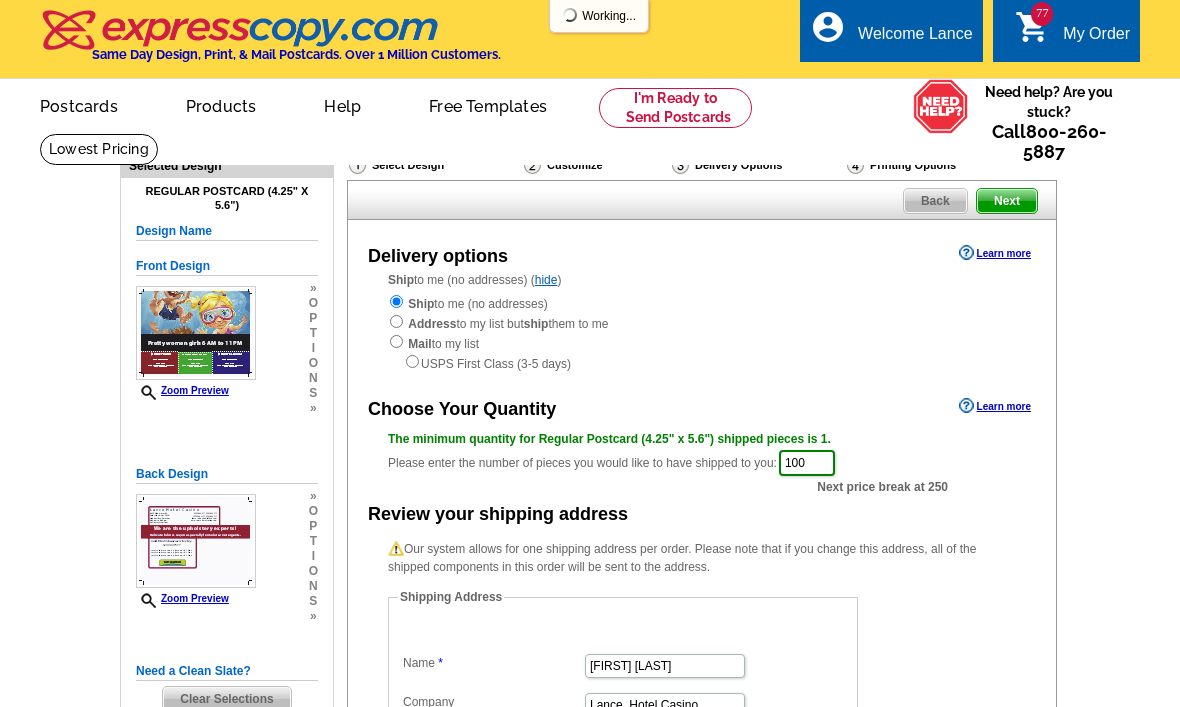 click on "Next" at bounding box center (1007, 201) 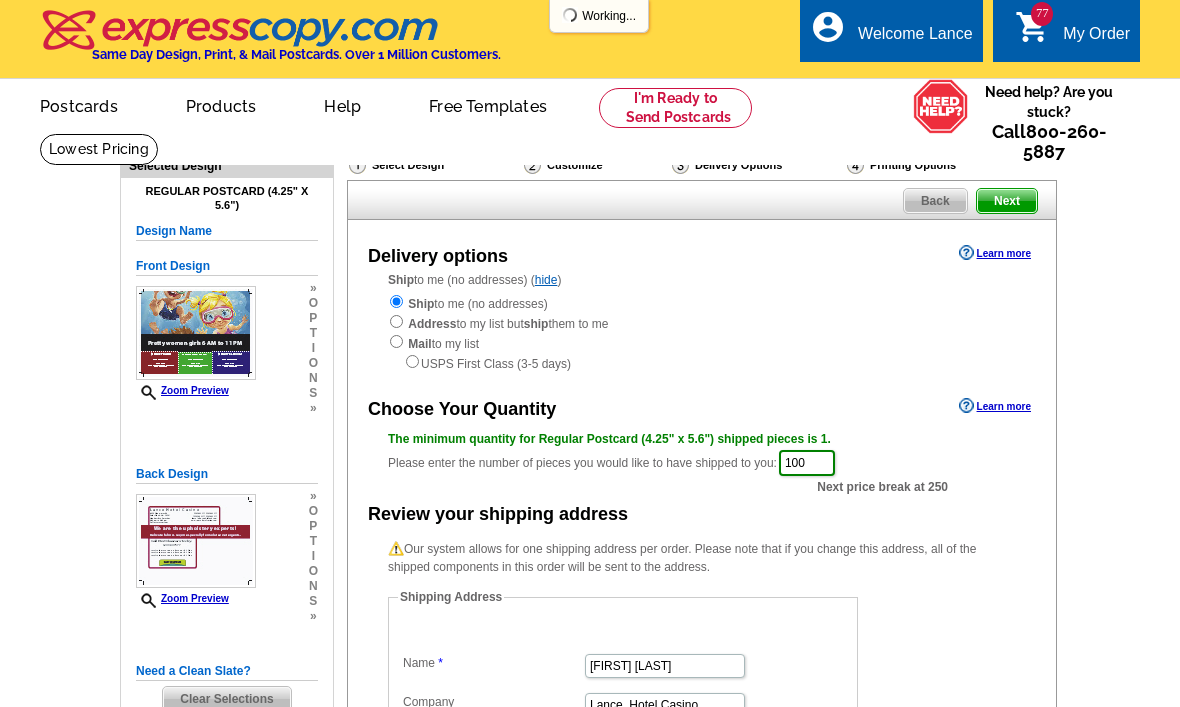 click on "shopping_cart" at bounding box center [1033, 27] 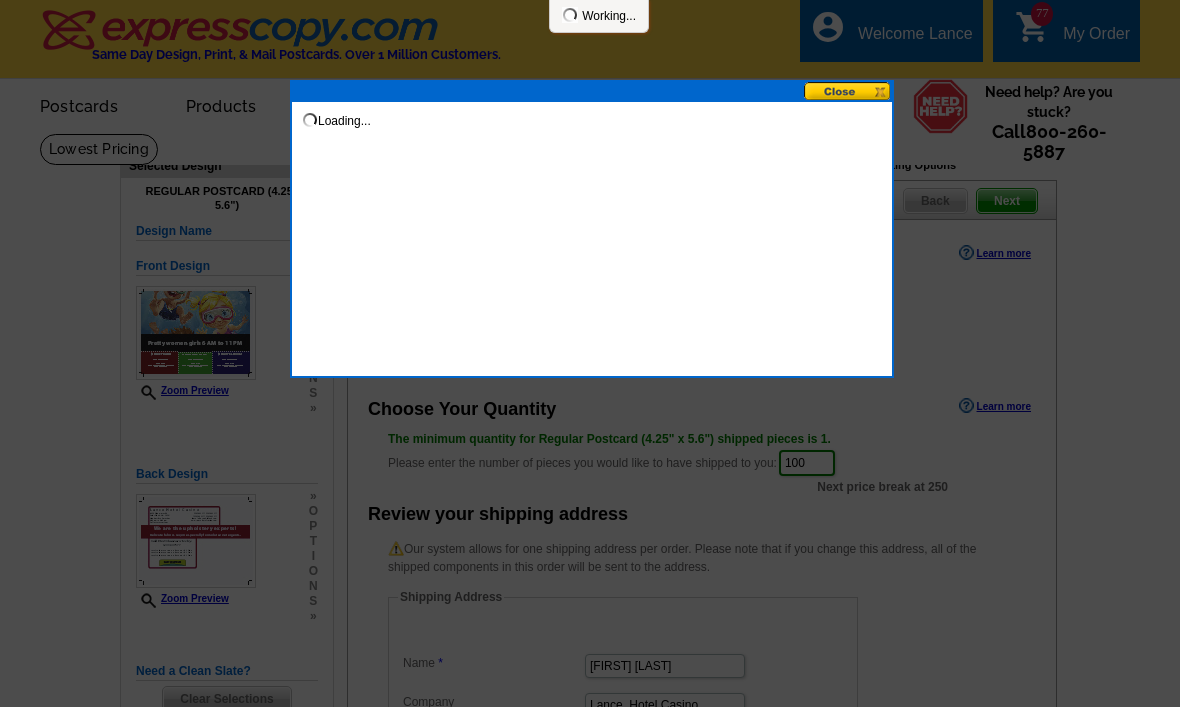 click at bounding box center [848, 91] 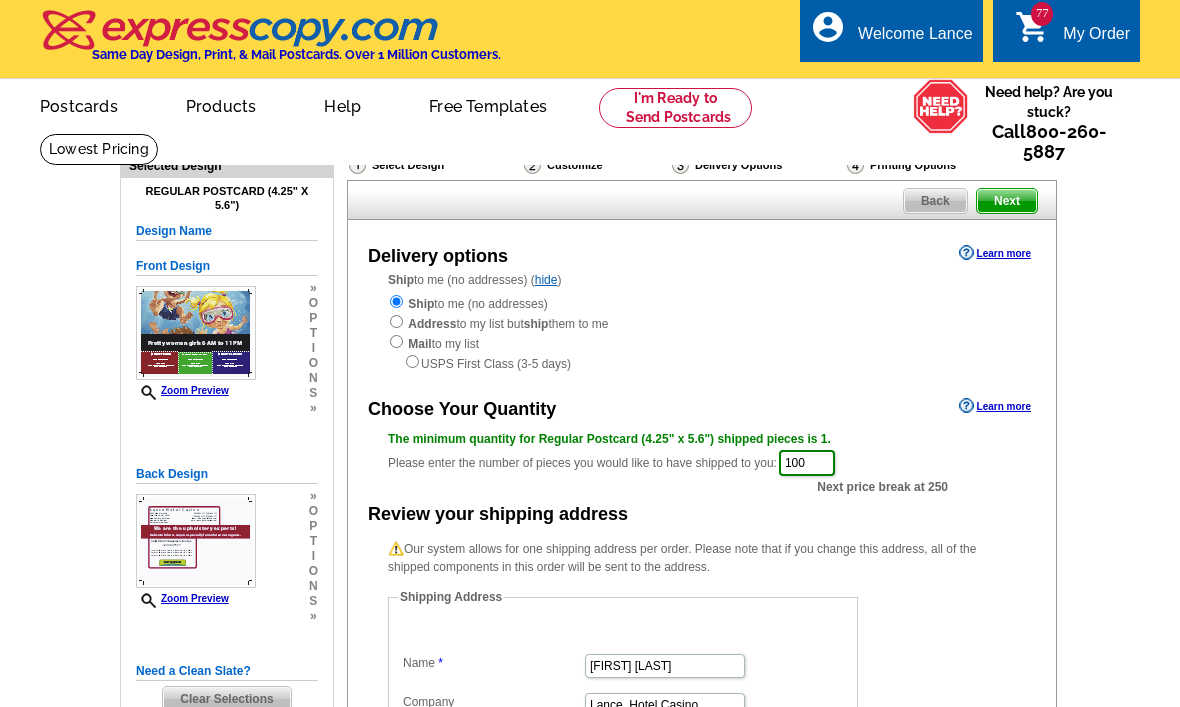 click on "Next" at bounding box center (1007, 201) 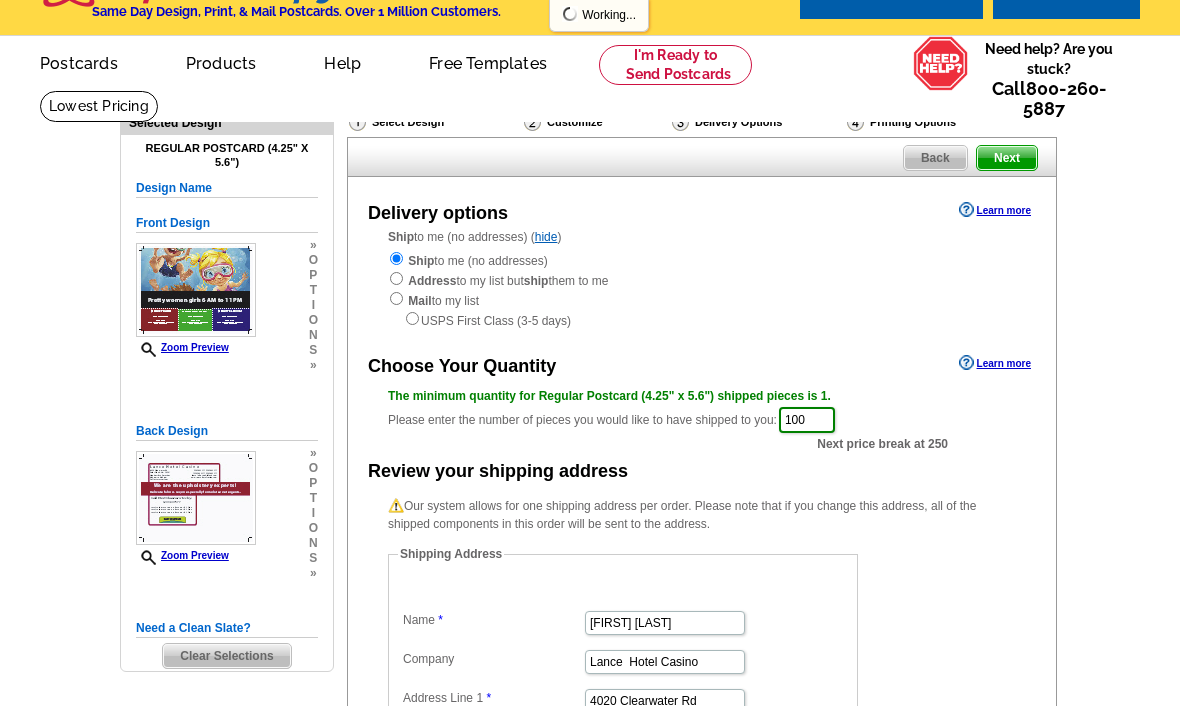 scroll, scrollTop: 0, scrollLeft: 0, axis: both 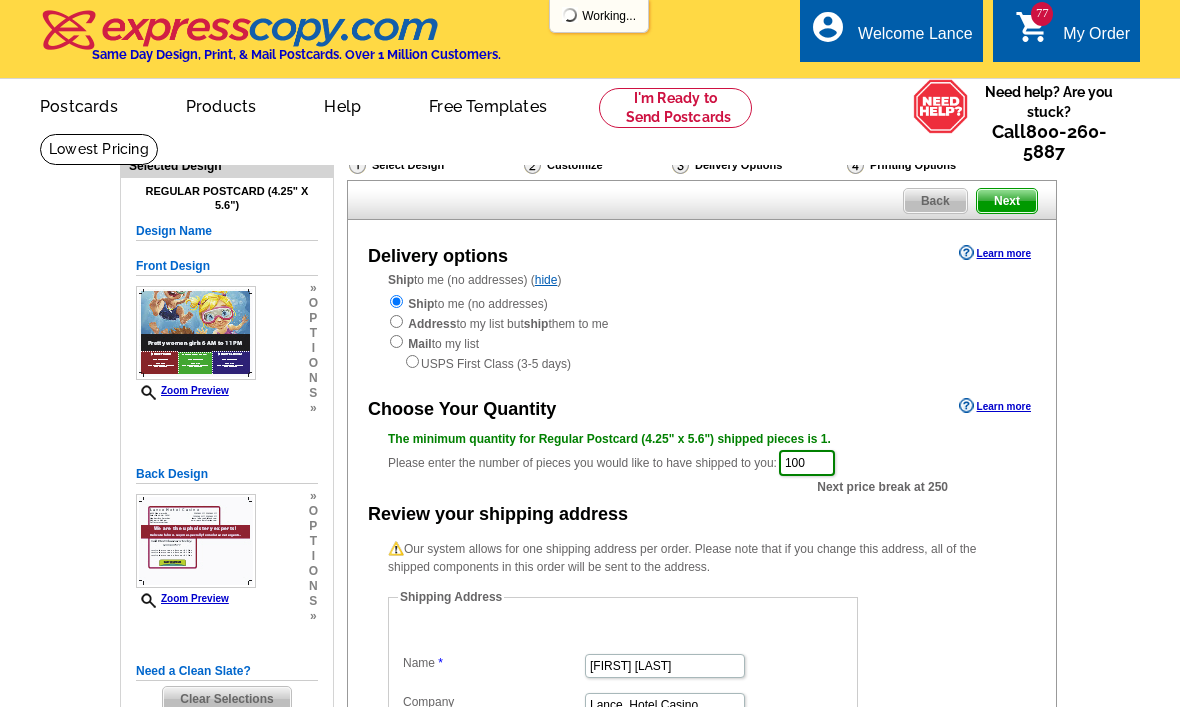 click on "Next" at bounding box center [1007, 201] 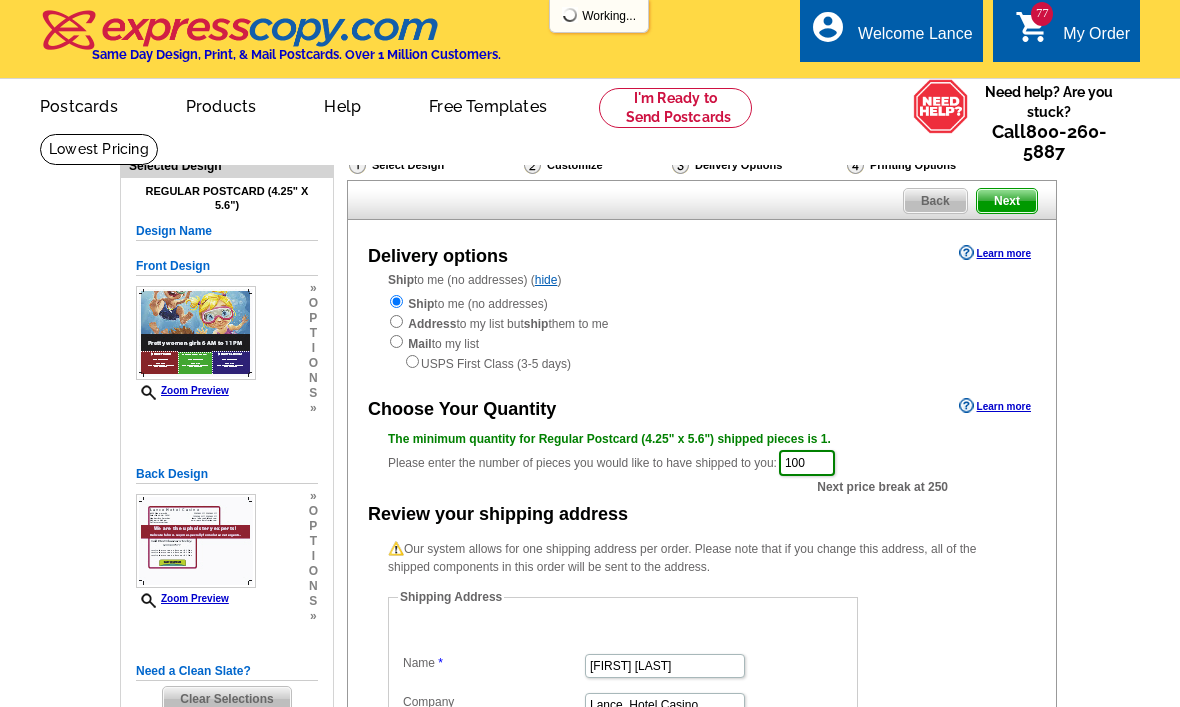 click on "Next" at bounding box center [1007, 201] 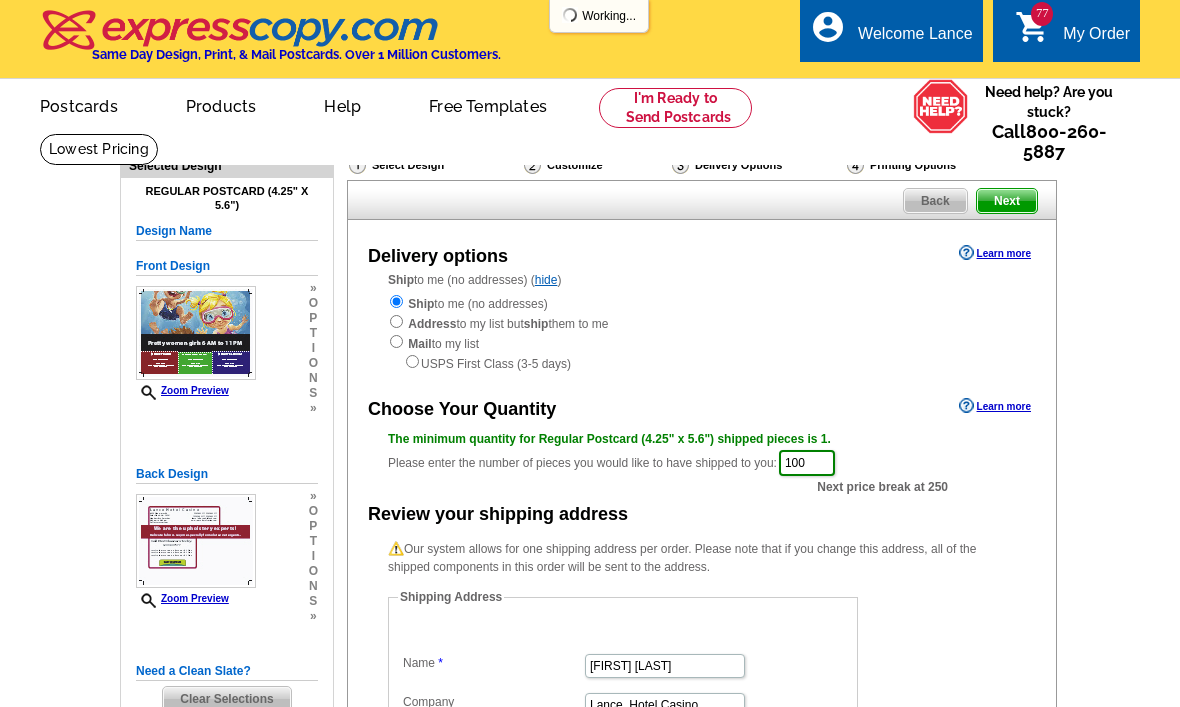 click on "Next" at bounding box center [1007, 201] 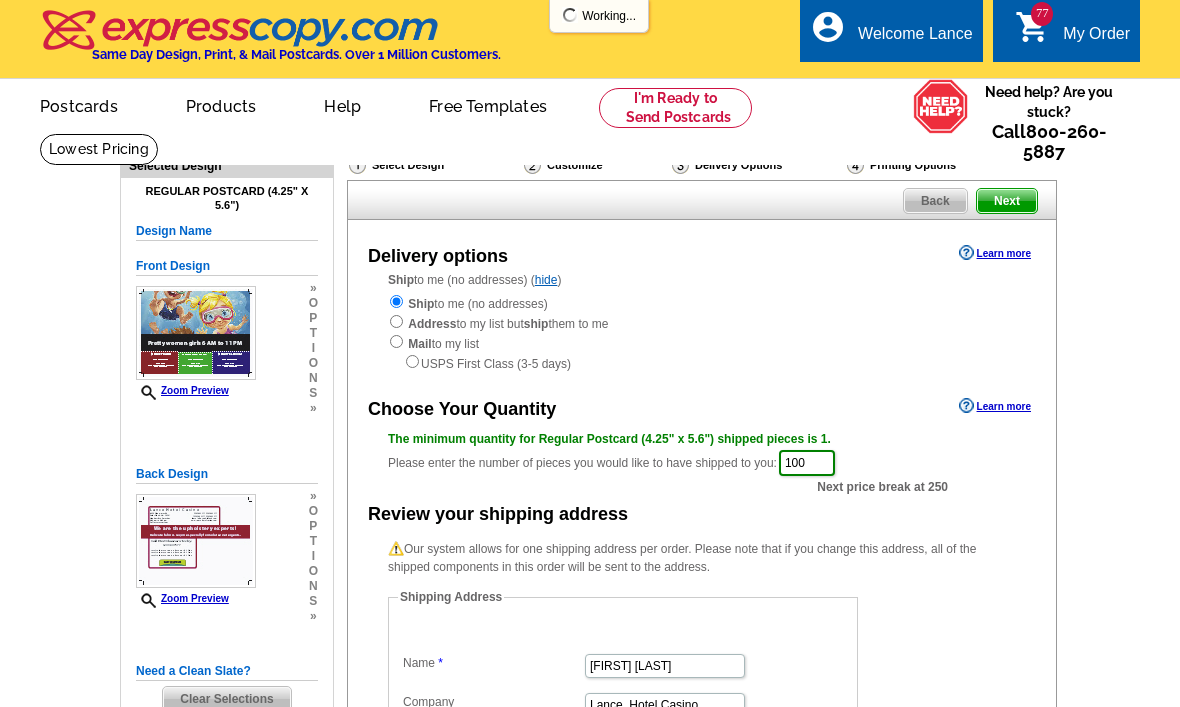 click on "Next" at bounding box center (1007, 201) 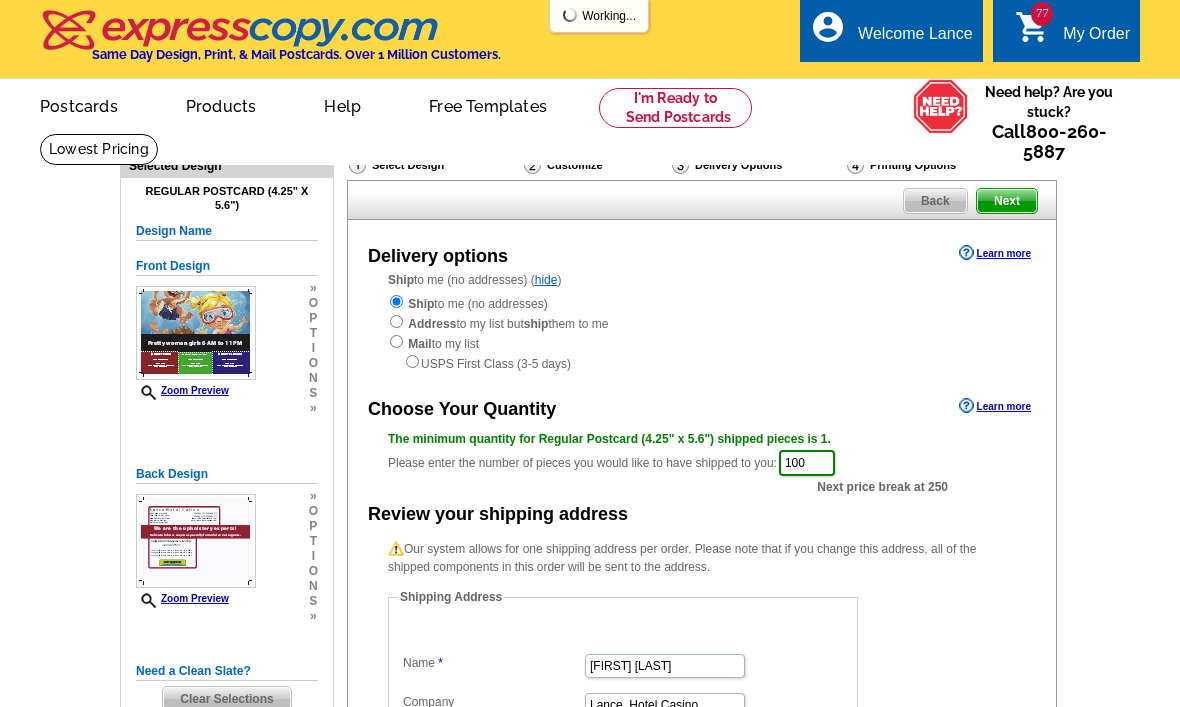 click on "77
shopping_cart
My Order" at bounding box center [1066, 30] 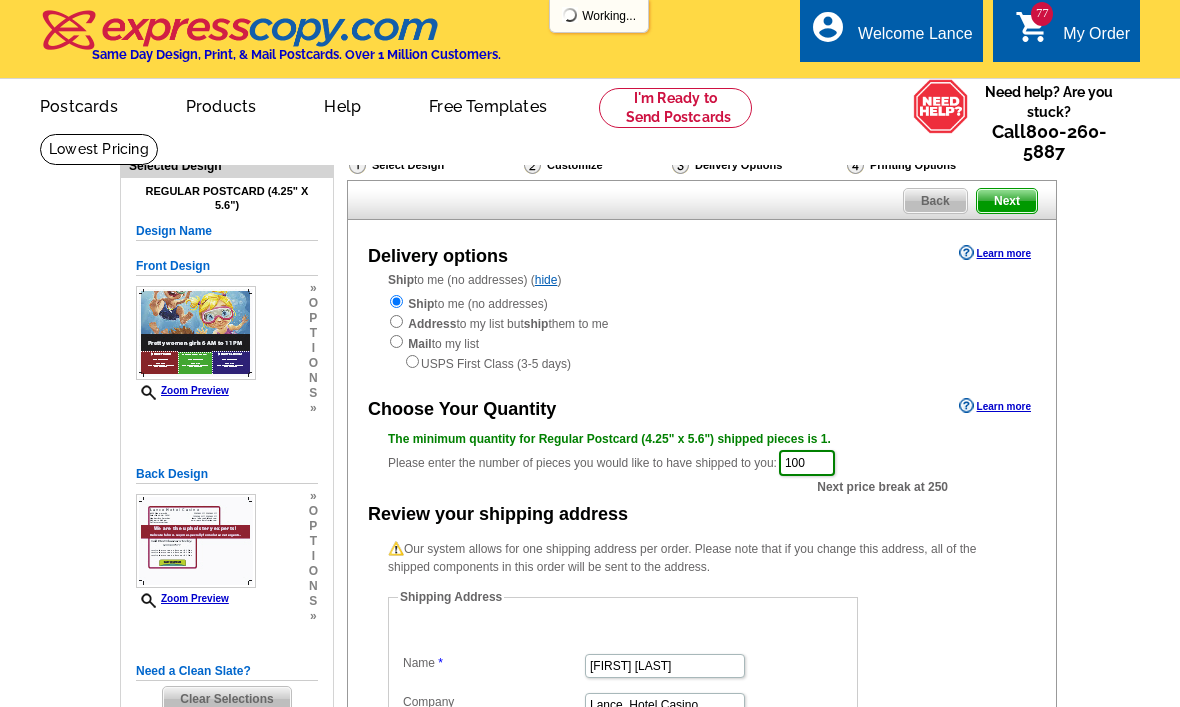 click on "77
shopping_cart
My Order" at bounding box center [1066, 30] 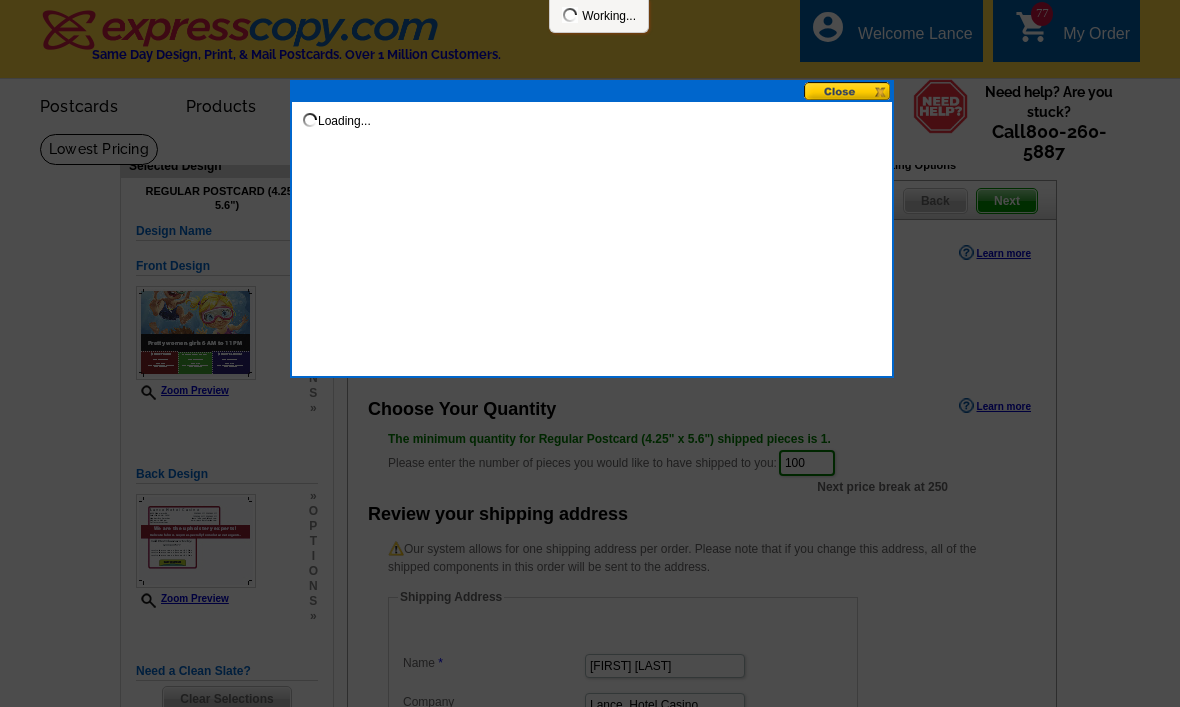 click at bounding box center (848, 91) 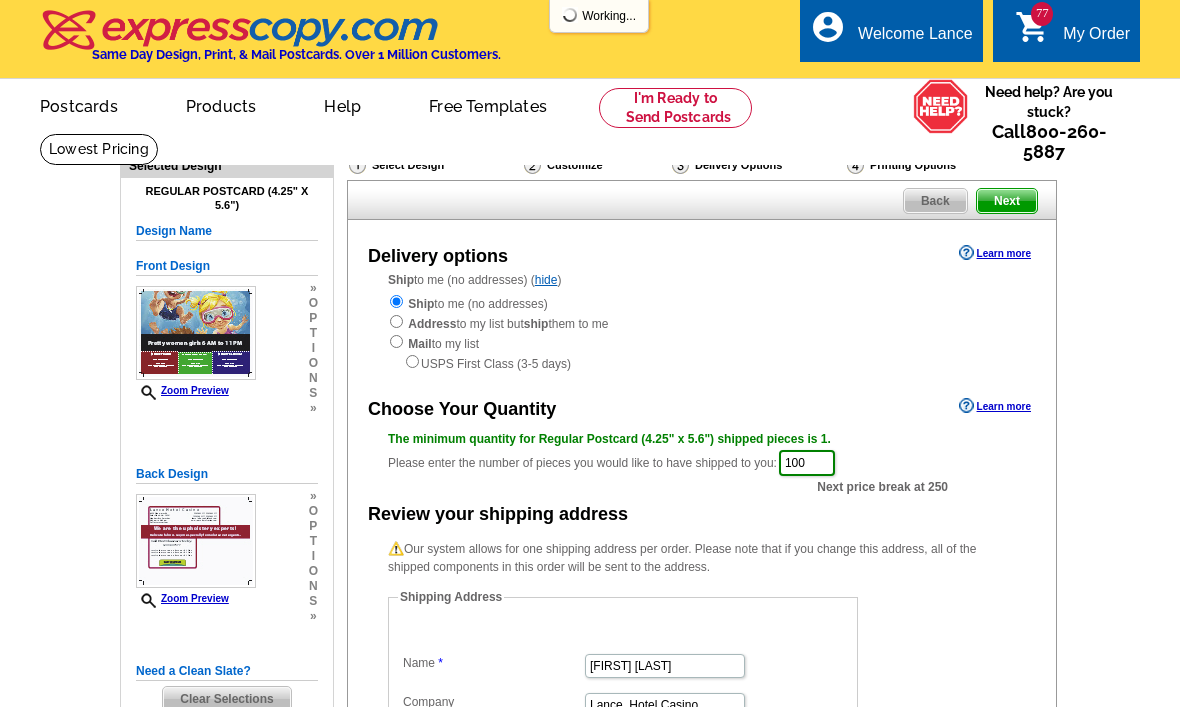 click on "Next" at bounding box center [1007, 201] 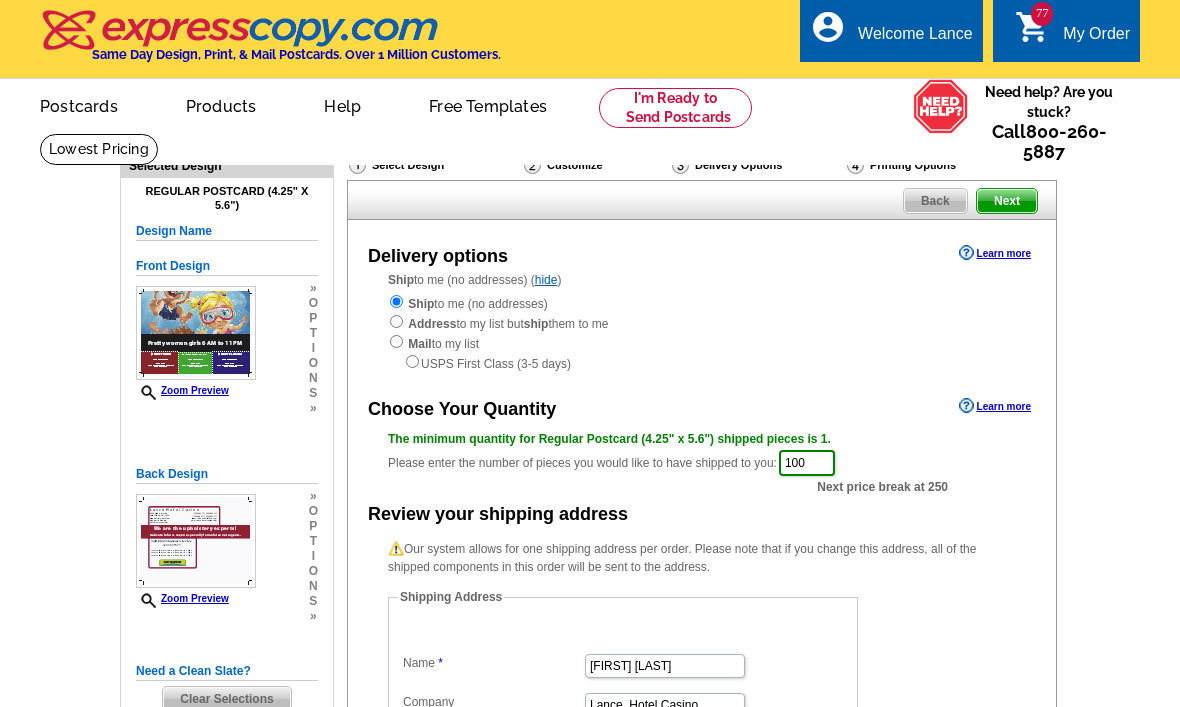 click on "77
shopping_cart
My Order" at bounding box center (1072, 34) 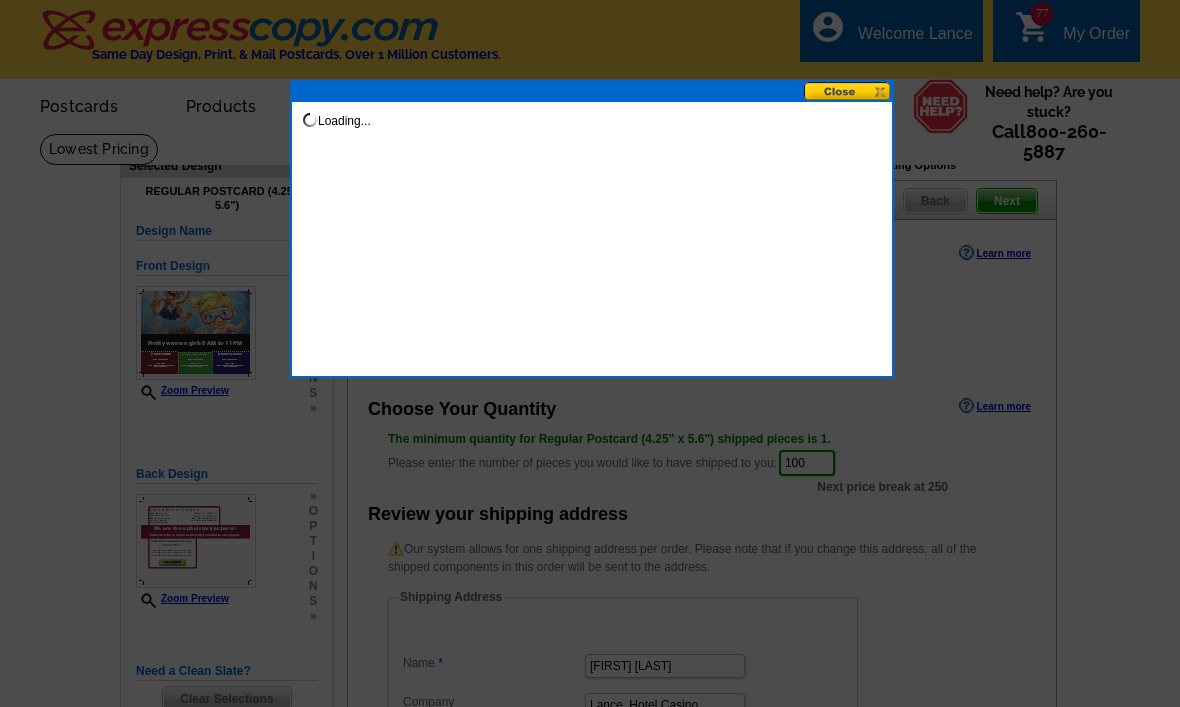 click at bounding box center [590, 353] 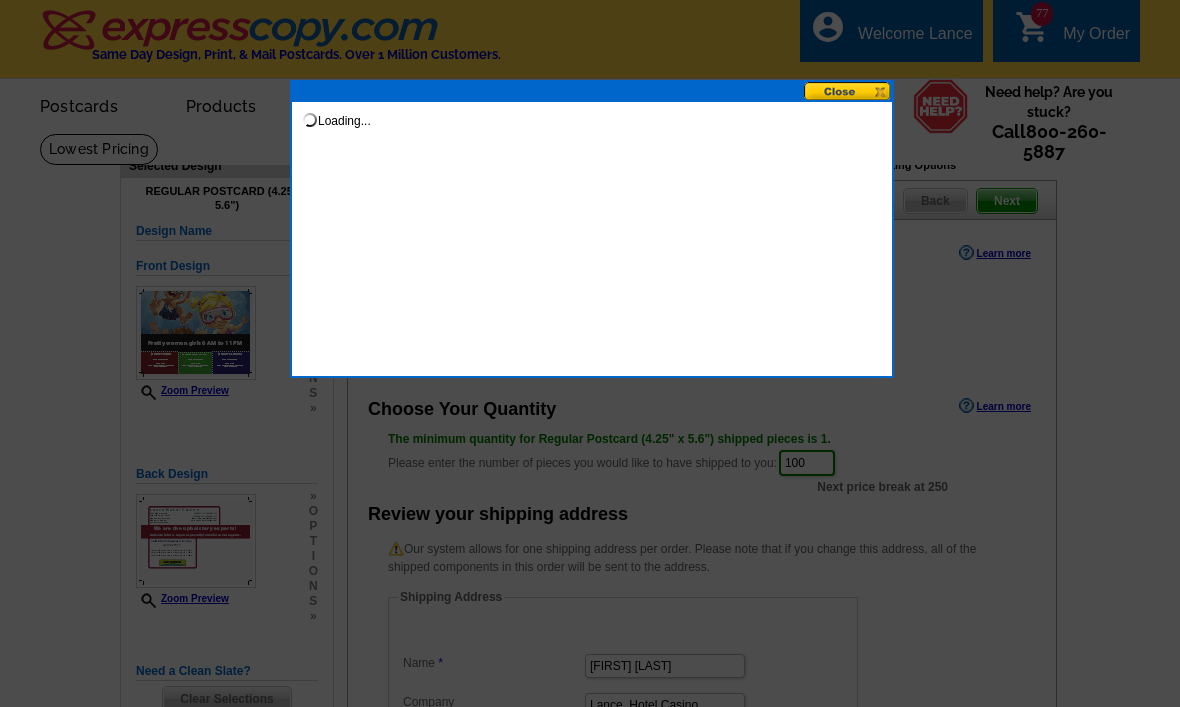 click at bounding box center (590, 353) 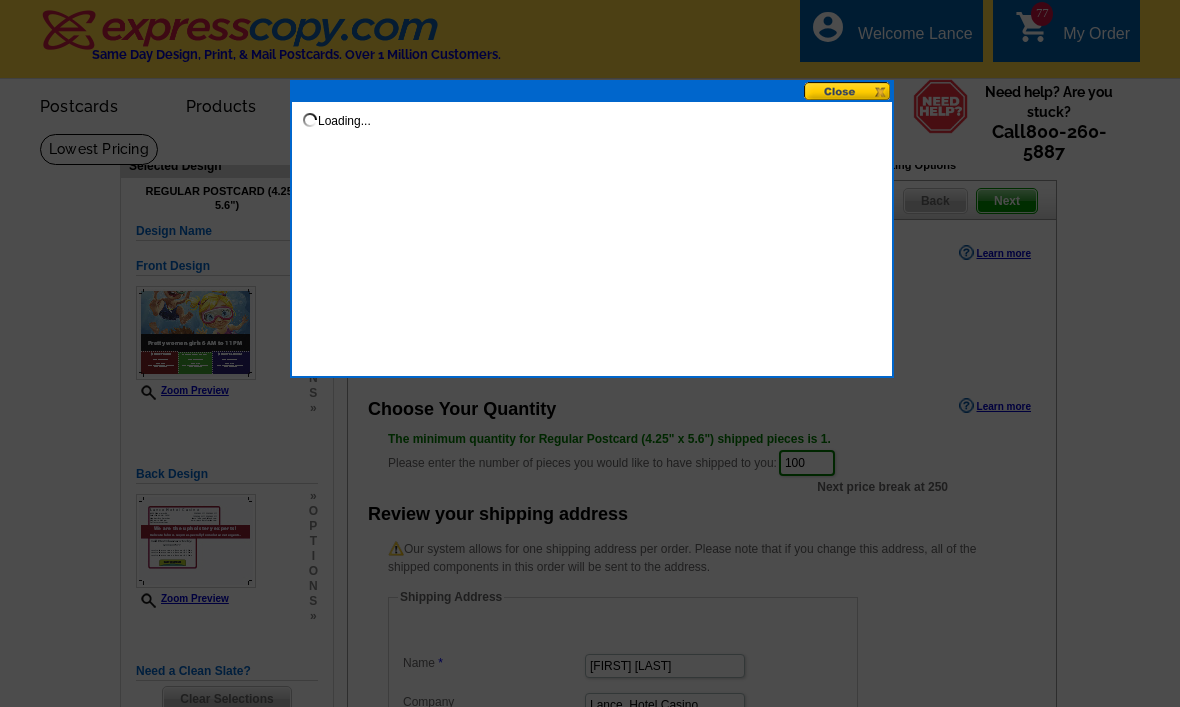 click at bounding box center [590, 353] 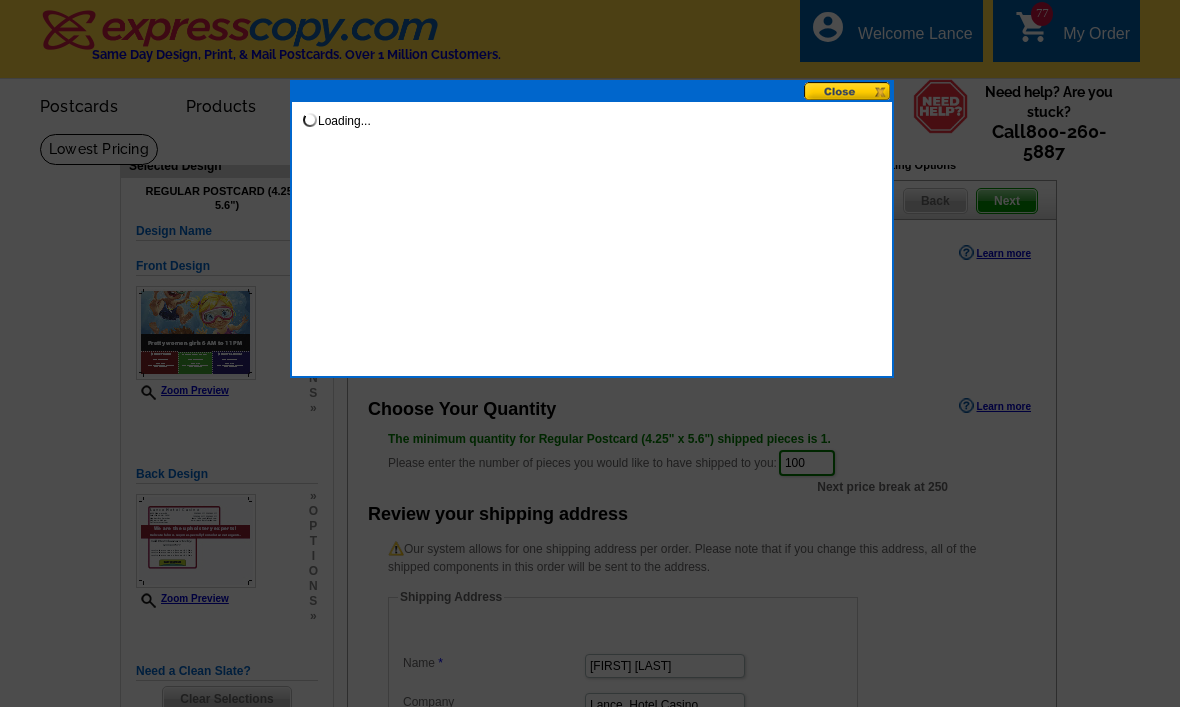 click at bounding box center [590, 353] 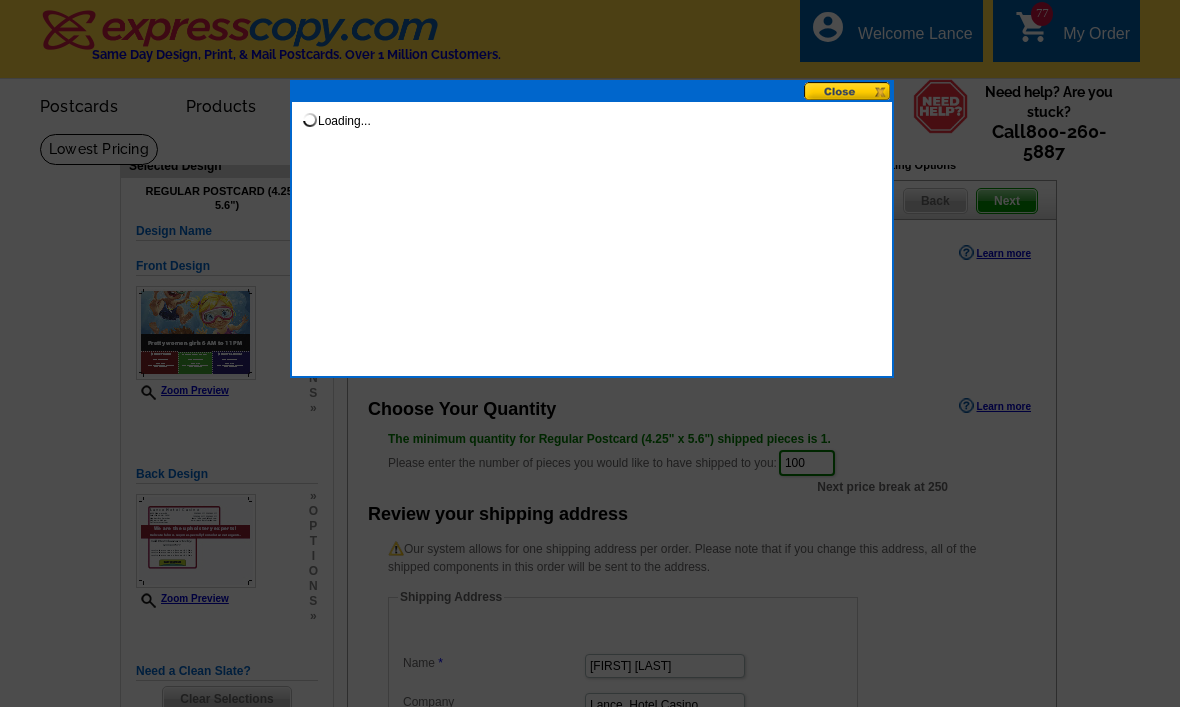 click at bounding box center [590, 353] 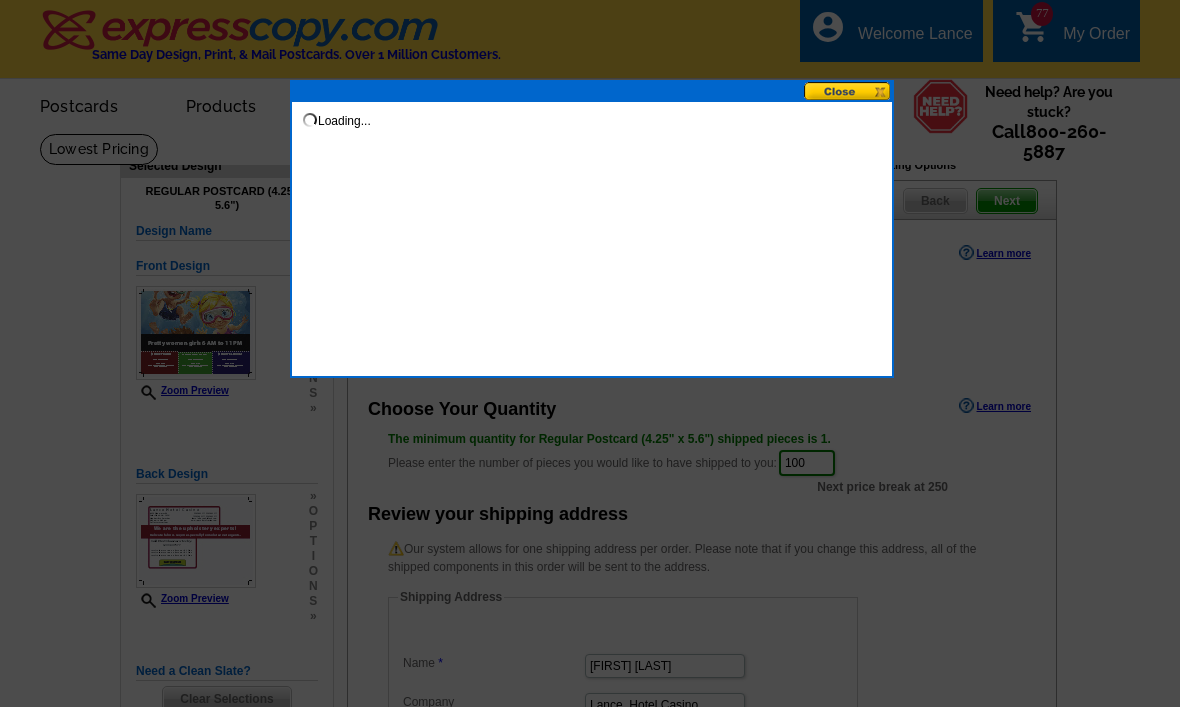 click at bounding box center [590, 353] 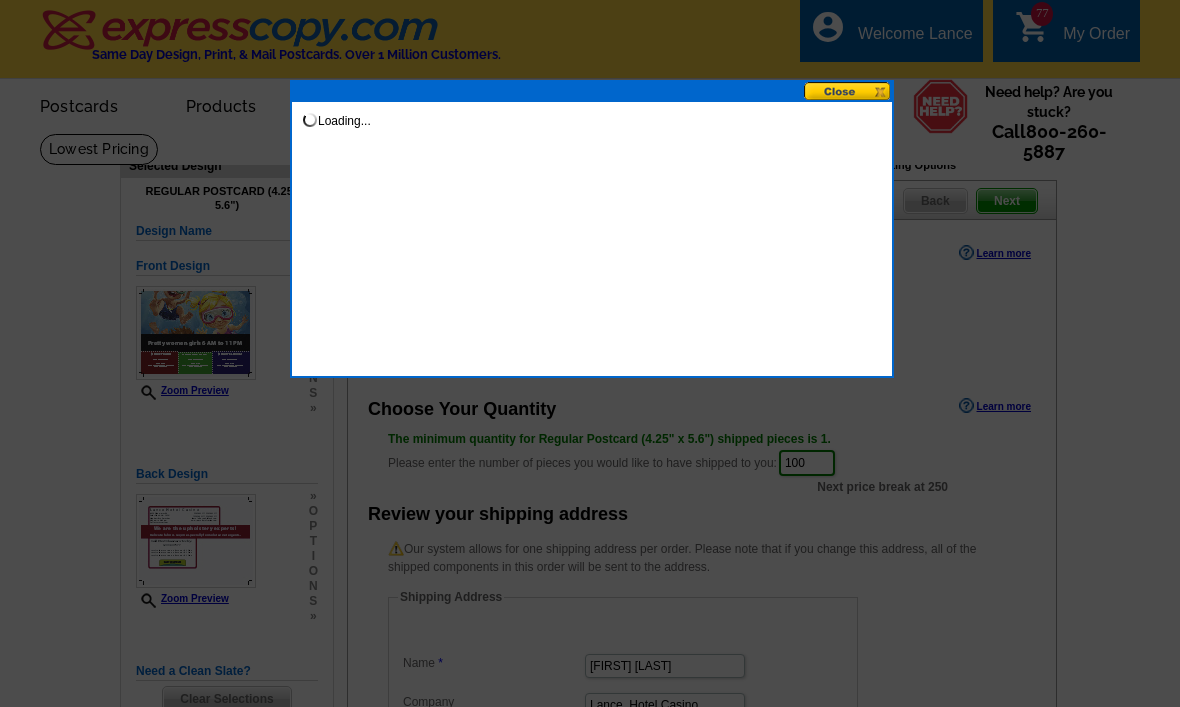 click at bounding box center (590, 353) 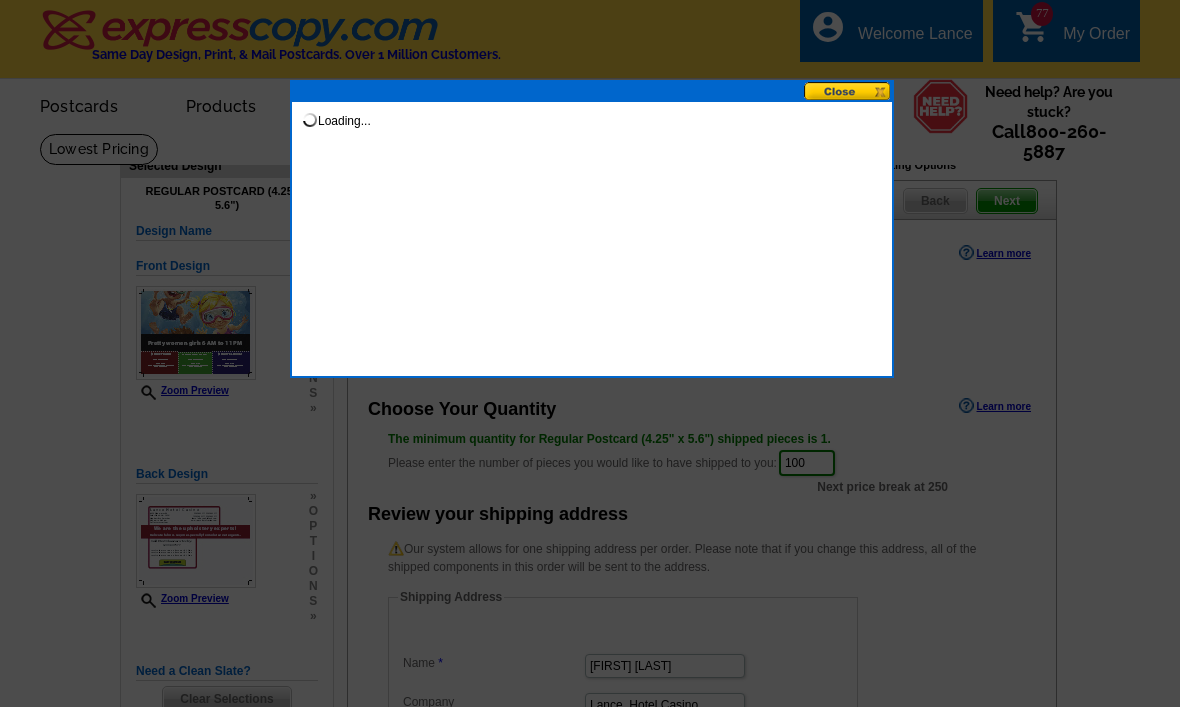 click at bounding box center (590, 353) 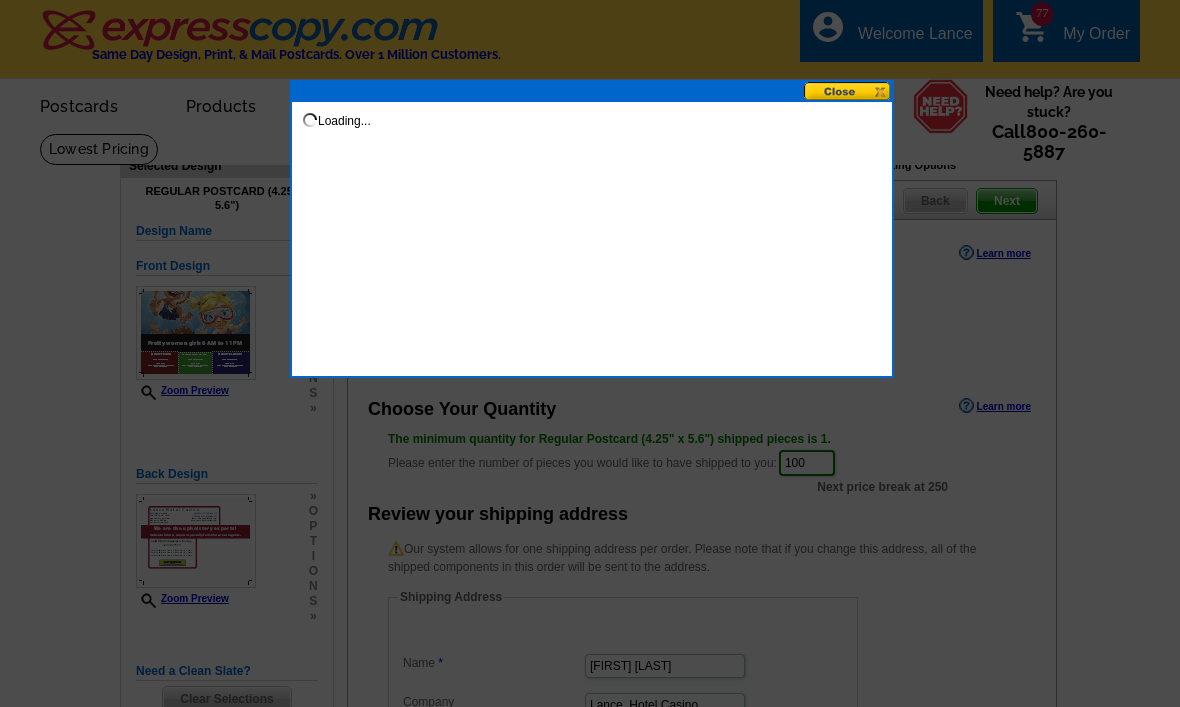 click at bounding box center [590, 353] 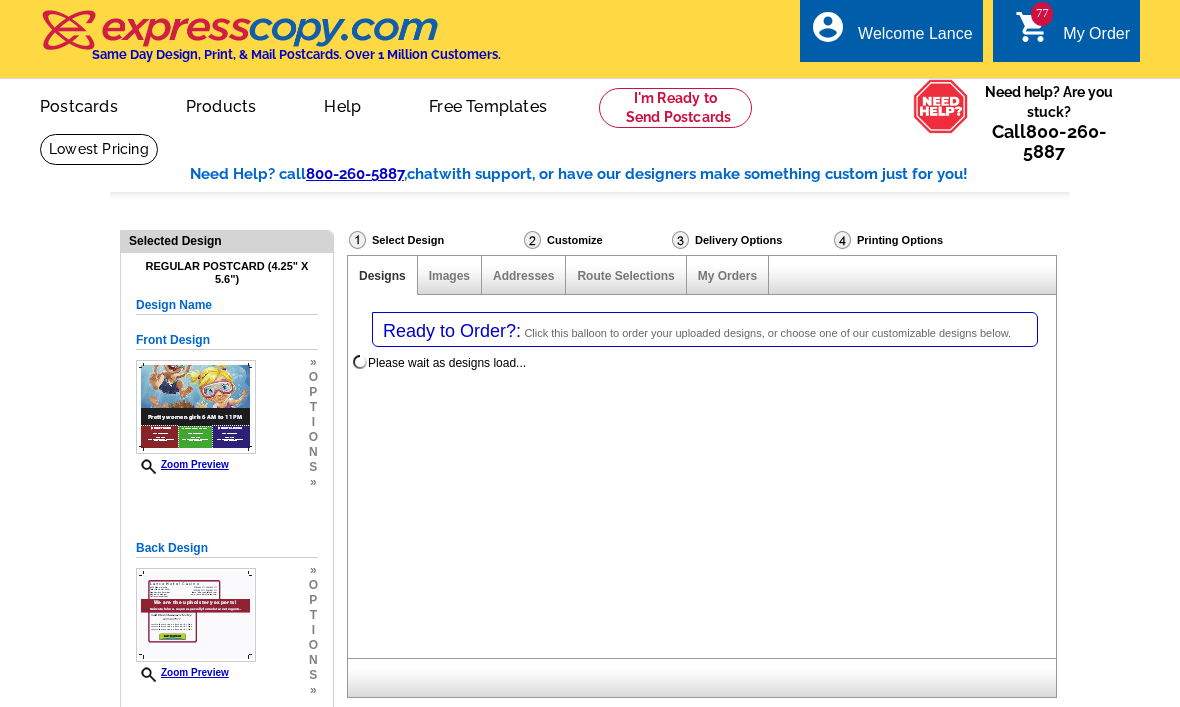 select on "1" 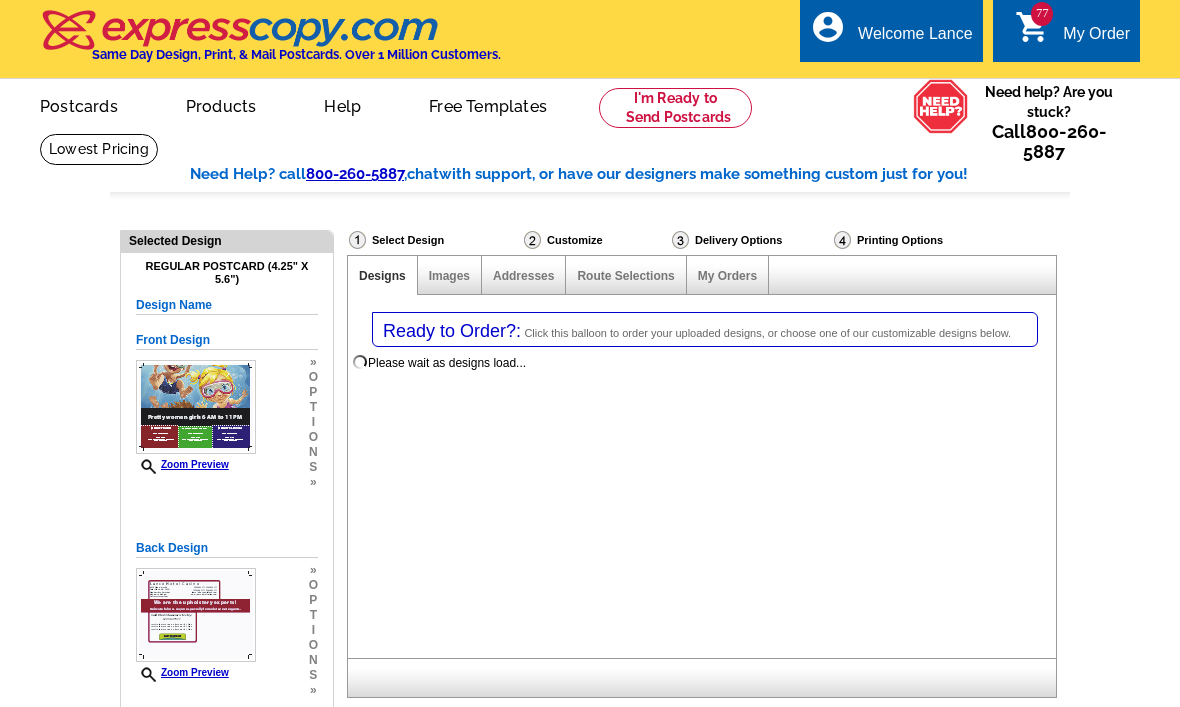 select on "1" 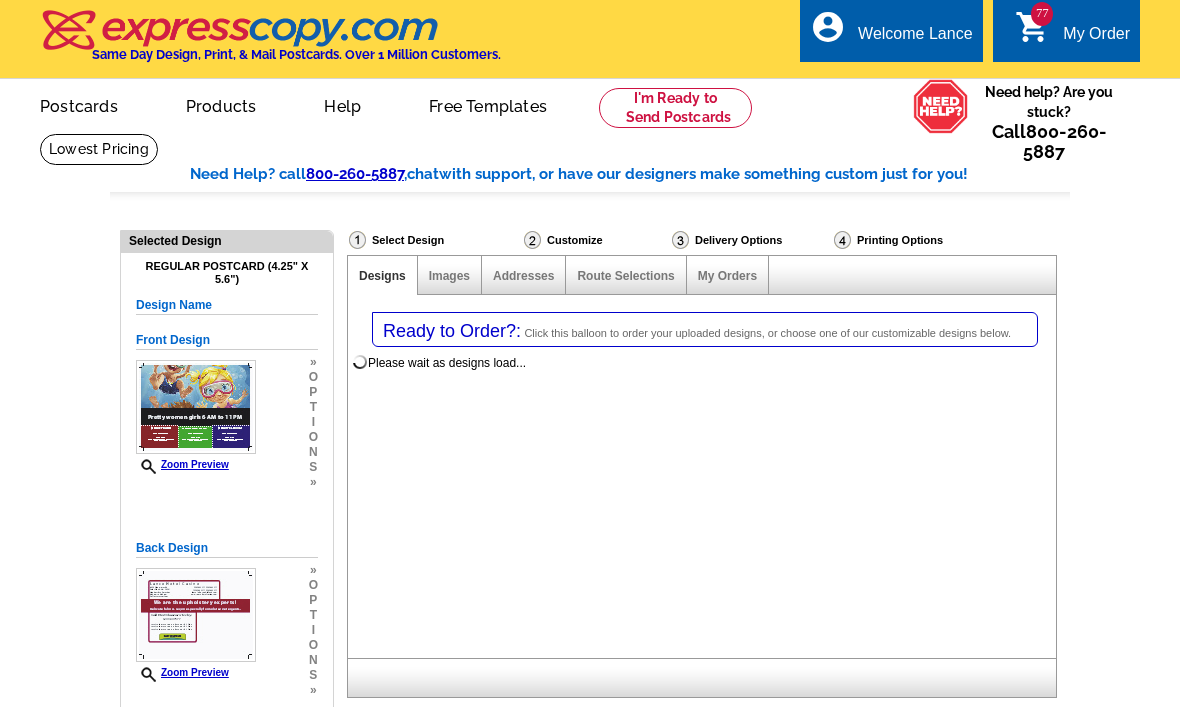 scroll, scrollTop: 0, scrollLeft: 0, axis: both 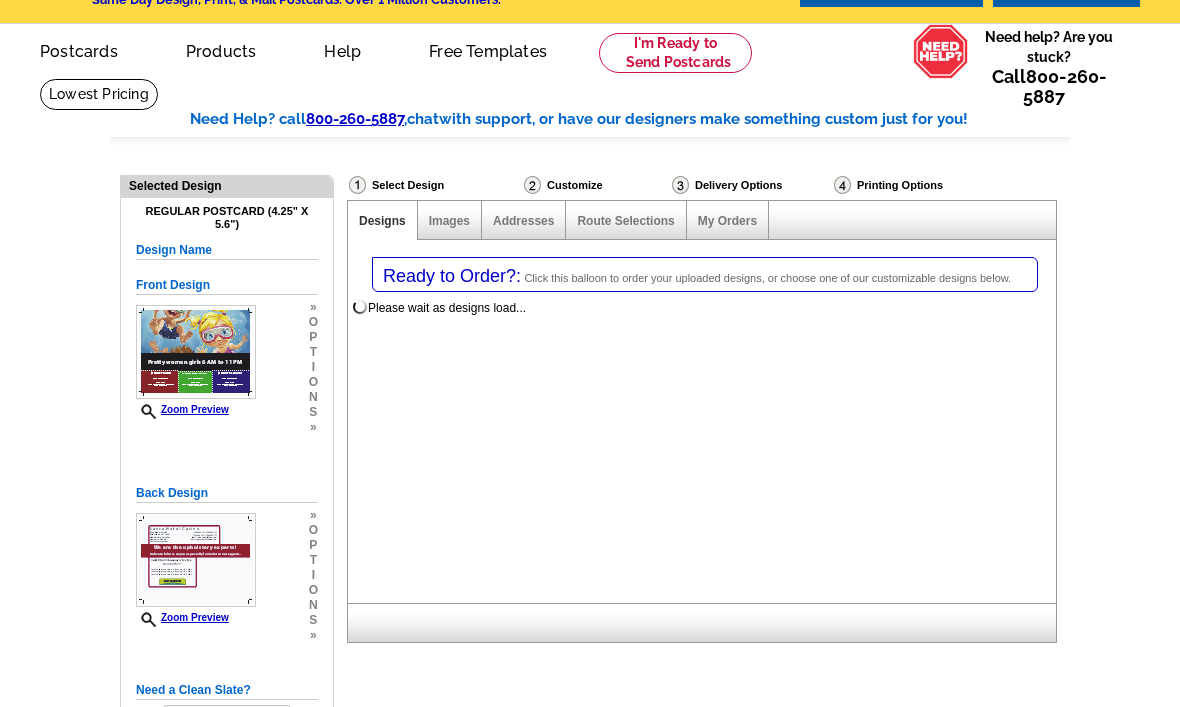 select on "785" 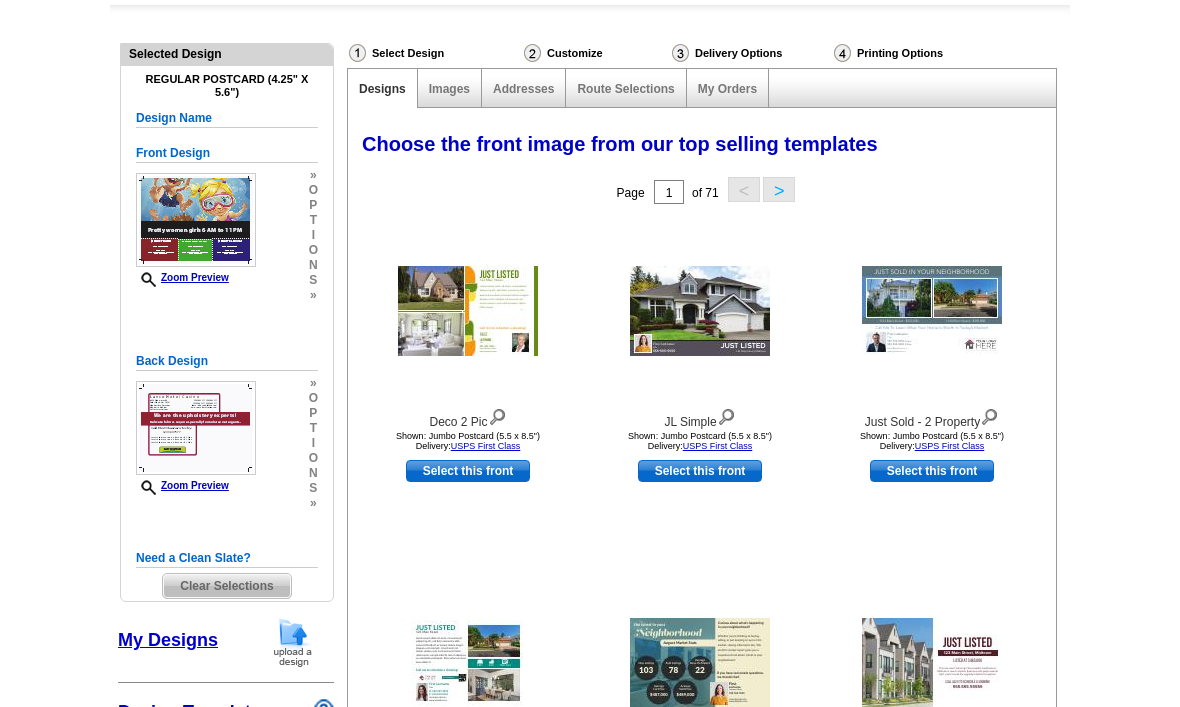 scroll, scrollTop: 208, scrollLeft: 0, axis: vertical 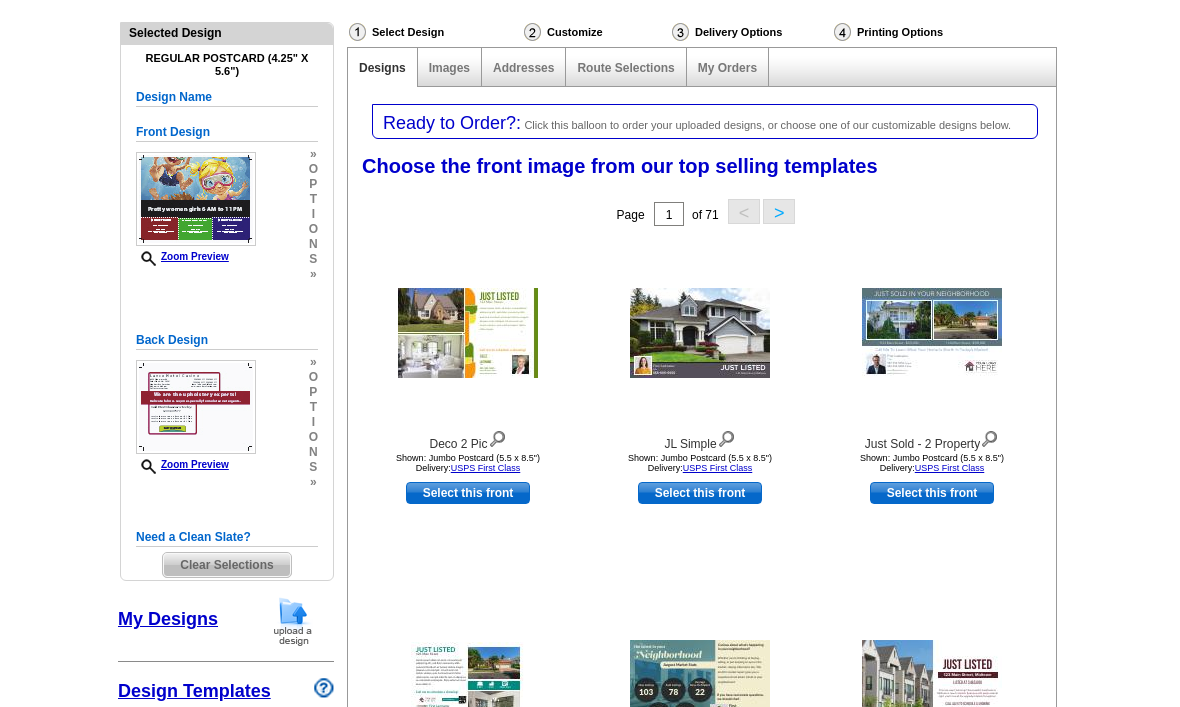 click on "Clear Selections" at bounding box center [226, 565] 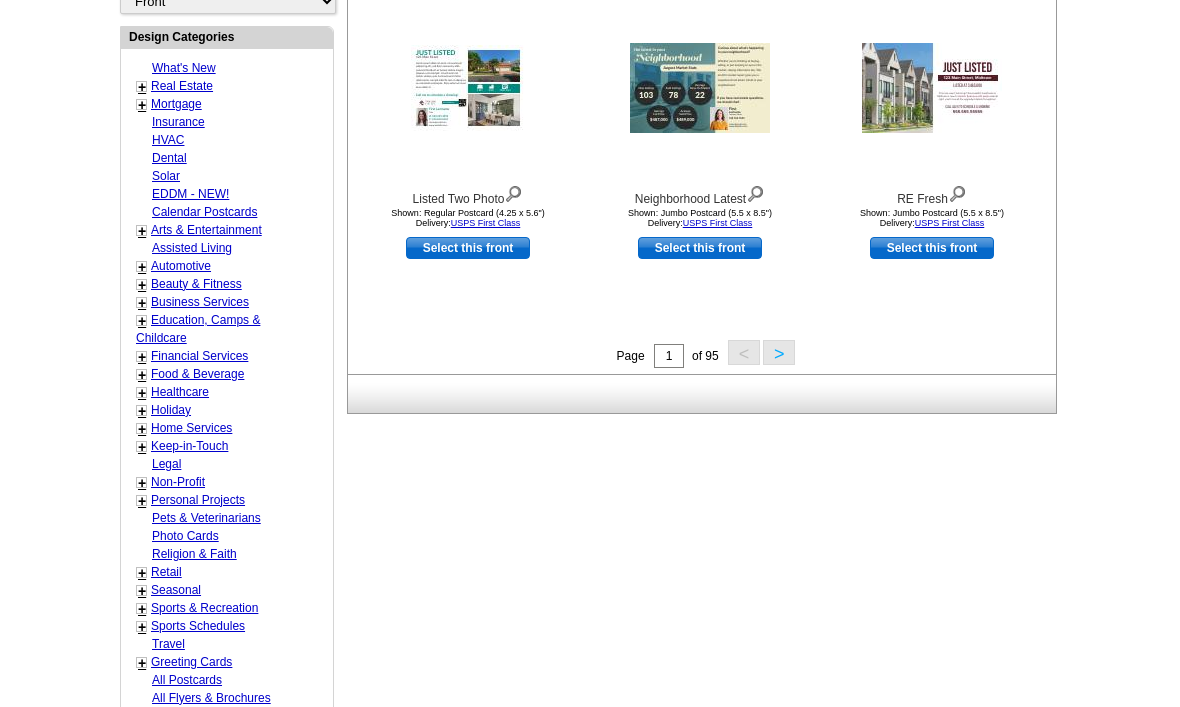 scroll, scrollTop: 819, scrollLeft: 0, axis: vertical 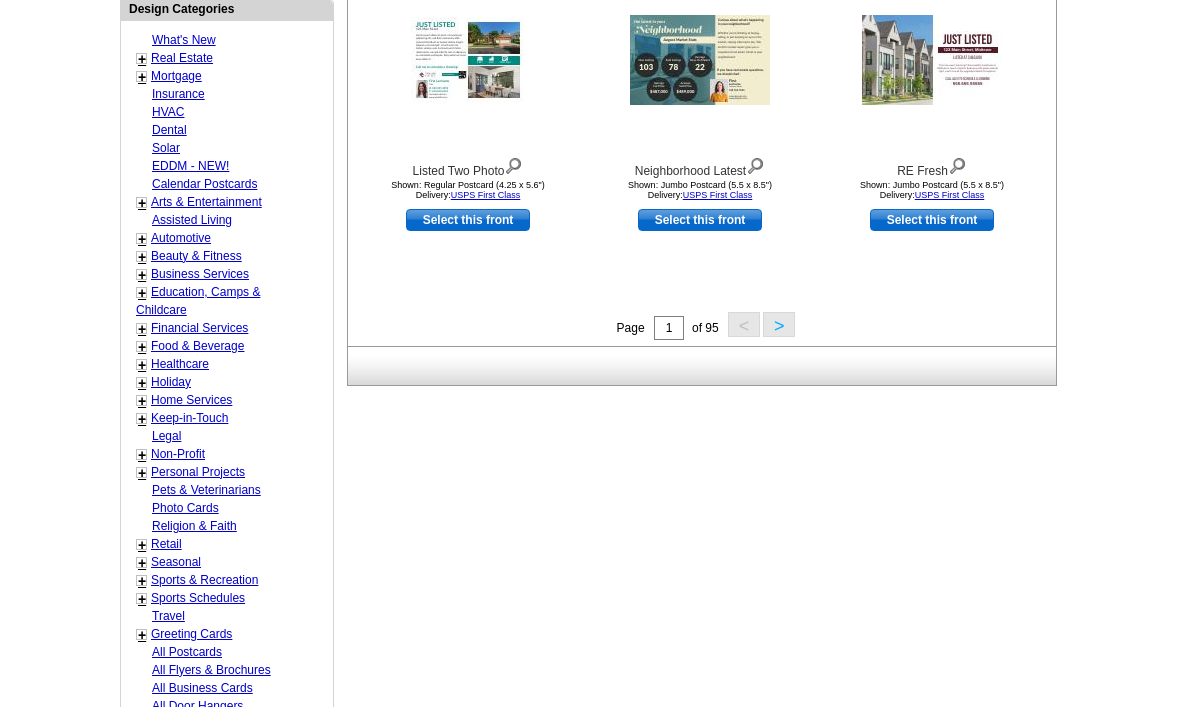 click on "Home Services" at bounding box center [191, 401] 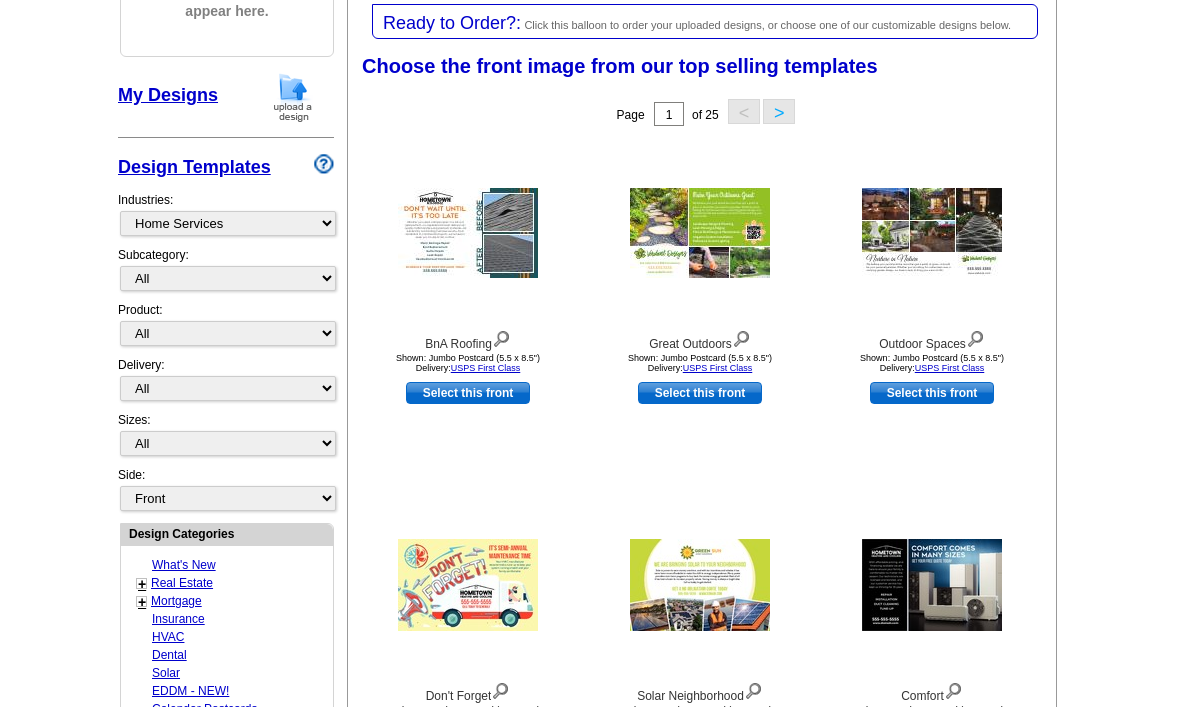 scroll, scrollTop: 293, scrollLeft: 0, axis: vertical 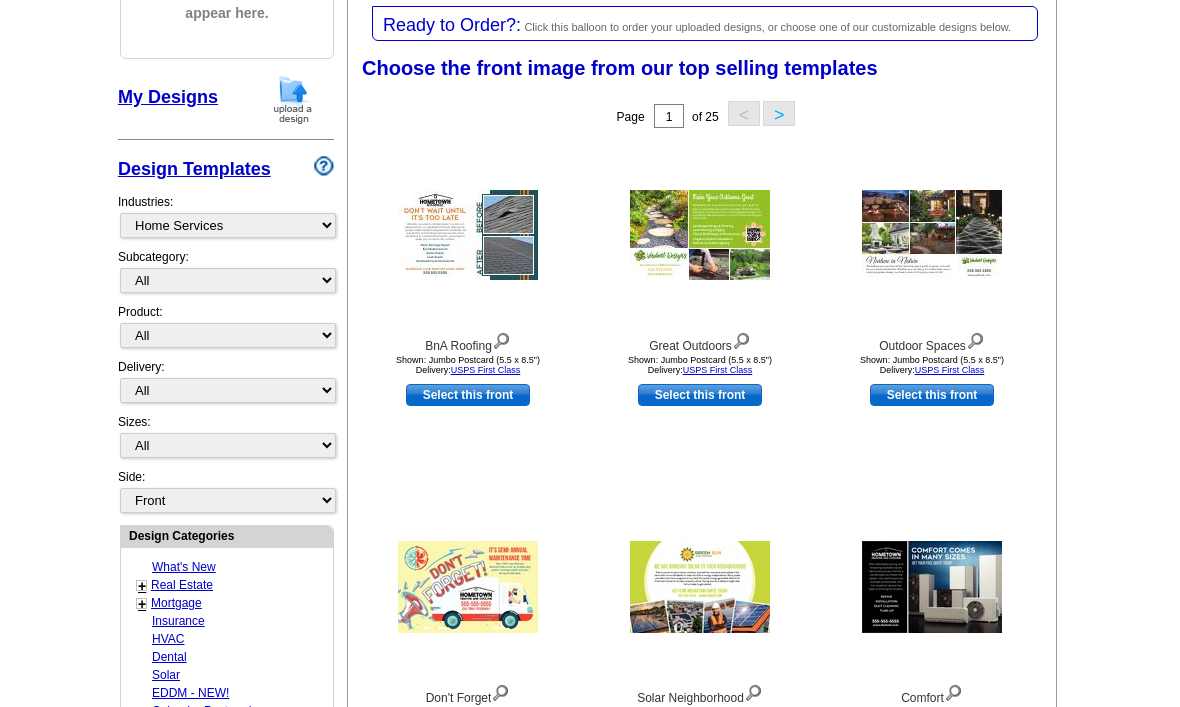 click on ">" at bounding box center [779, 113] 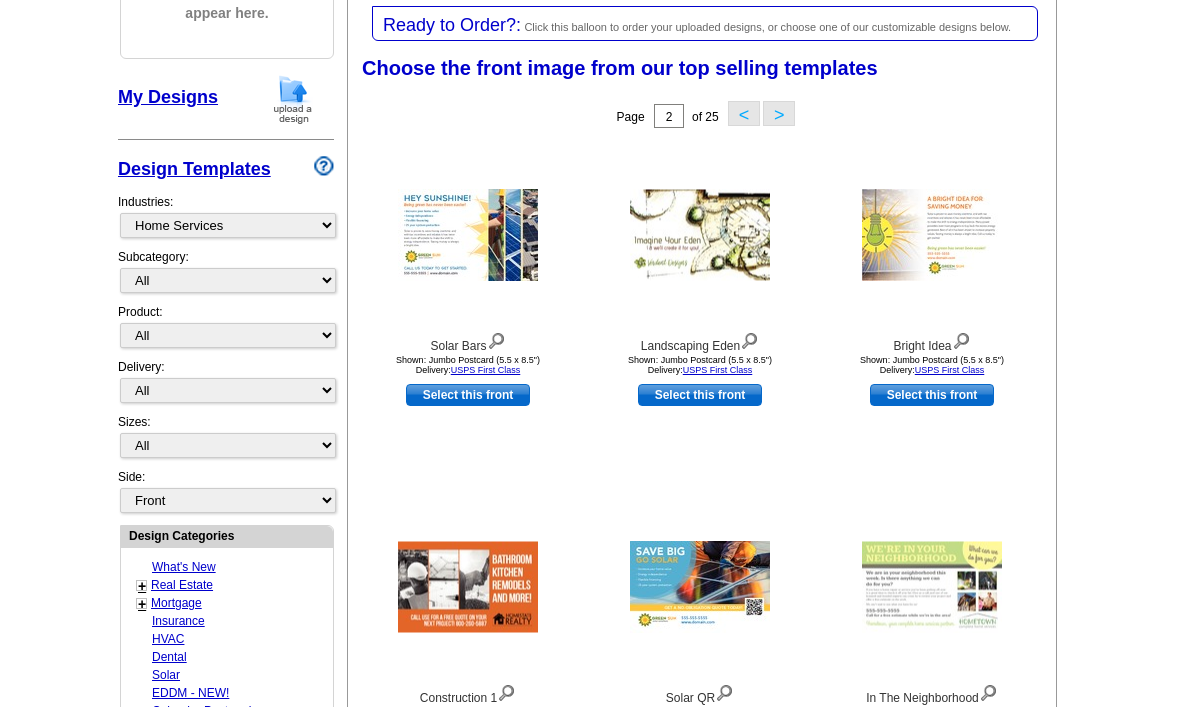 click on "Choose the front image from our top selling templates
Select one of the templates below for the front of your print order.
Next Step: Choosing a Back" at bounding box center [706, 72] 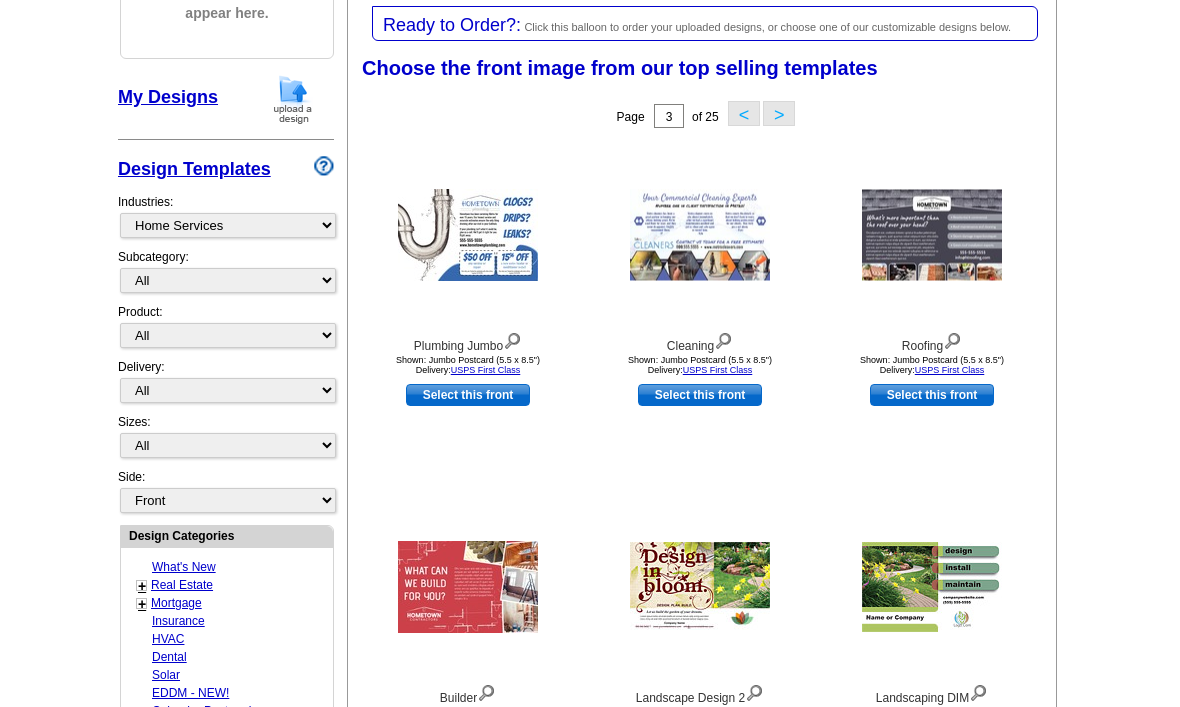 click on "Choose the front image from our top selling templates" at bounding box center (620, 68) 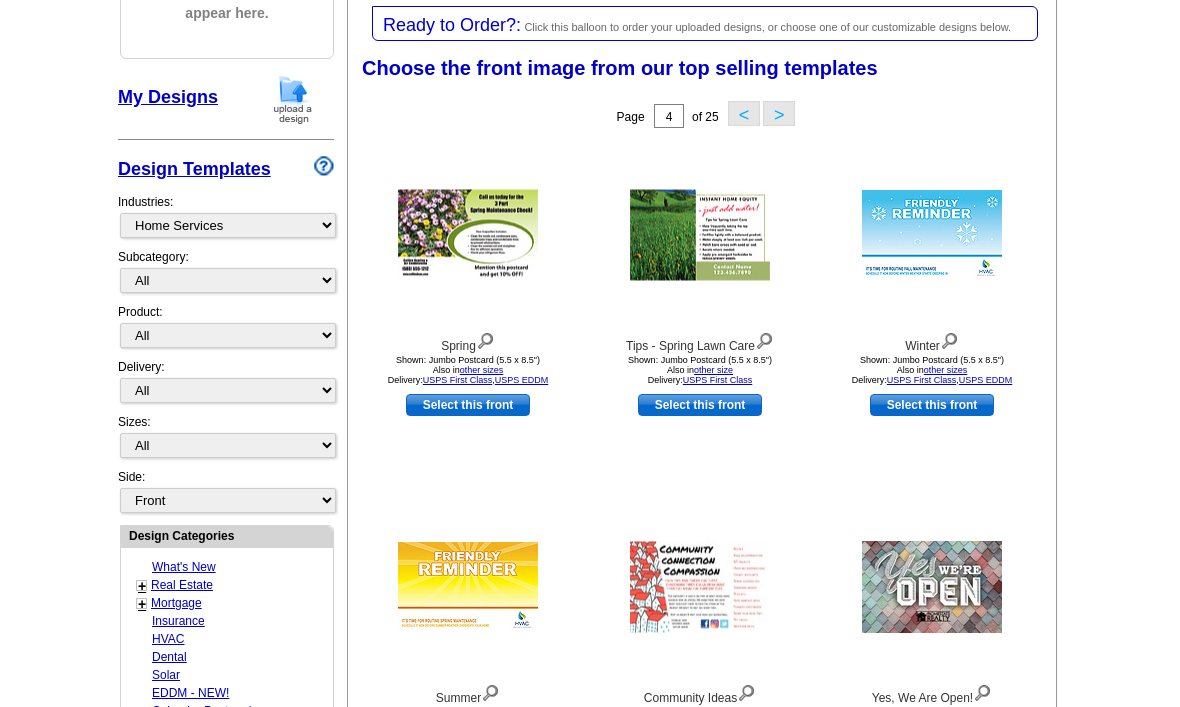 click on "Choose the front image from our top selling templates" at bounding box center (620, 68) 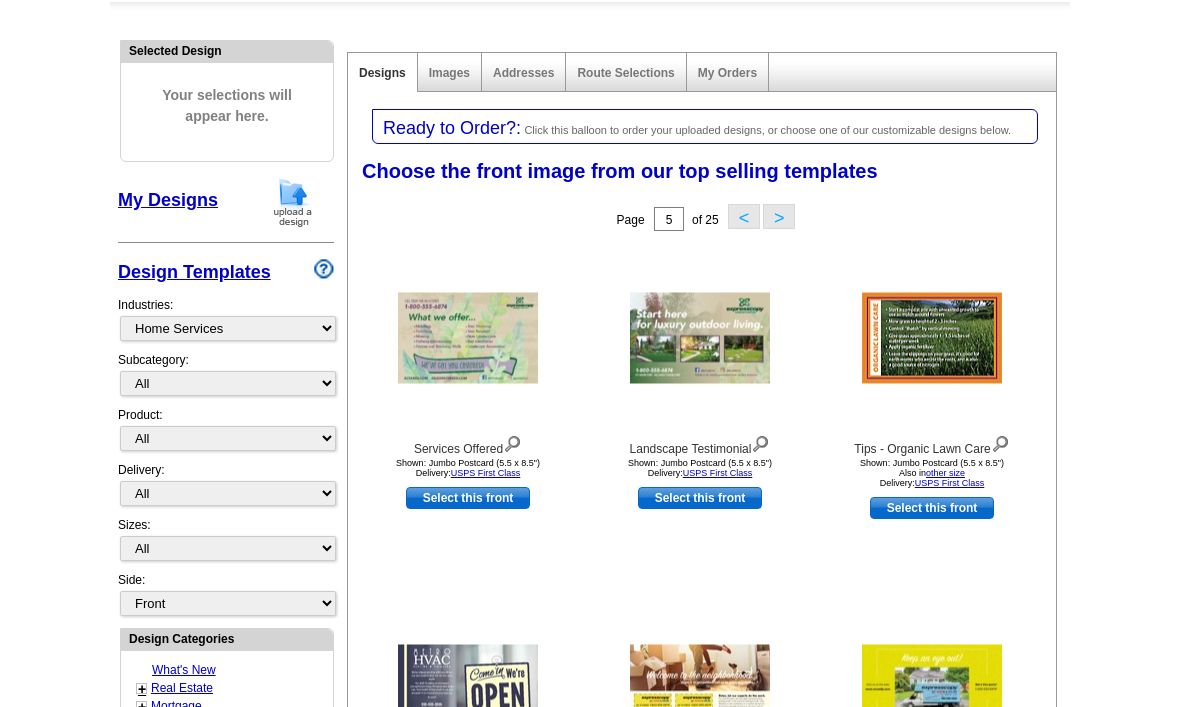 click on ">" at bounding box center (779, 217) 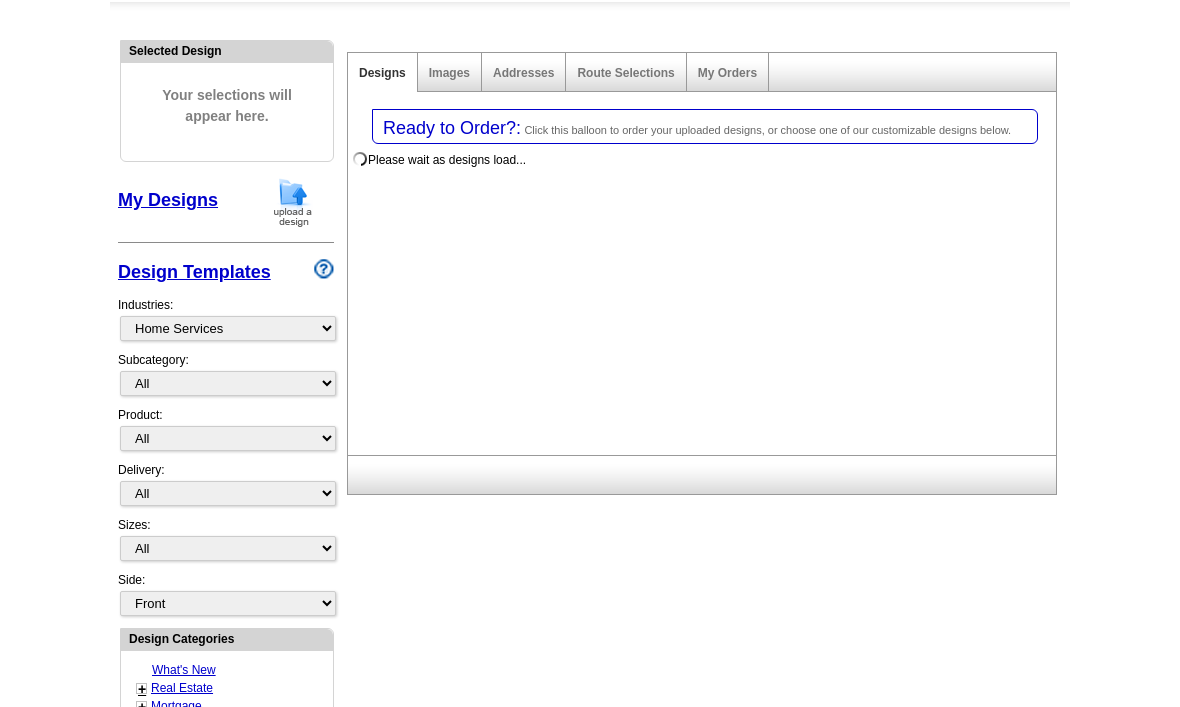 scroll, scrollTop: 190, scrollLeft: 0, axis: vertical 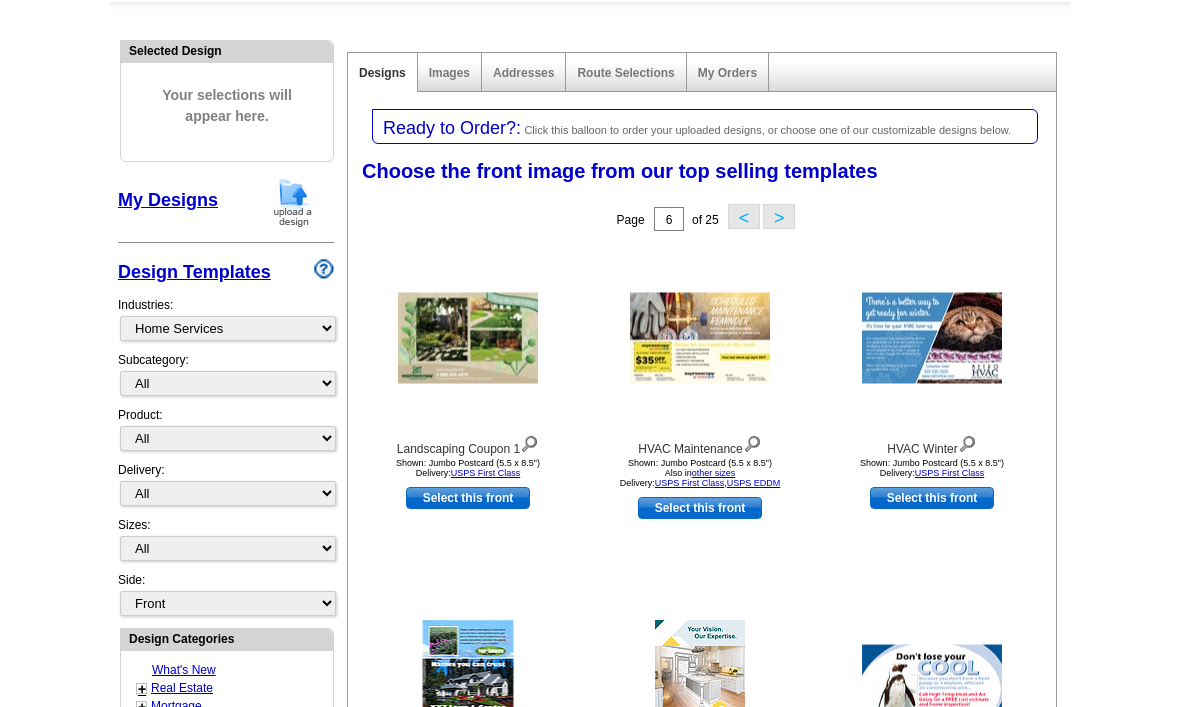 click on "Choose the front image from our top selling templates" at bounding box center [620, 171] 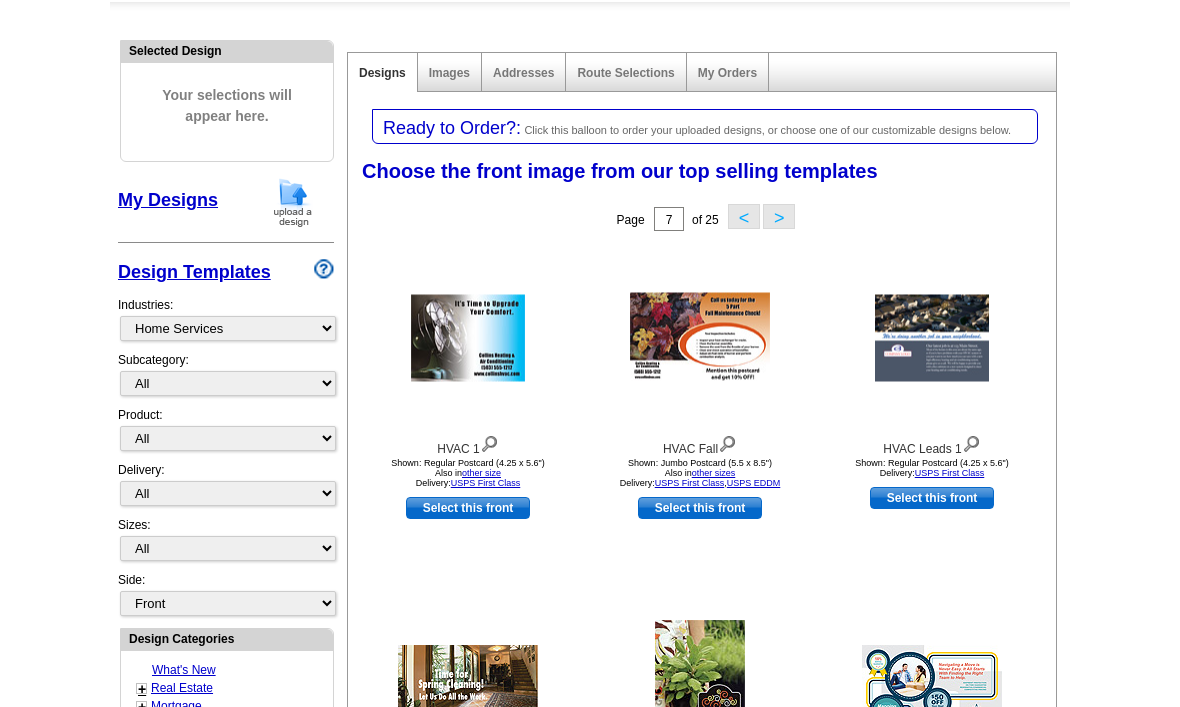 click on "Choose the front image from our top selling templates" at bounding box center [620, 171] 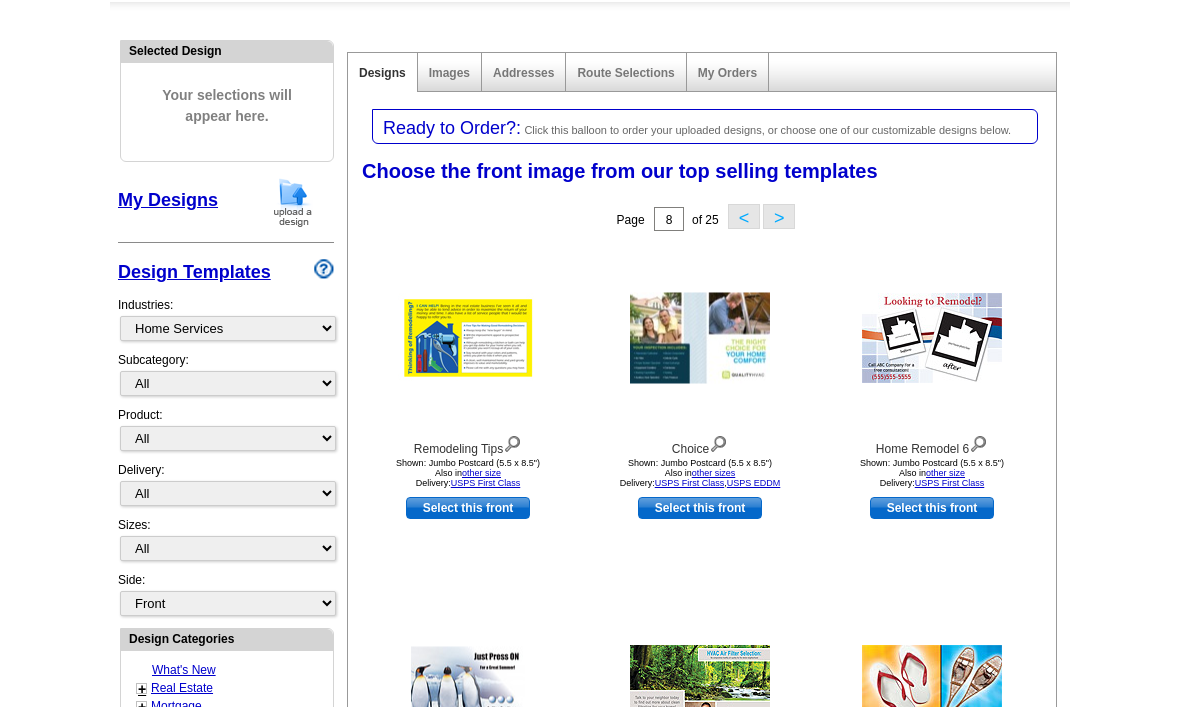 click on "Choose the front image from our top selling templates" at bounding box center (620, 171) 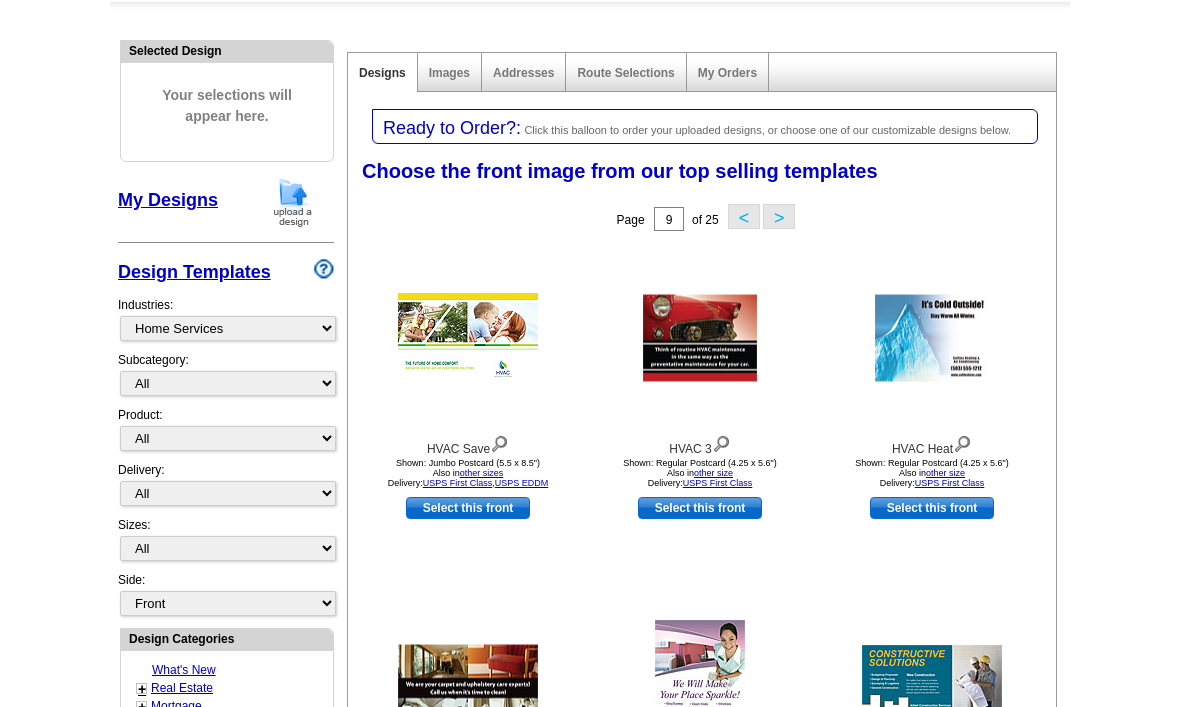 click on "Choose the front image from our top selling templates
Select one of the templates below for the front of your print order.
Next Step: Choosing a Back" at bounding box center [706, 175] 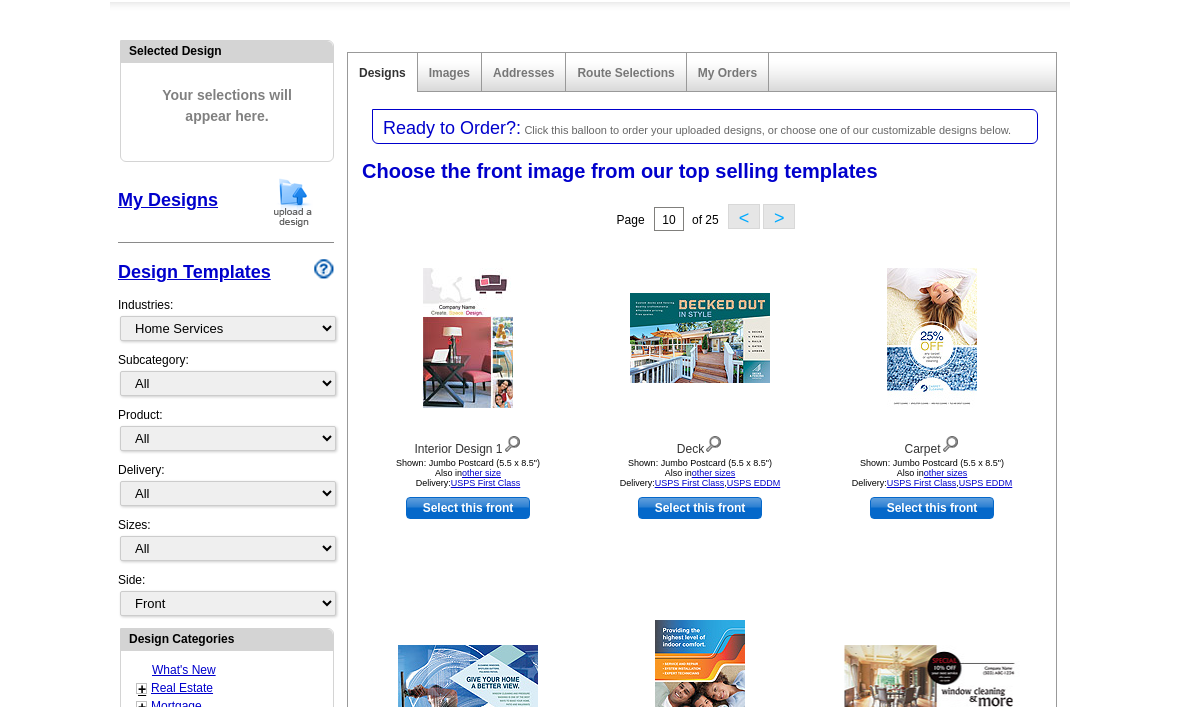 click on "Page
10 of 25
<
>" at bounding box center [706, 219] 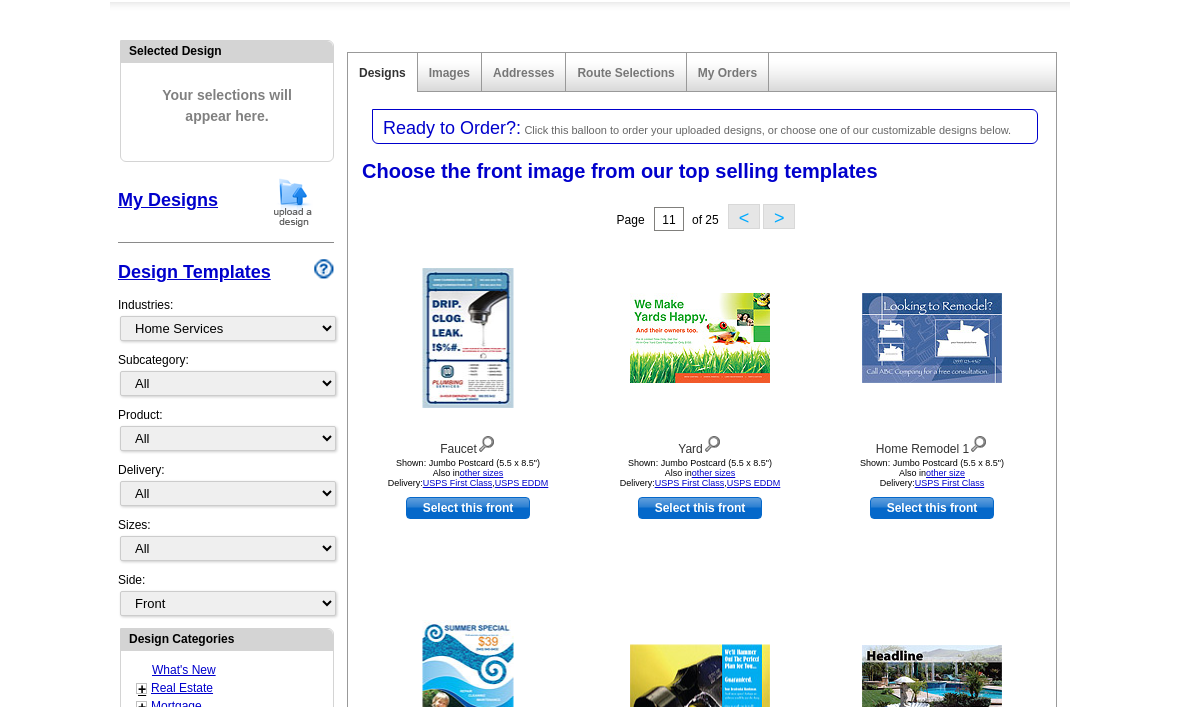 click on "Page
11 of 25
<
>" at bounding box center [706, 219] 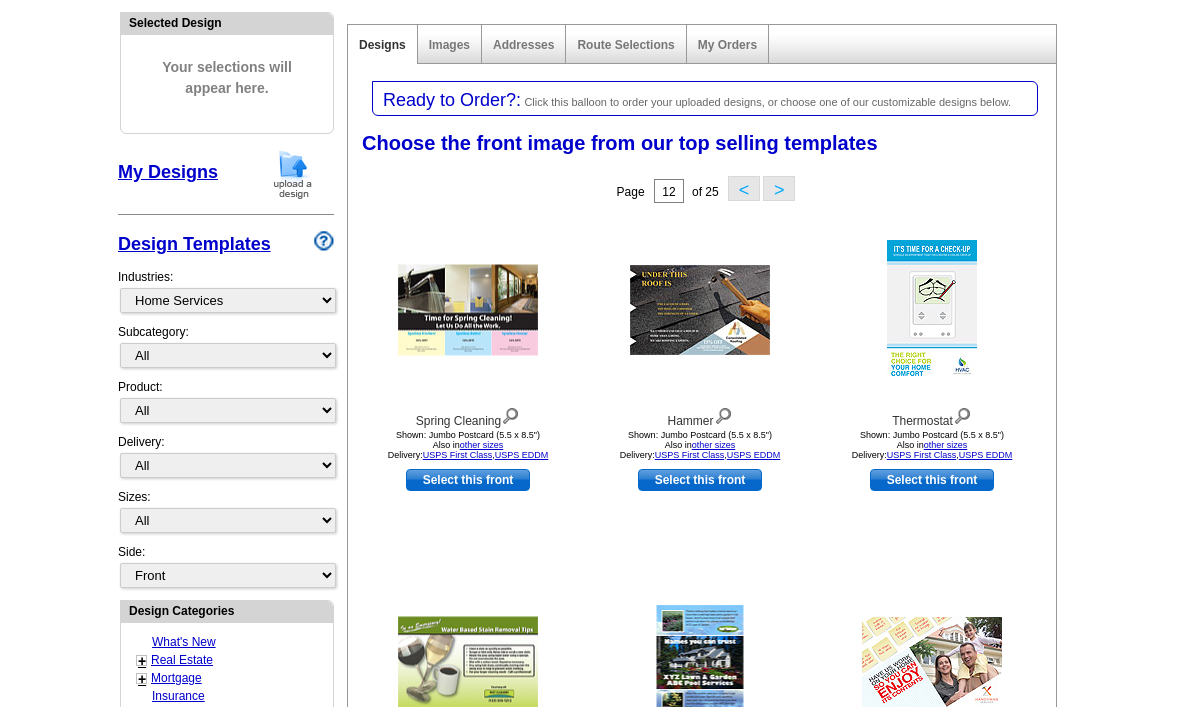 scroll, scrollTop: 217, scrollLeft: 0, axis: vertical 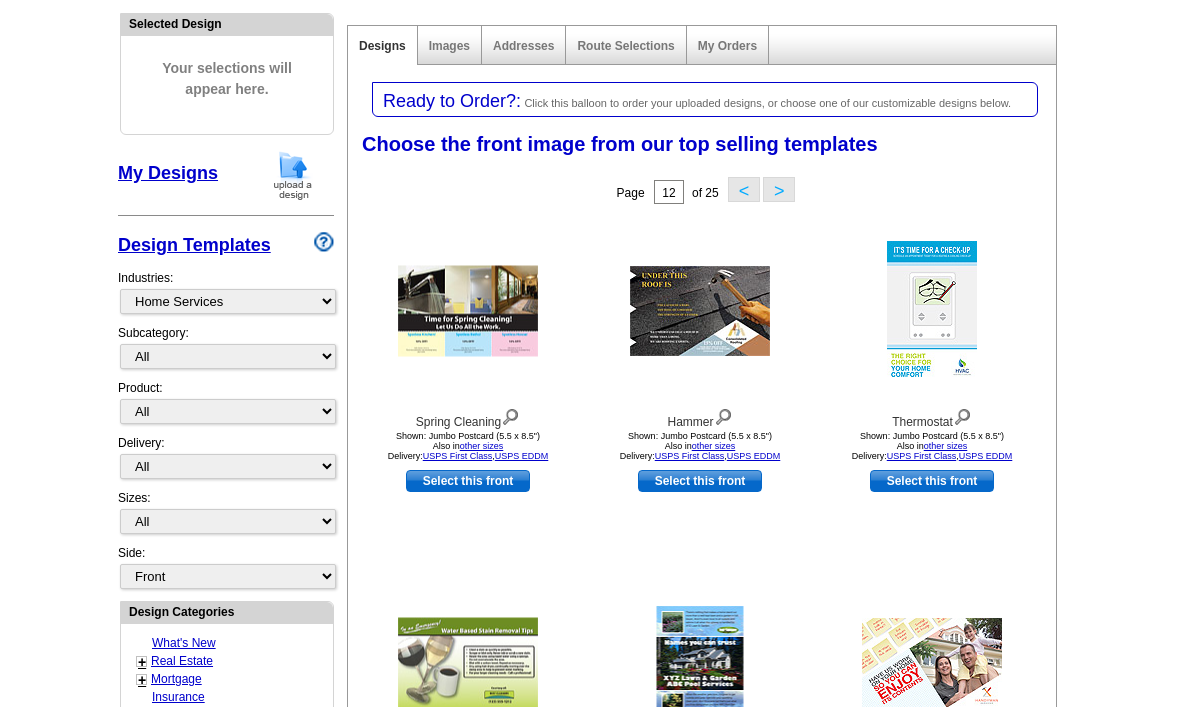 click on ">" at bounding box center (779, 189) 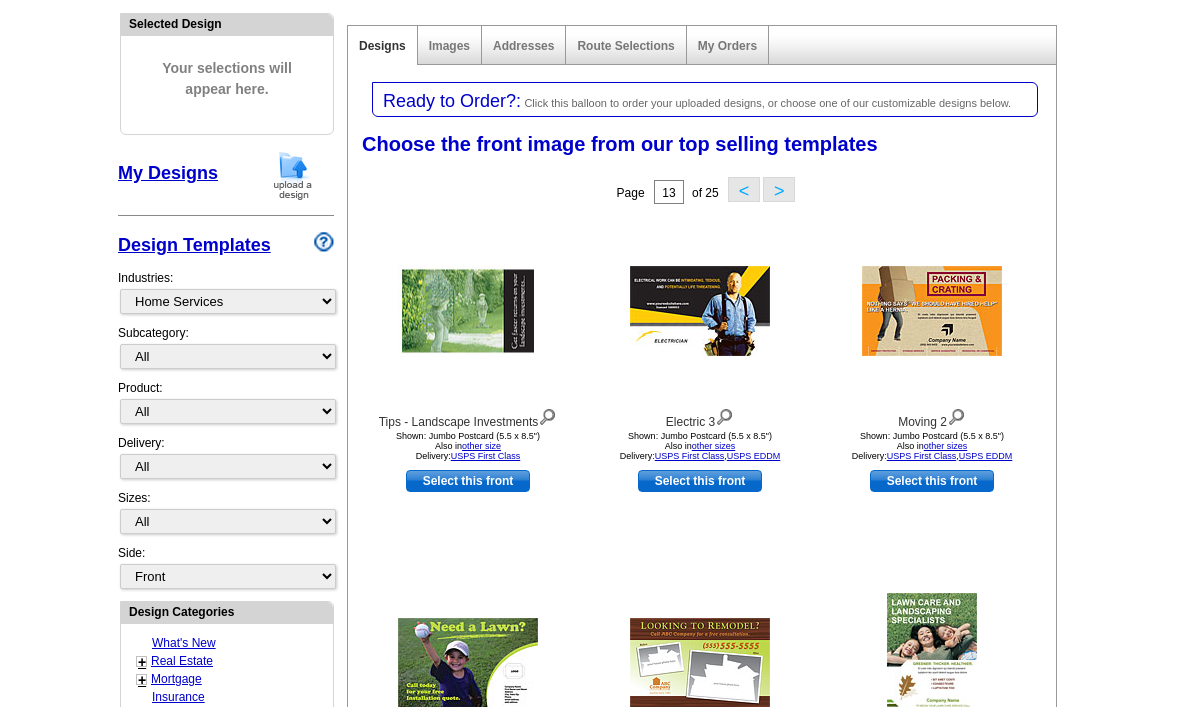 click on ">" at bounding box center [779, 189] 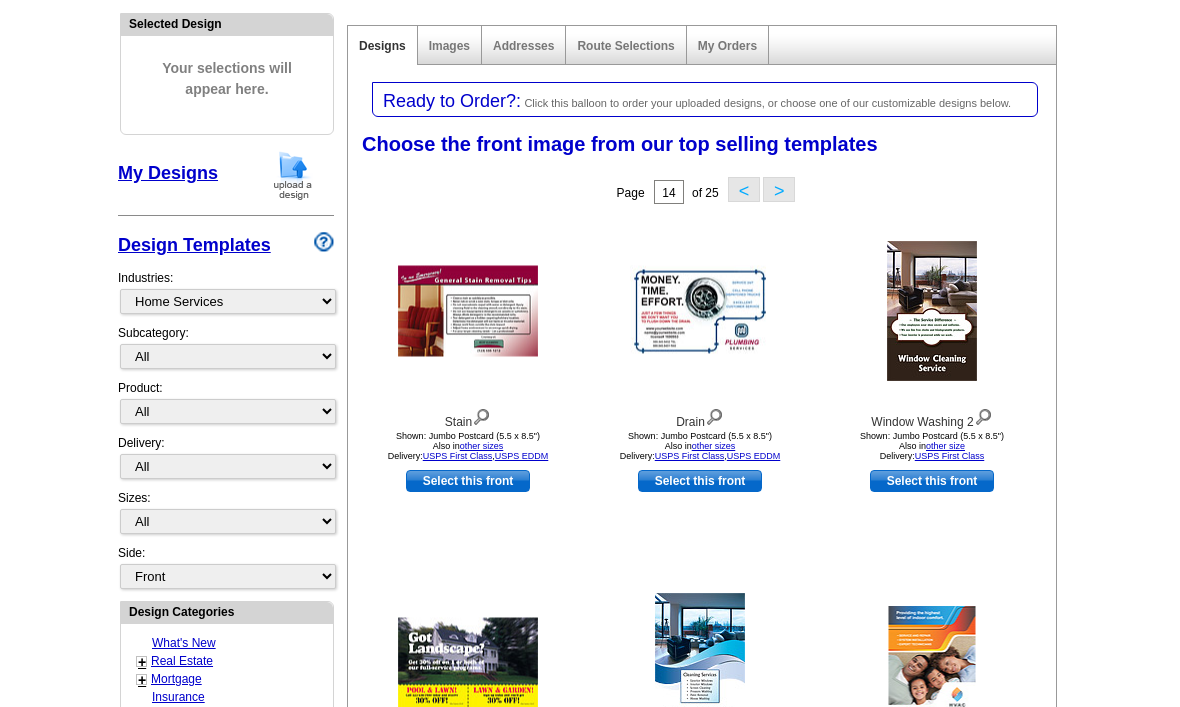 click on "Choose the front image from our top selling templates
Select one of the templates below for the front of your print order.
Next Step: Choosing a Back" at bounding box center (706, 148) 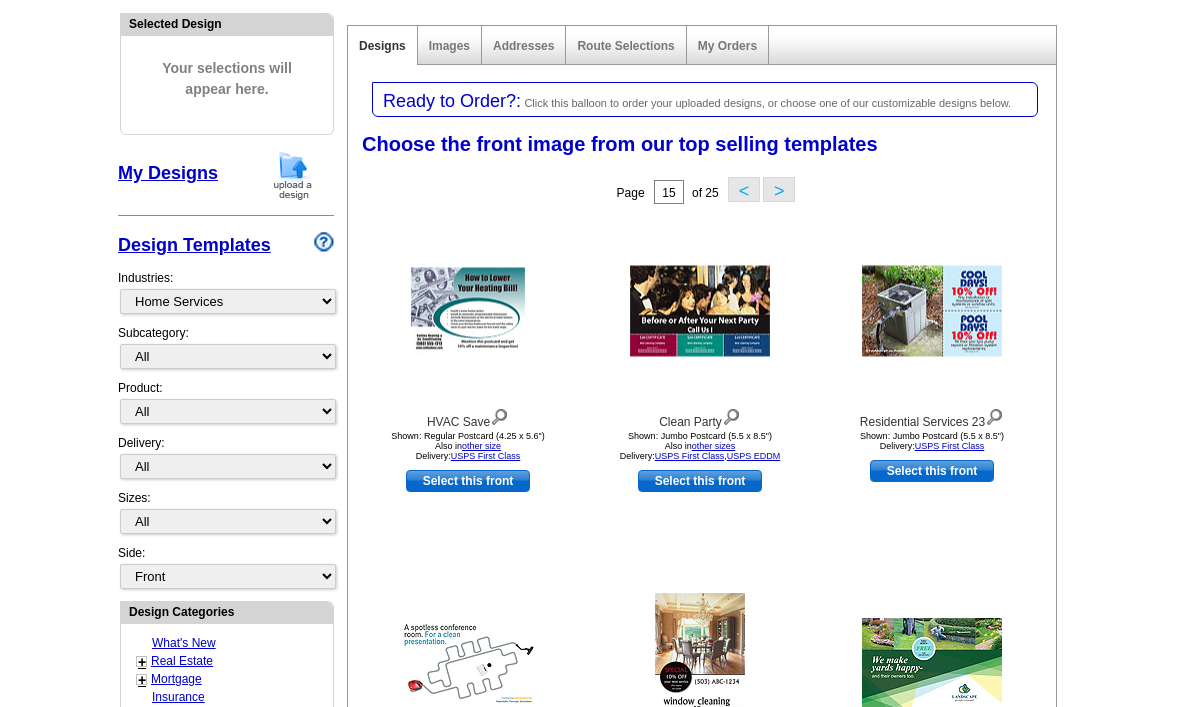 click on "Choose the front image from our top selling templates
Select one of the templates below for the front of your print order.
Next Step: Choosing a Back" at bounding box center (706, 148) 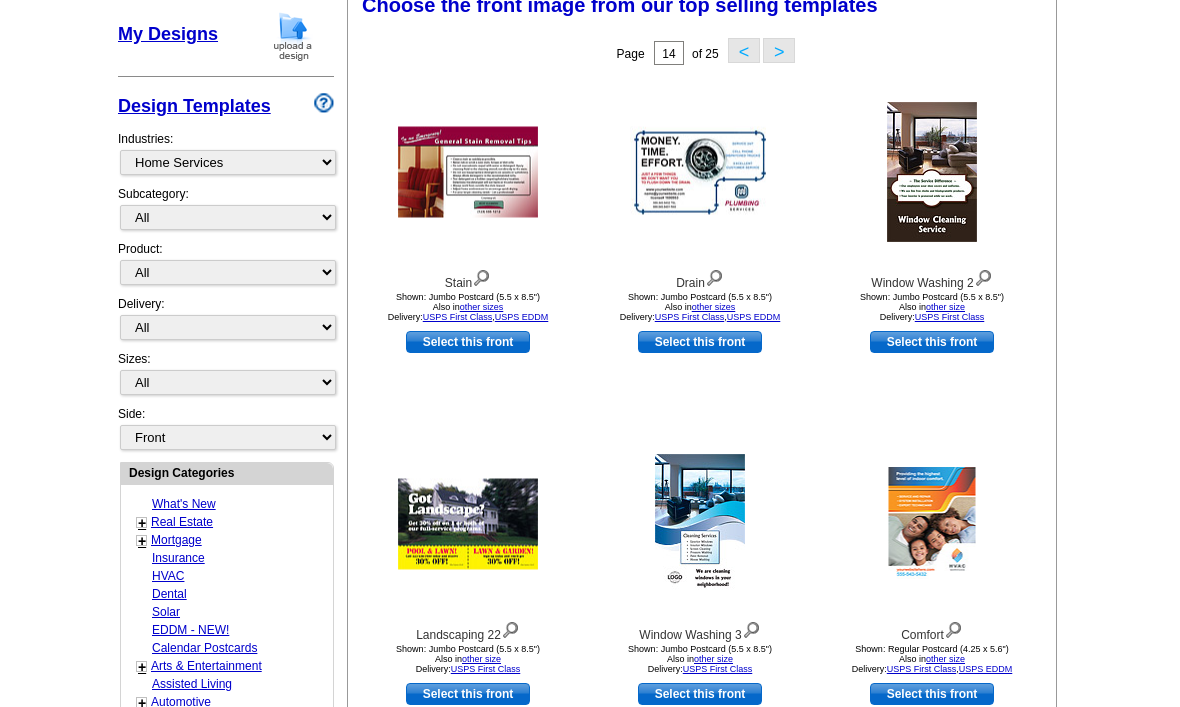 scroll, scrollTop: 356, scrollLeft: 0, axis: vertical 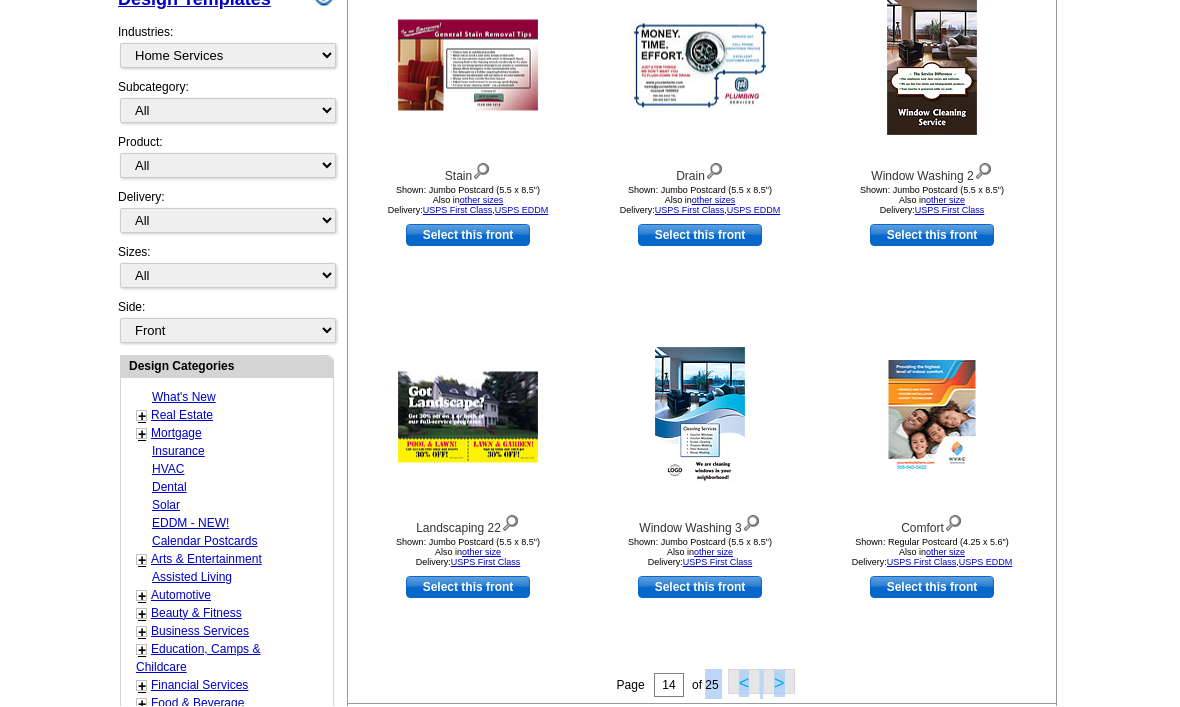 click on "Select this front" at bounding box center (468, 588) 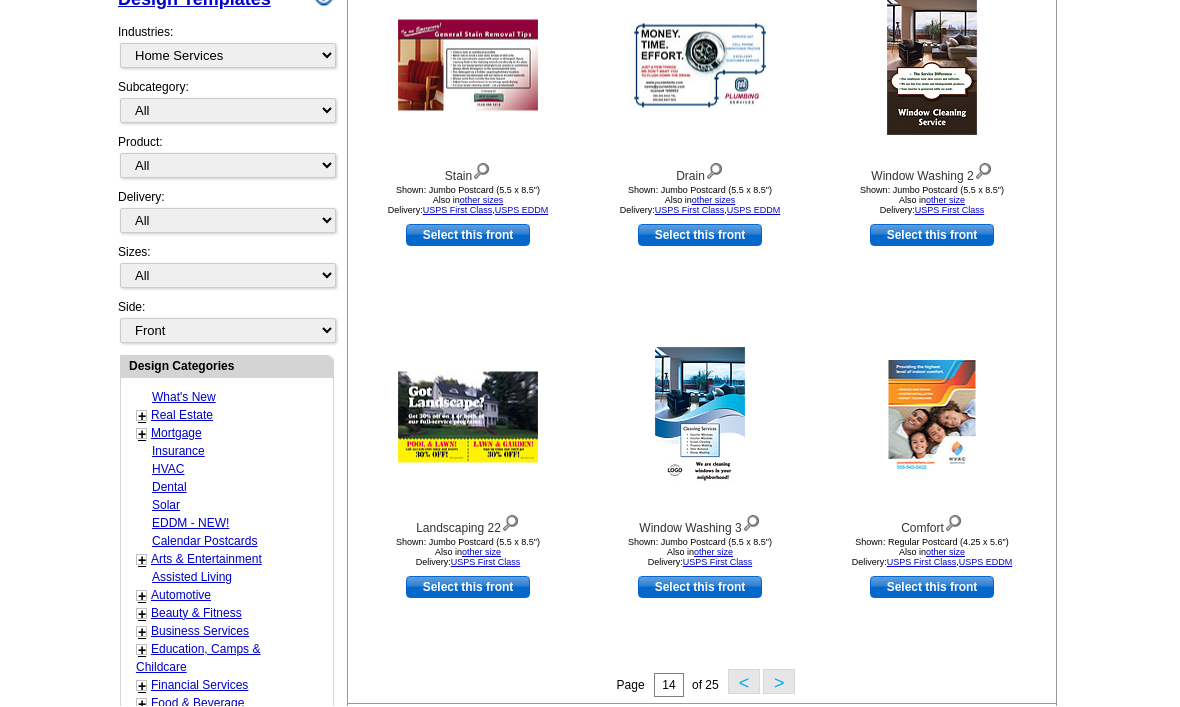 scroll, scrollTop: 463, scrollLeft: 0, axis: vertical 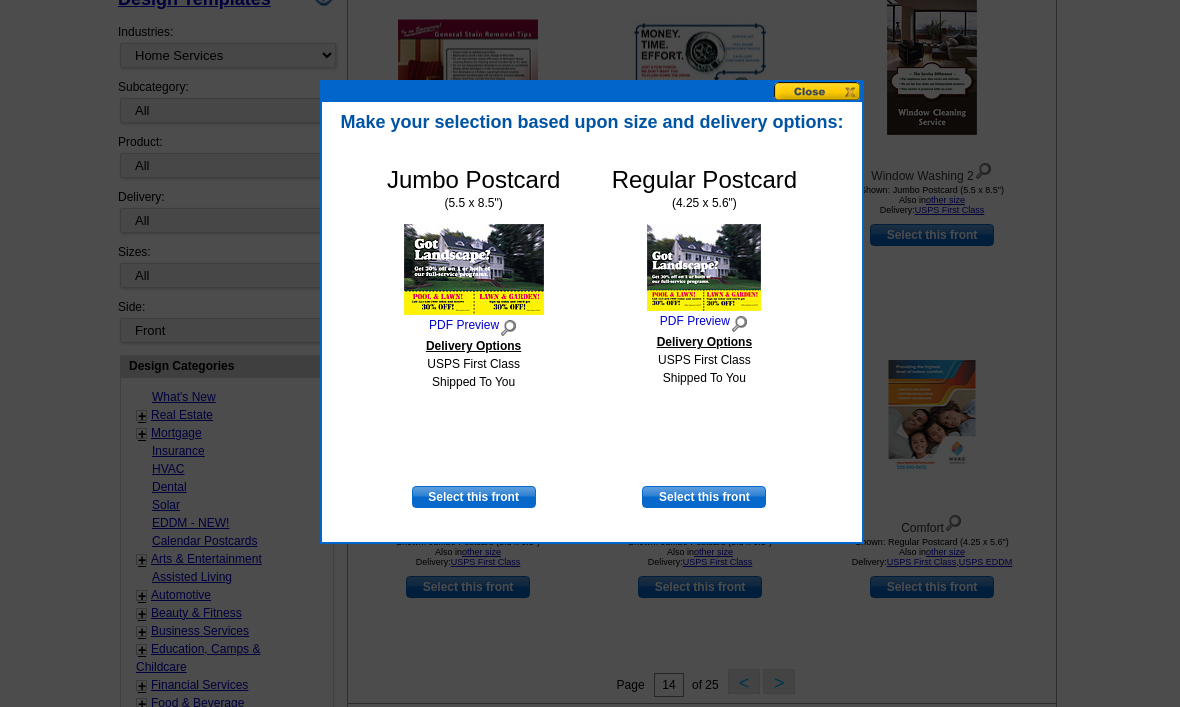 click on "Select this front" at bounding box center (474, 497) 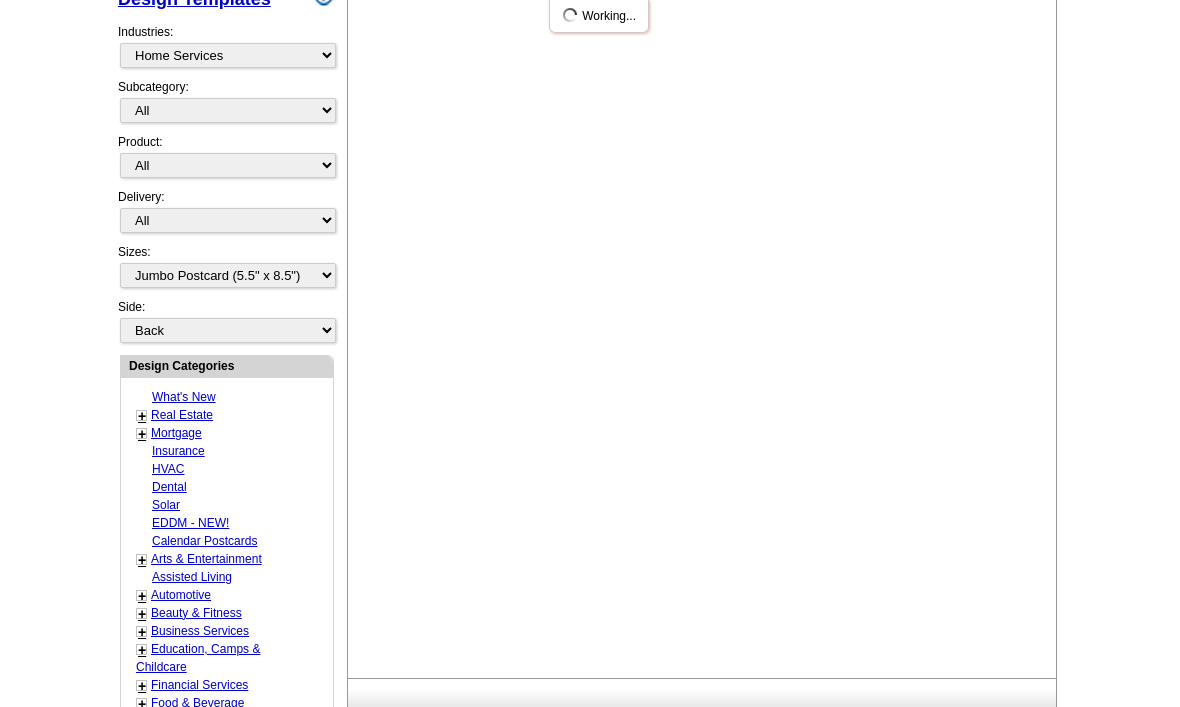 scroll, scrollTop: 0, scrollLeft: 0, axis: both 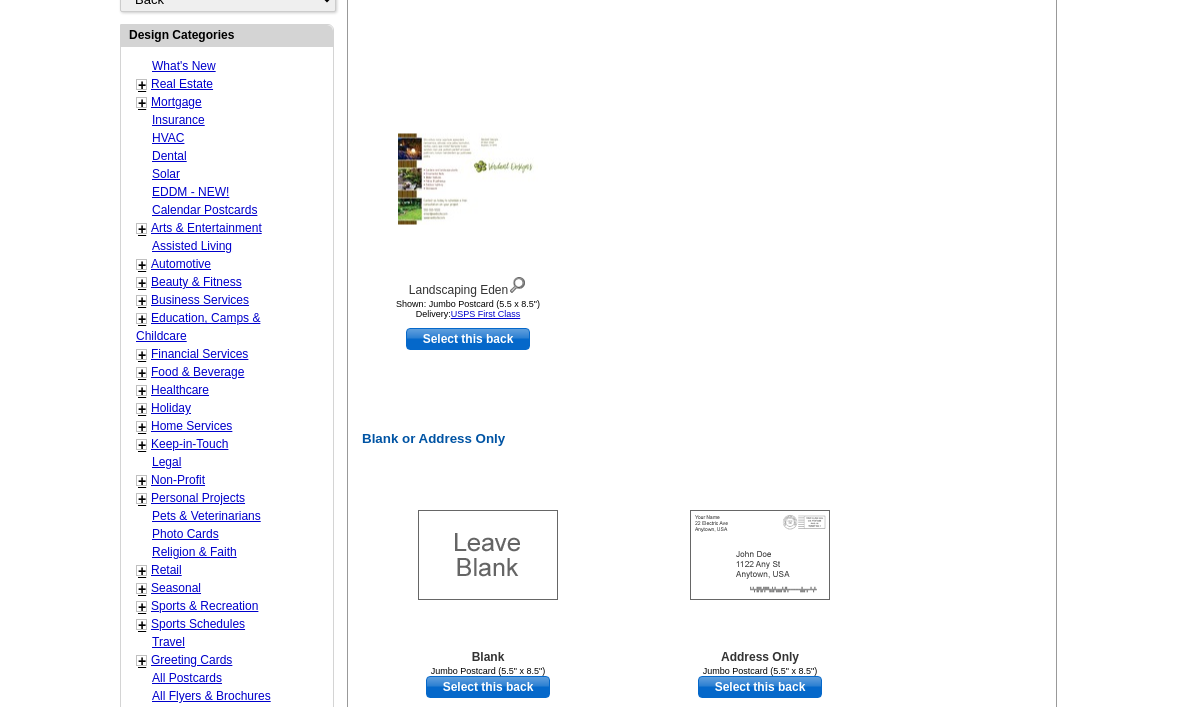 click on "Select this back" at bounding box center (760, 687) 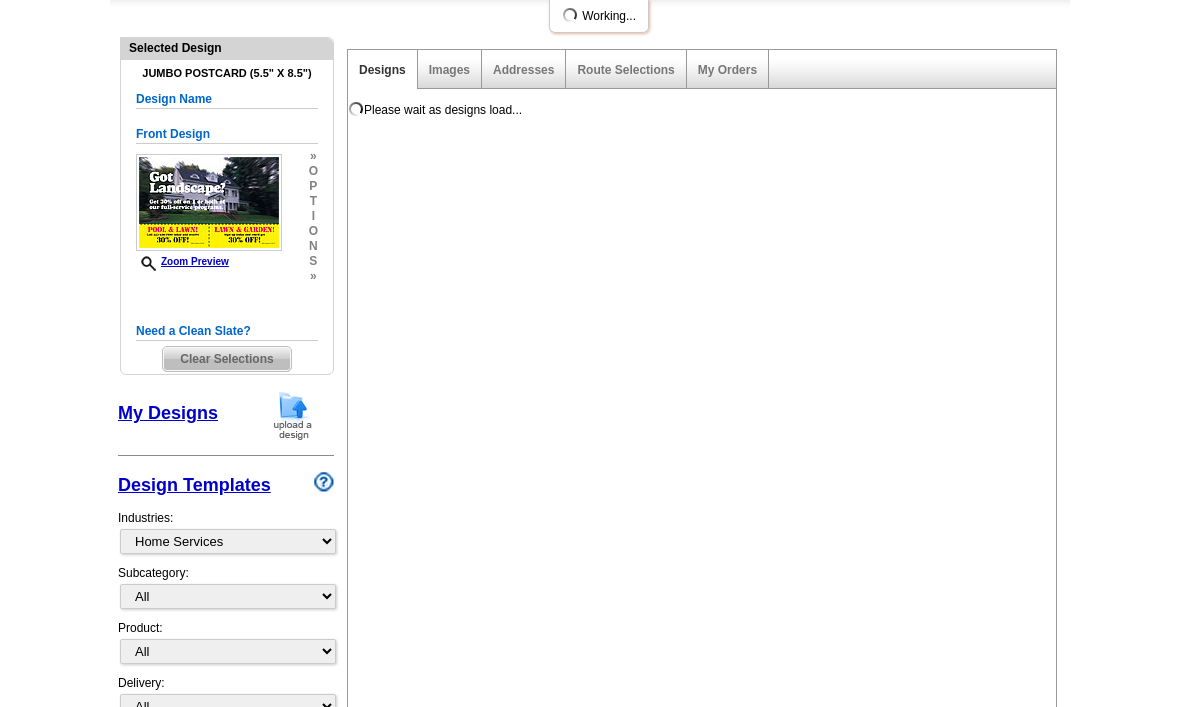 scroll, scrollTop: 192, scrollLeft: 0, axis: vertical 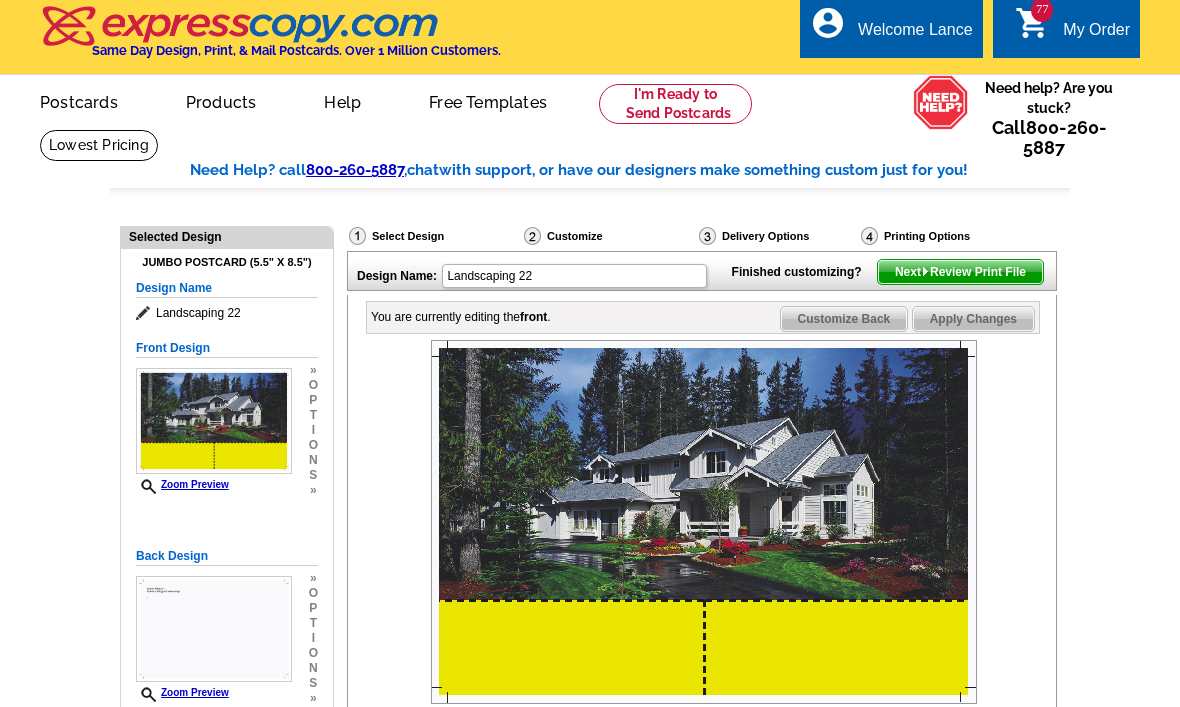 click on "77
shopping_cart
My Order" at bounding box center [1072, 30] 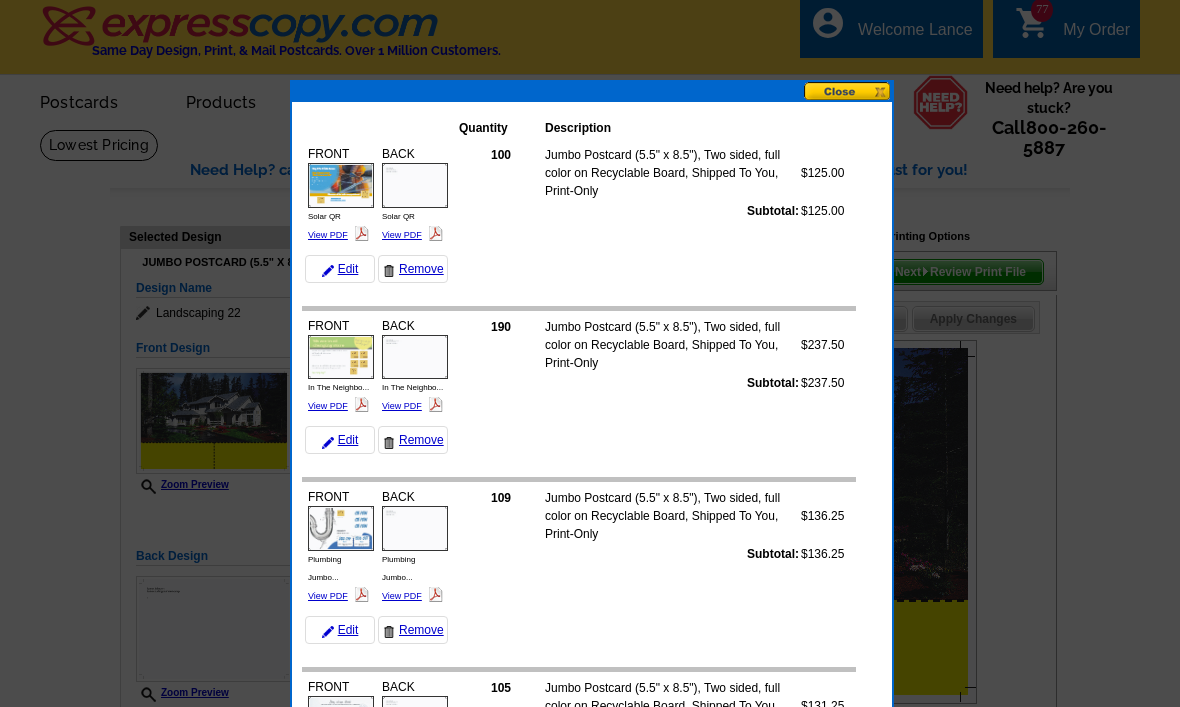 click at bounding box center (848, 91) 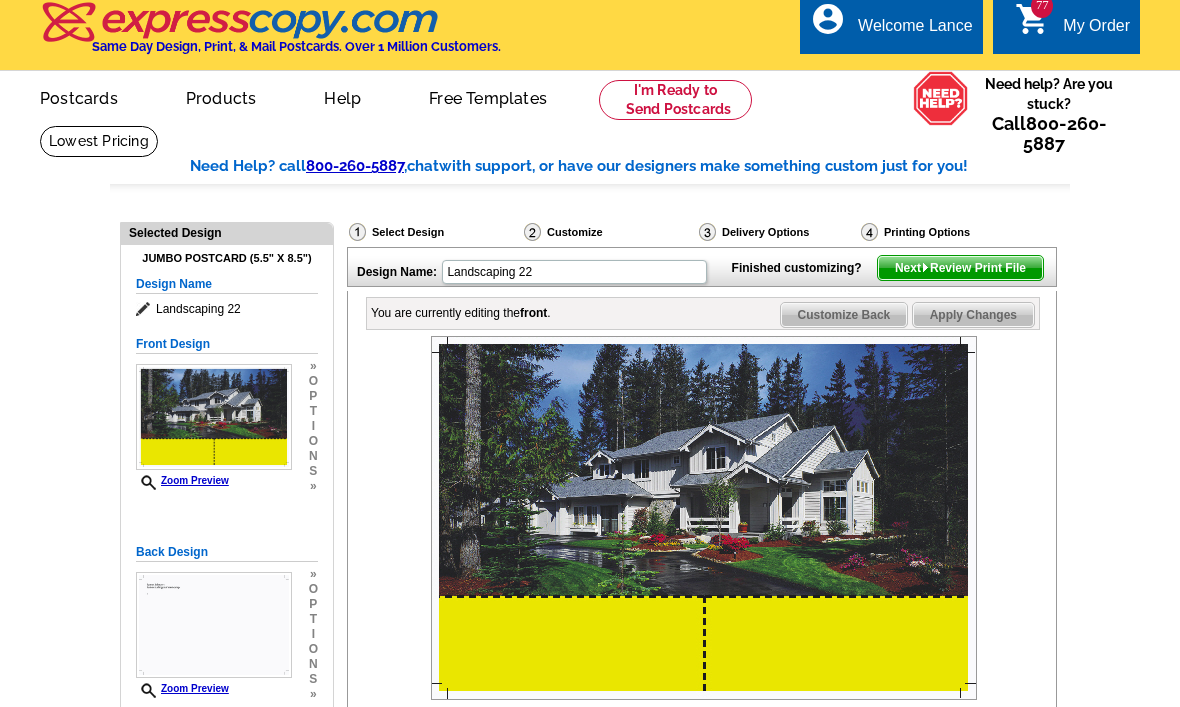 scroll, scrollTop: 0, scrollLeft: 0, axis: both 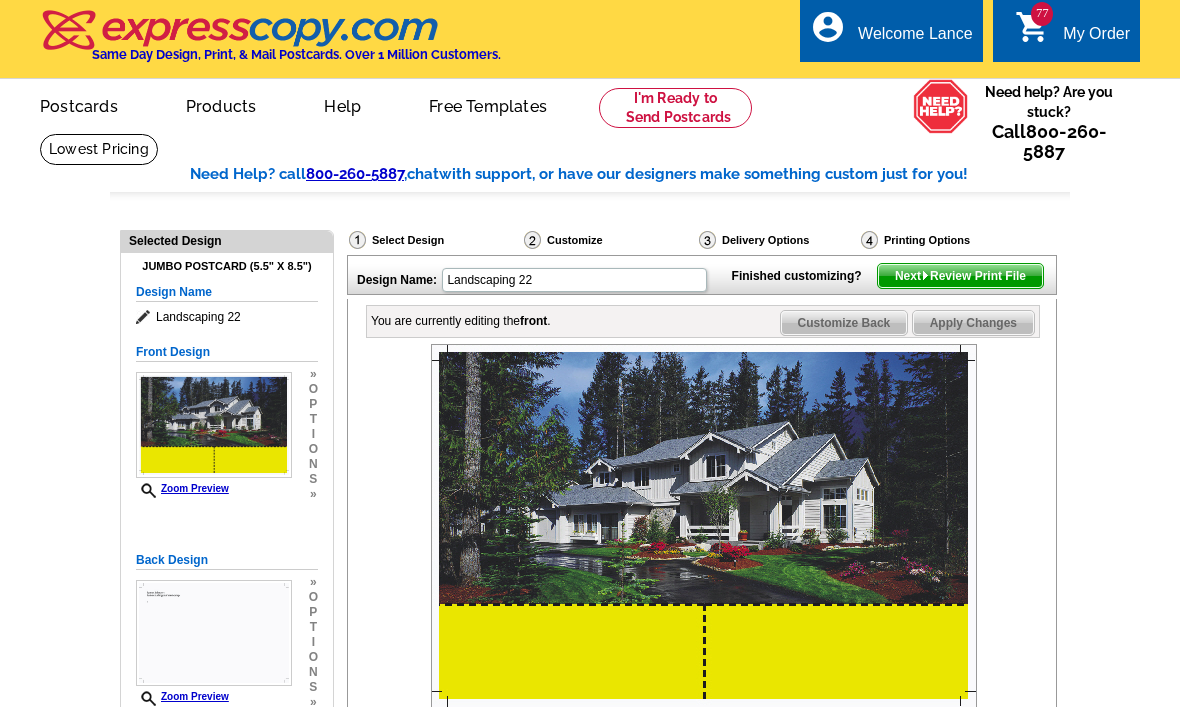 click on "My Order" at bounding box center (1096, 39) 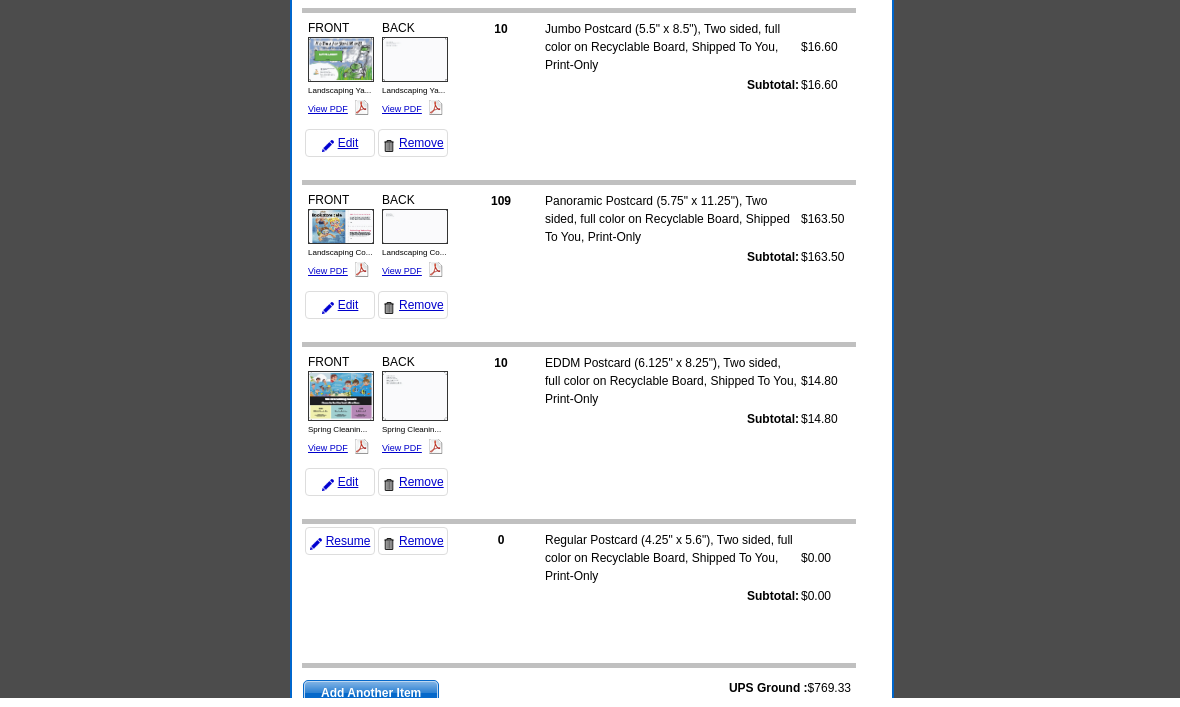 scroll, scrollTop: 13253, scrollLeft: 0, axis: vertical 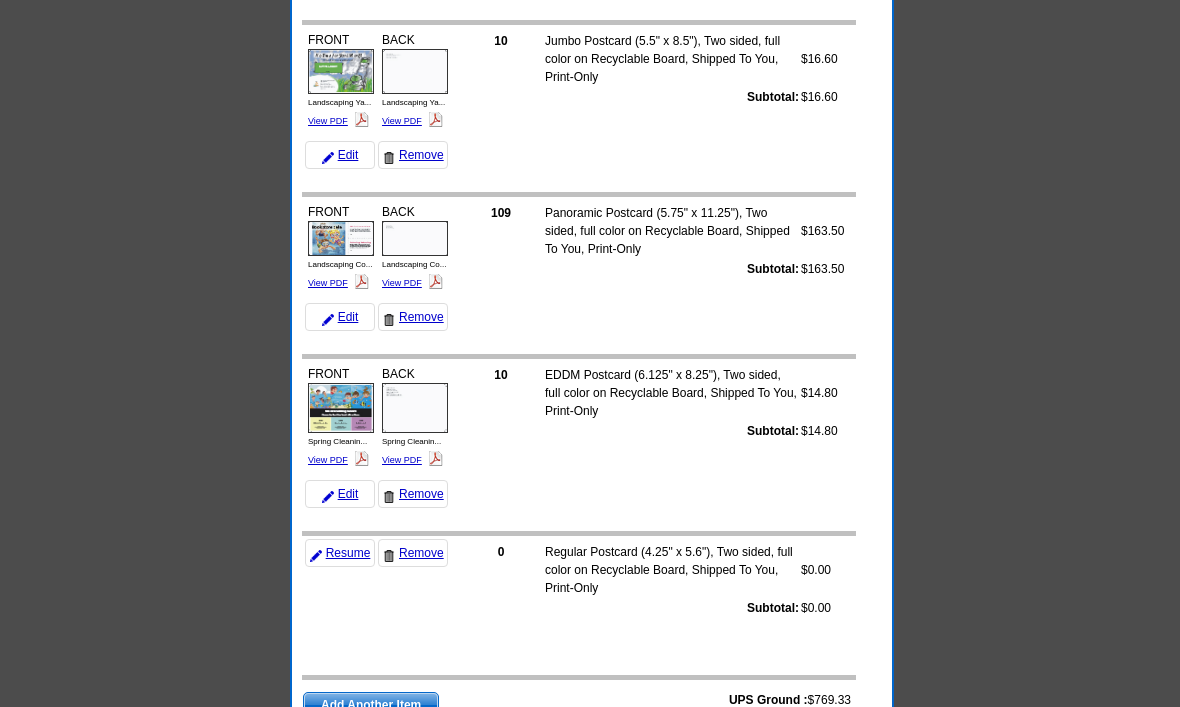 click on "Remove" at bounding box center (413, 553) 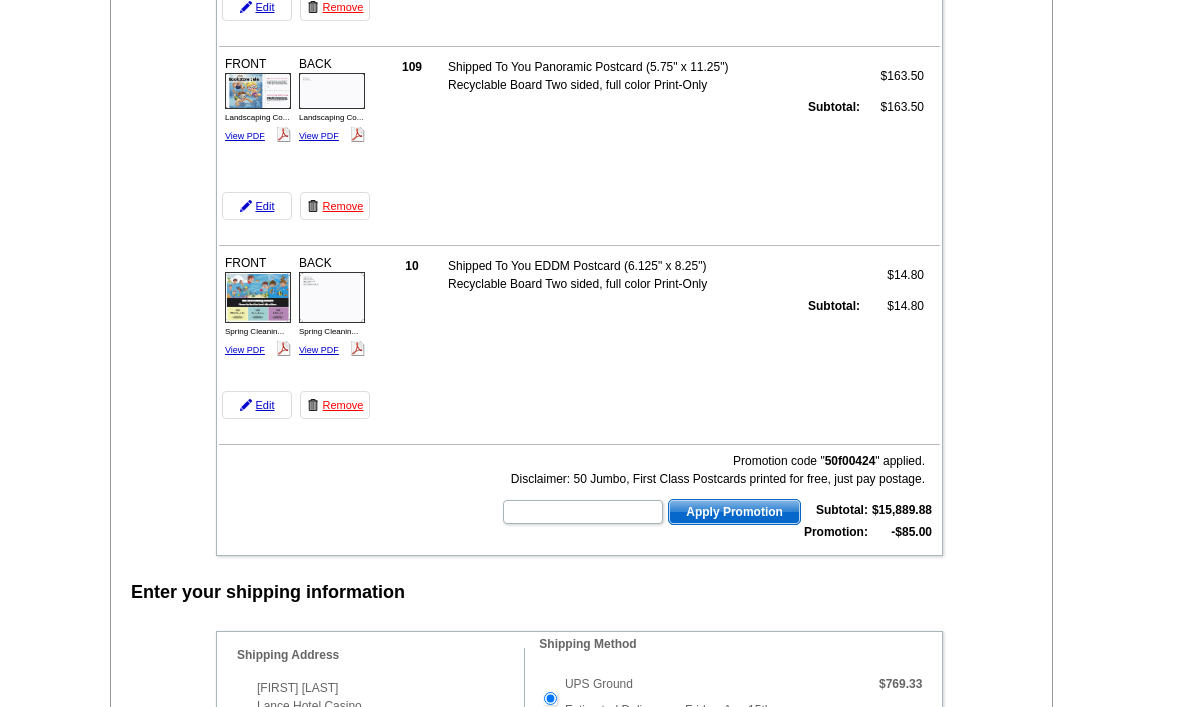 scroll, scrollTop: 14949, scrollLeft: 0, axis: vertical 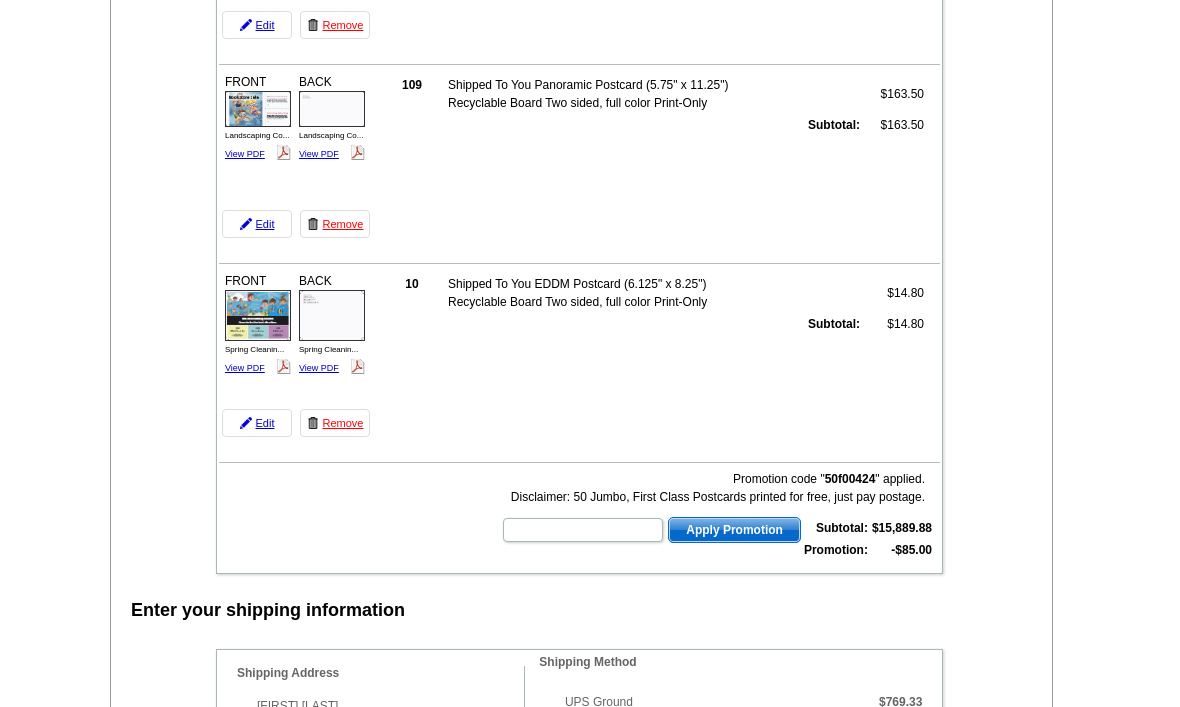 click on "Remove" at bounding box center [335, 423] 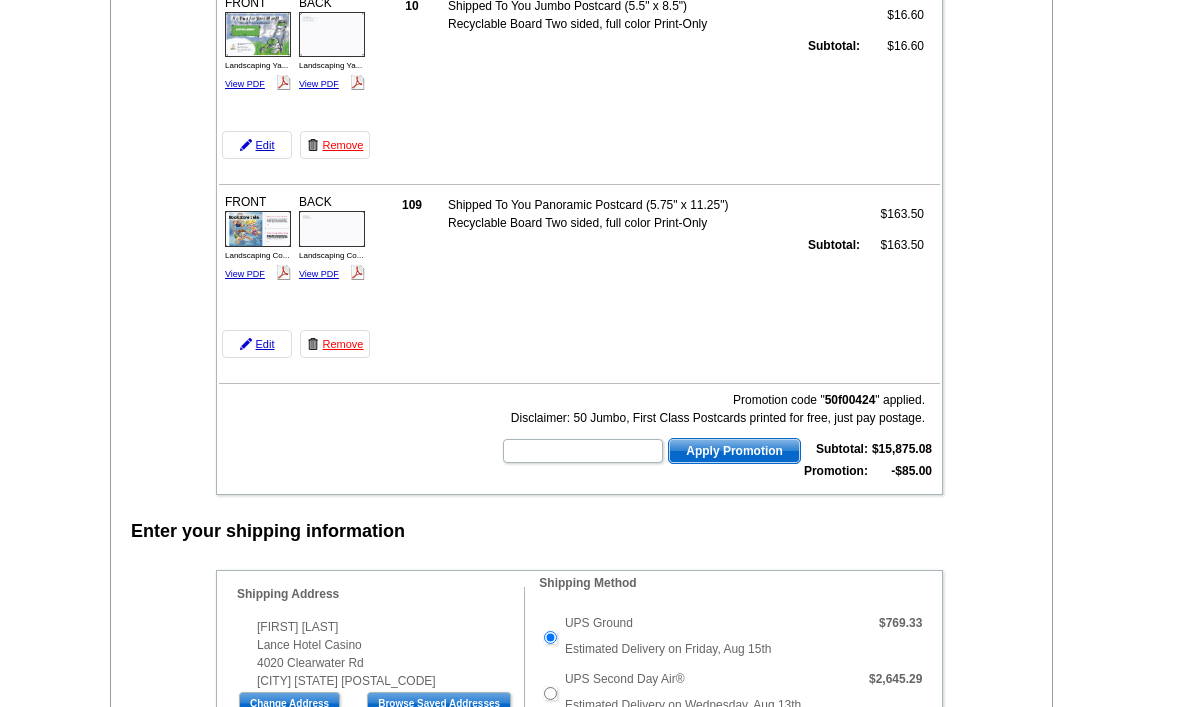 scroll, scrollTop: 14828, scrollLeft: 0, axis: vertical 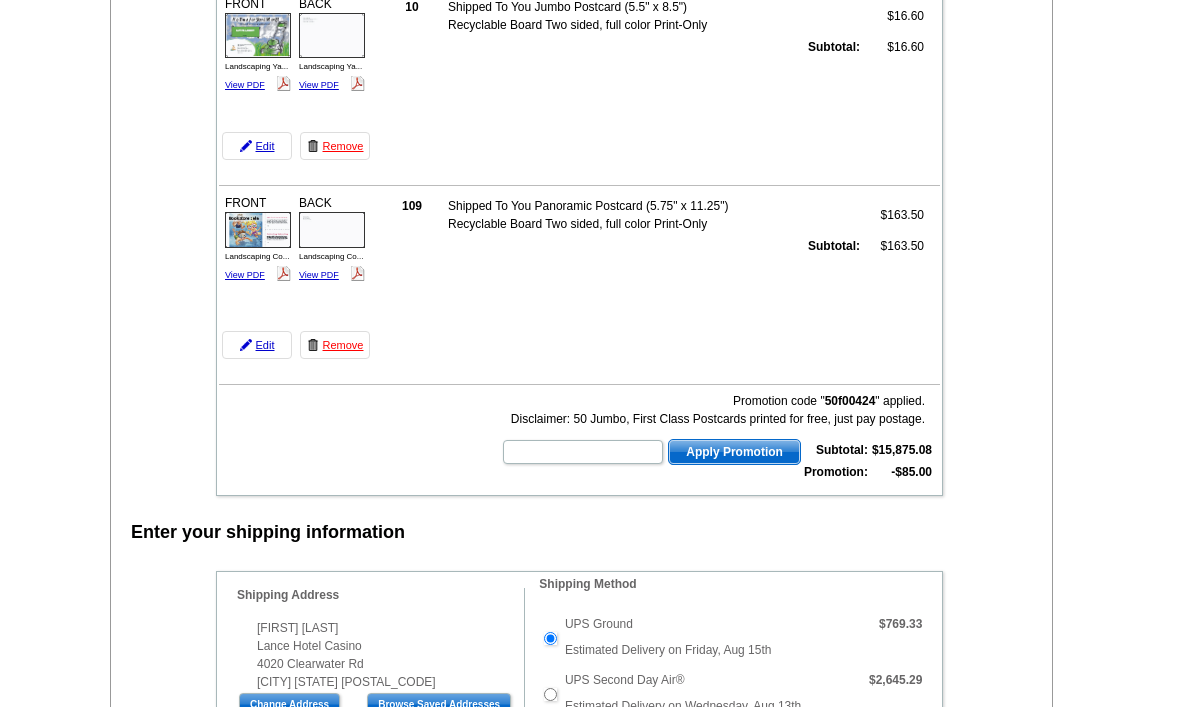 click on "Remove" at bounding box center [335, 345] 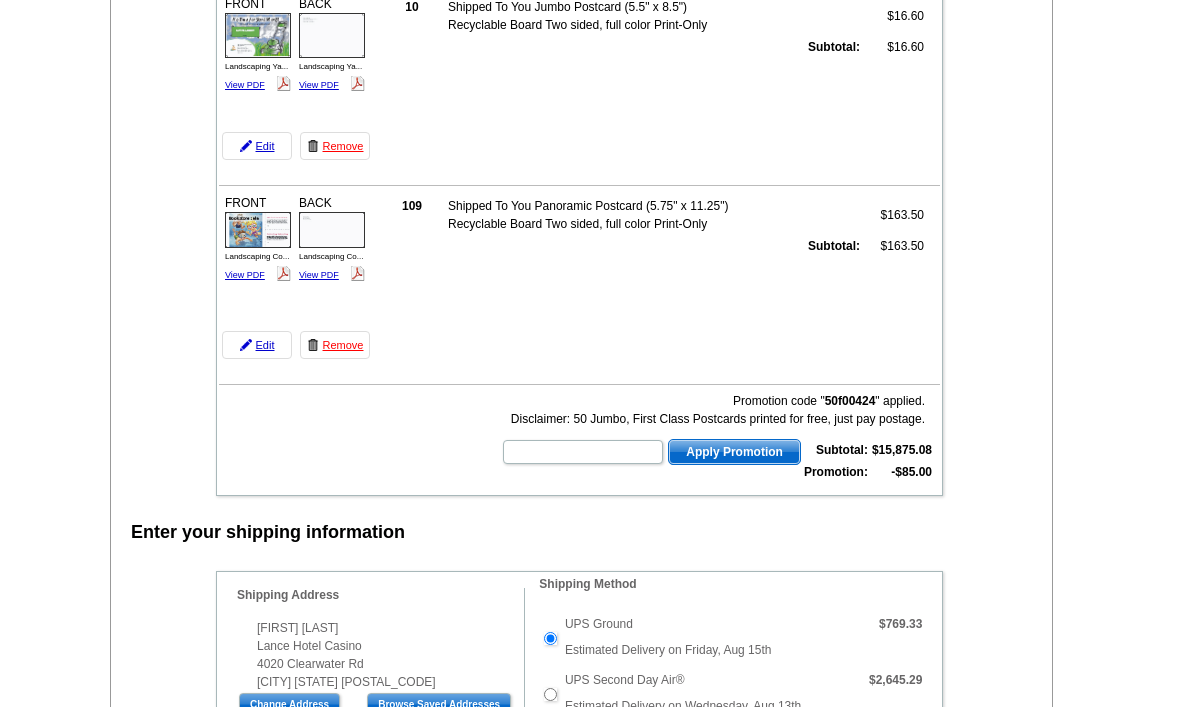 scroll, scrollTop: 14895, scrollLeft: 0, axis: vertical 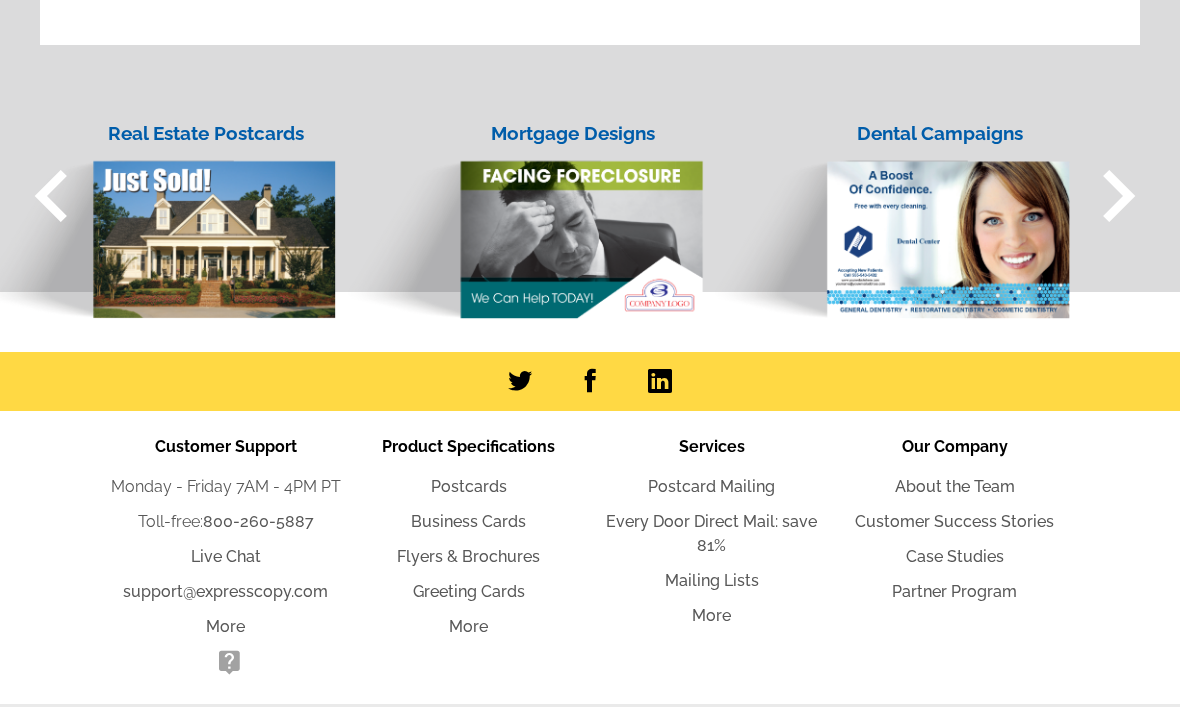 click at bounding box center [887, 223] 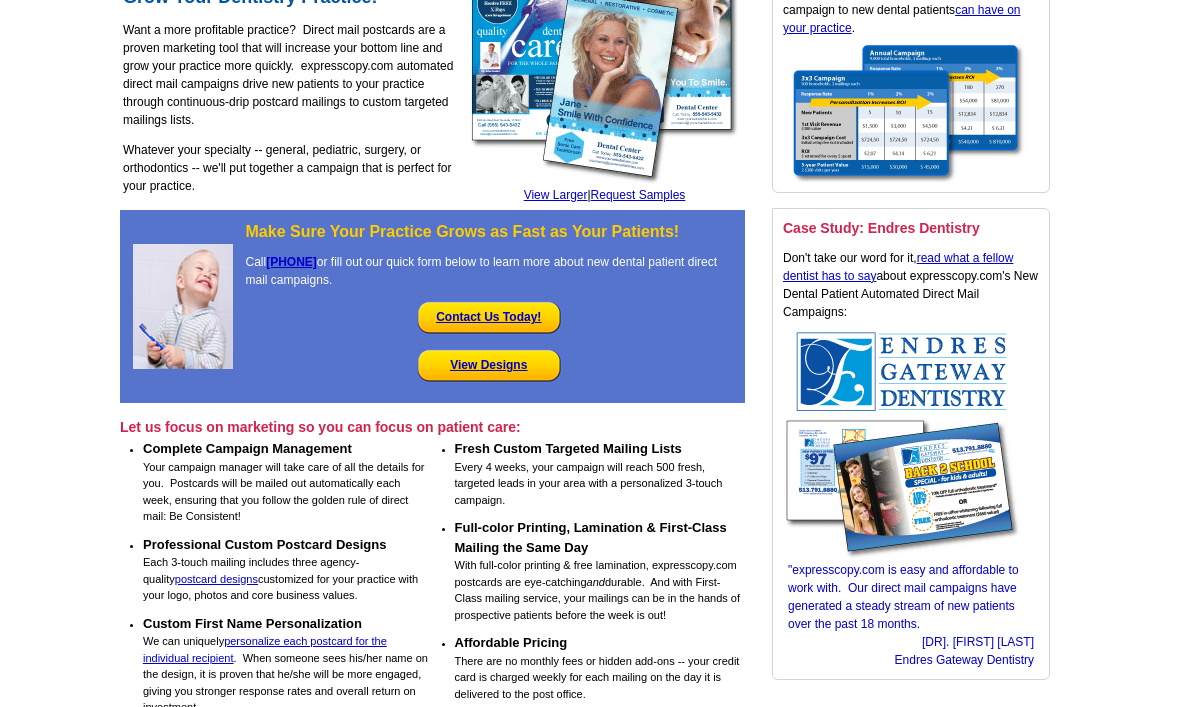 scroll, scrollTop: 218, scrollLeft: 0, axis: vertical 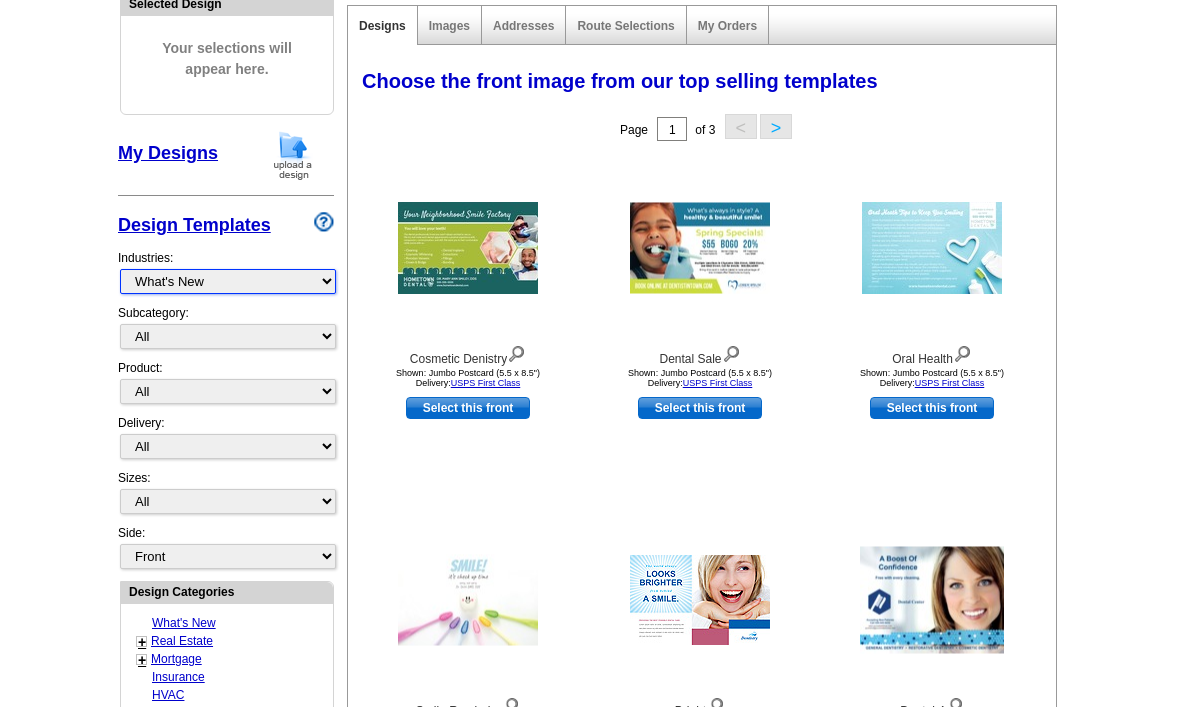 click on "What's New Real Estate Mortgage Insurance HVAC Dental Solar EDDM - NEW! Calendar Postcards Arts & Entertainment Assisted Living Automotive Beauty & Fitness Business Services Education, Camps & Childcare Financial Services Food & Beverage Healthcare Holiday Home Services Keep-in-Touch Legal Non-Profit Personal Projects Pets & Veterinarians Photo Cards Religion & Faith Retail Seasonal Sports & Recreation Sports Schedules Travel Greeting Cards All Postcards All Flyers & Brochures All Business Cards All Door Hangers All Greeting Cards" at bounding box center [228, 281] 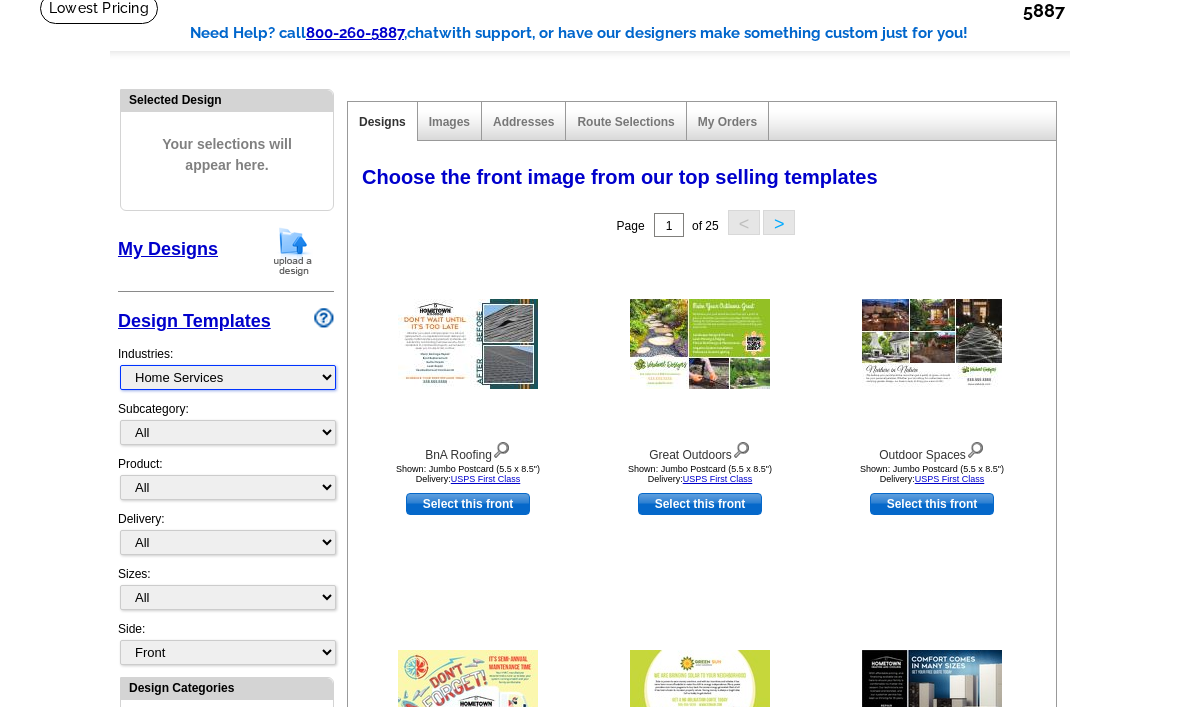 scroll, scrollTop: 141, scrollLeft: 0, axis: vertical 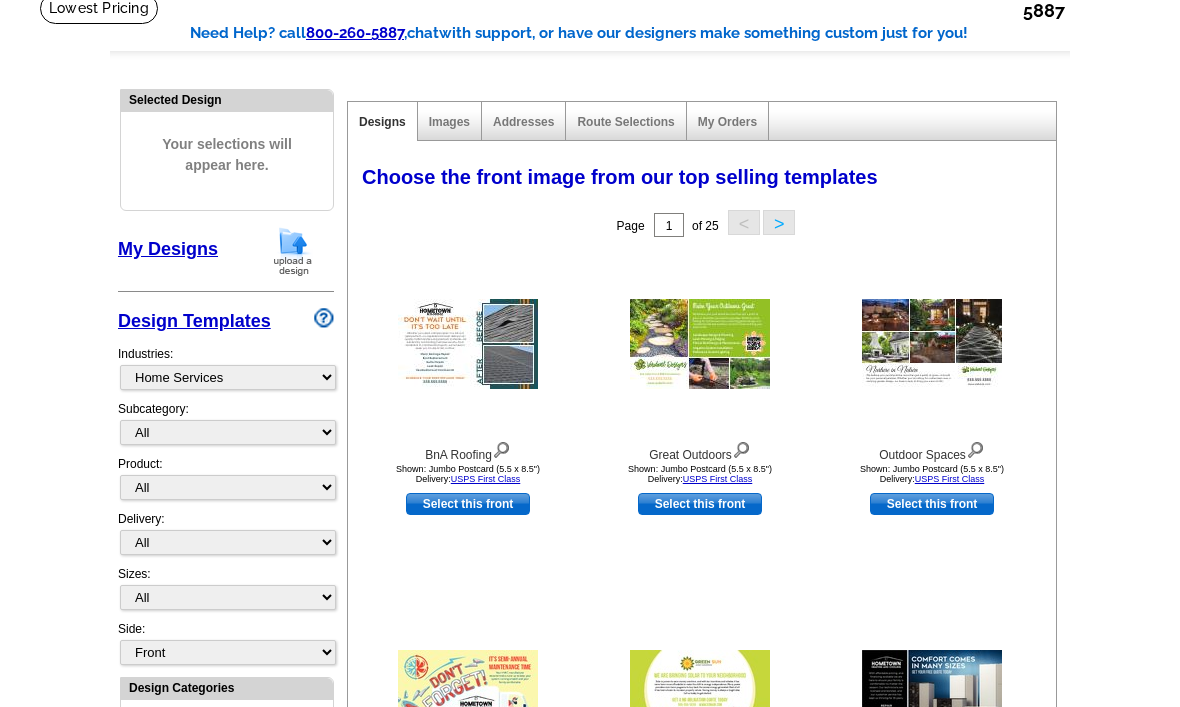 click on ">" at bounding box center [779, 222] 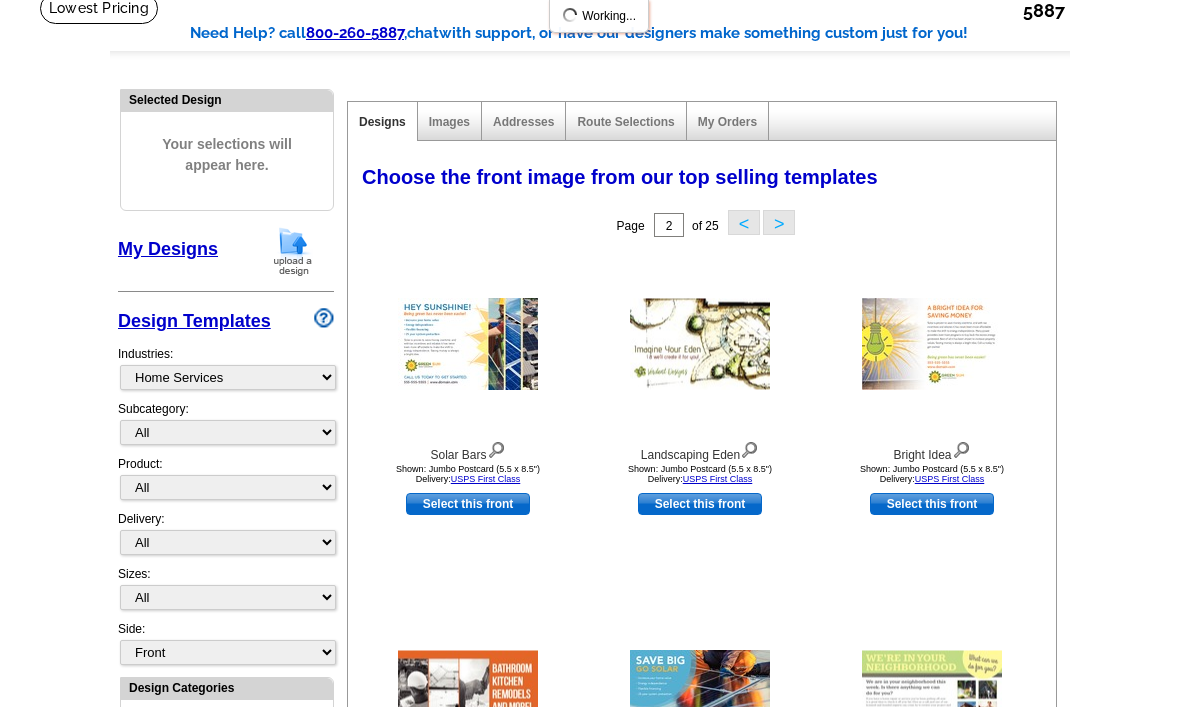 click on ">" at bounding box center [779, 222] 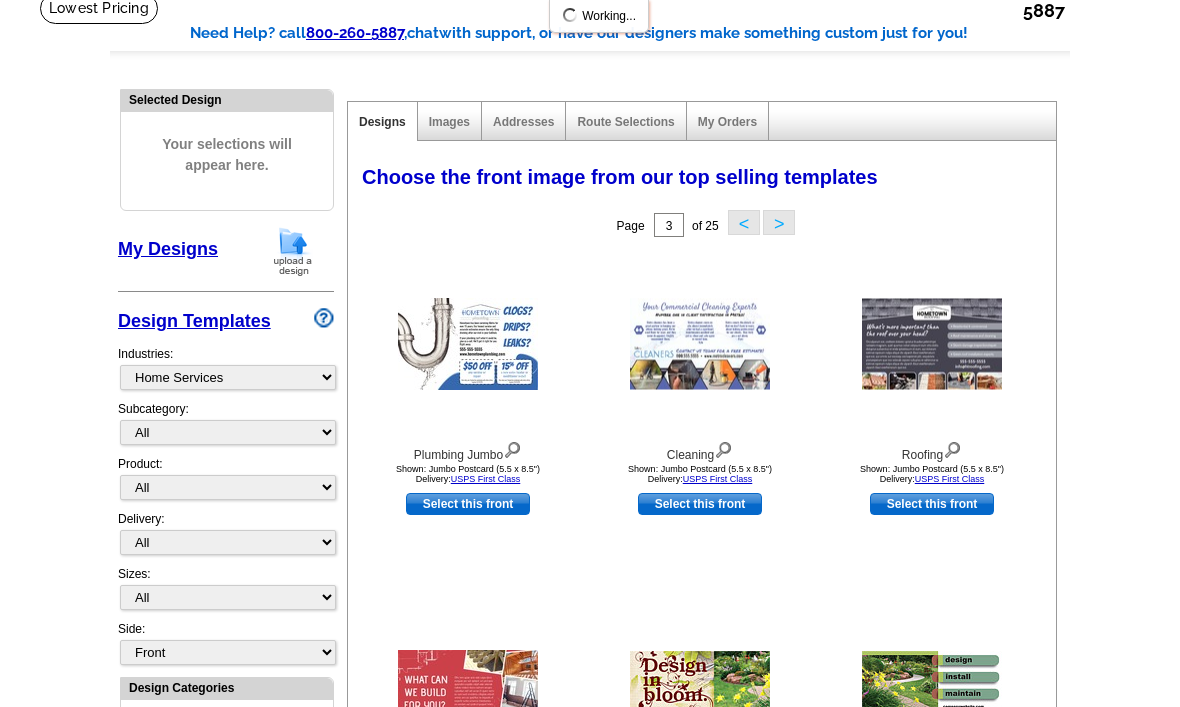 click on ">" at bounding box center [779, 222] 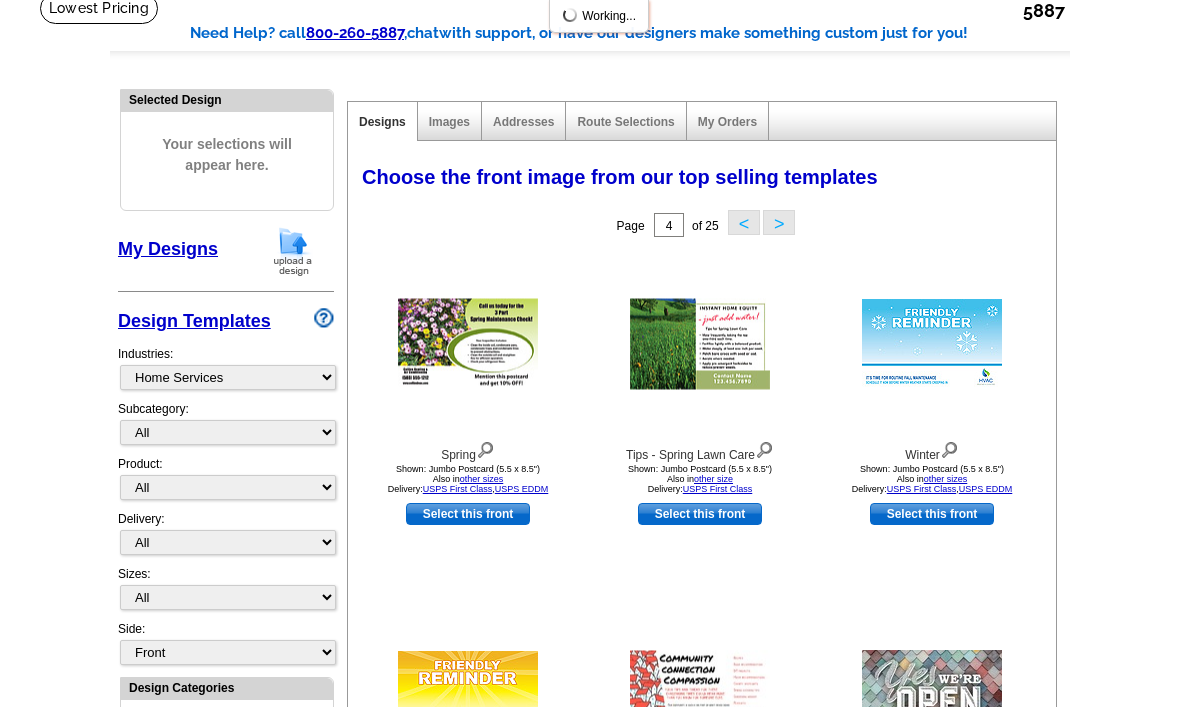click on ">" at bounding box center [779, 222] 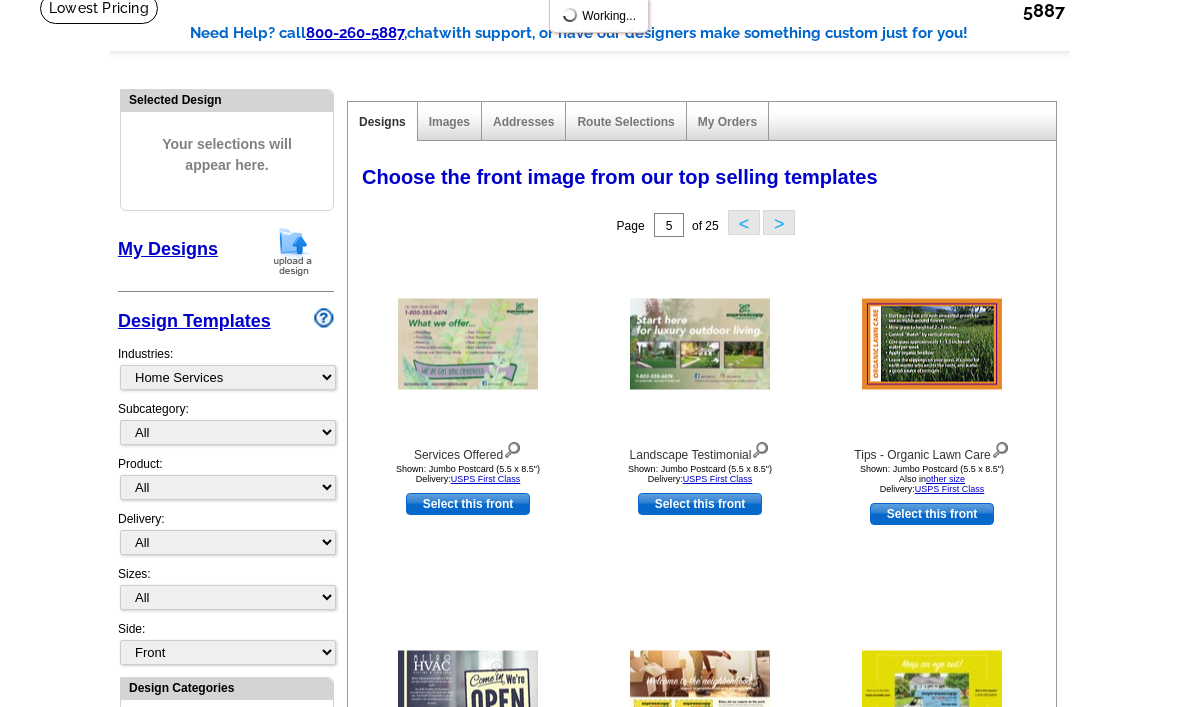 click on ">" at bounding box center [779, 222] 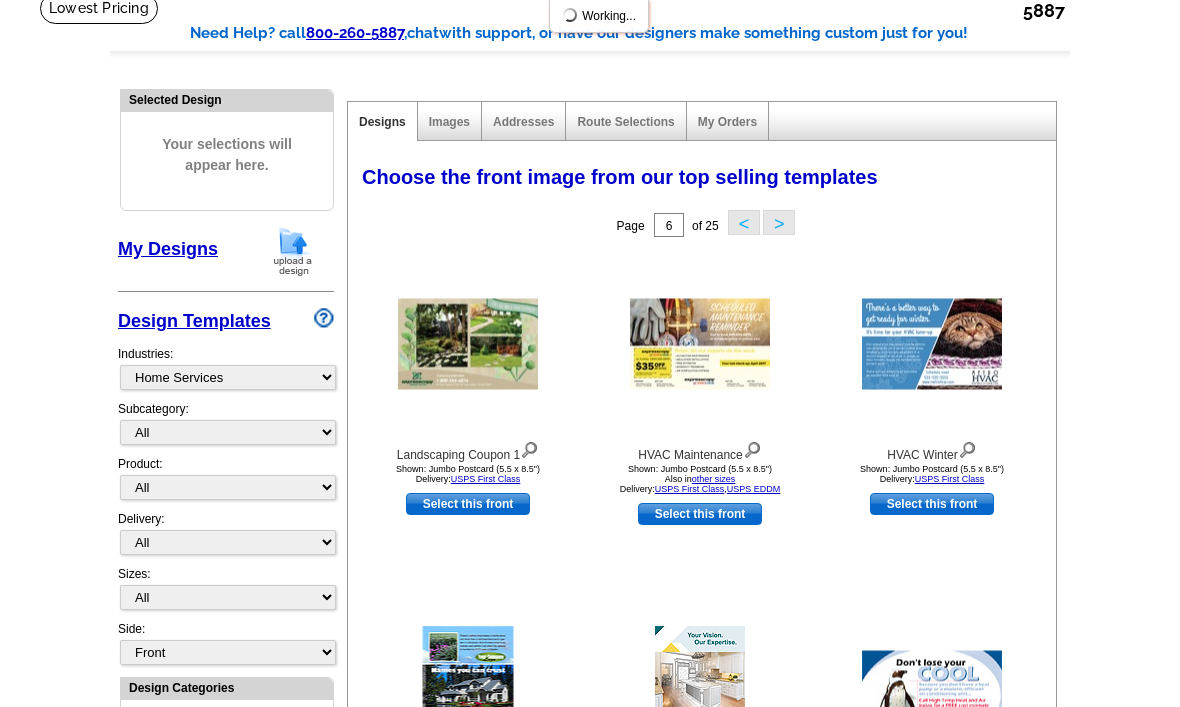 click on ">" at bounding box center (779, 222) 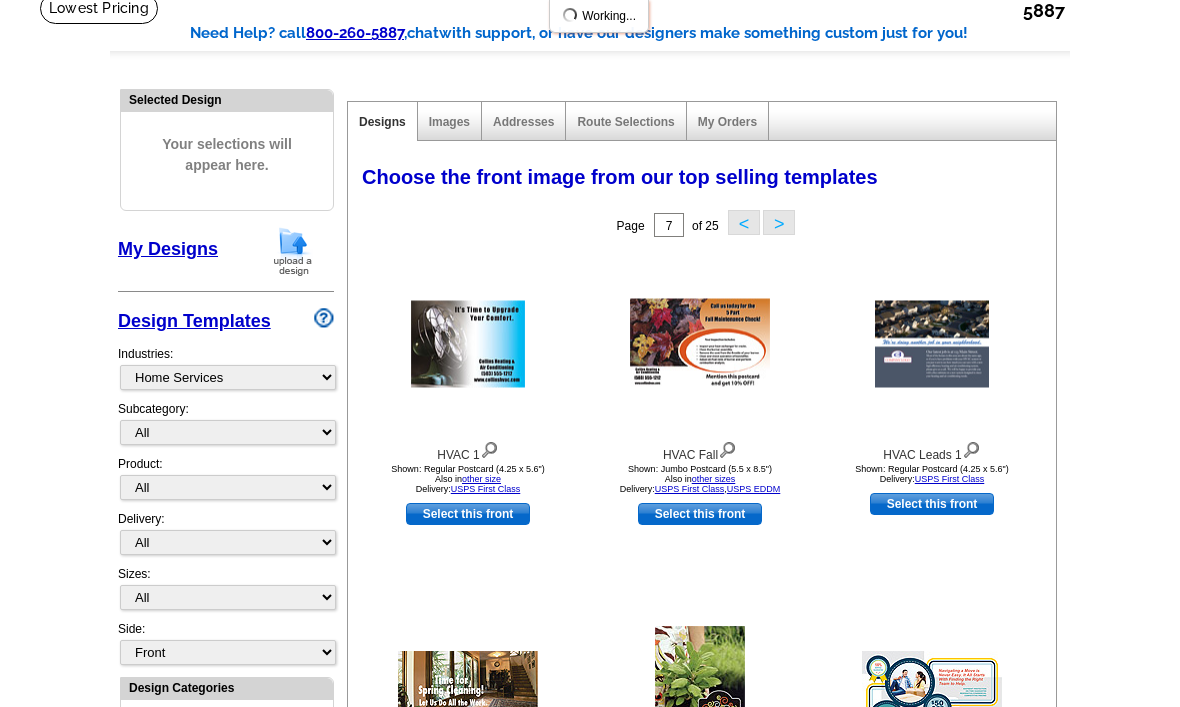 click on ">" at bounding box center [779, 222] 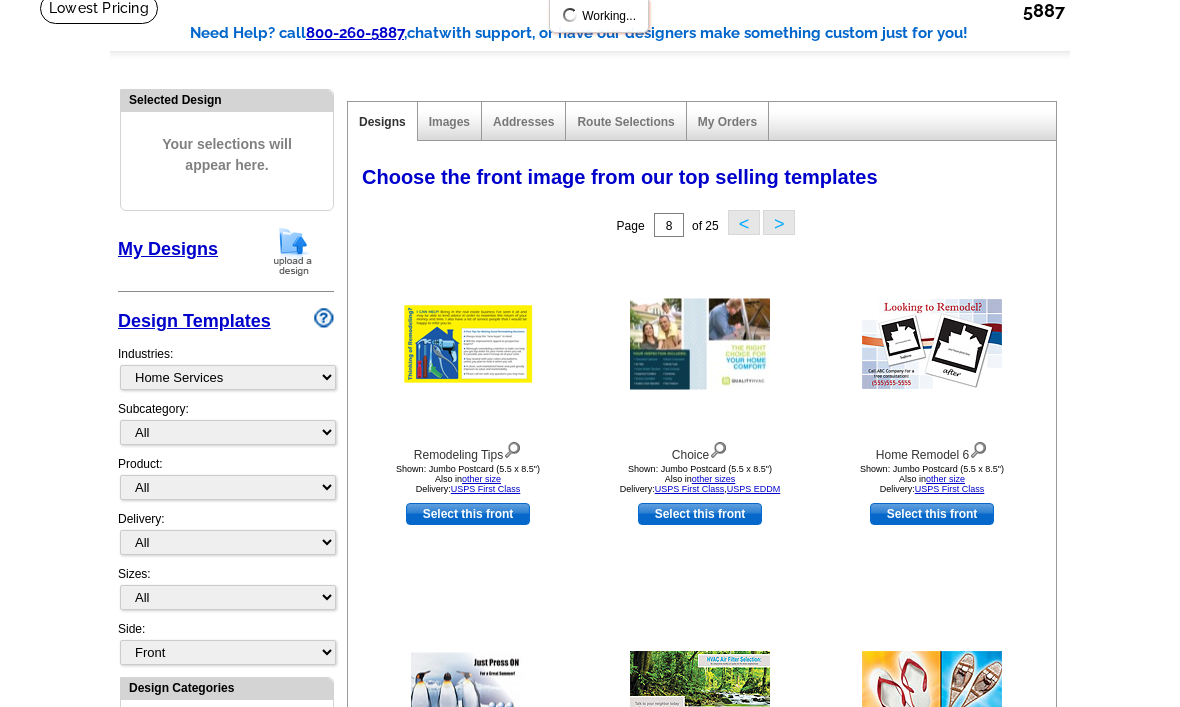 click on "Choose the front image from our top selling templates
Select one of the templates below for the front of your print order.
Next Step: Choosing a Back" at bounding box center [706, 181] 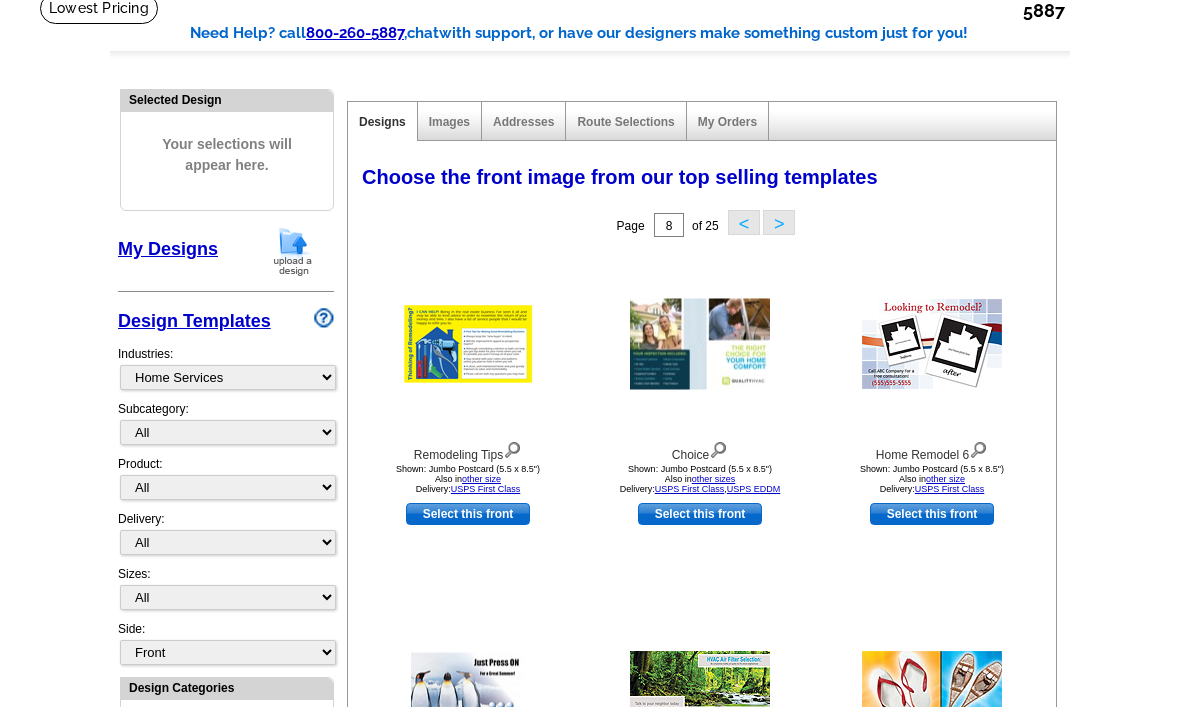 click on ">" at bounding box center (779, 222) 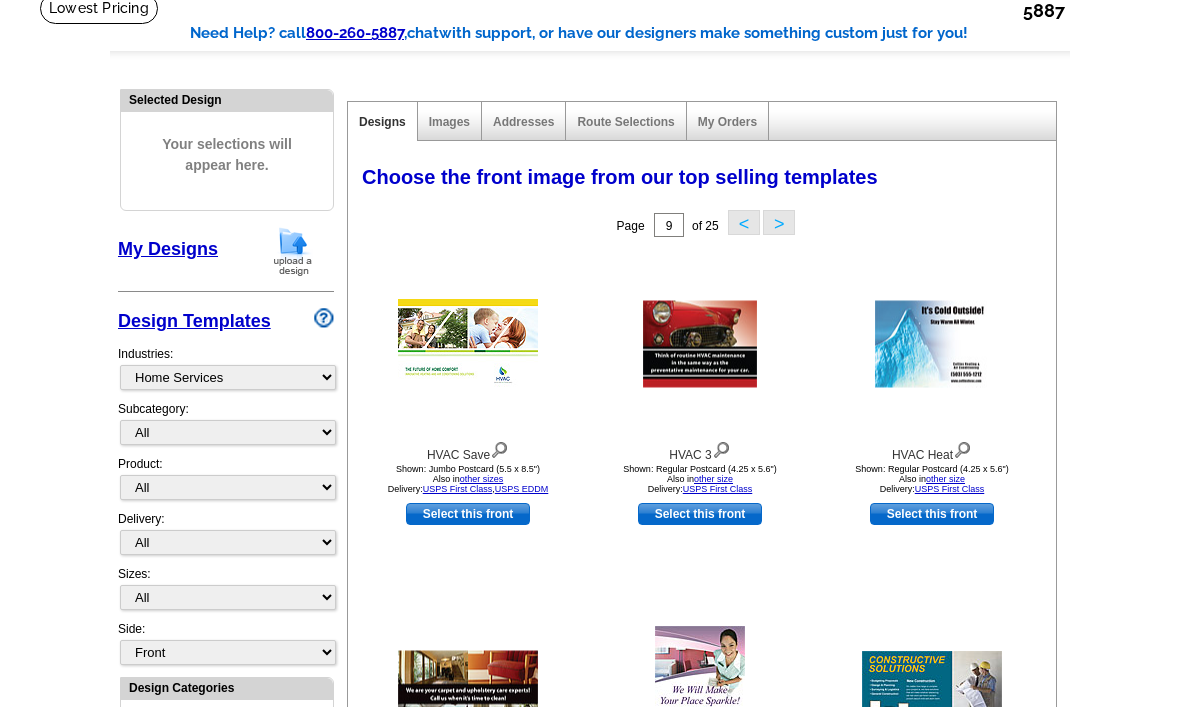 click on ">" at bounding box center [779, 222] 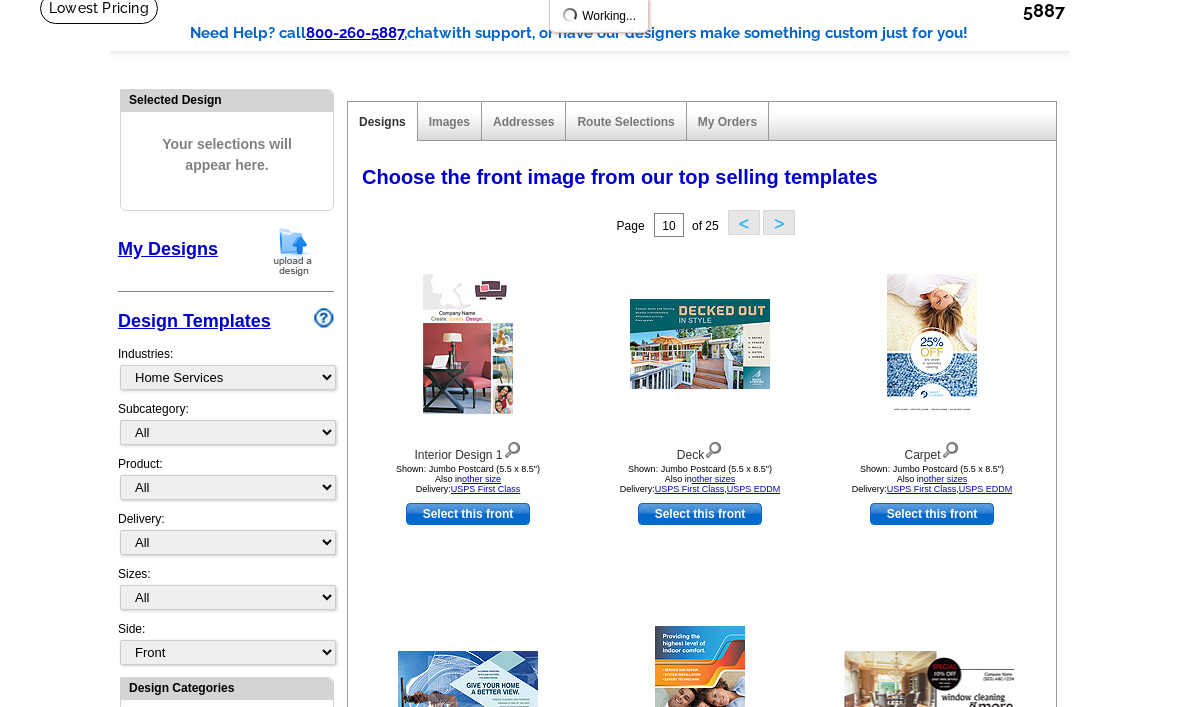 click on ">" at bounding box center [779, 222] 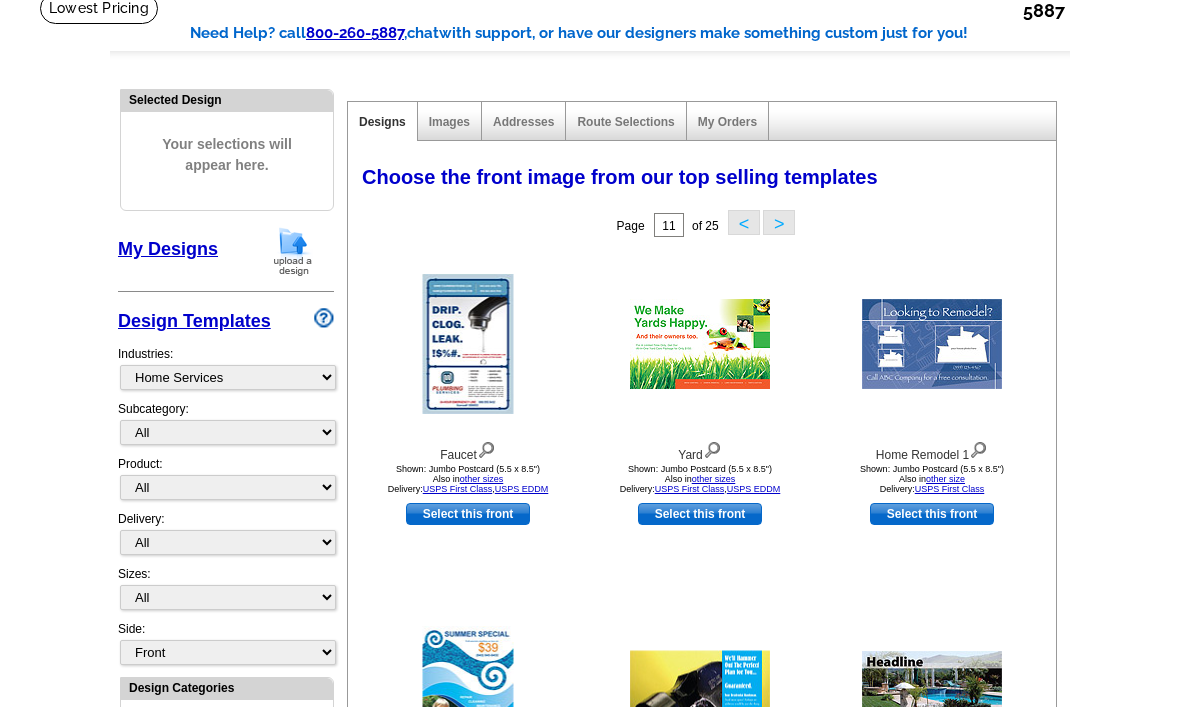 click on ">" at bounding box center (779, 222) 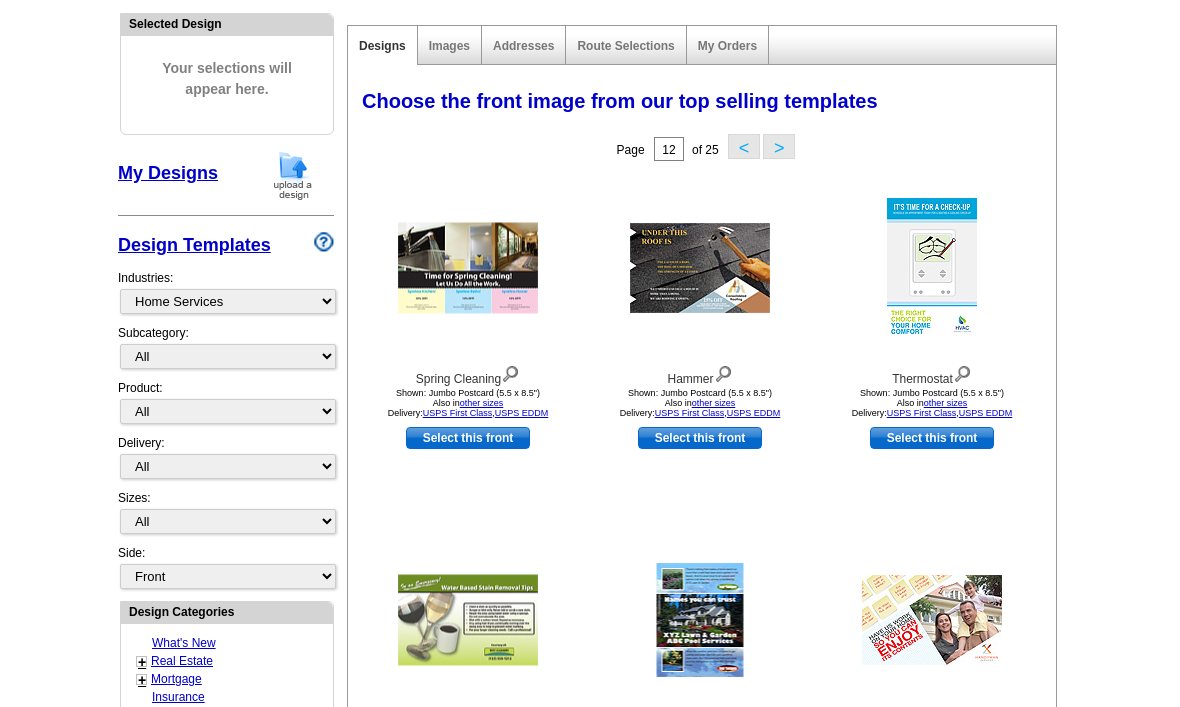 scroll, scrollTop: 202, scrollLeft: 0, axis: vertical 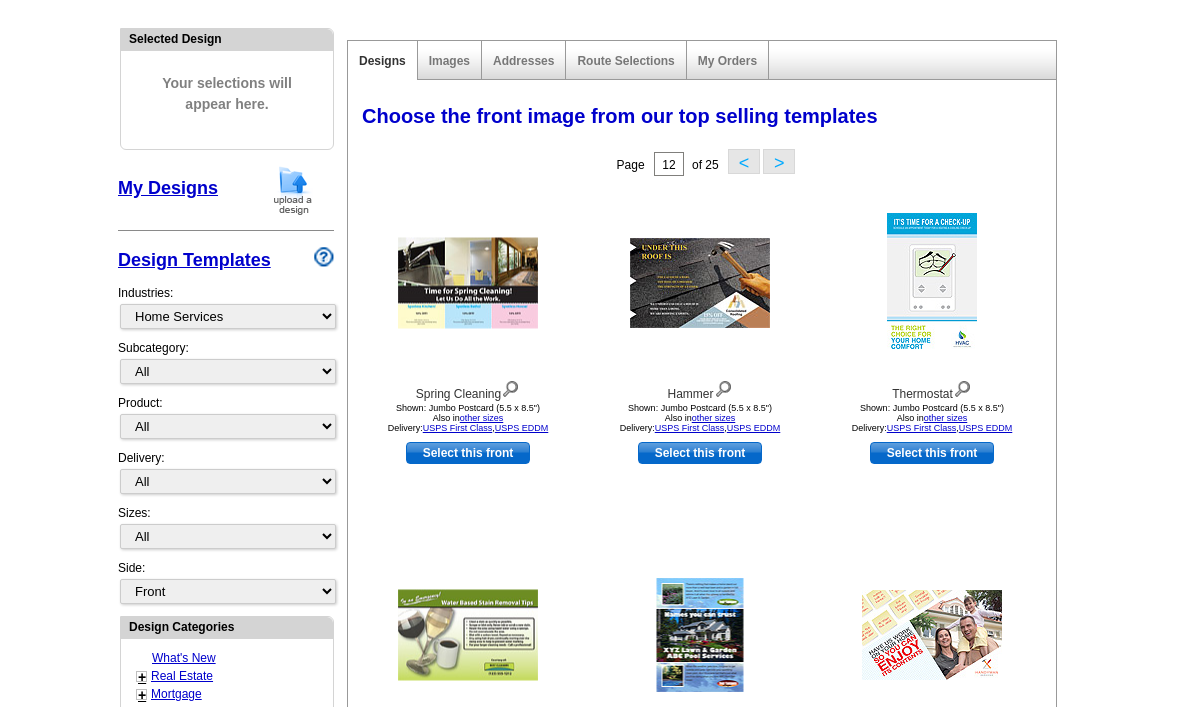 click on "<" at bounding box center [744, 161] 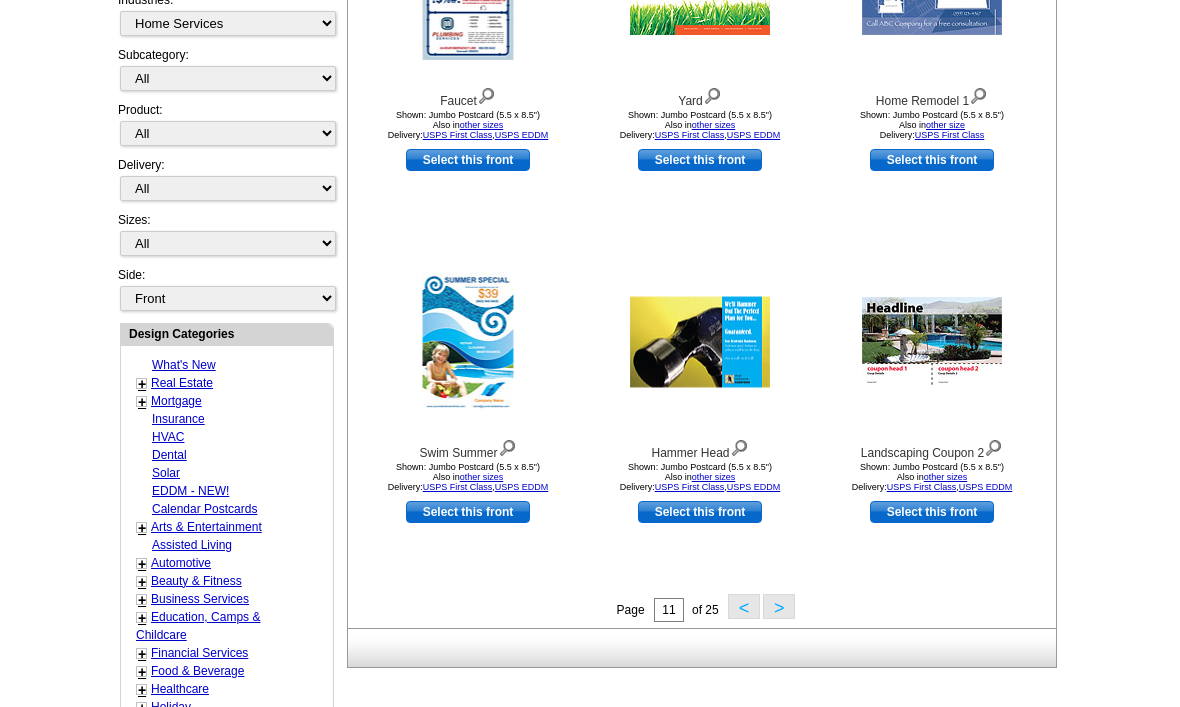 scroll, scrollTop: 498, scrollLeft: 0, axis: vertical 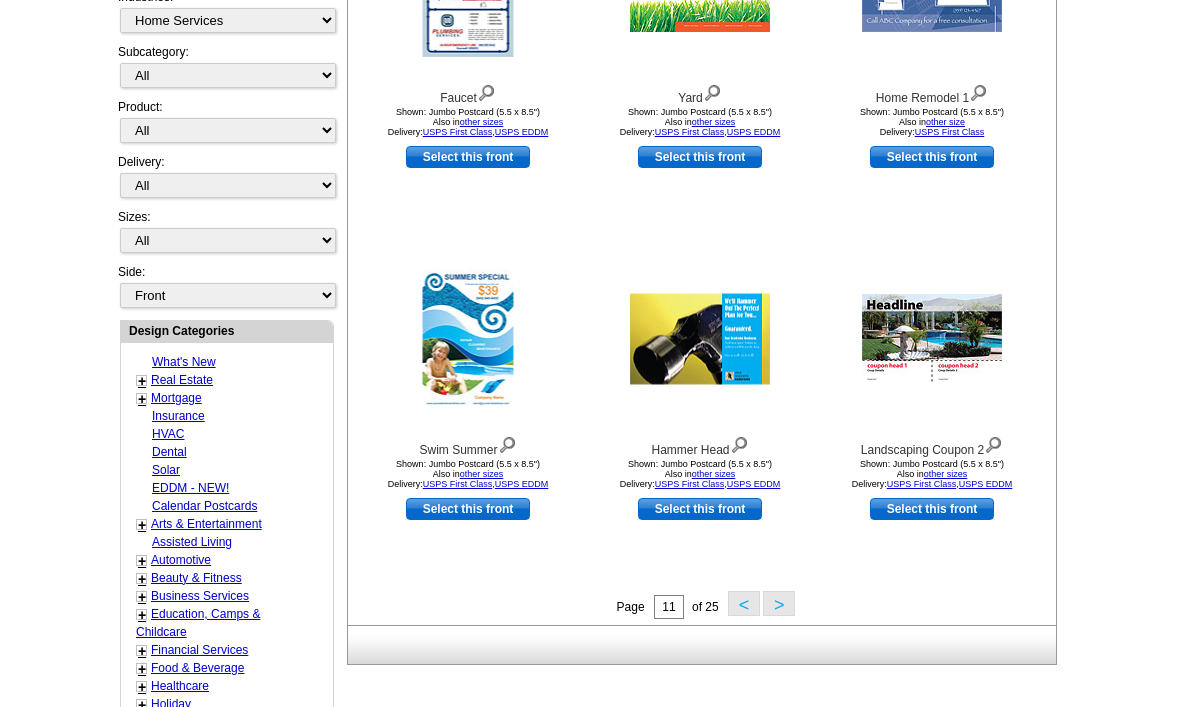 click on "Select this front" at bounding box center (932, 509) 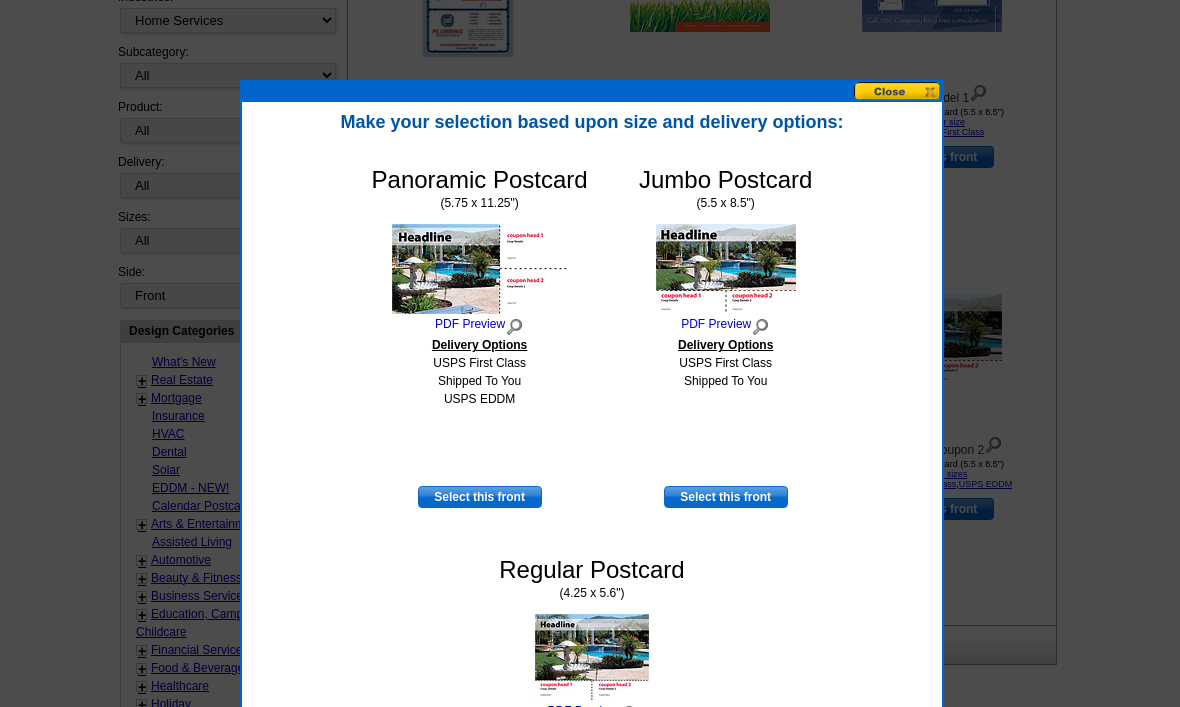 click on "Select this front" at bounding box center [480, 497] 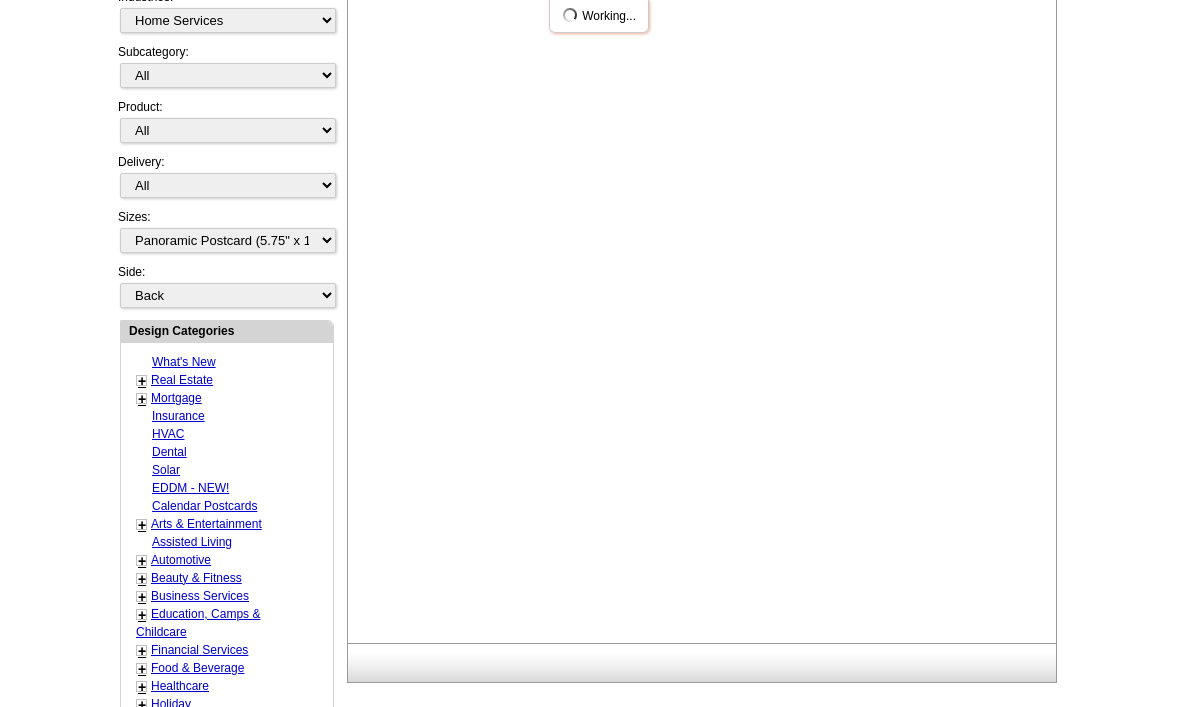 scroll, scrollTop: 0, scrollLeft: 0, axis: both 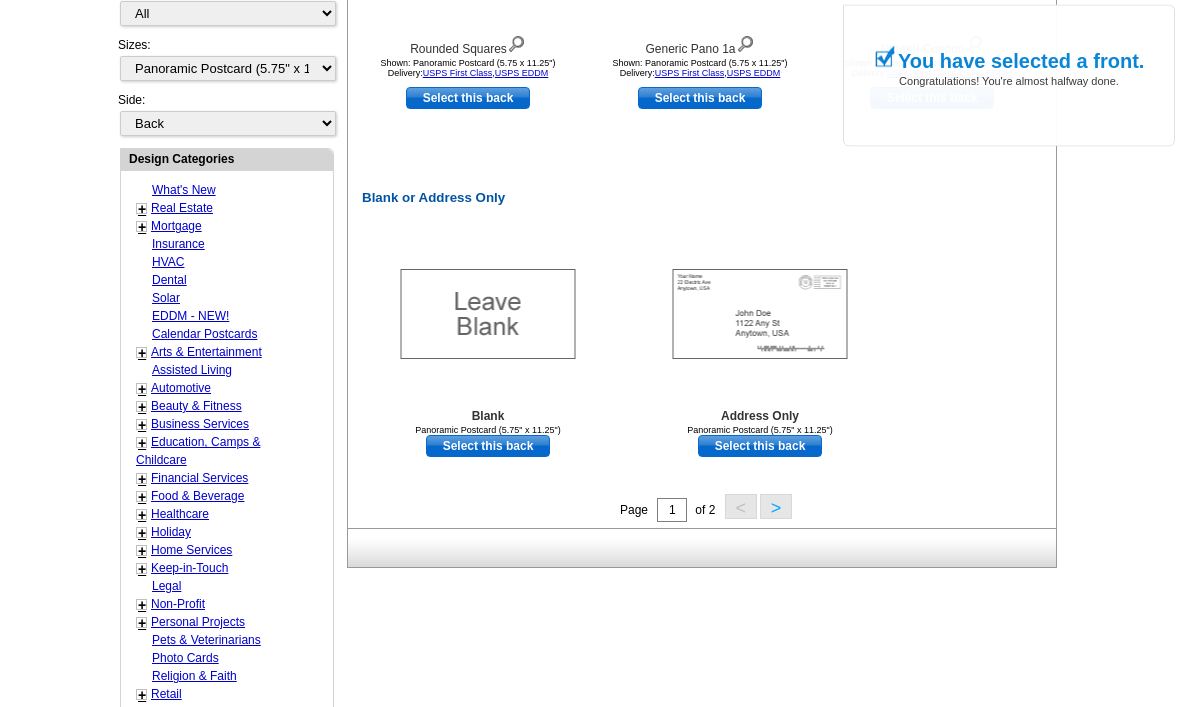 click on "Select this back" at bounding box center (760, 447) 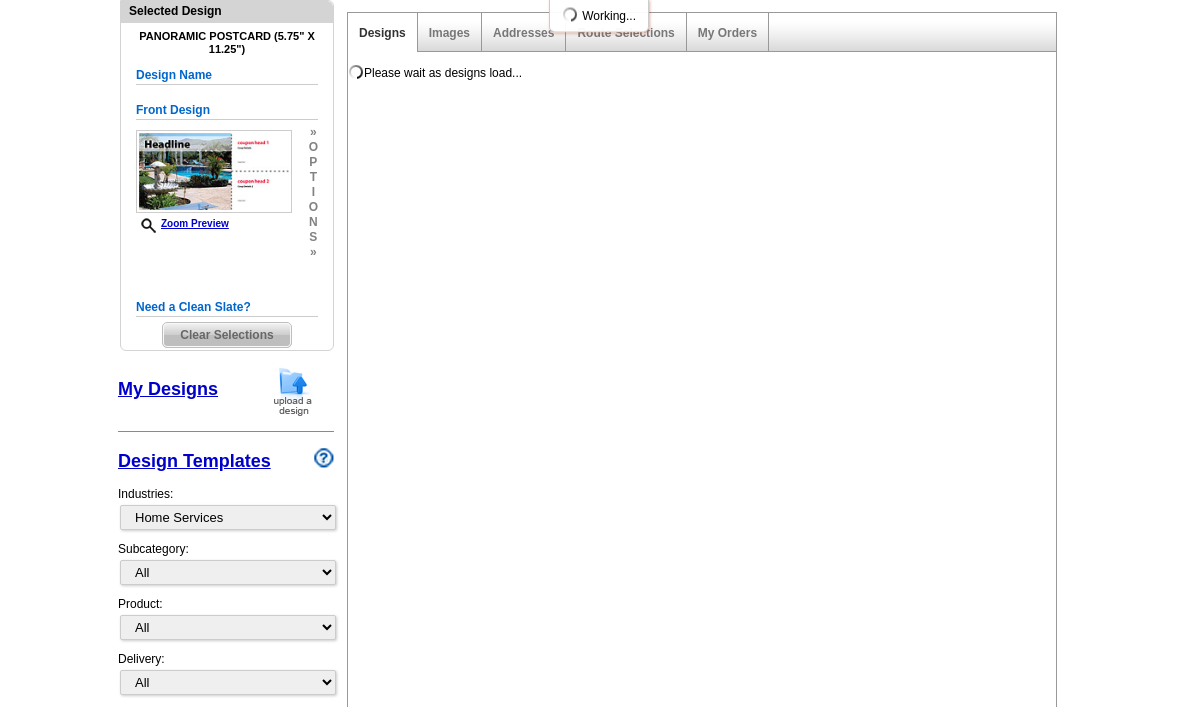 scroll, scrollTop: 186, scrollLeft: 0, axis: vertical 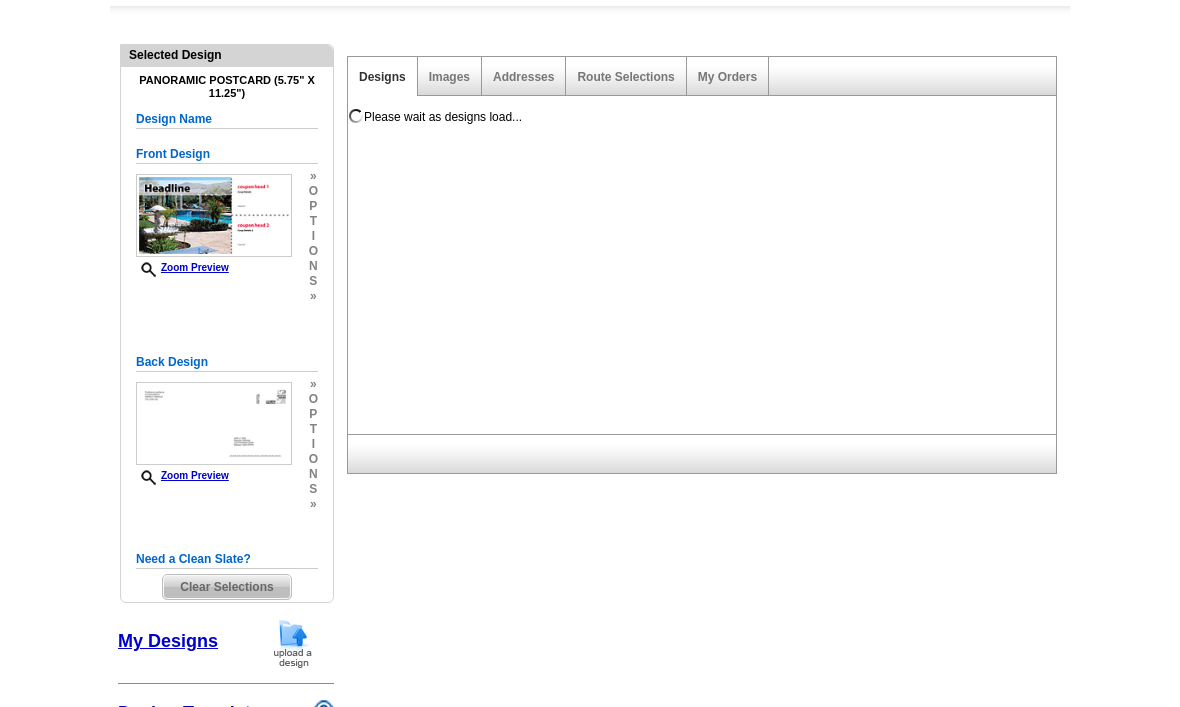 click on "My Order" at bounding box center [1096, -147] 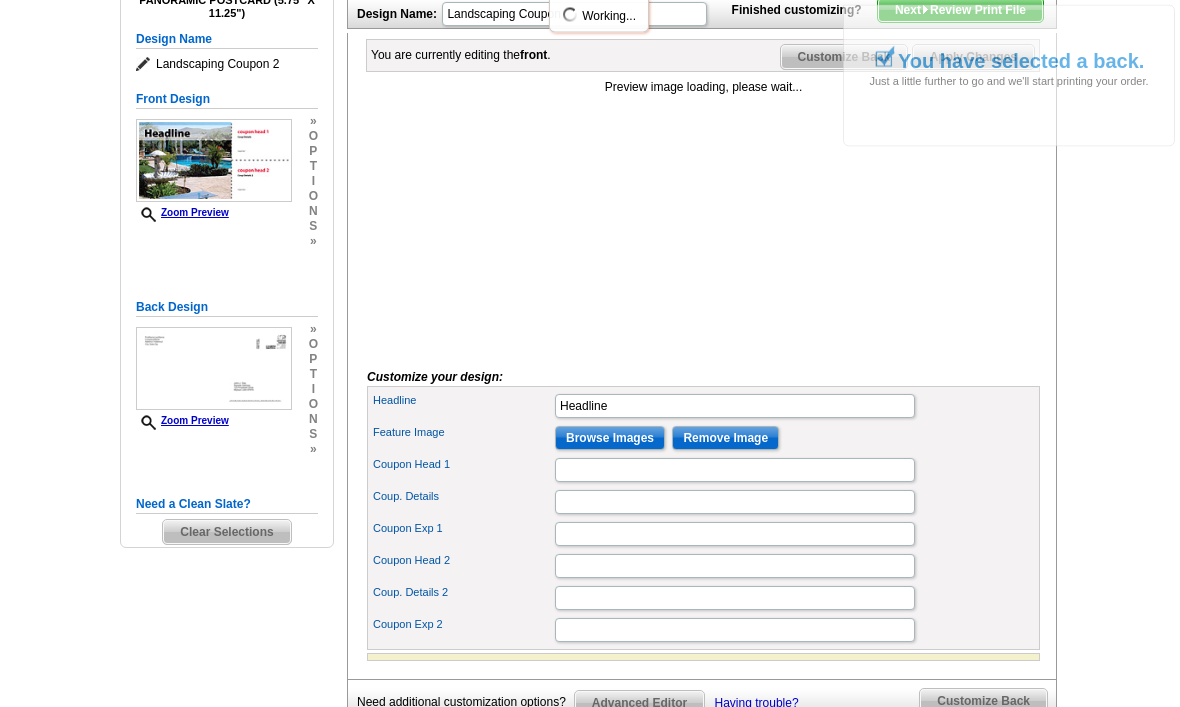 scroll, scrollTop: 294, scrollLeft: 0, axis: vertical 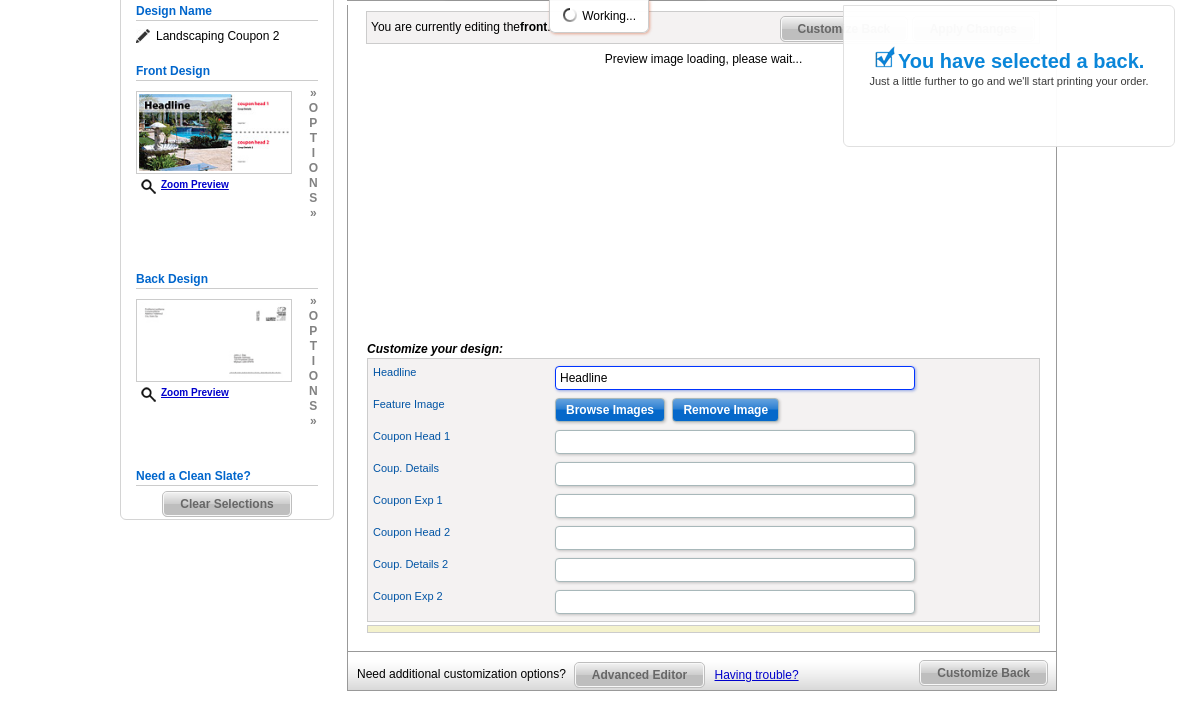 click on "Headline" at bounding box center (735, 378) 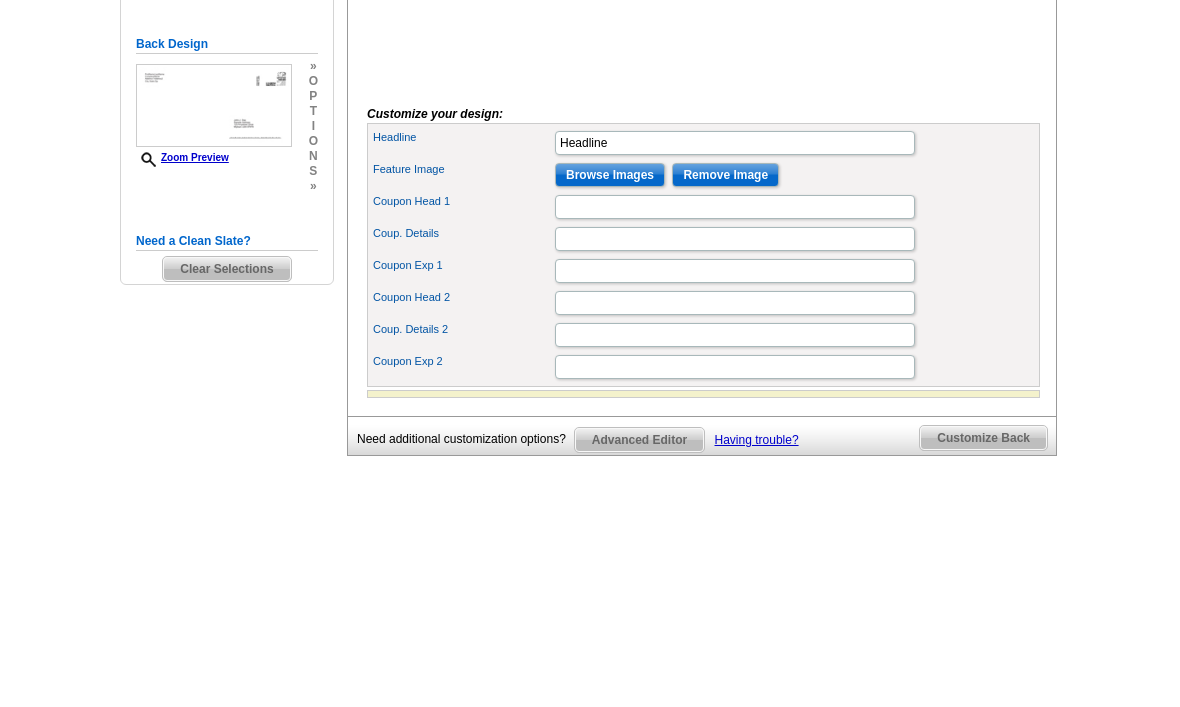click on "Headline
Headline" at bounding box center (703, 378) 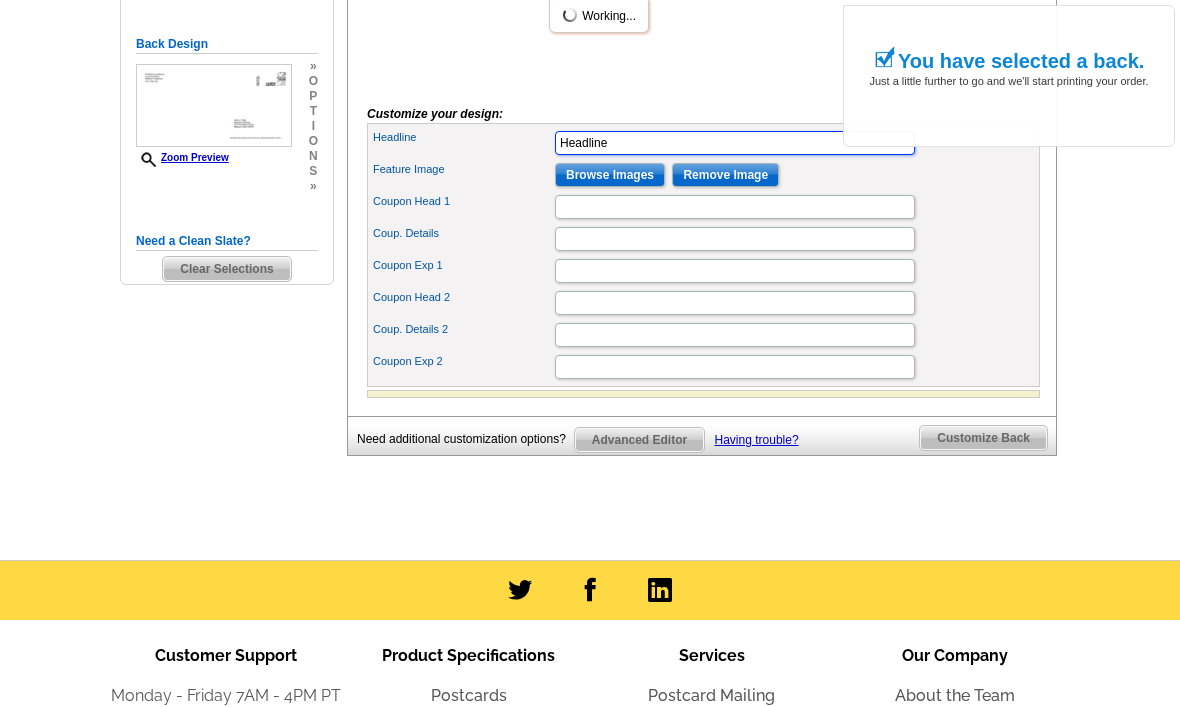 click on "Headline" at bounding box center [735, 143] 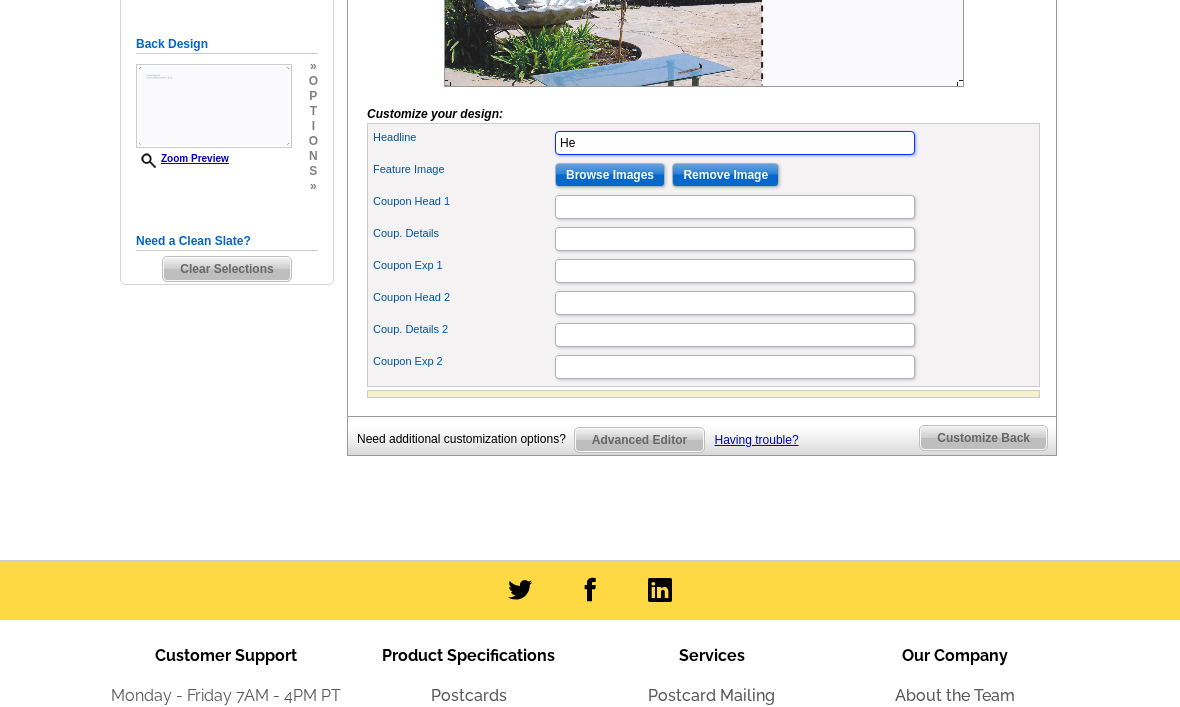 type on "H" 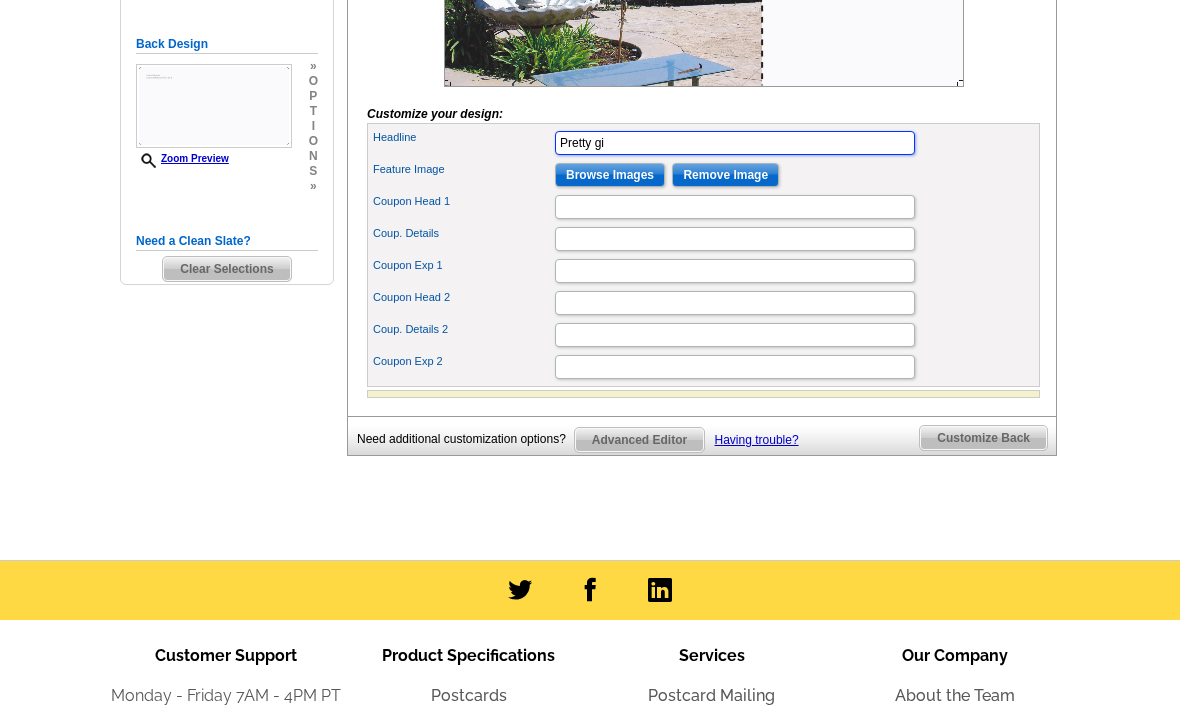 type on "Pretty g" 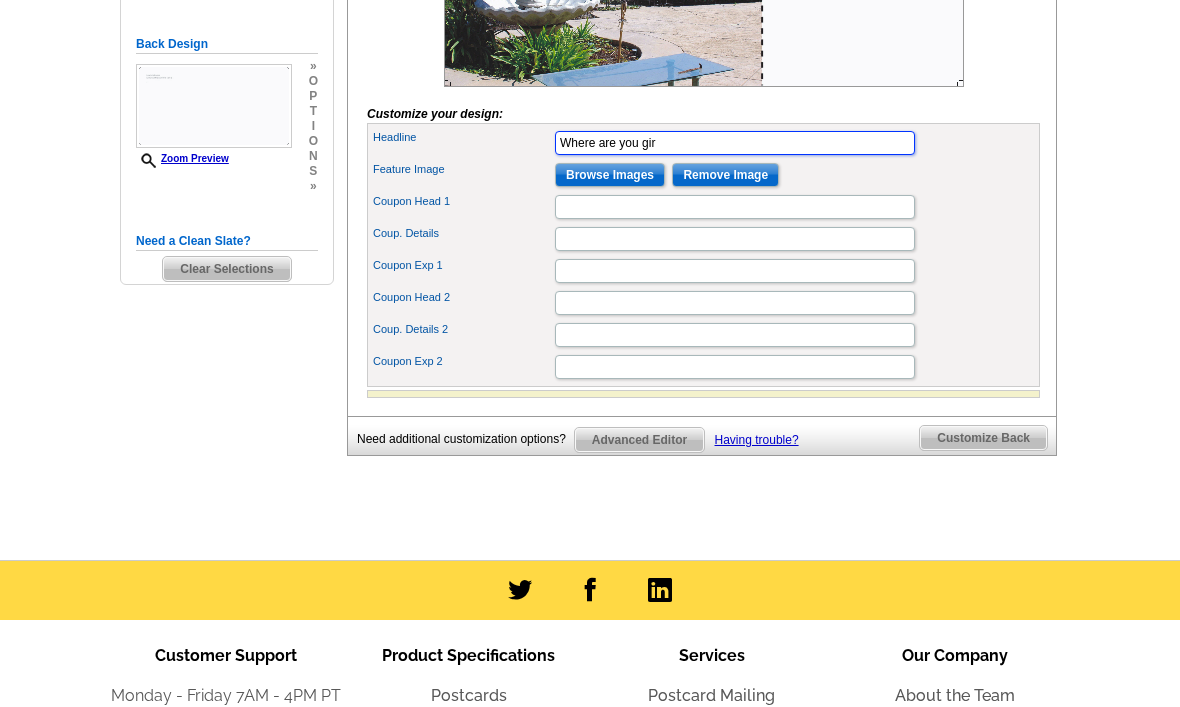 type on "Where are" 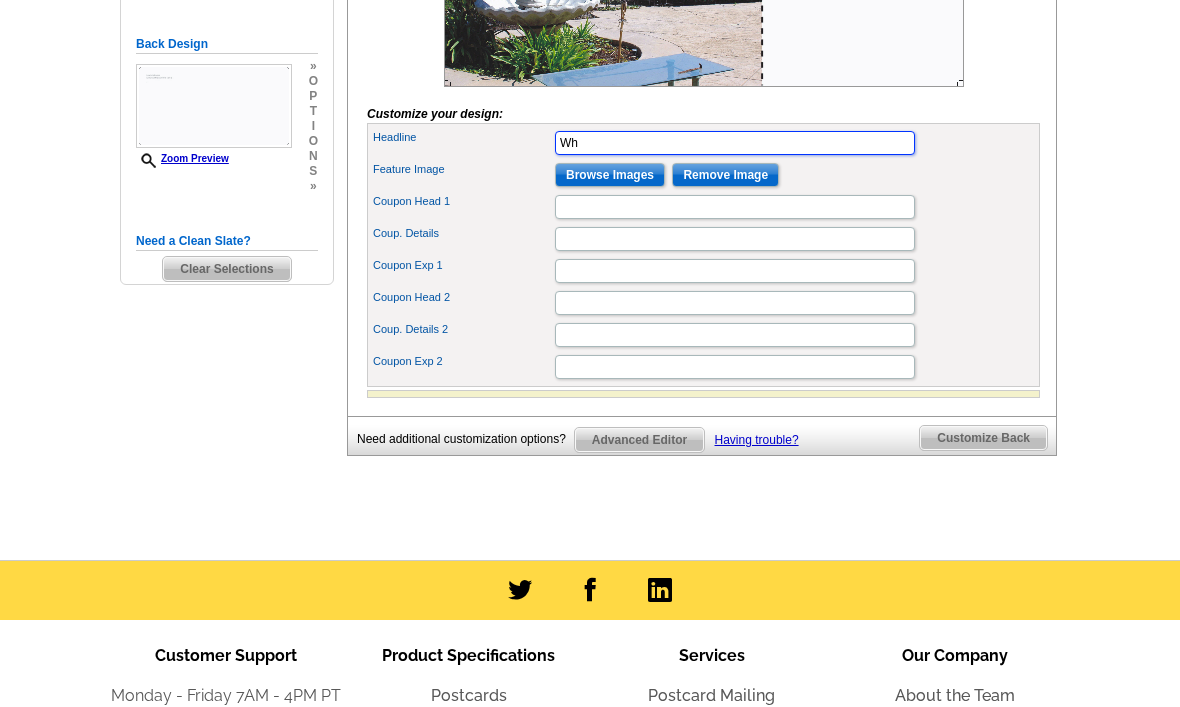 type on "W" 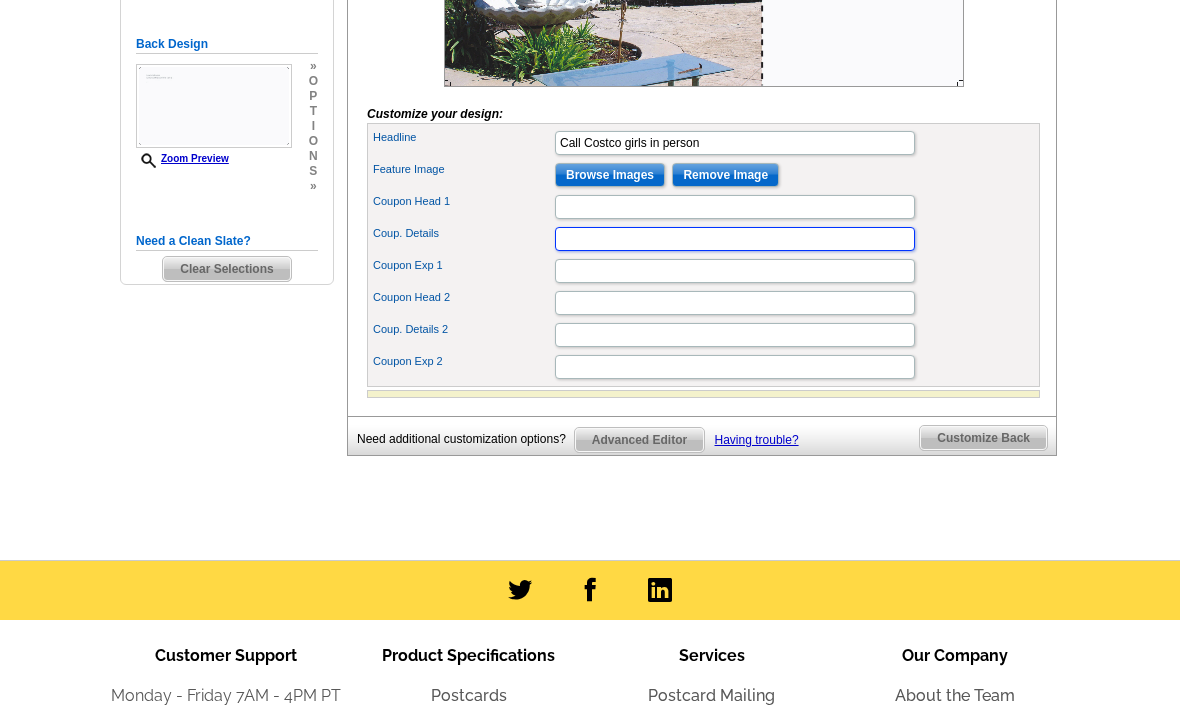 click on "Coup. Details" at bounding box center (735, 239) 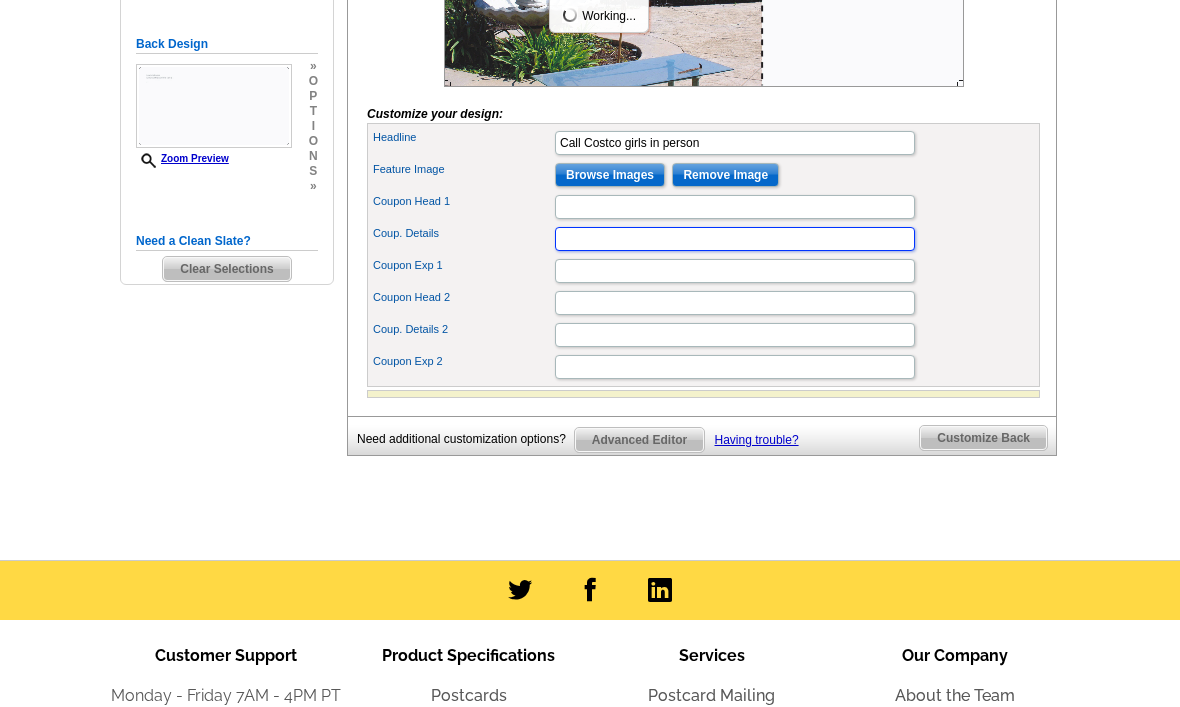 scroll, scrollTop: 0, scrollLeft: 0, axis: both 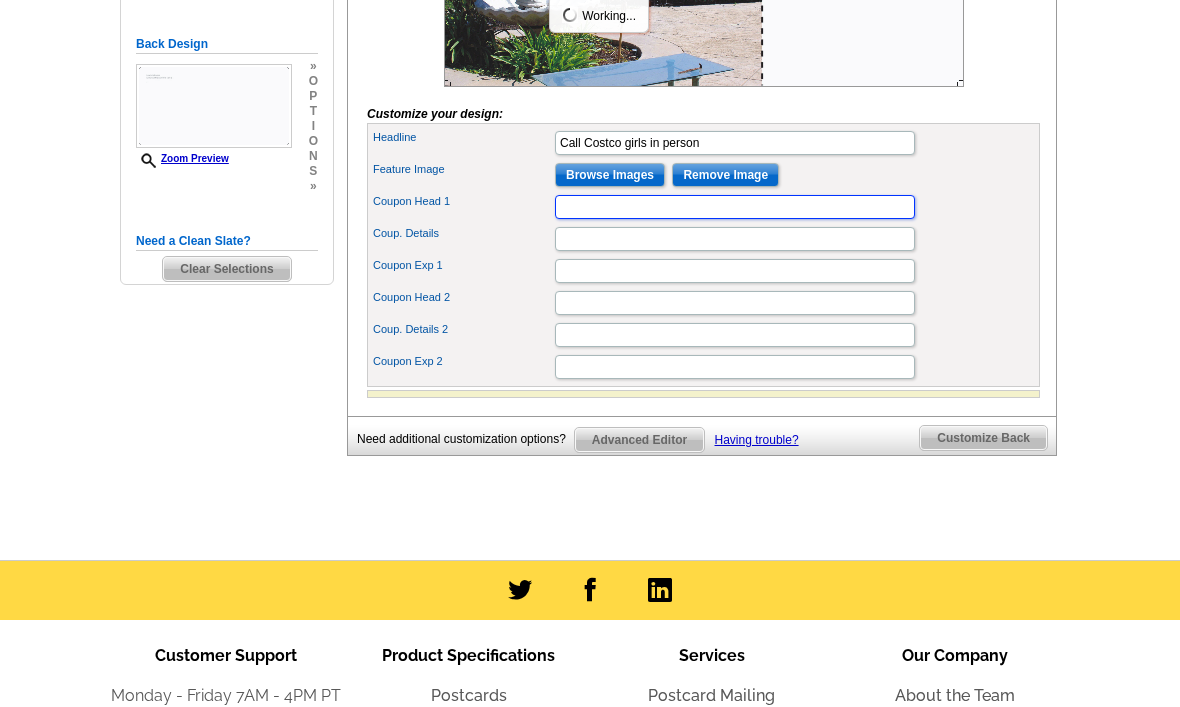 click on "Coupon Head 1" at bounding box center (735, 207) 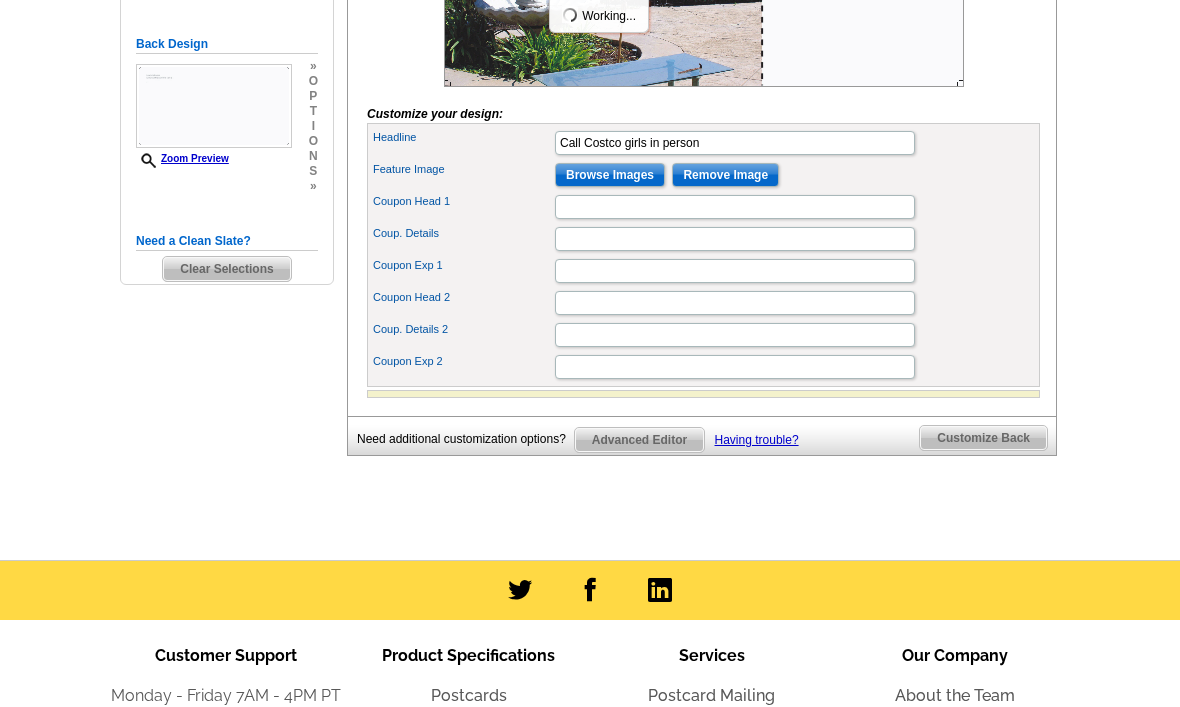 click on "Browse Images" at bounding box center [610, 175] 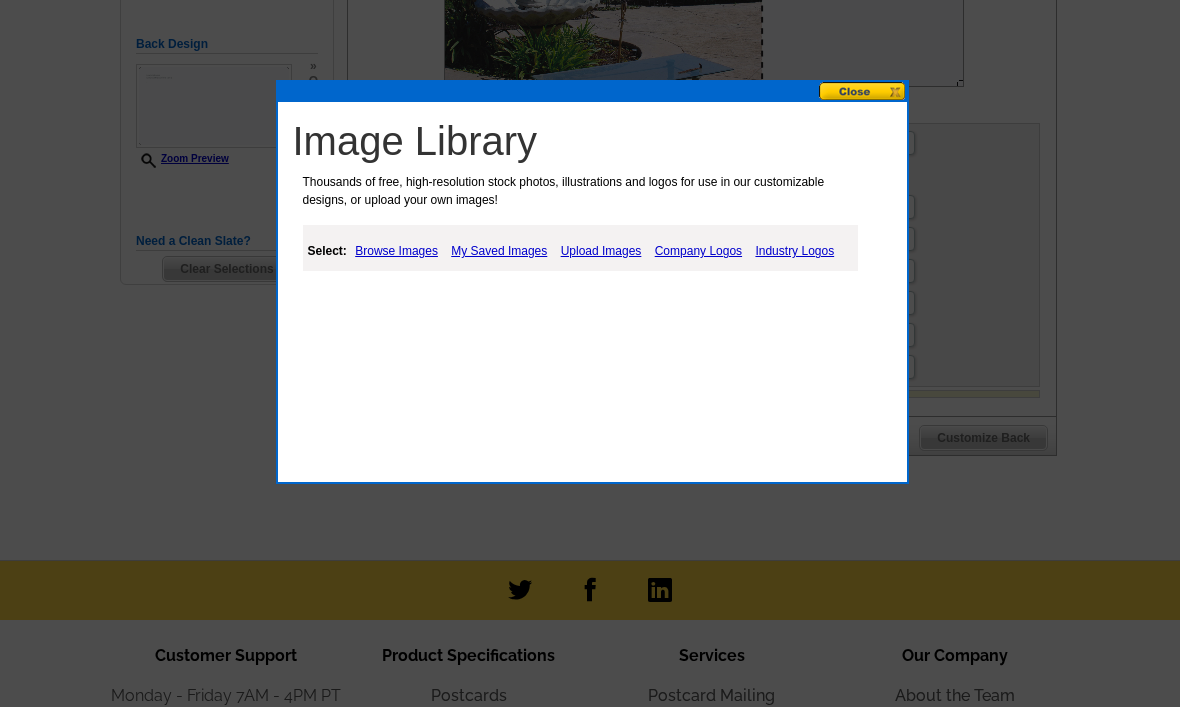 click on "My Saved Images" at bounding box center (499, 251) 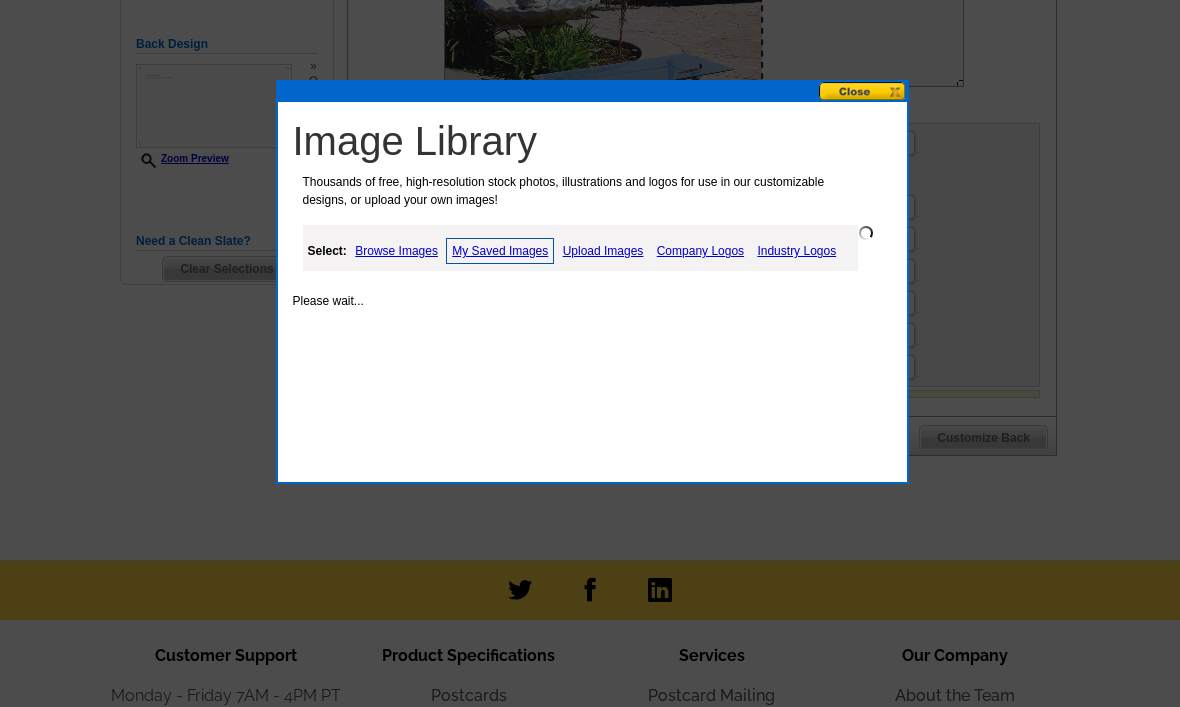 click on "Upload Images" at bounding box center (603, 251) 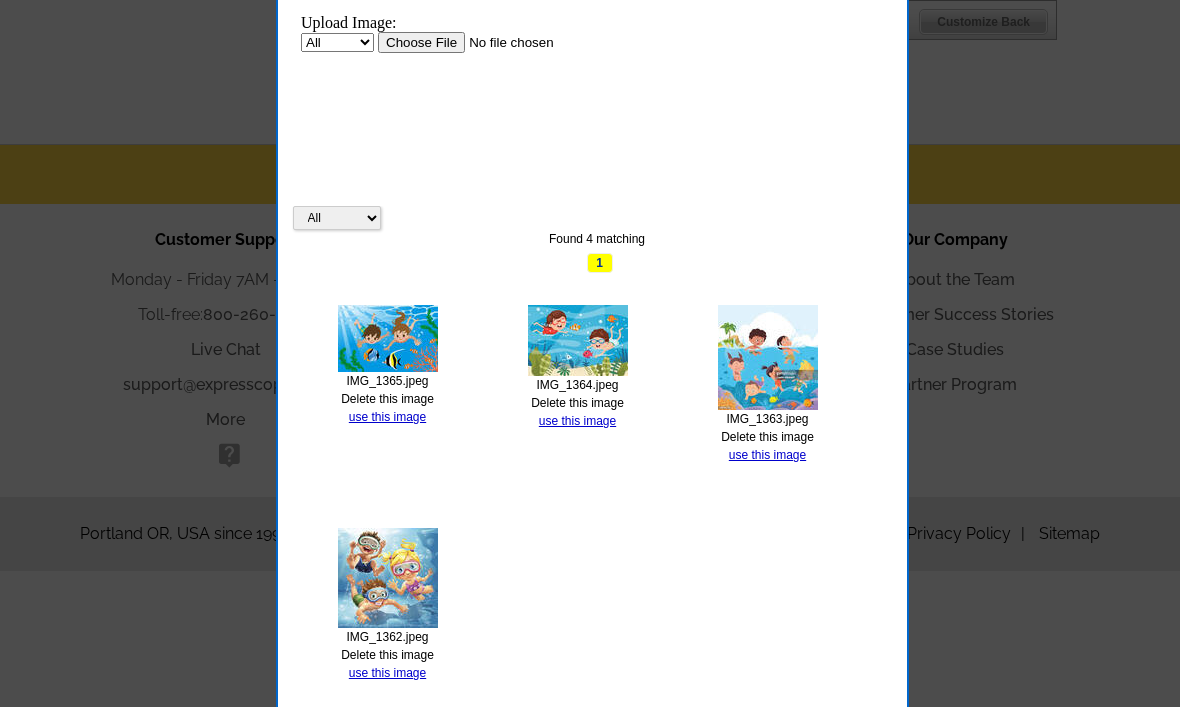 scroll, scrollTop: 0, scrollLeft: 0, axis: both 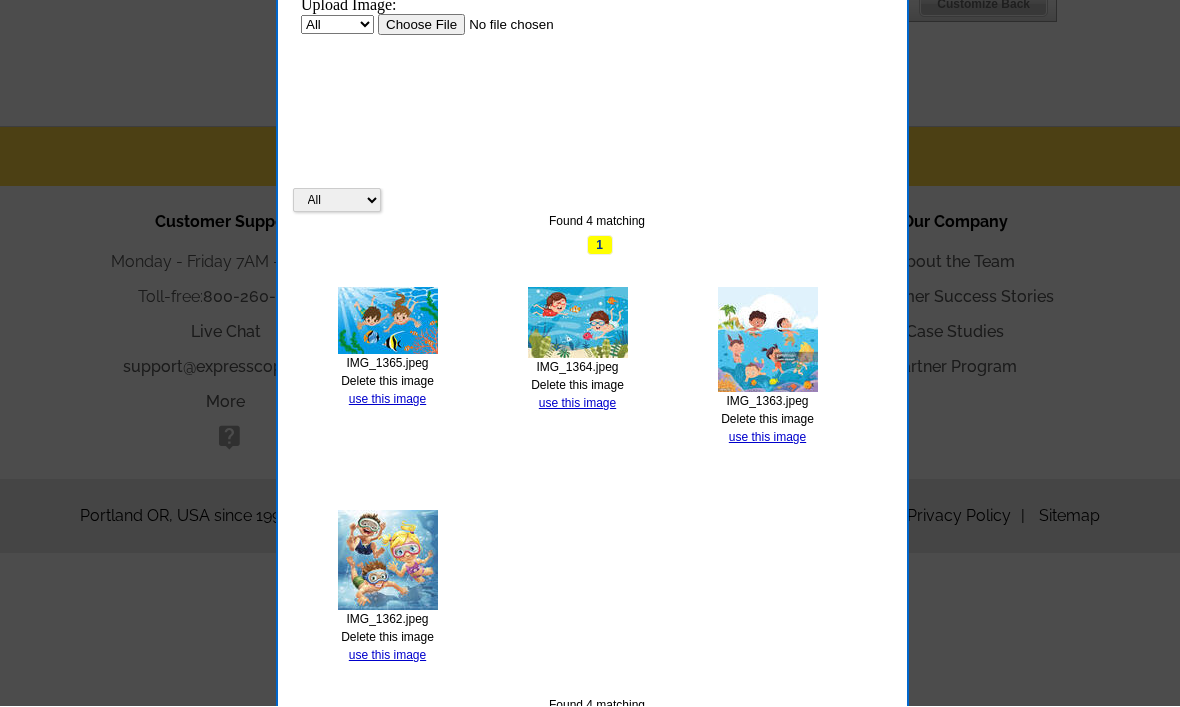 click on "use this image" at bounding box center [387, 656] 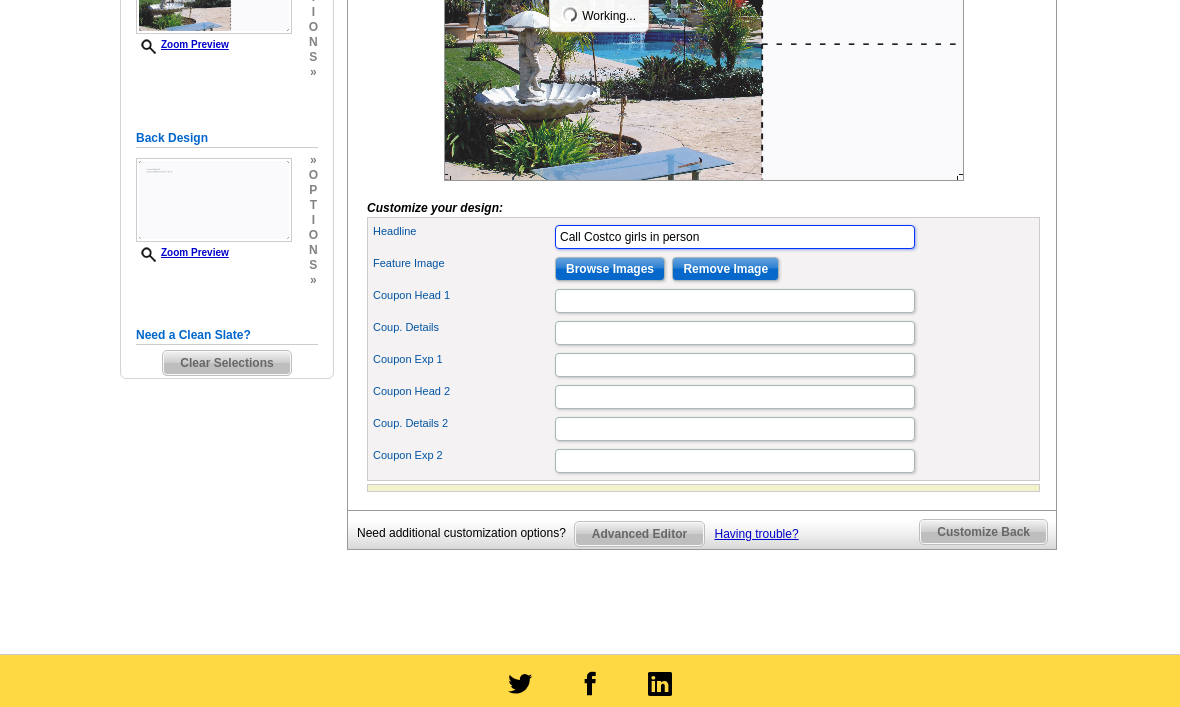 click on "Call Costco girls in person" at bounding box center [735, 238] 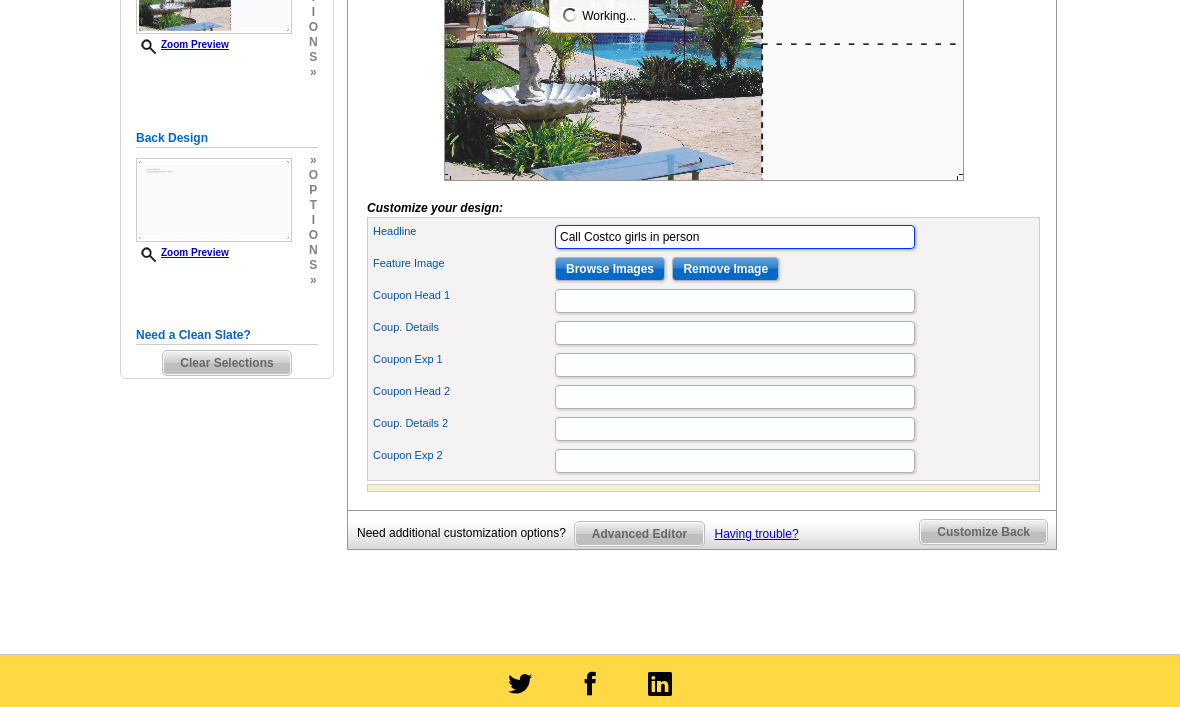 scroll, scrollTop: 434, scrollLeft: 0, axis: vertical 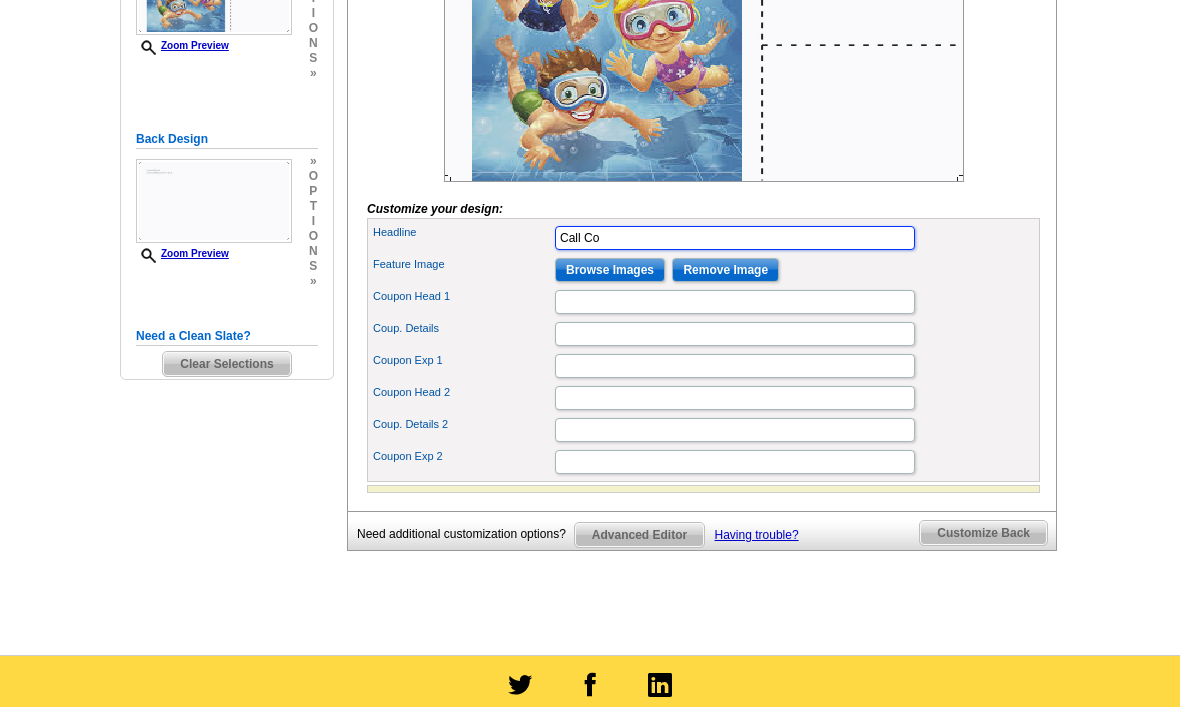 type on "Call C" 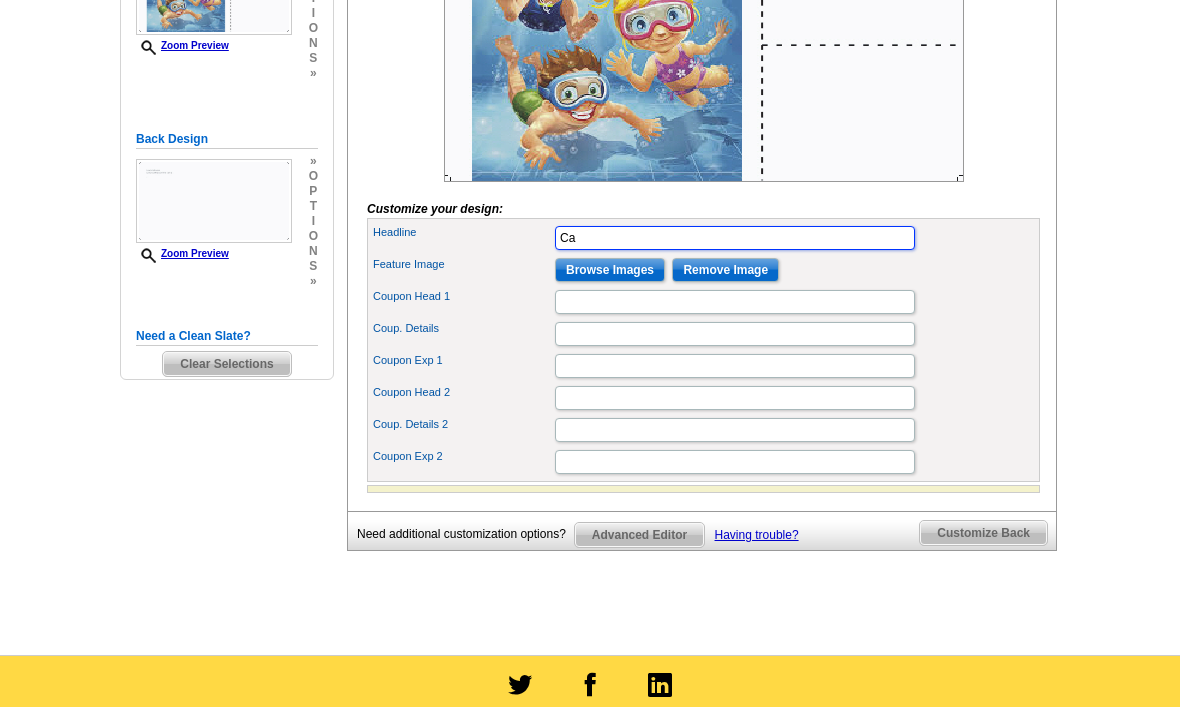 type on "C" 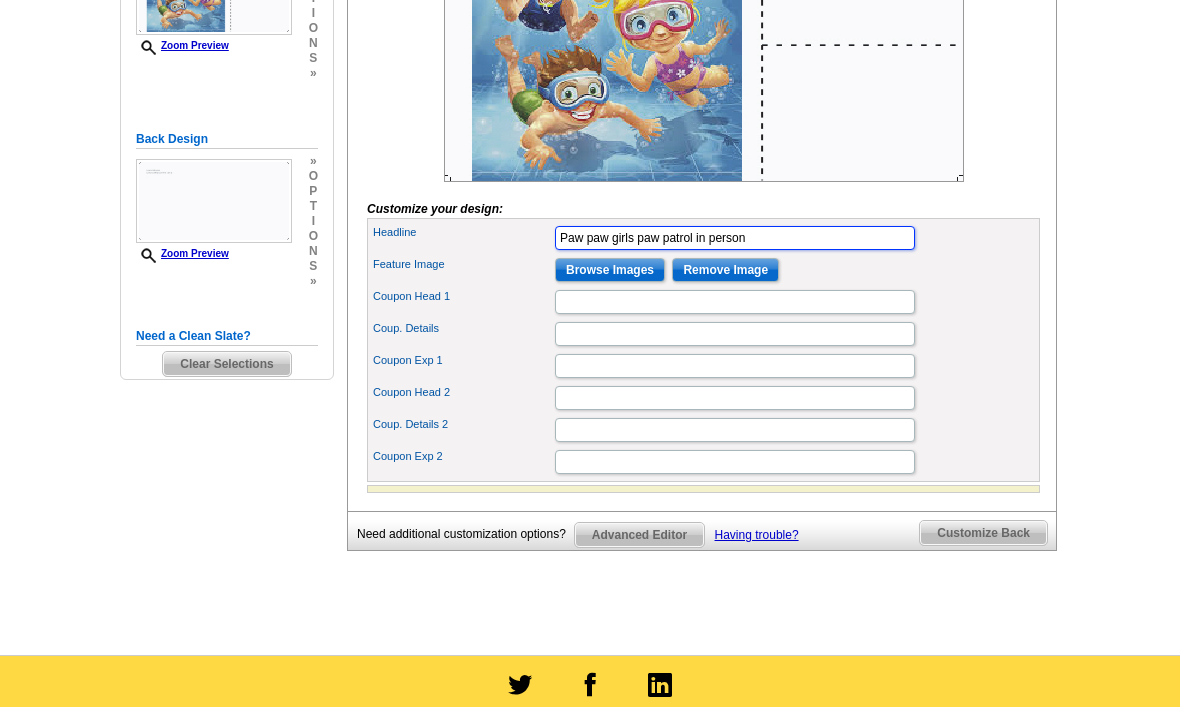 click on "Paw paw girls paw patrol in person" at bounding box center [735, 238] 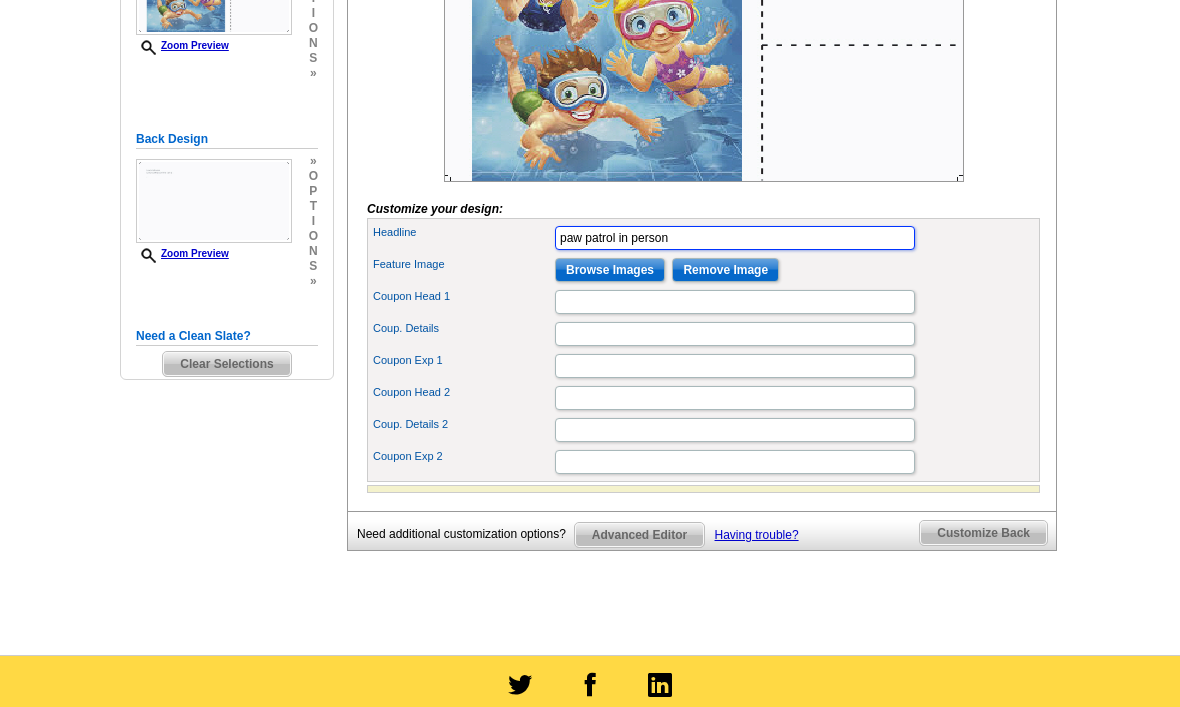 type on "paw patrol in person" 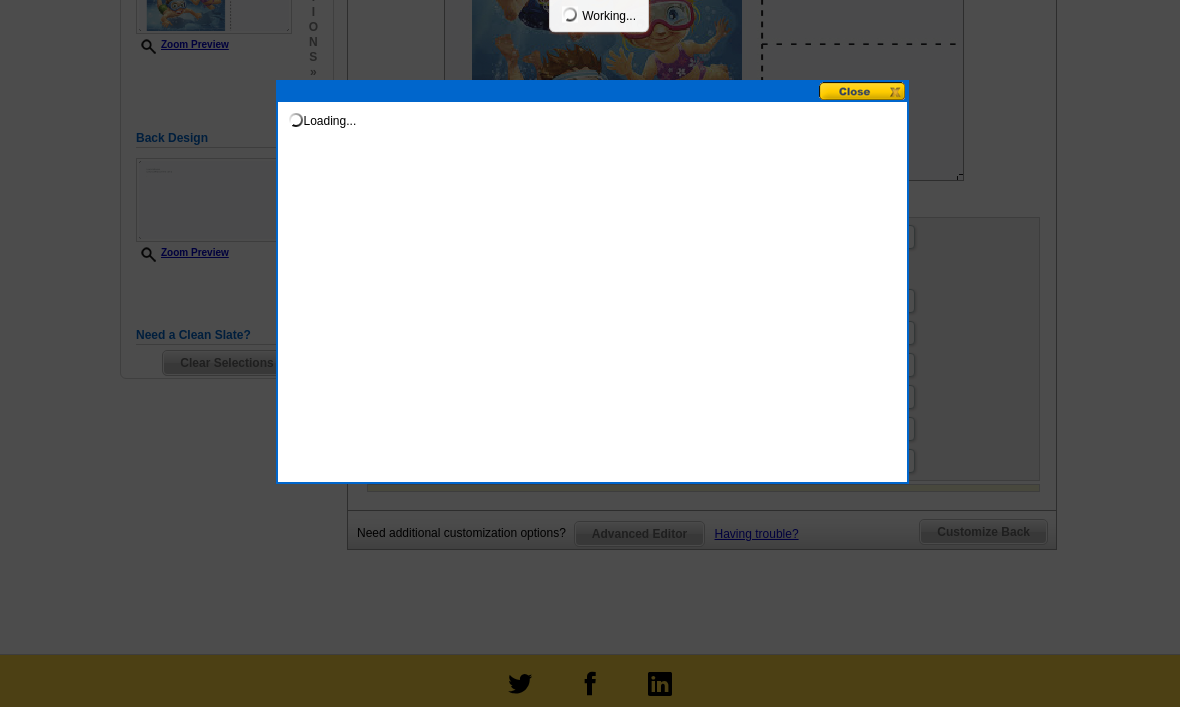 scroll, scrollTop: 435, scrollLeft: 0, axis: vertical 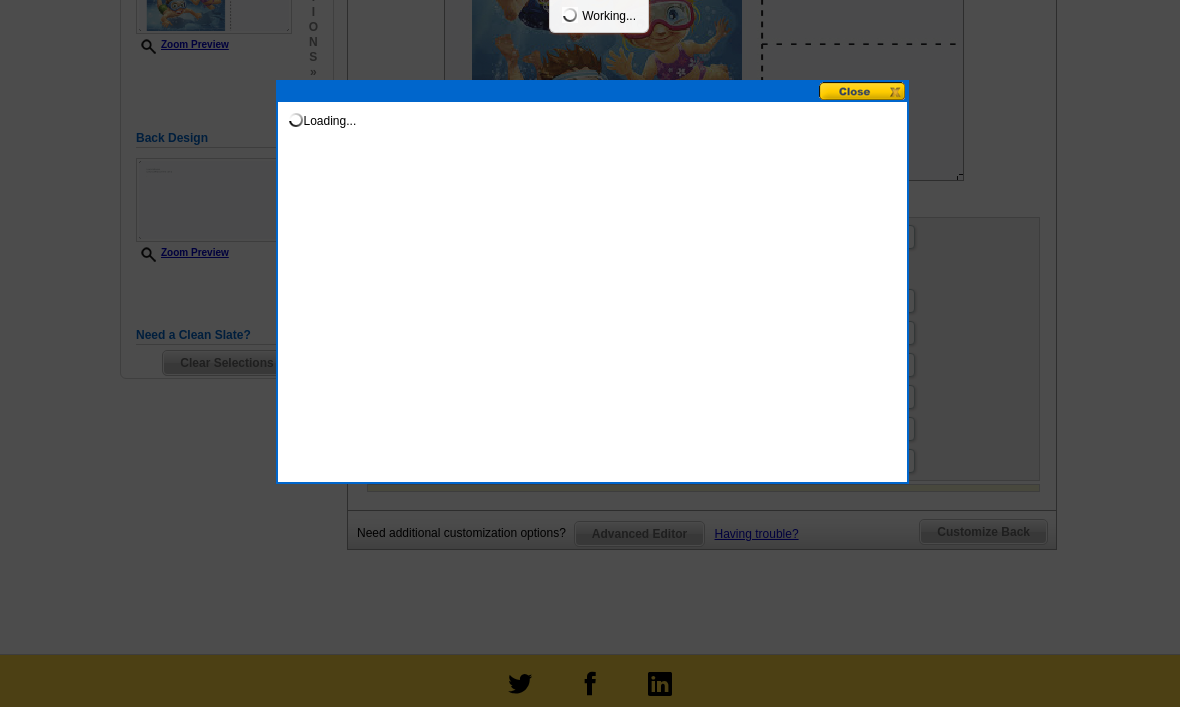 click on "Loading..." at bounding box center (592, 112) 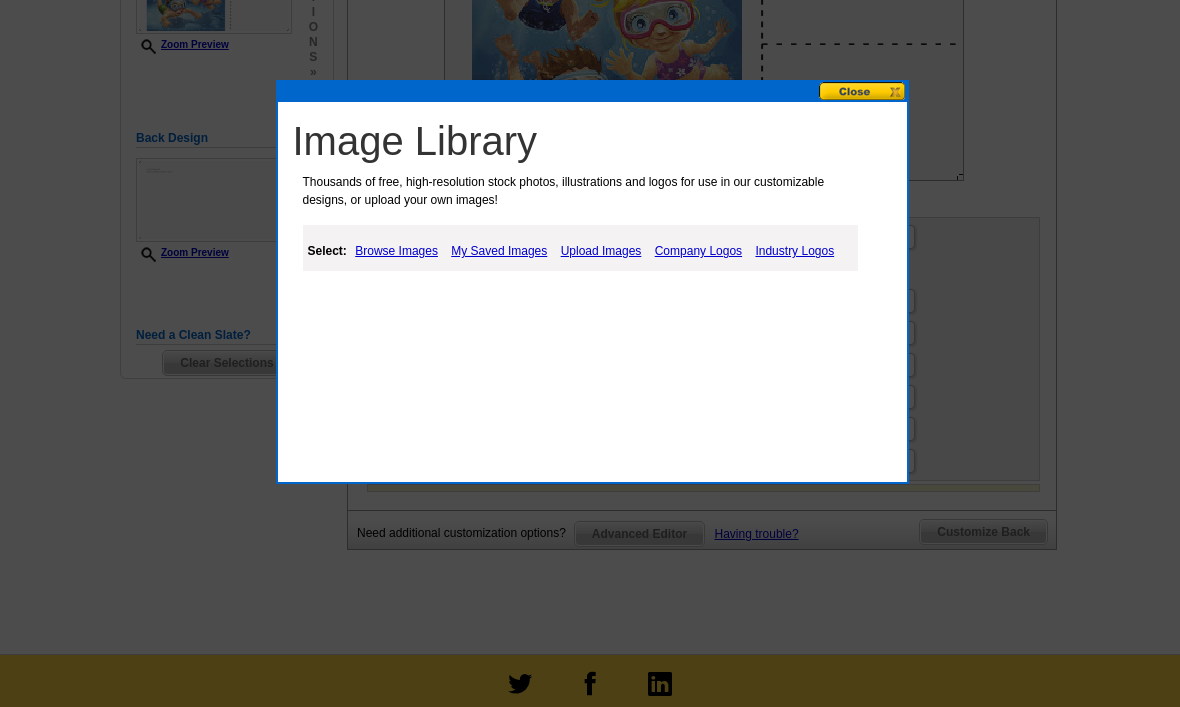 click on "Image Library
Thousands of free, high-resolution stock photos,
illustrations and logos for use in our customizable designs, or upload your own images!
Select:
Browse Images
My Saved Images
Upload Images
Company Logos
Industry Logos" at bounding box center [592, 204] 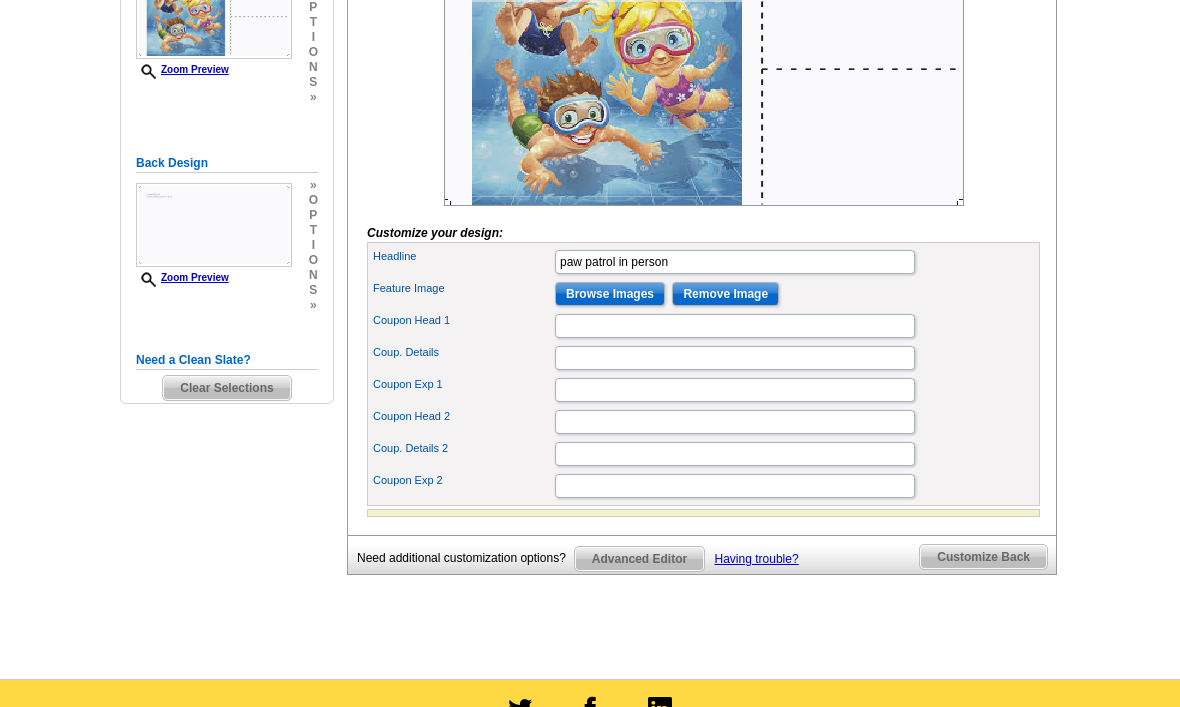 scroll, scrollTop: 420, scrollLeft: 0, axis: vertical 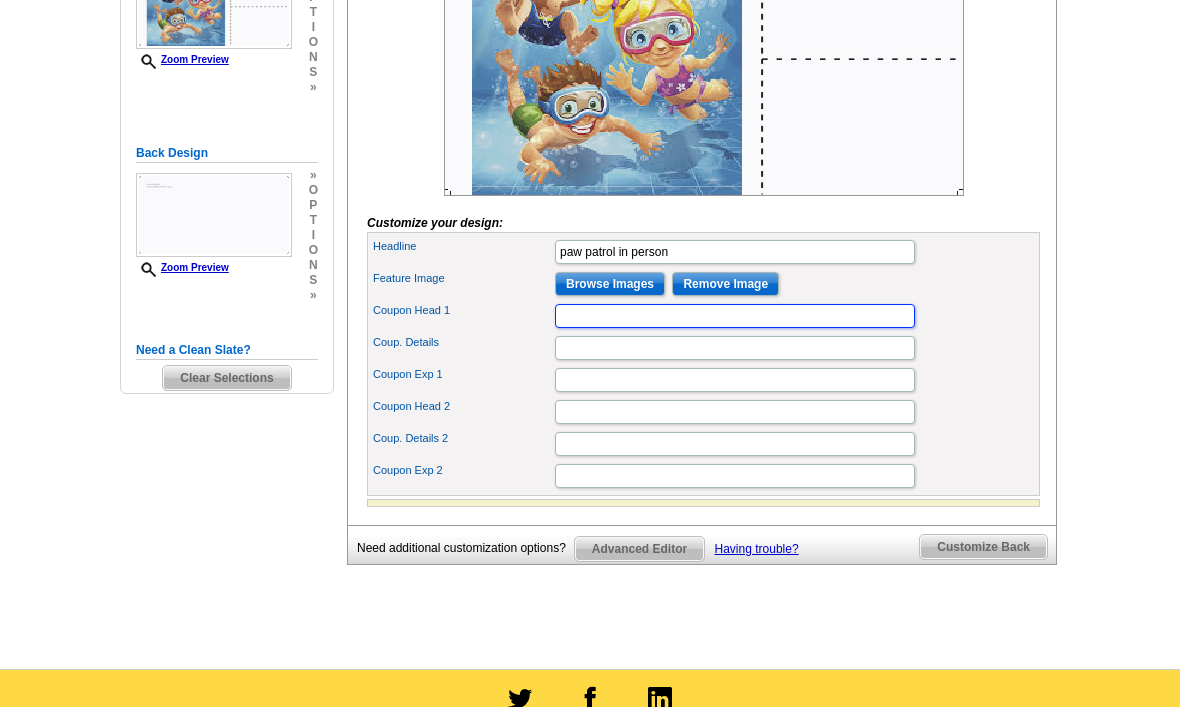 click on "Coupon Head 1" at bounding box center [735, 316] 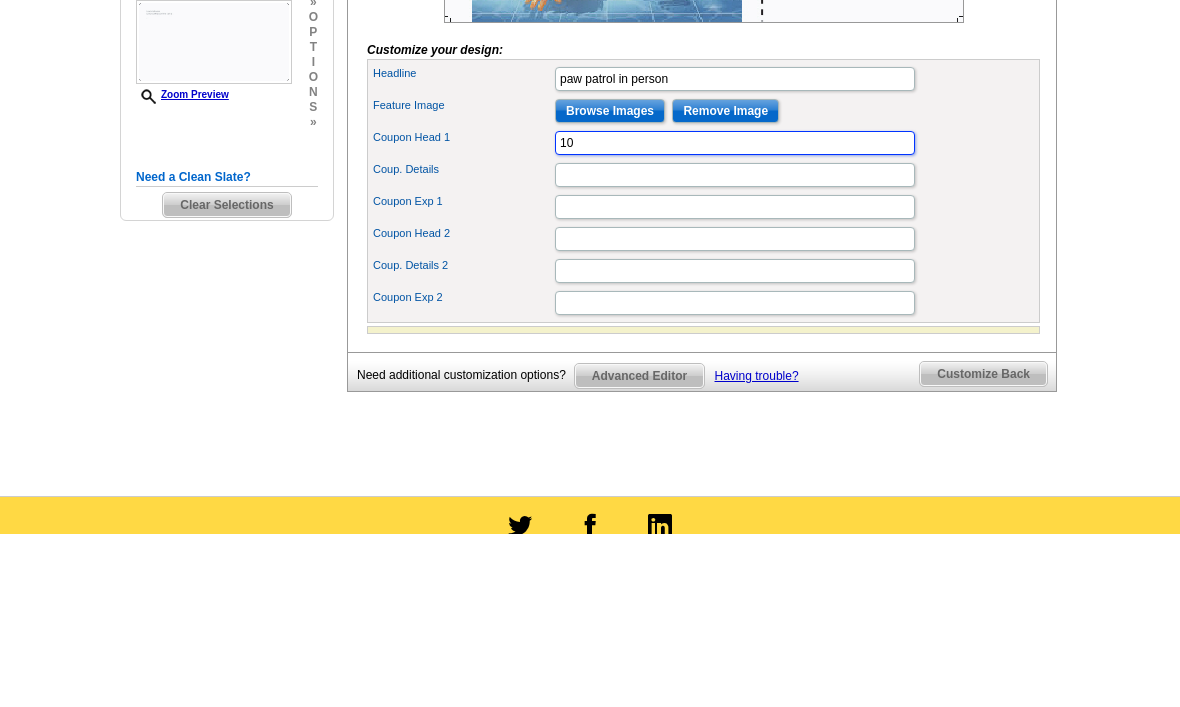 type on "1" 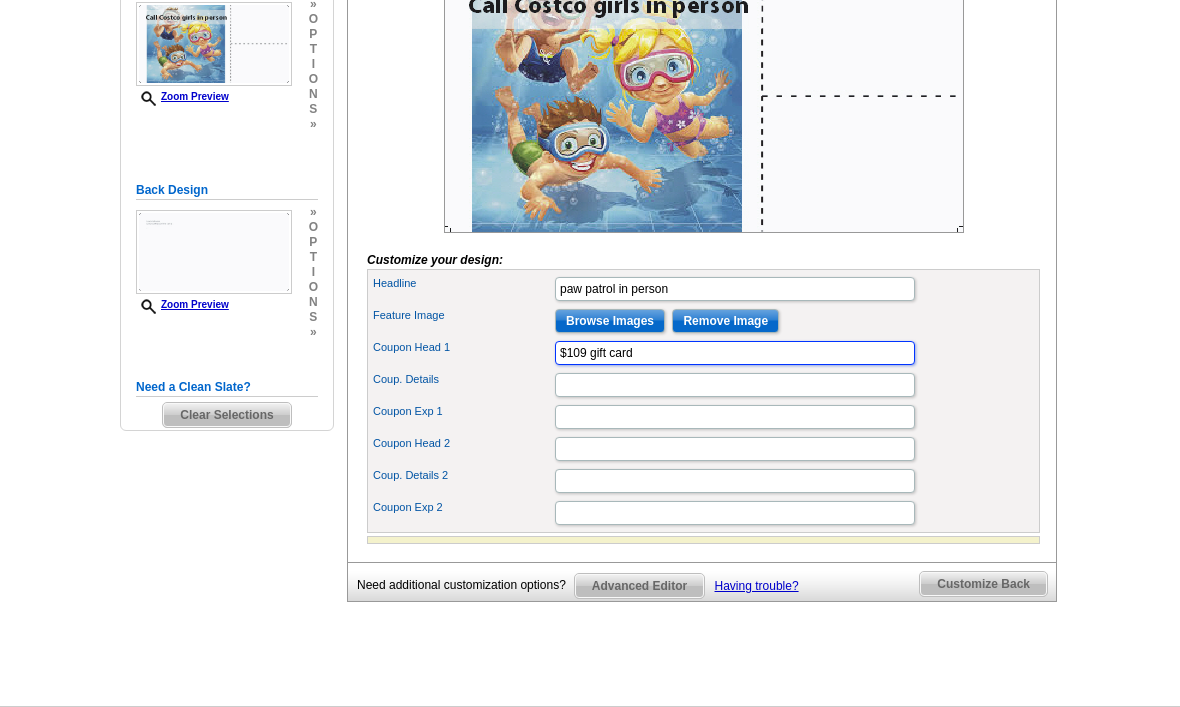 scroll, scrollTop: 383, scrollLeft: 0, axis: vertical 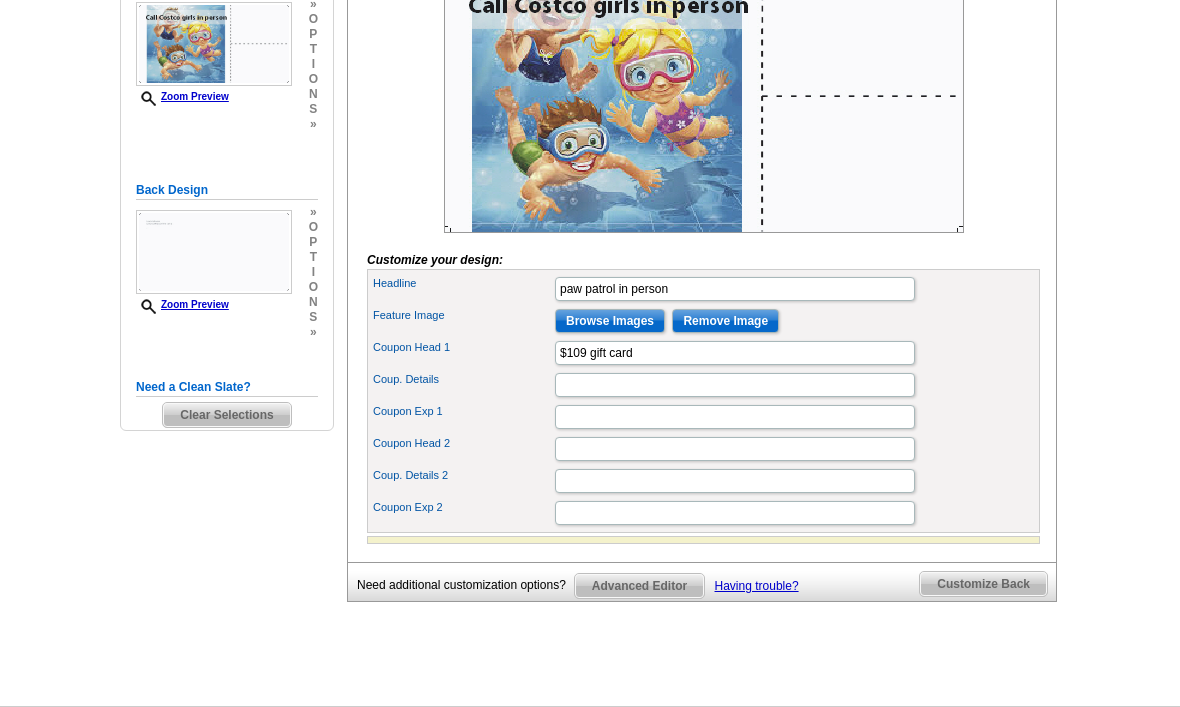 click on "Headline
paw patrol in person
Feature Image
Browse Images
Remove Image
Coupon Head 1 $109 gift card" at bounding box center [703, 401] 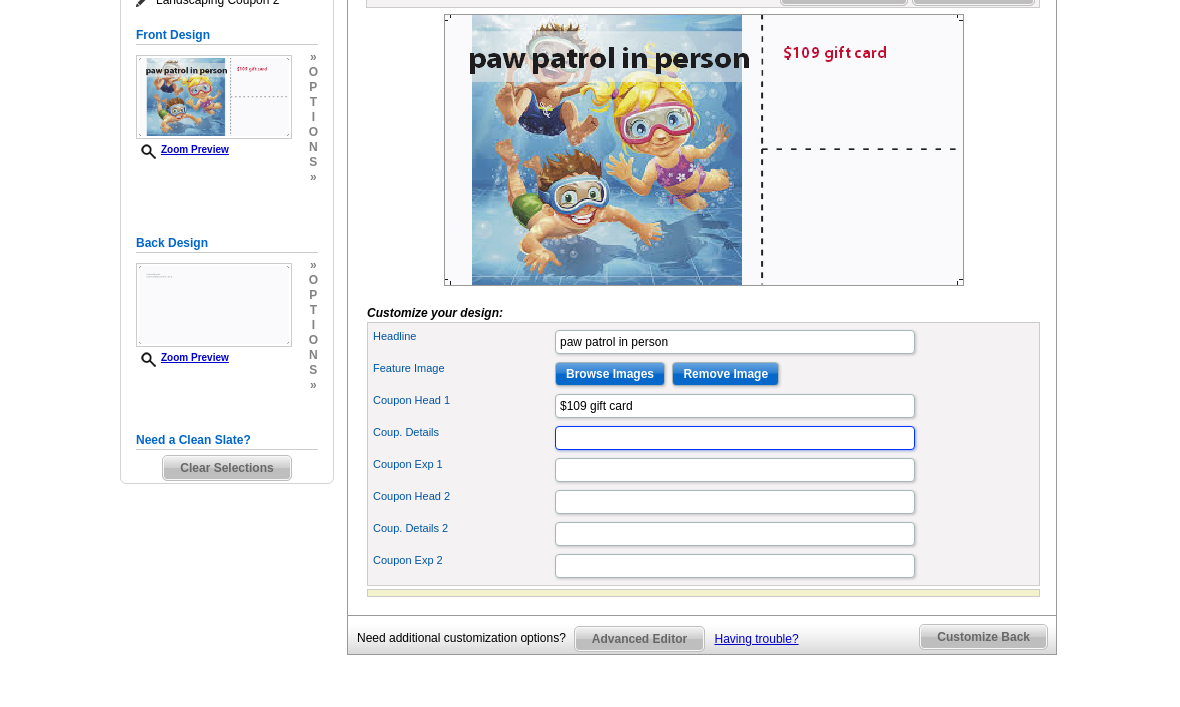 click on "Coup. Details" at bounding box center [735, 439] 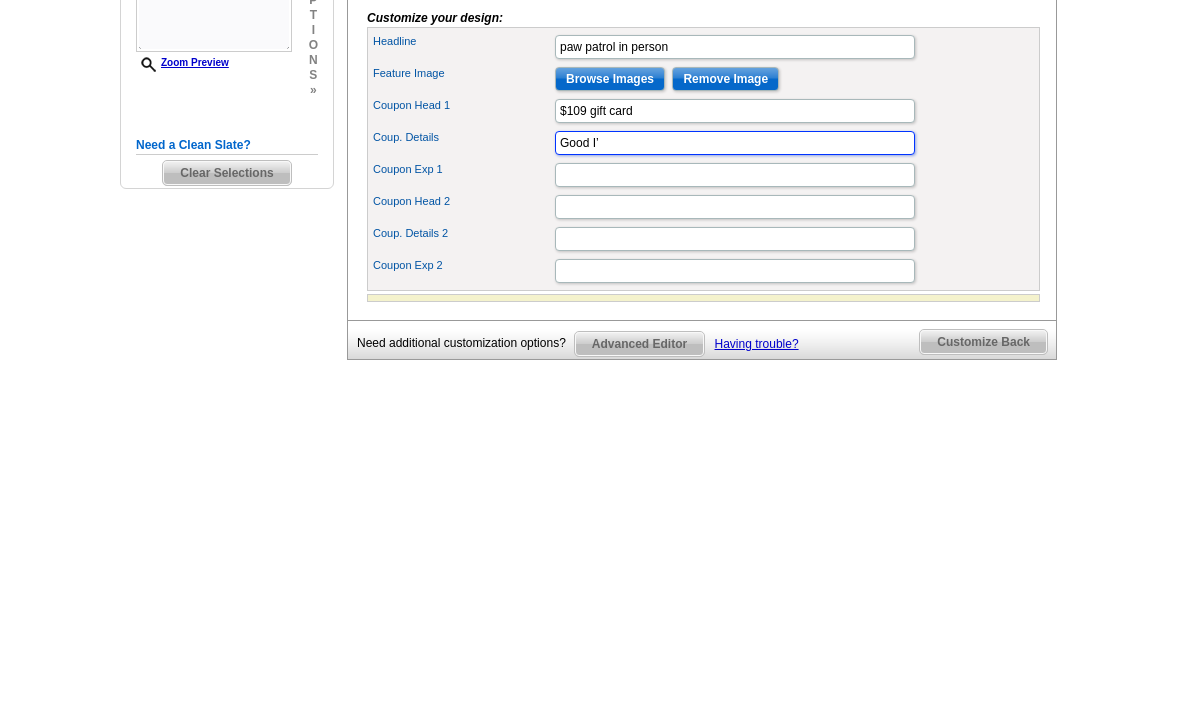 type on "Good I" 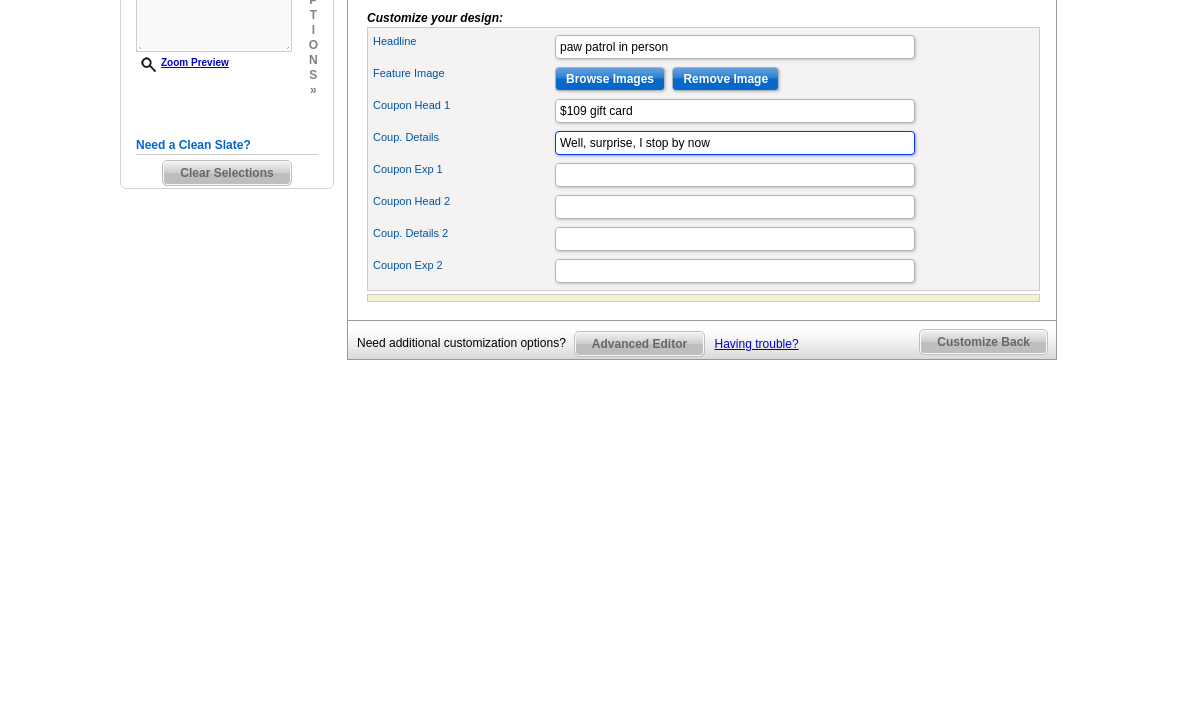 type on "Well, surprise, I stop by now" 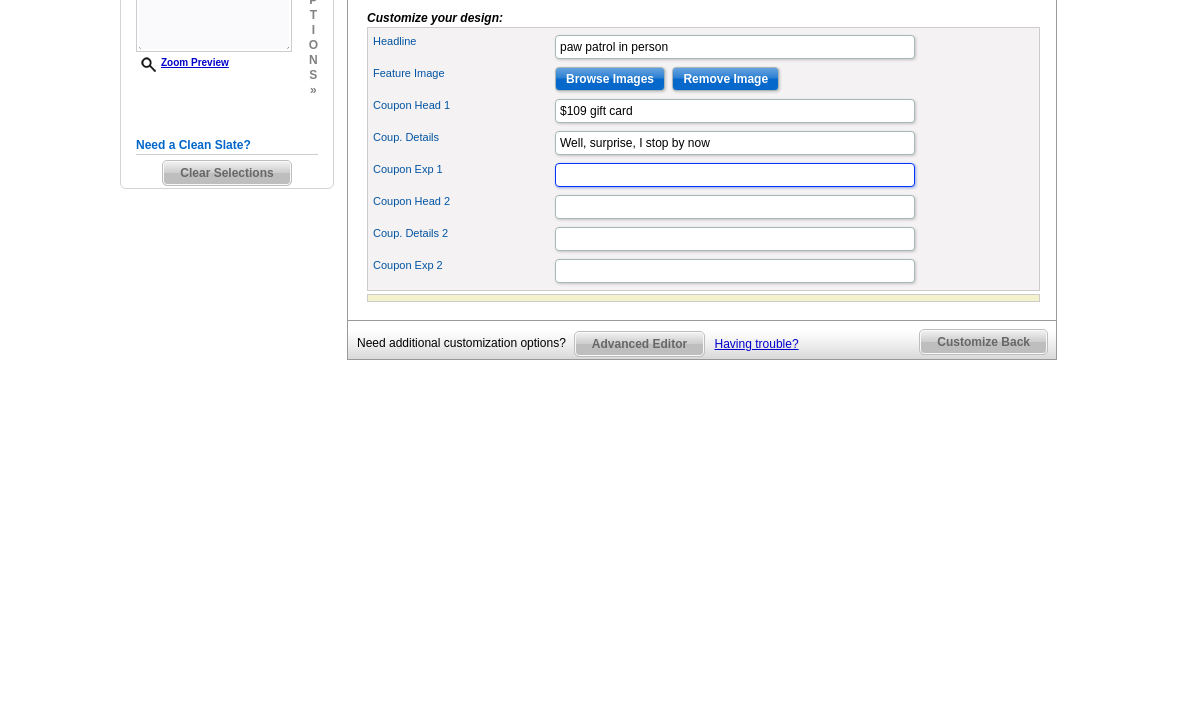 click on "Coupon Exp 1" at bounding box center [735, 471] 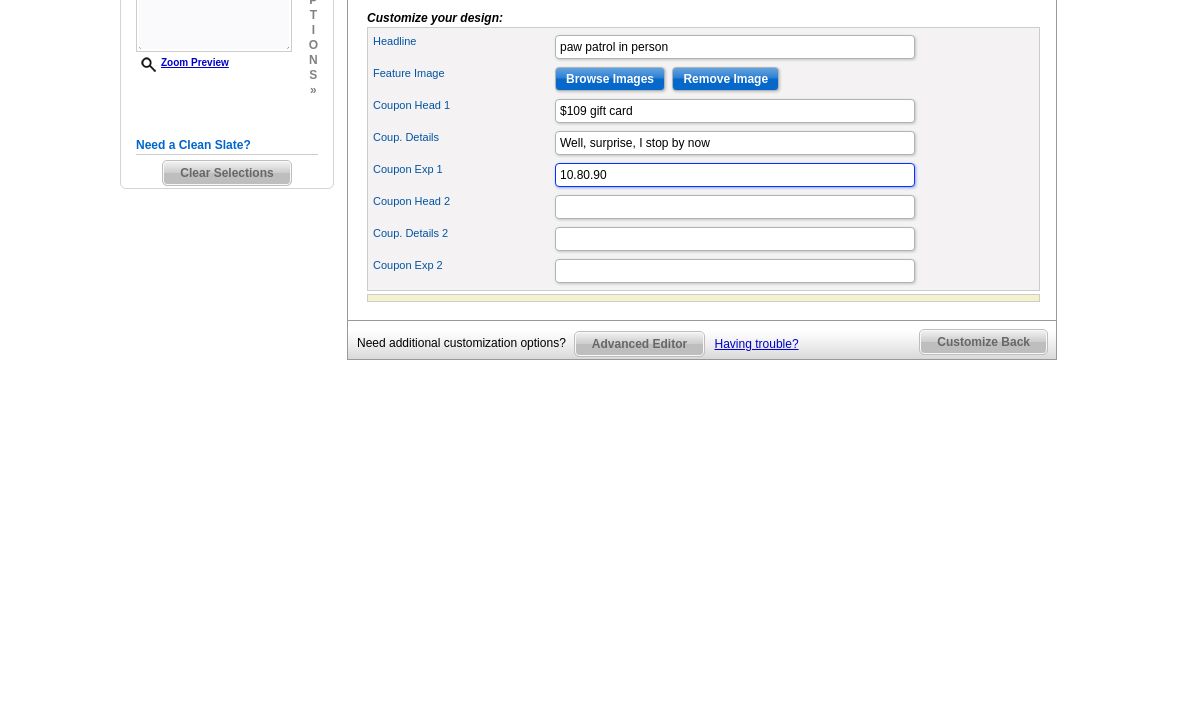 click on "10.80.90" at bounding box center [735, 471] 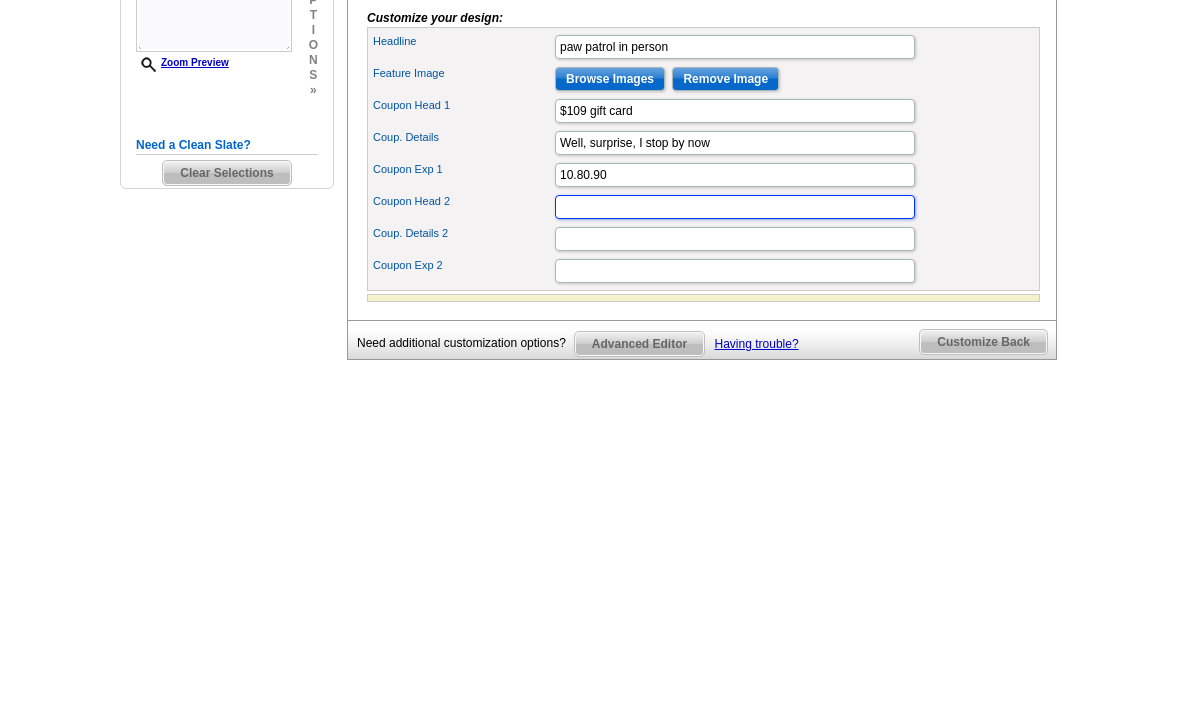 click on "Coupon Head 2" at bounding box center (735, 503) 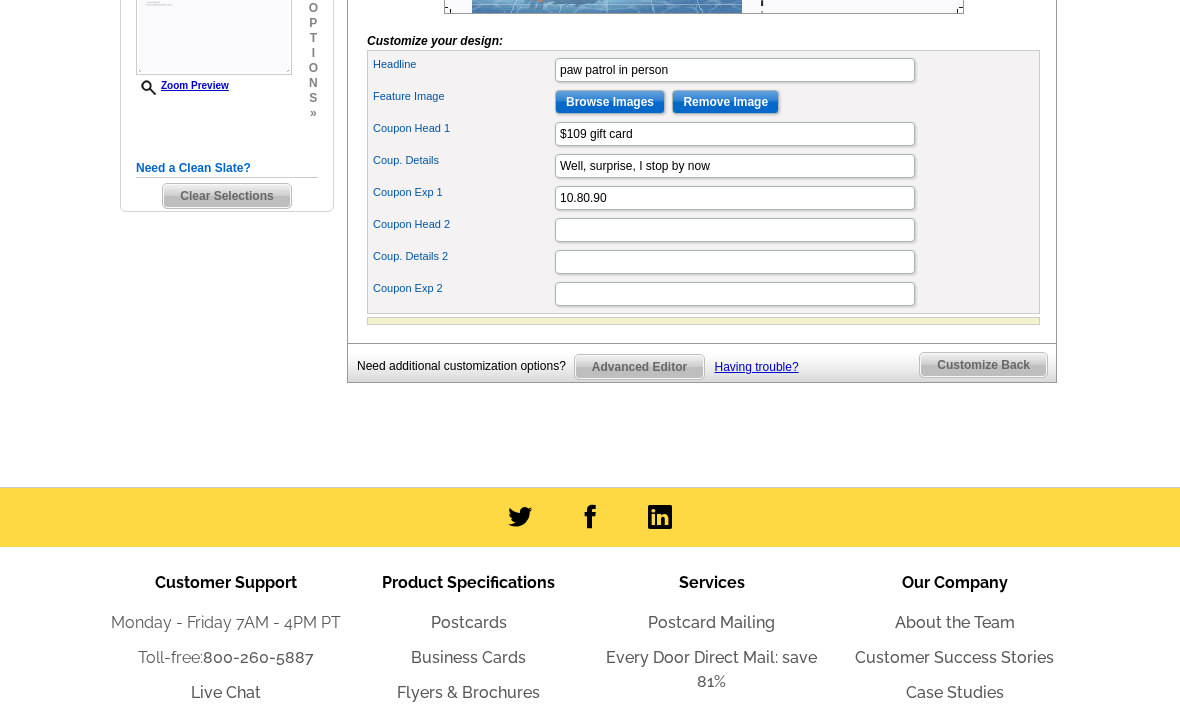 scroll, scrollTop: 604, scrollLeft: 0, axis: vertical 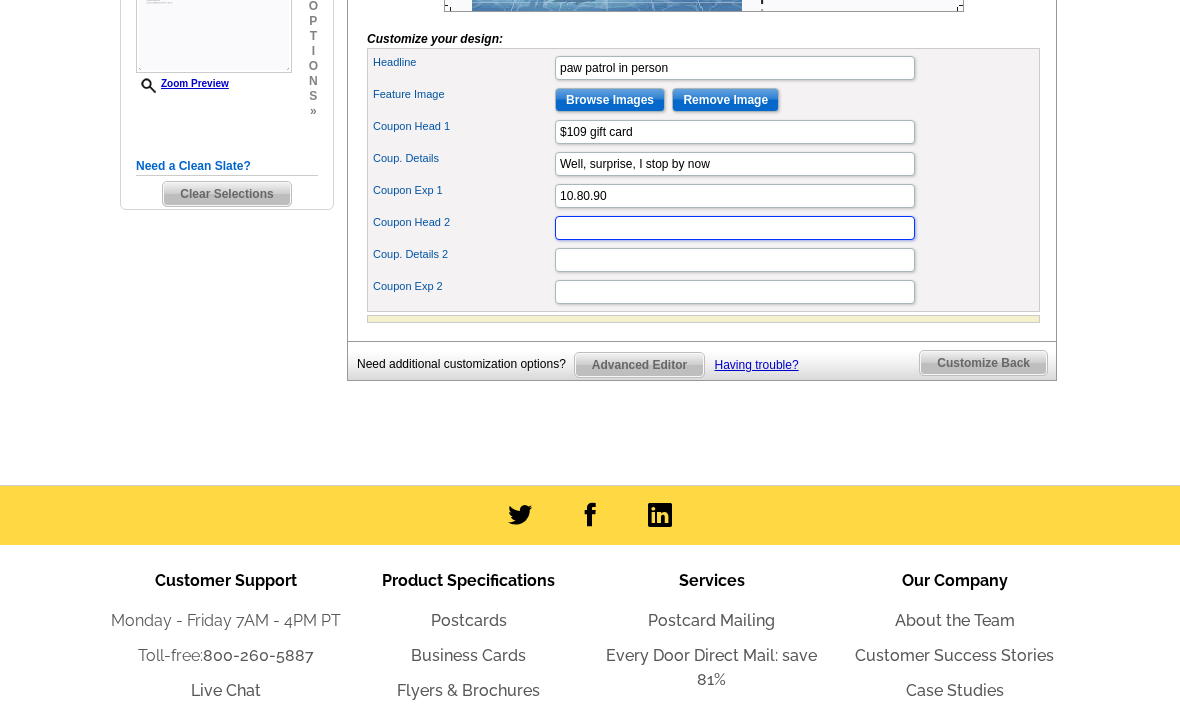 click on "Coupon Head 2" at bounding box center (735, 228) 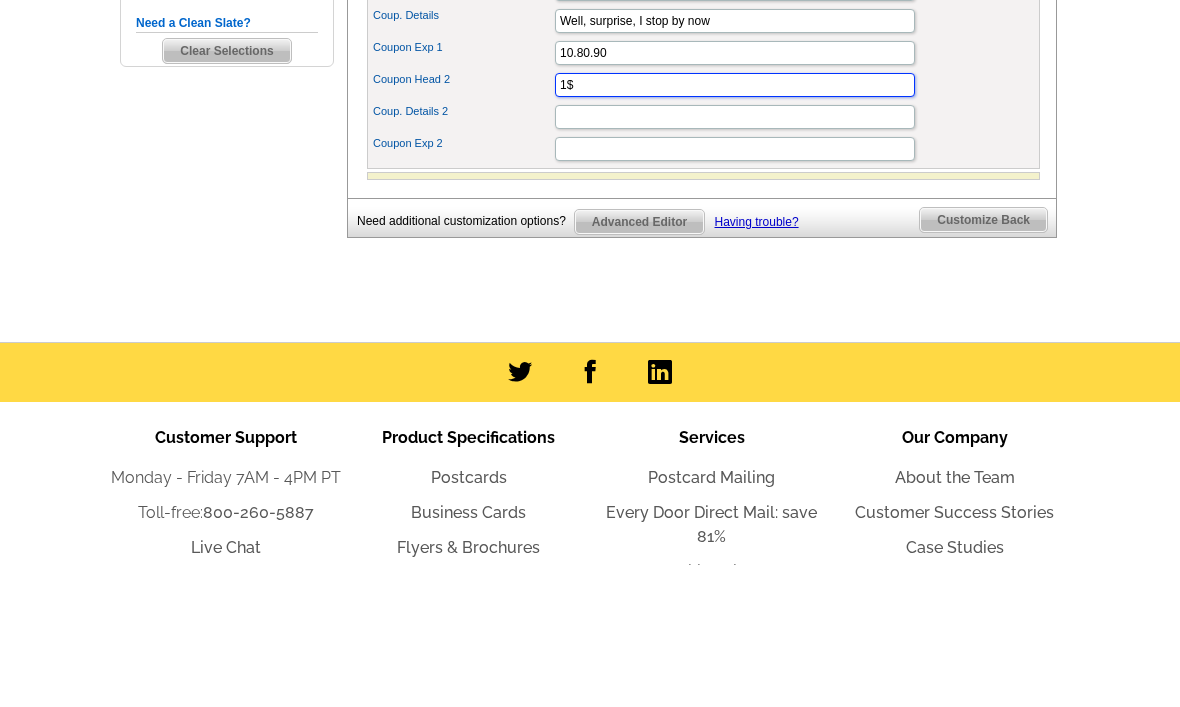 type on "1" 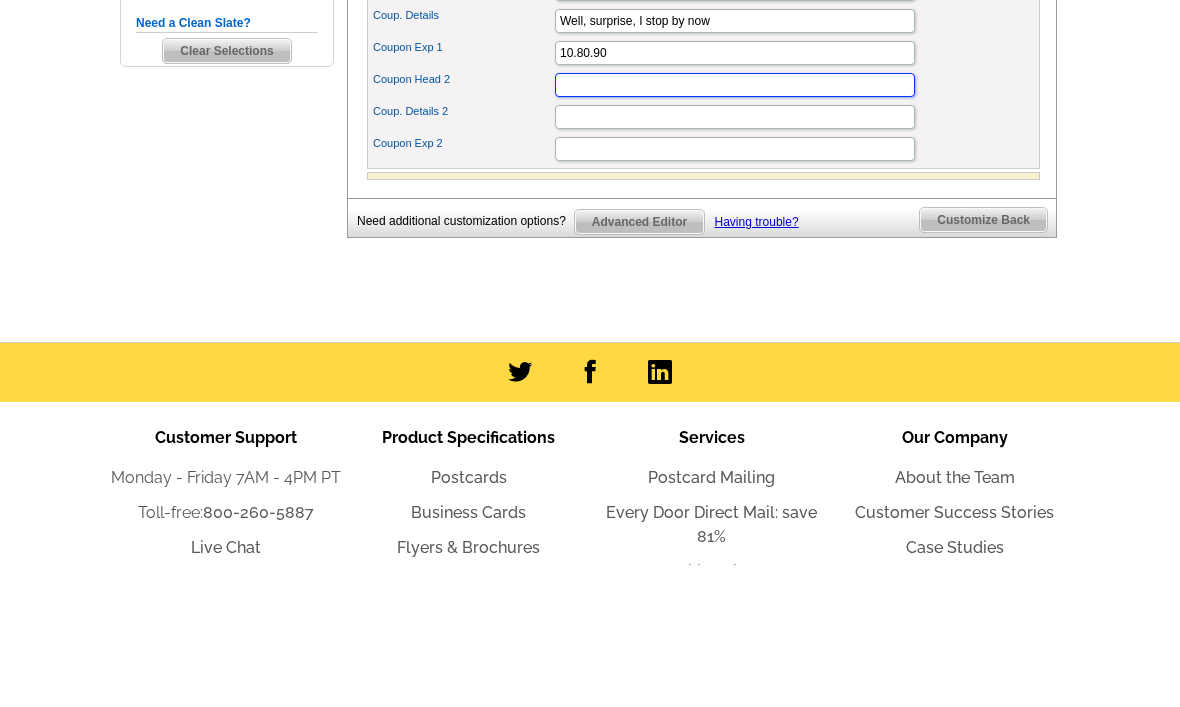 type on "&" 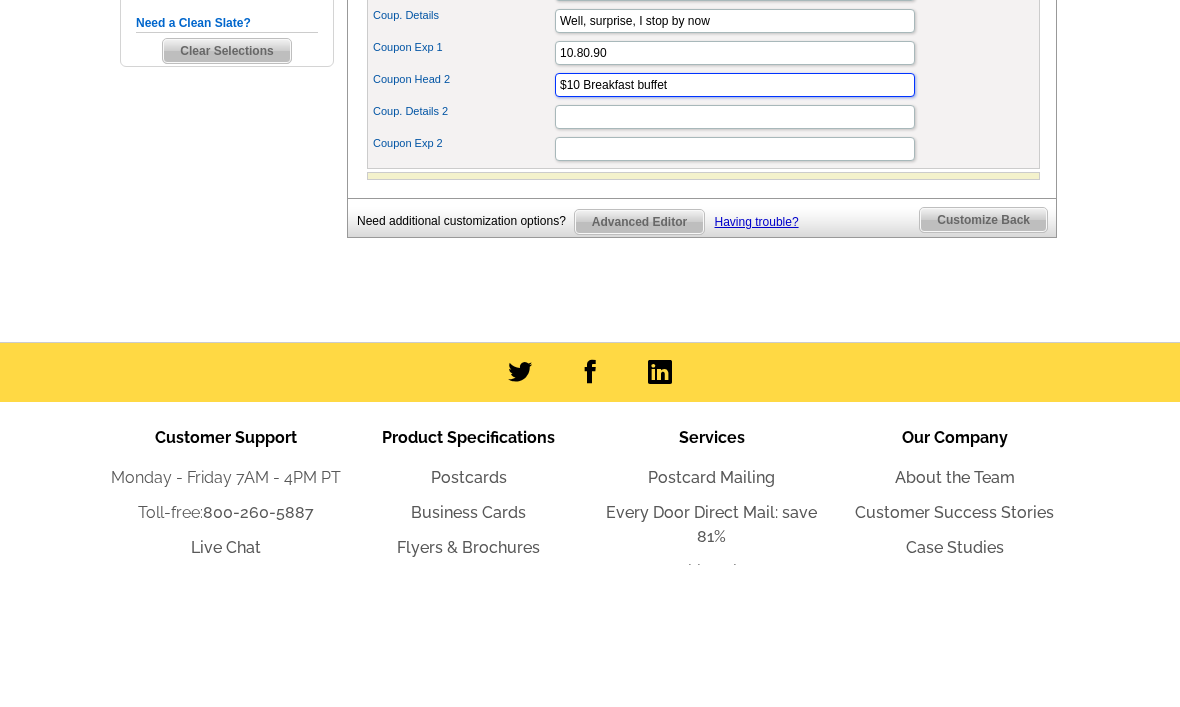 type on "$10 Breakfast buffet" 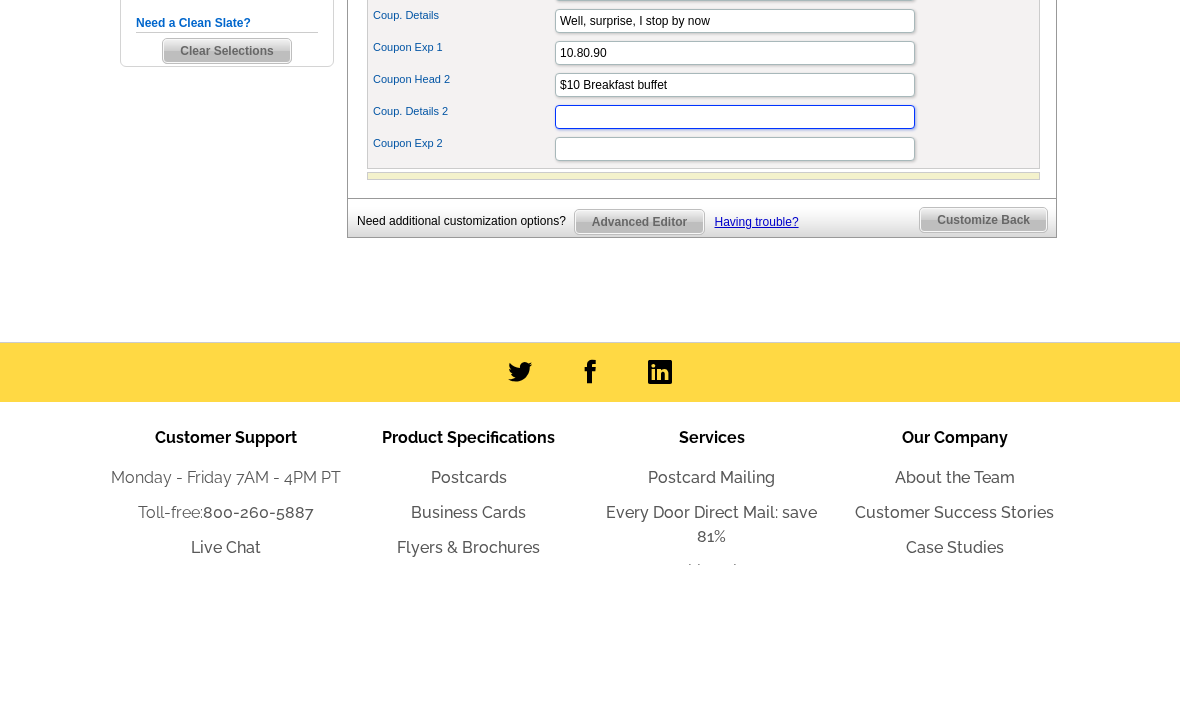 click on "Coup. Details 2" at bounding box center (735, 260) 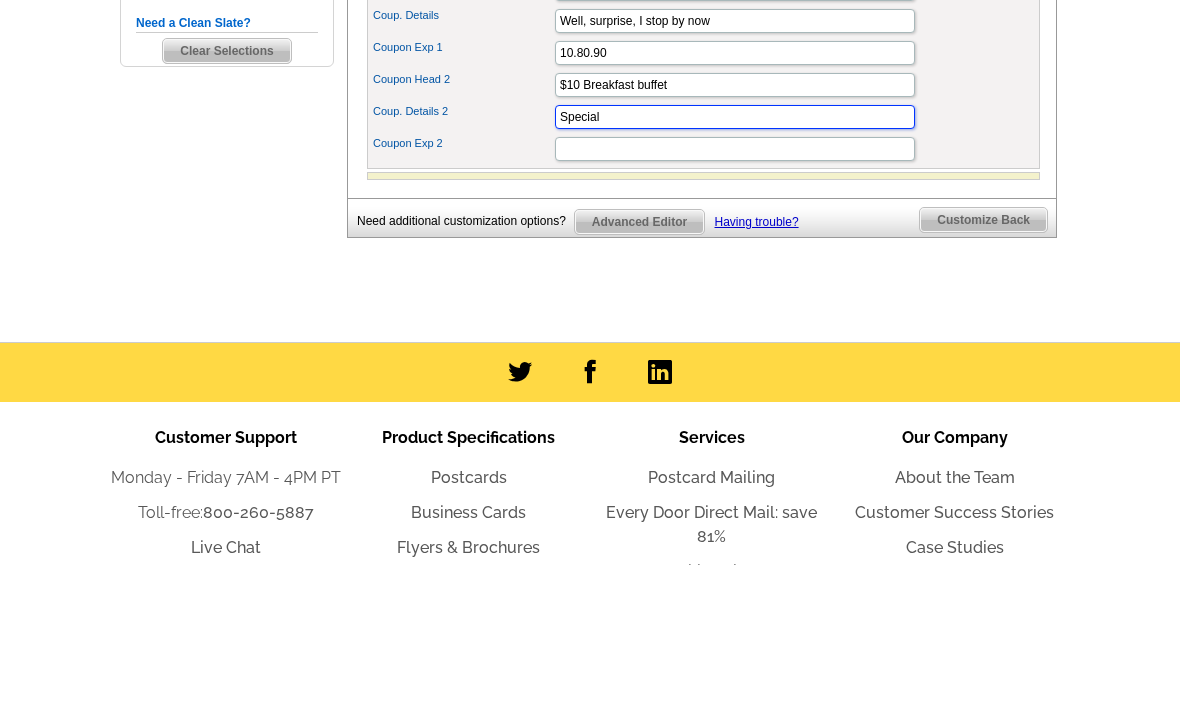 type on "Special" 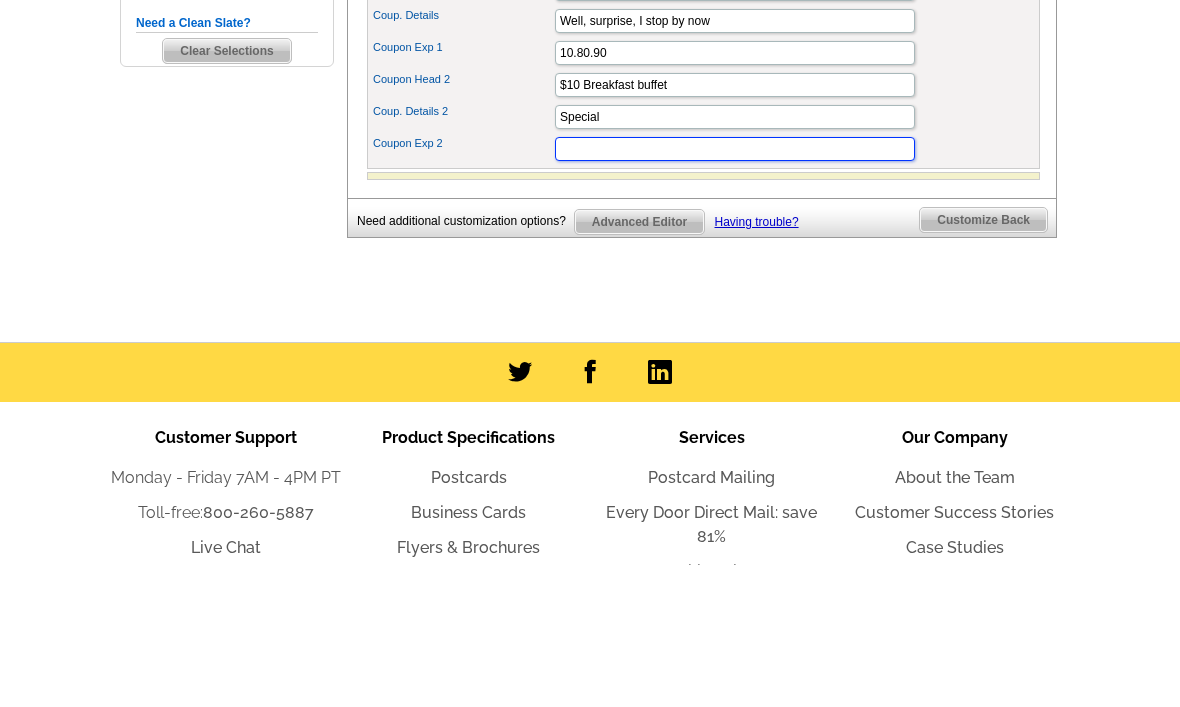 click on "Coupon Exp 2" at bounding box center [735, 292] 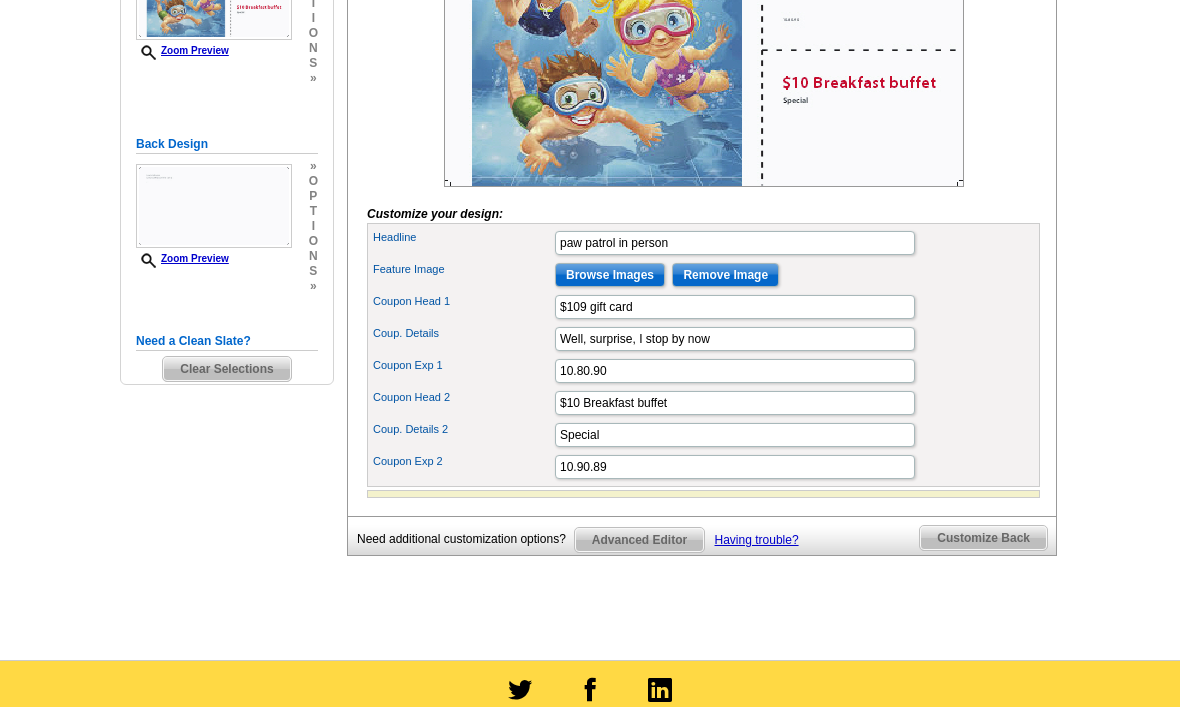 scroll, scrollTop: 341, scrollLeft: 0, axis: vertical 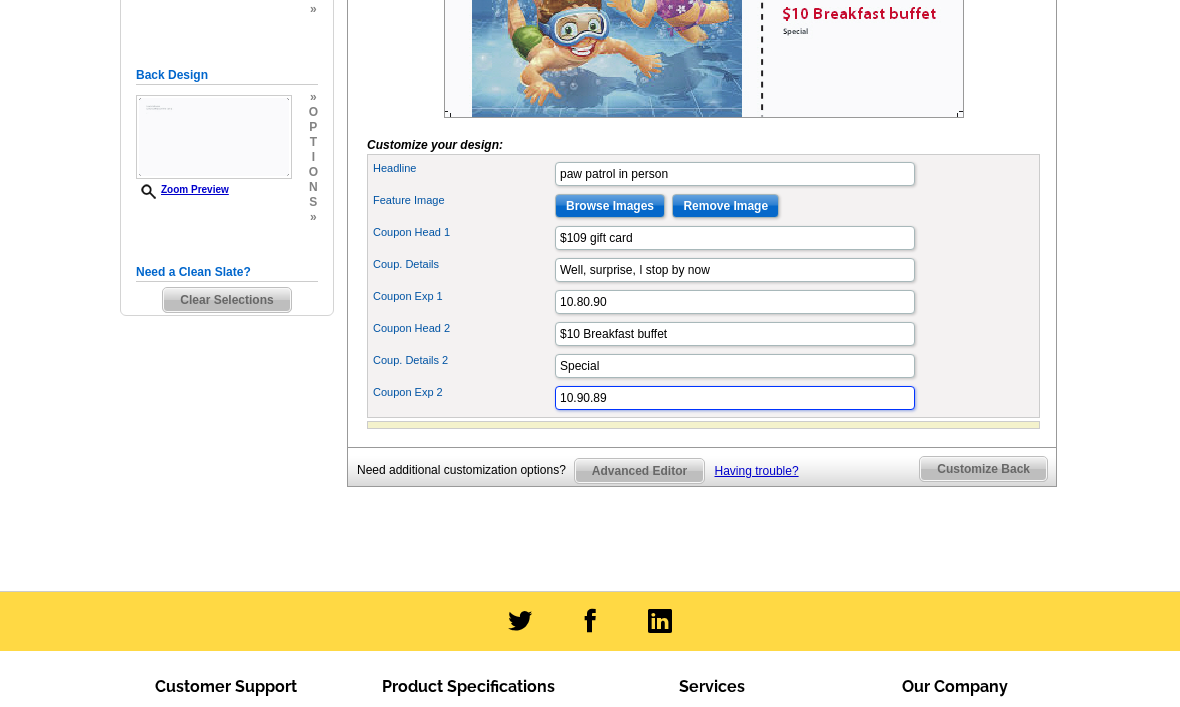 click on "10.90.89" at bounding box center (735, 399) 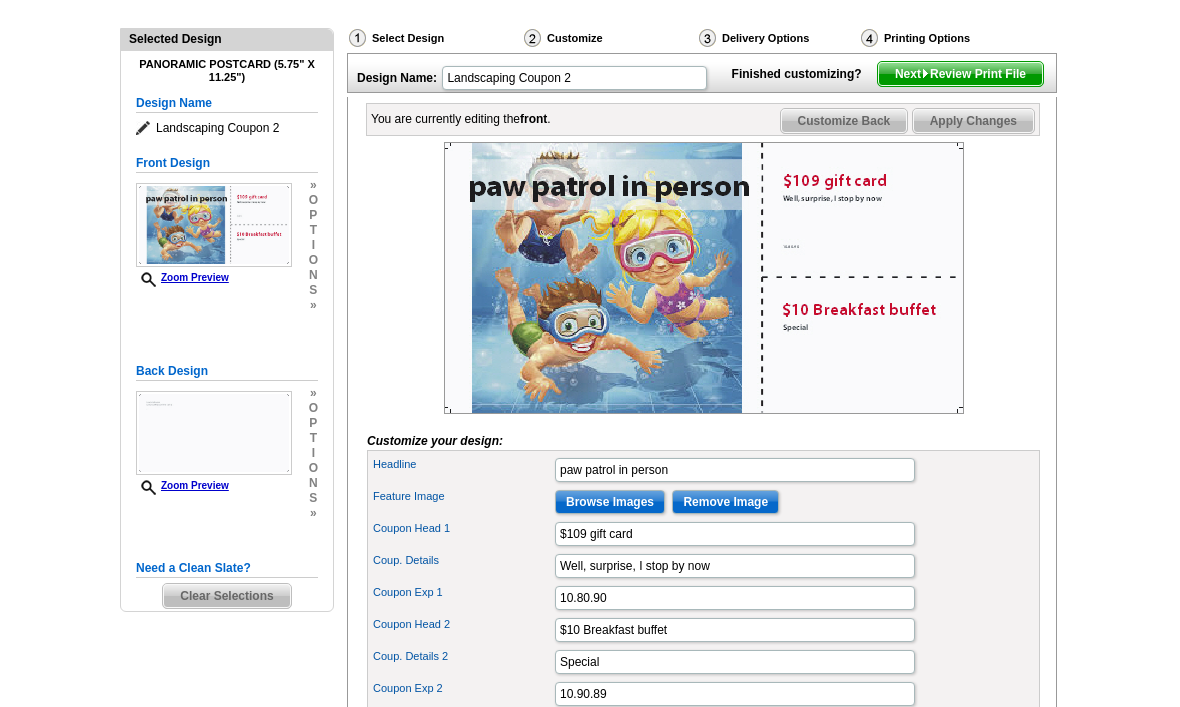 scroll, scrollTop: 200, scrollLeft: 0, axis: vertical 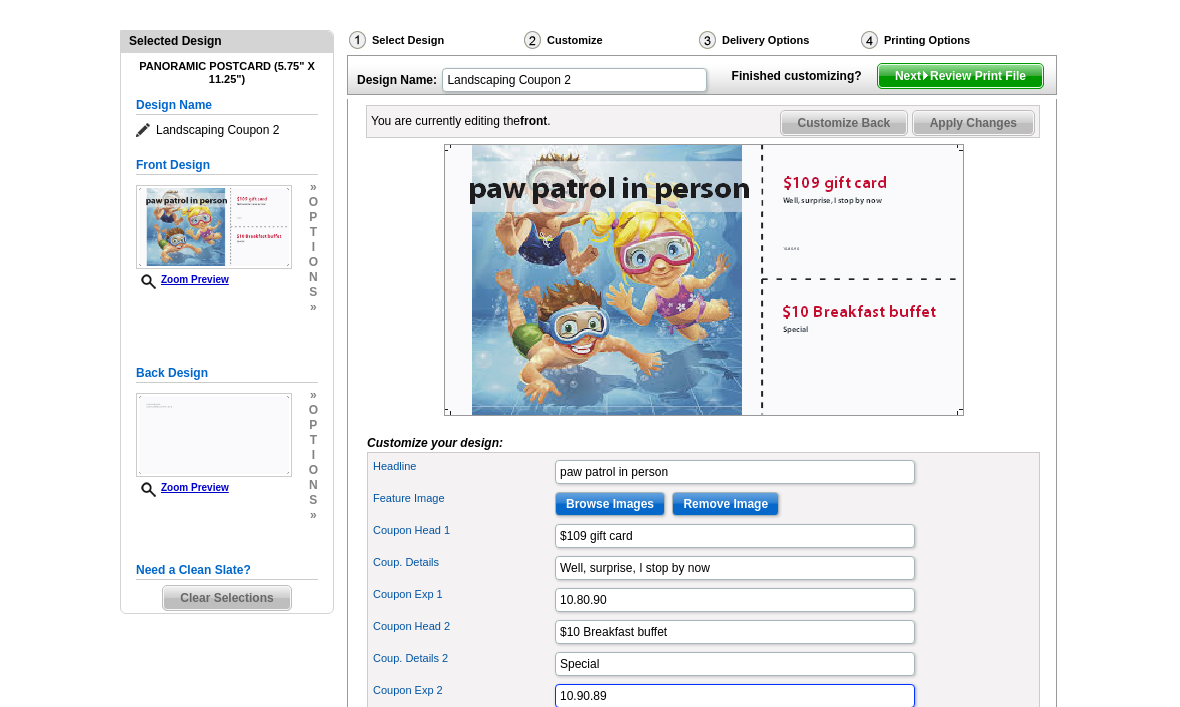 type on "10.90.89" 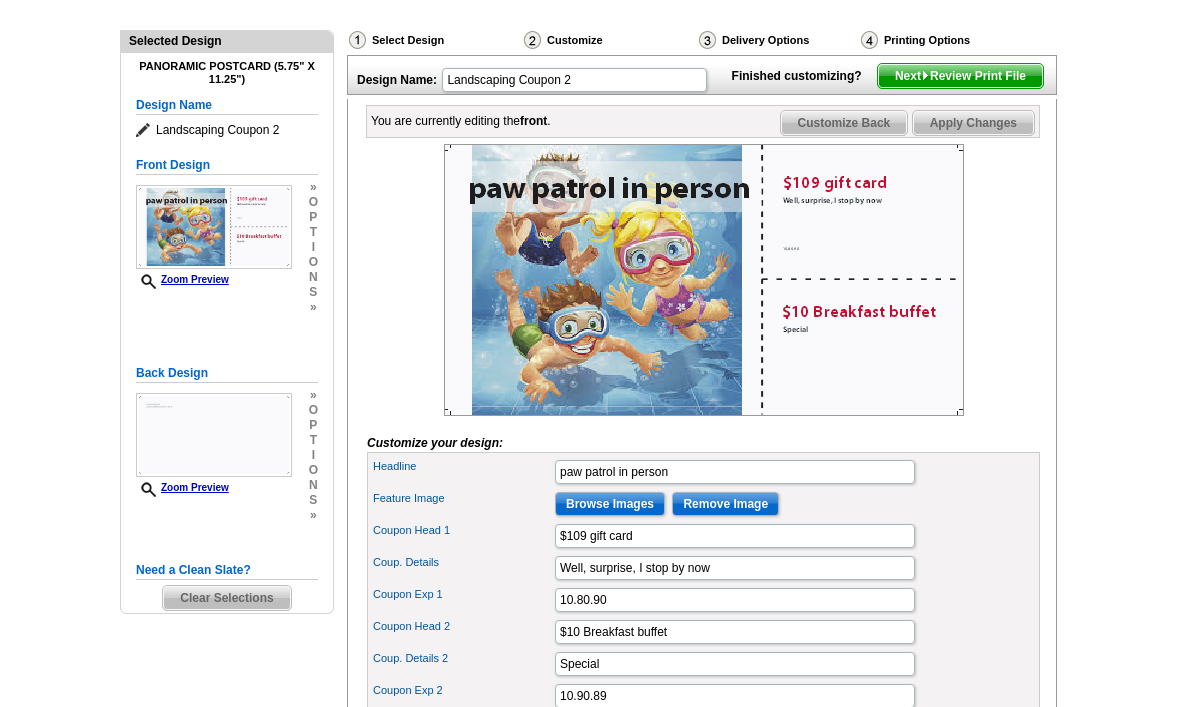 click on "Next   Review Print File" at bounding box center [960, 76] 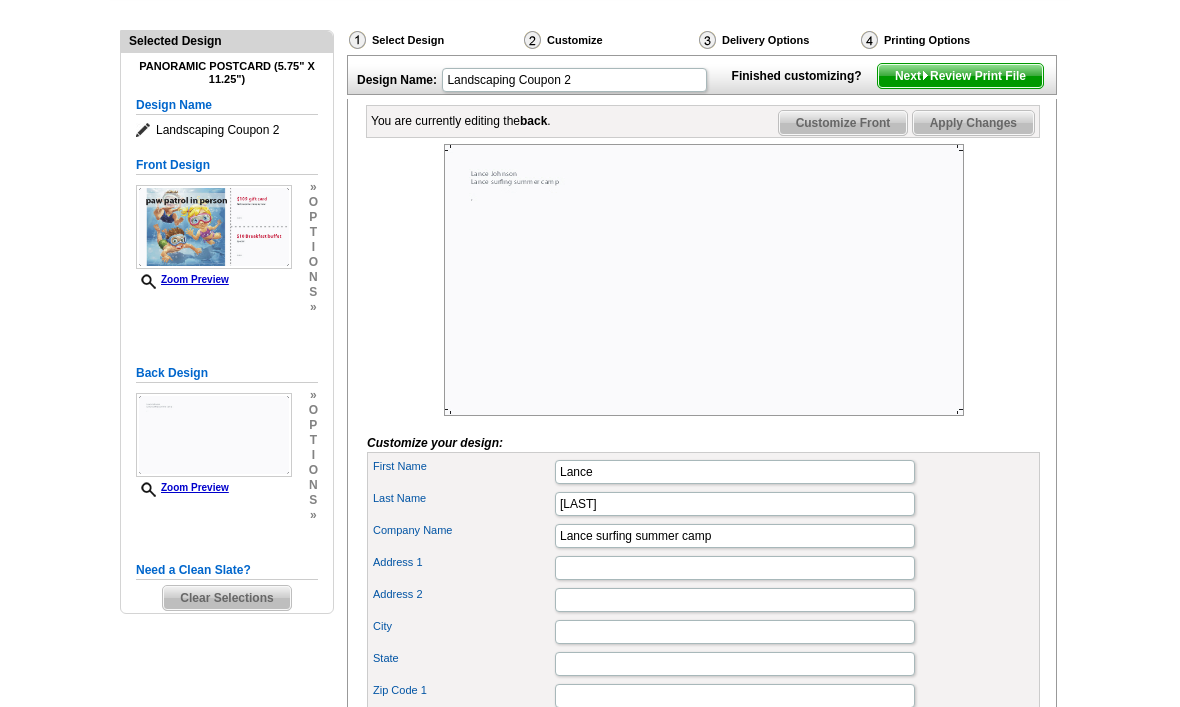 click on "Customize Front" at bounding box center [843, 123] 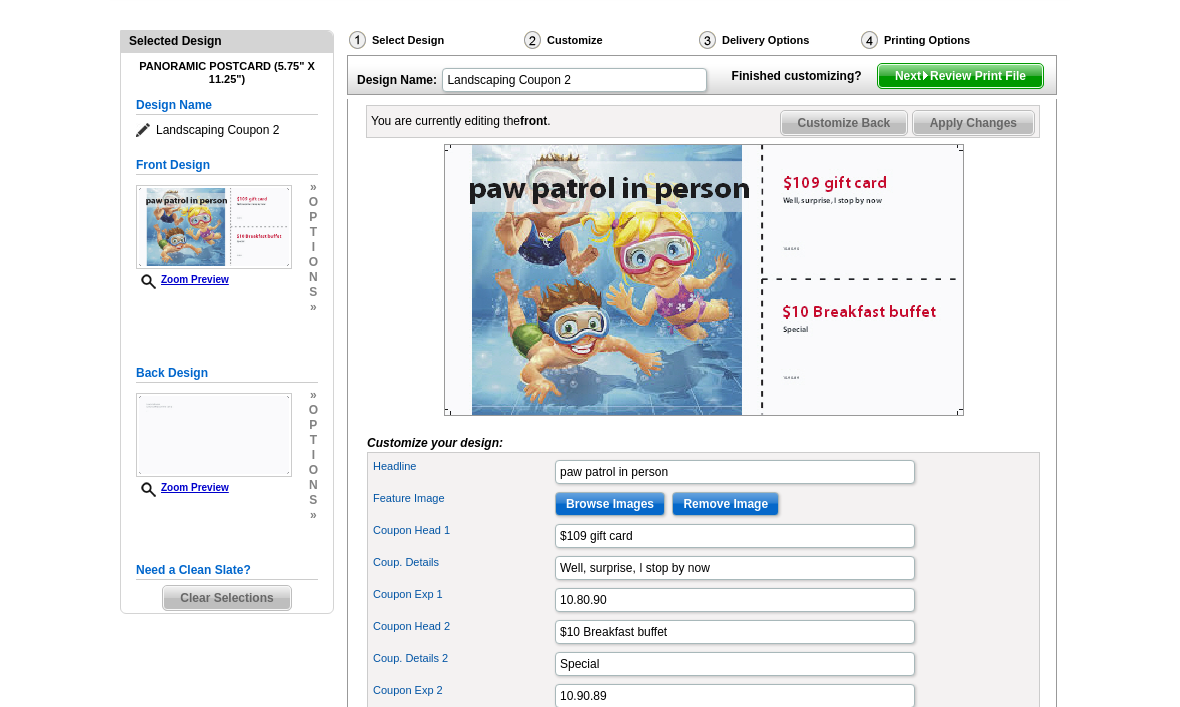 click on "Customize Back" at bounding box center (844, 123) 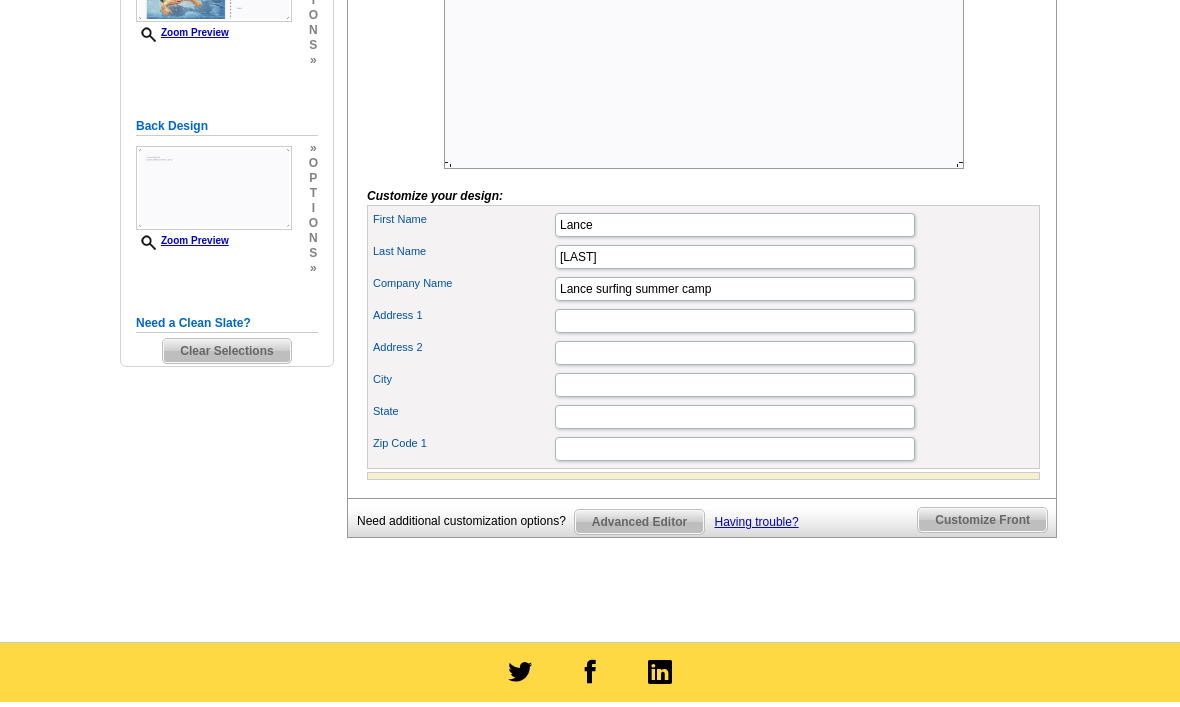 scroll, scrollTop: 630, scrollLeft: 0, axis: vertical 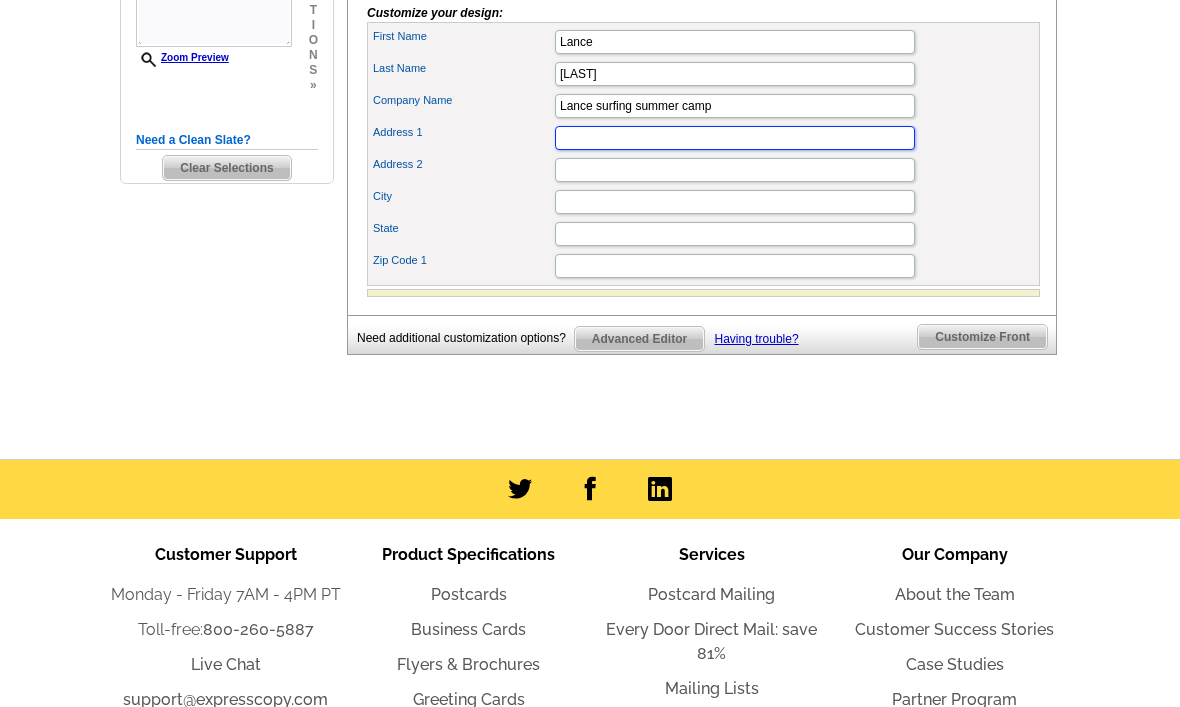 click on "Address 1" at bounding box center [735, 138] 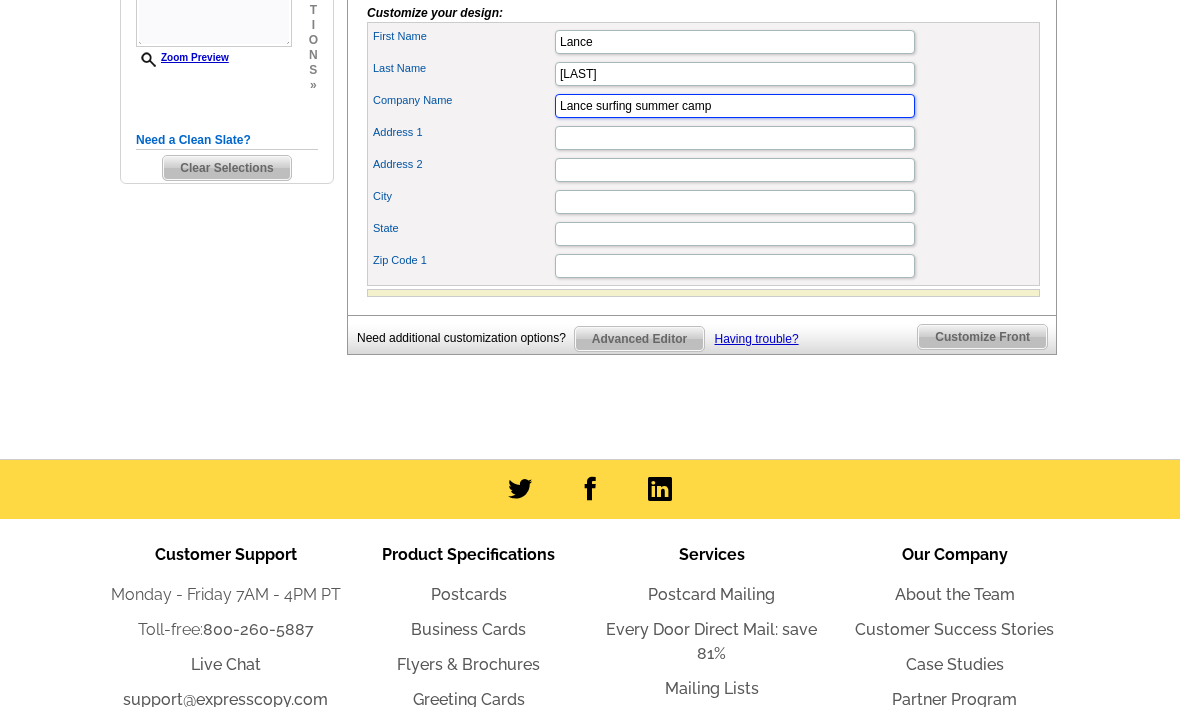 click on "Lance surfing summer camp" at bounding box center [735, 106] 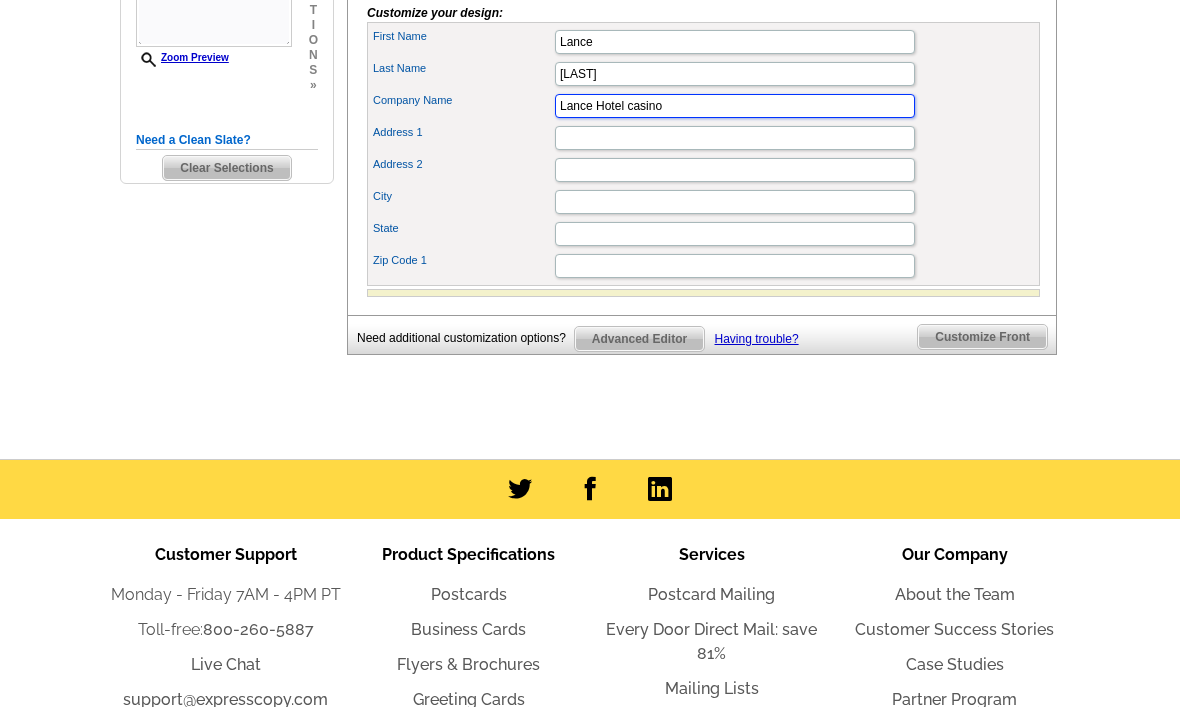 type on "Lance Hotel casino" 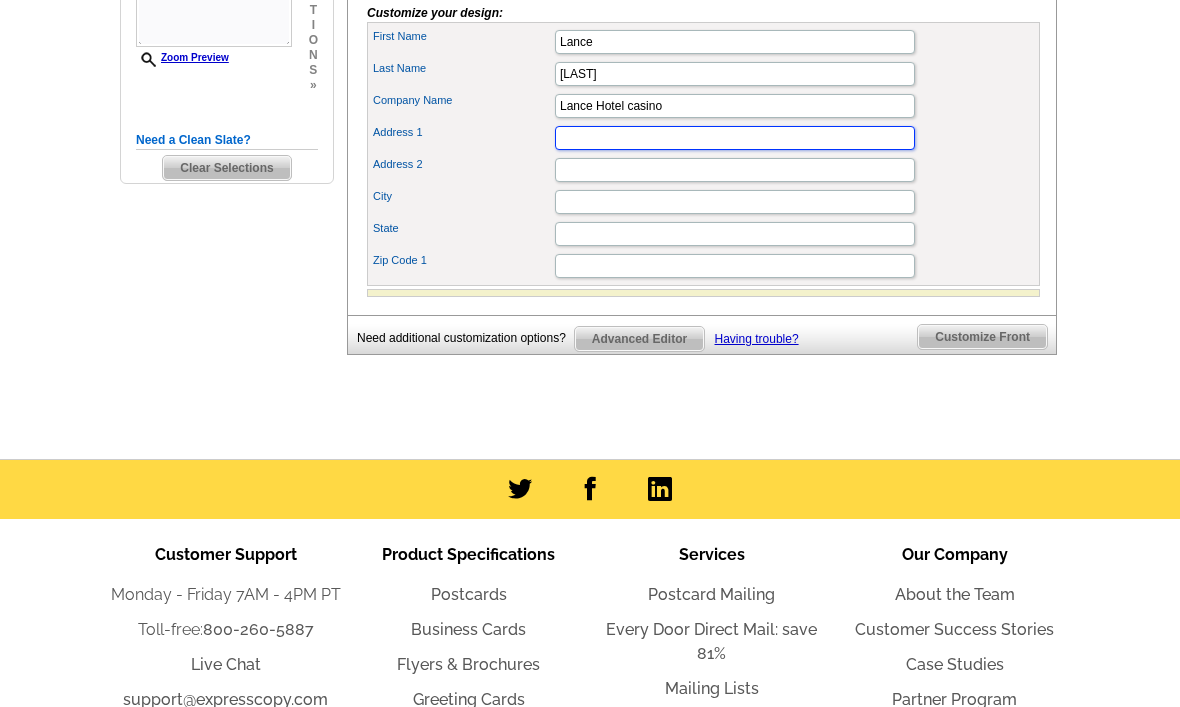 click on "Address 1" at bounding box center [735, 138] 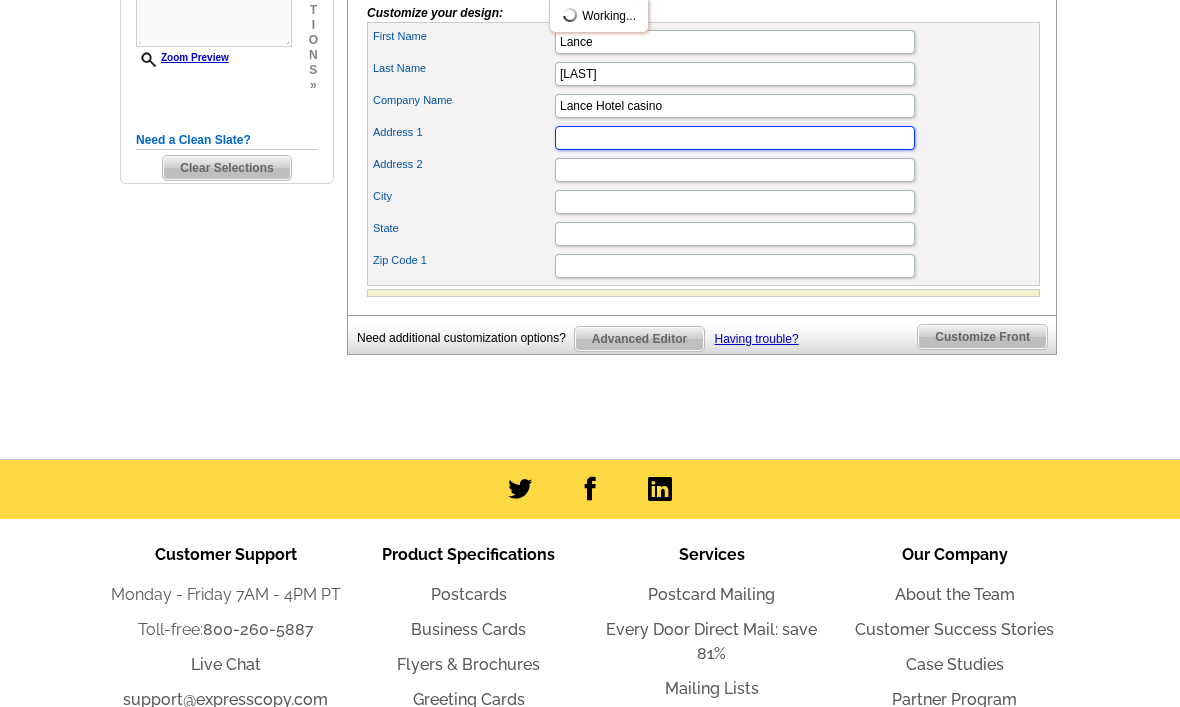 type on "4020 Clearwater Rd" 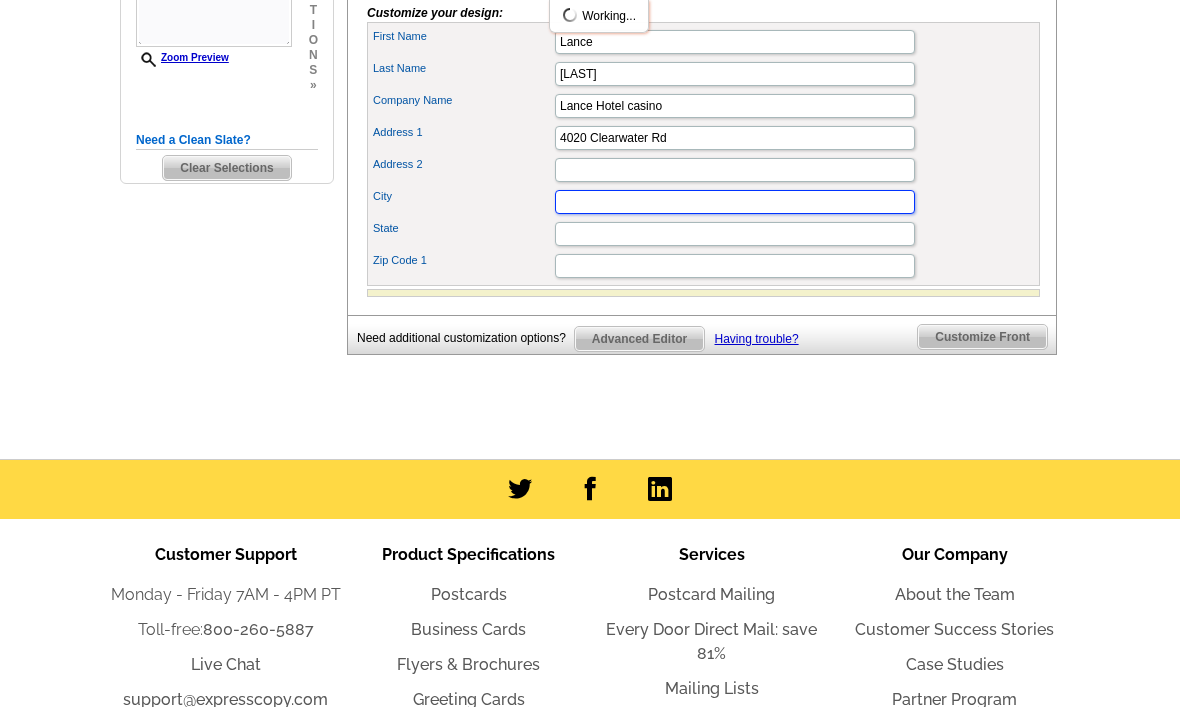 type on "Saint Cloud" 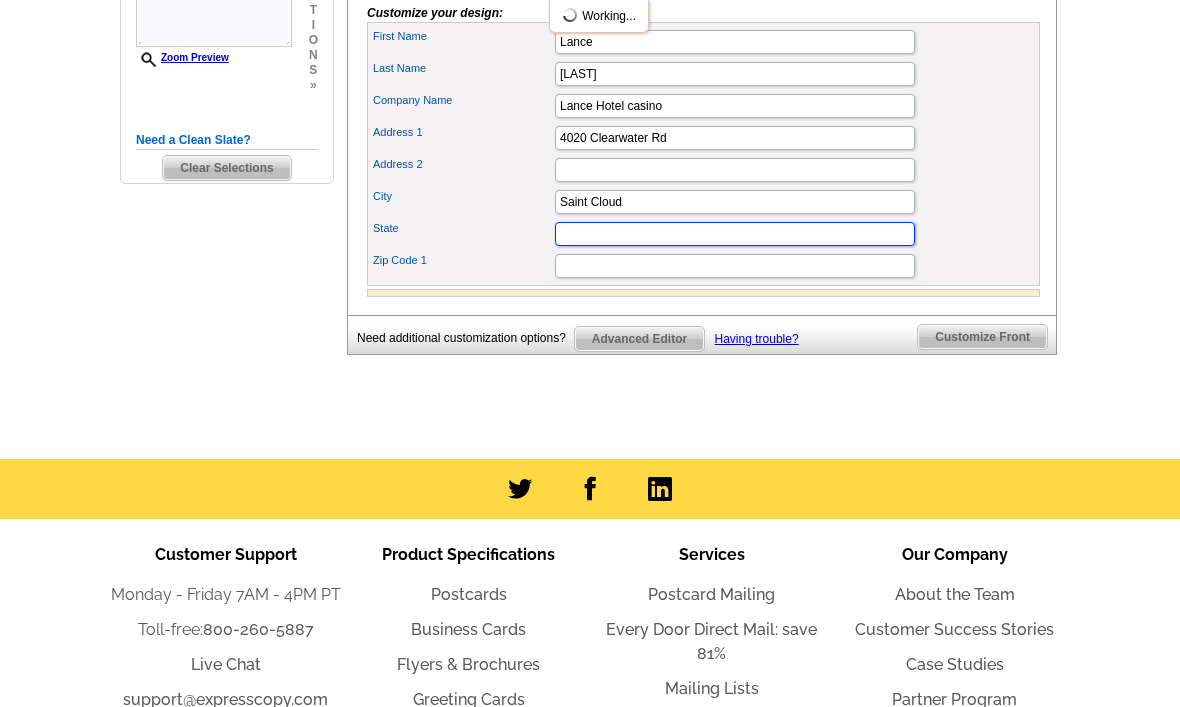 type on "MN" 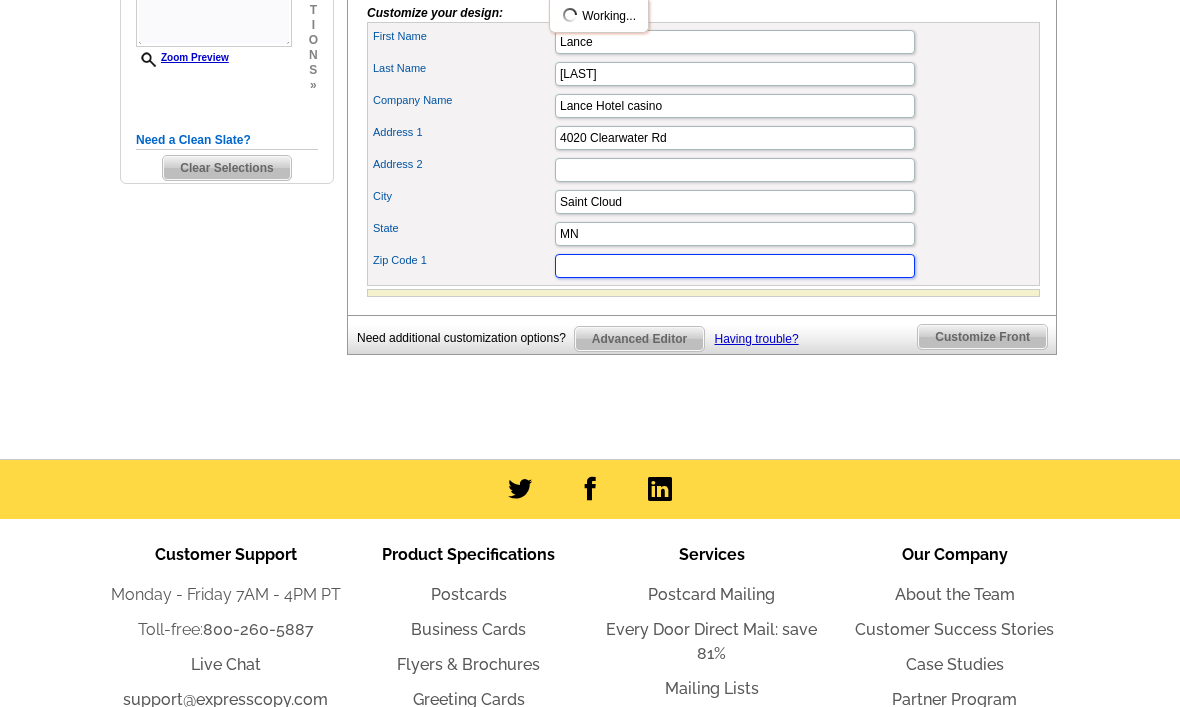 type on "56301" 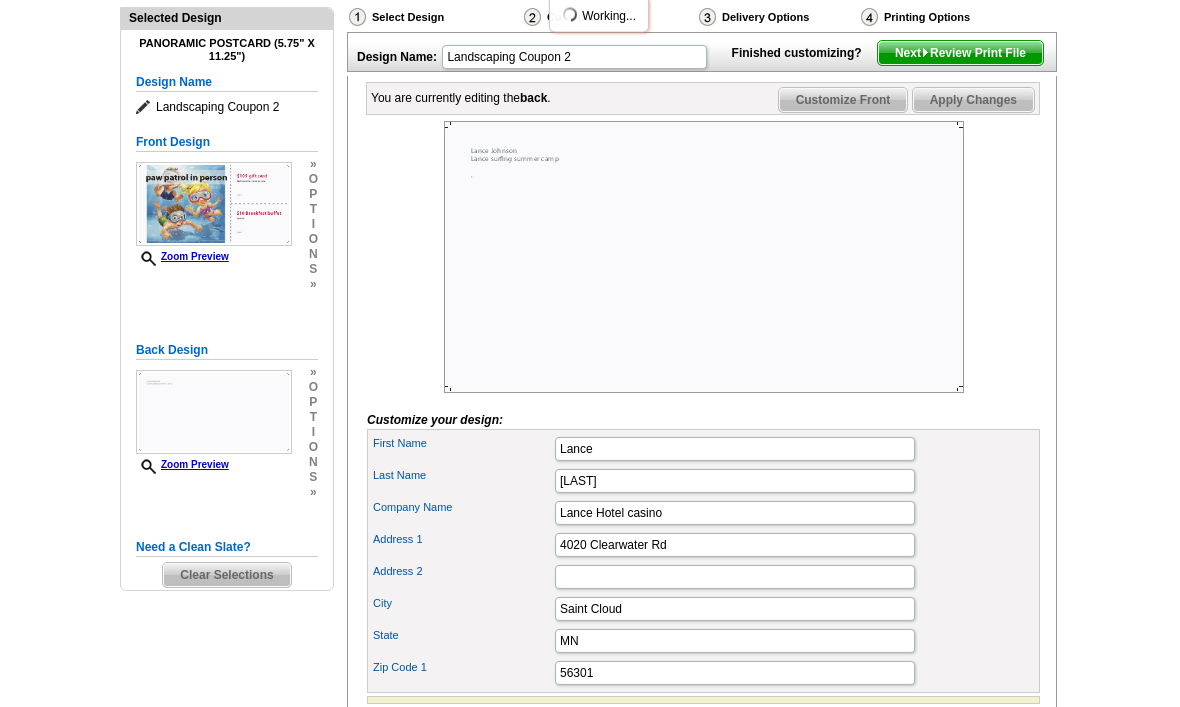 scroll, scrollTop: 208, scrollLeft: 0, axis: vertical 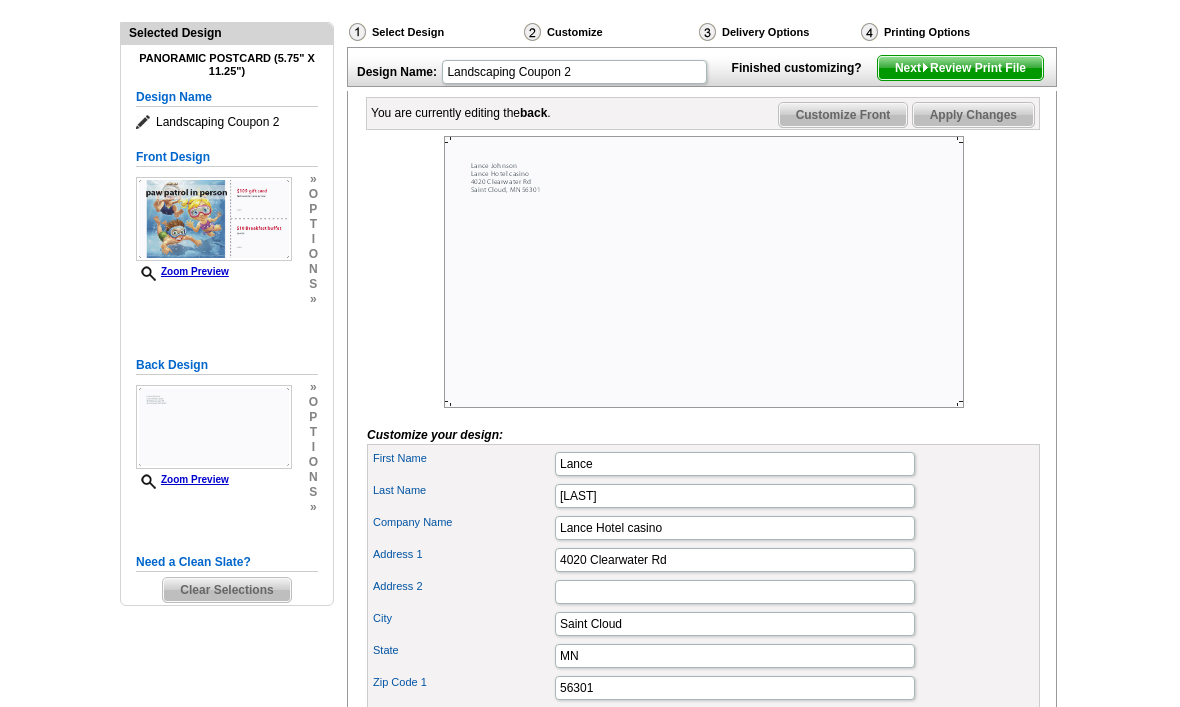 click on "Next   Review Print File" at bounding box center [960, 68] 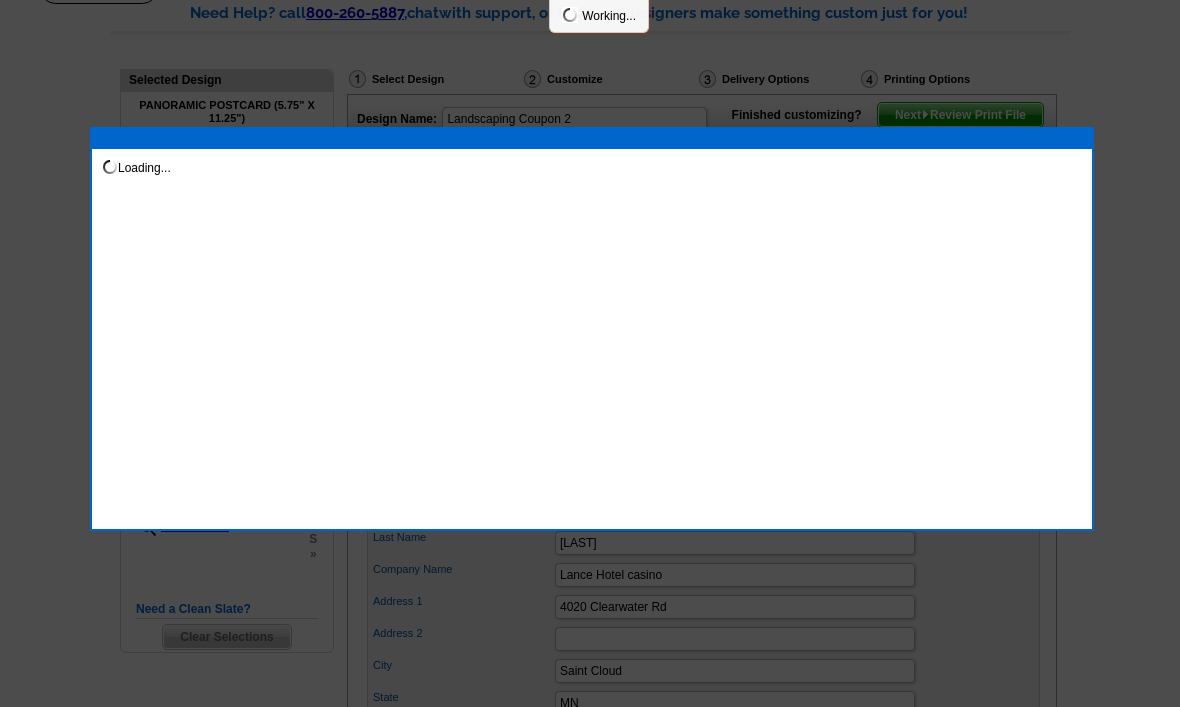 scroll, scrollTop: 156, scrollLeft: 0, axis: vertical 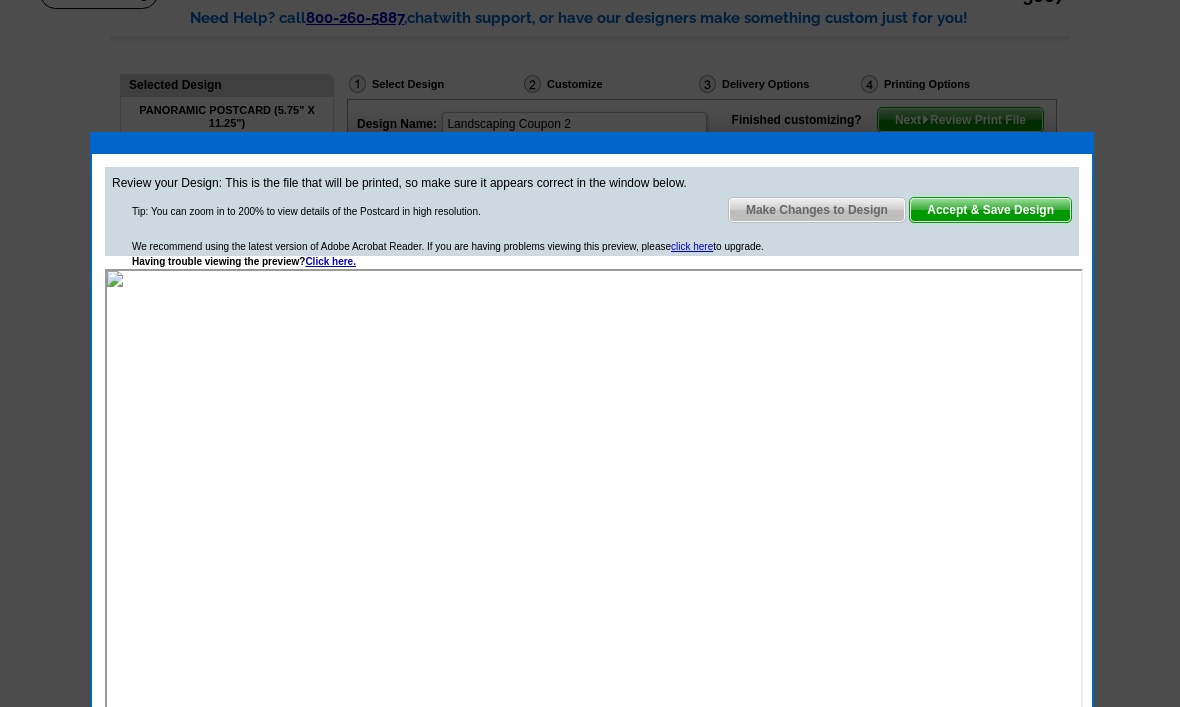 click on "Accept & Save Design" at bounding box center (990, 210) 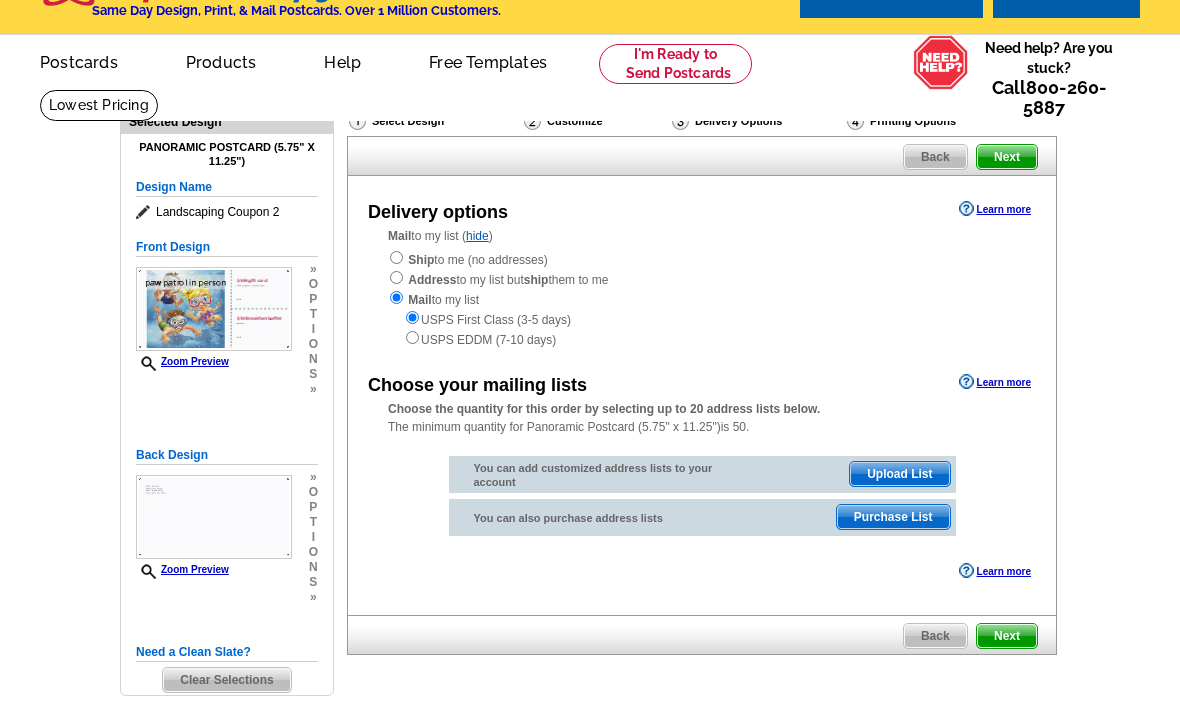 scroll, scrollTop: 44, scrollLeft: 0, axis: vertical 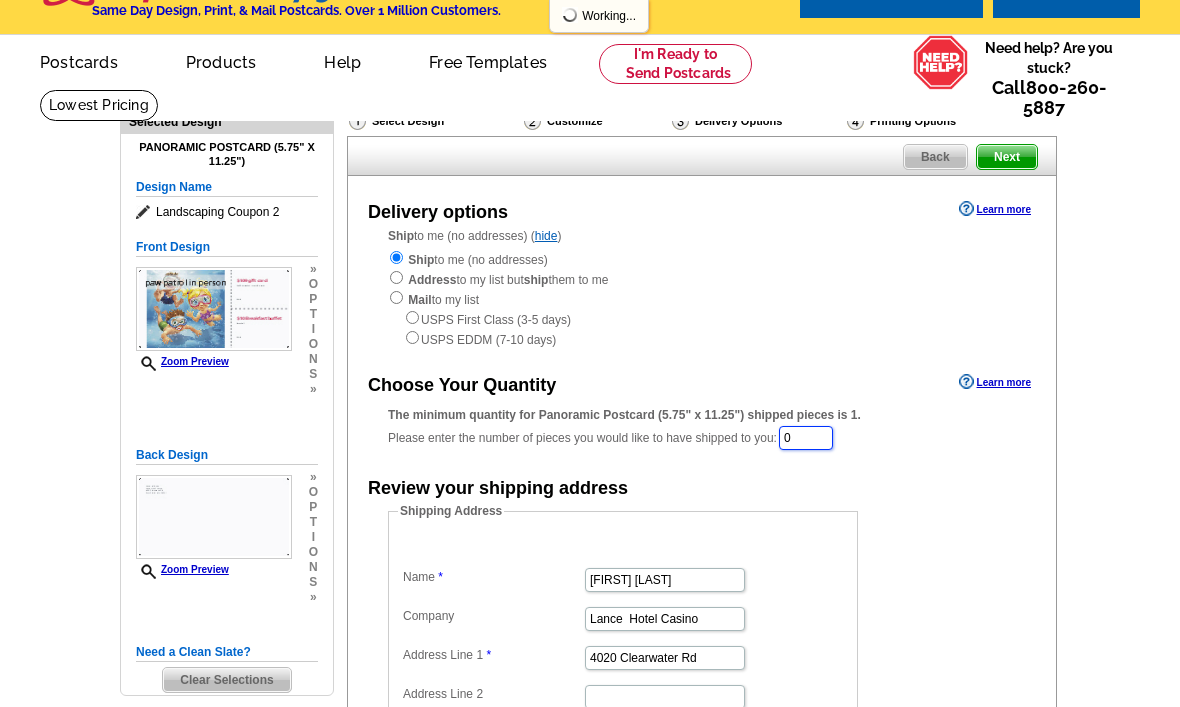 click on "0" at bounding box center (806, 438) 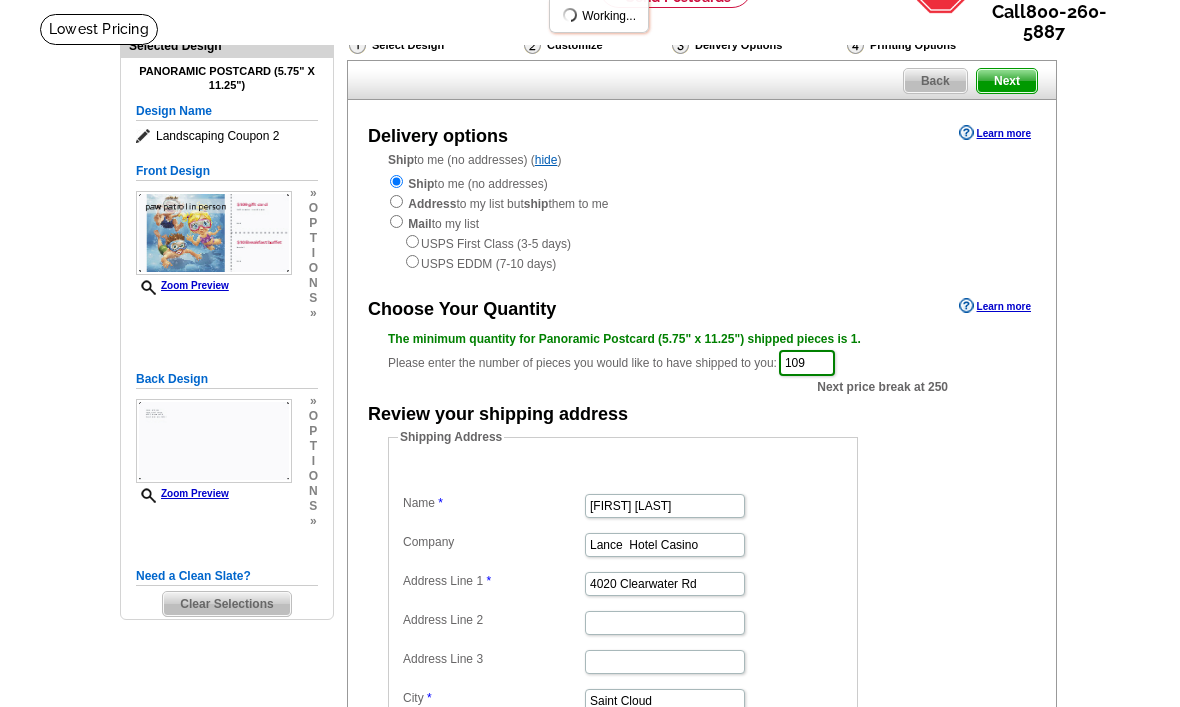 scroll, scrollTop: 101, scrollLeft: 0, axis: vertical 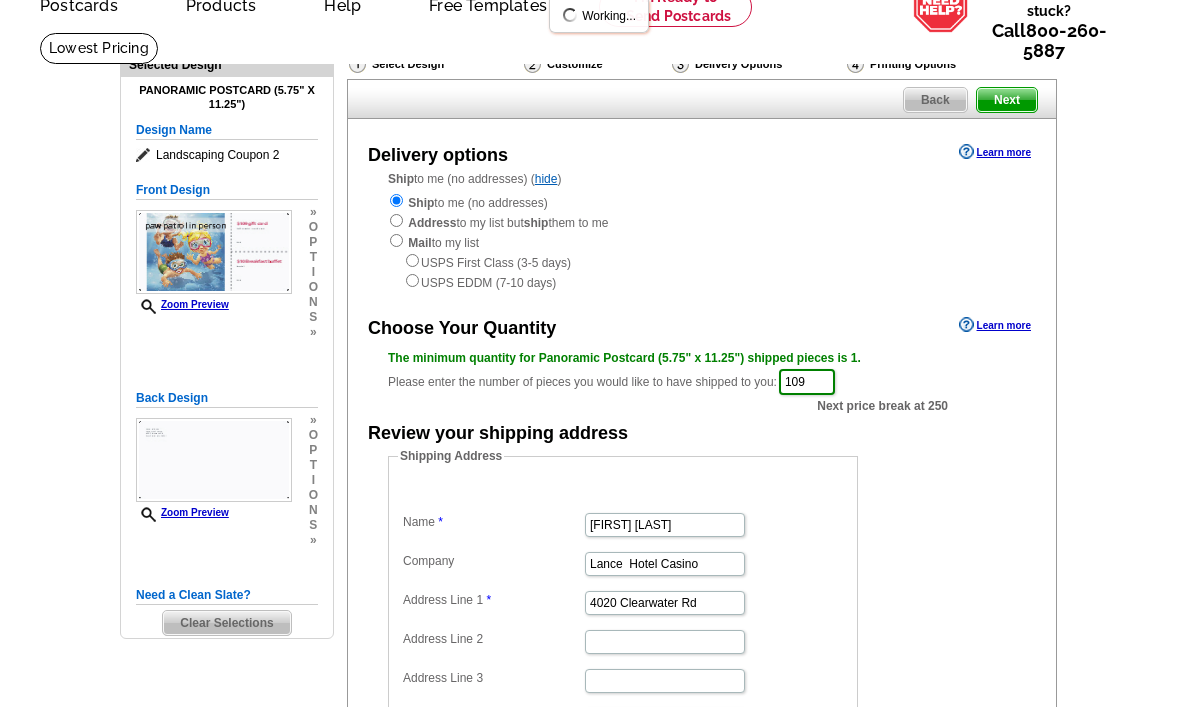 click on "Next" at bounding box center (1007, 100) 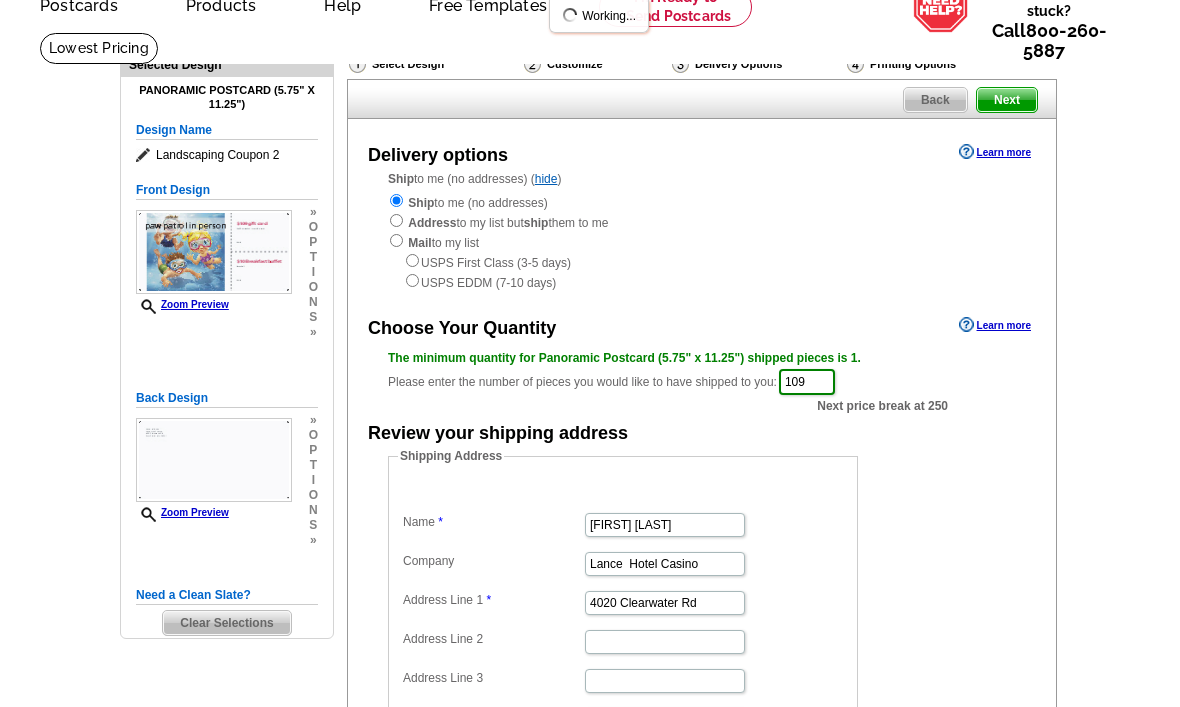 click on "Next" at bounding box center (1007, 100) 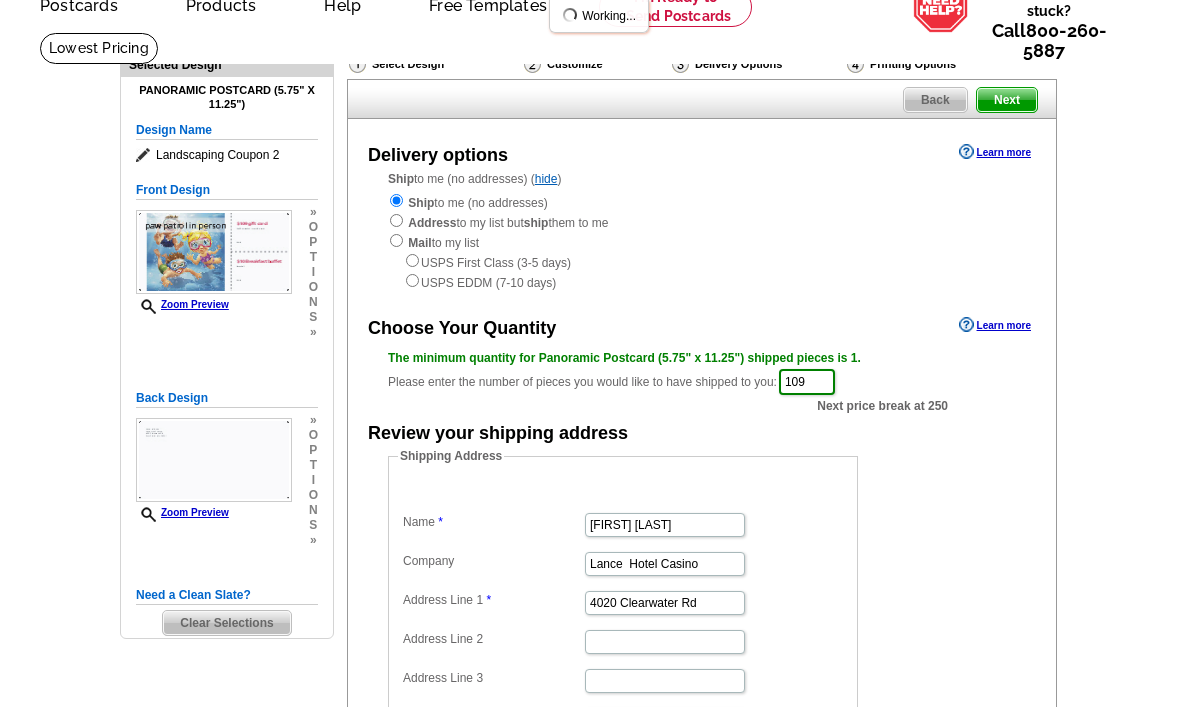 click on "Next" at bounding box center [1007, 100] 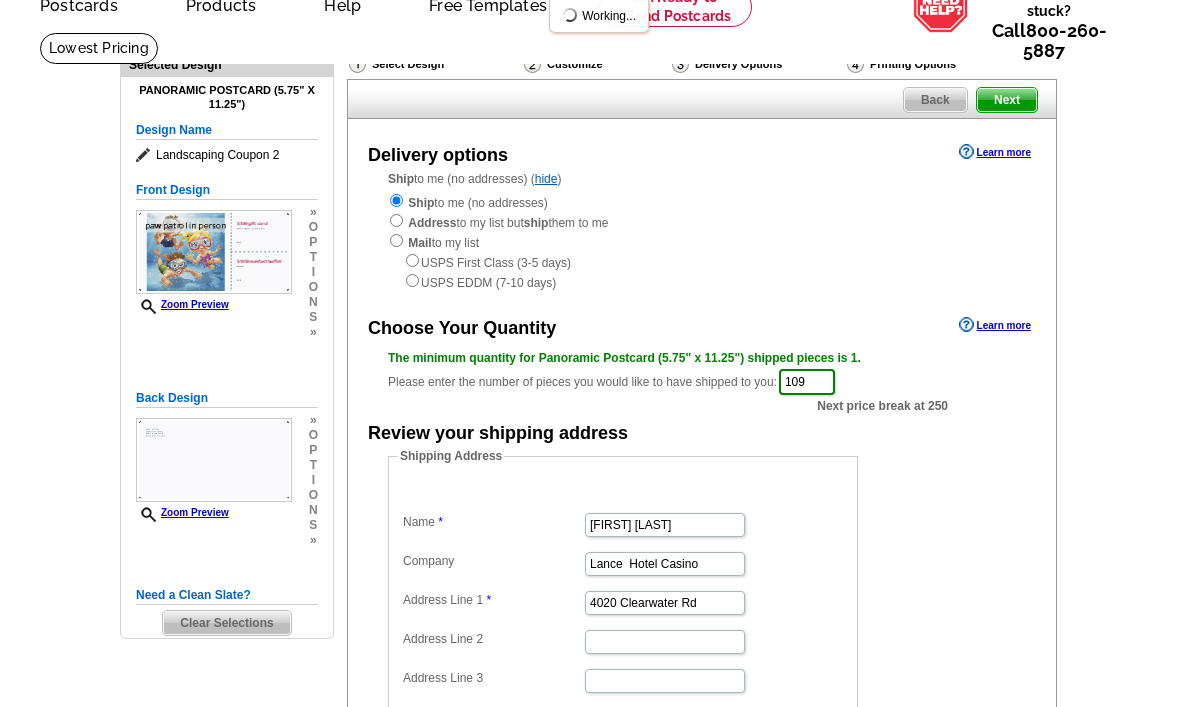 click on "Next" at bounding box center [1007, 100] 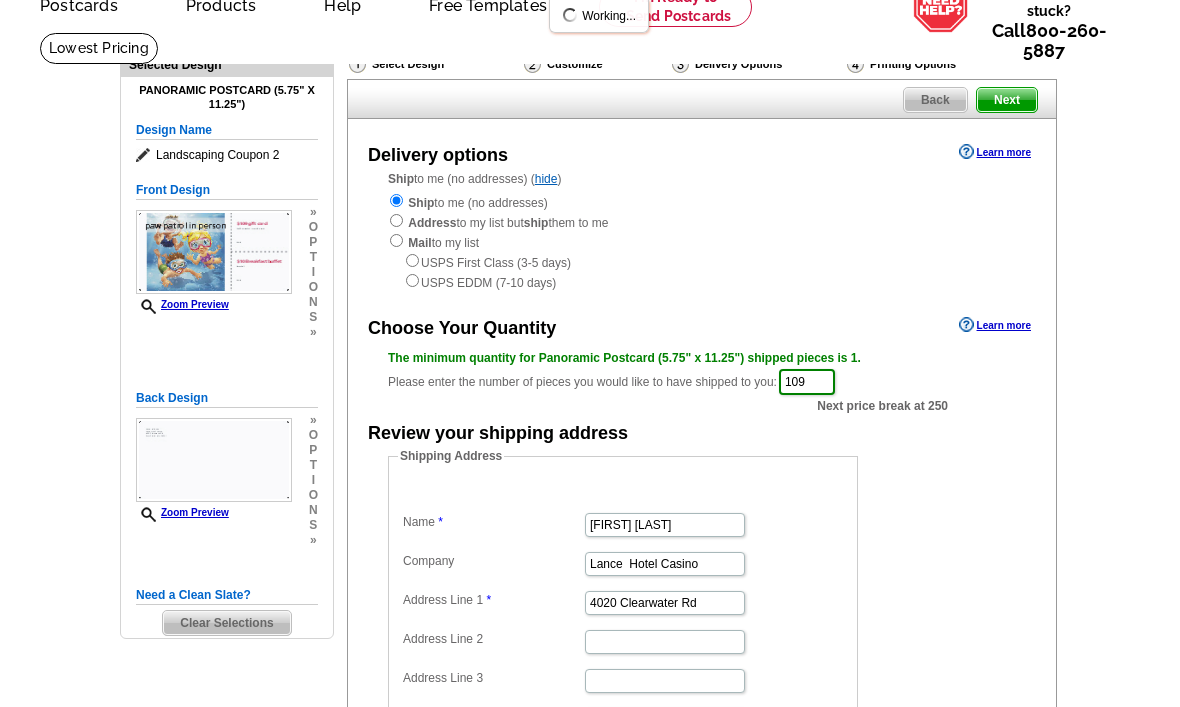 click on "Next" at bounding box center [1007, 100] 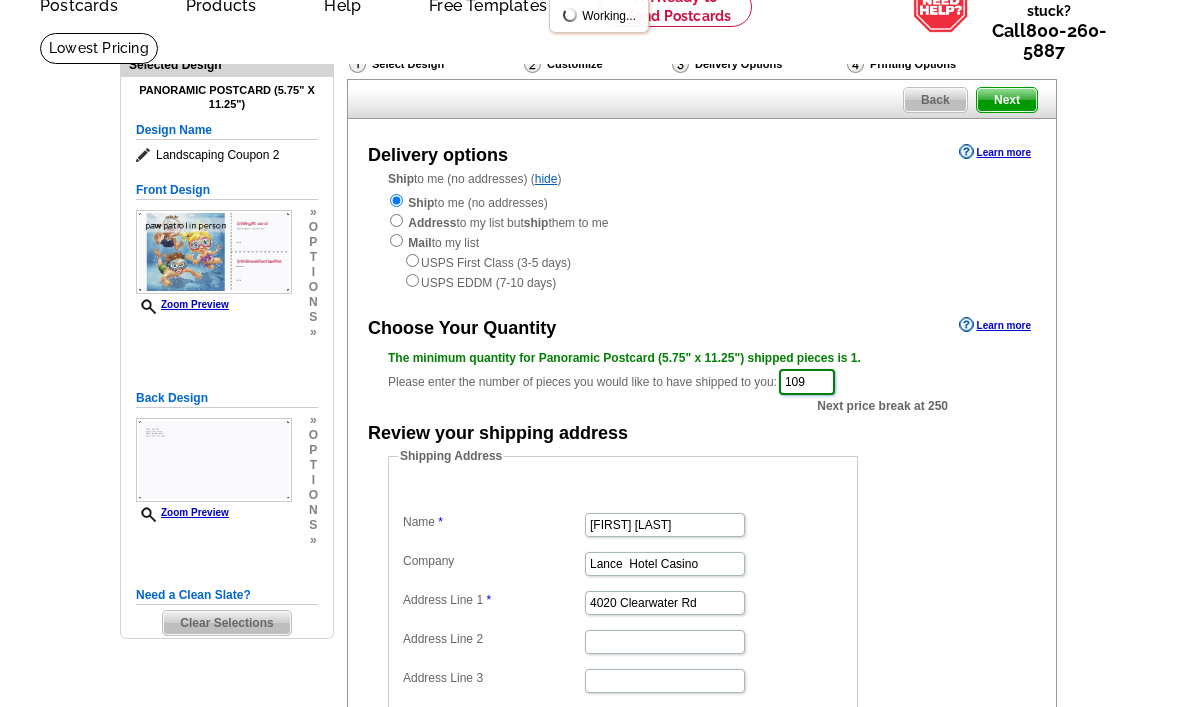 click on "109" at bounding box center (807, 382) 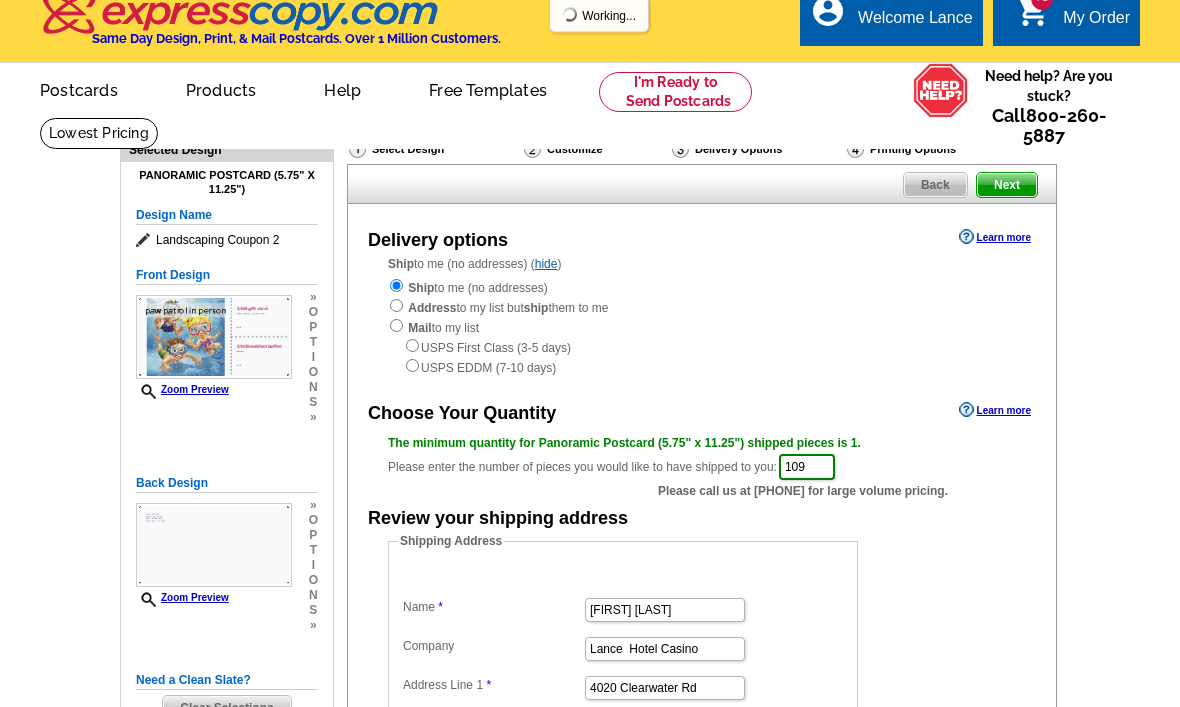 scroll, scrollTop: 0, scrollLeft: 0, axis: both 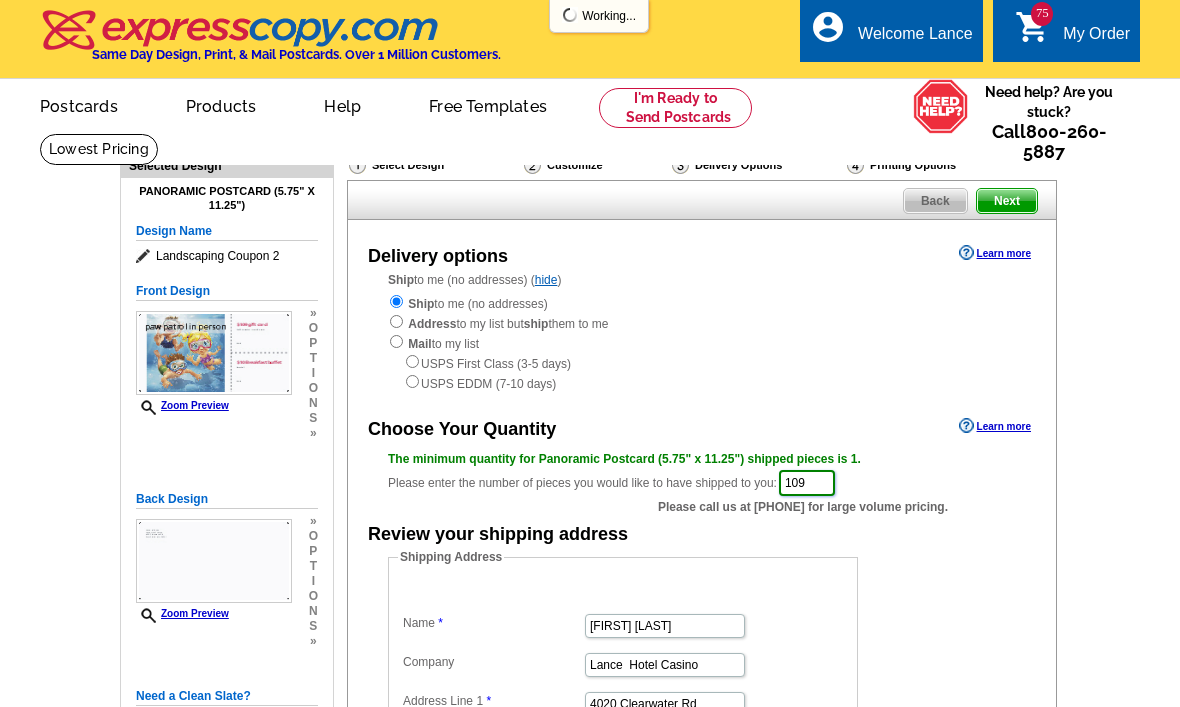 type on "109" 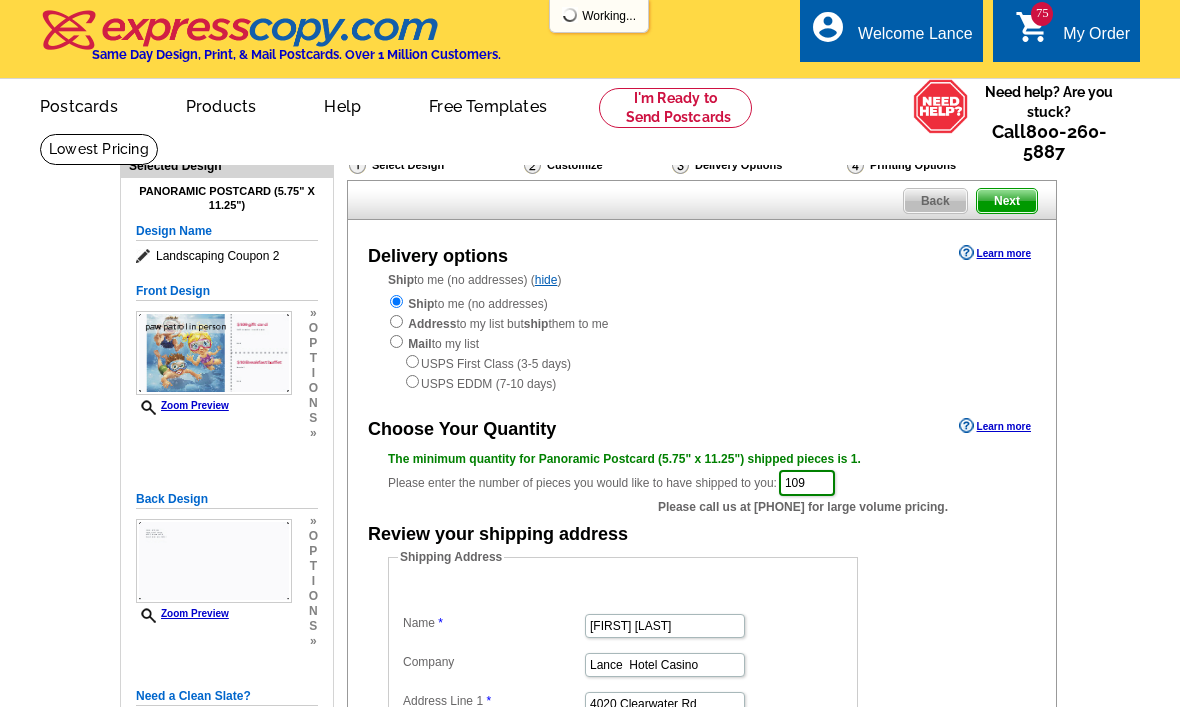 click on "Next" at bounding box center (1007, 201) 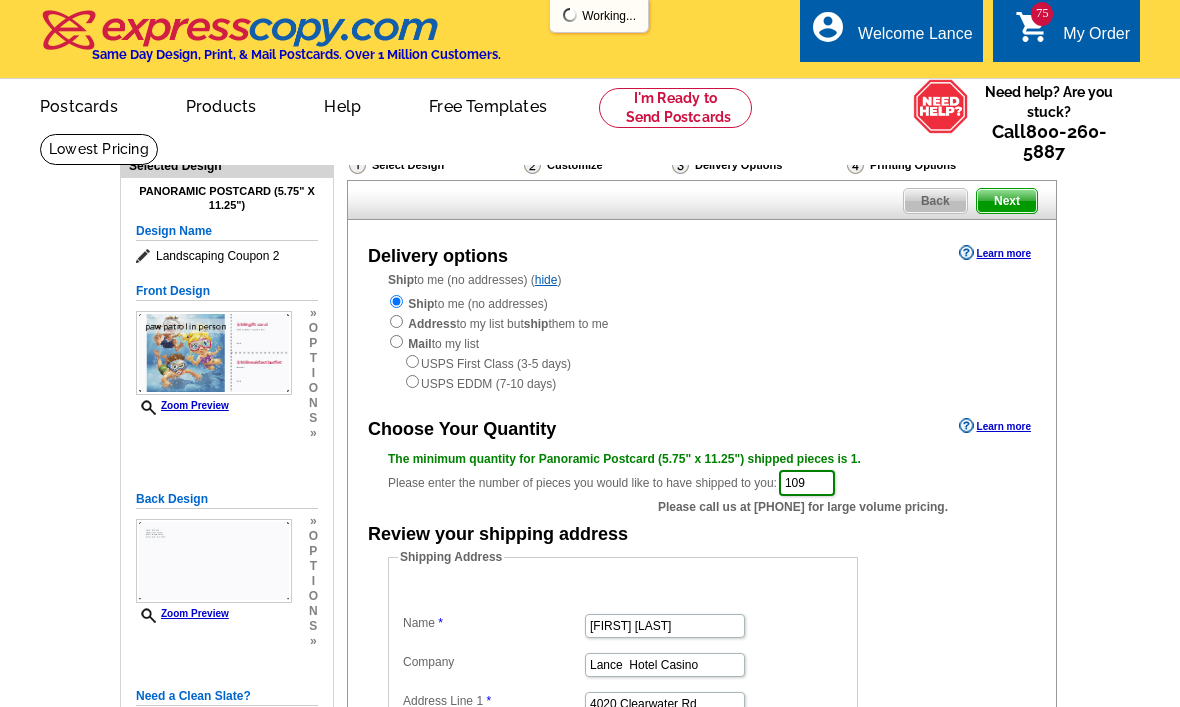 click on "Next" at bounding box center [1007, 201] 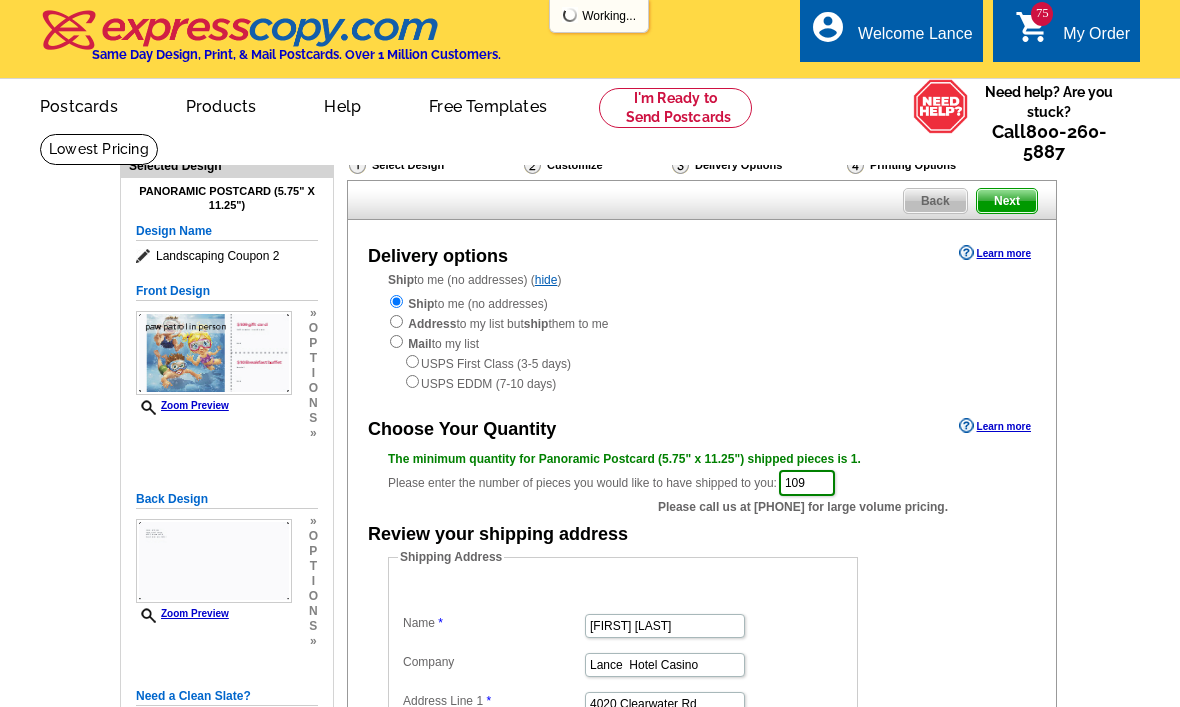 click on "Next" at bounding box center (1007, 201) 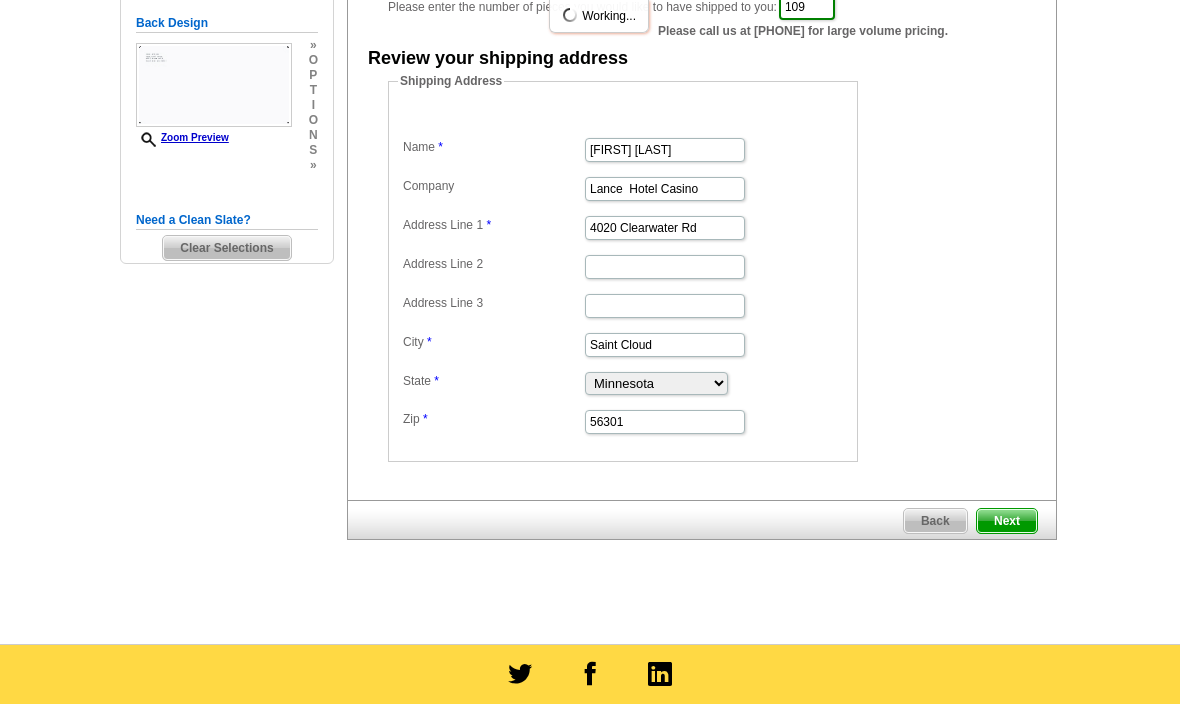 scroll, scrollTop: 479, scrollLeft: 0, axis: vertical 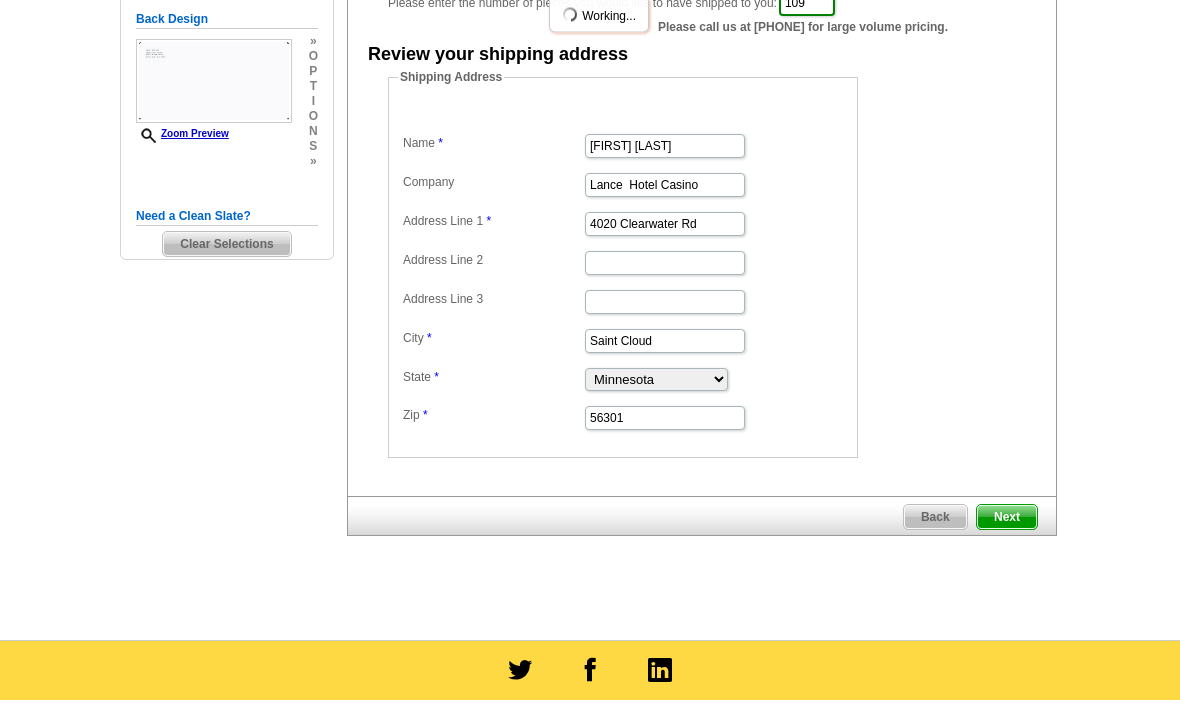 click on "Next" at bounding box center [1007, 518] 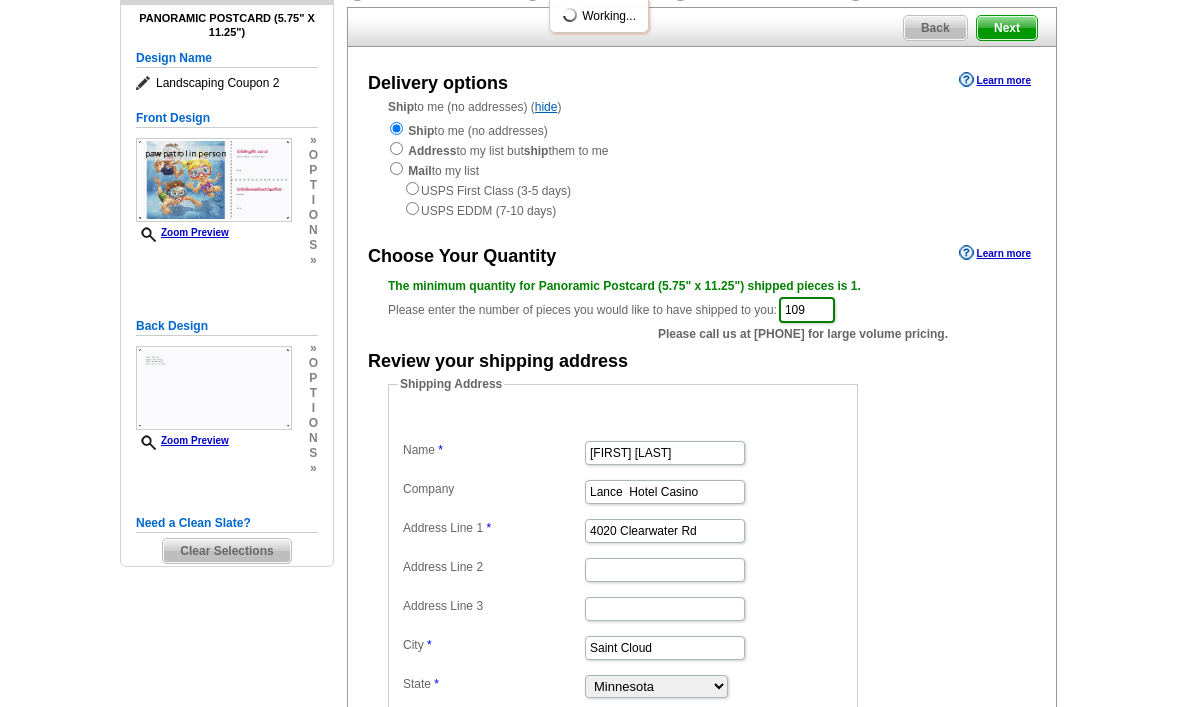 scroll, scrollTop: 168, scrollLeft: 0, axis: vertical 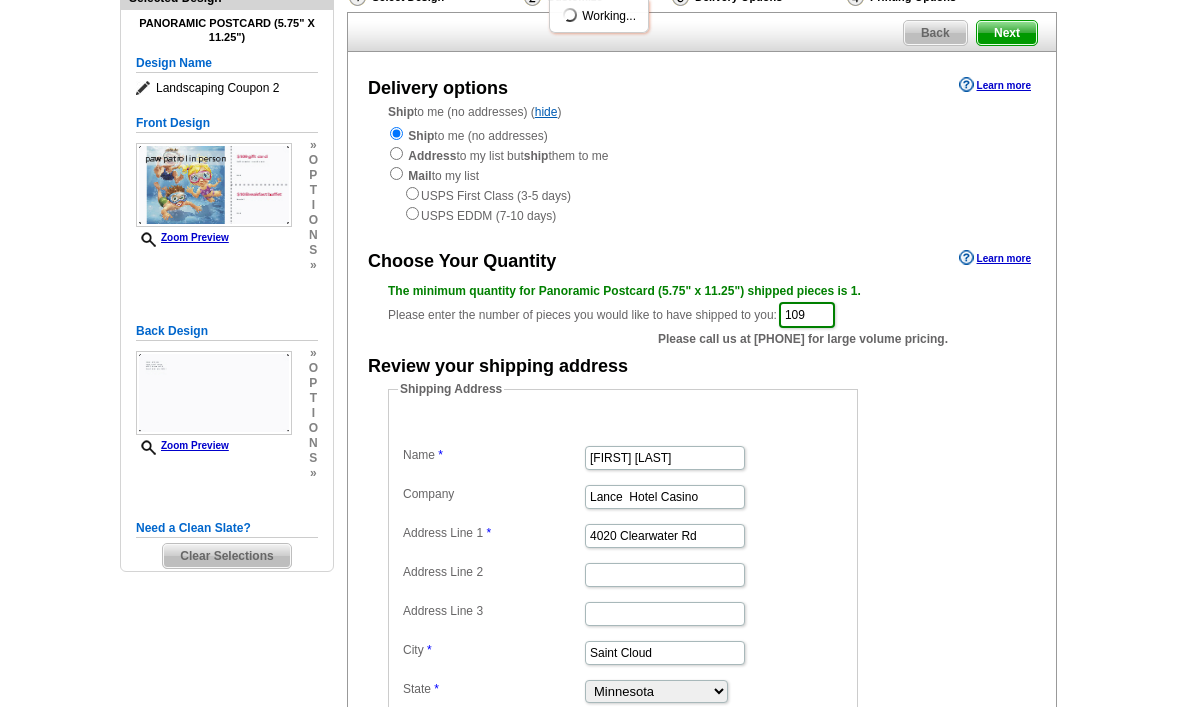 click on "Next" at bounding box center (1007, 33) 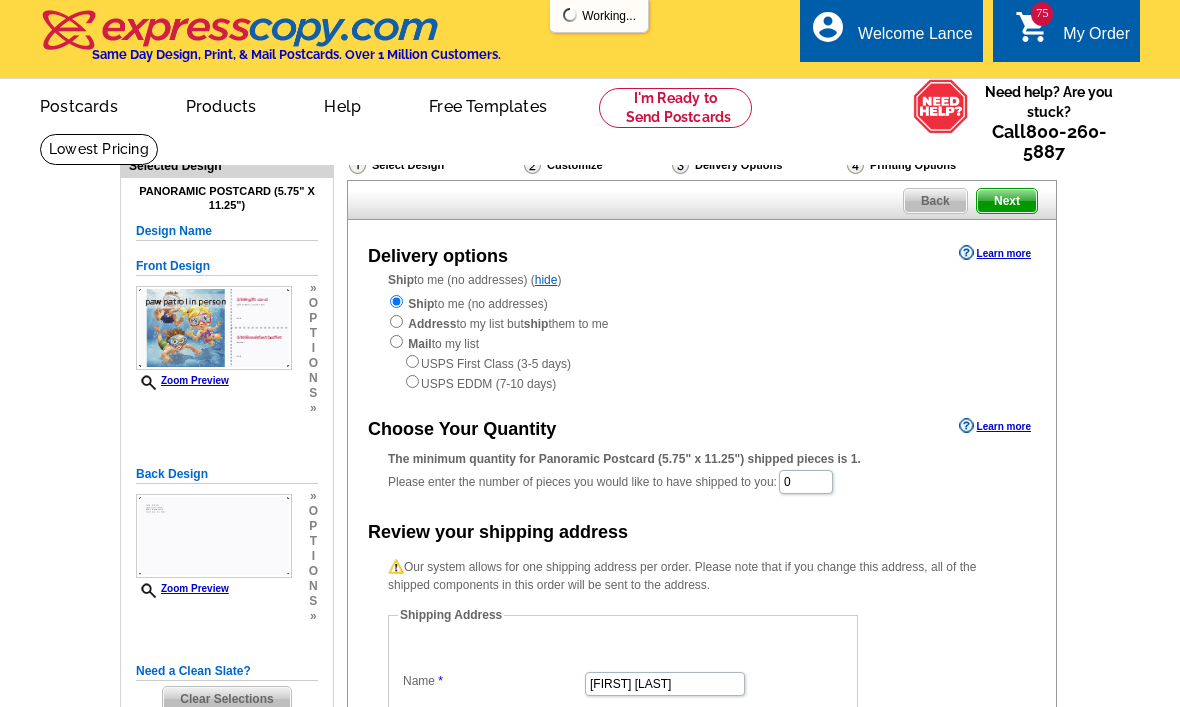 scroll, scrollTop: 168, scrollLeft: 0, axis: vertical 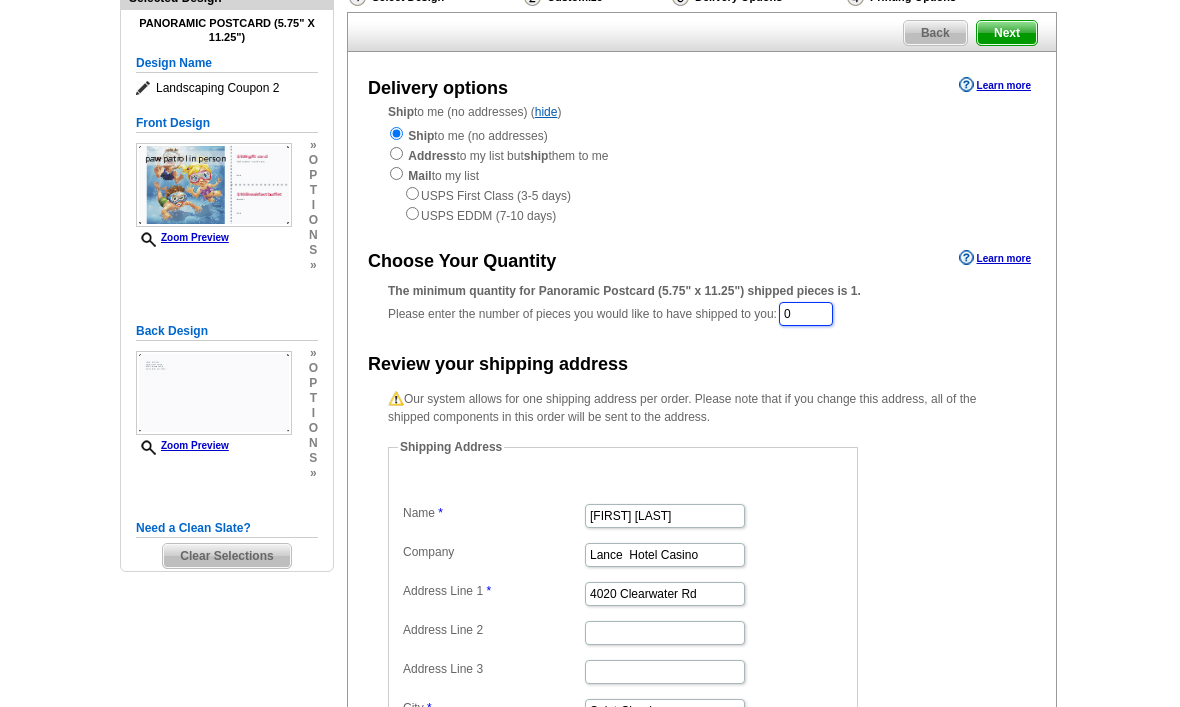 click on "0" at bounding box center (806, 314) 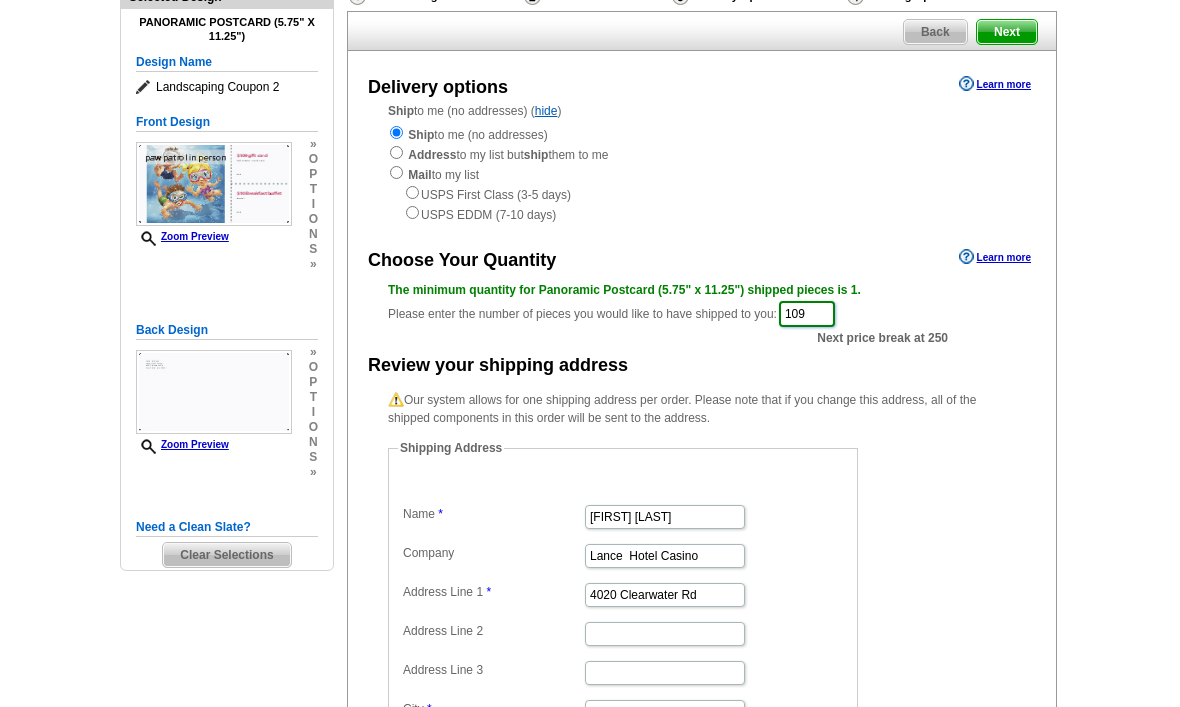 scroll, scrollTop: 169, scrollLeft: 0, axis: vertical 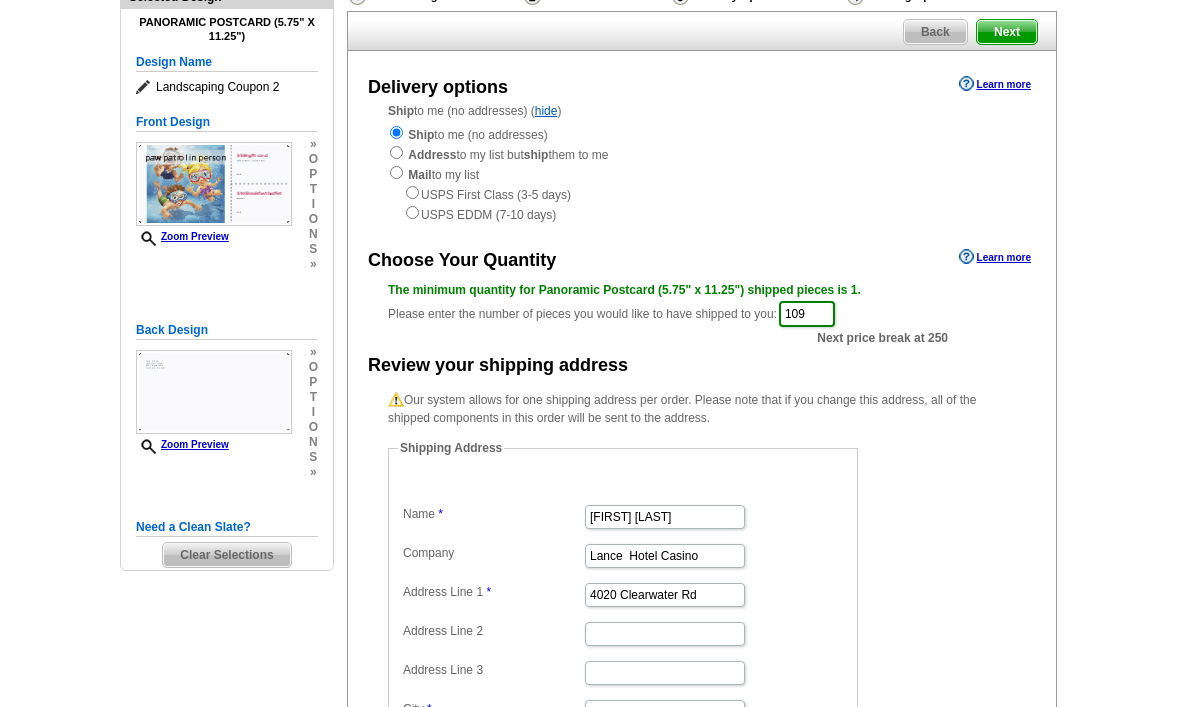 click on "Next" at bounding box center (1007, 32) 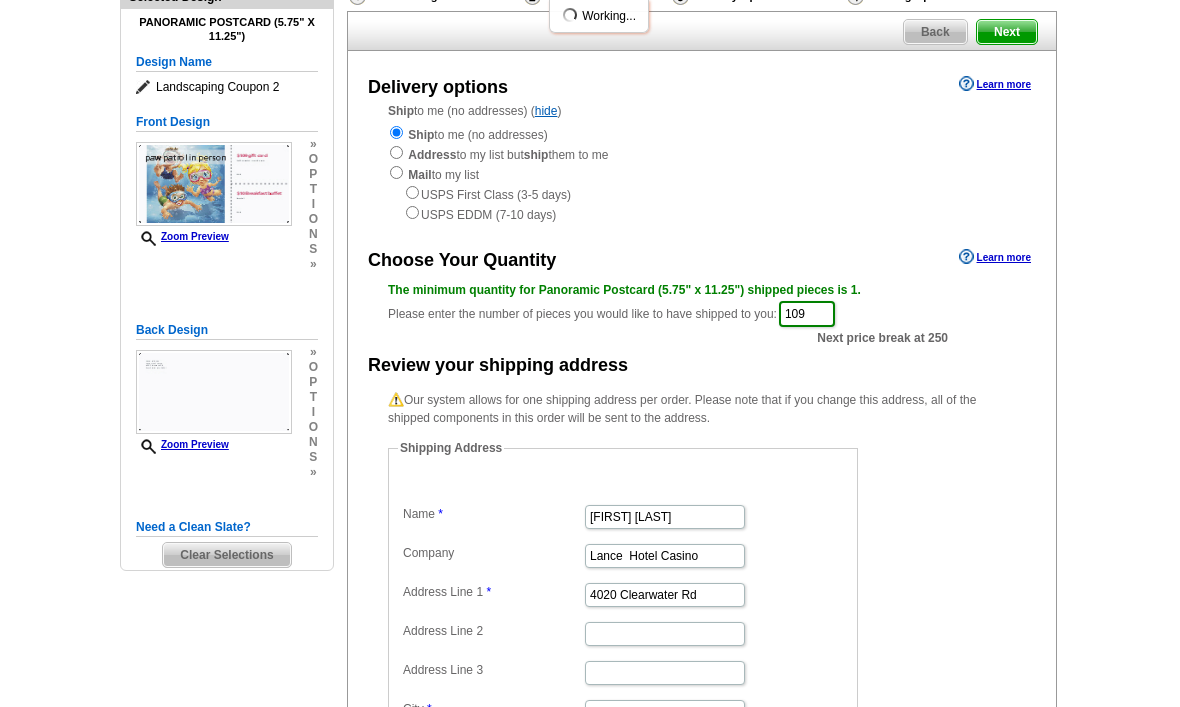 click on "Next" at bounding box center [1007, 32] 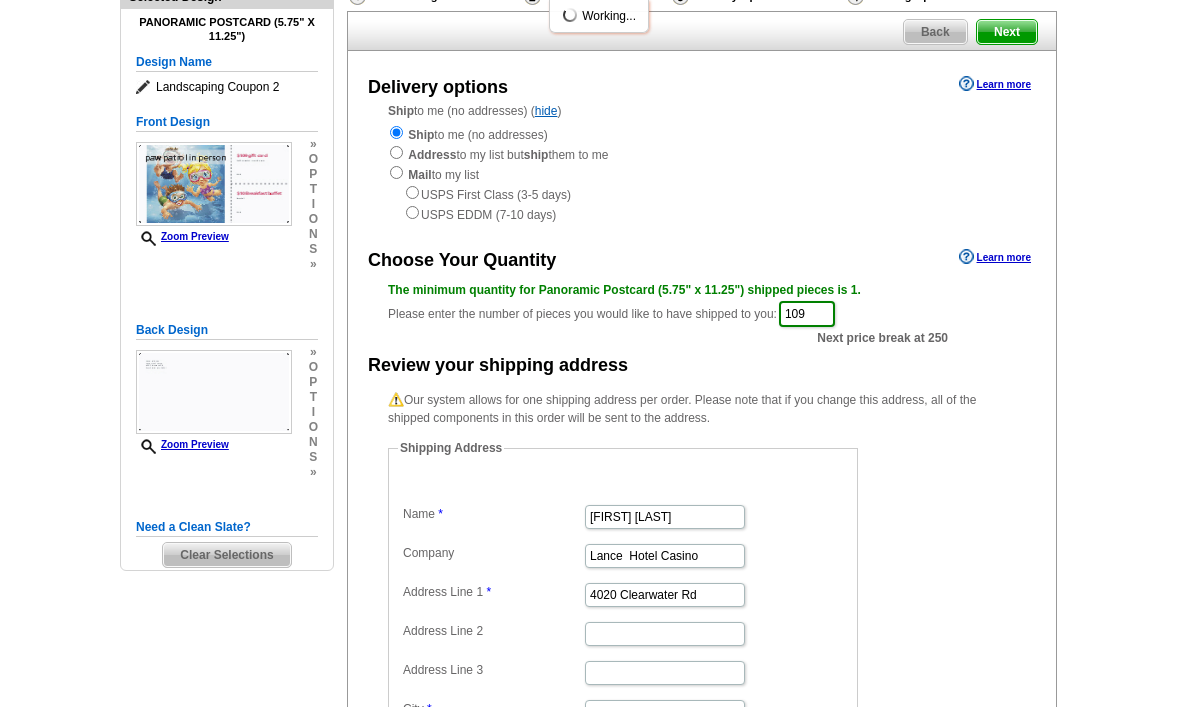 click on "Next" at bounding box center (1007, 32) 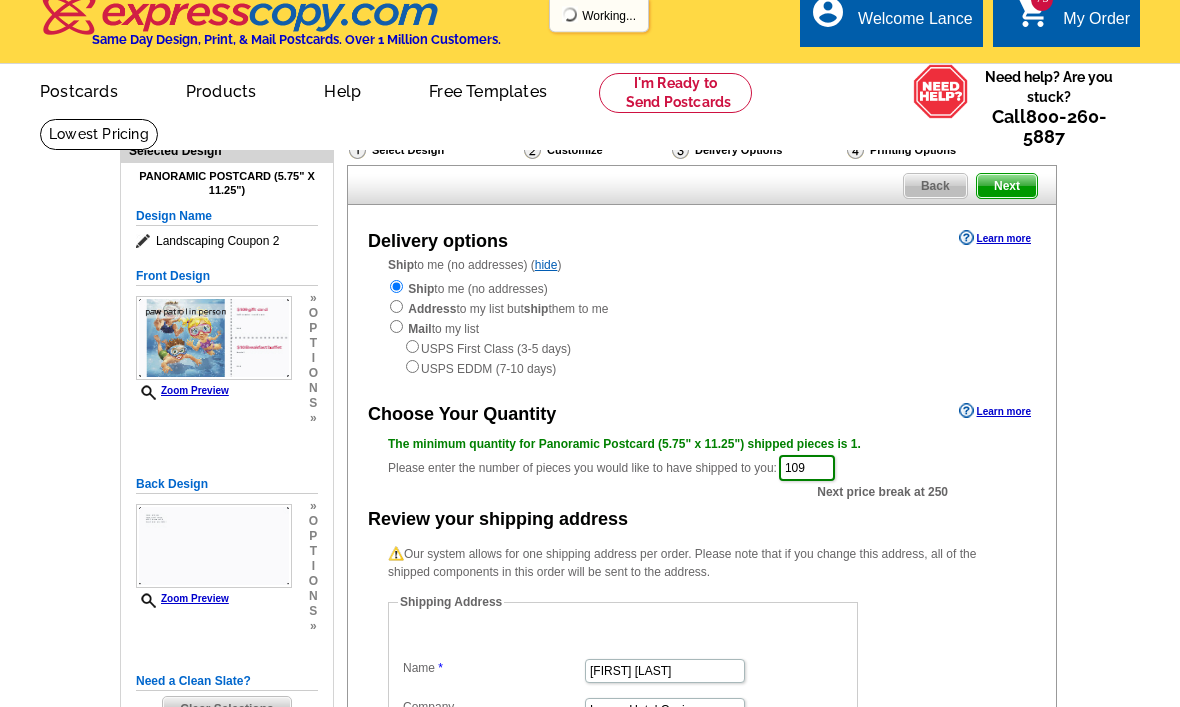 scroll, scrollTop: 0, scrollLeft: 0, axis: both 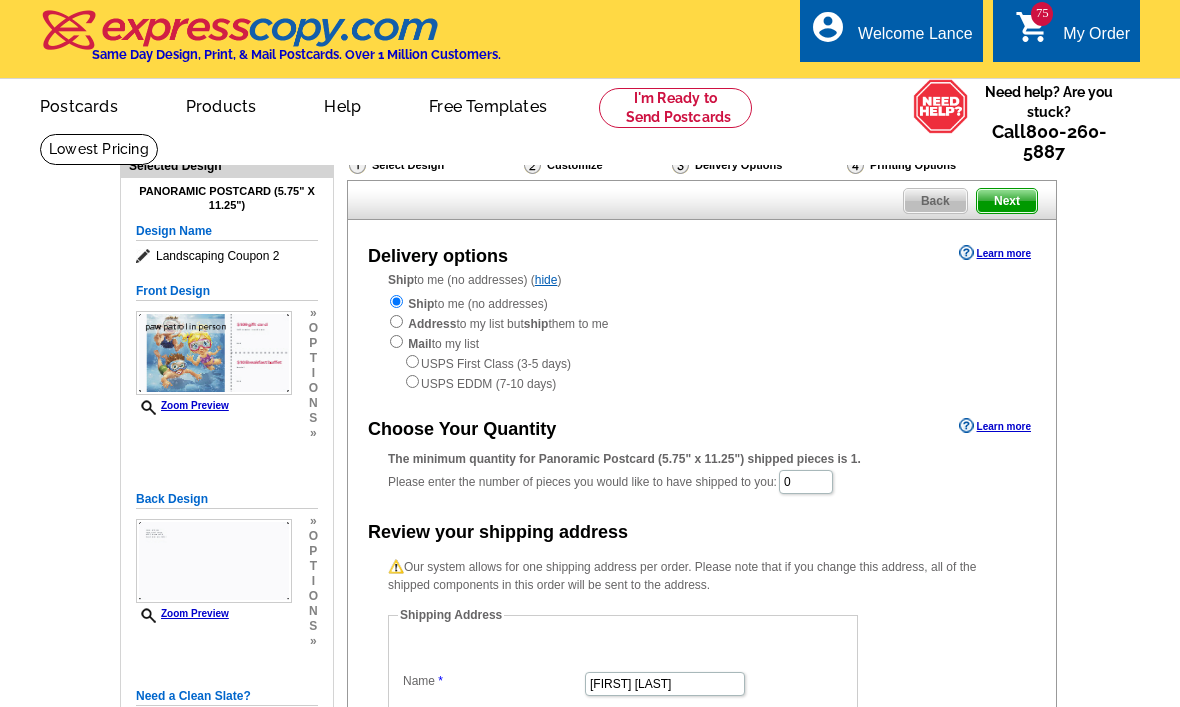 click on "The minimum quantity for Panoramic Postcard (5.75" x 11.25") shipped pieces is 1.
Please enter the number of pieces you would like to have shipped to you:
0" at bounding box center [702, 473] 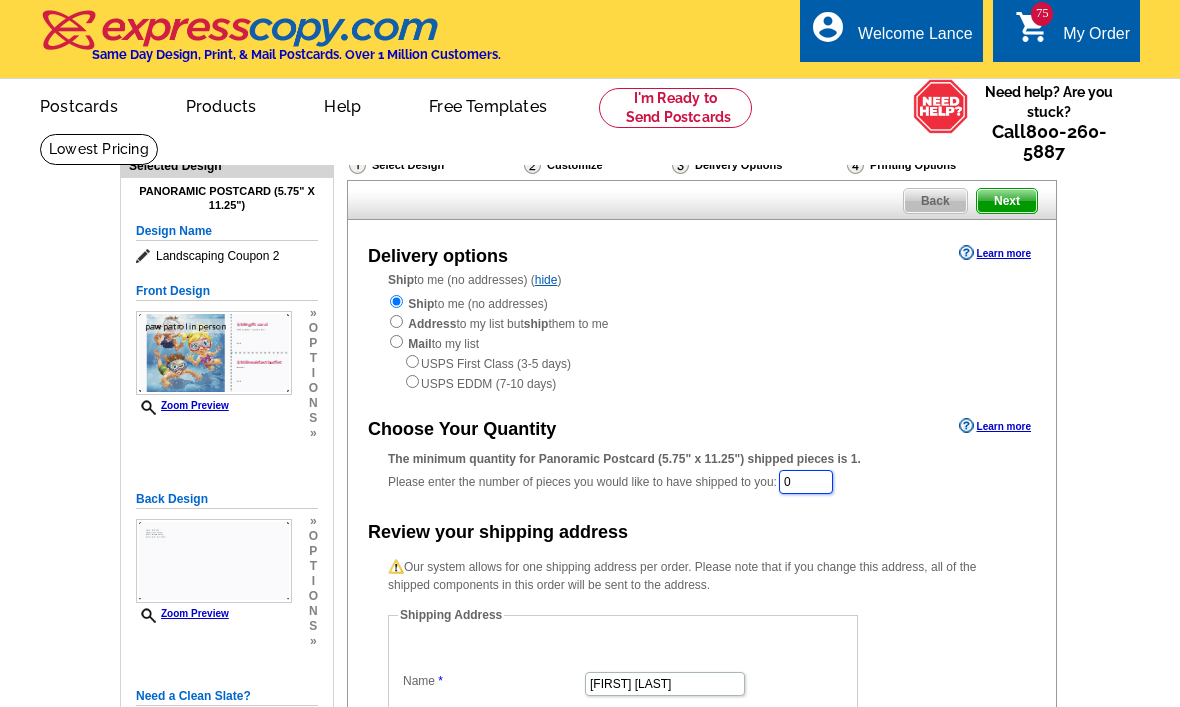 click on "0" at bounding box center (806, 482) 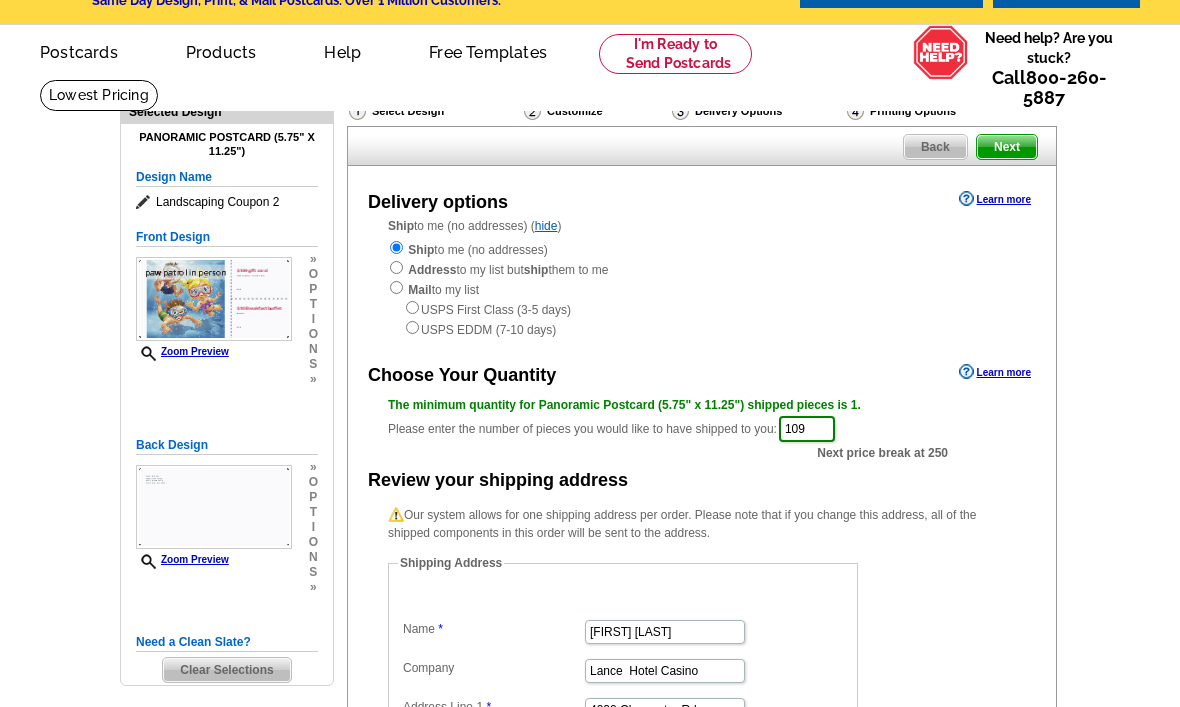 scroll, scrollTop: 50, scrollLeft: 0, axis: vertical 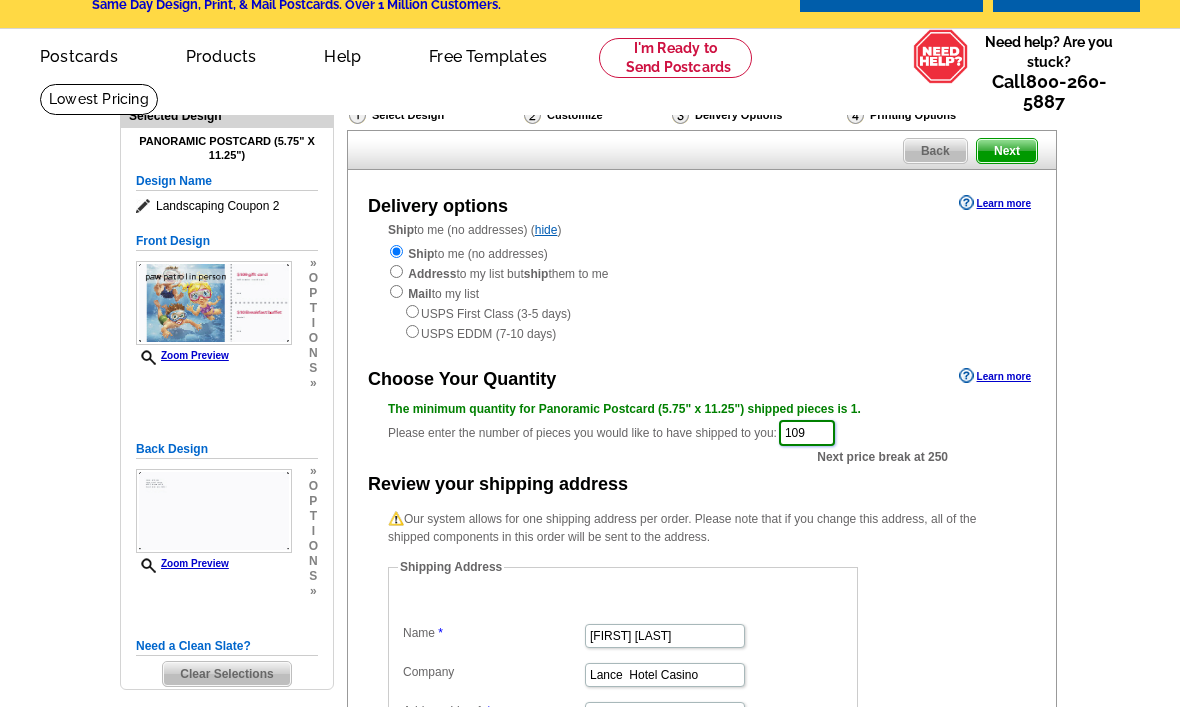 type on "109" 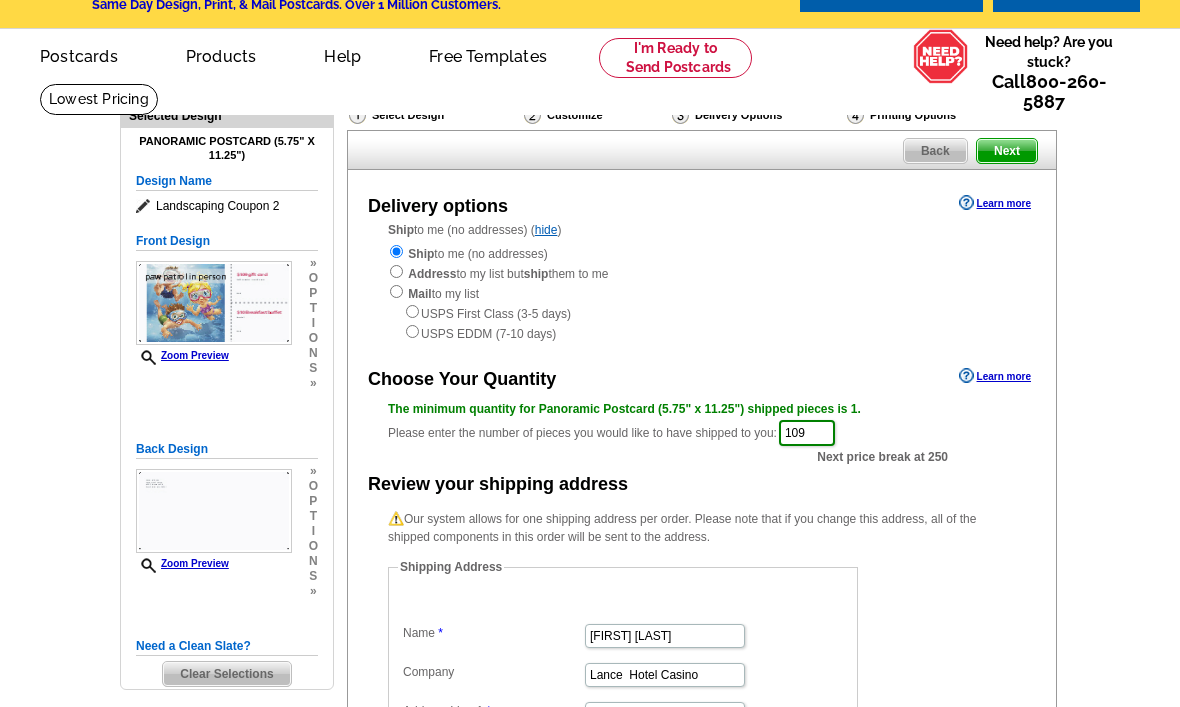 click on "Next" at bounding box center [1007, 151] 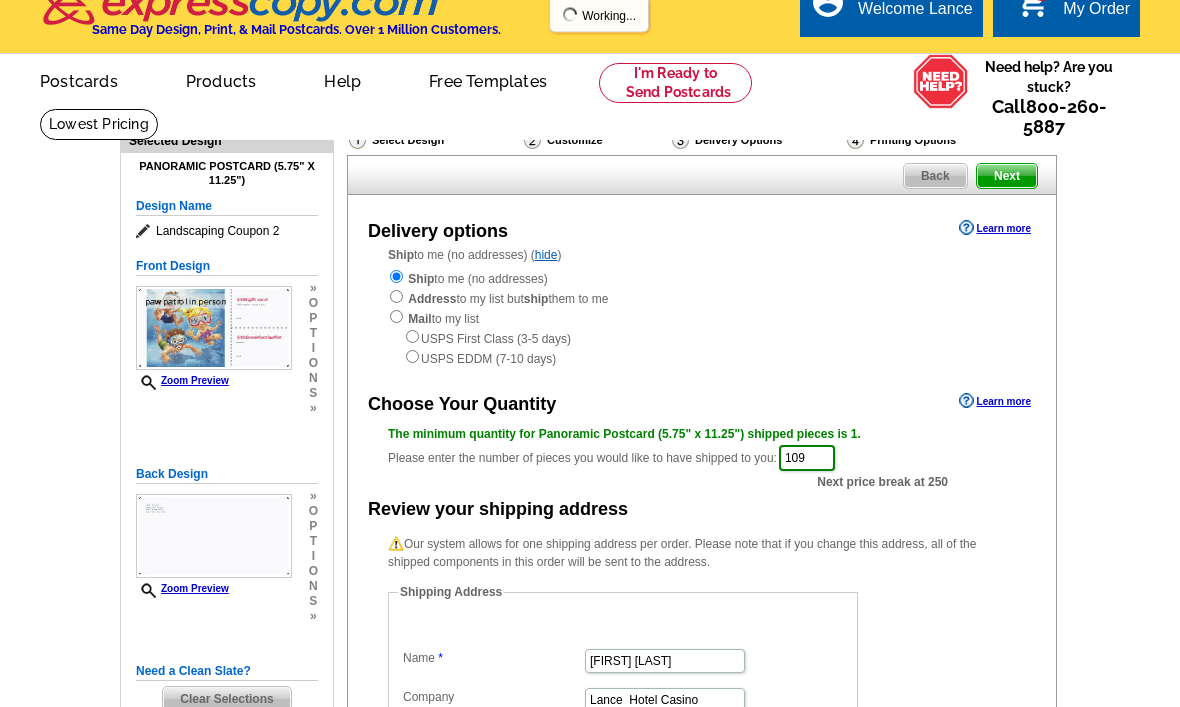 scroll, scrollTop: 0, scrollLeft: 0, axis: both 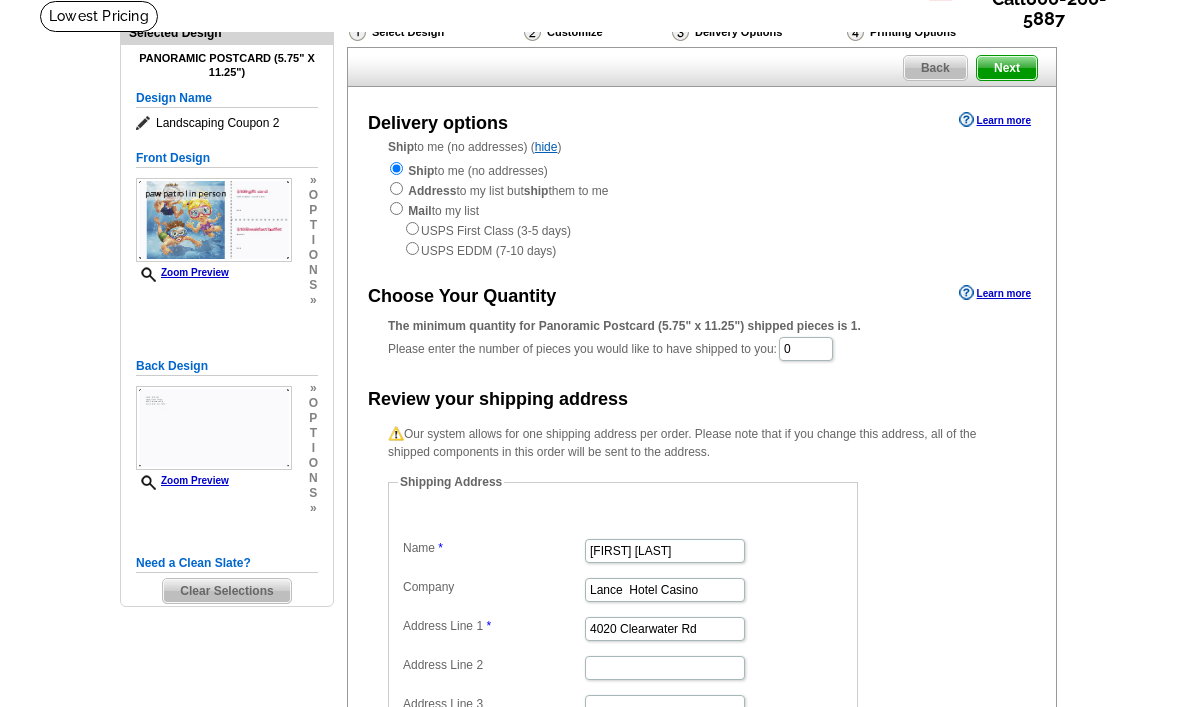 click on "The minimum quantity for Panoramic Postcard (5.75" x 11.25") shipped pieces is 1.
Please enter the number of pieces you would like to have shipped to you:
0" at bounding box center [702, 340] 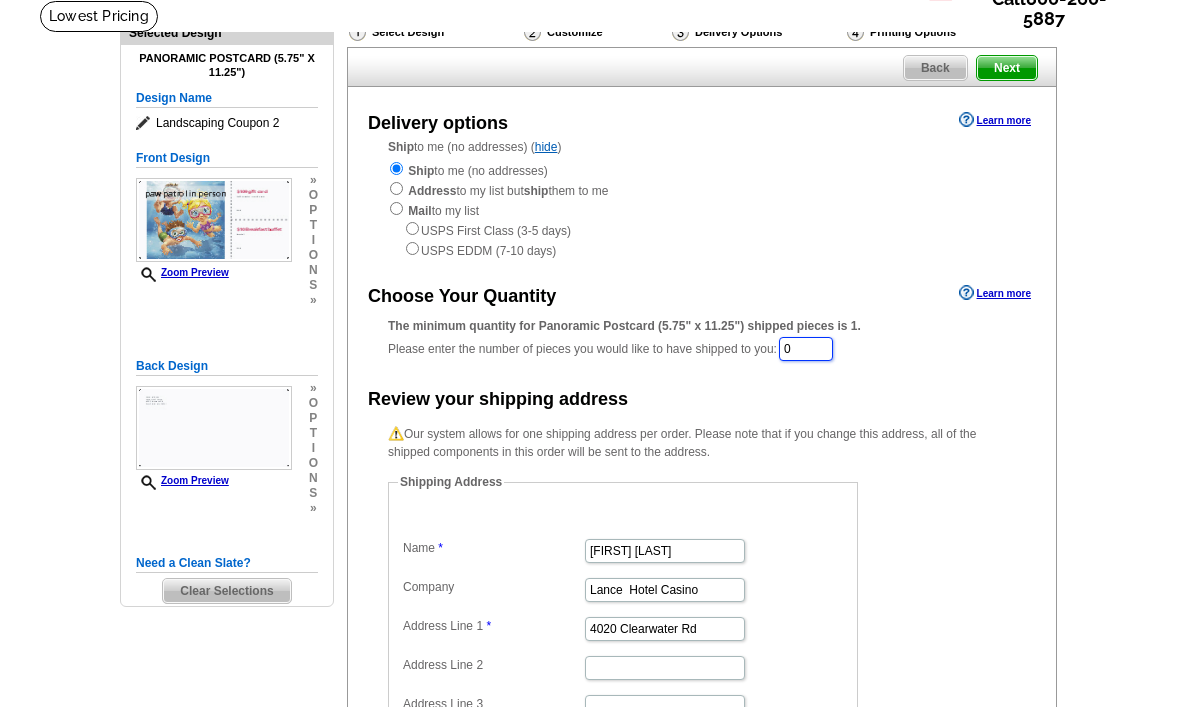 click on "0" at bounding box center (806, 349) 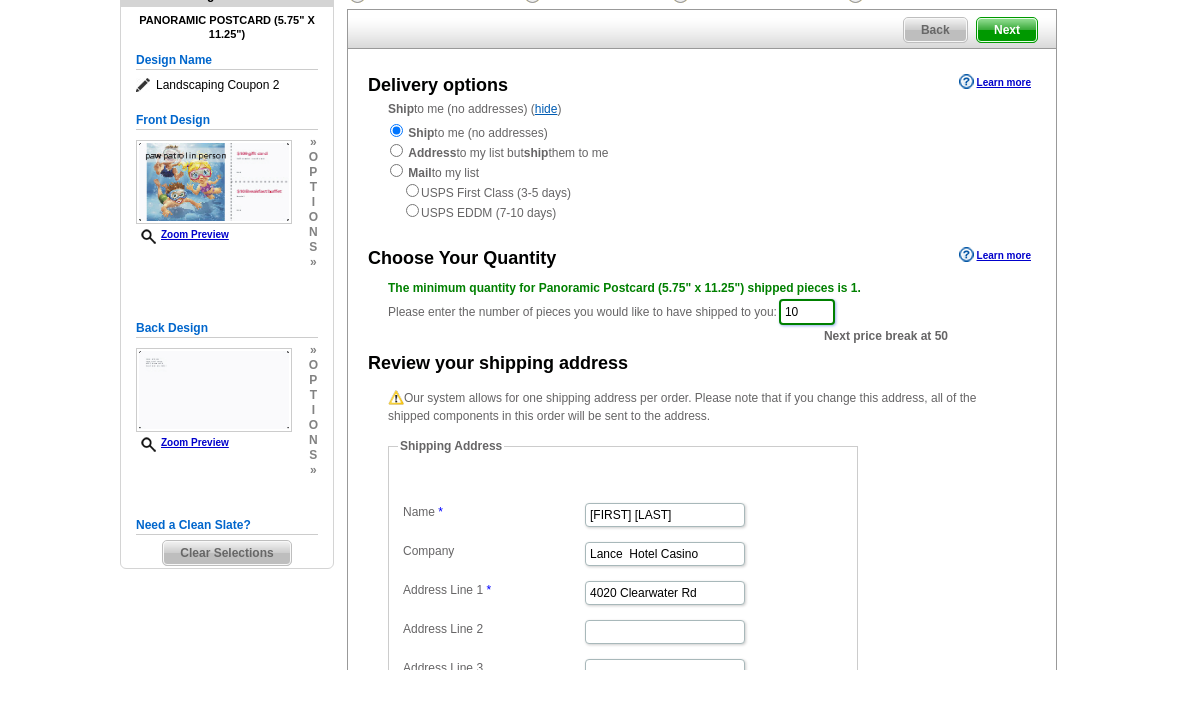 type on "10" 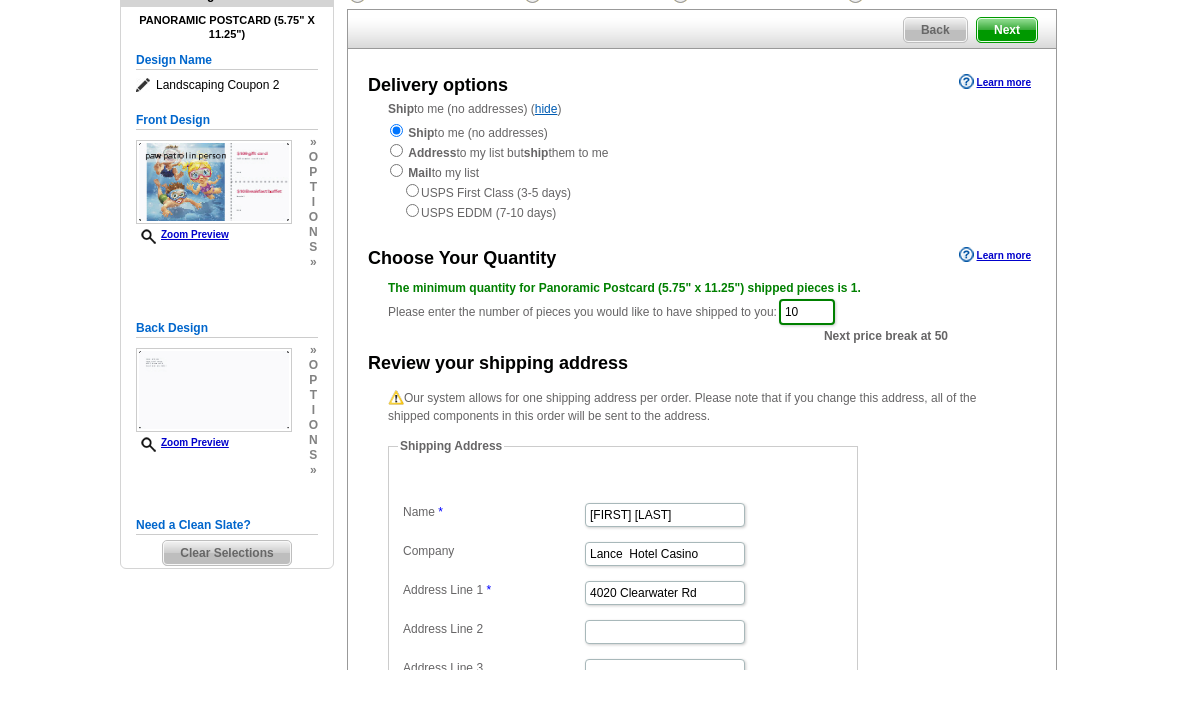 click on "Ship  to me (no addresses)                            ( hide )
Ship  to me (no addresses)
Address  to my list but  ship  them to me
Mail  to my list
USPS First Class                                                    (3-5 days)
USPS EDDM                                                    (7-10 days)" at bounding box center [702, 199] 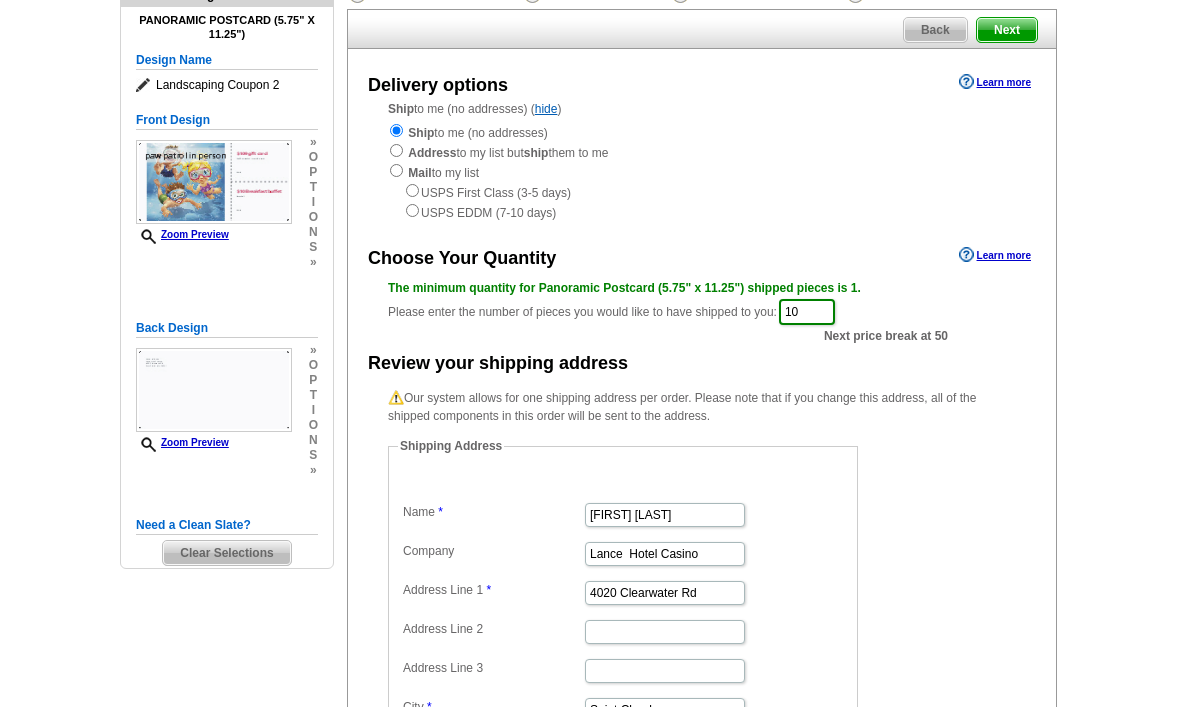 click on "Next" at bounding box center (1007, 30) 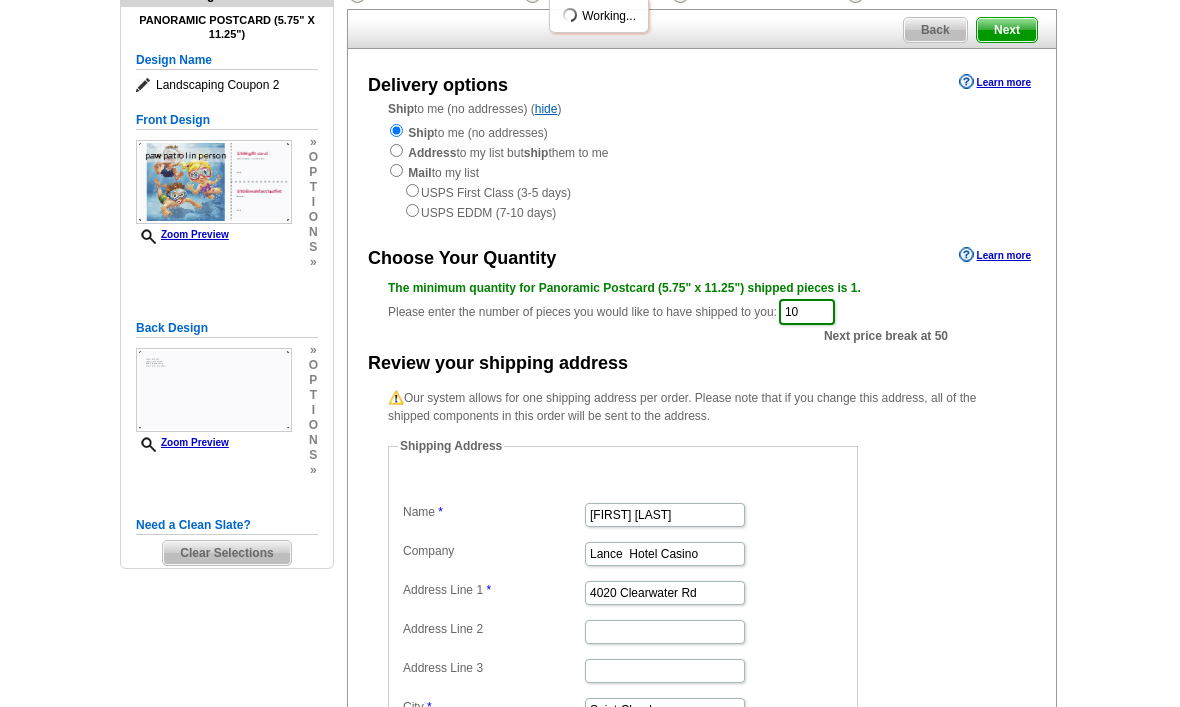 click on "Next" at bounding box center [1007, 30] 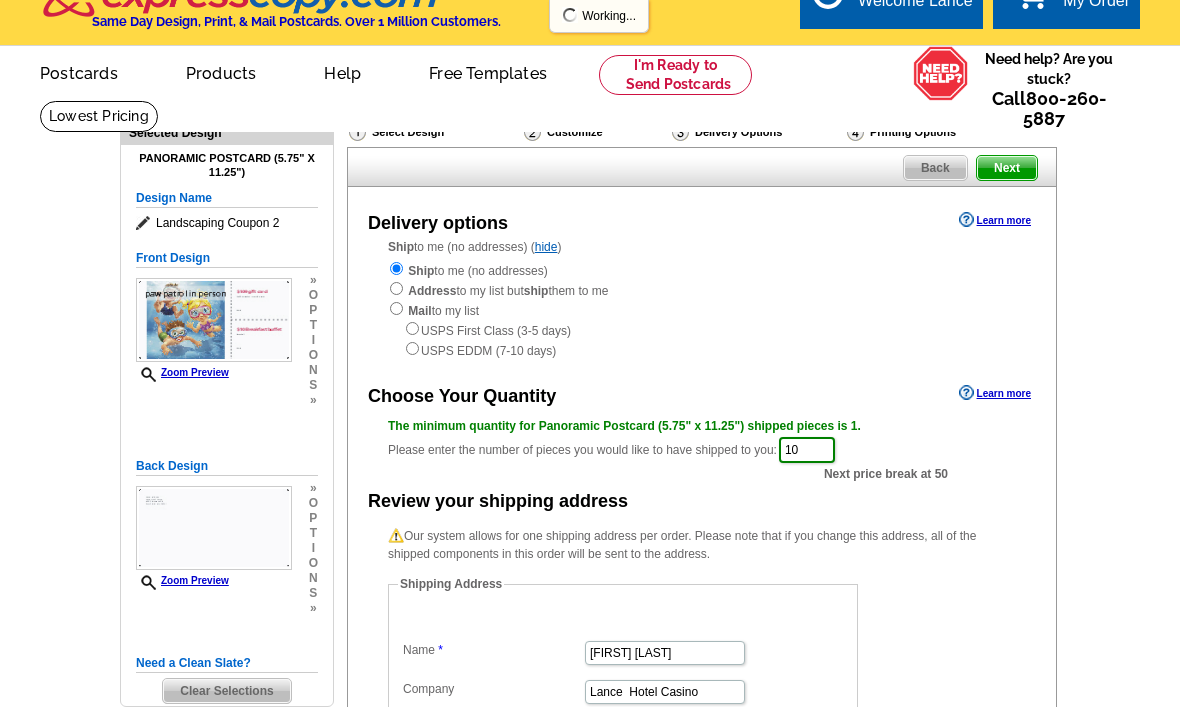 scroll, scrollTop: 50, scrollLeft: 0, axis: vertical 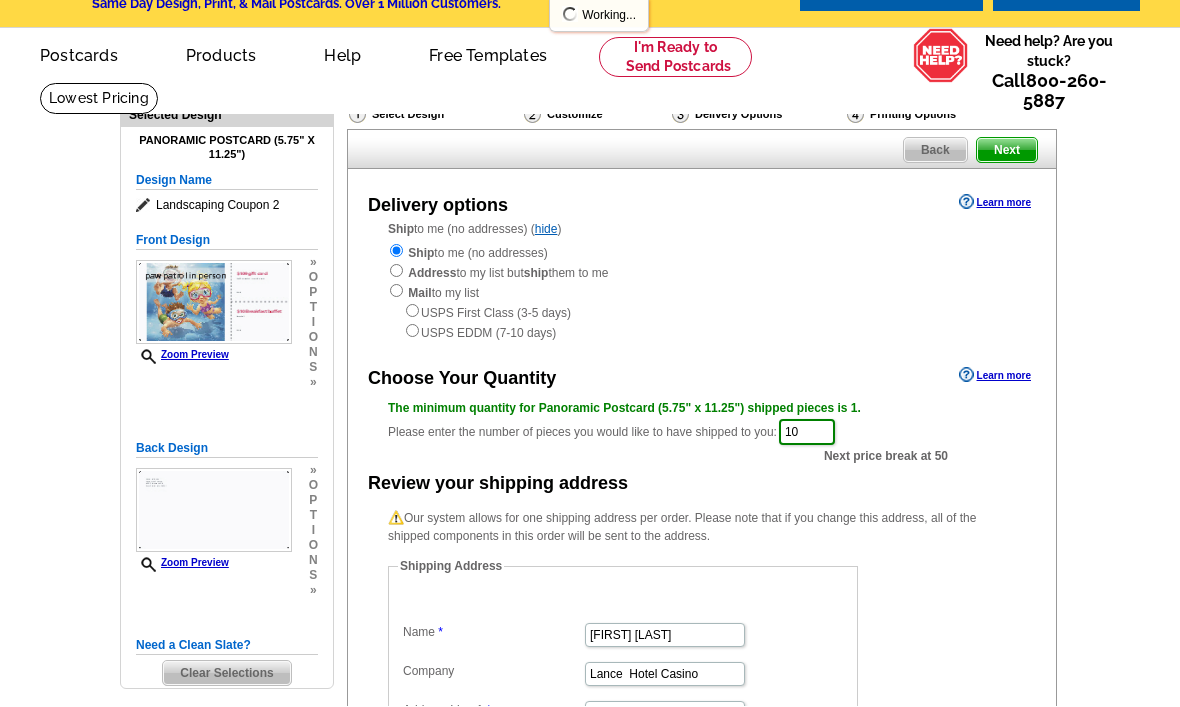 click on "Next" at bounding box center [1007, 151] 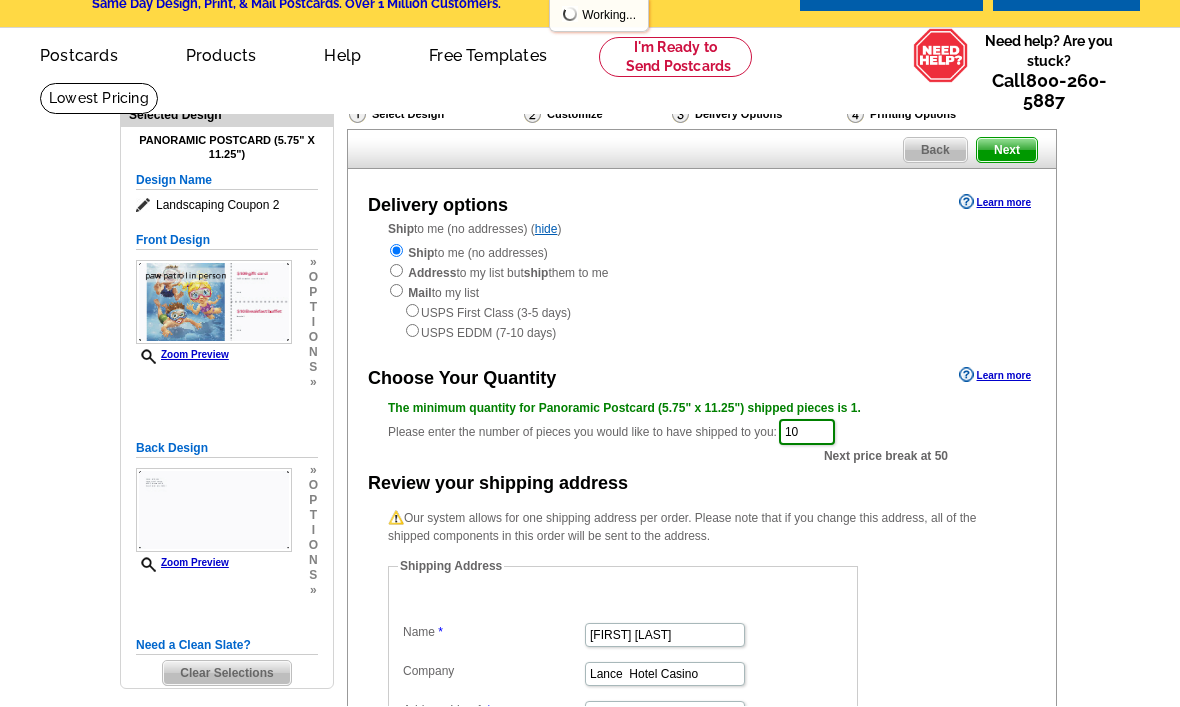 click on "Next" at bounding box center [1007, 151] 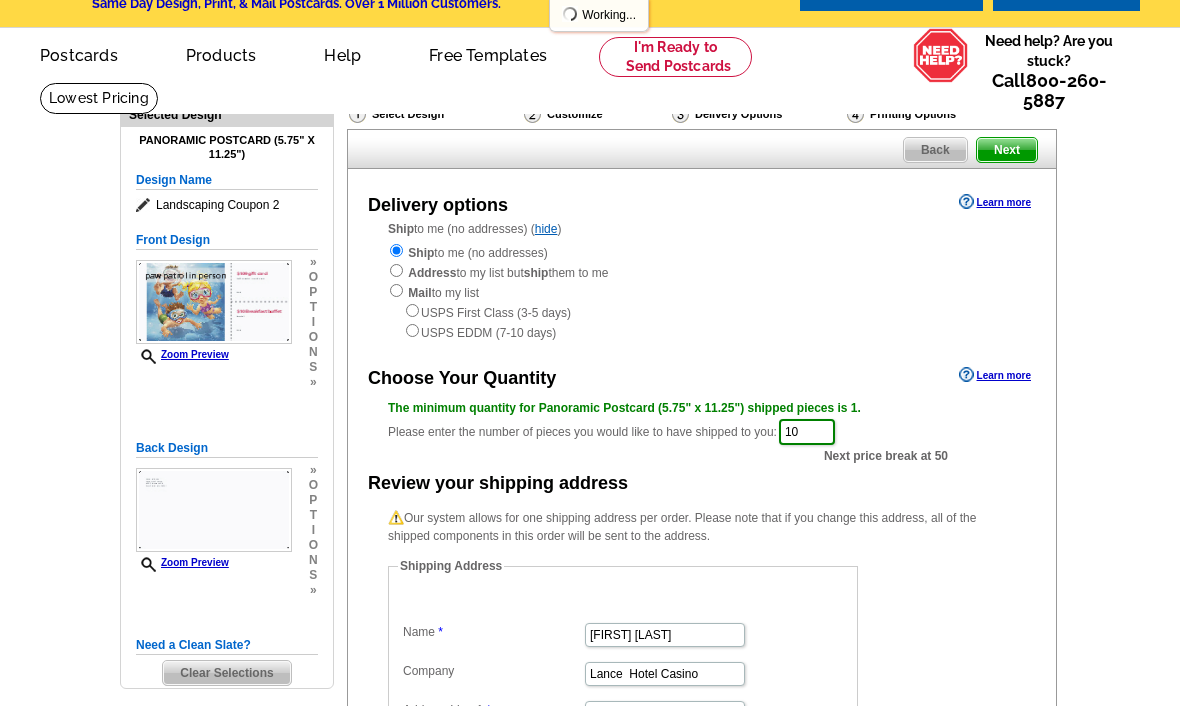 click on "Next" at bounding box center (1007, 151) 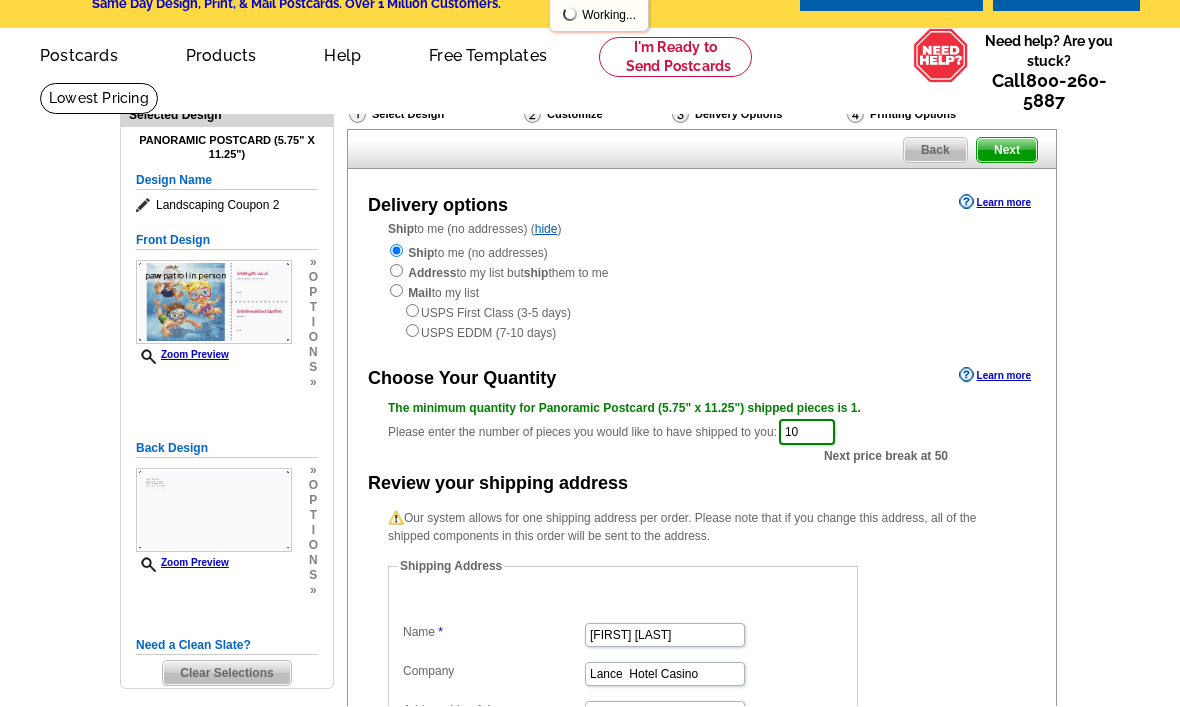 click on "Next" at bounding box center [1007, 151] 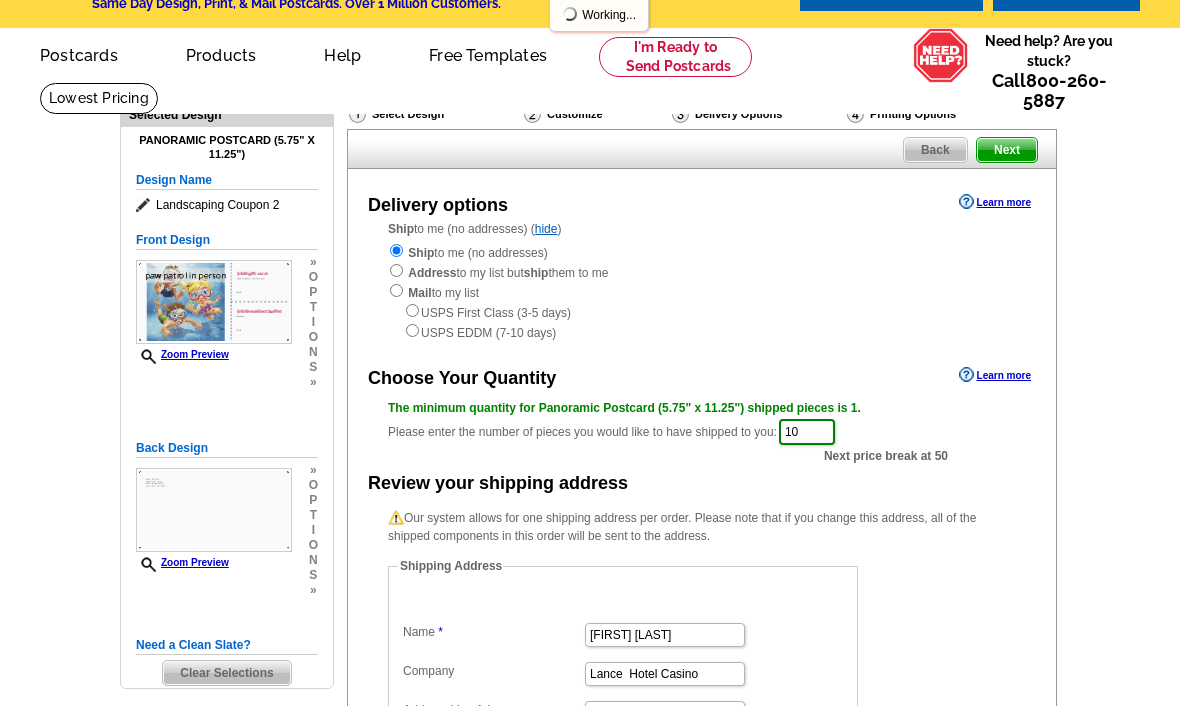 click on "Next" at bounding box center (1007, 151) 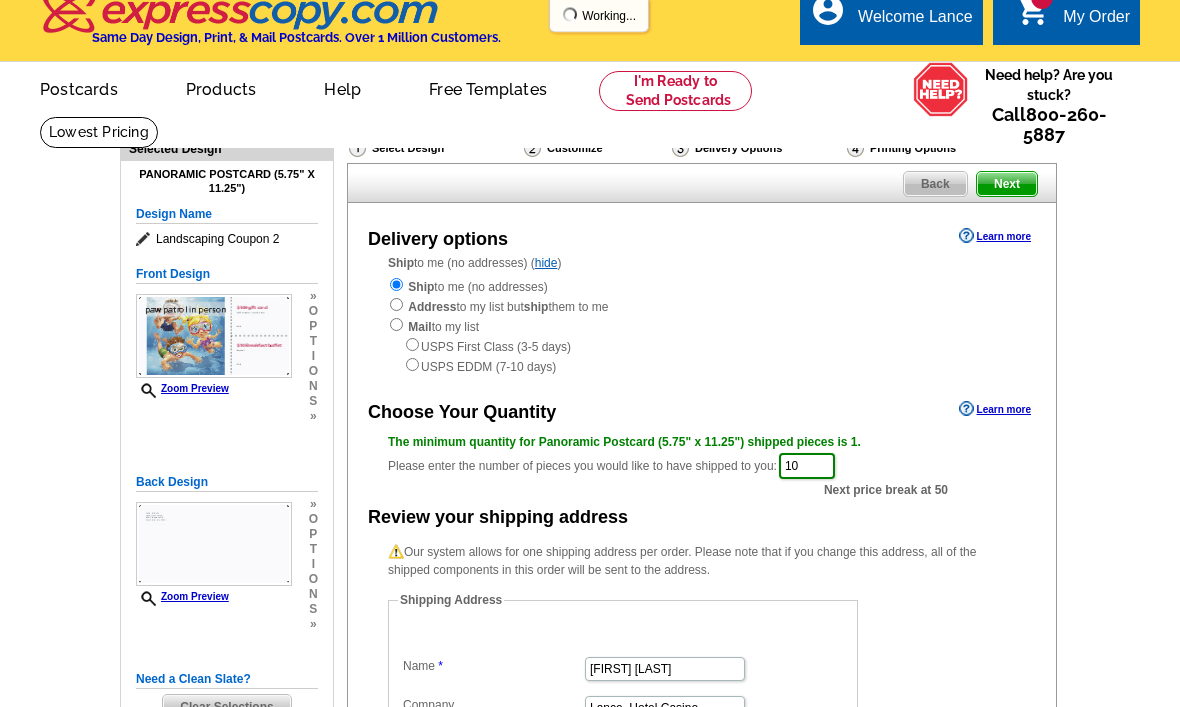 scroll, scrollTop: 0, scrollLeft: 0, axis: both 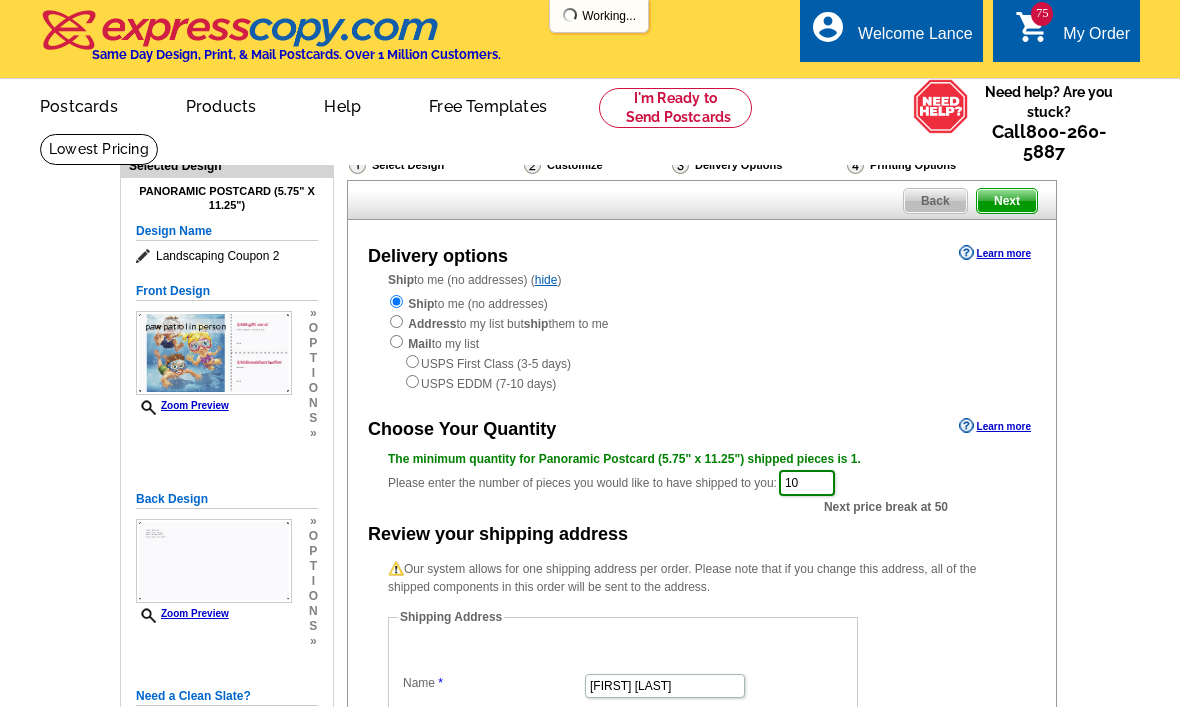 click on "75" at bounding box center [1042, 14] 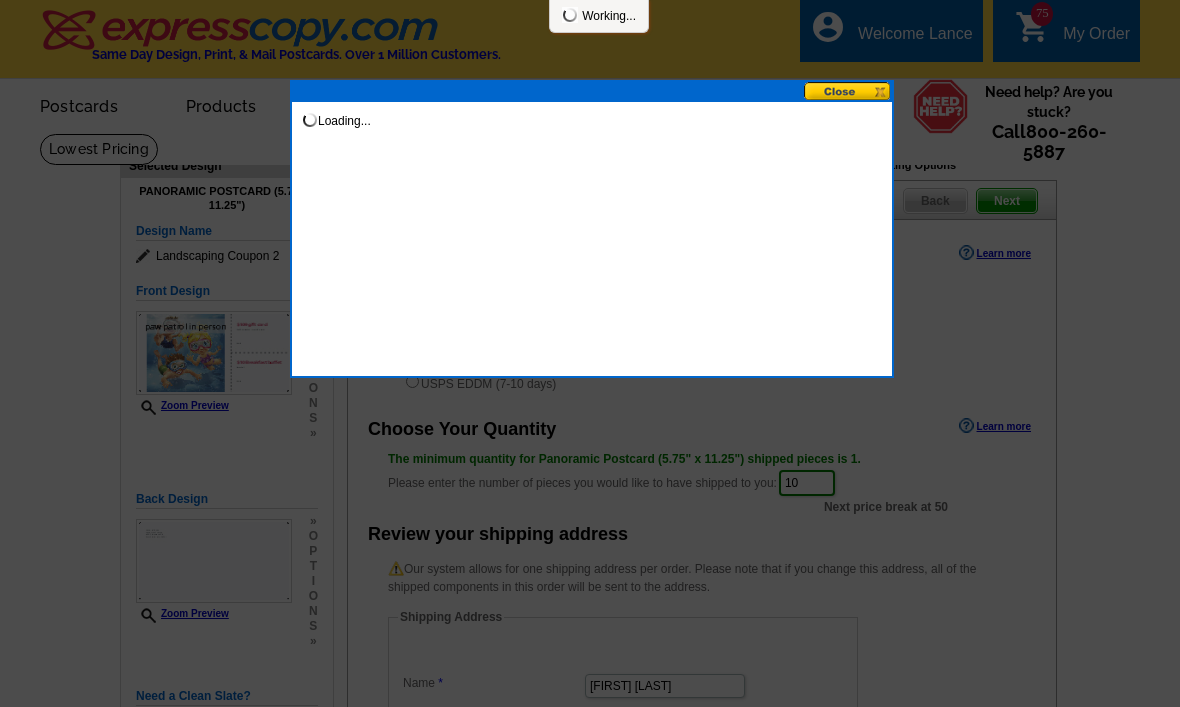 click at bounding box center (848, 91) 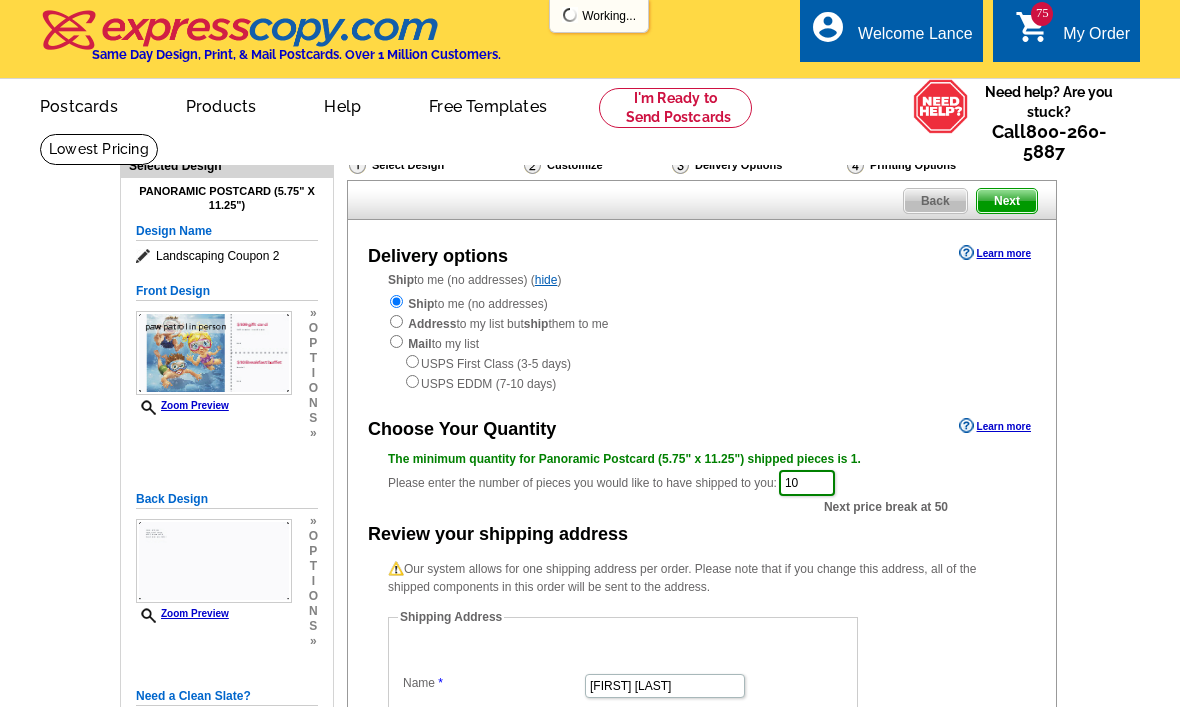 click on "Next" at bounding box center (1007, 201) 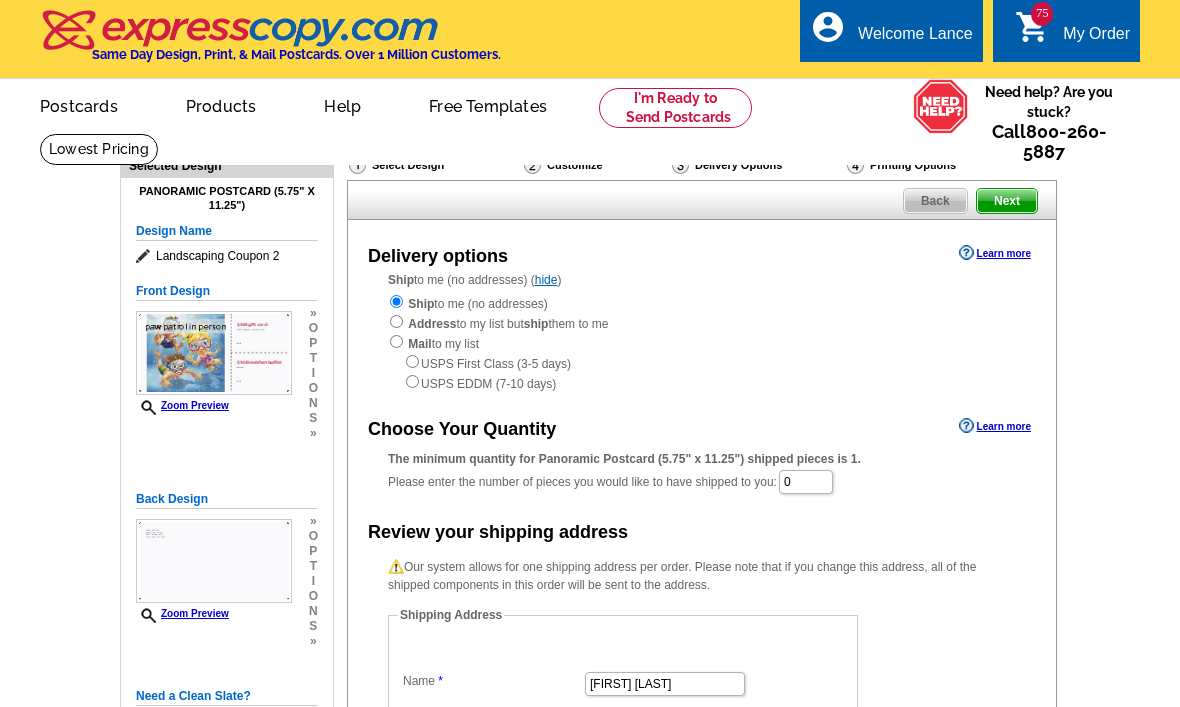 scroll, scrollTop: 0, scrollLeft: 0, axis: both 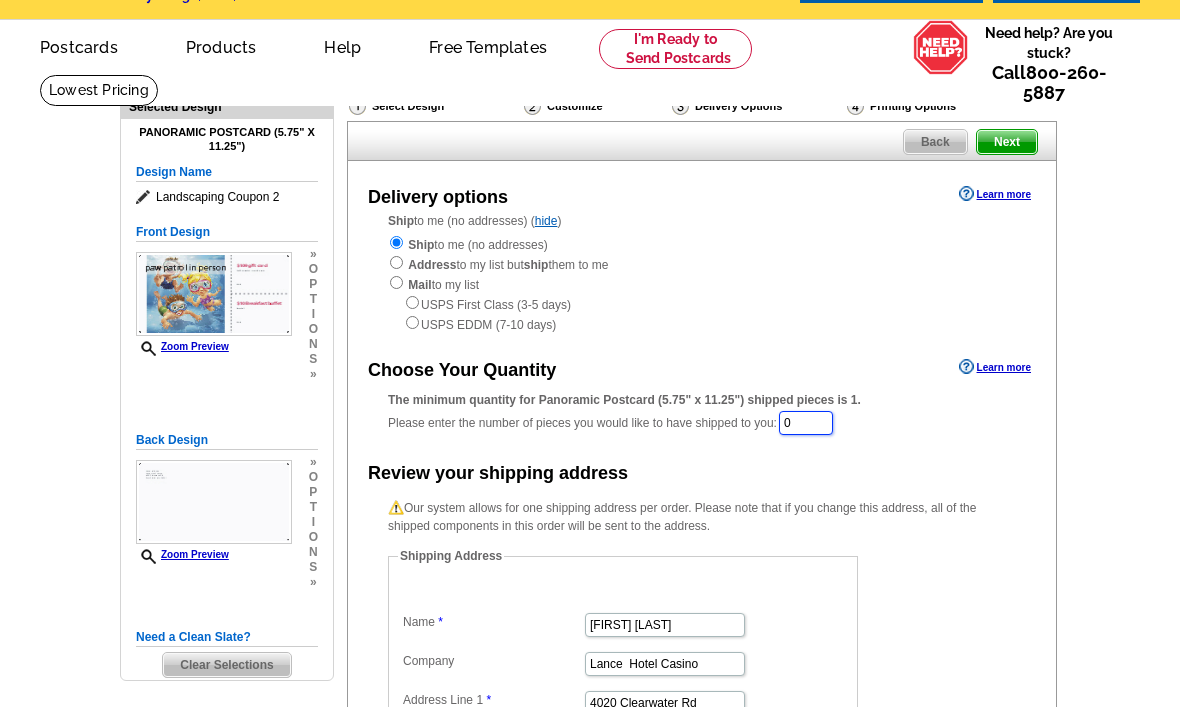 click on "0" at bounding box center [806, 423] 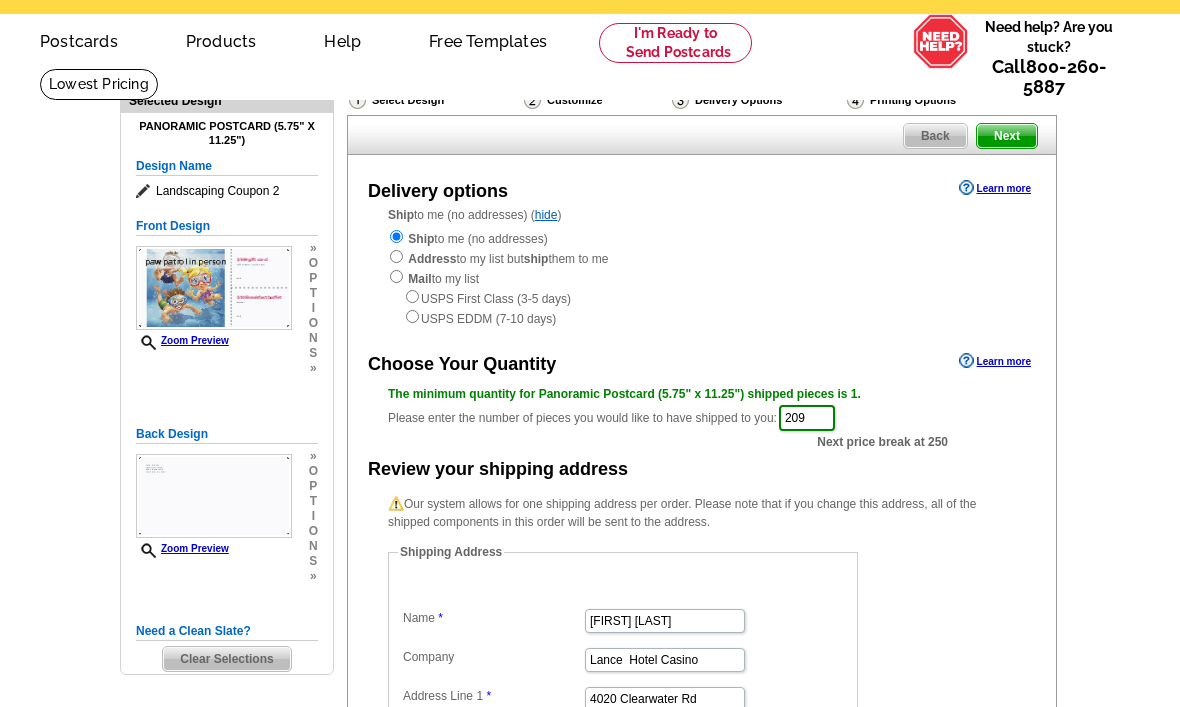 scroll, scrollTop: 0, scrollLeft: 0, axis: both 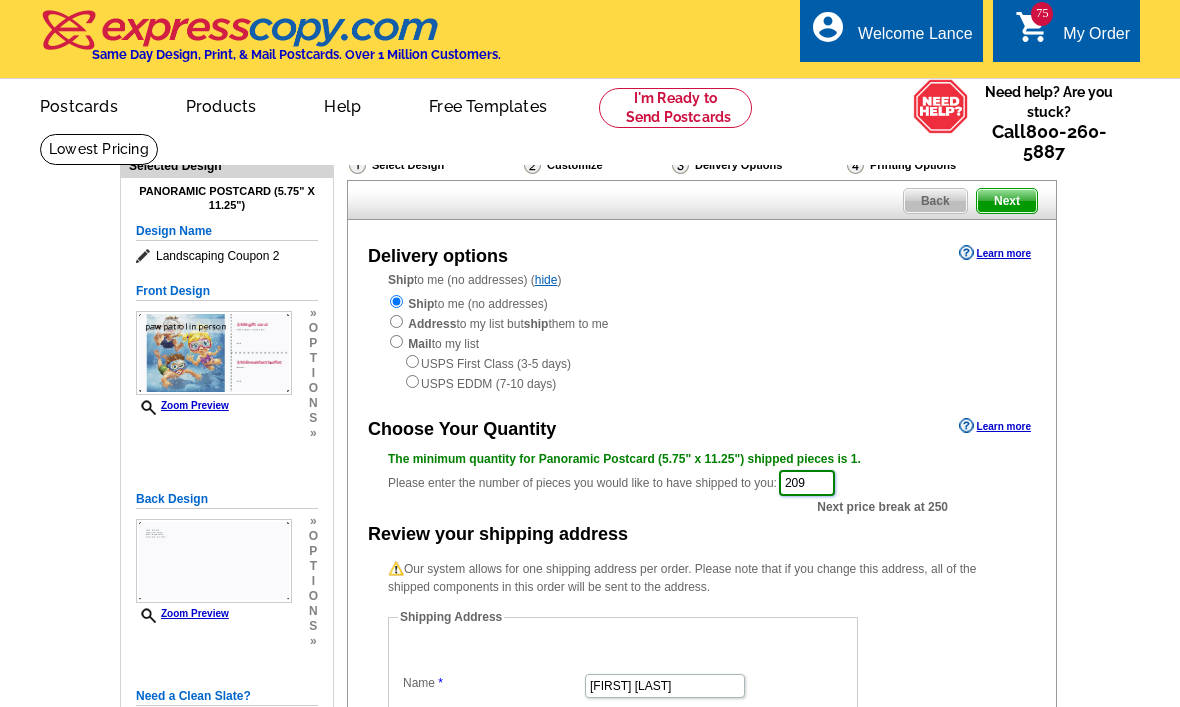 type on "209" 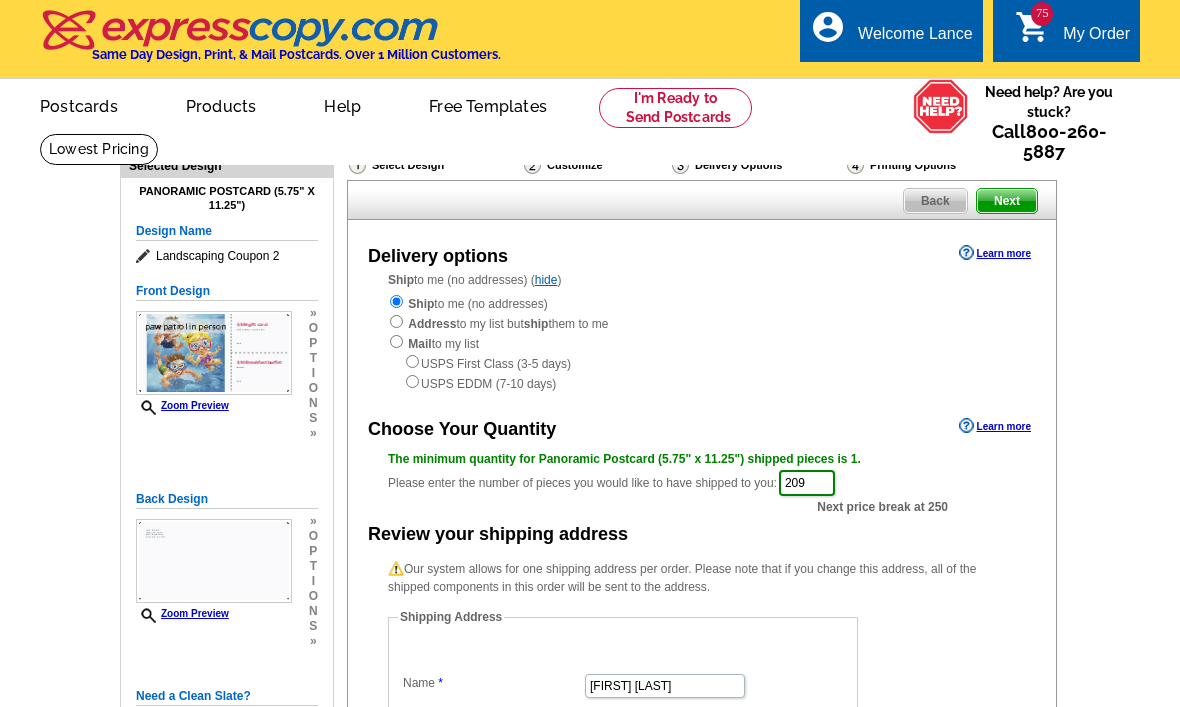 click on "Next" at bounding box center [1007, 201] 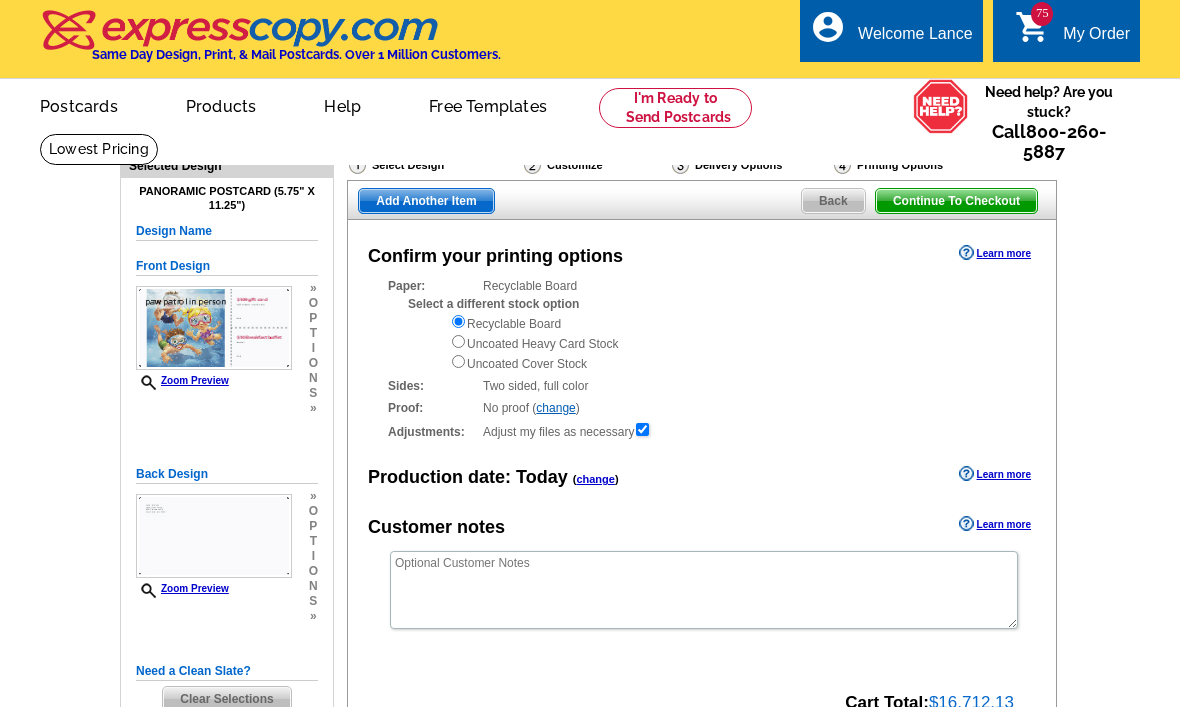 scroll, scrollTop: 0, scrollLeft: 0, axis: both 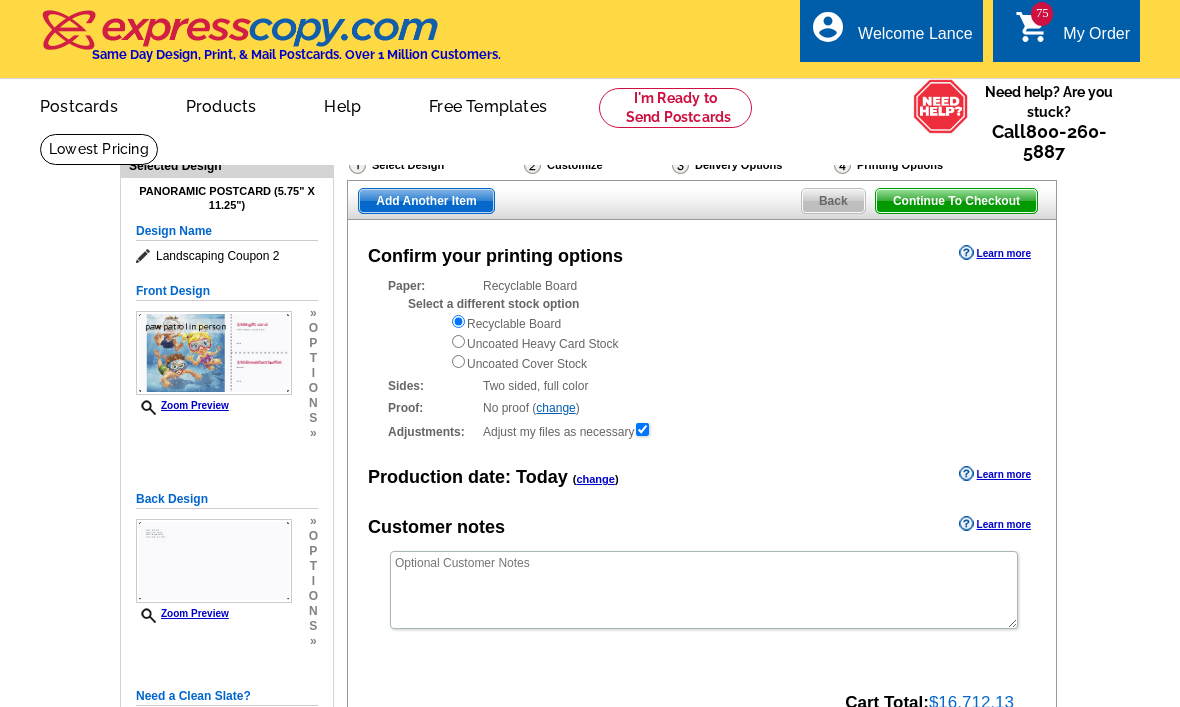 click on "Add Another Item" at bounding box center [426, 201] 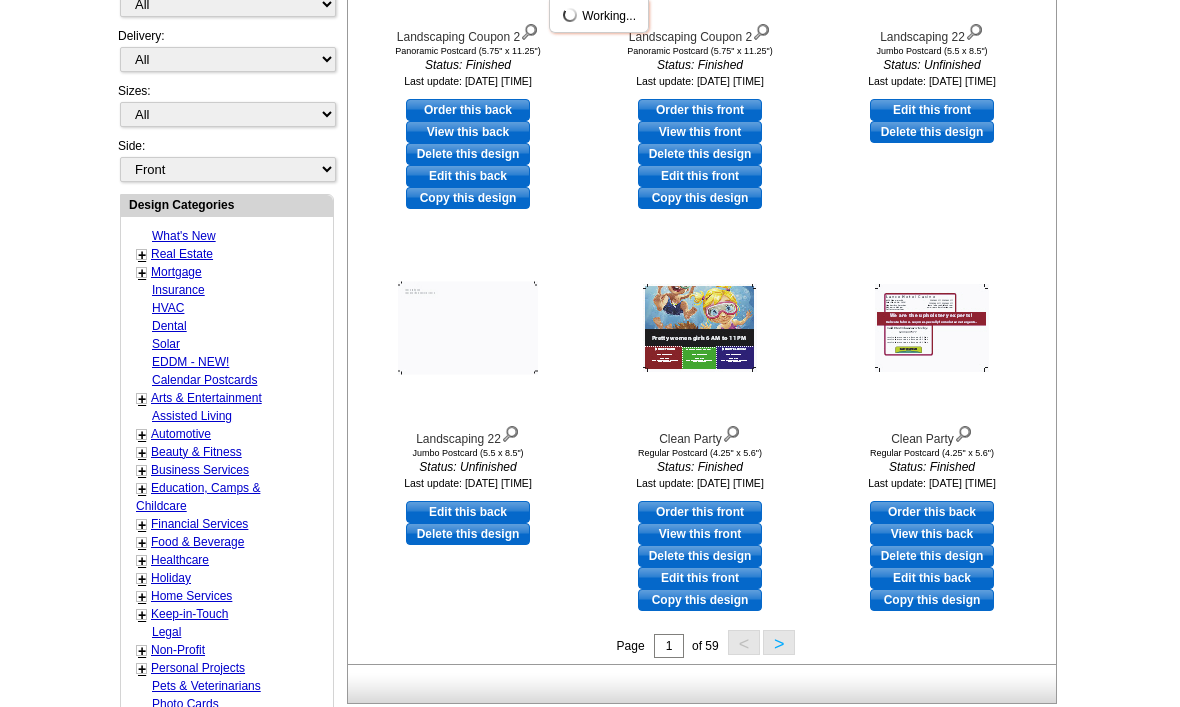 scroll, scrollTop: 556, scrollLeft: 0, axis: vertical 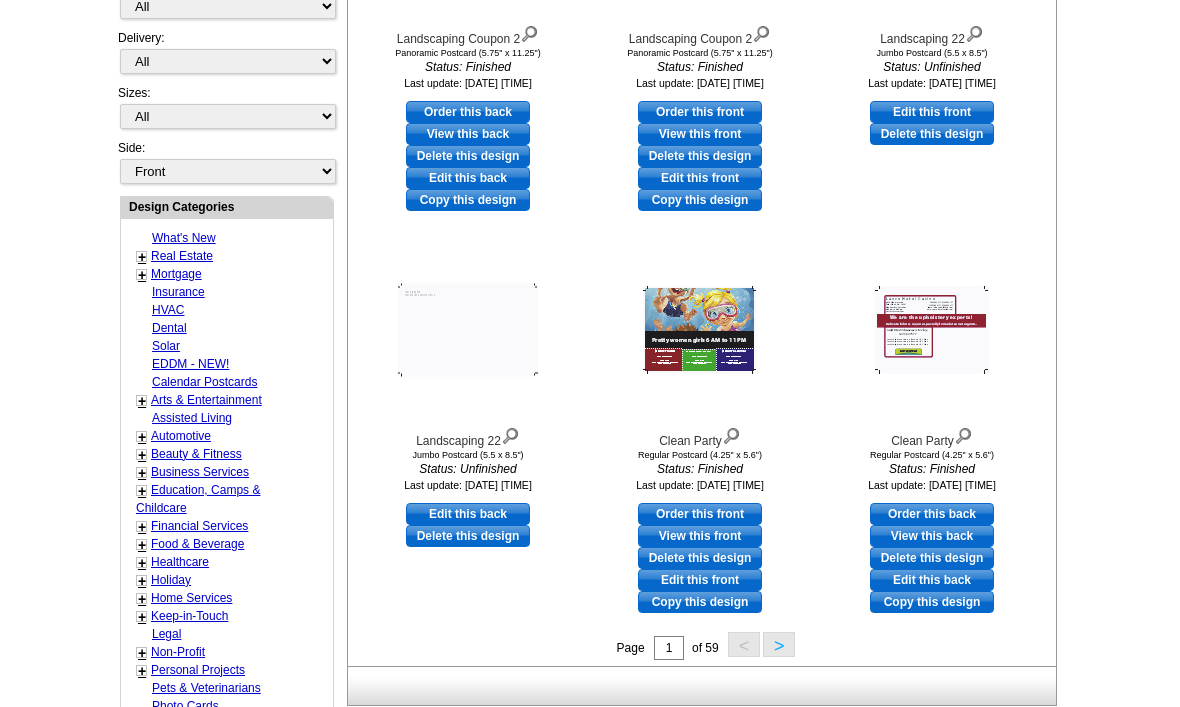 click on "Order this front" at bounding box center [700, 515] 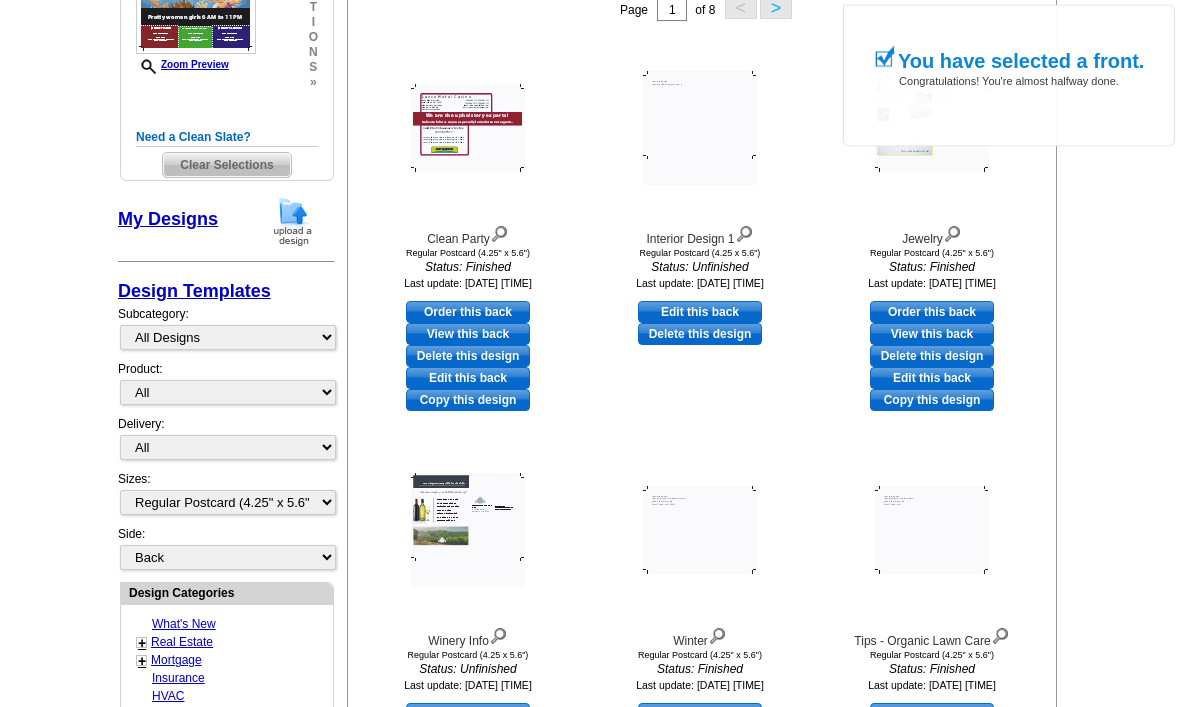 scroll, scrollTop: 433, scrollLeft: 0, axis: vertical 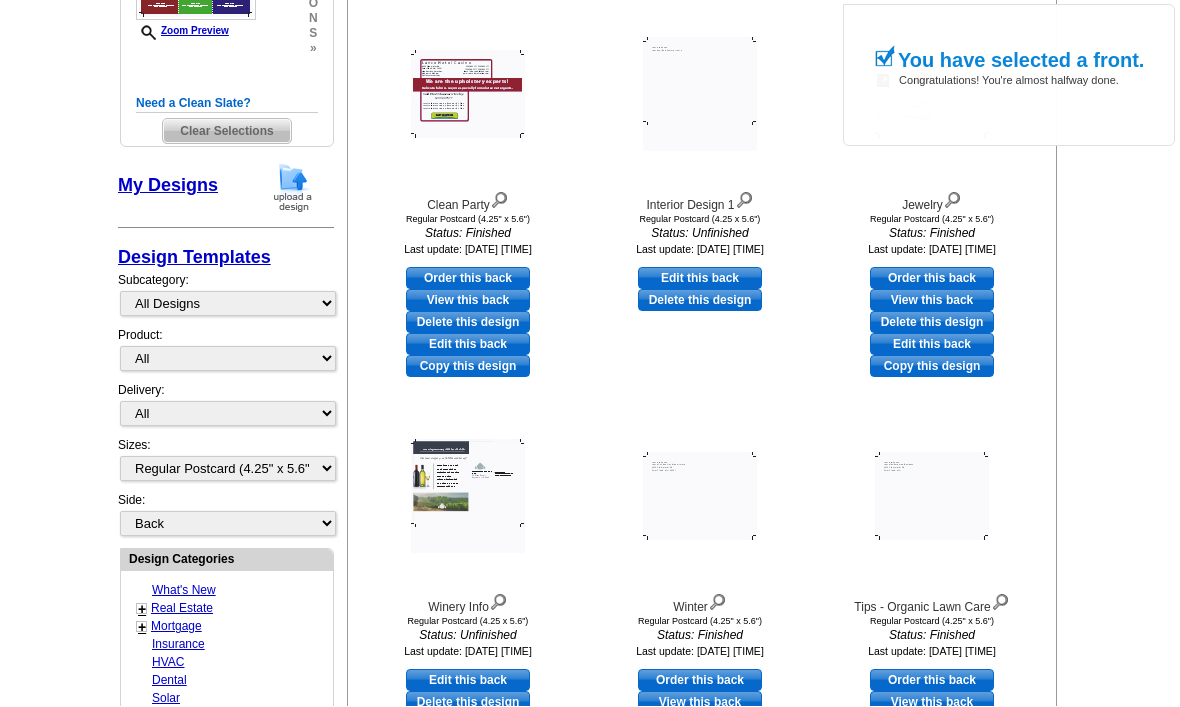 click on "View this back" at bounding box center [468, 301] 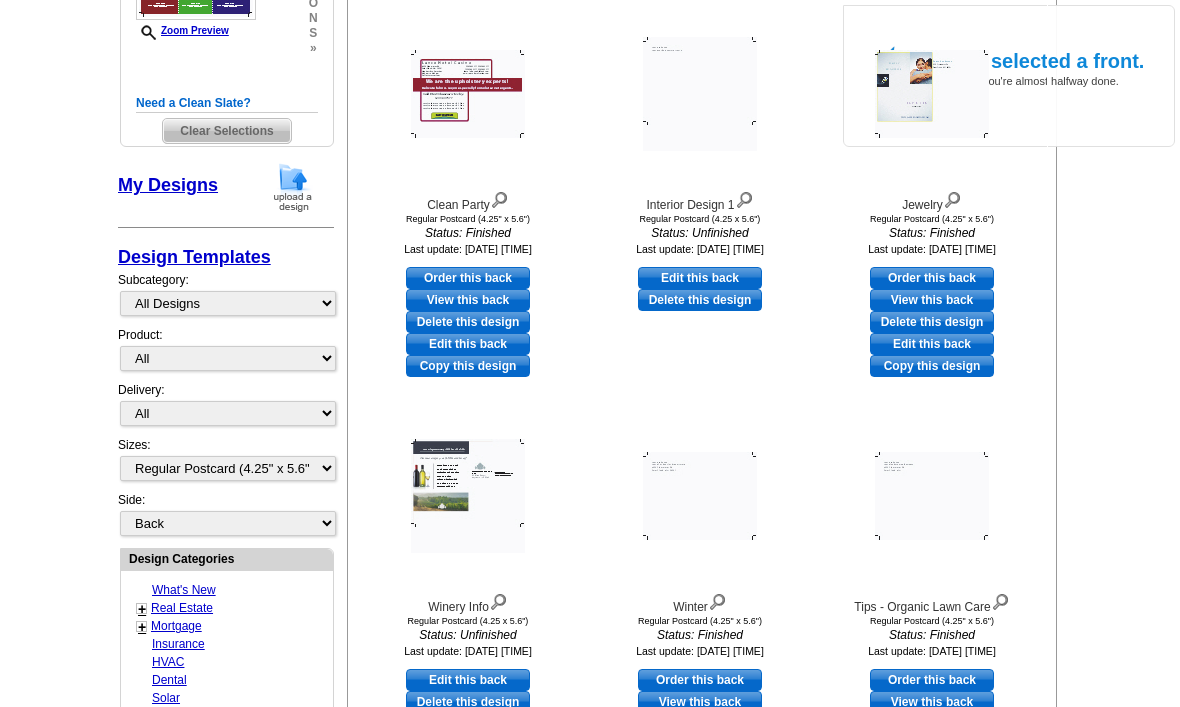 scroll, scrollTop: 467, scrollLeft: 0, axis: vertical 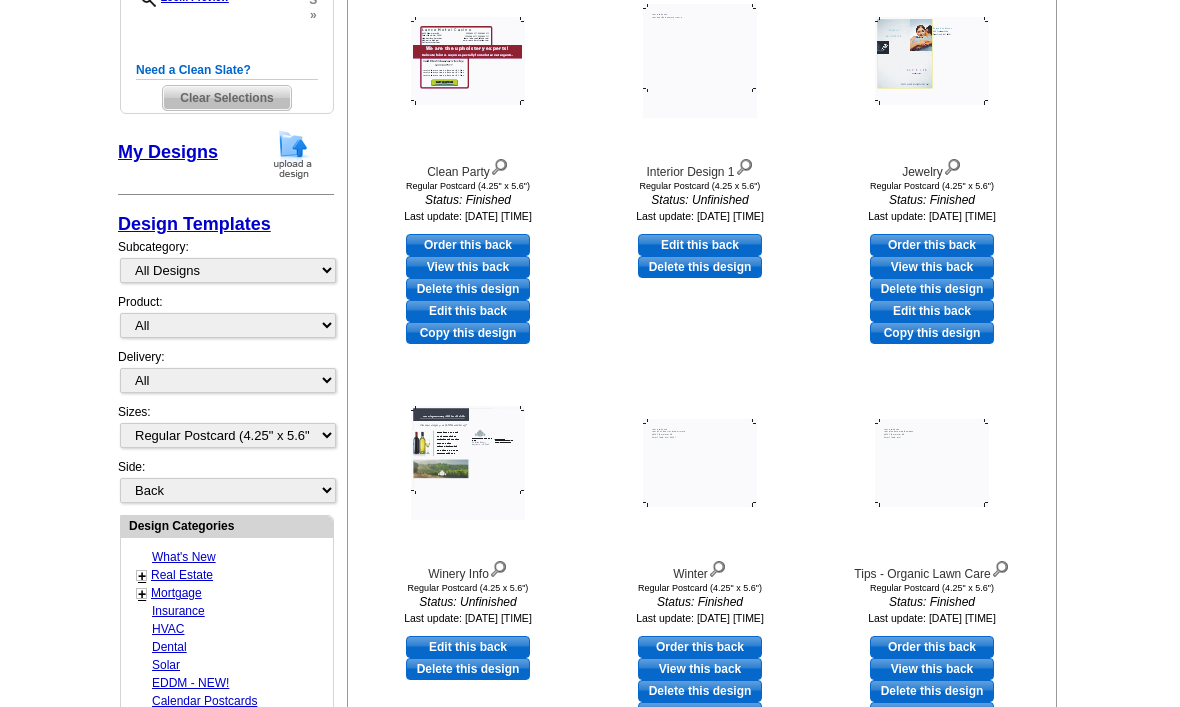 click on "Order this back" at bounding box center [468, 245] 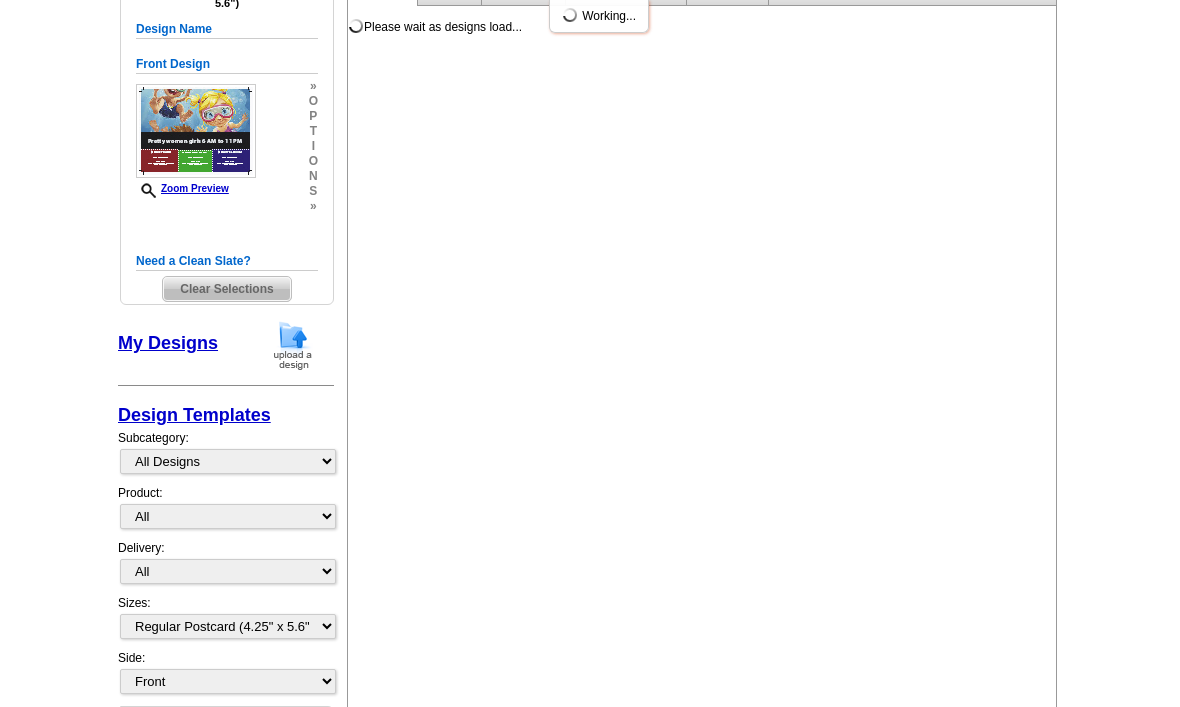 scroll, scrollTop: 229, scrollLeft: 0, axis: vertical 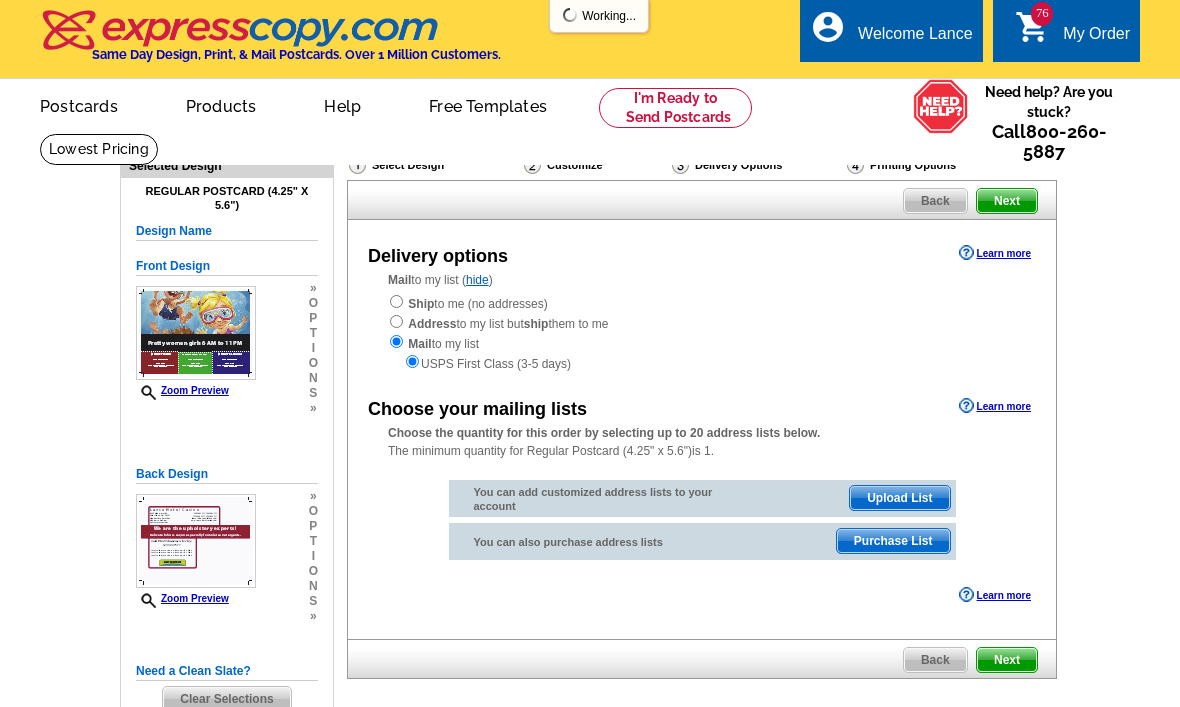 click on "My Order" at bounding box center (1096, 39) 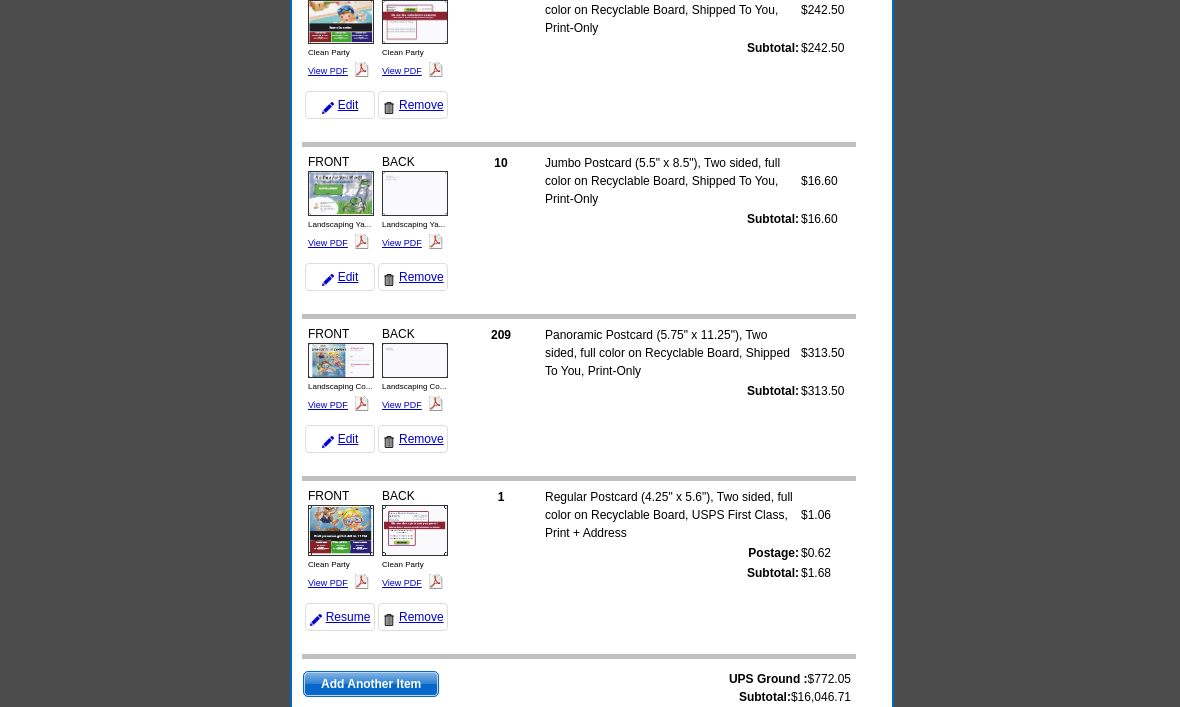 scroll, scrollTop: 13130, scrollLeft: 0, axis: vertical 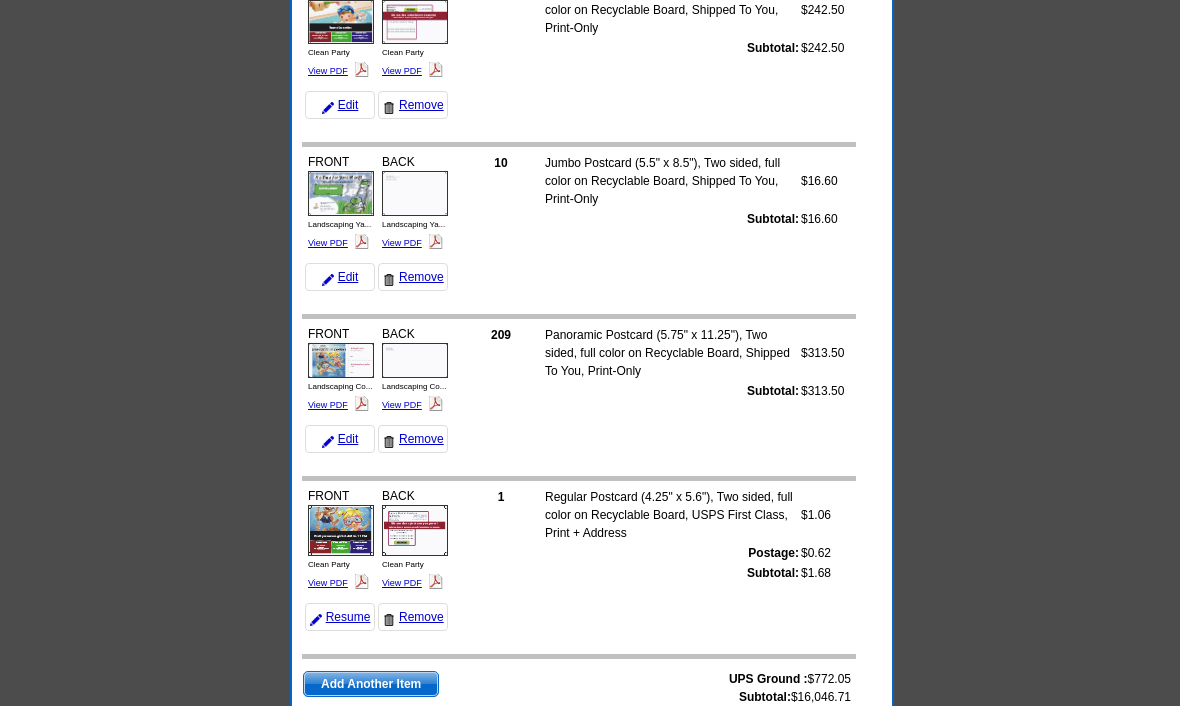 click at bounding box center (590, -6211) 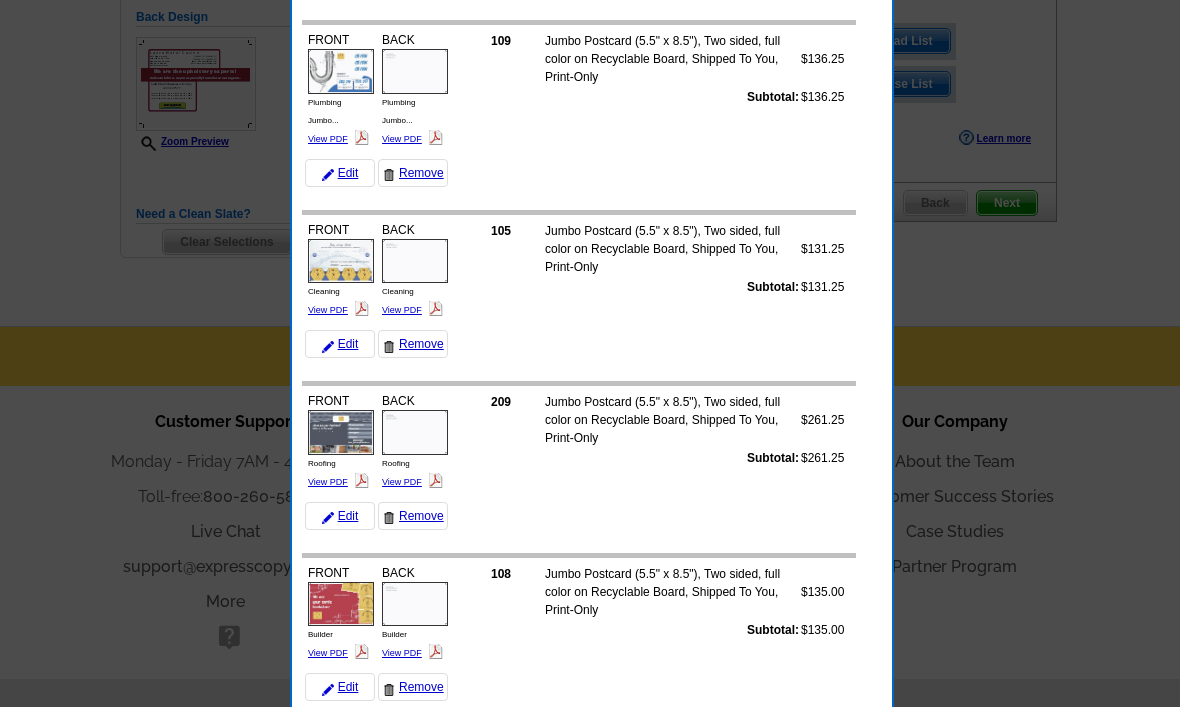 scroll, scrollTop: 0, scrollLeft: 0, axis: both 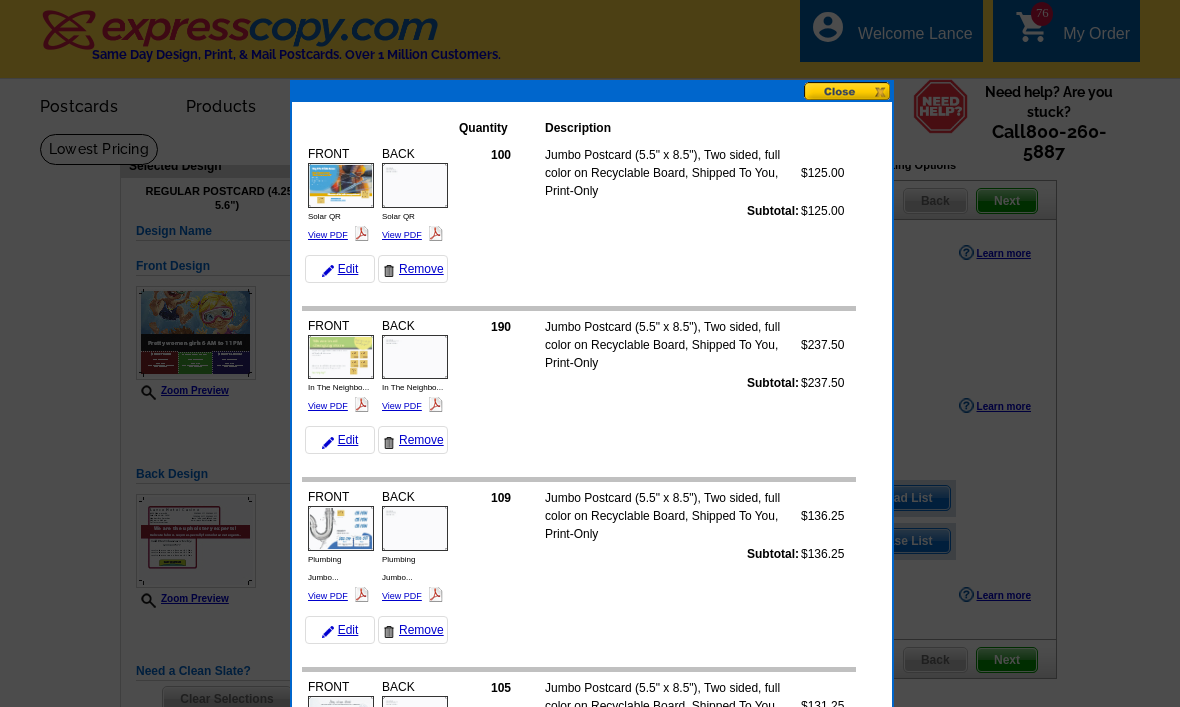 click on "Quantity
Description
FRONT
Solar QR
View PDF
Solar QR $125.00 $125.00" at bounding box center [592, 7002] 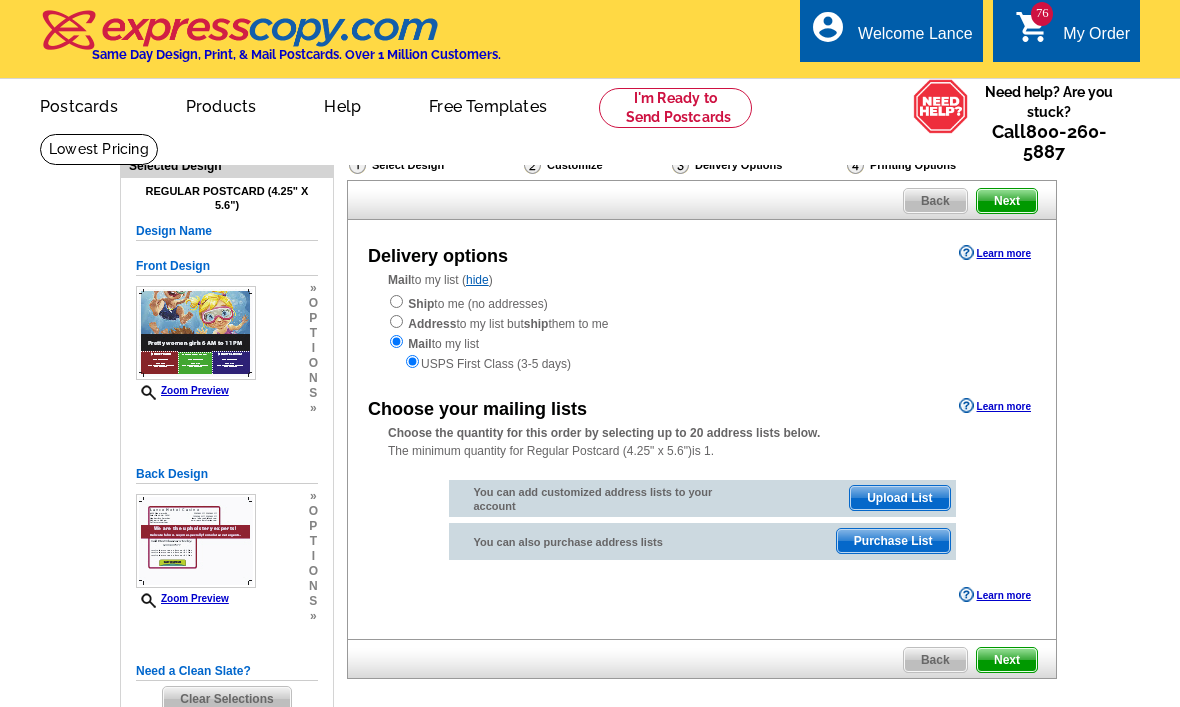 click on "Mail  to my list                            ( hide )
Ship  to me (no addresses)
Address  to my list but  ship  them to me
Mail  to my list
USPS First Class                                                    (3-5 days)" at bounding box center (702, 322) 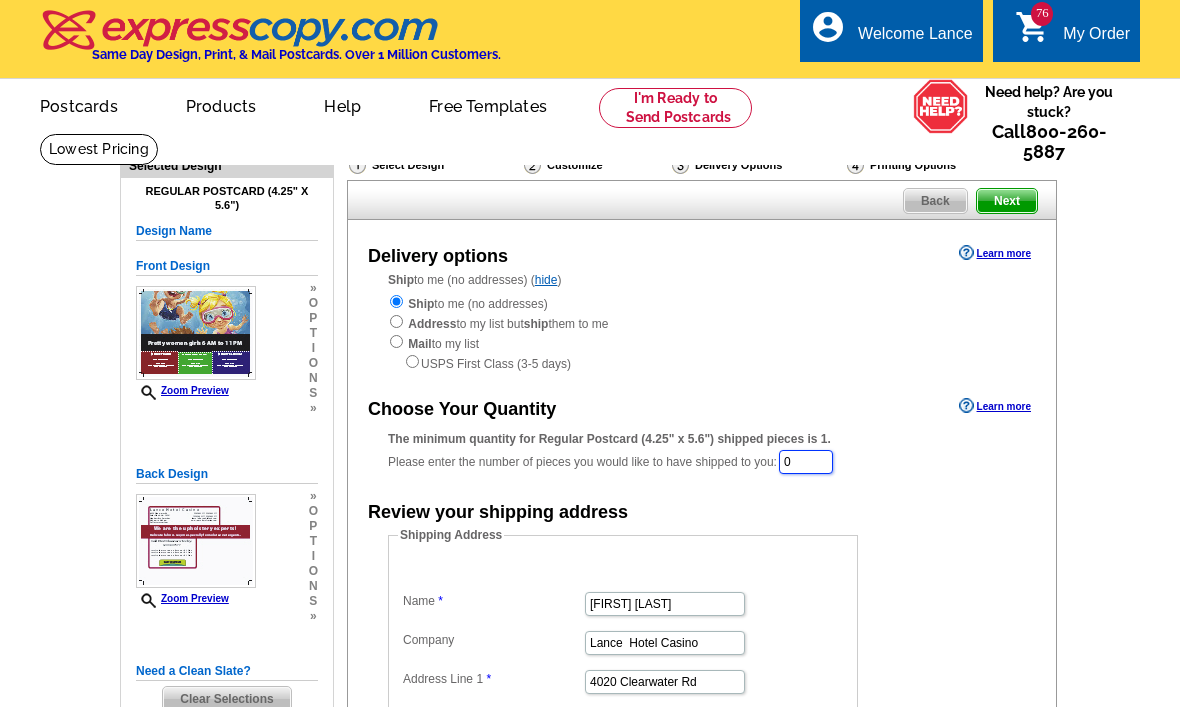 click on "0" at bounding box center [806, 462] 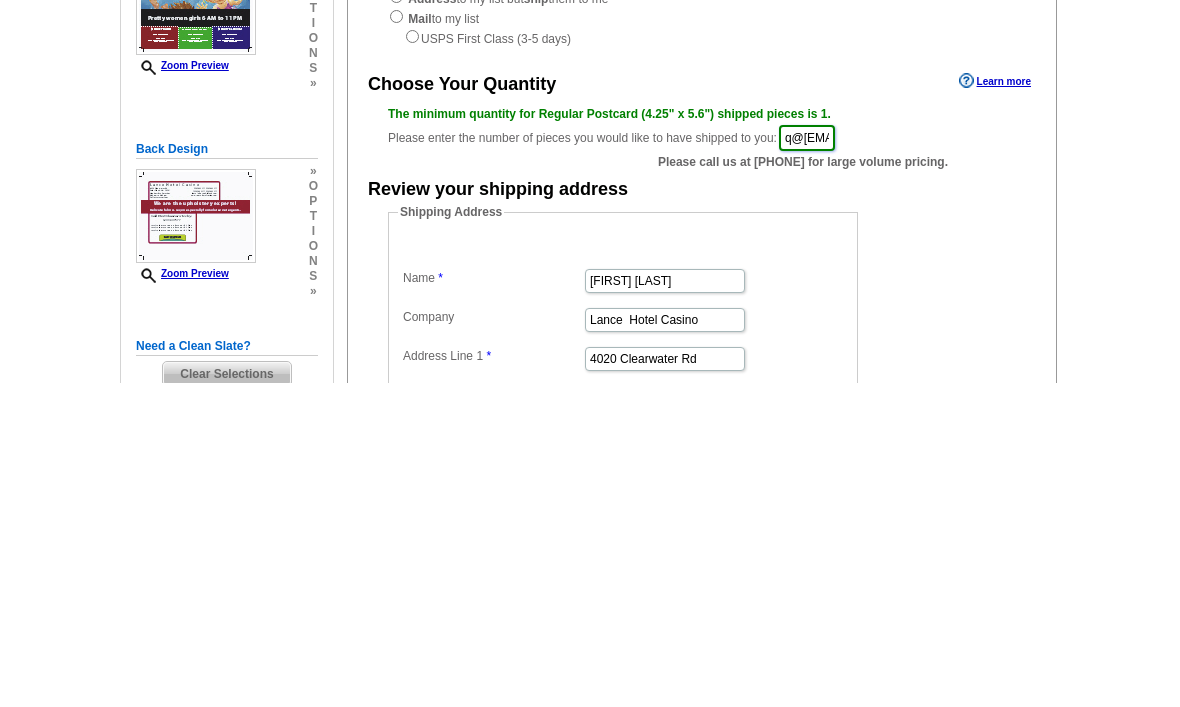 type on "q" 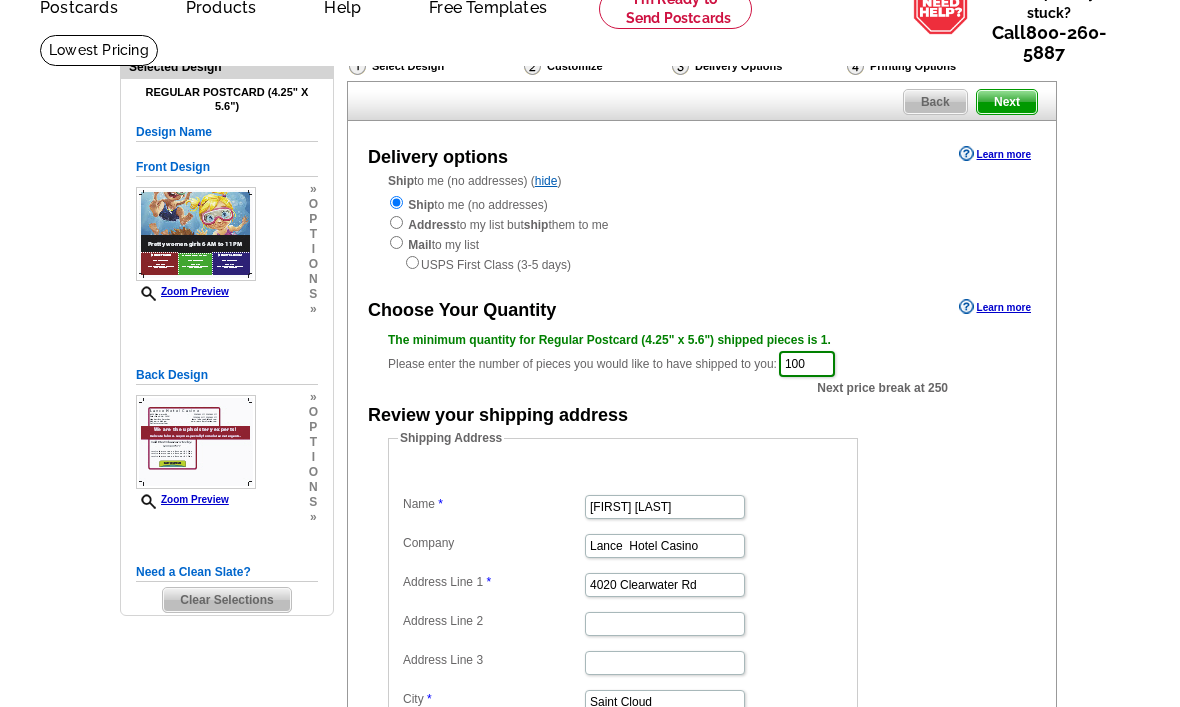 scroll, scrollTop: 0, scrollLeft: 0, axis: both 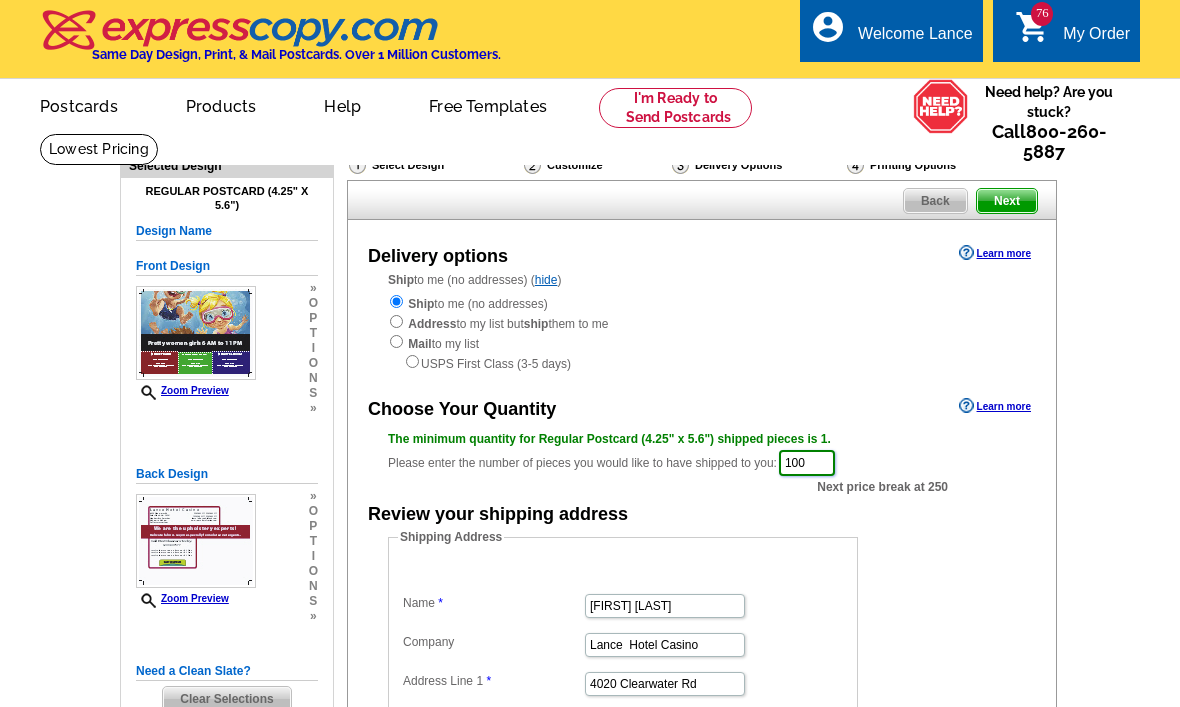 type on "100" 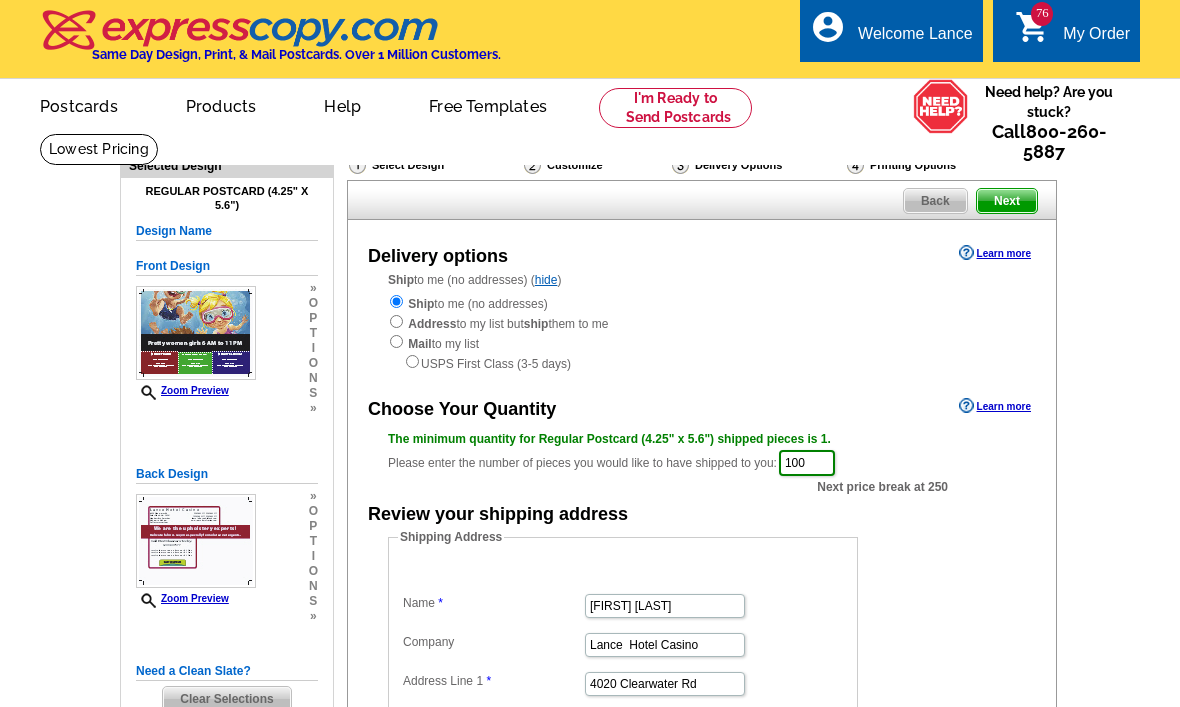 click on "Next" at bounding box center [1007, 201] 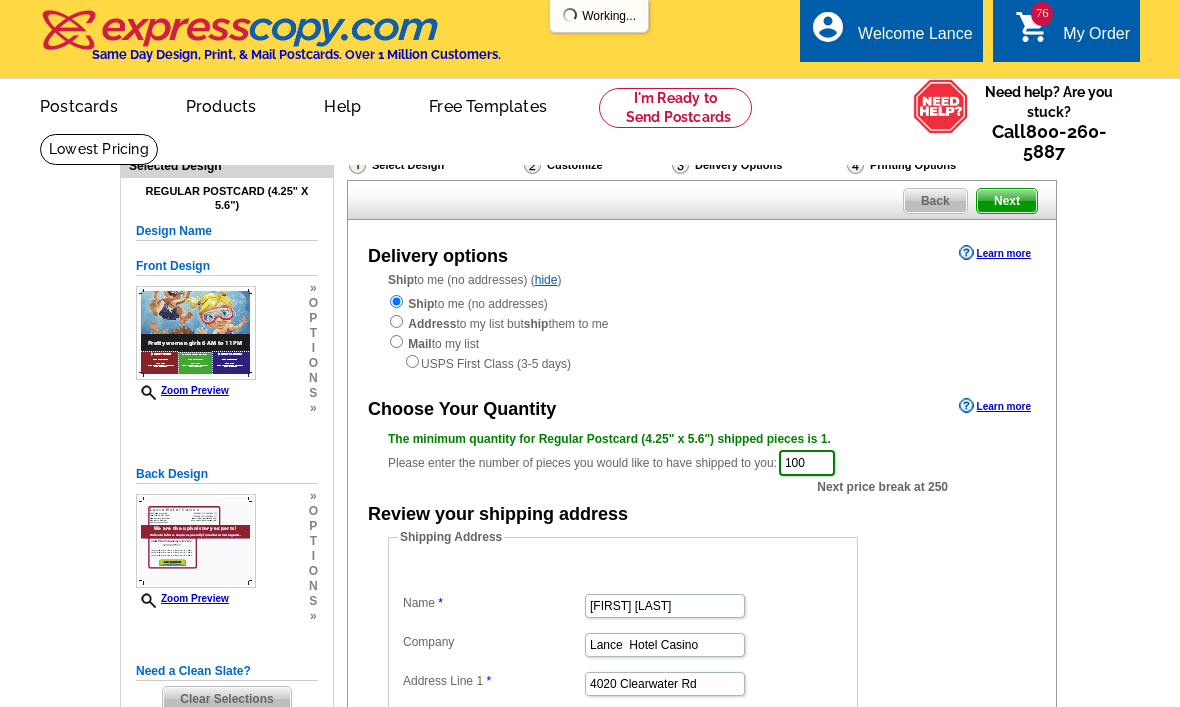 click on "Next" at bounding box center [1007, 201] 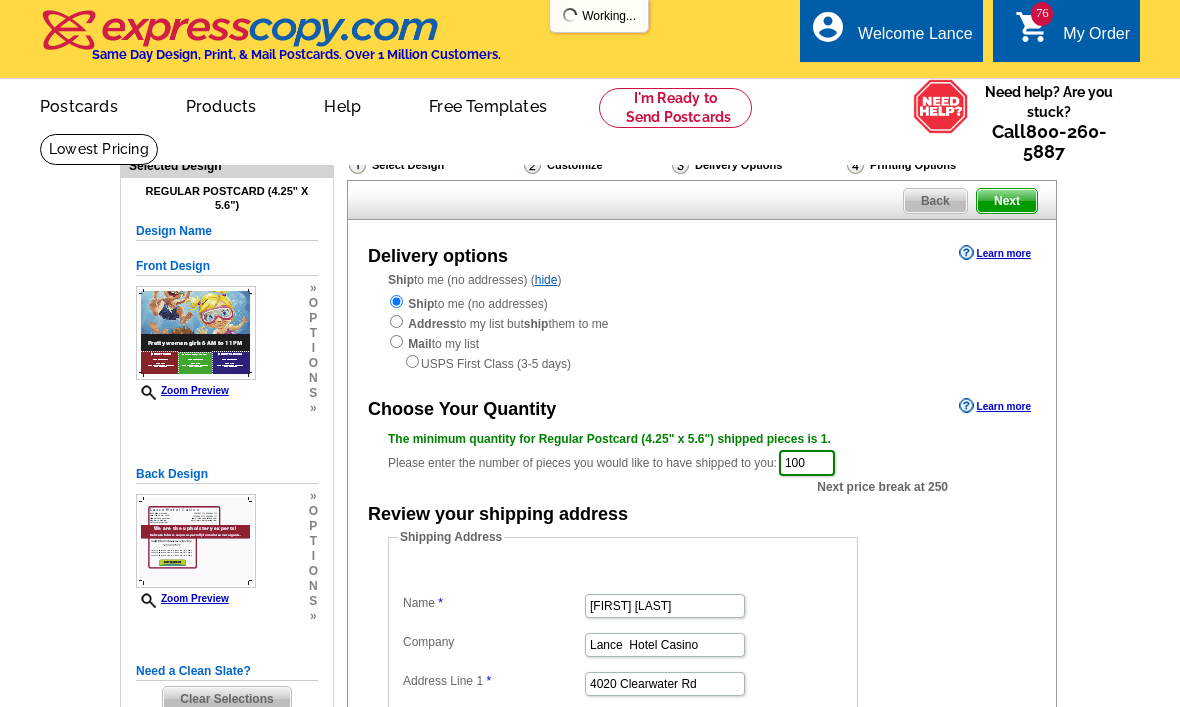 click on "Next" at bounding box center [1007, 201] 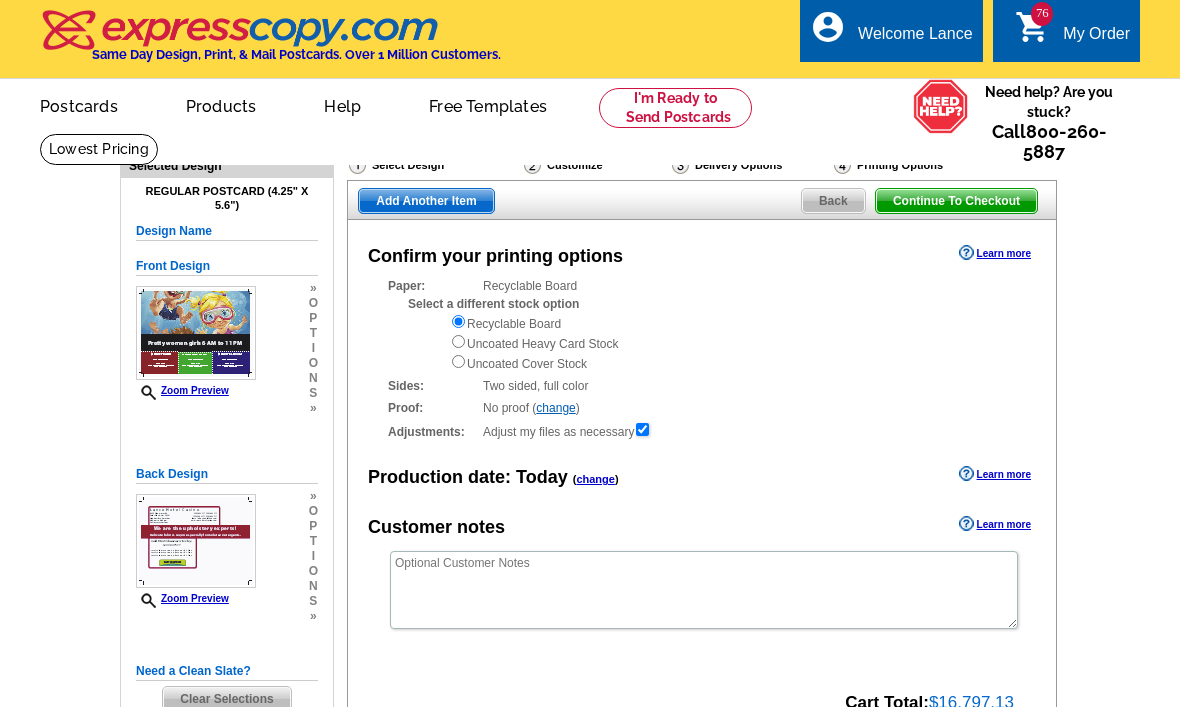 scroll, scrollTop: 0, scrollLeft: 0, axis: both 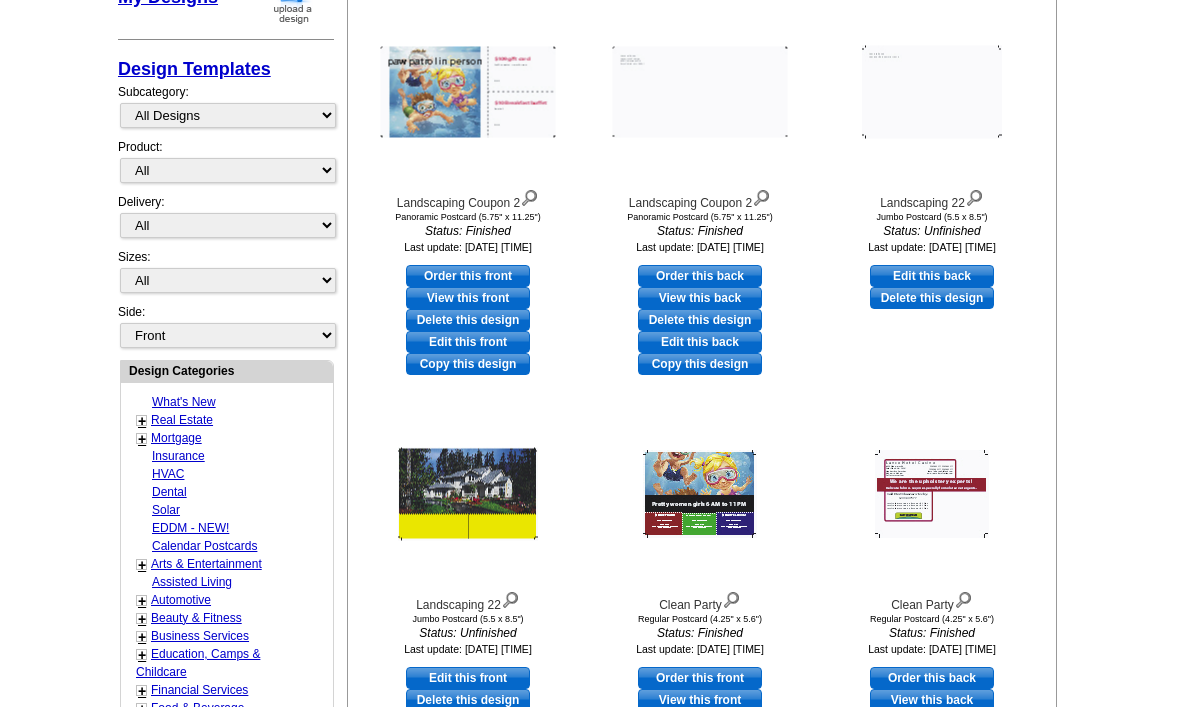 click on "Delete this design" at bounding box center [468, 700] 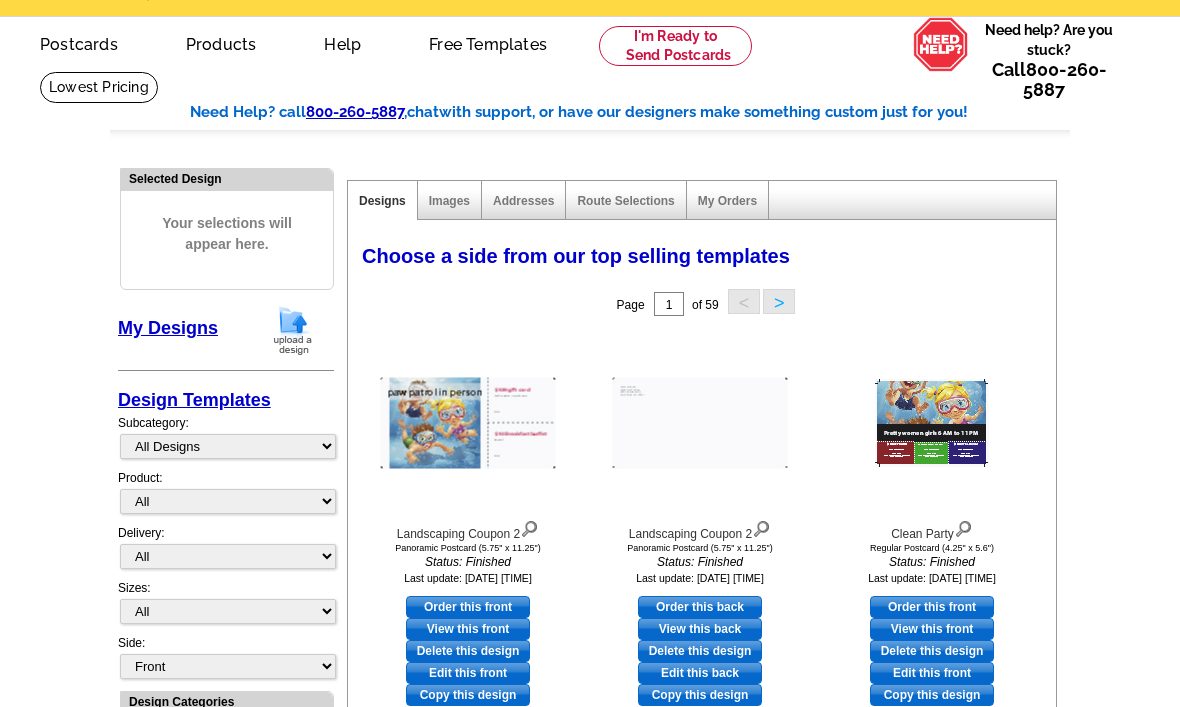 scroll, scrollTop: 0, scrollLeft: 0, axis: both 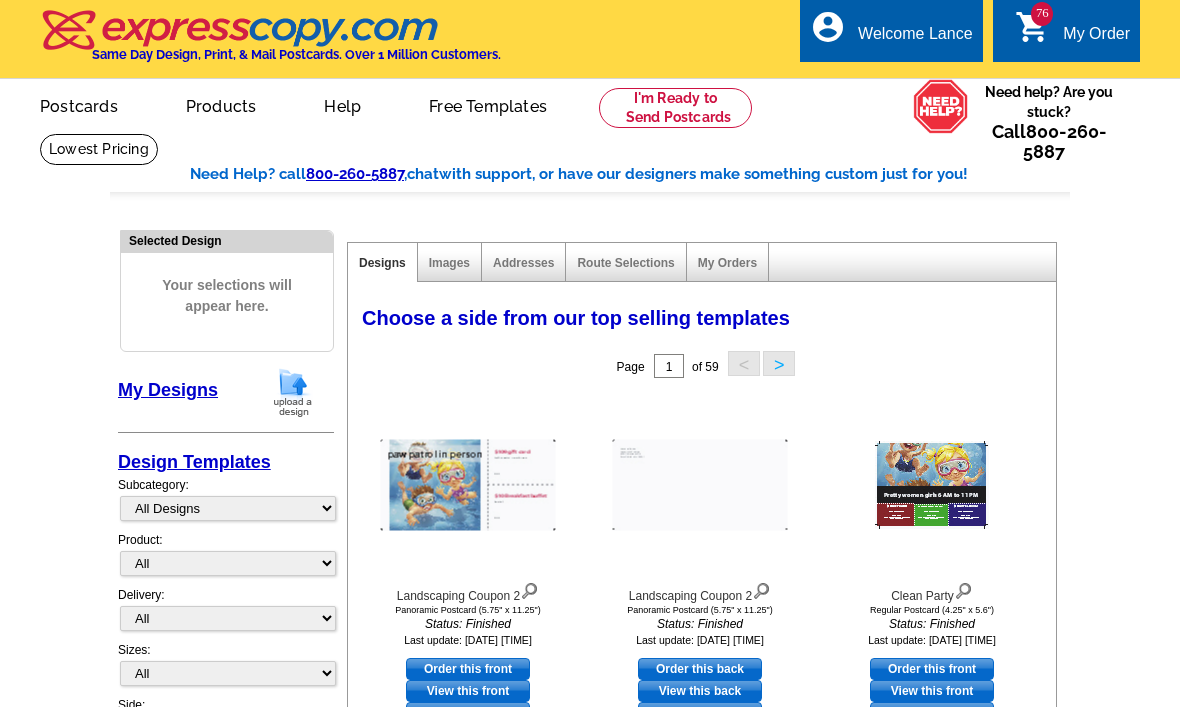 click on "My Order" at bounding box center (1096, 39) 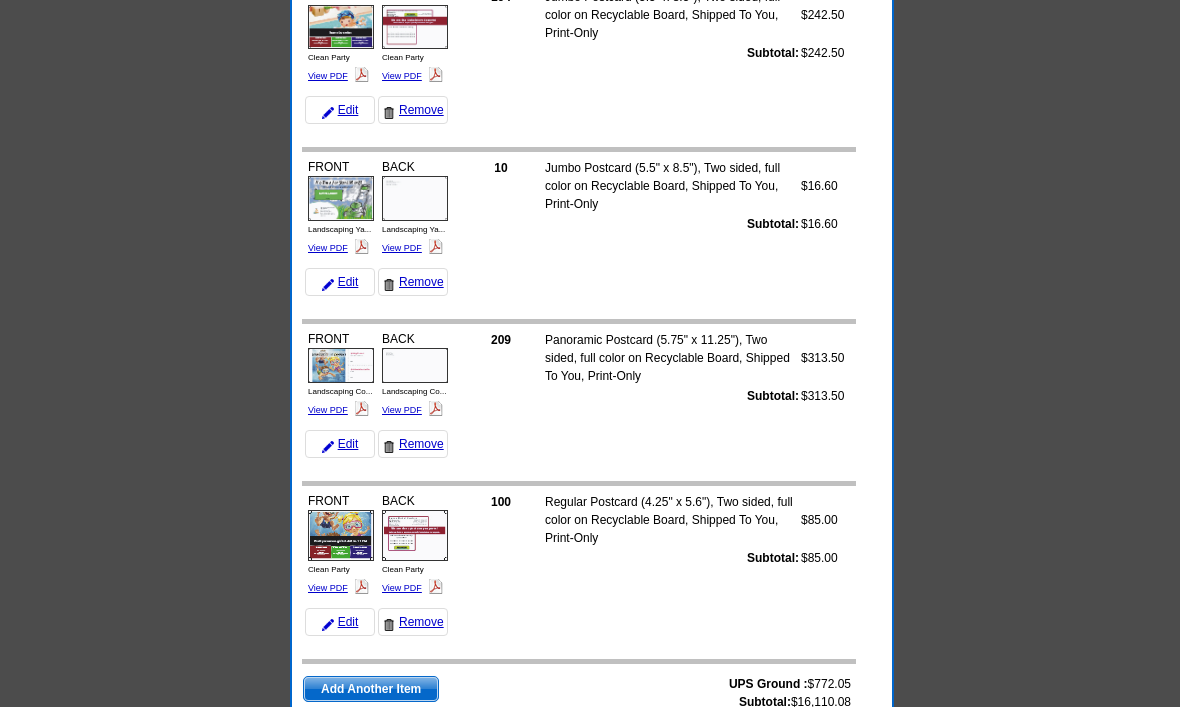 scroll, scrollTop: 13125, scrollLeft: 0, axis: vertical 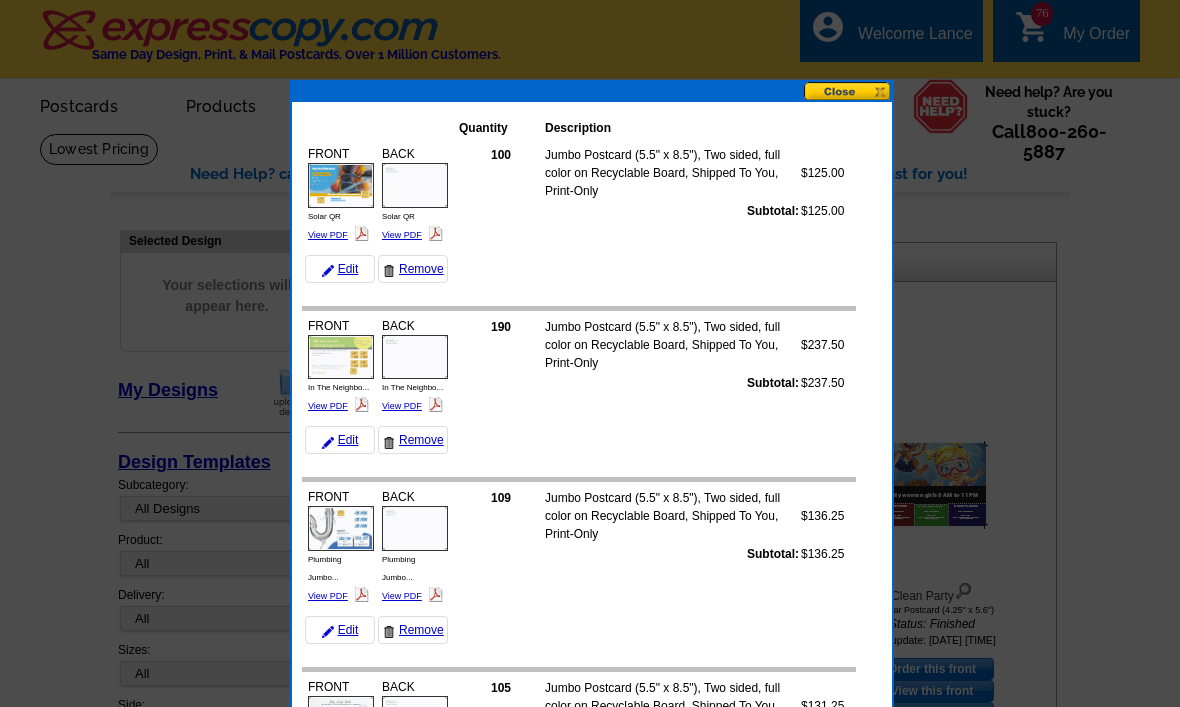 click at bounding box center [848, 91] 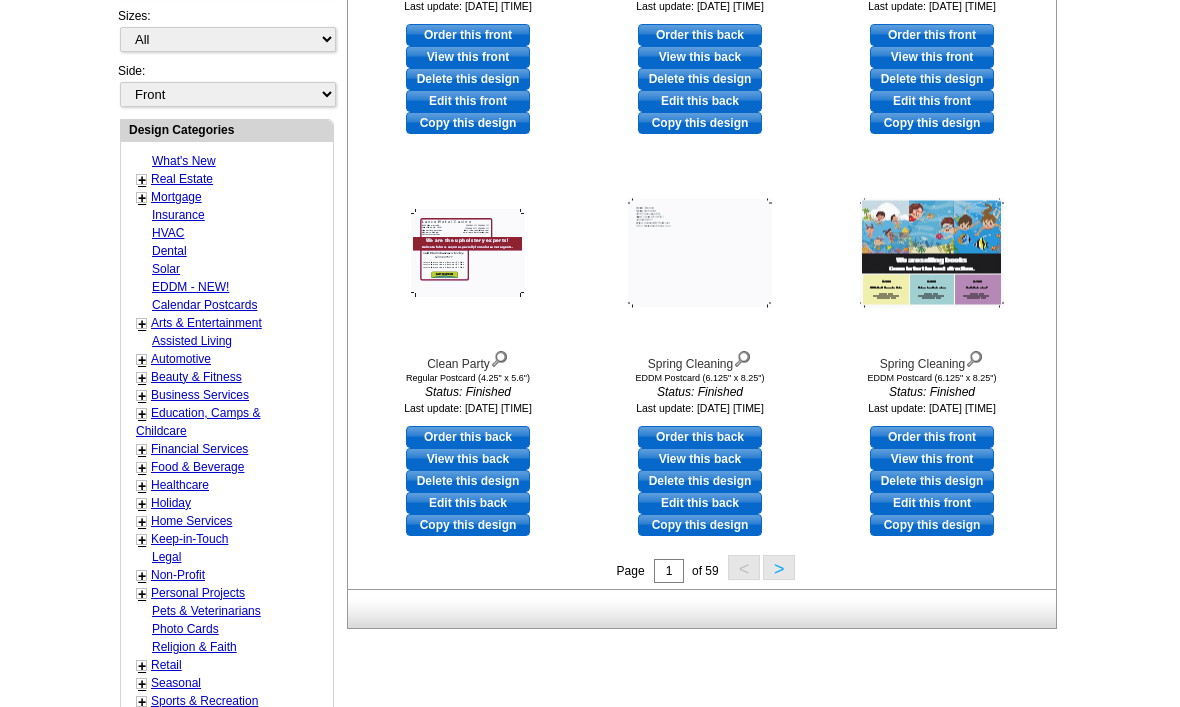 scroll, scrollTop: 635, scrollLeft: 0, axis: vertical 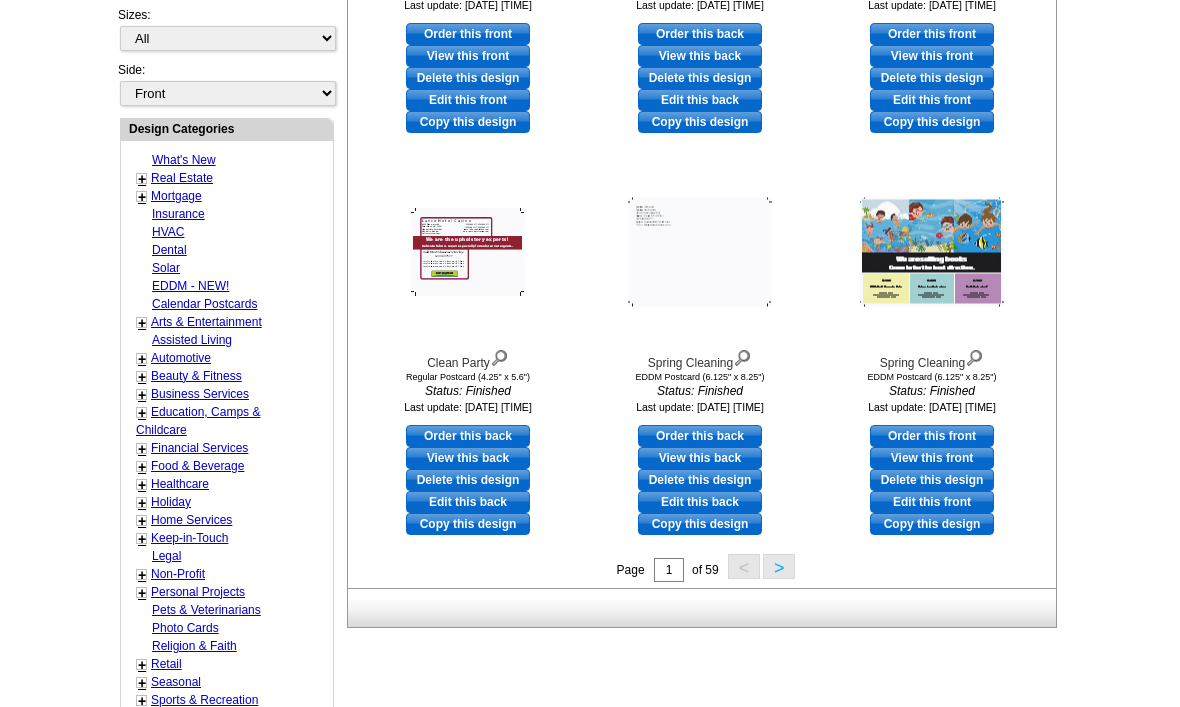 click on "+" at bounding box center [142, 665] 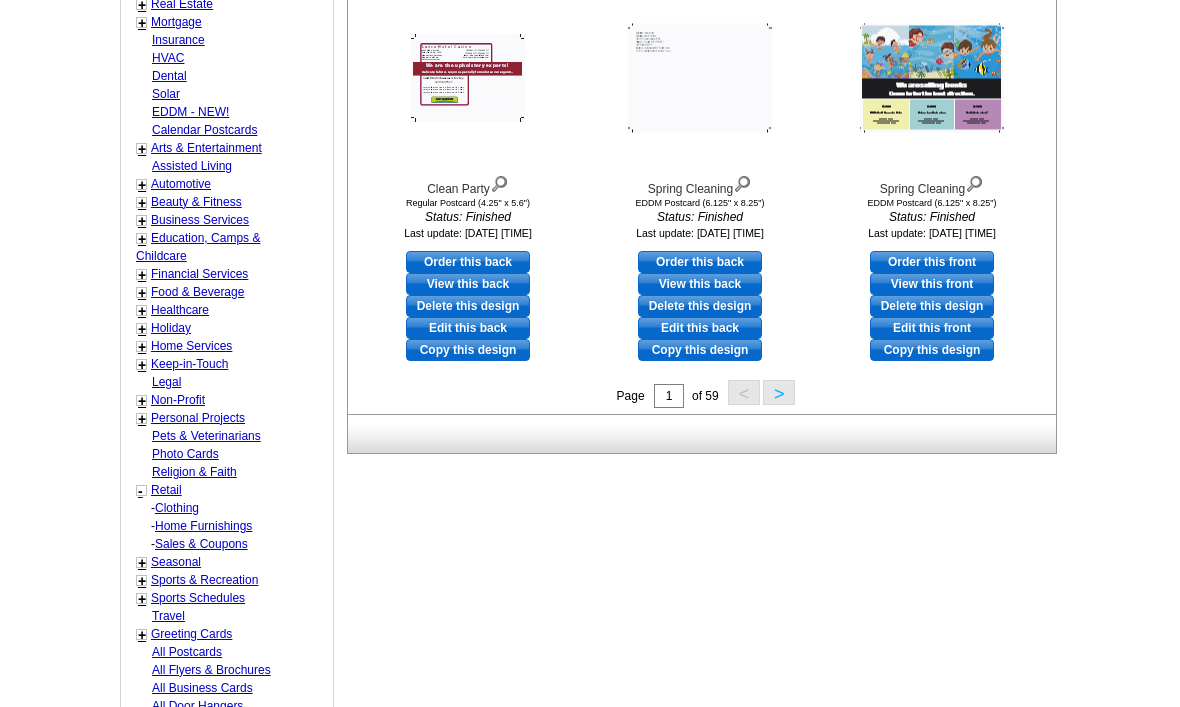 scroll, scrollTop: 886, scrollLeft: 0, axis: vertical 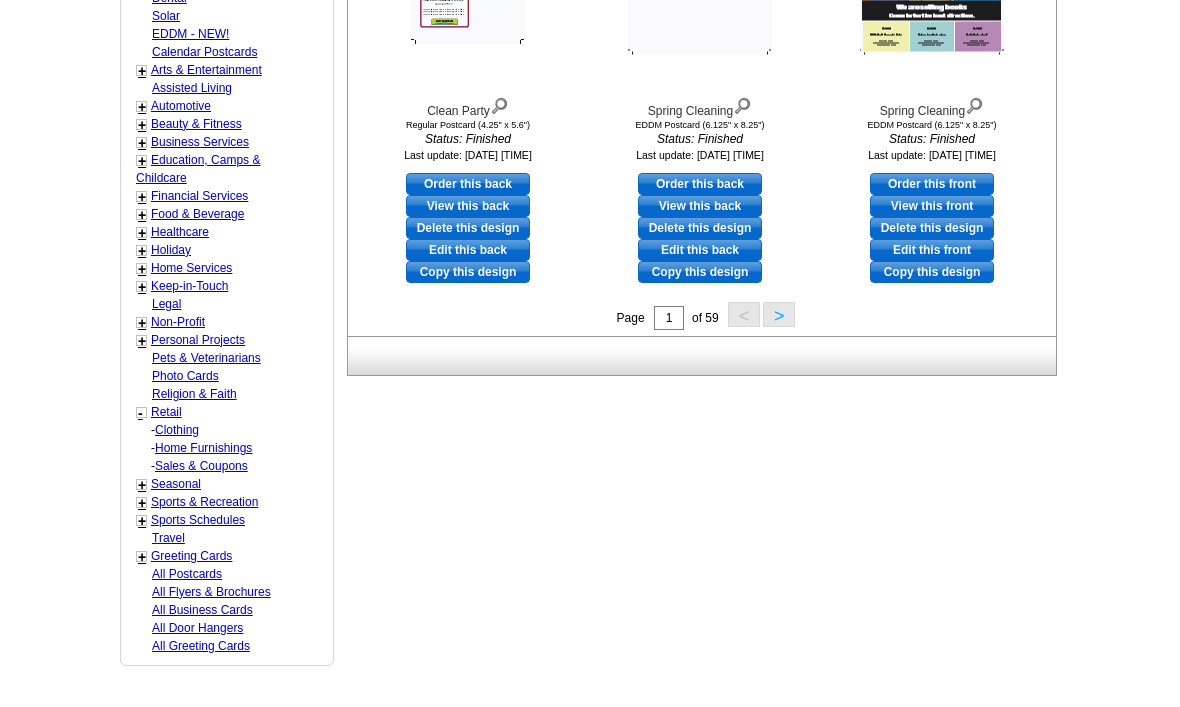 click on "Sales & Coupons" at bounding box center (177, 431) 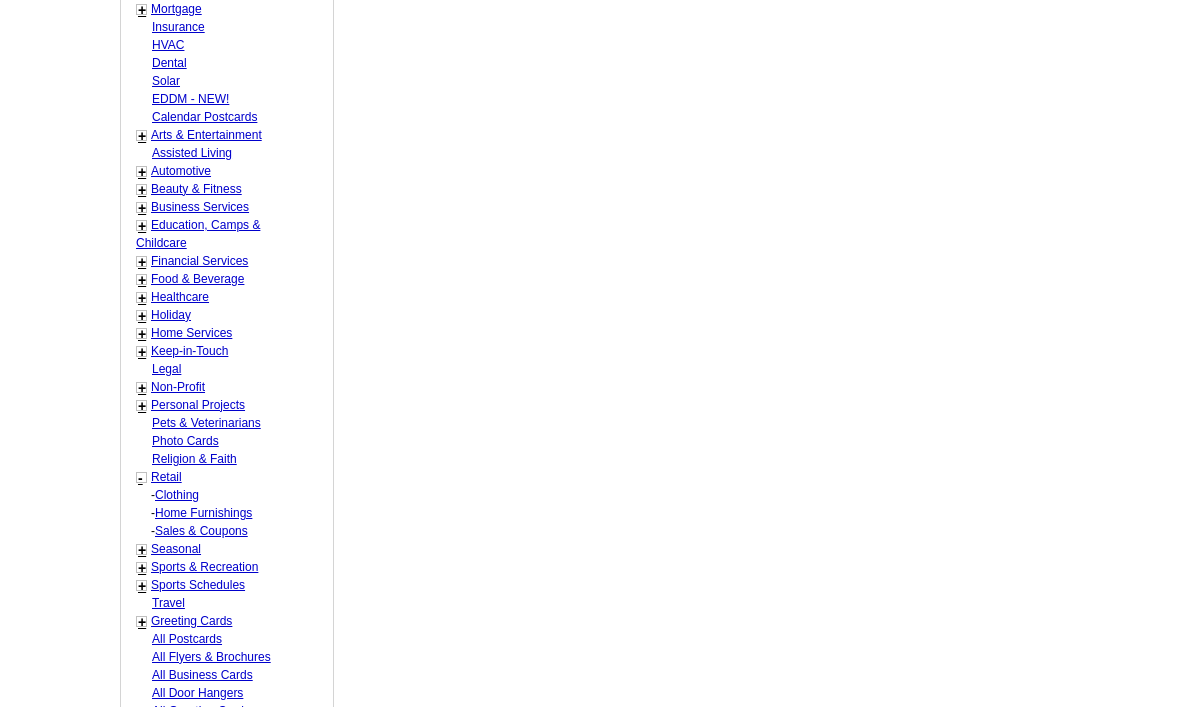 scroll, scrollTop: 887, scrollLeft: 0, axis: vertical 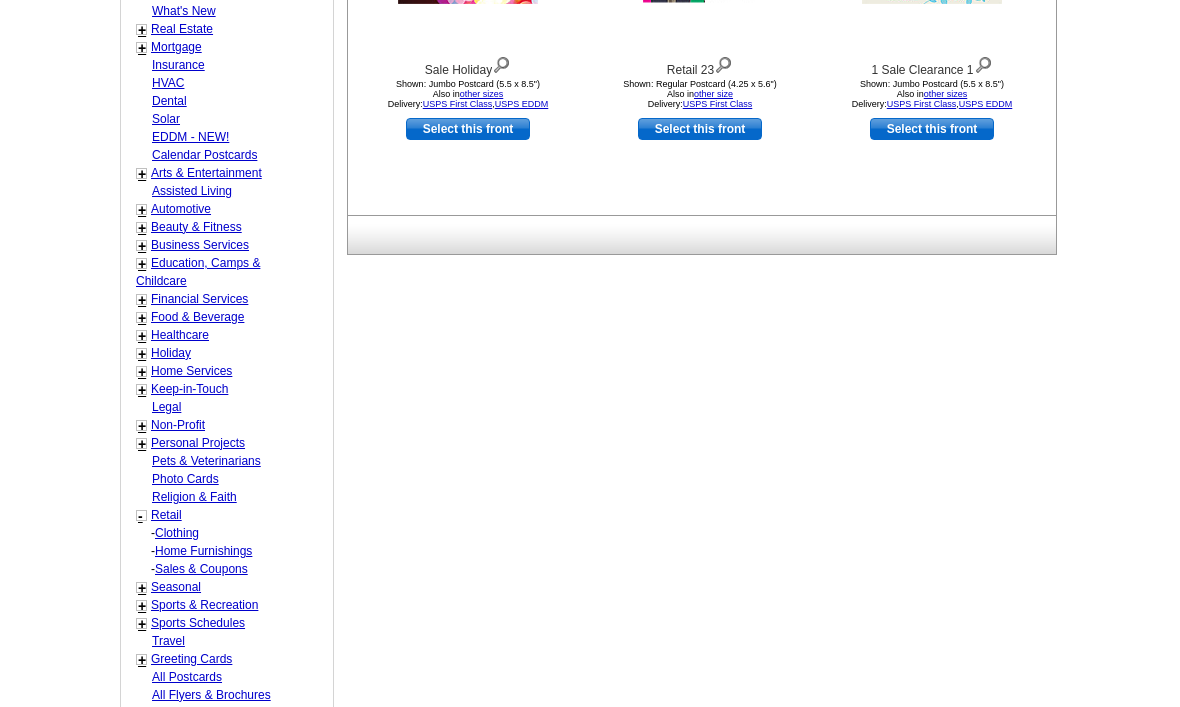 select on "814" 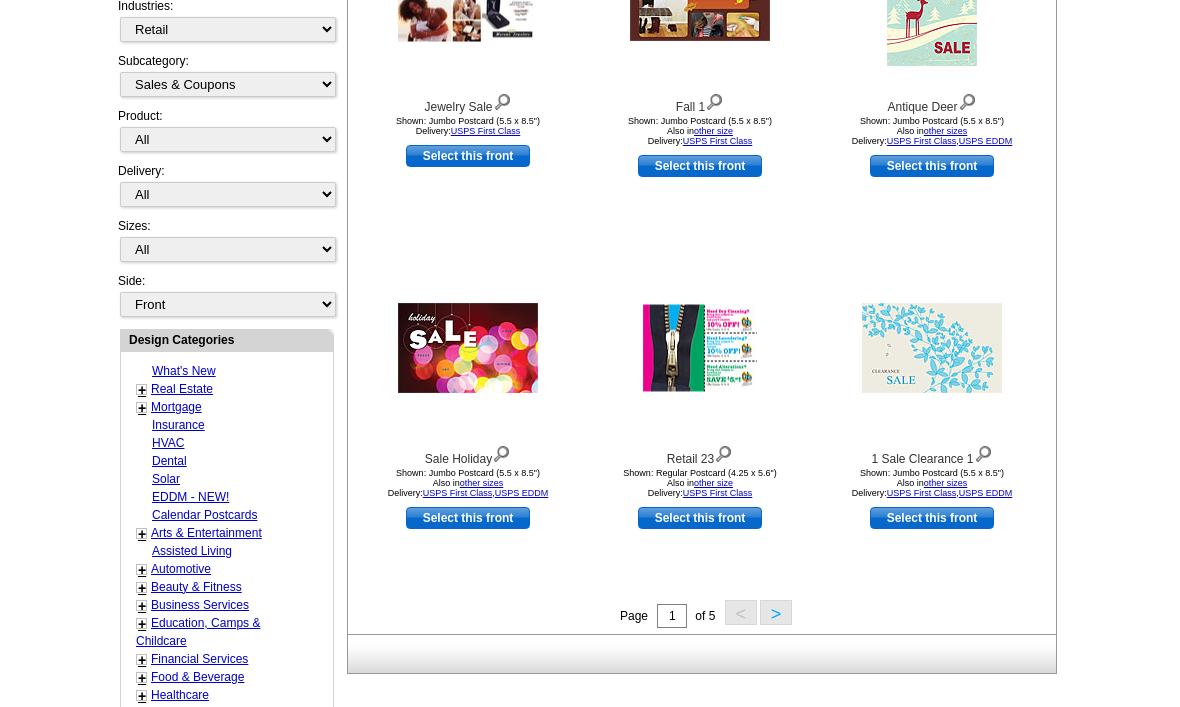 scroll, scrollTop: 540, scrollLeft: 0, axis: vertical 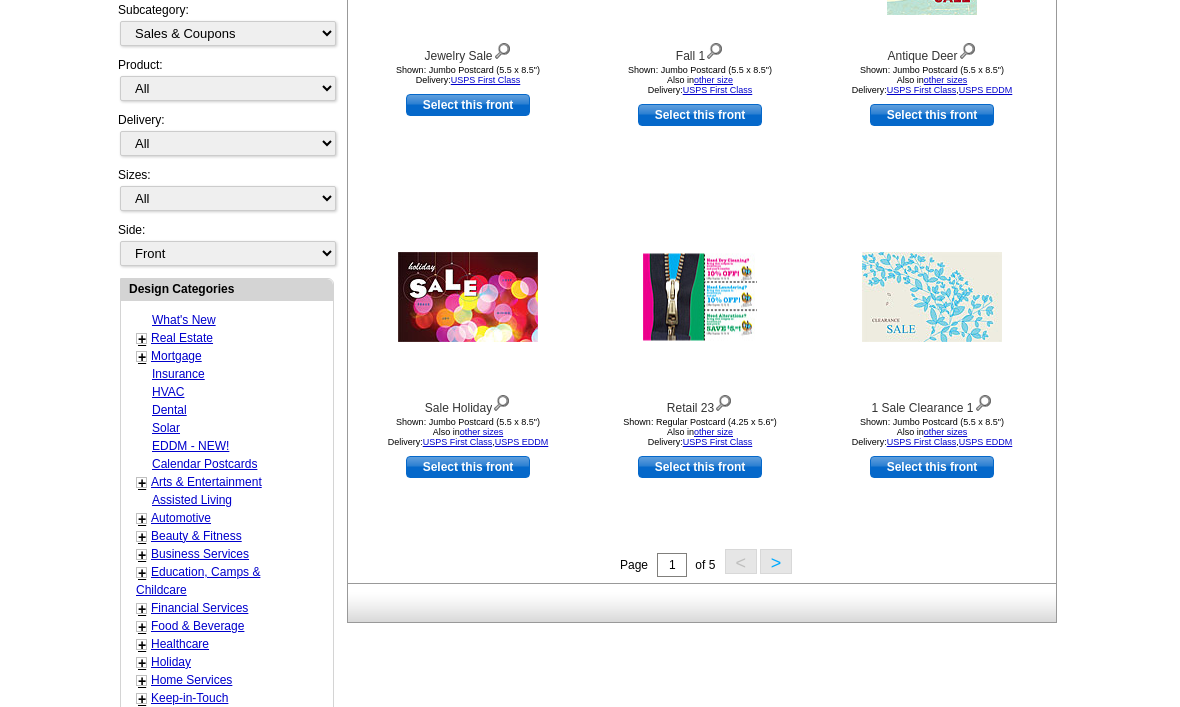 click on ">" at bounding box center (776, 561) 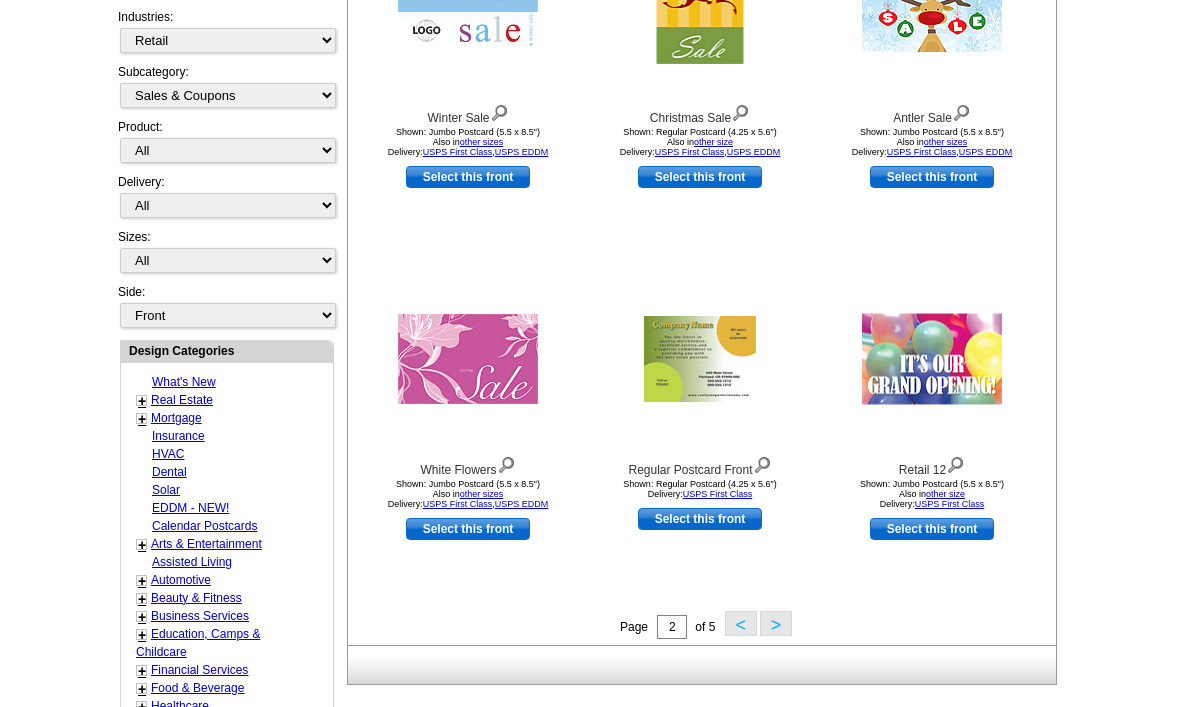 scroll, scrollTop: 485, scrollLeft: 0, axis: vertical 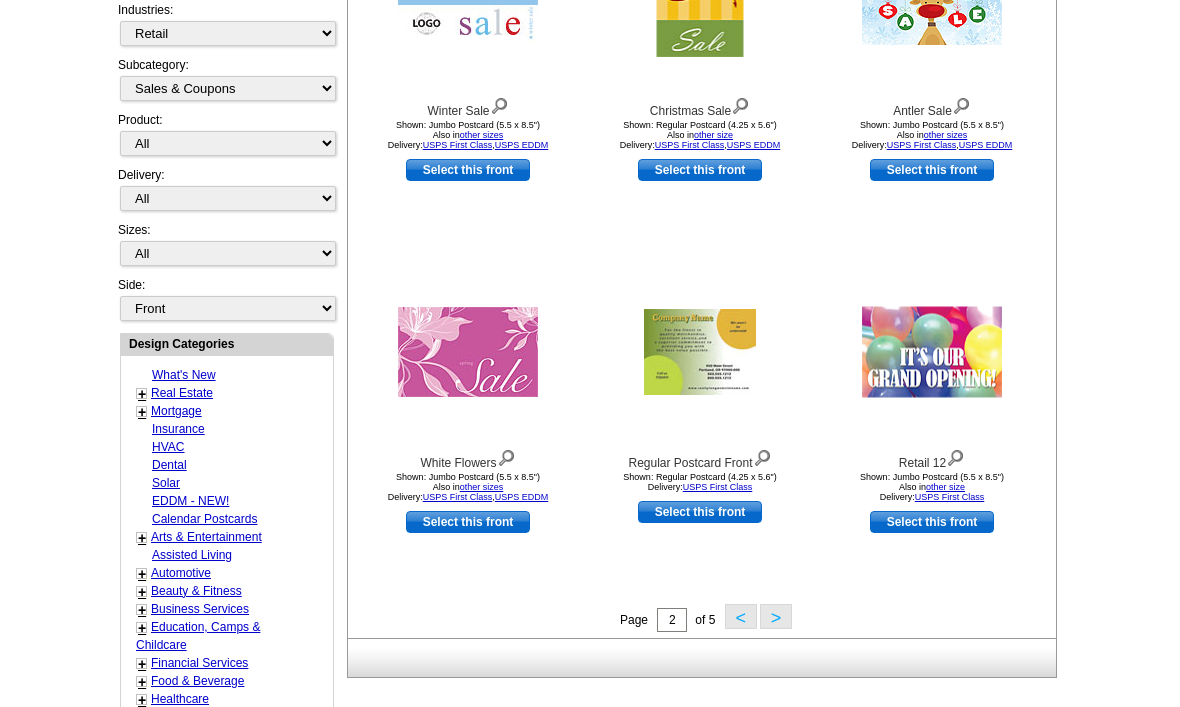 click on ">" at bounding box center (776, 616) 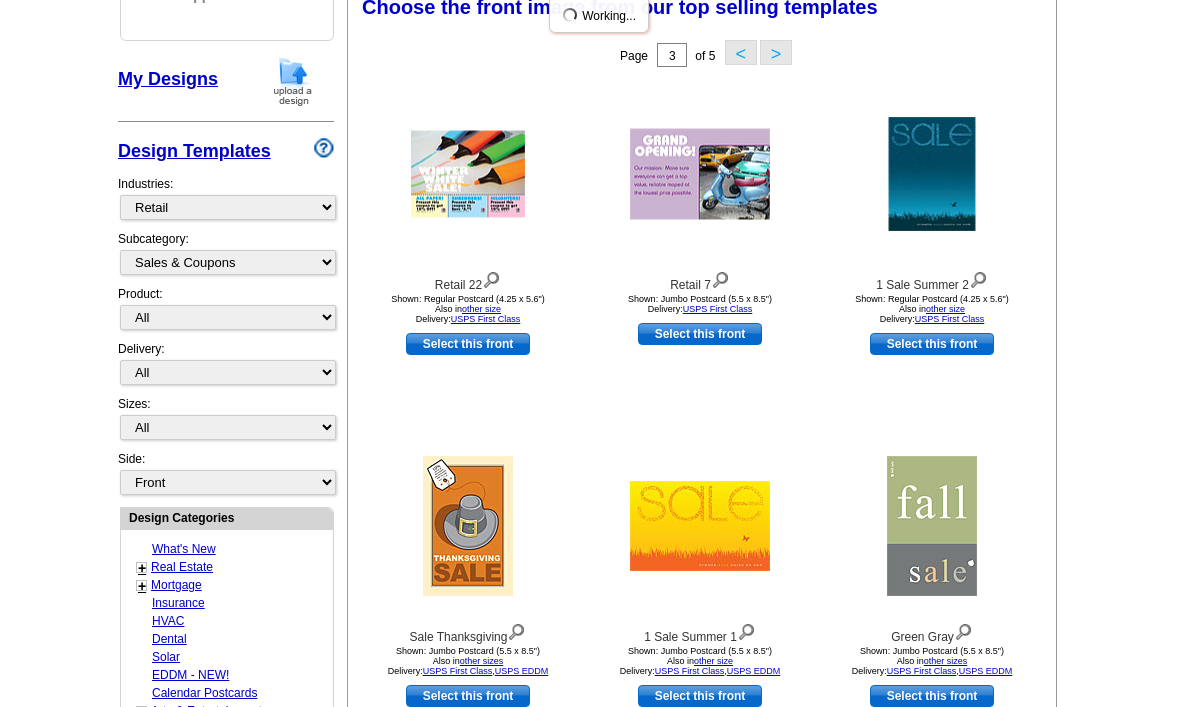 scroll, scrollTop: 293, scrollLeft: 0, axis: vertical 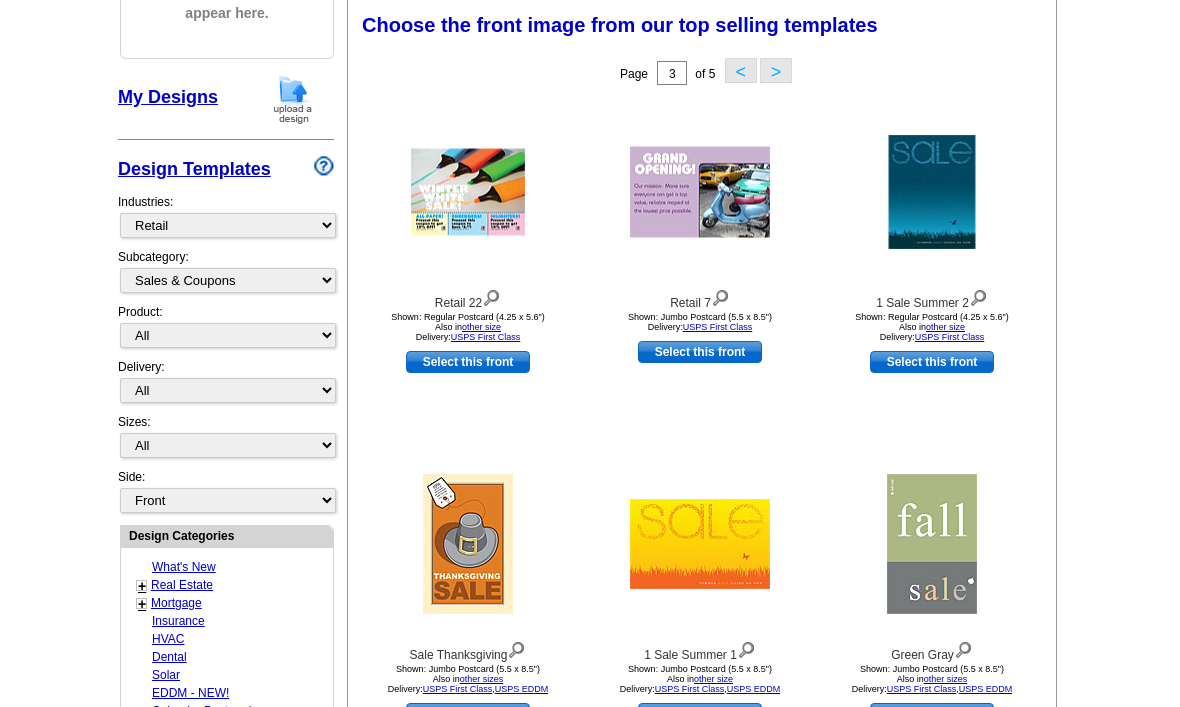 click on ">" at bounding box center [776, 70] 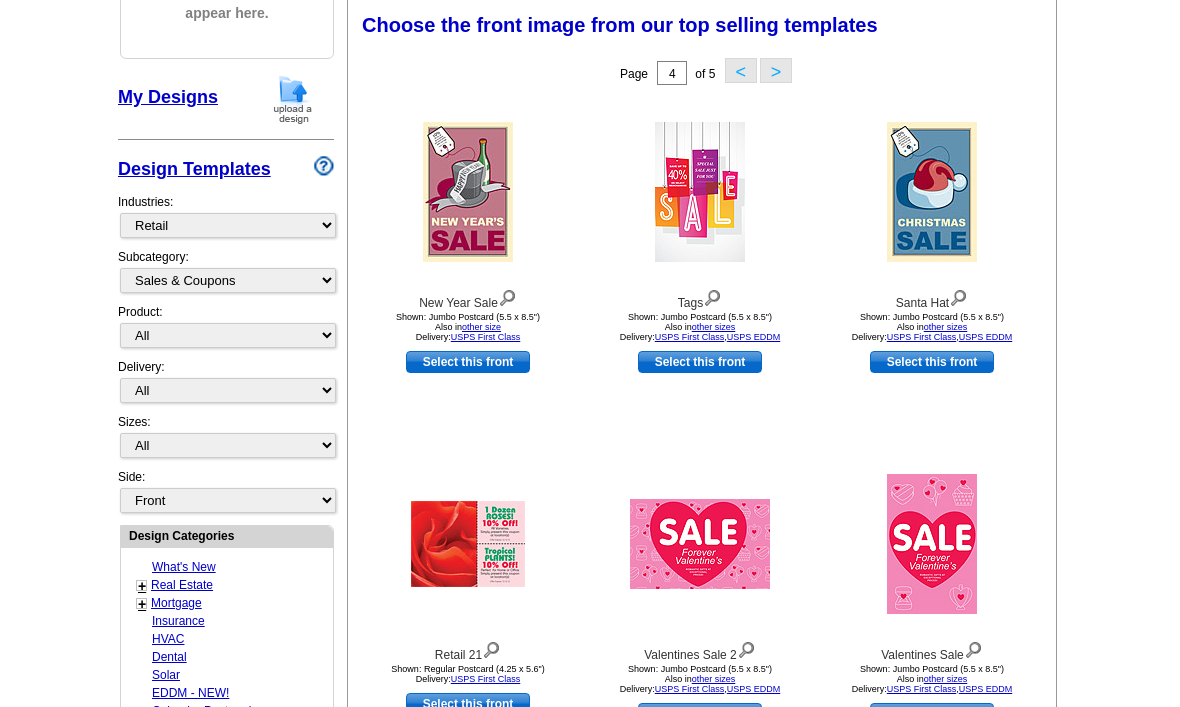 click on "Page
4 of 5
<
>" at bounding box center [706, 73] 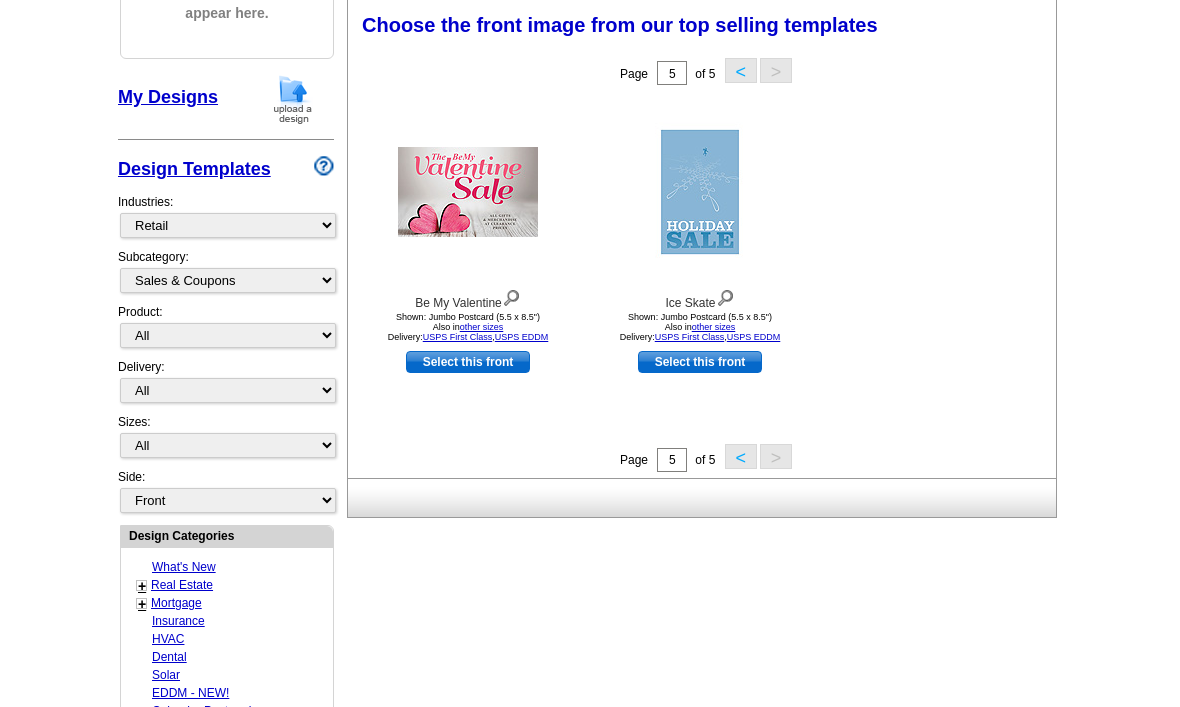 click on "Page
5 of 5
<
>" at bounding box center (706, 73) 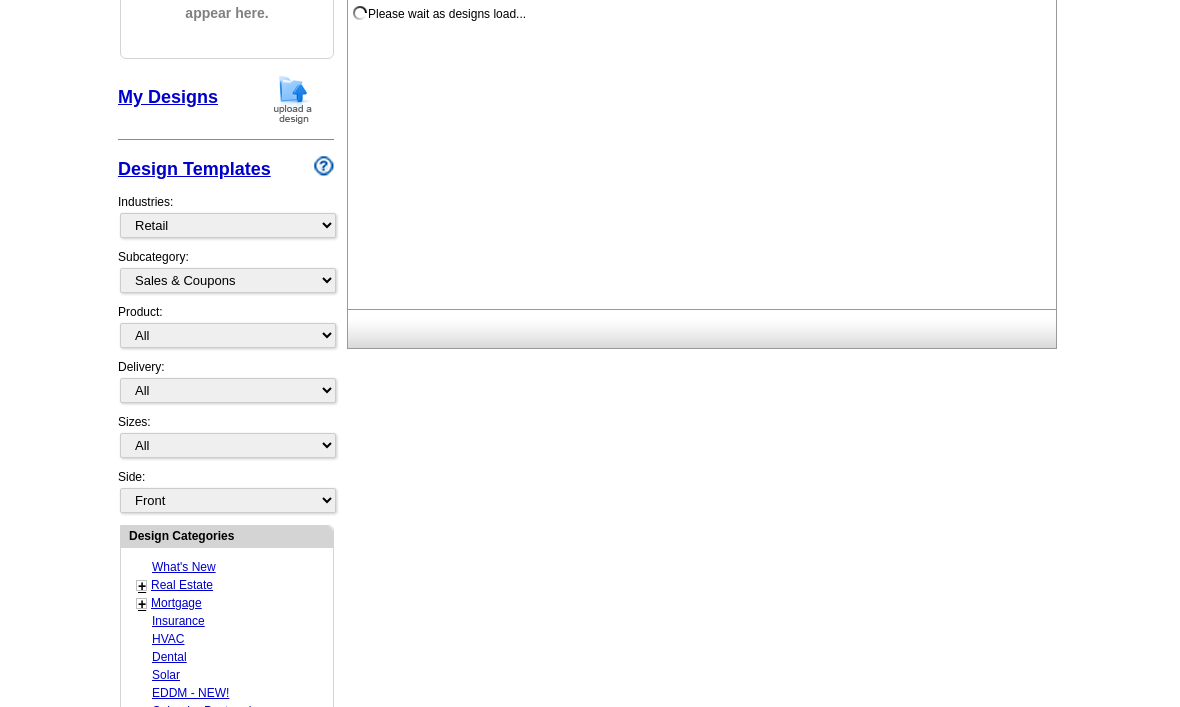click on "Please wait as designs load..." at bounding box center [706, 155] 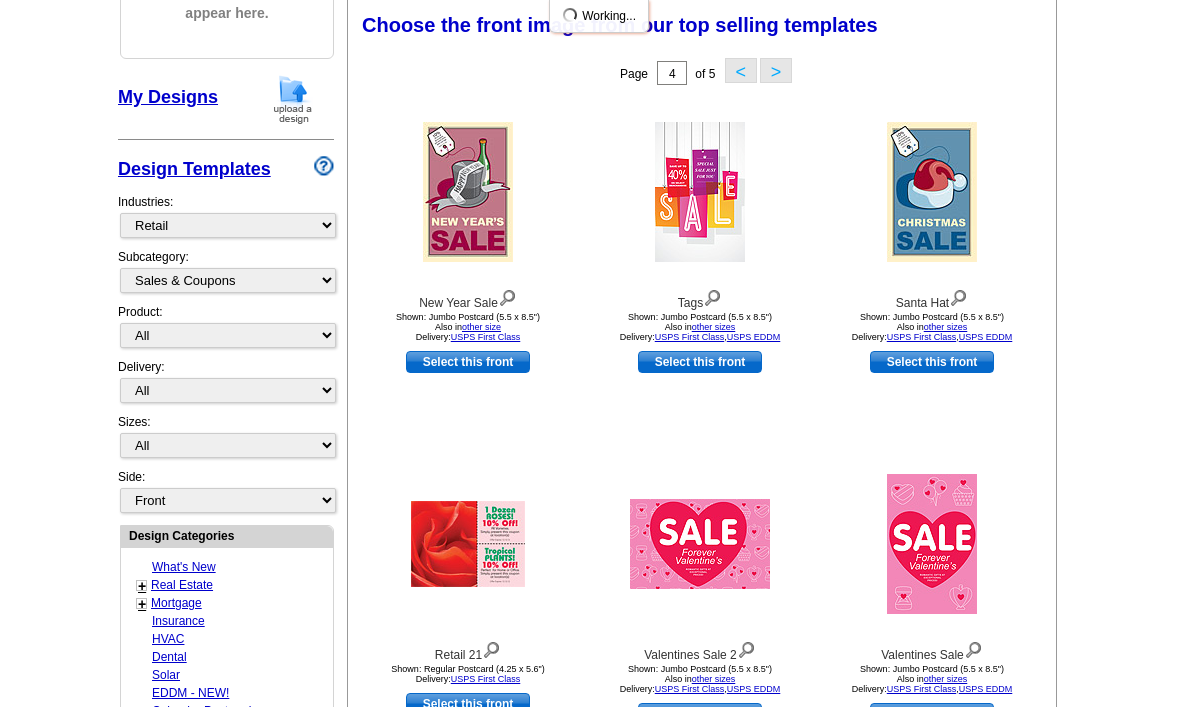click on "<" at bounding box center [741, 70] 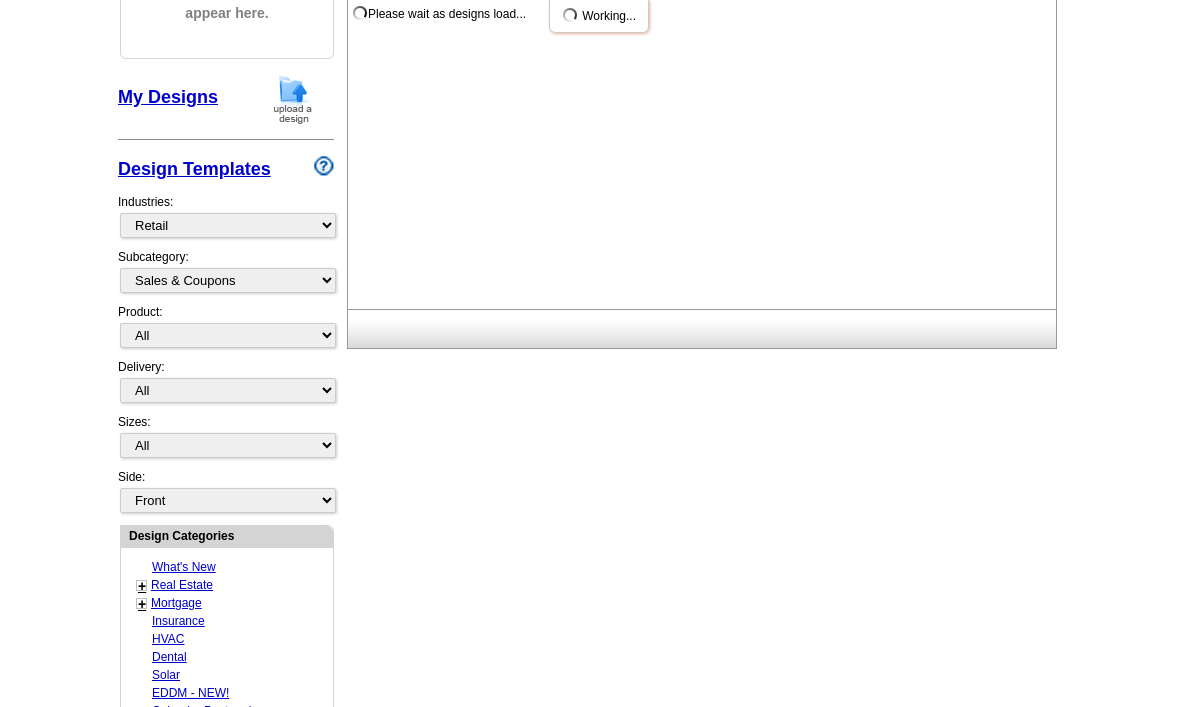 click on "Please wait as designs load..." at bounding box center (706, 155) 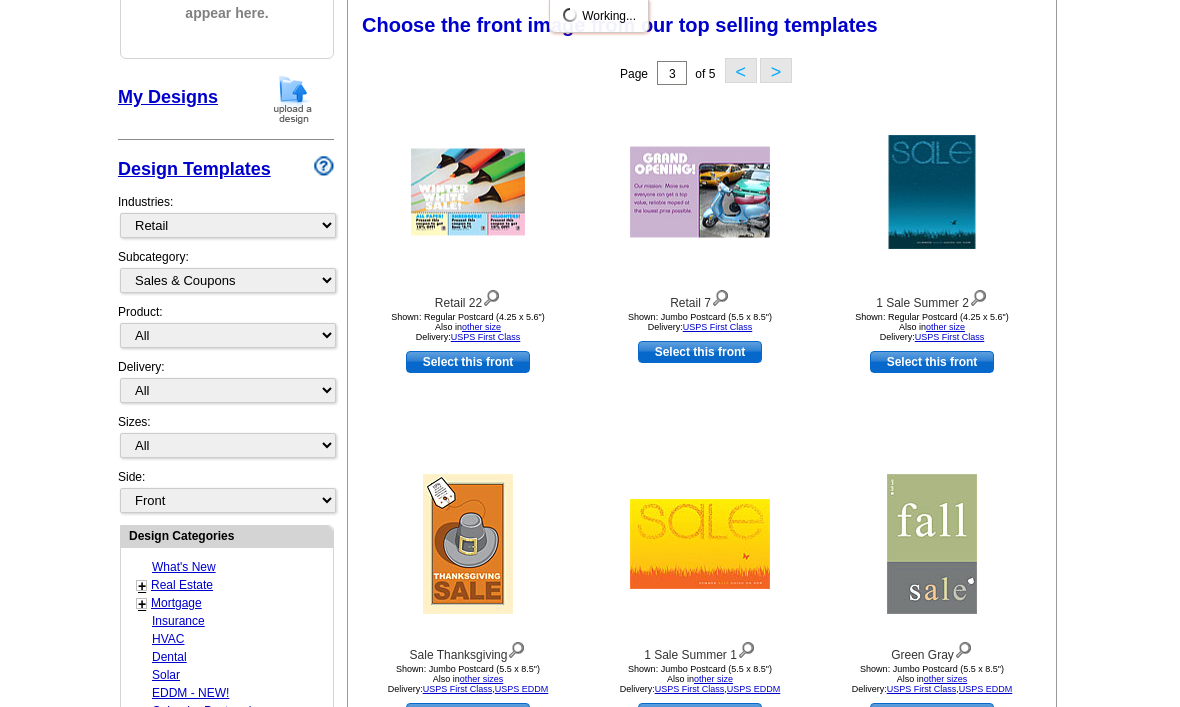 click on "<" at bounding box center [741, 70] 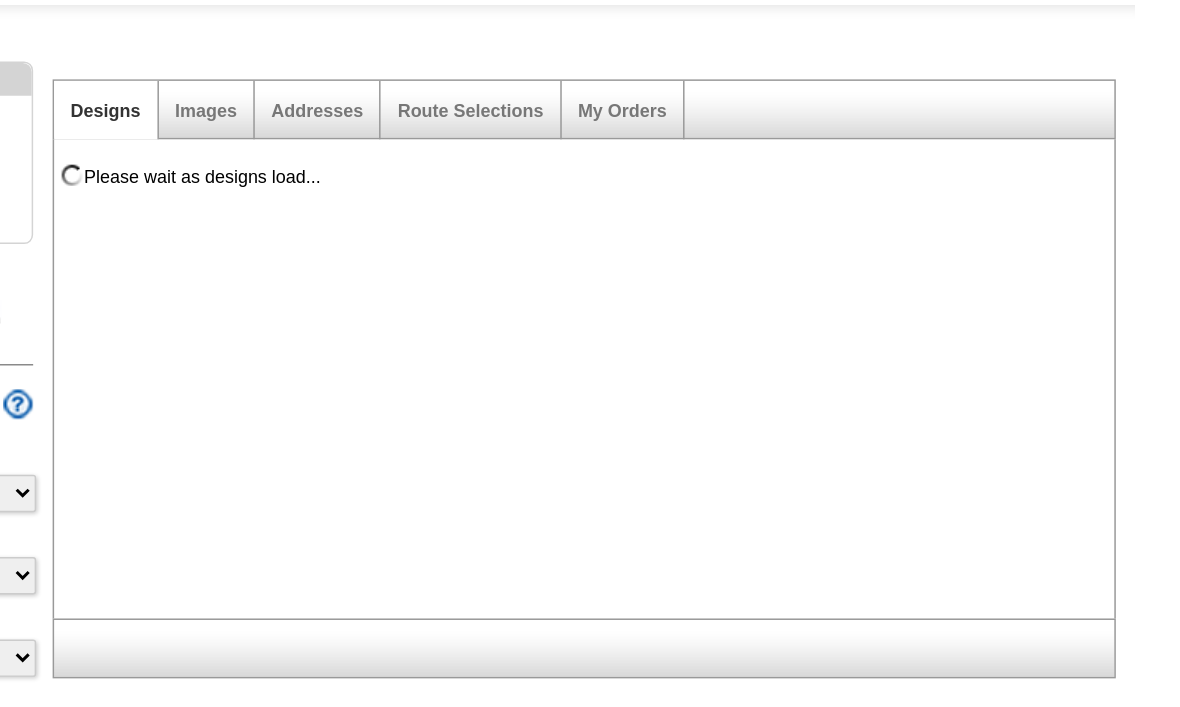 click on "Designs
Images
Addresses
Route Selections
My Orders
Please wait as designs load..." at bounding box center [701, 252] 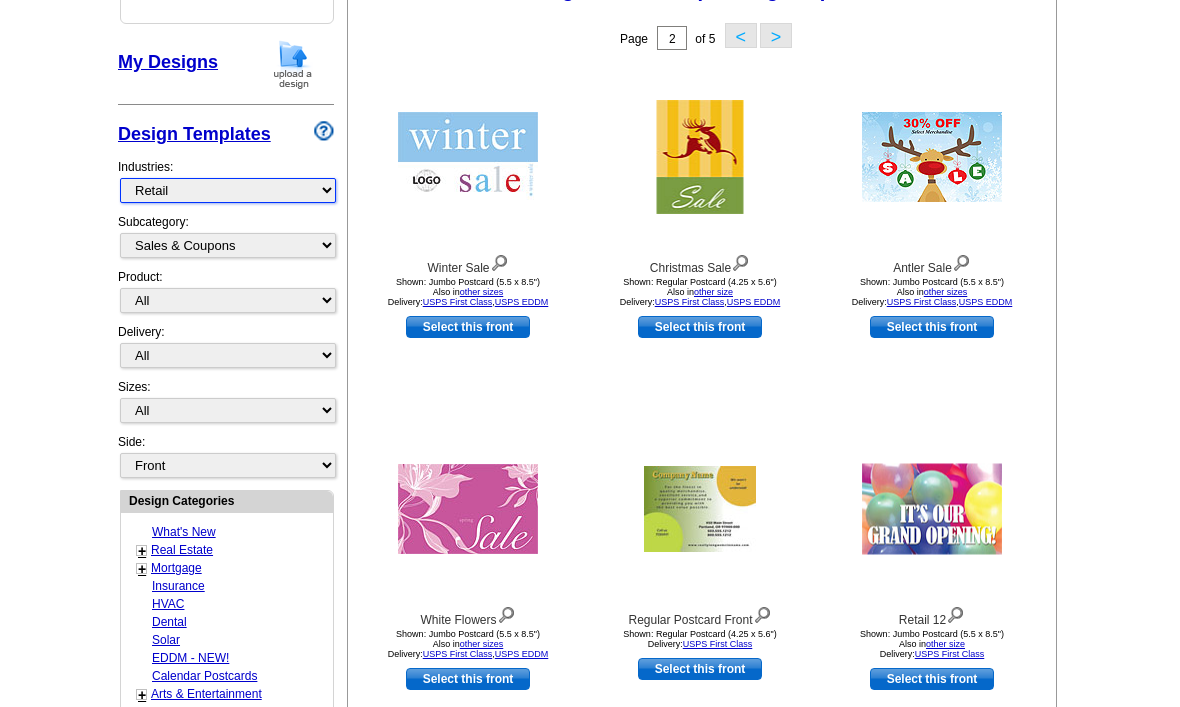 click on "What's New Real Estate Mortgage Insurance HVAC Dental Solar EDDM - NEW! Calendar Postcards Arts & Entertainment Assisted Living Automotive Beauty & Fitness Business Services Education, Camps & Childcare Financial Services Food & Beverage Healthcare Holiday Home Services Keep-in-Touch Legal Non-Profit Personal Projects Pets & Veterinarians Photo Cards Religion & Faith Retail Seasonal Sports & Recreation Sports Schedules Travel Greeting Cards All Postcards All Flyers & Brochures All Business Cards All Door Hangers All Greeting Cards" at bounding box center (228, 191) 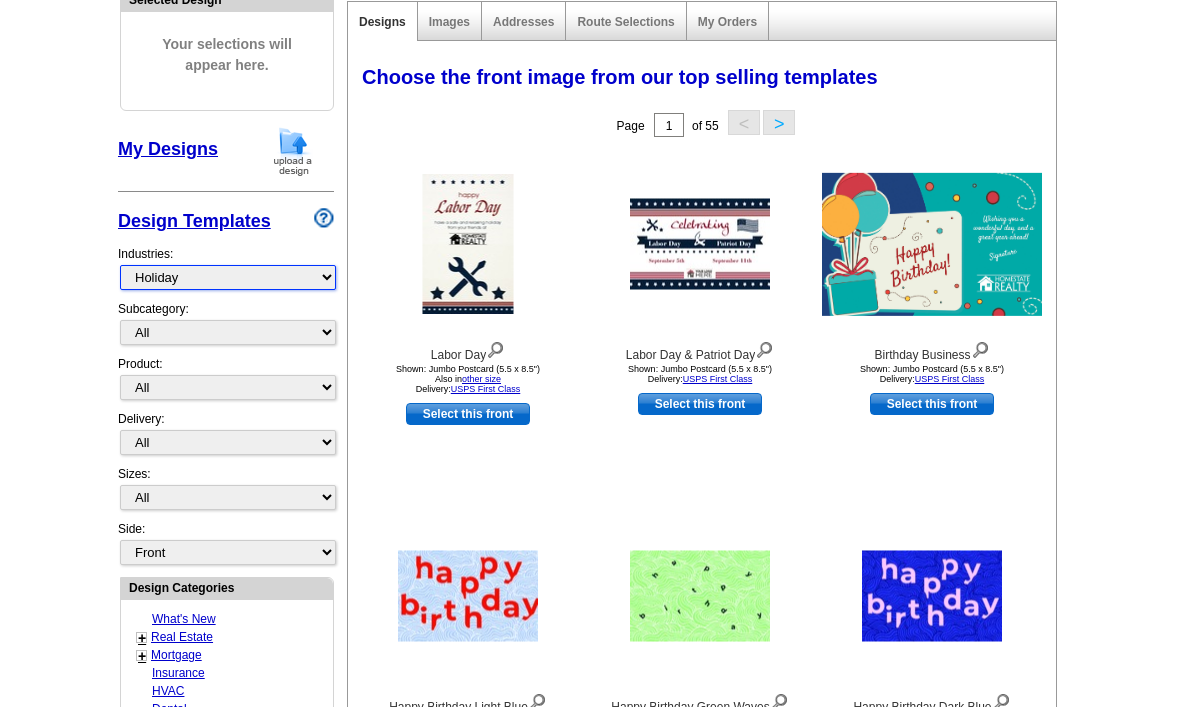 scroll, scrollTop: 239, scrollLeft: 0, axis: vertical 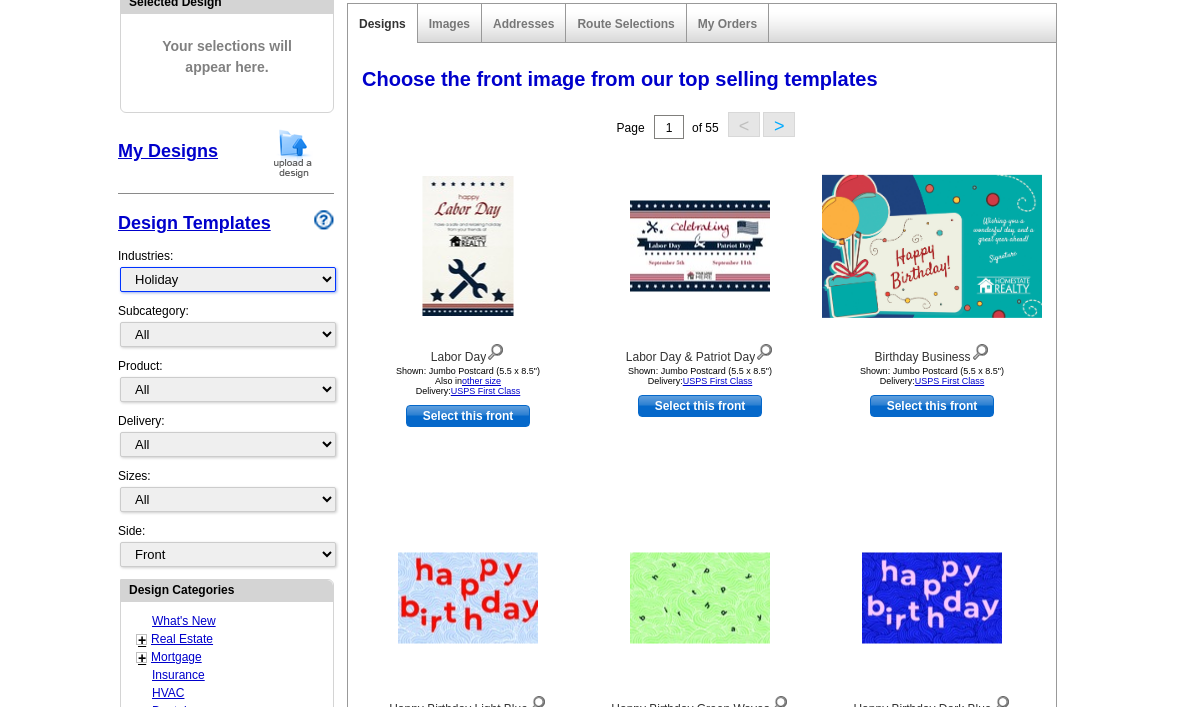 click on "What's New Real Estate Mortgage Insurance HVAC Dental Solar EDDM - NEW! Calendar Postcards Arts & Entertainment Assisted Living Automotive Beauty & Fitness Business Services Education, Camps & Childcare Financial Services Food & Beverage Healthcare Holiday Home Services Keep-in-Touch Legal Non-Profit Personal Projects Pets & Veterinarians Photo Cards Religion & Faith Retail Seasonal Sports & Recreation Sports Schedules Travel Greeting Cards All Postcards All Flyers & Brochures All Business Cards All Door Hangers All Greeting Cards" at bounding box center (228, 279) 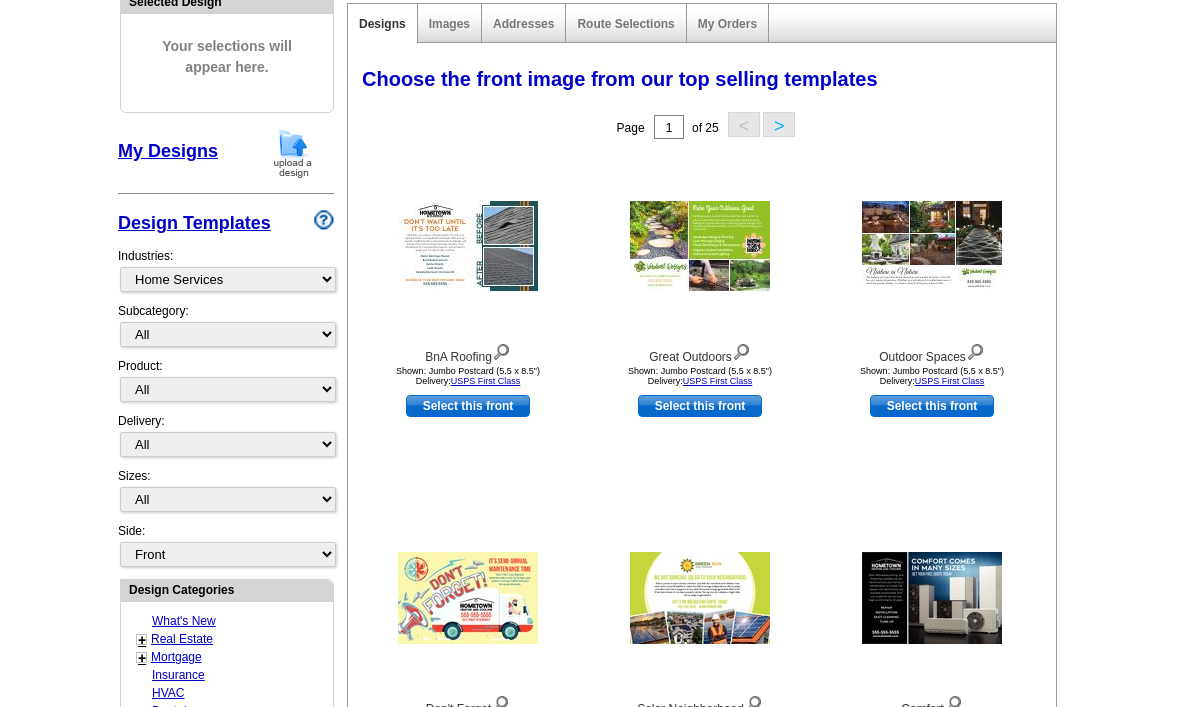 click on ">" at bounding box center (779, 124) 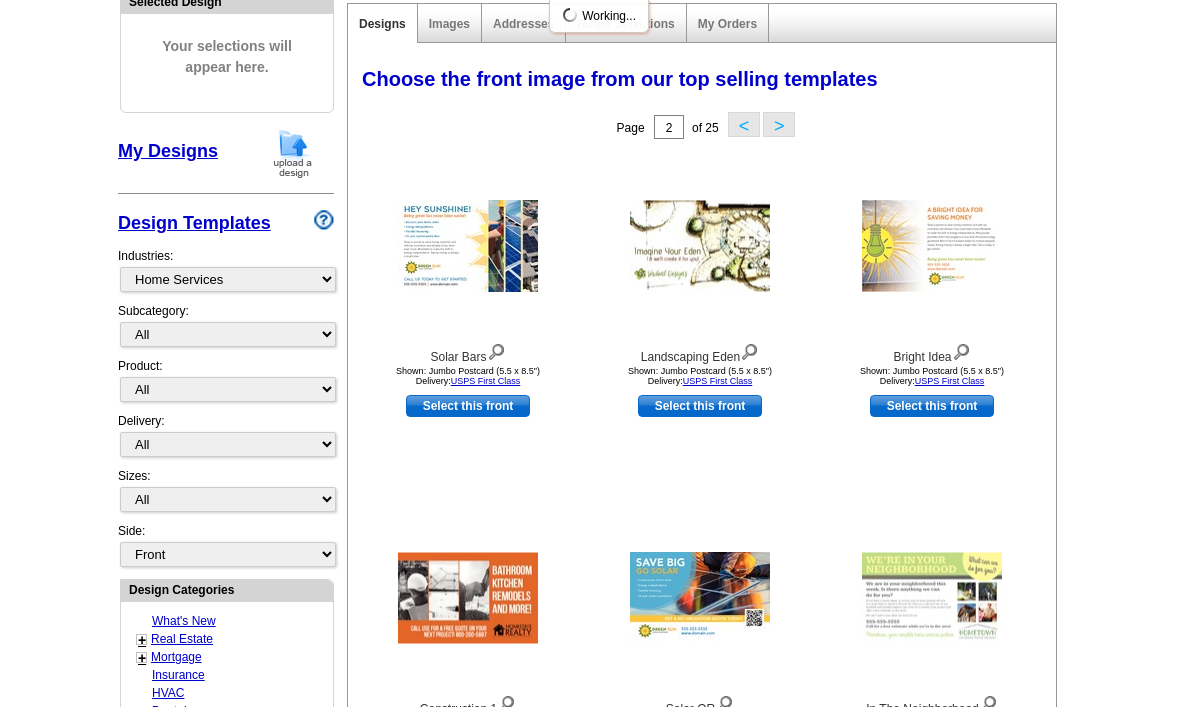 click on ">" at bounding box center [779, 124] 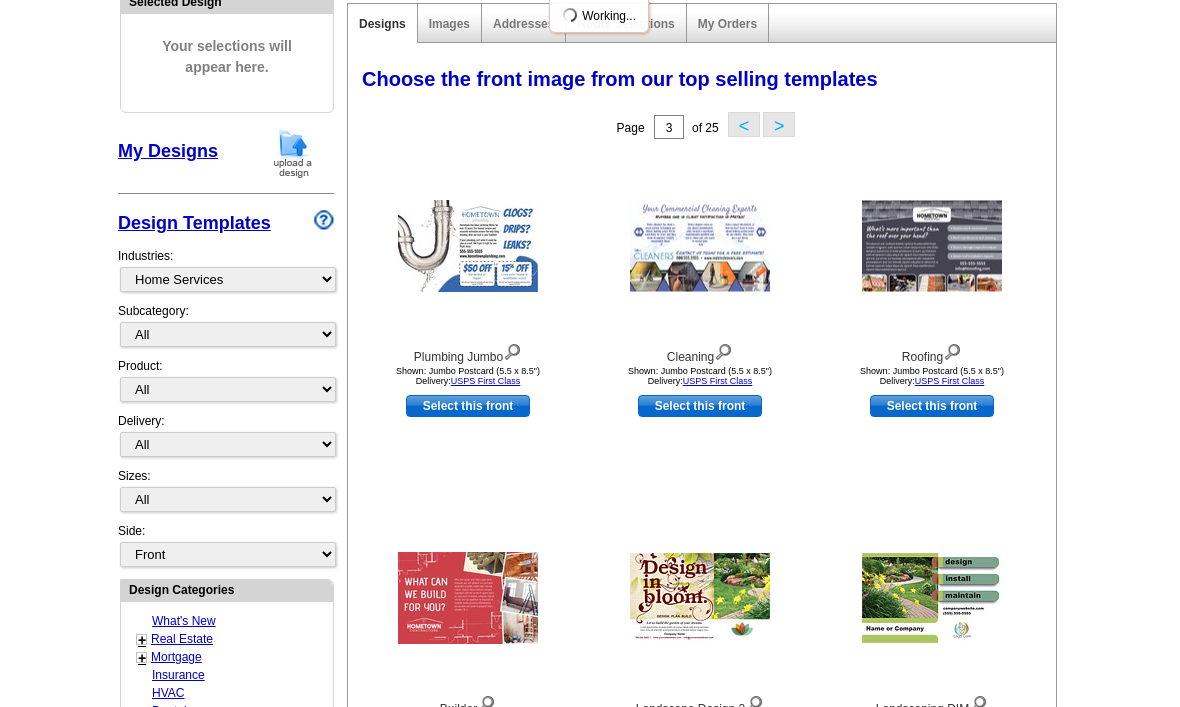 click on ">" at bounding box center (779, 124) 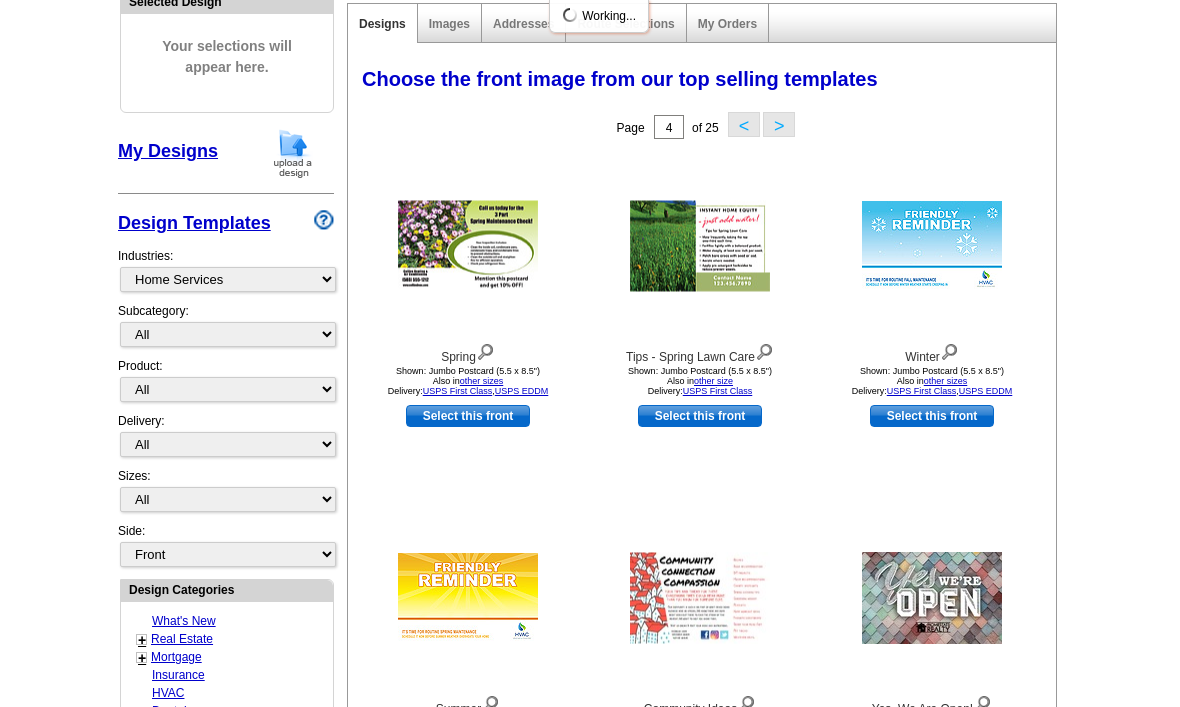 click on ">" at bounding box center (779, 124) 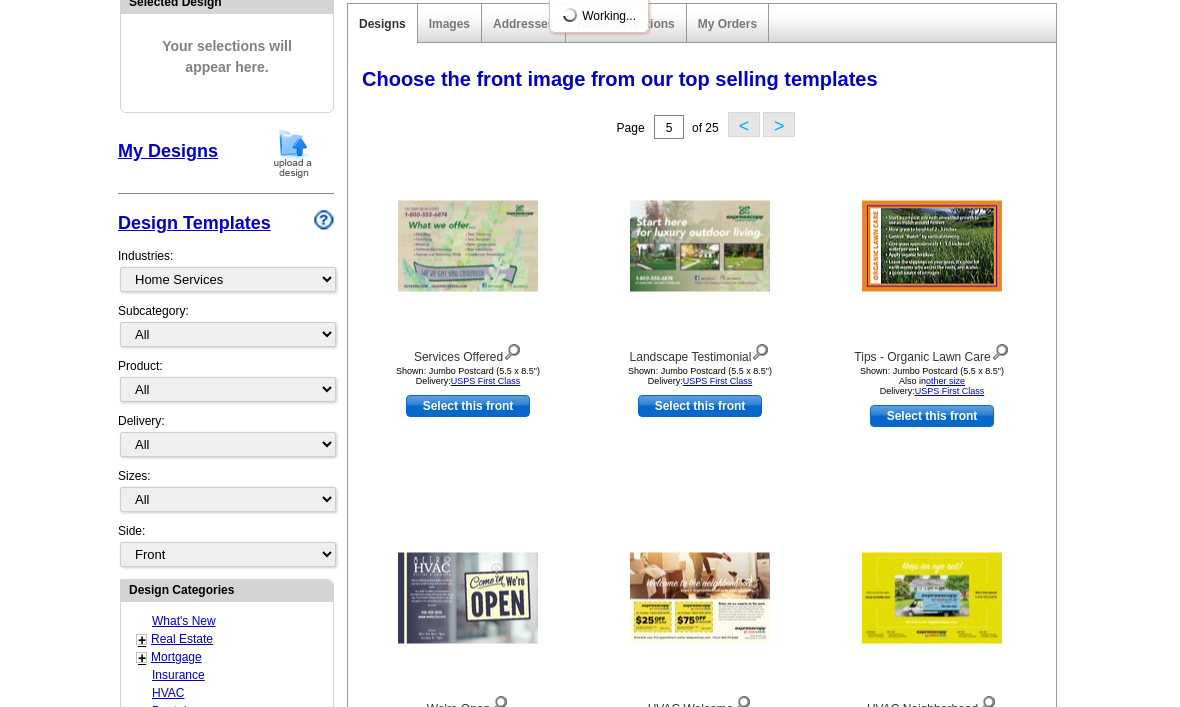 click on ">" at bounding box center [779, 124] 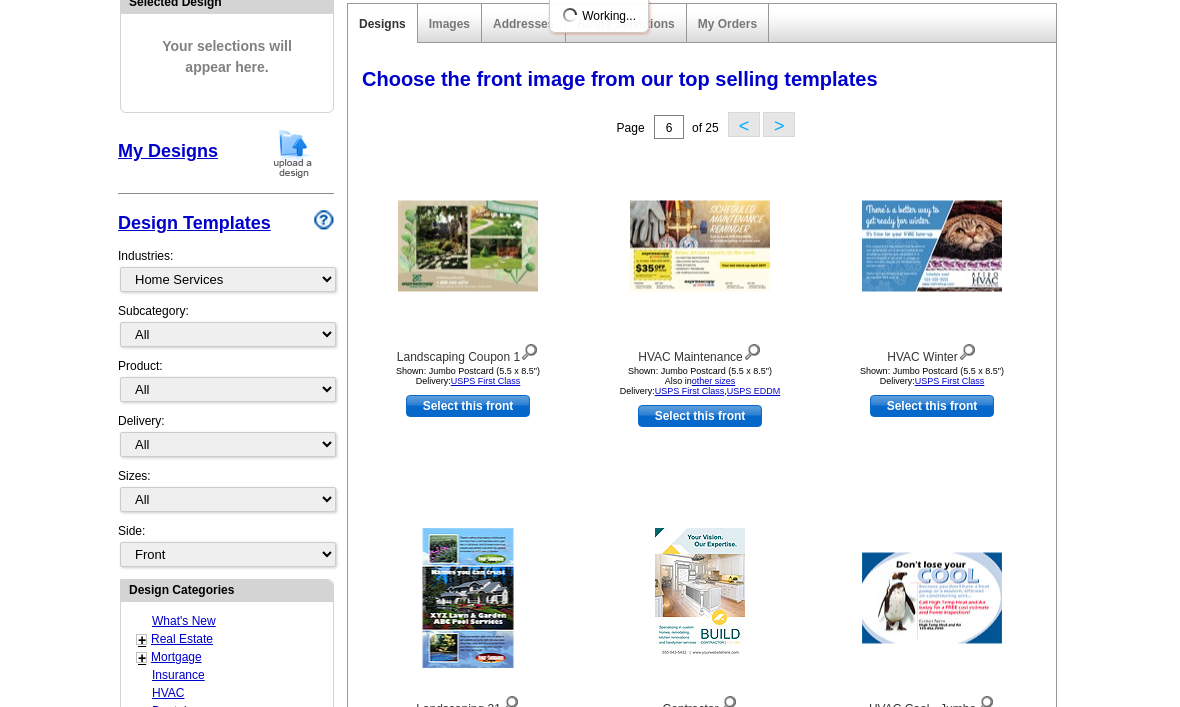 click on ">" at bounding box center [779, 124] 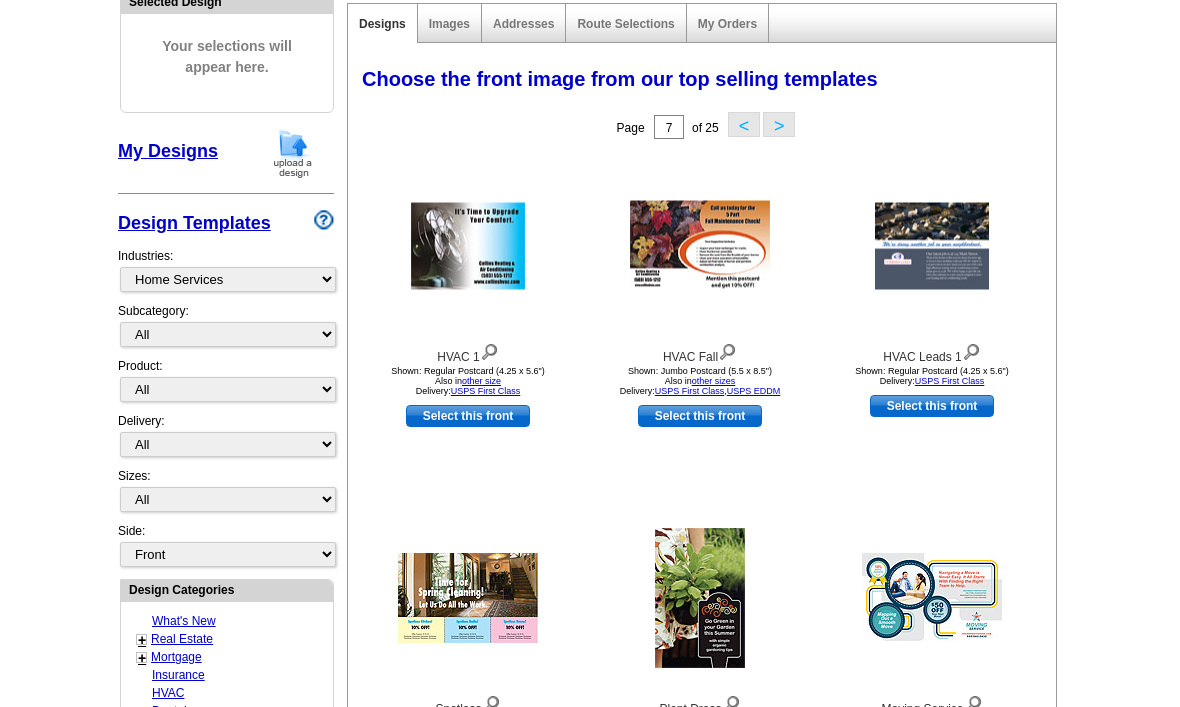 click on ">" at bounding box center (779, 124) 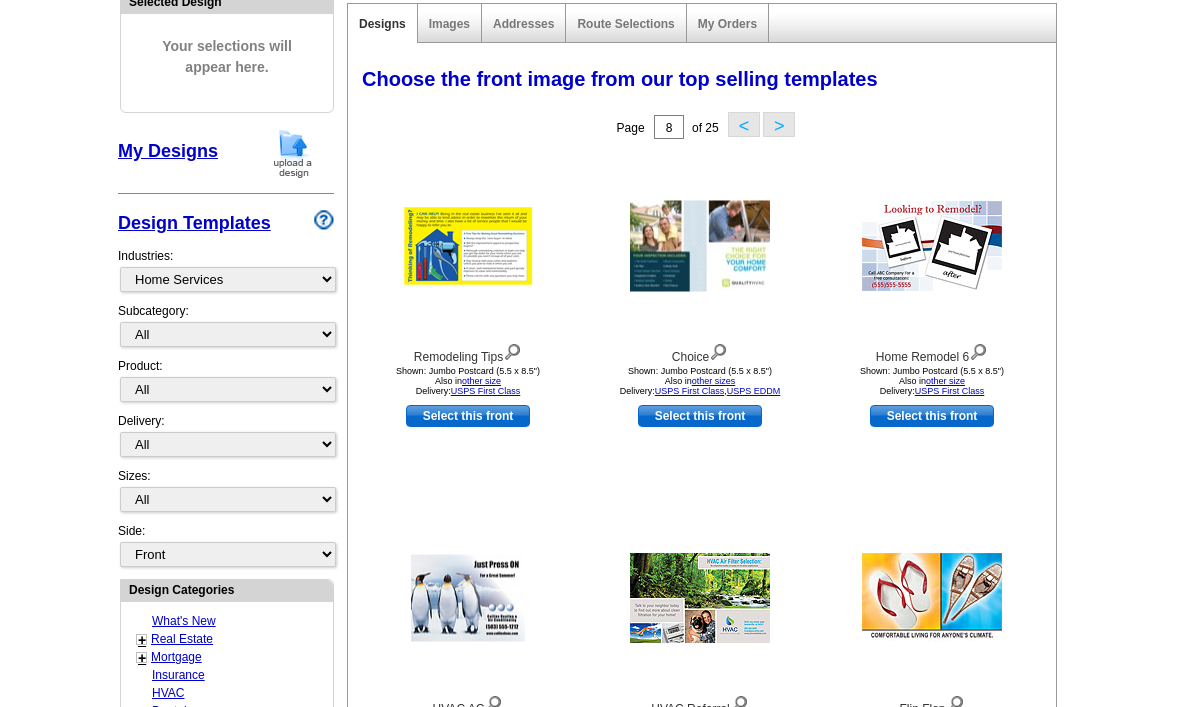 click on "Page
8 of 25
<
>" at bounding box center (706, 127) 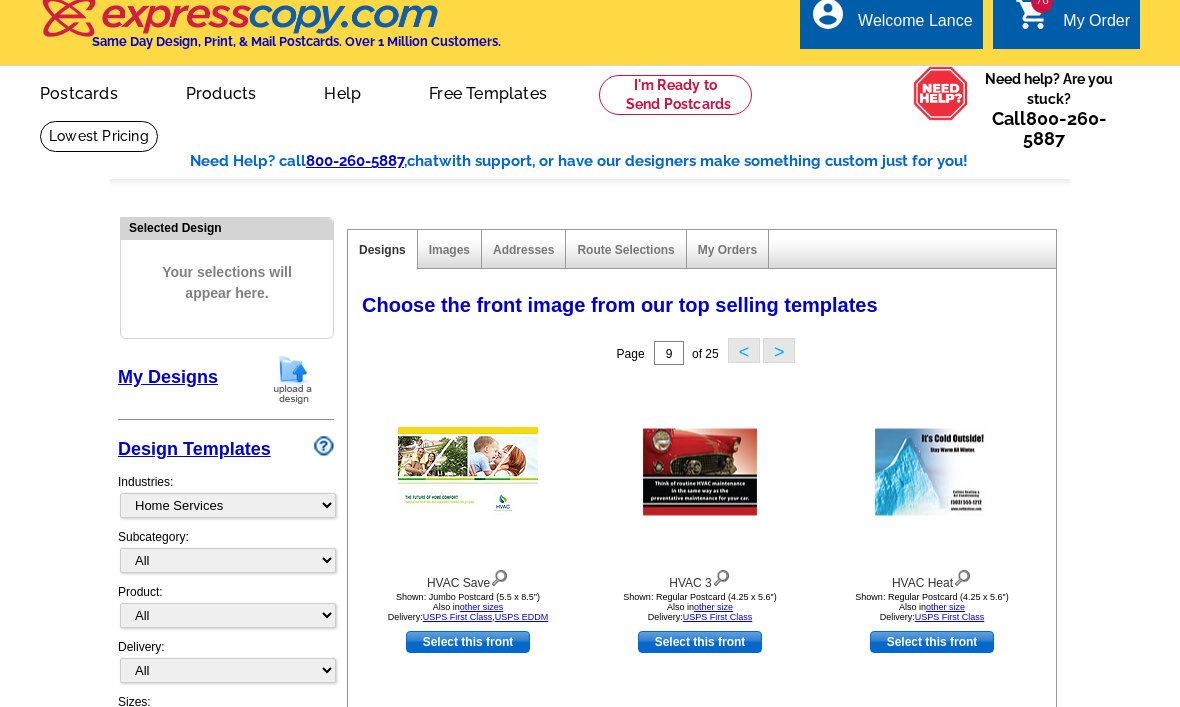 scroll, scrollTop: 0, scrollLeft: 0, axis: both 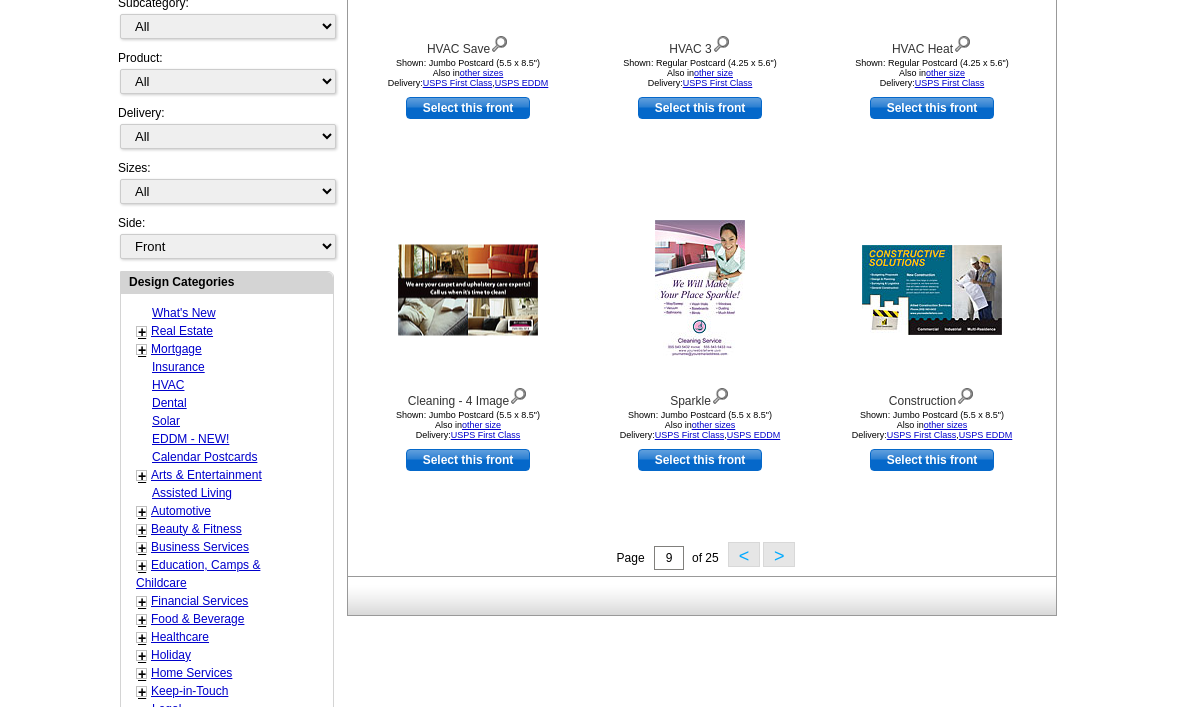 click on ">" at bounding box center [779, 555] 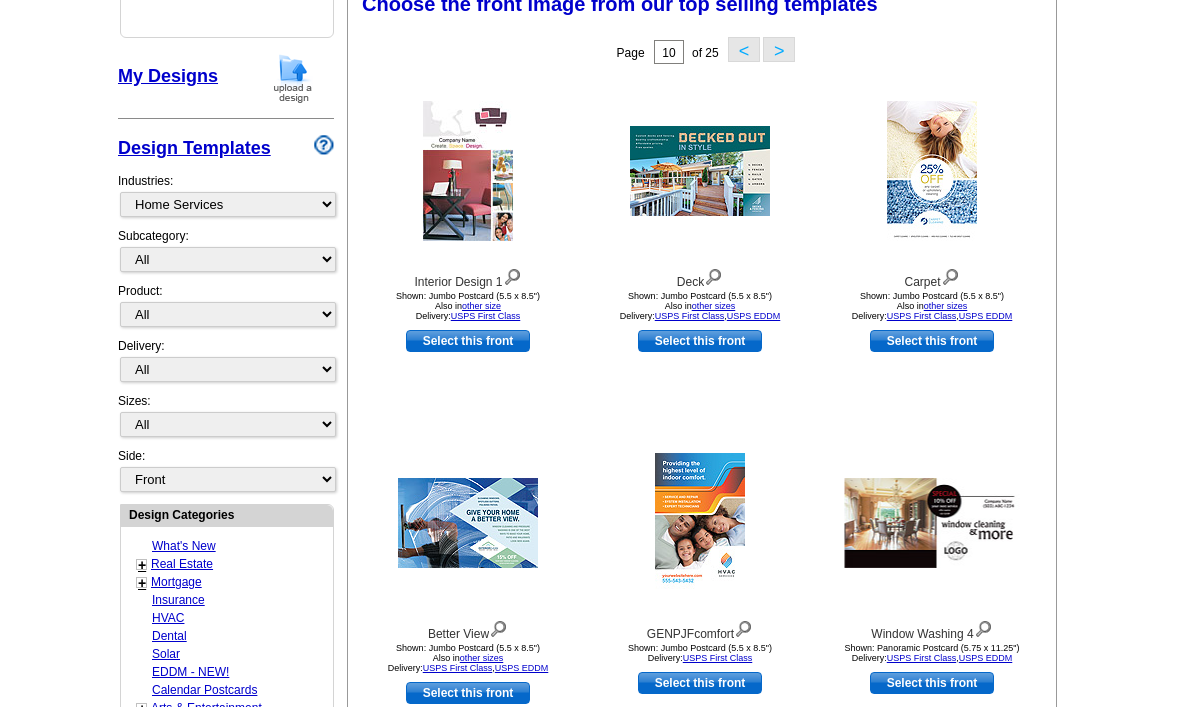 scroll, scrollTop: 293, scrollLeft: 0, axis: vertical 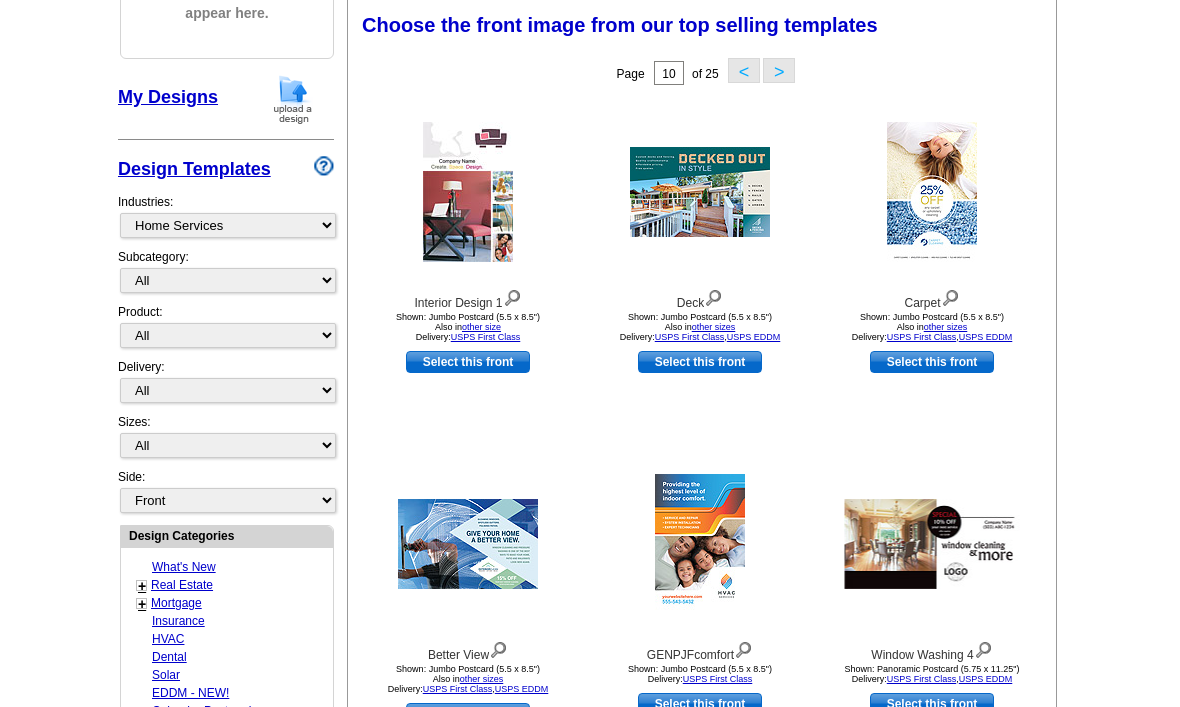 click on ">" at bounding box center [779, 70] 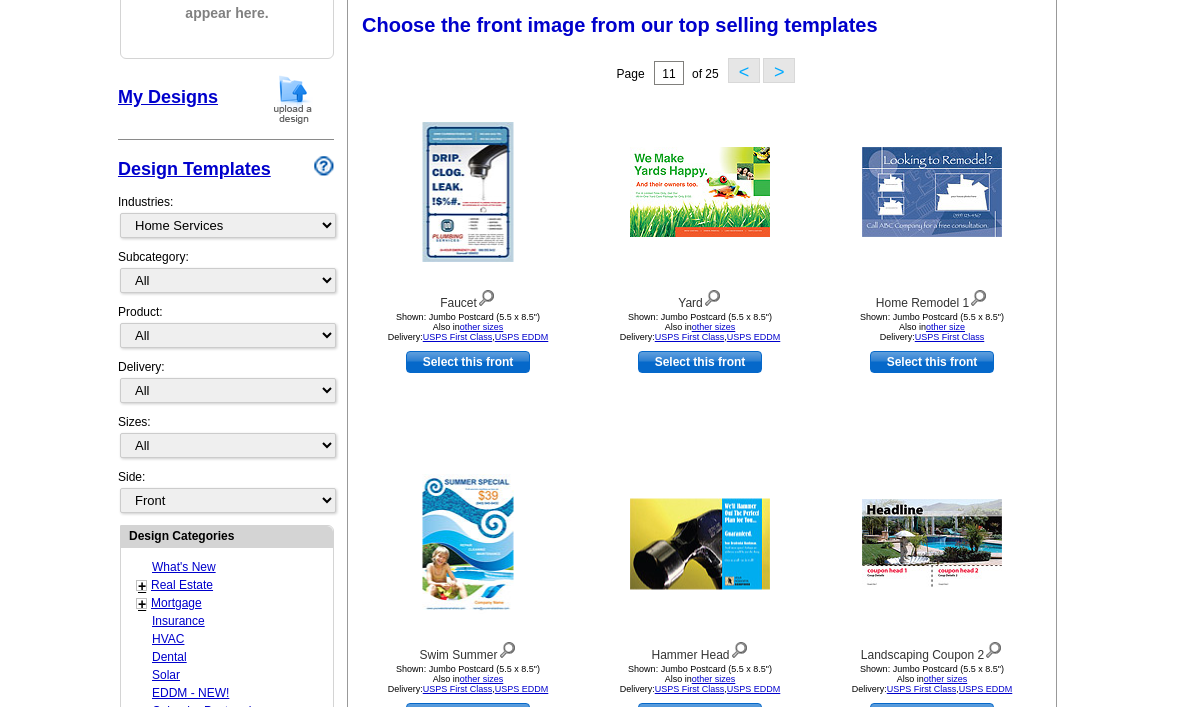 click on ">" at bounding box center (779, 70) 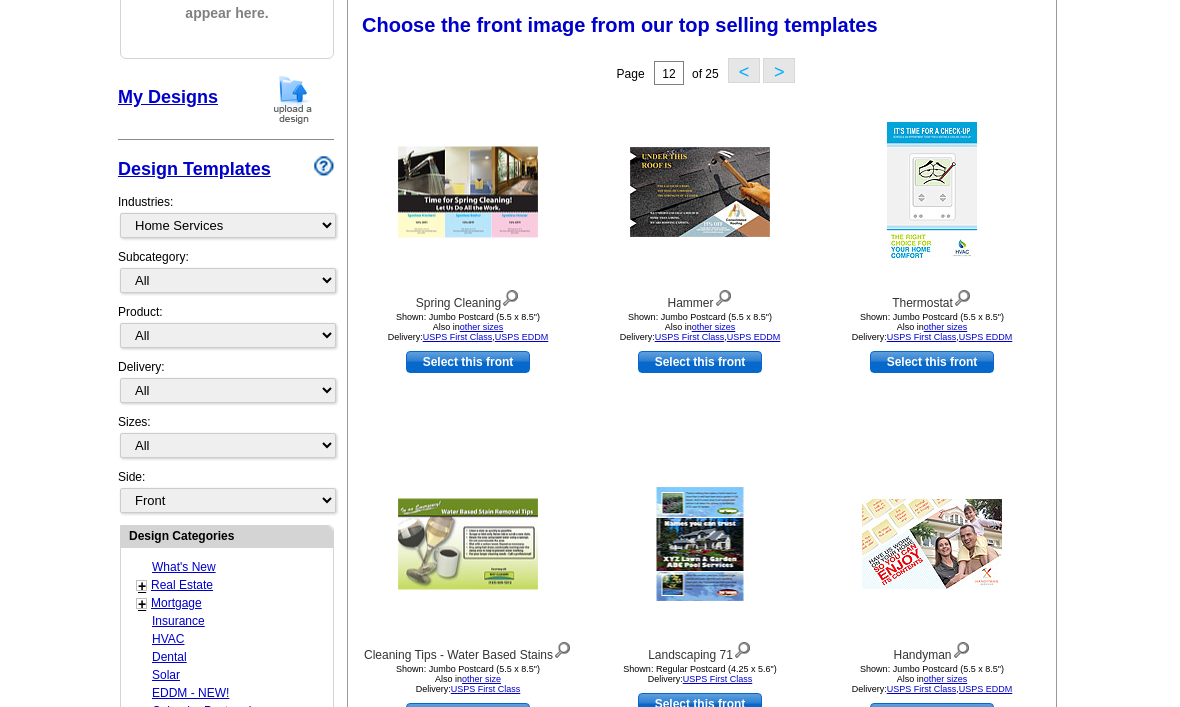 click on ">" at bounding box center [779, 70] 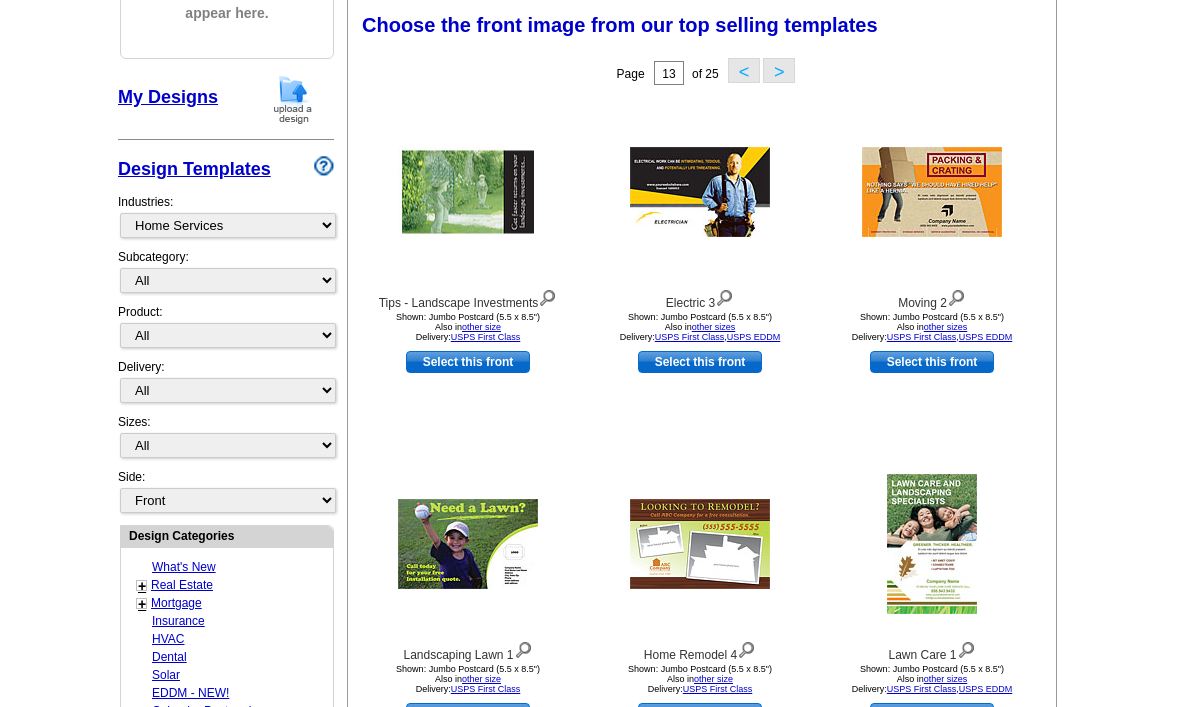 click on ">" at bounding box center (779, 70) 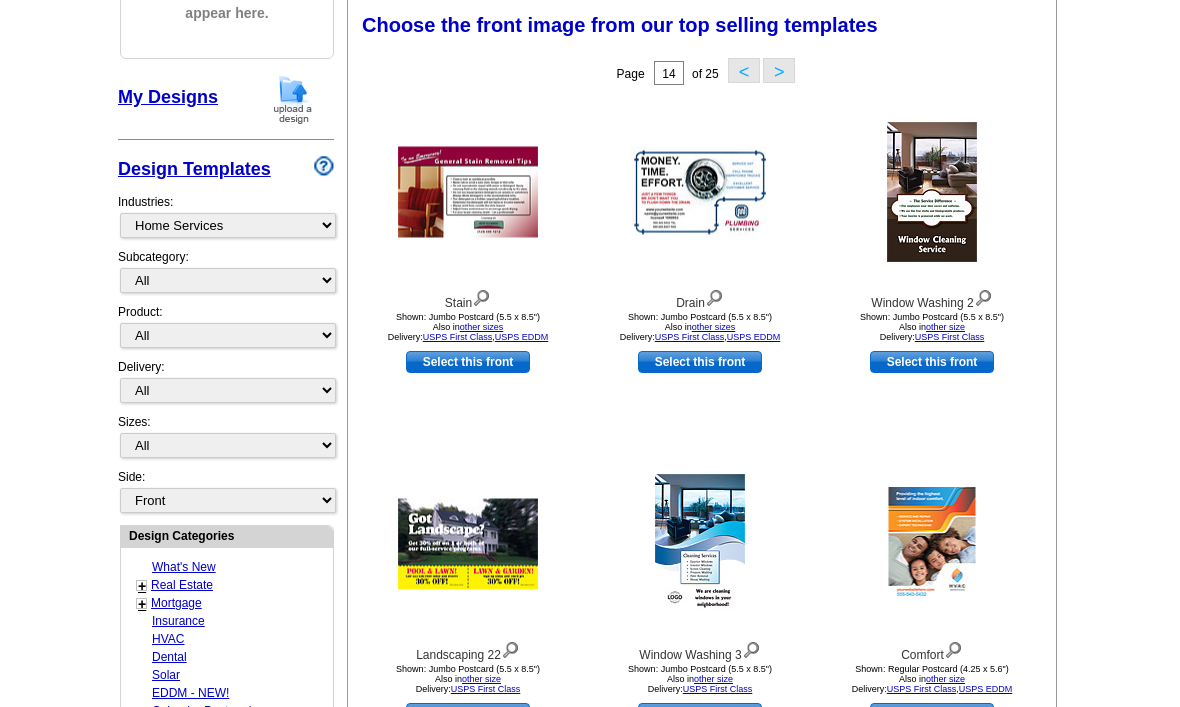 click on "Select this front" at bounding box center [468, 714] 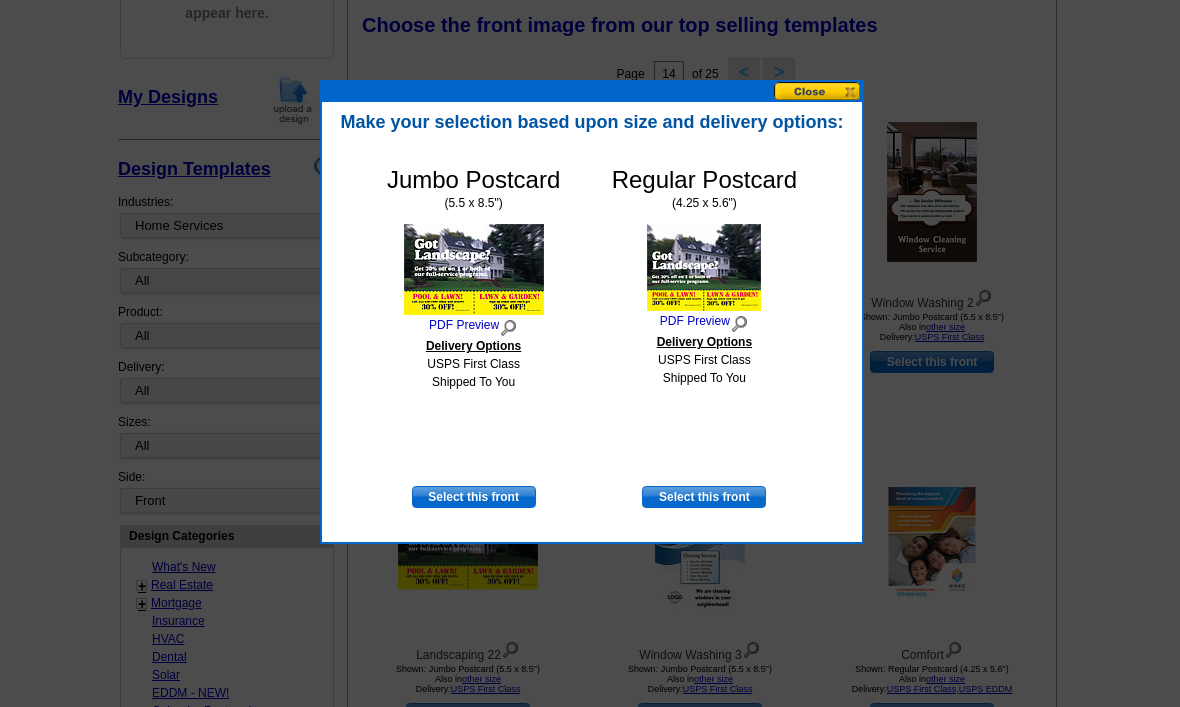click on "Select this front" at bounding box center (704, 497) 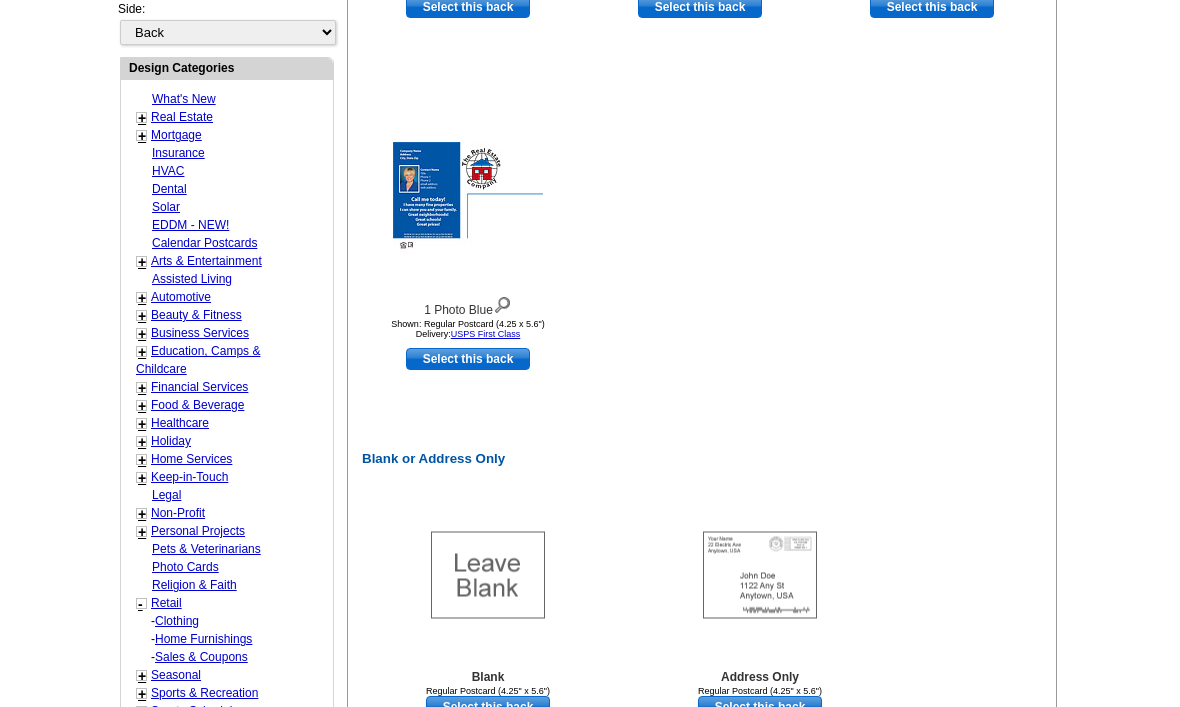 scroll, scrollTop: 1206, scrollLeft: 0, axis: vertical 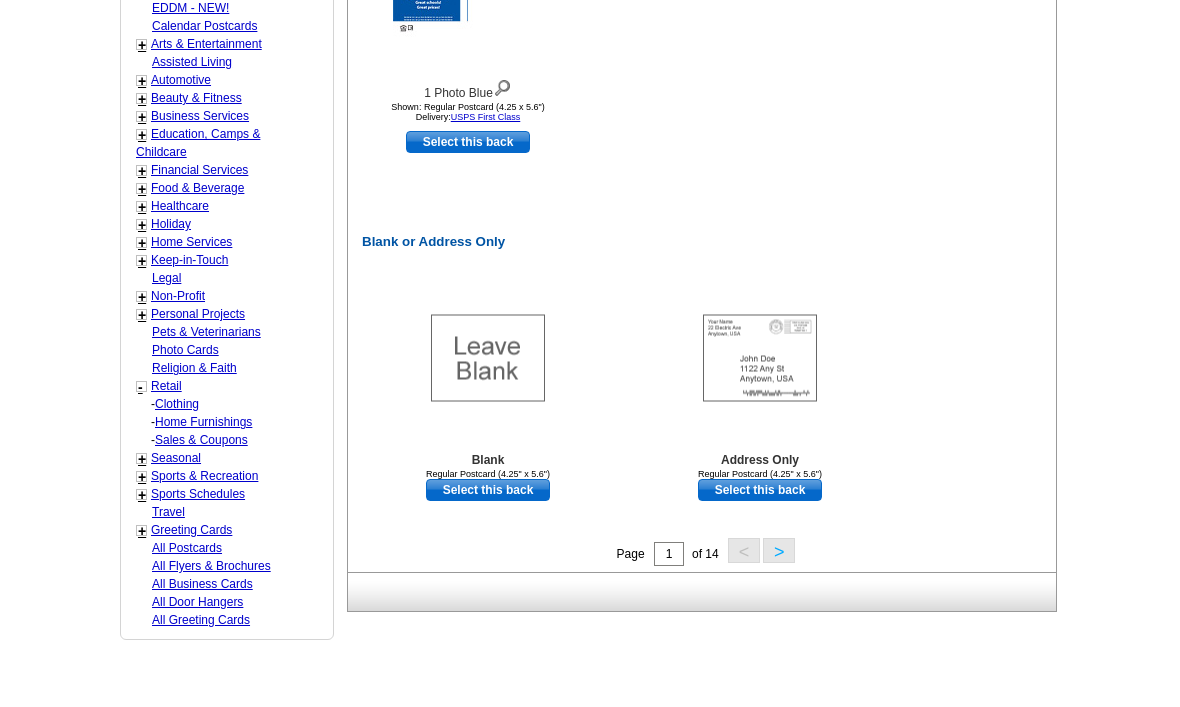 click on "Regular Postcard (4.25" x 5.6")" at bounding box center [760, 475] 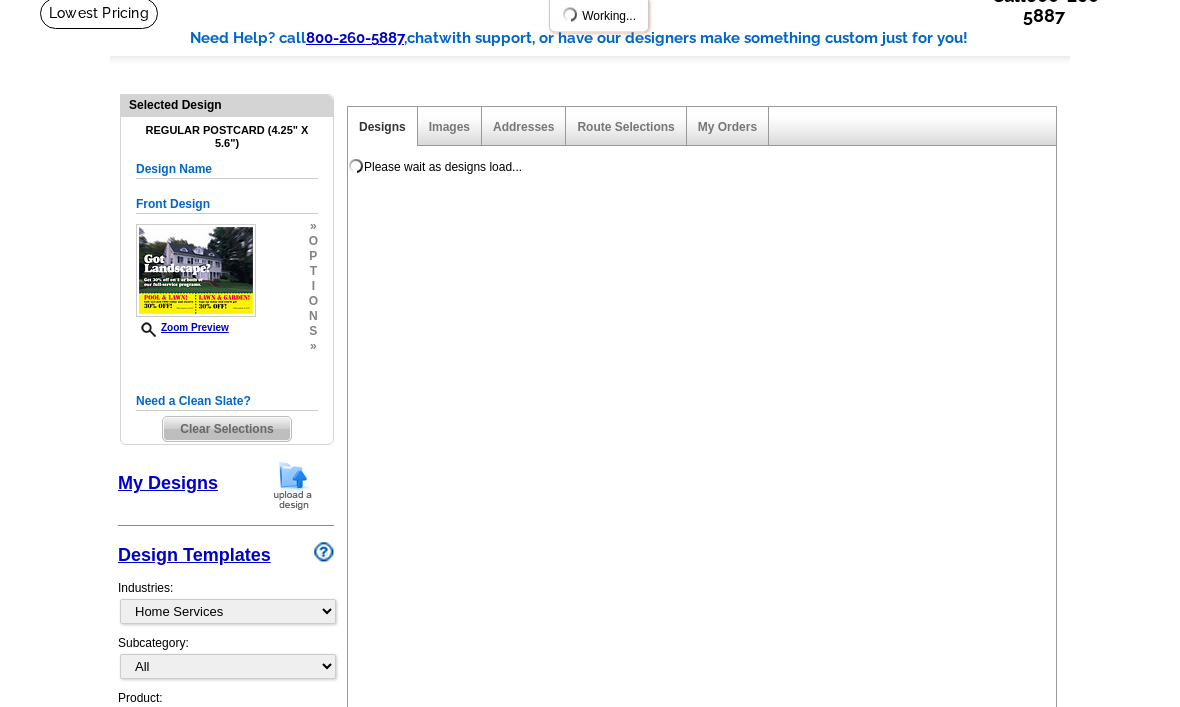 scroll, scrollTop: 0, scrollLeft: 0, axis: both 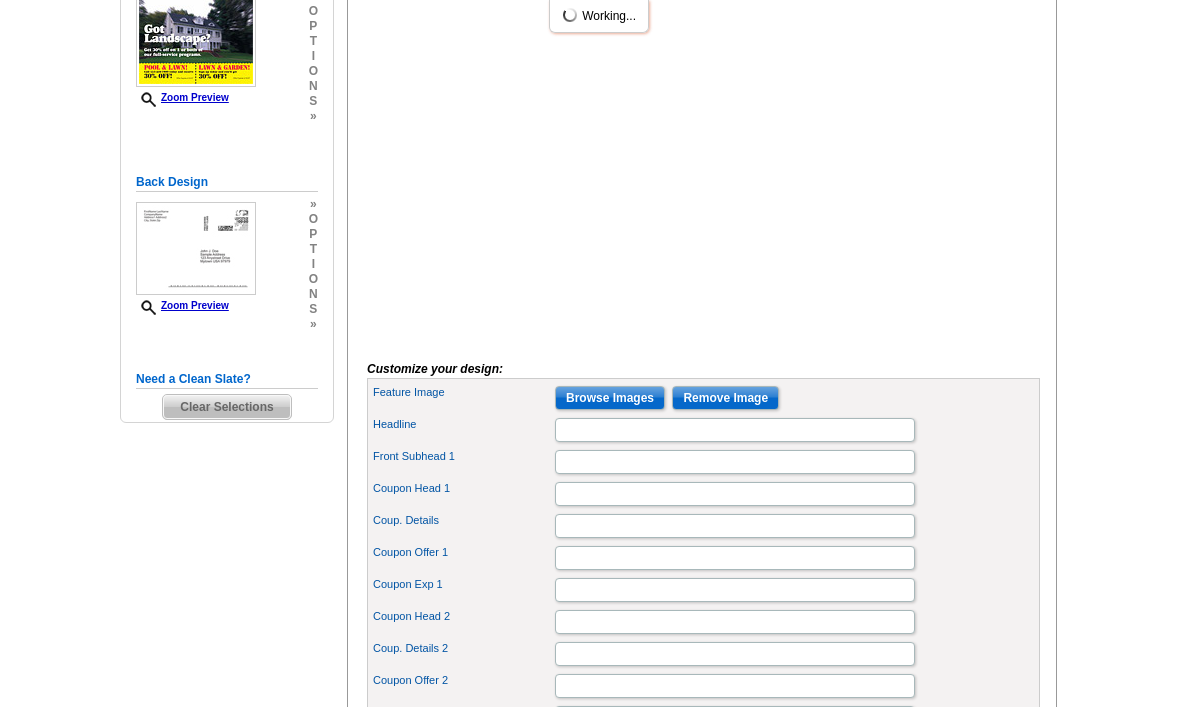 click on "Browse Images" at bounding box center (610, 398) 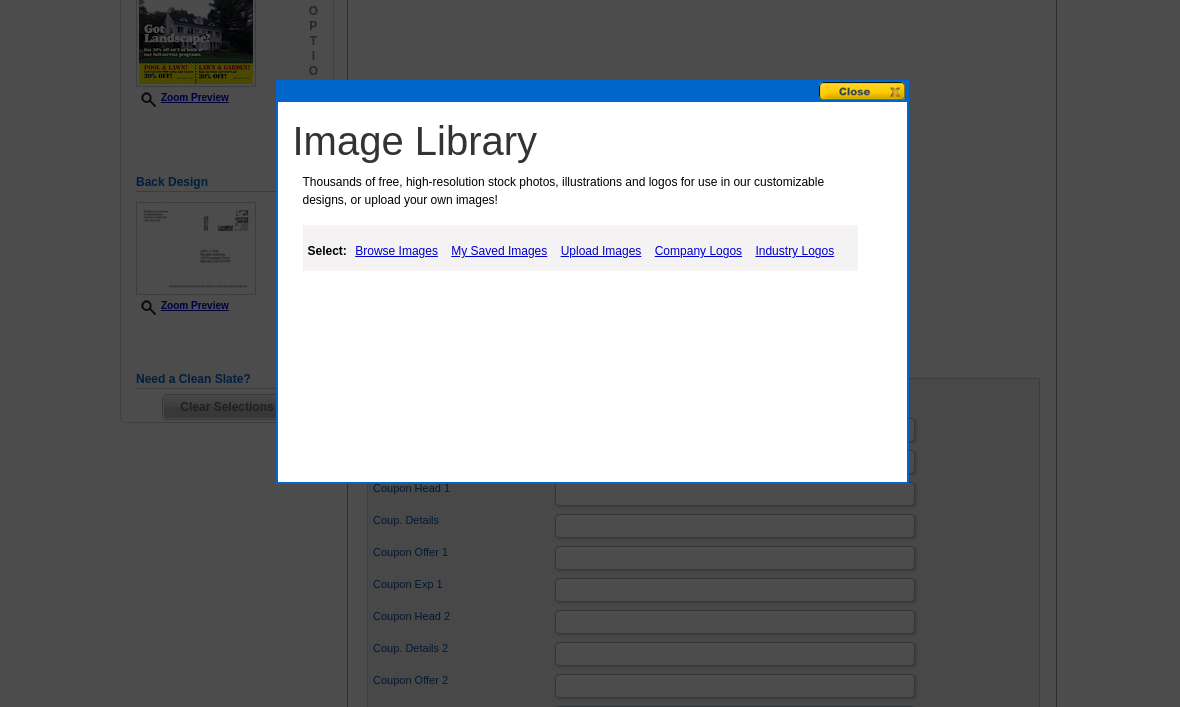 click on "My Saved Images" at bounding box center [499, 251] 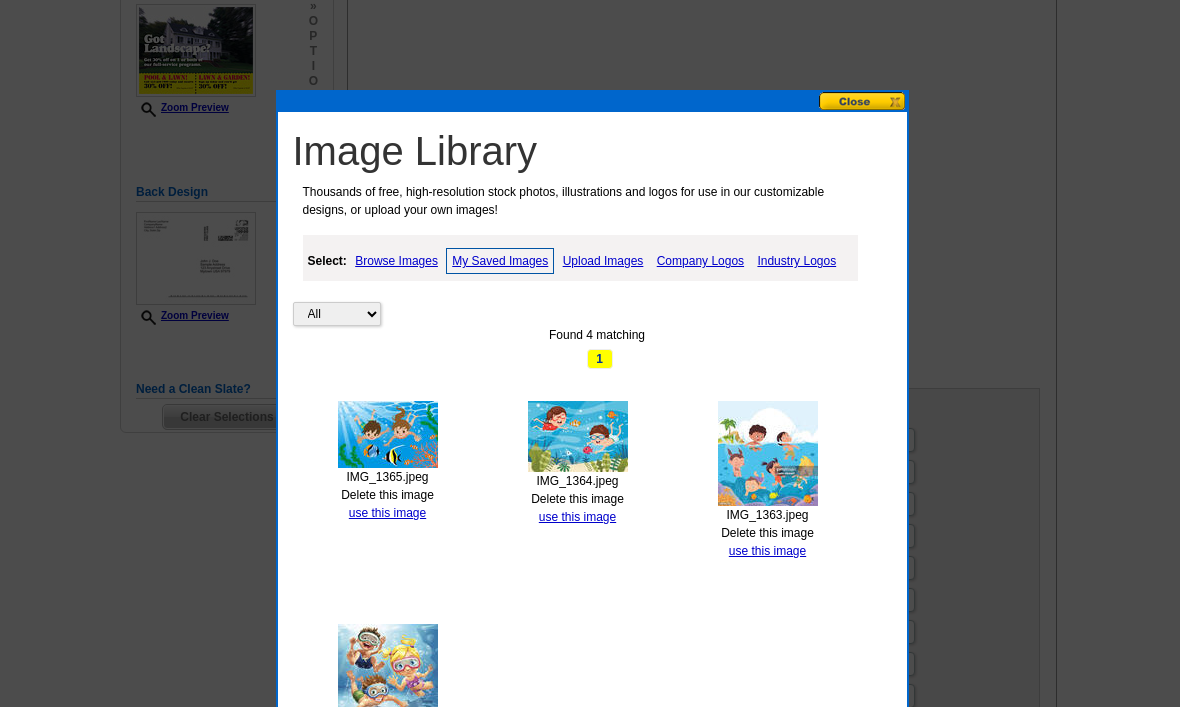 click on "use this image" at bounding box center (767, 551) 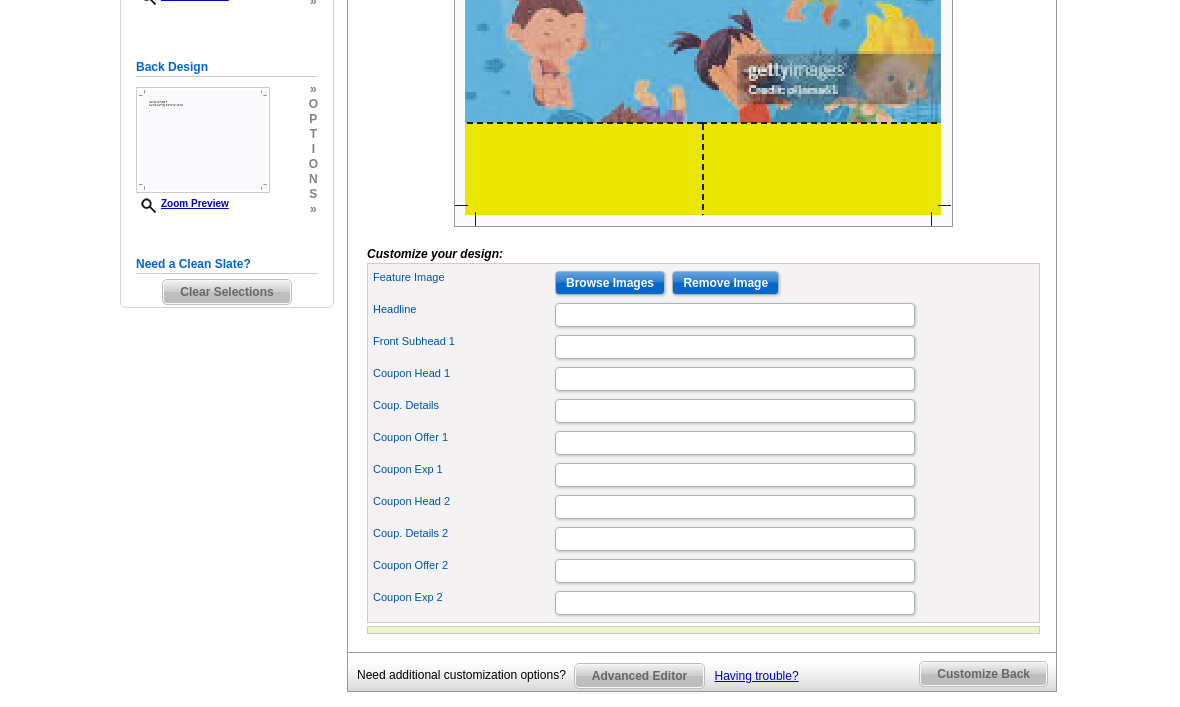 scroll, scrollTop: 492, scrollLeft: 0, axis: vertical 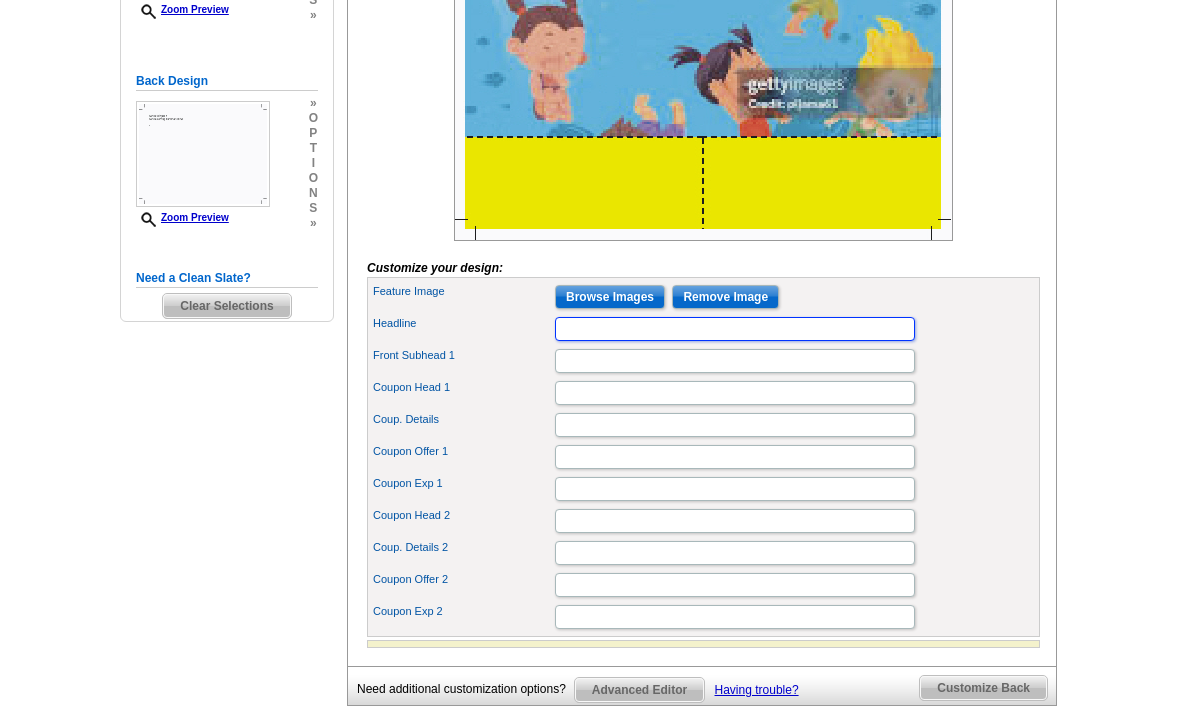 click on "Headline" at bounding box center [735, 329] 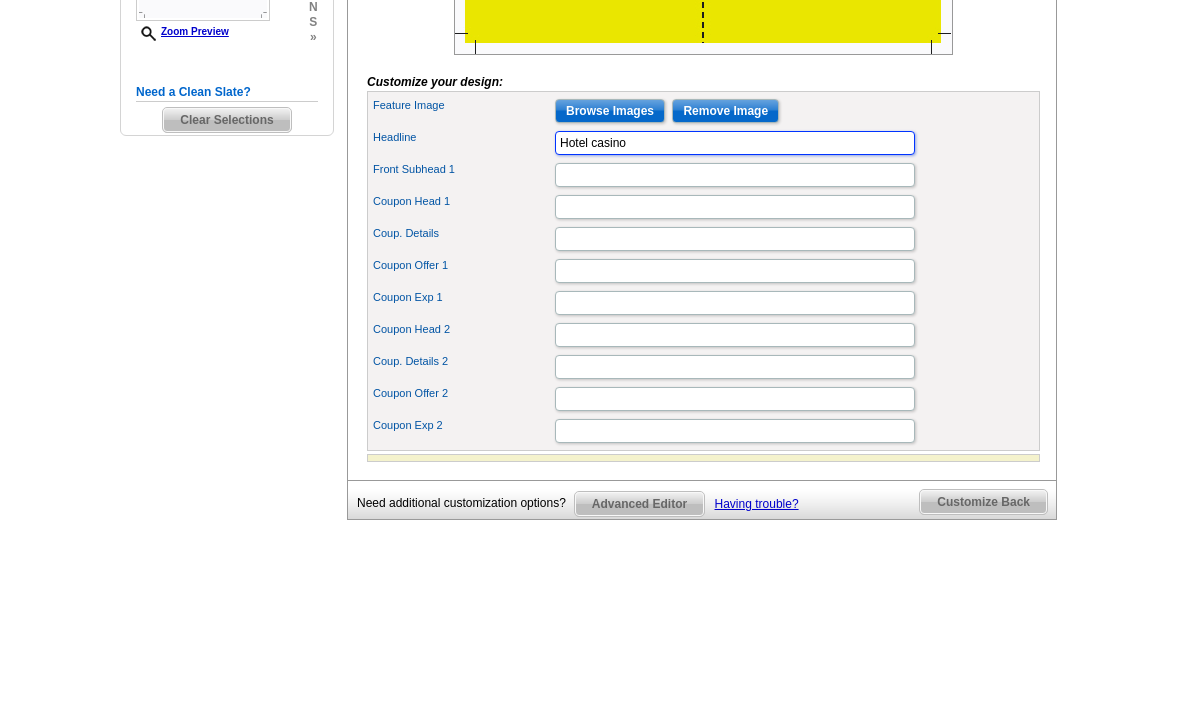 type on "Hotel casino" 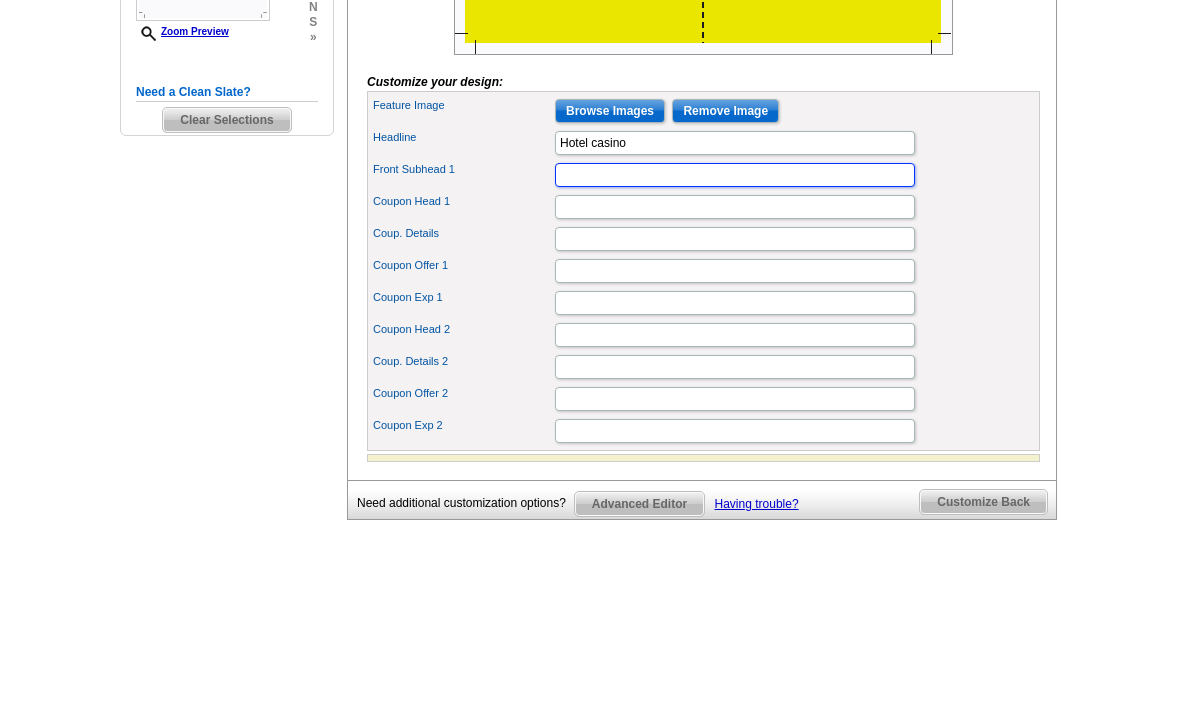 click on "Front Subhead 1" at bounding box center [735, 361] 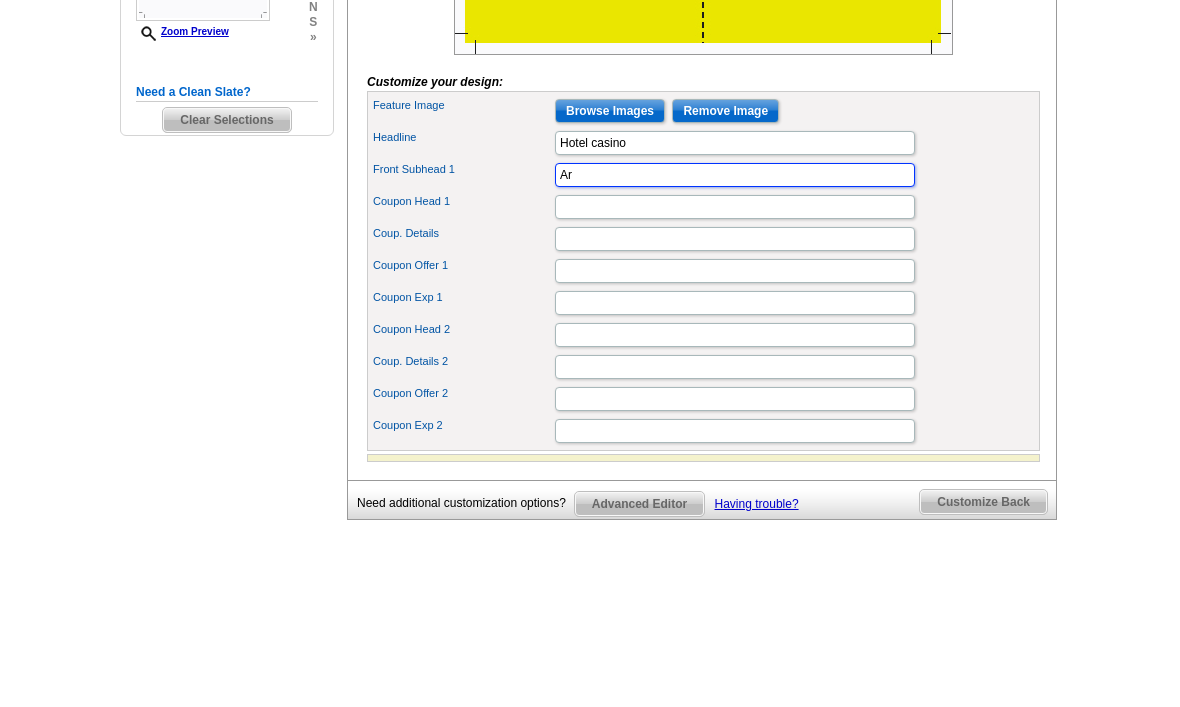type on "A" 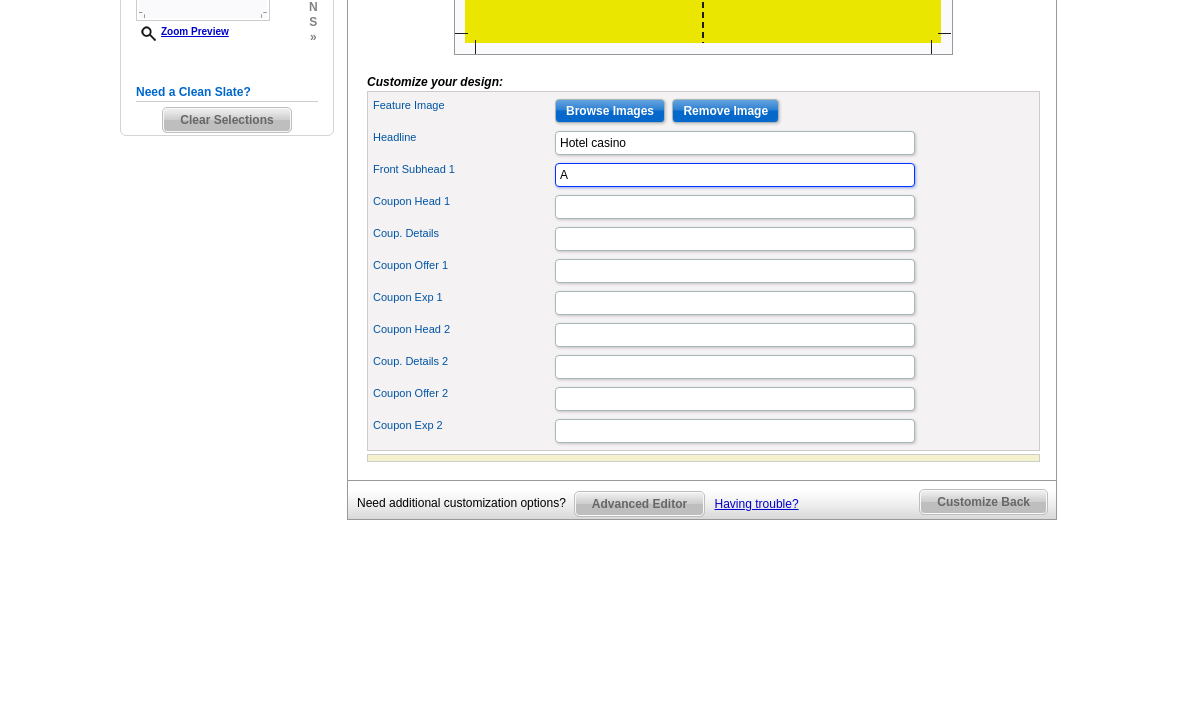 type 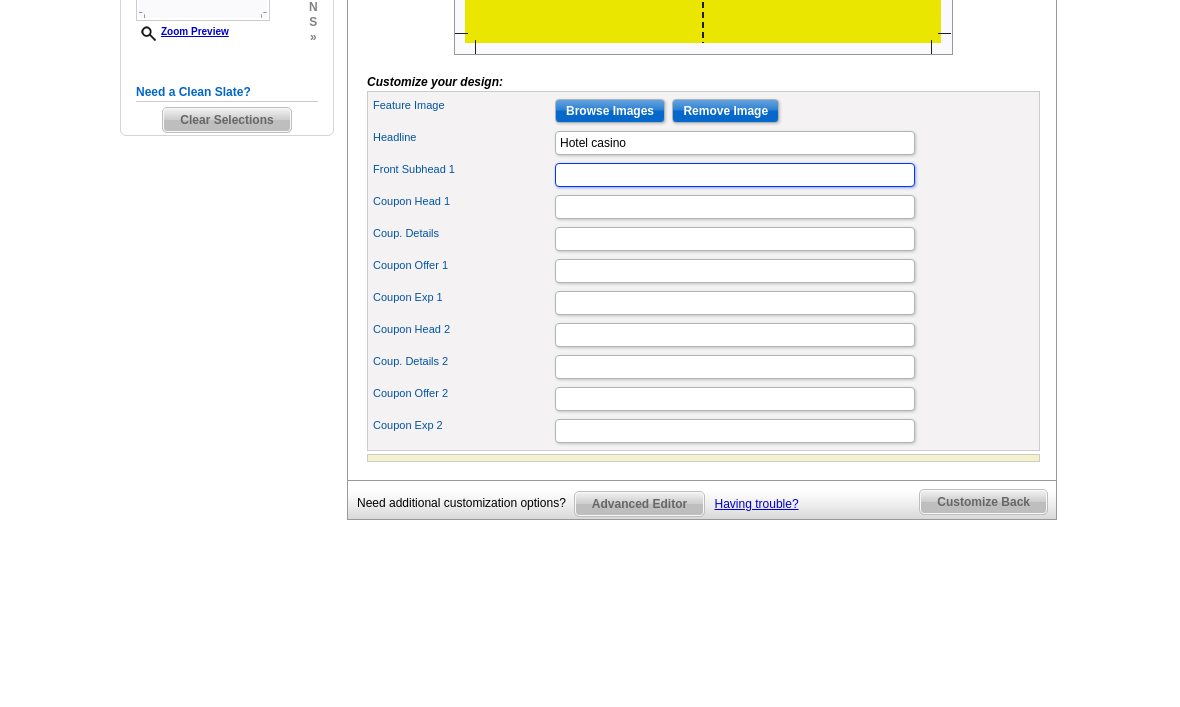click on "Front Subhead 1" at bounding box center [735, 361] 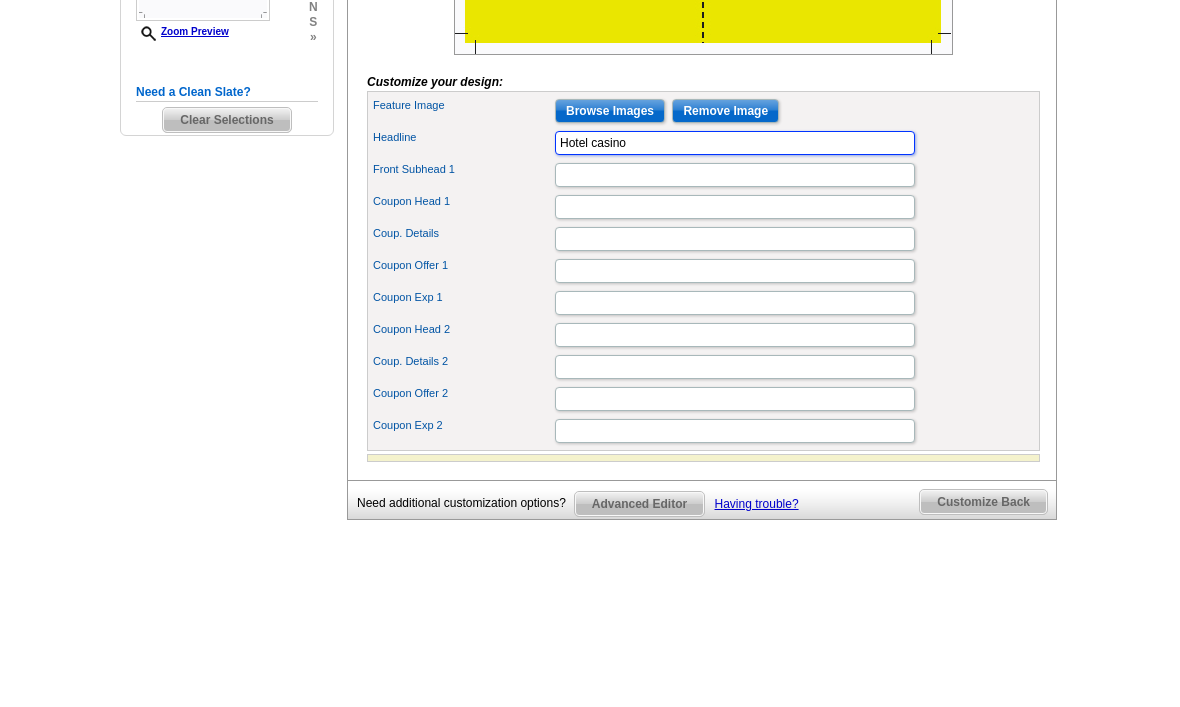 click on "Hotel casino" at bounding box center (735, 329) 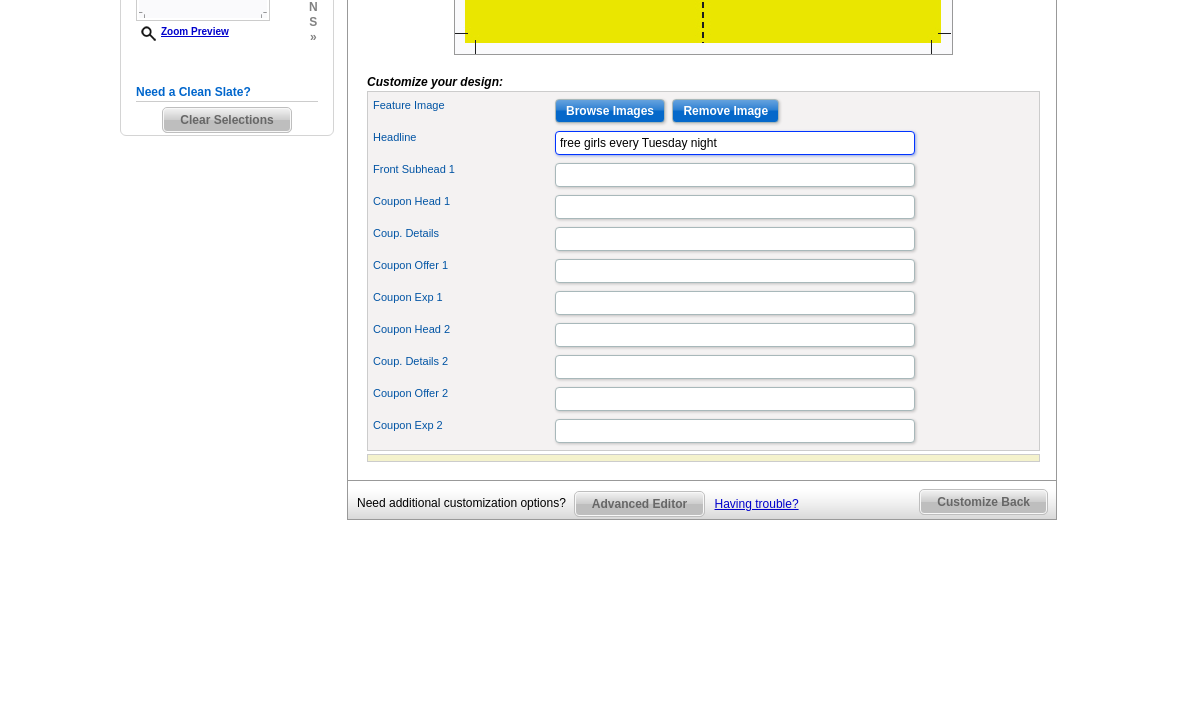 click on "free girls every Tuesday night" at bounding box center [735, 329] 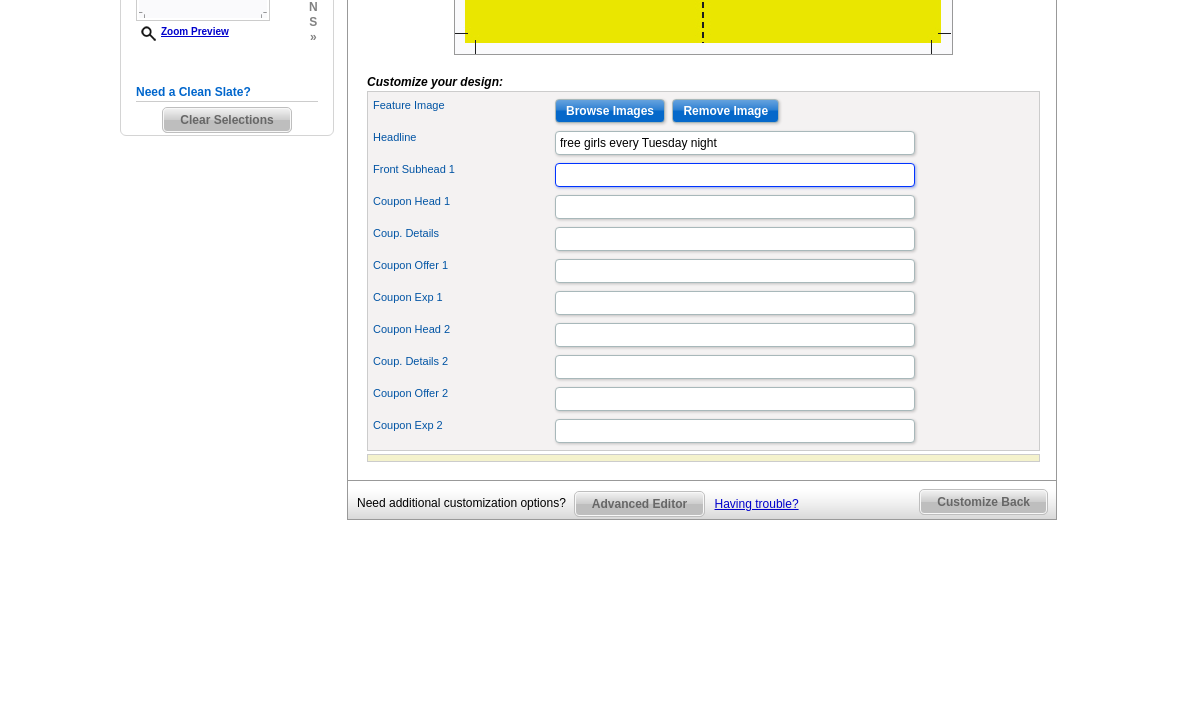 click on "Front Subhead 1" at bounding box center (735, 361) 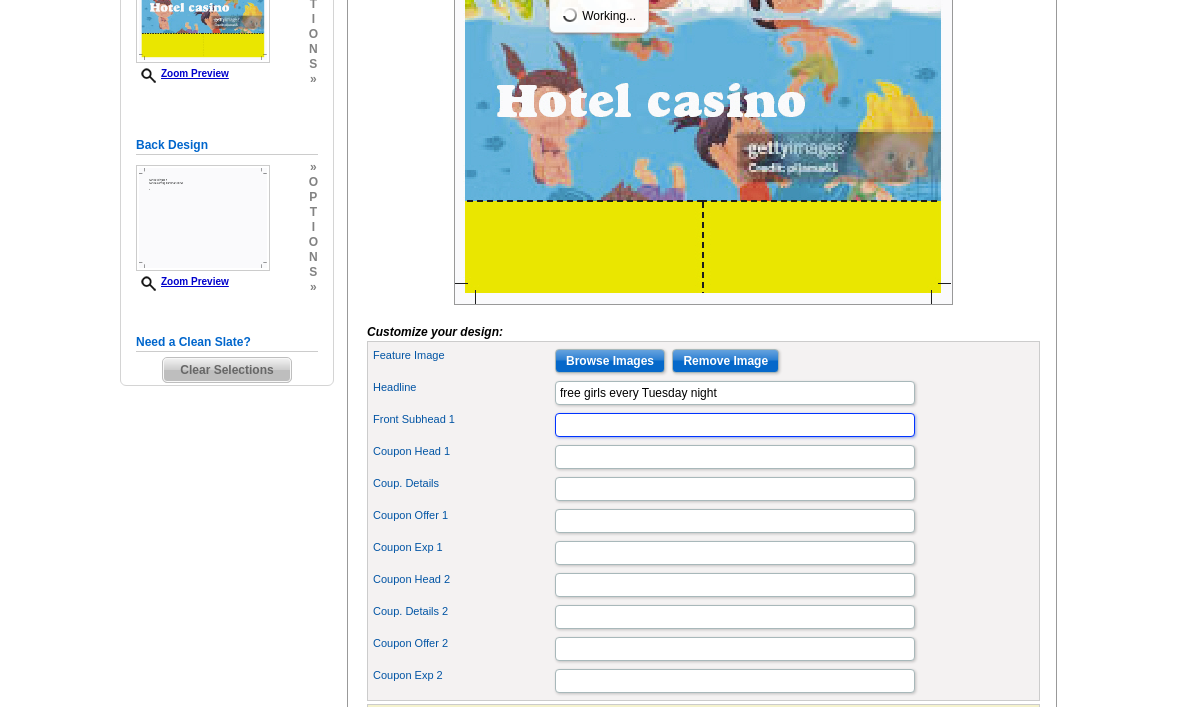 scroll, scrollTop: 425, scrollLeft: 0, axis: vertical 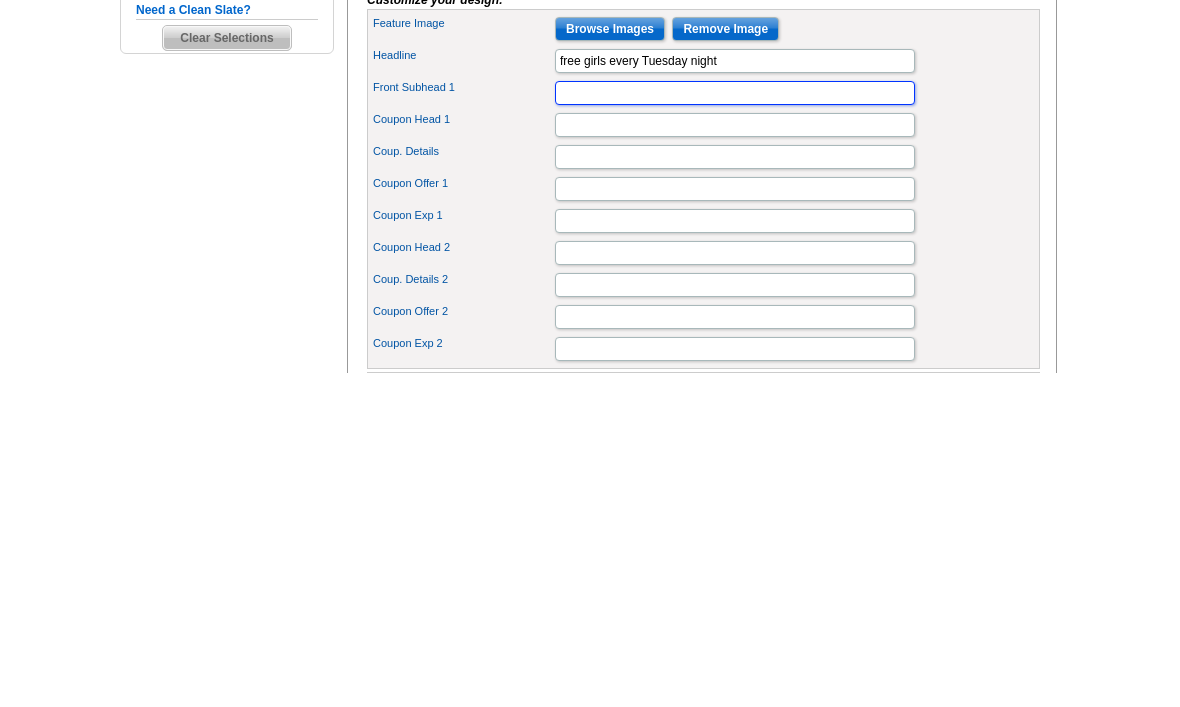 click on "Front Subhead 1" at bounding box center (735, 428) 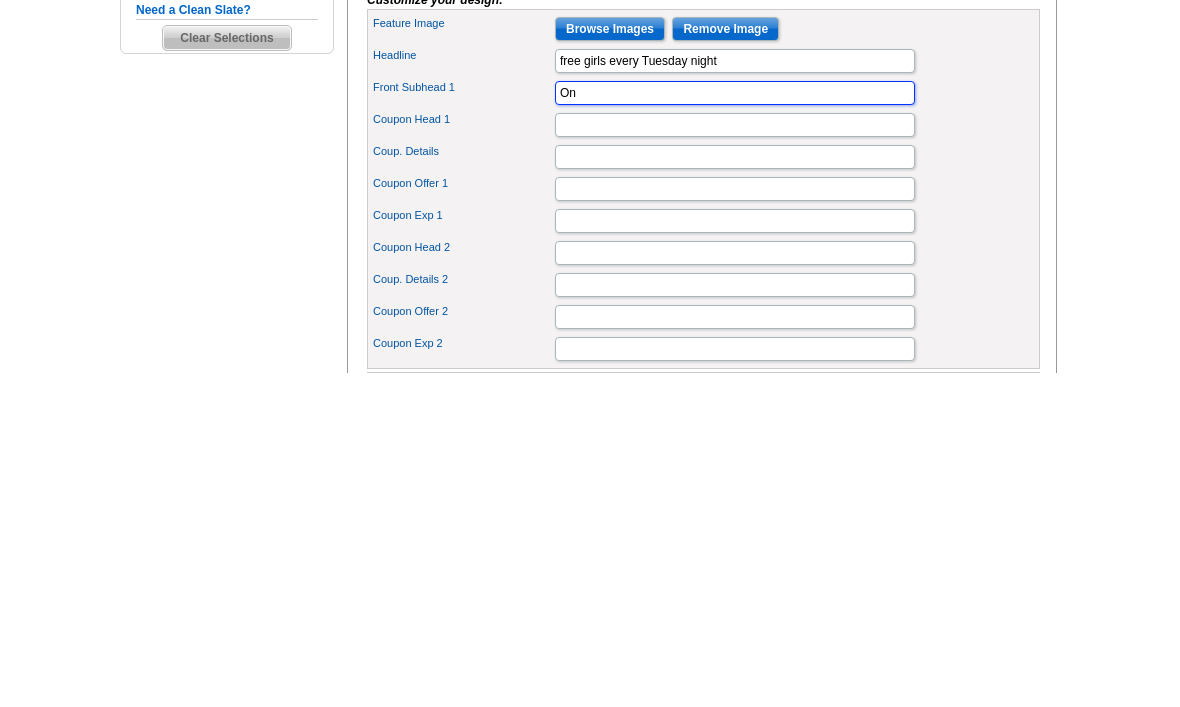 type on "O" 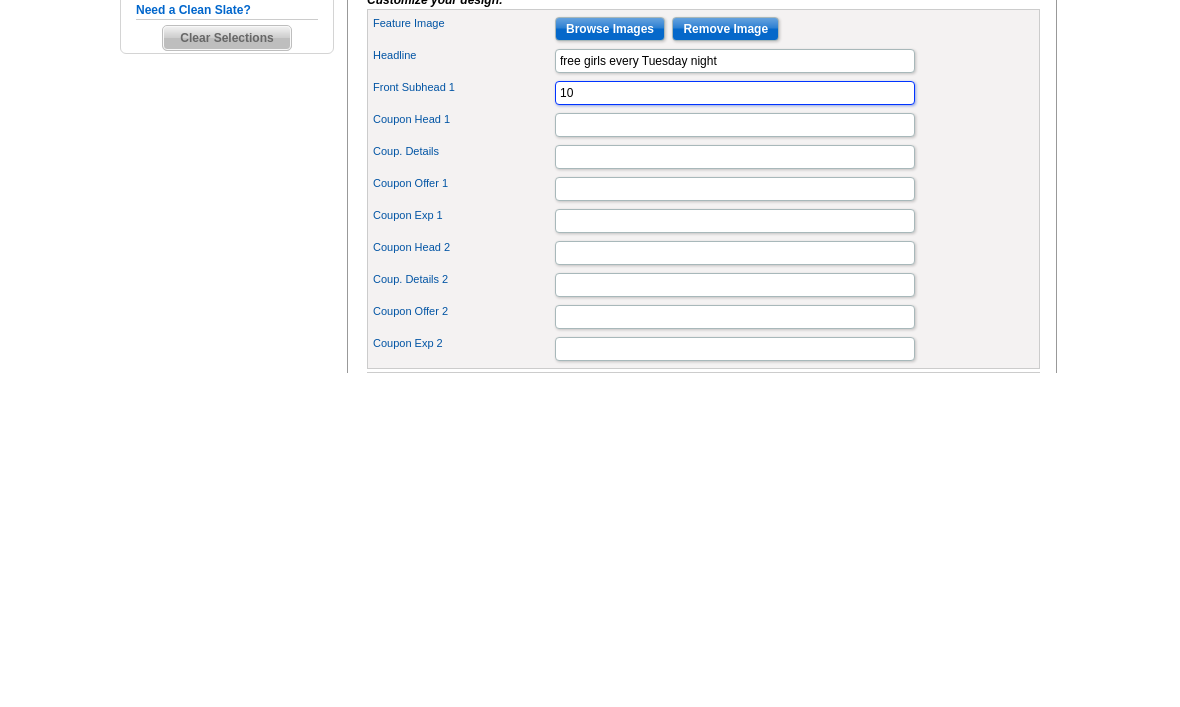 type on "1" 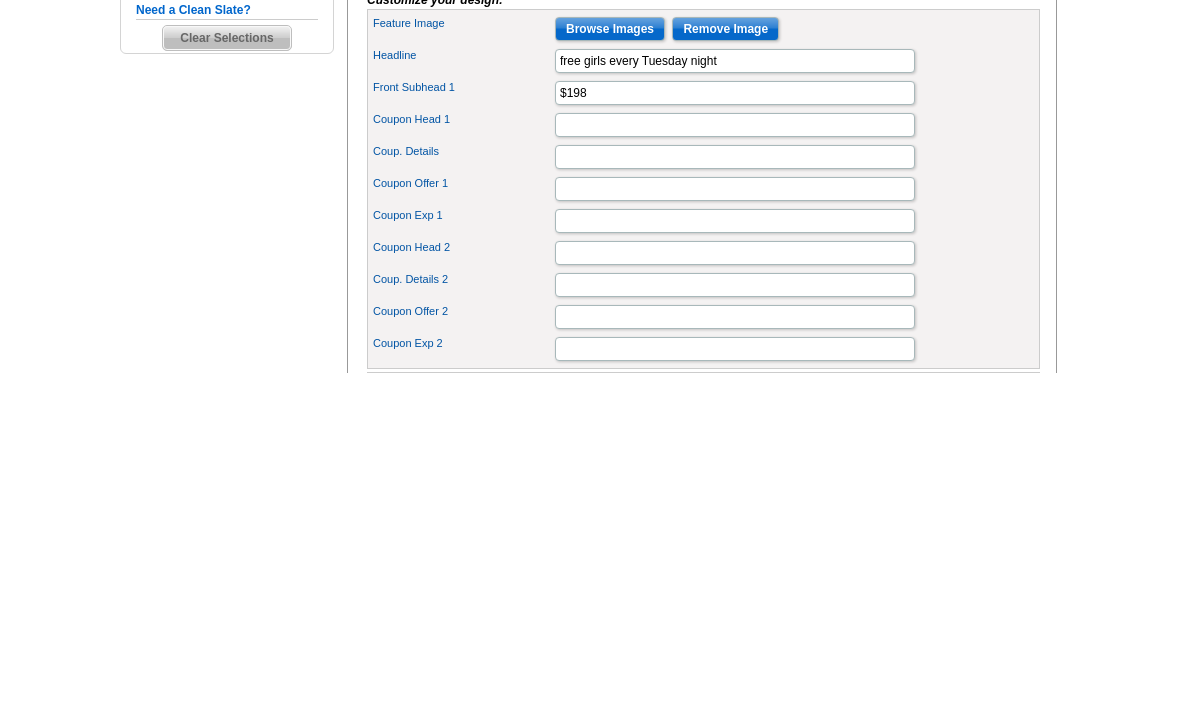 scroll, scrollTop: 760, scrollLeft: 0, axis: vertical 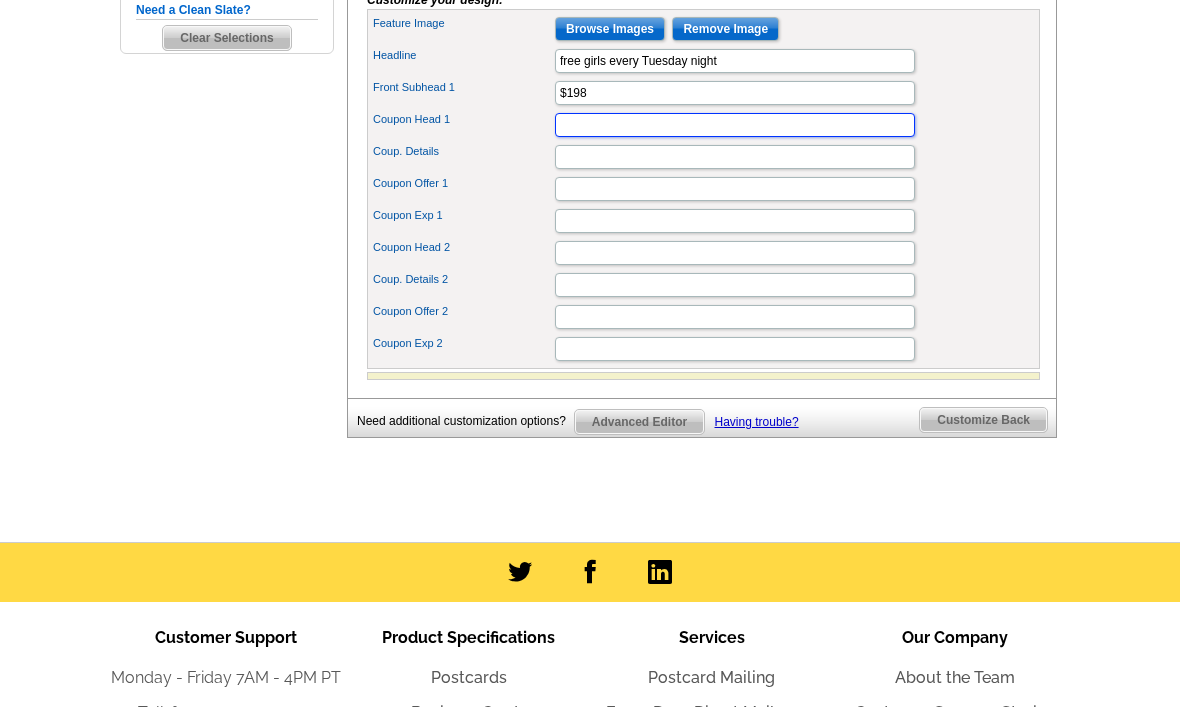 click on "Coupon Head 1" at bounding box center (735, 125) 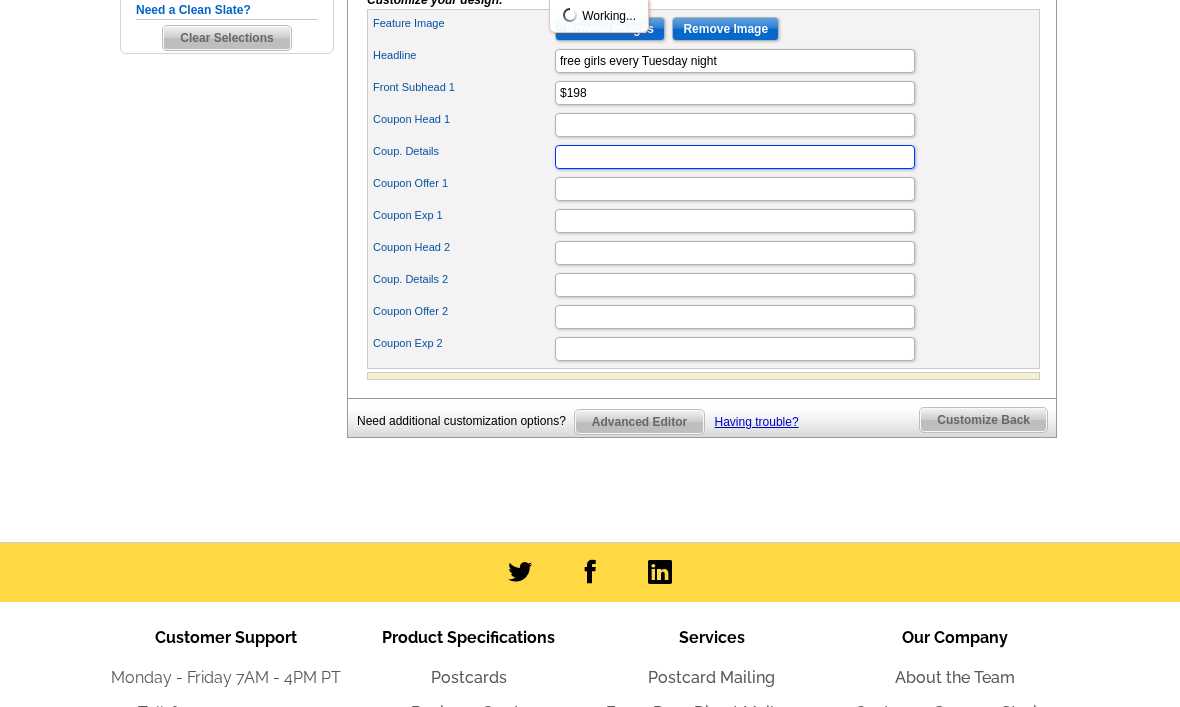 click on "Coup. Details" at bounding box center [735, 157] 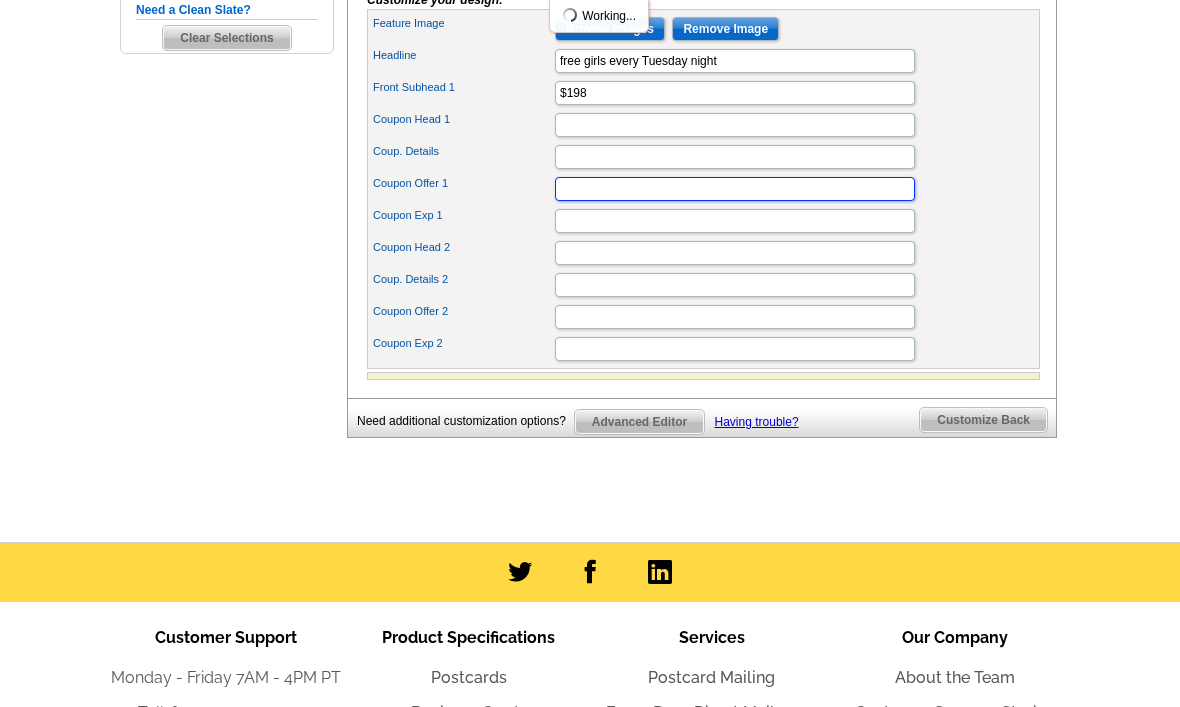 click on "Coupon Offer 1" at bounding box center (735, 189) 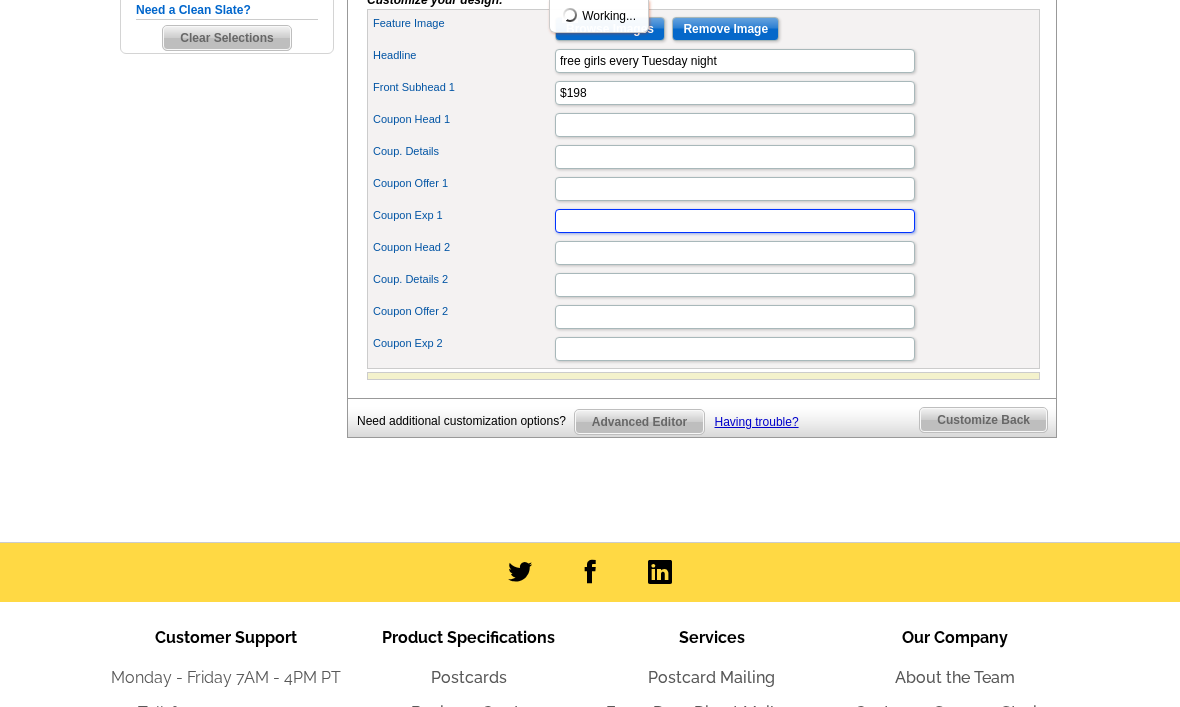 click on "Coupon Exp 1" at bounding box center (735, 221) 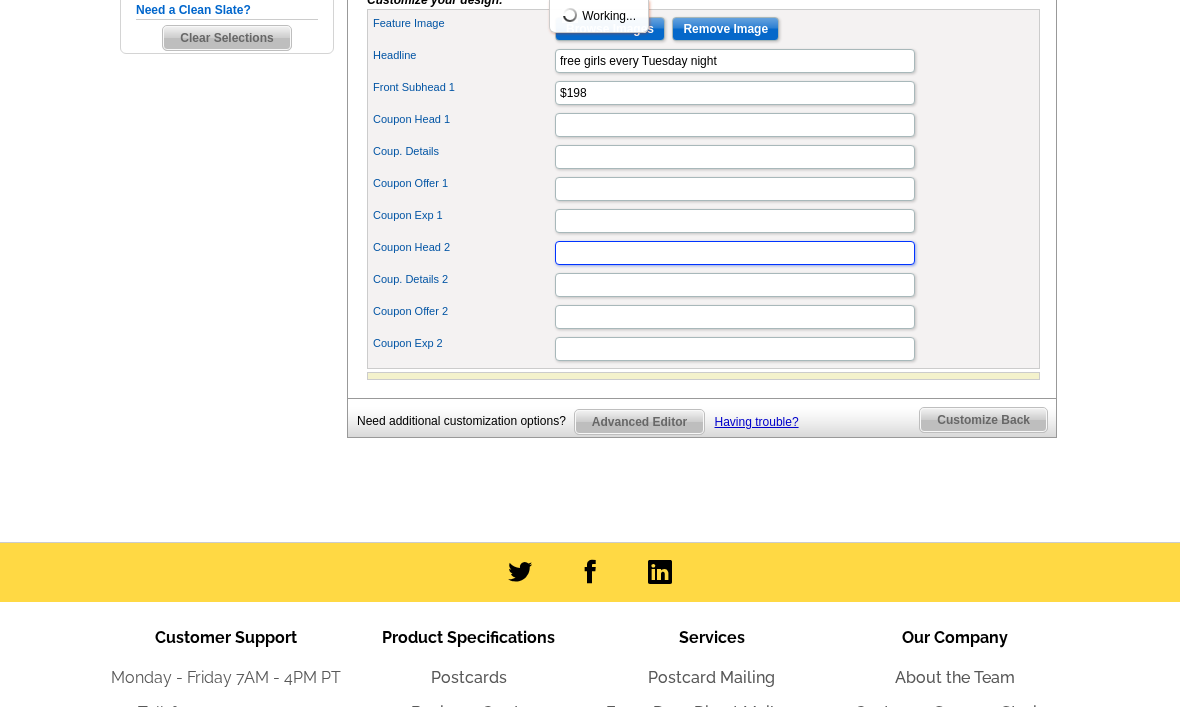 click on "Coupon Head 2" at bounding box center (735, 253) 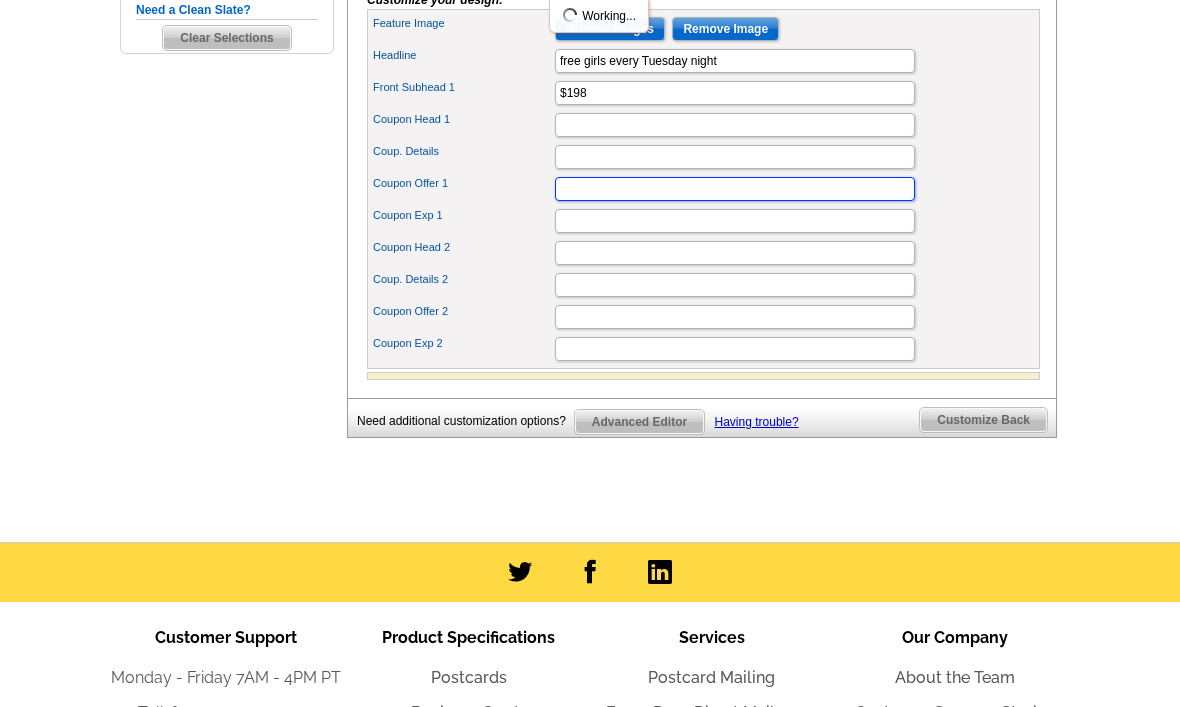 click on "Coupon Offer 1" at bounding box center [735, 189] 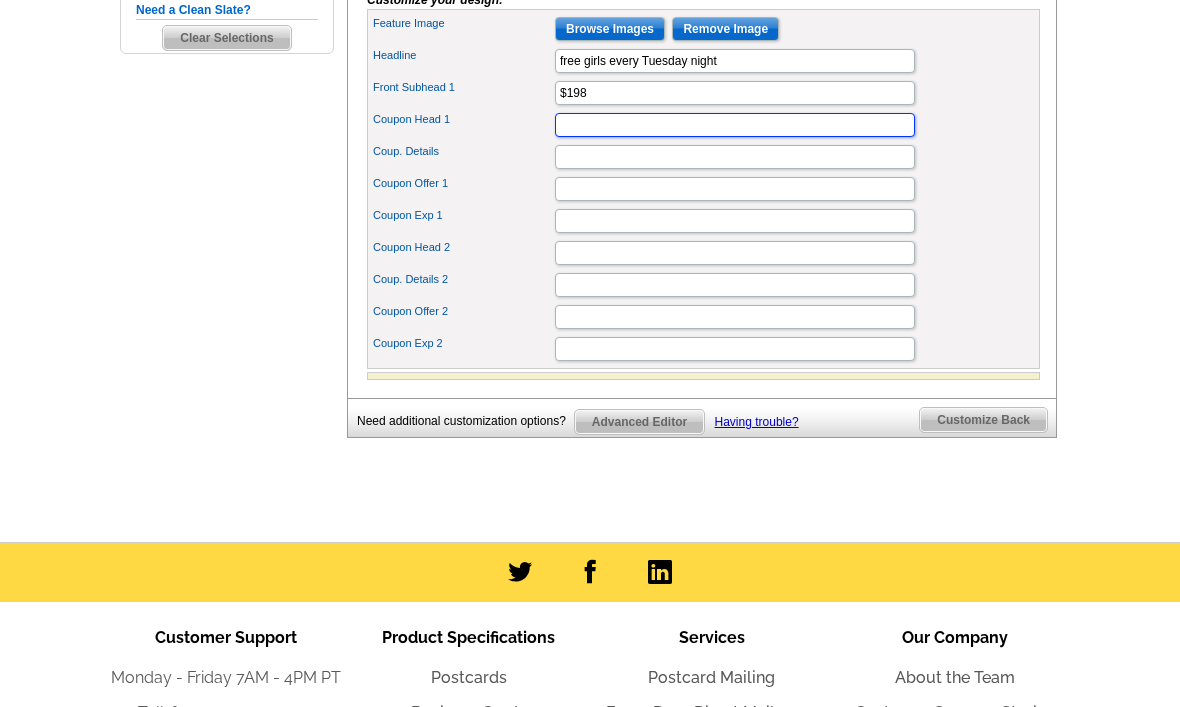 click on "Coupon Head 1" at bounding box center (735, 125) 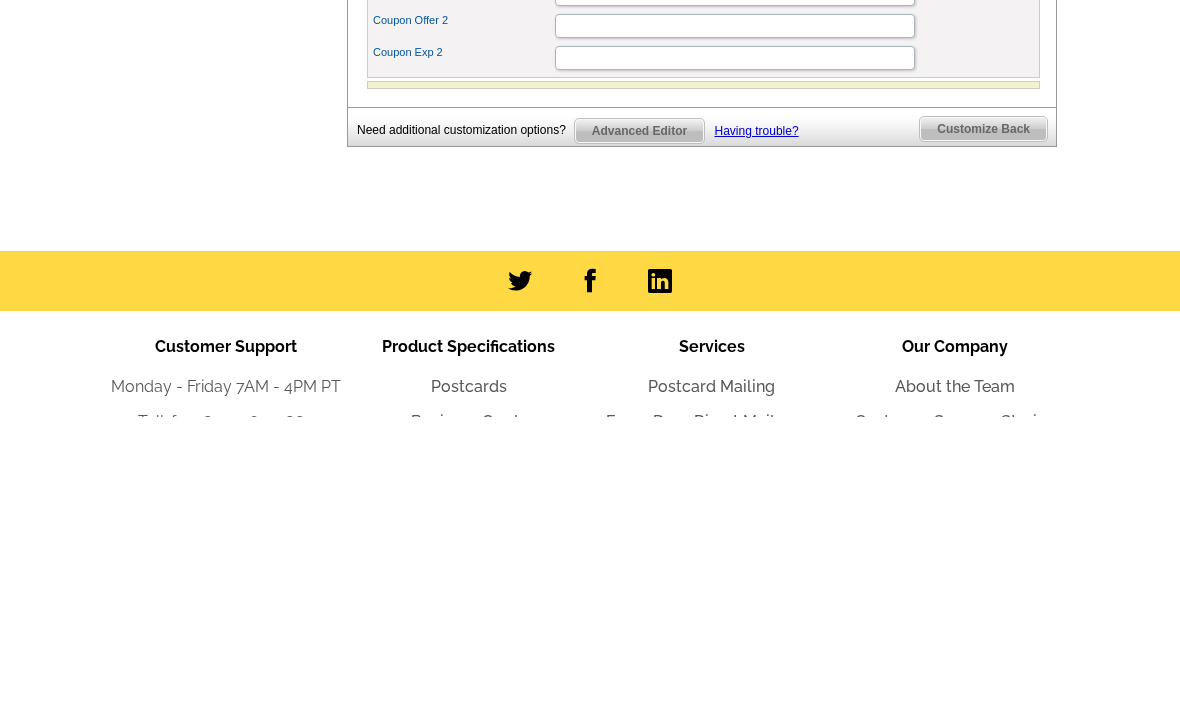 scroll, scrollTop: 848, scrollLeft: 0, axis: vertical 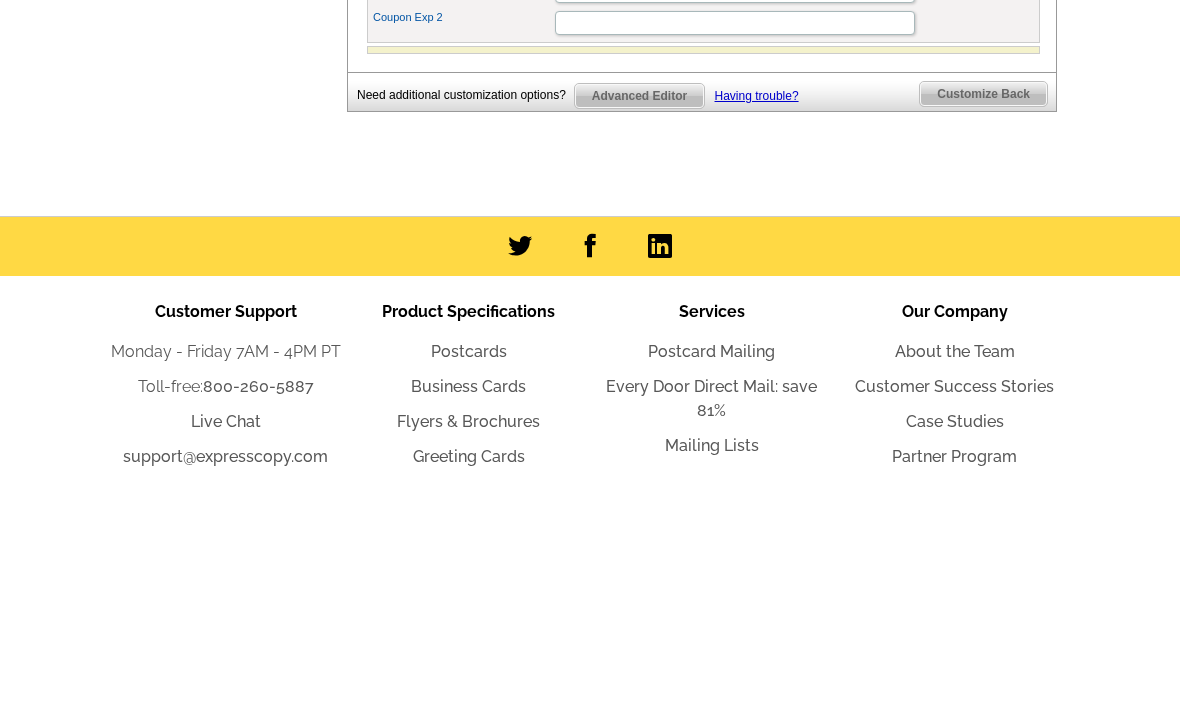 click on "Customize Back" at bounding box center [983, 332] 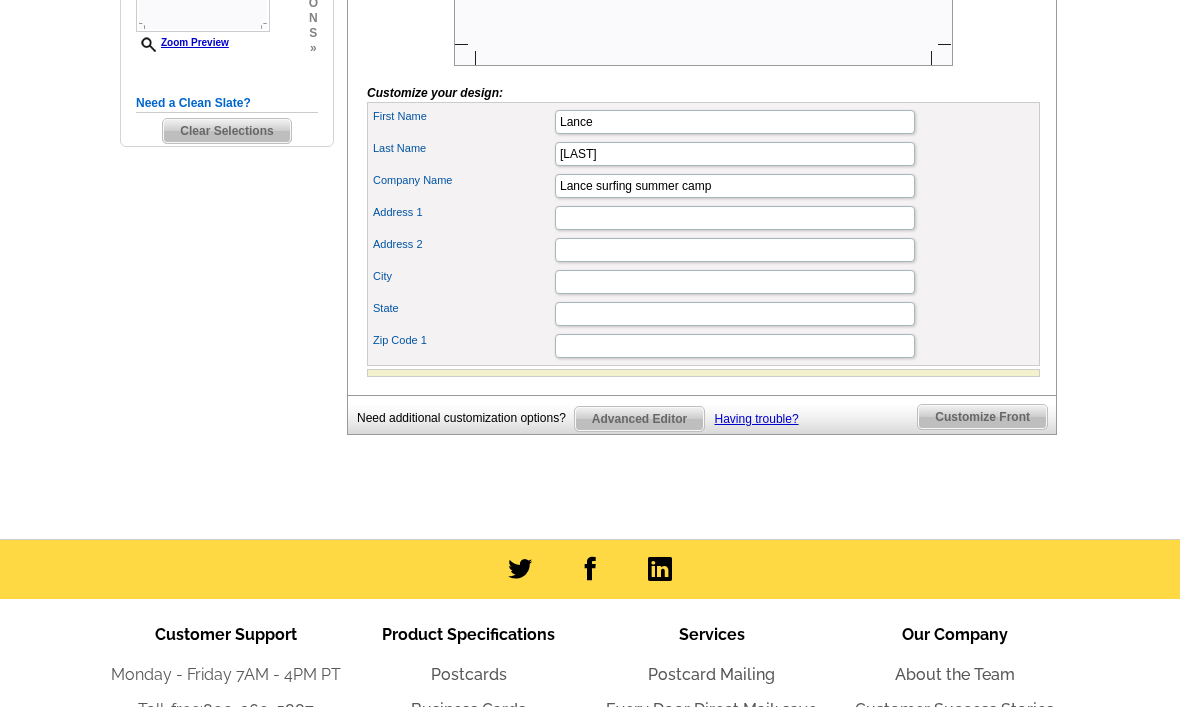 click on "Customize Front" at bounding box center [986, 414] 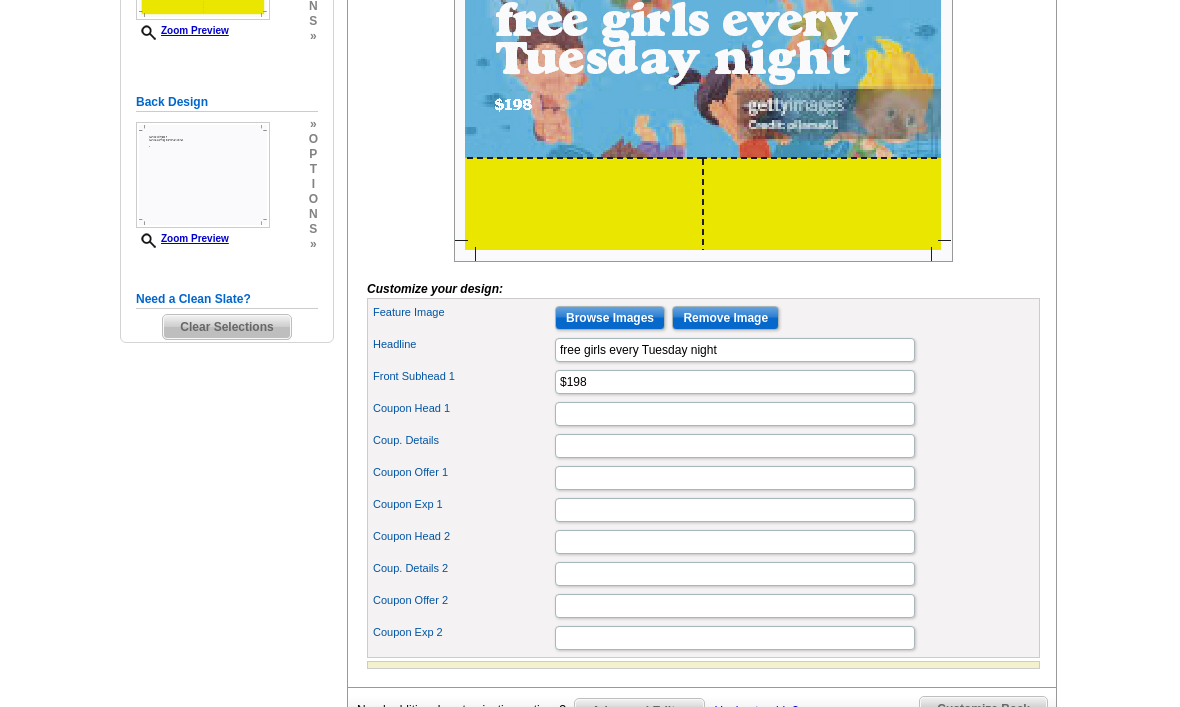 scroll, scrollTop: 476, scrollLeft: 0, axis: vertical 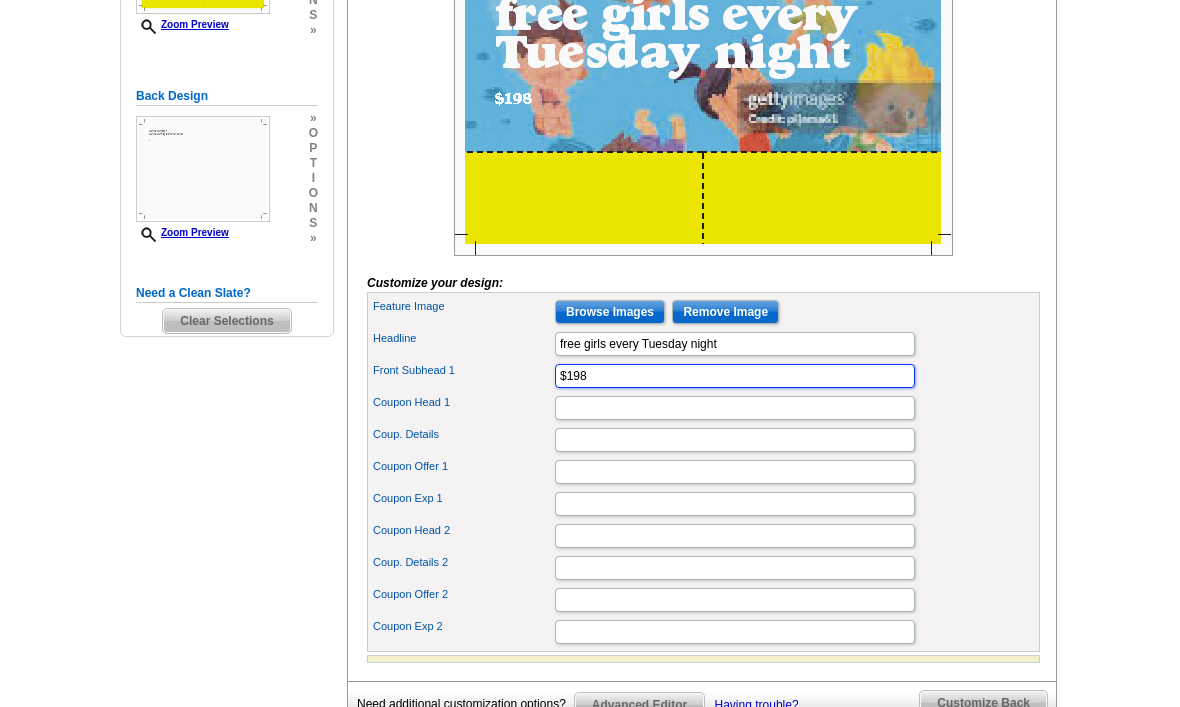 click on "$198" at bounding box center (735, 377) 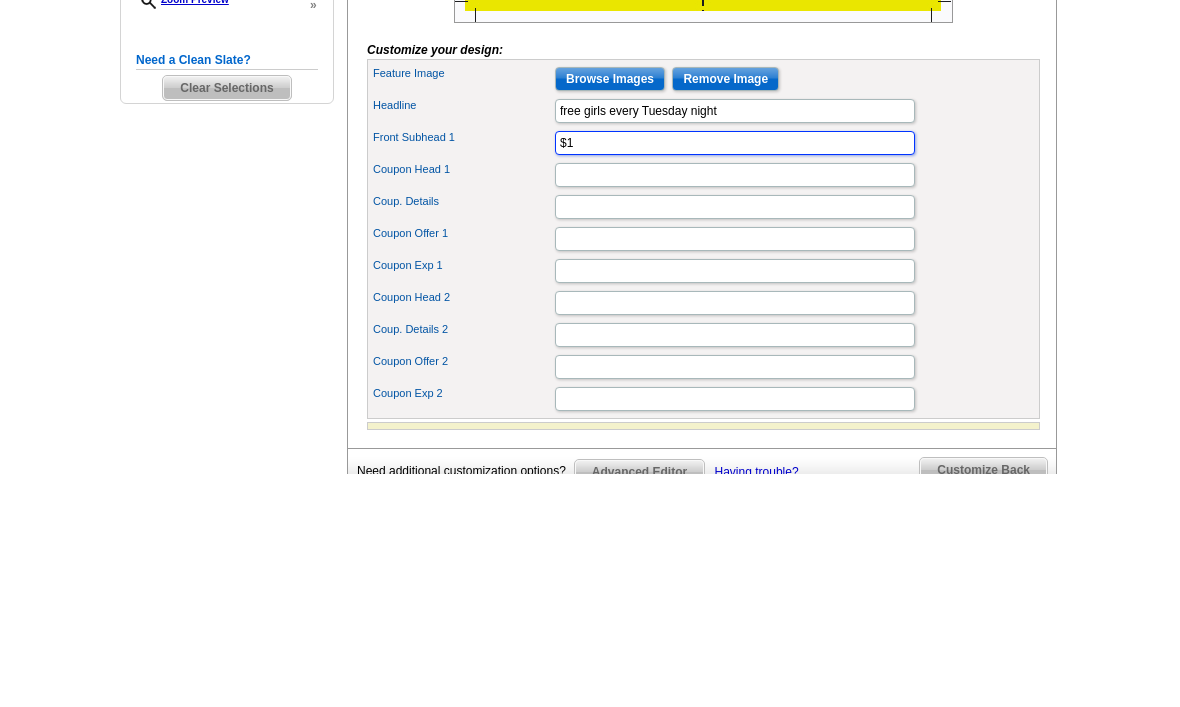 type on "$" 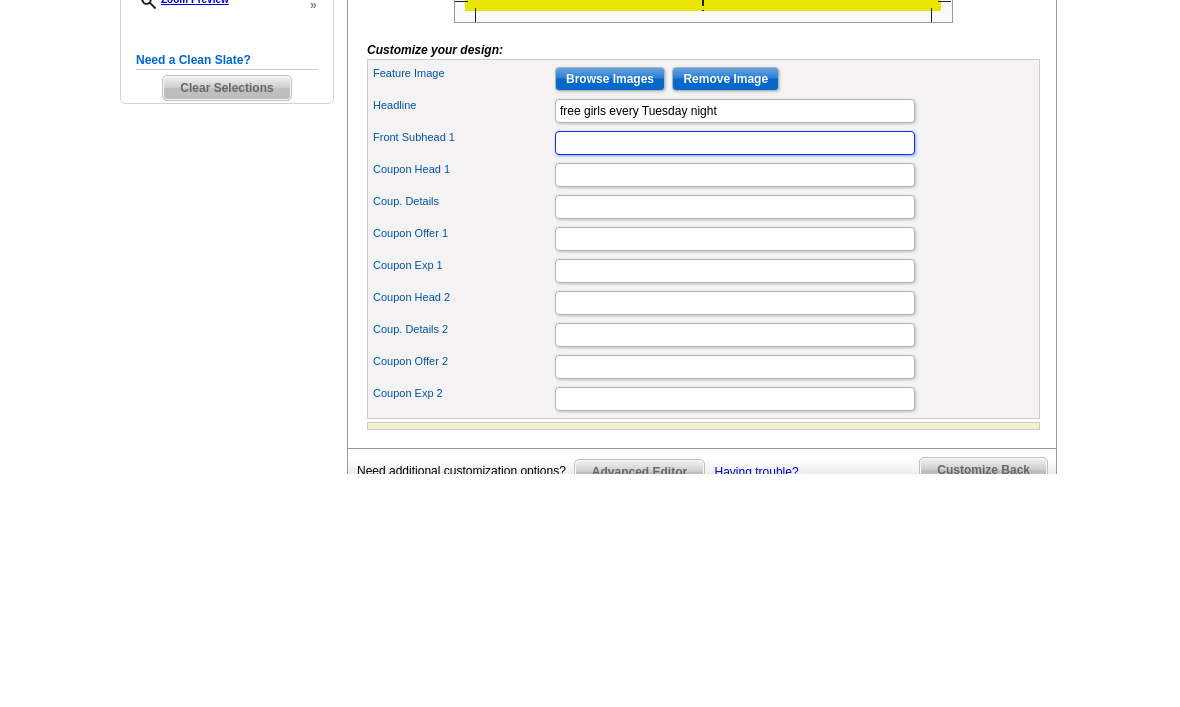 click on "You are currently editing the  front .
Customize Front
Customize Back
Apply Changes
Customize your design:
Feature Image
Browse Images
Remove Image
Headline City" at bounding box center [702, 252] 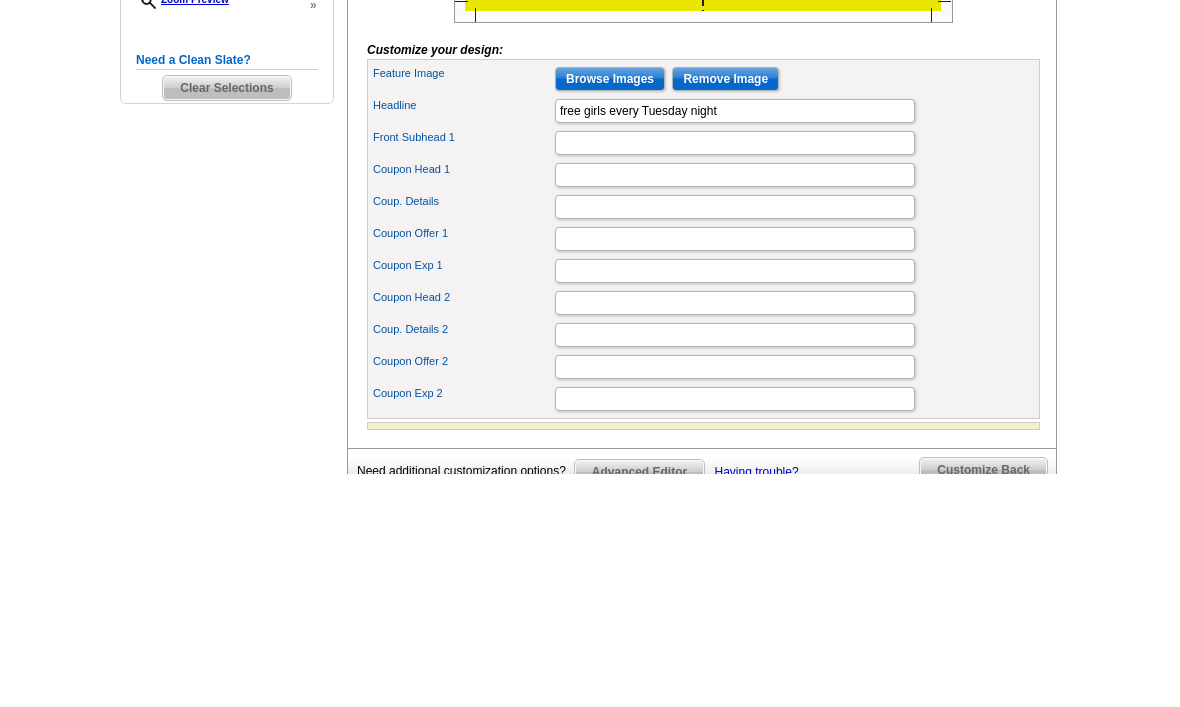 scroll, scrollTop: 710, scrollLeft: 0, axis: vertical 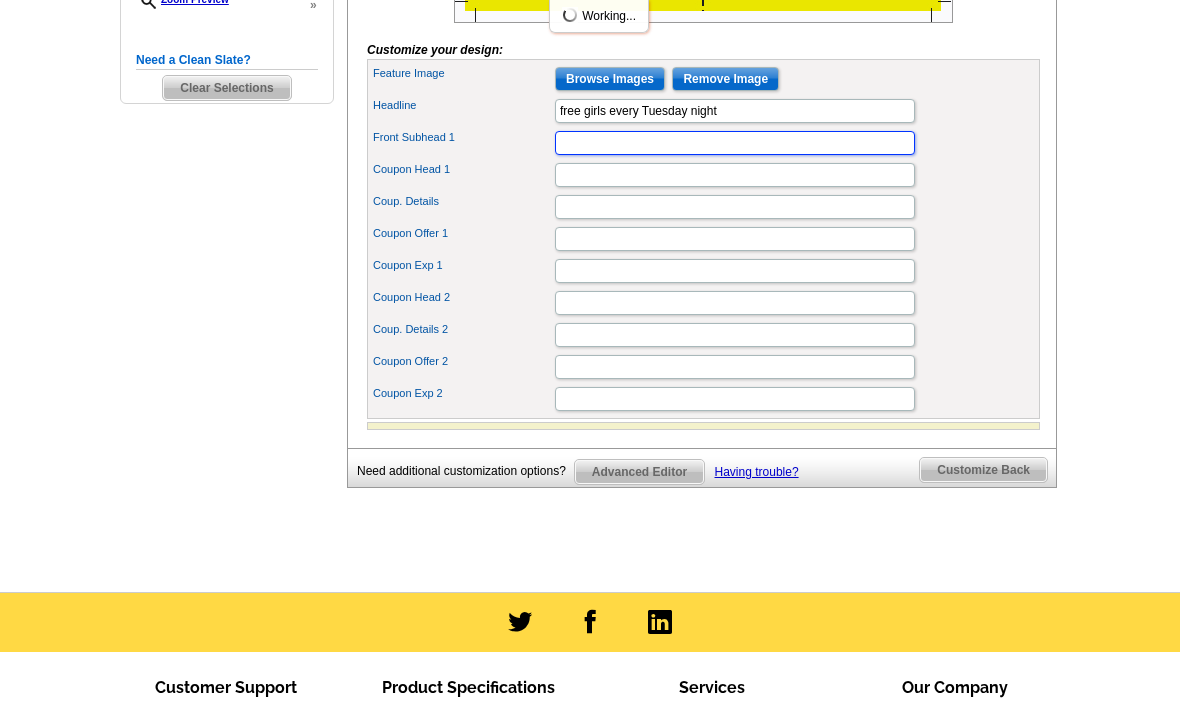 click on "Front Subhead 1" at bounding box center (735, 143) 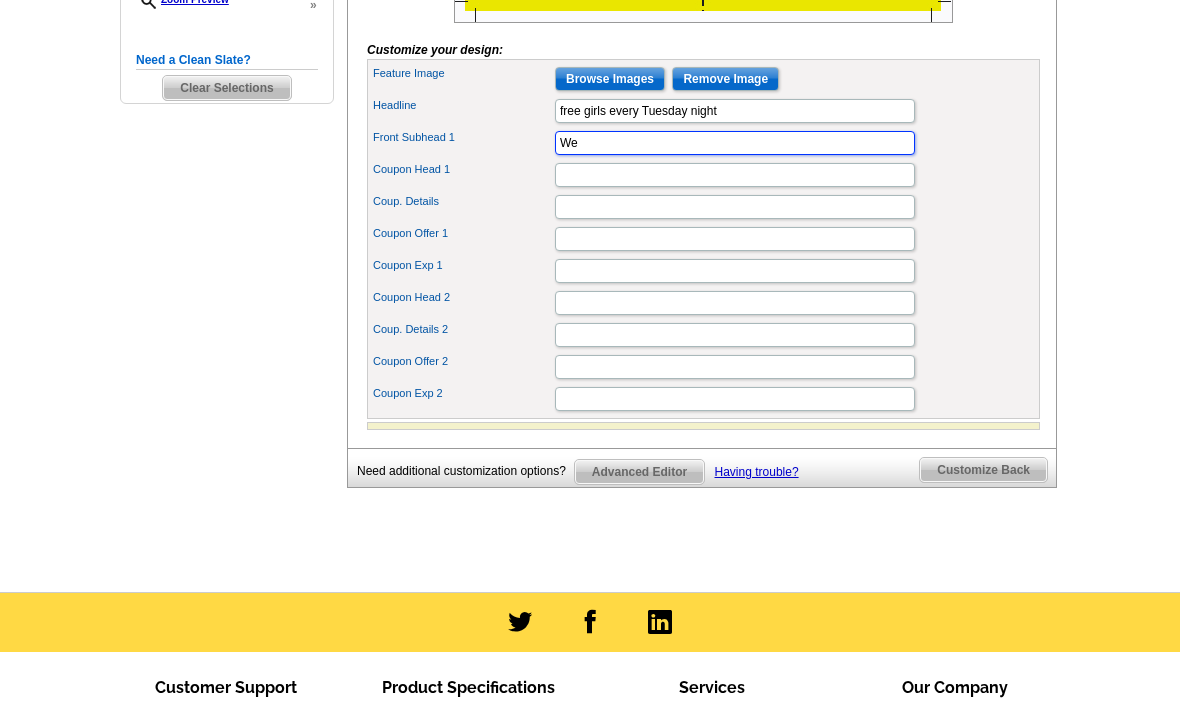 type on "W" 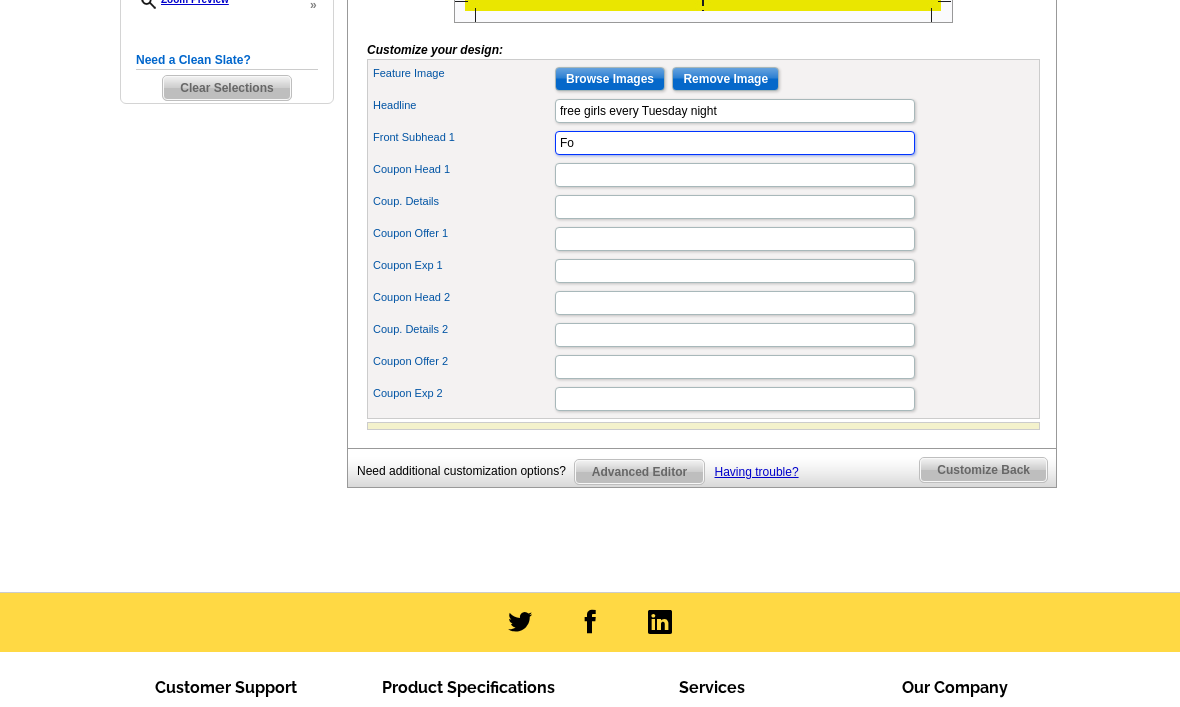 type on "F" 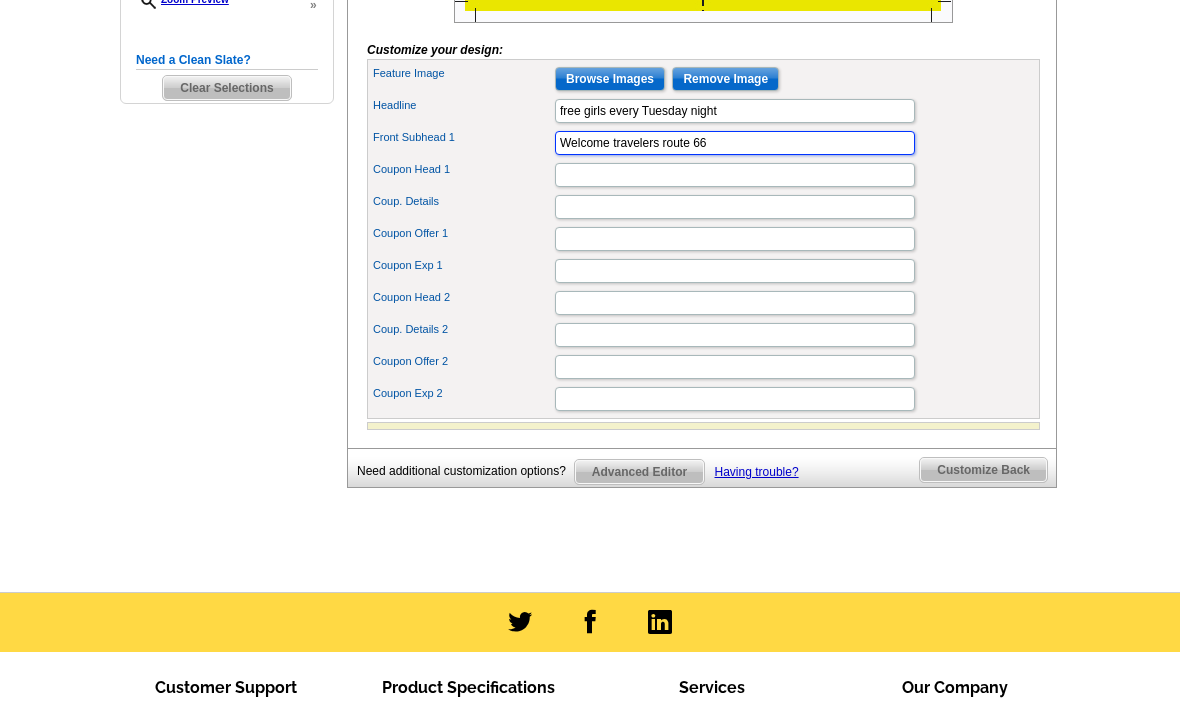 type on "Welcome travelers route 66" 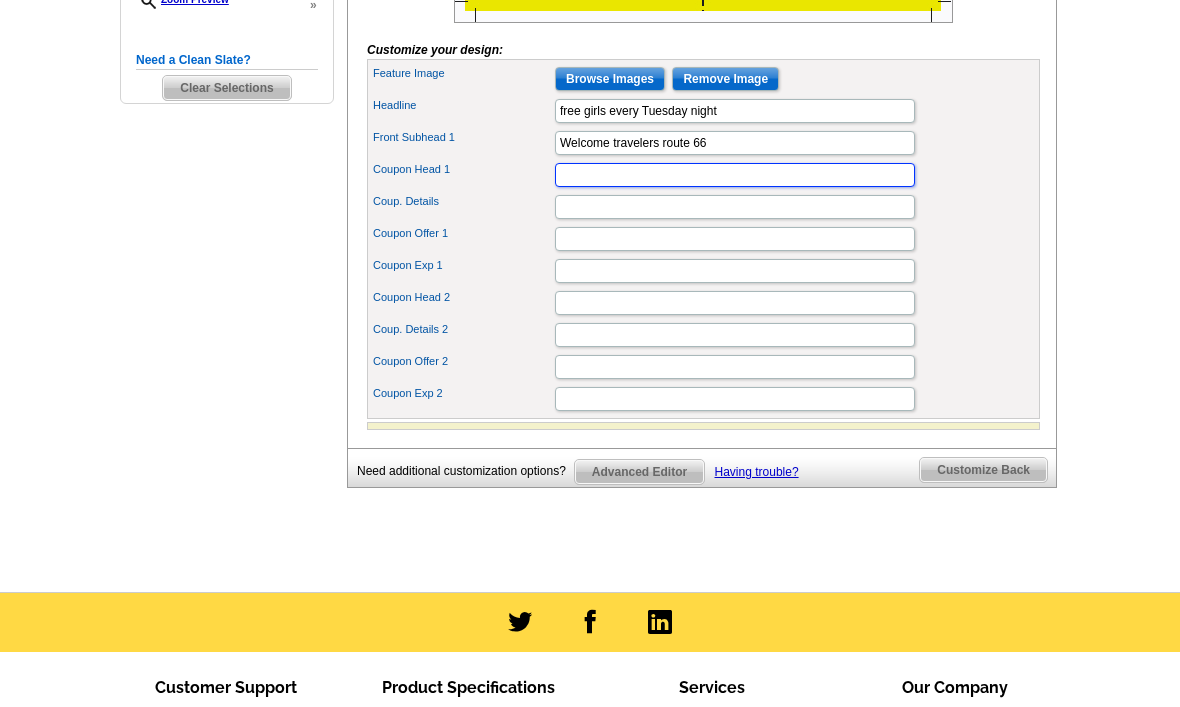 click on "Coupon Head 1" at bounding box center (735, 175) 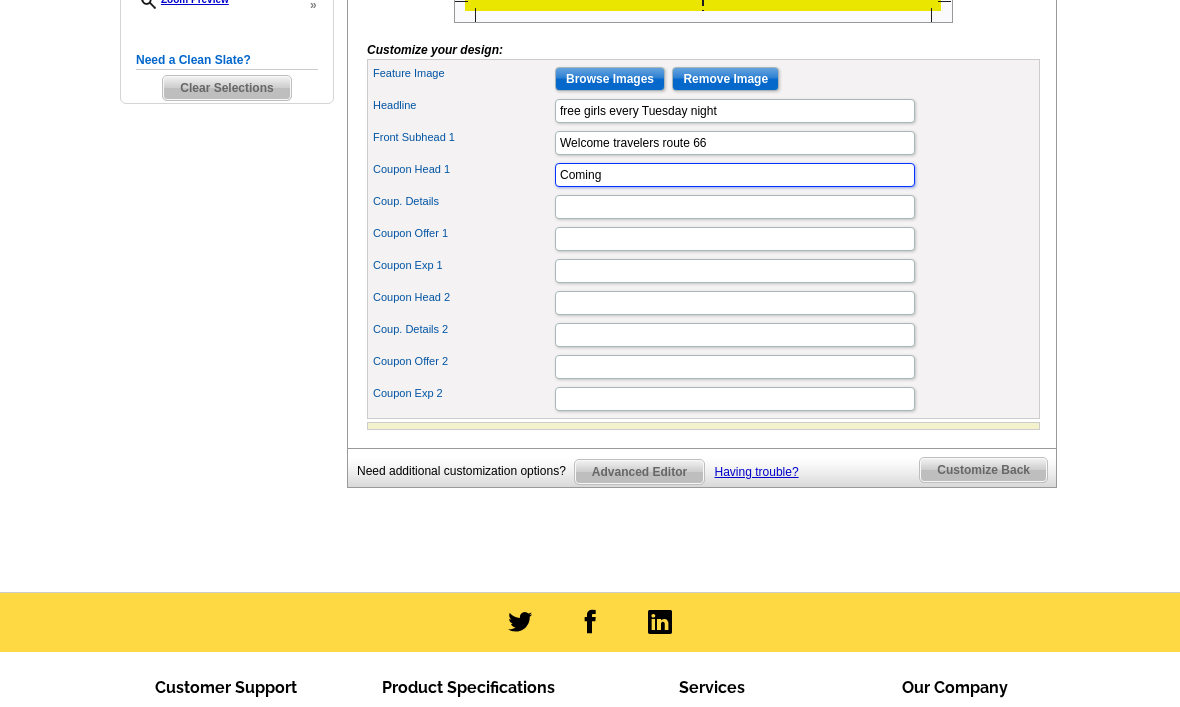 type on "Coming" 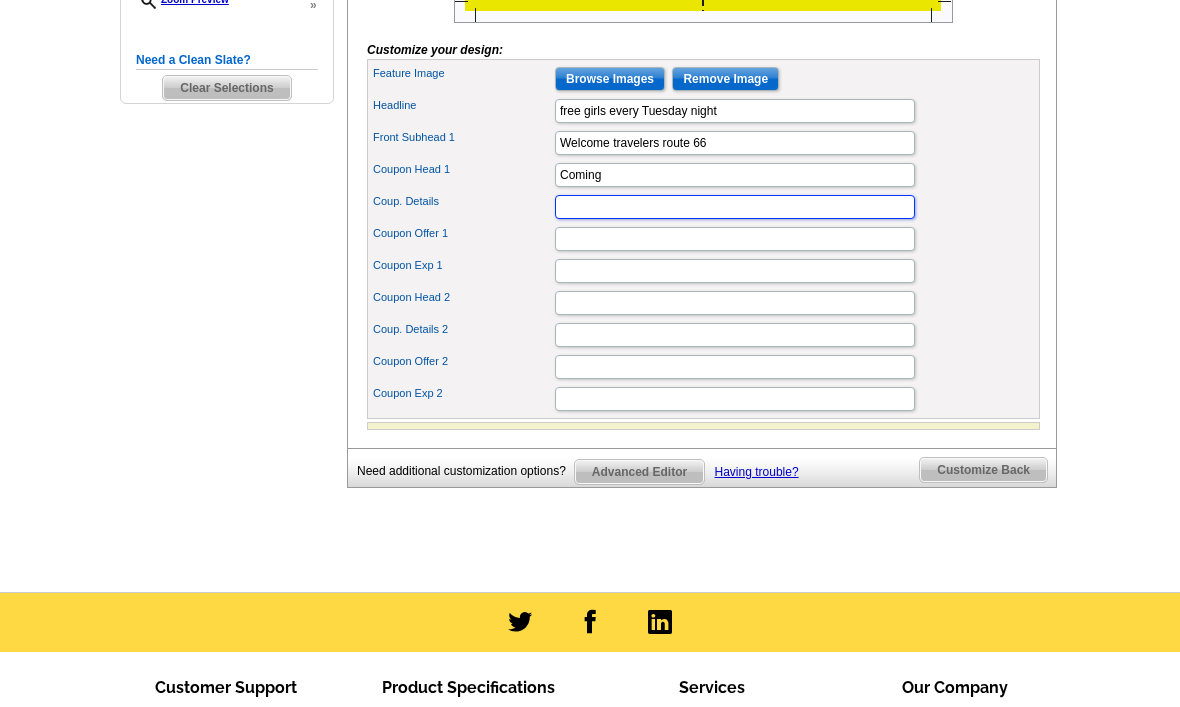 click on "Coup. Details" at bounding box center [735, 207] 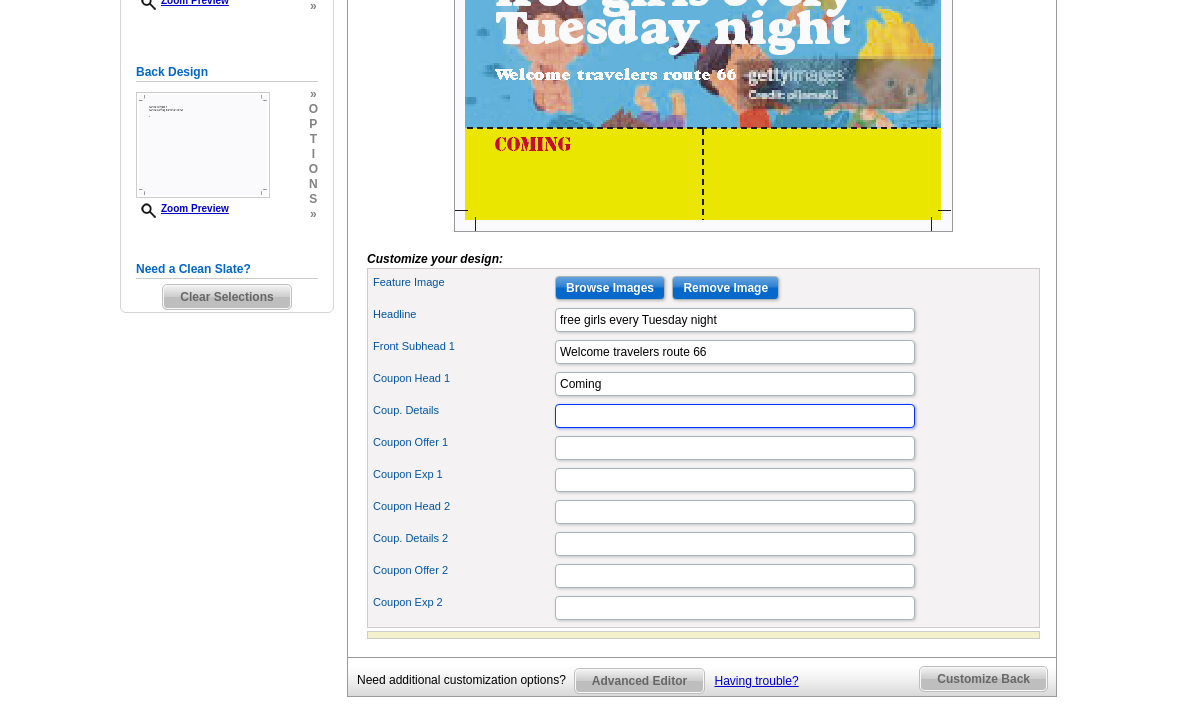 scroll, scrollTop: 479, scrollLeft: 0, axis: vertical 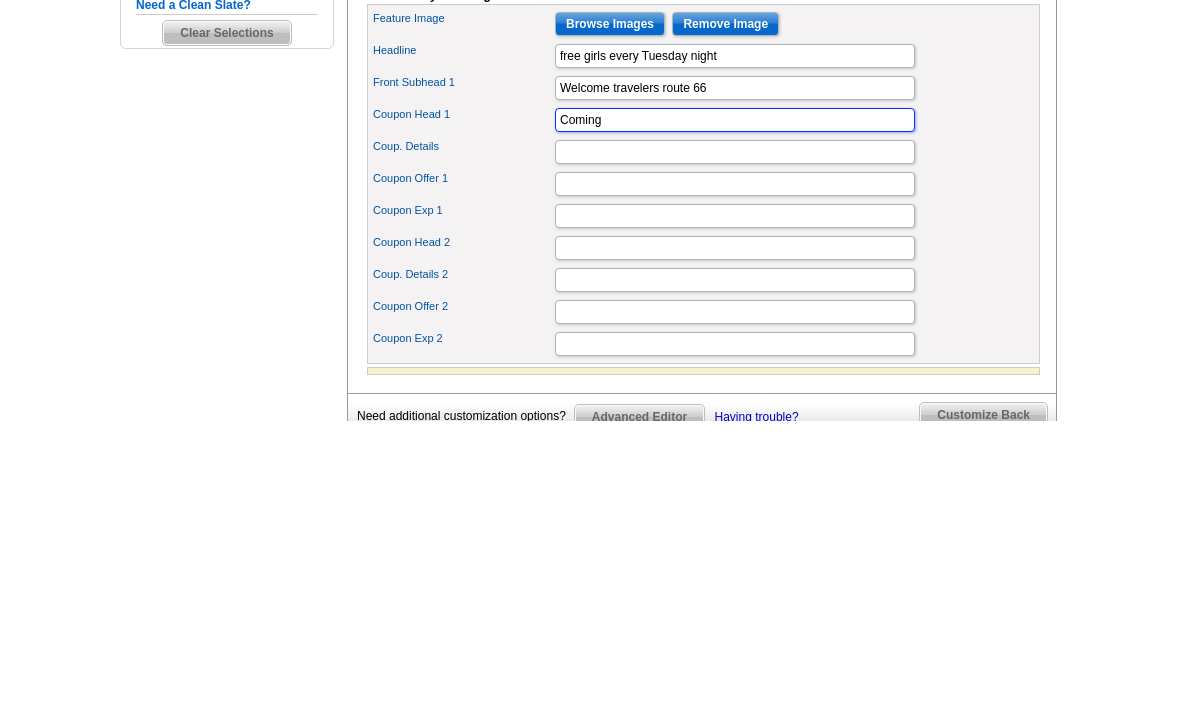 click on "Coming" at bounding box center [735, 406] 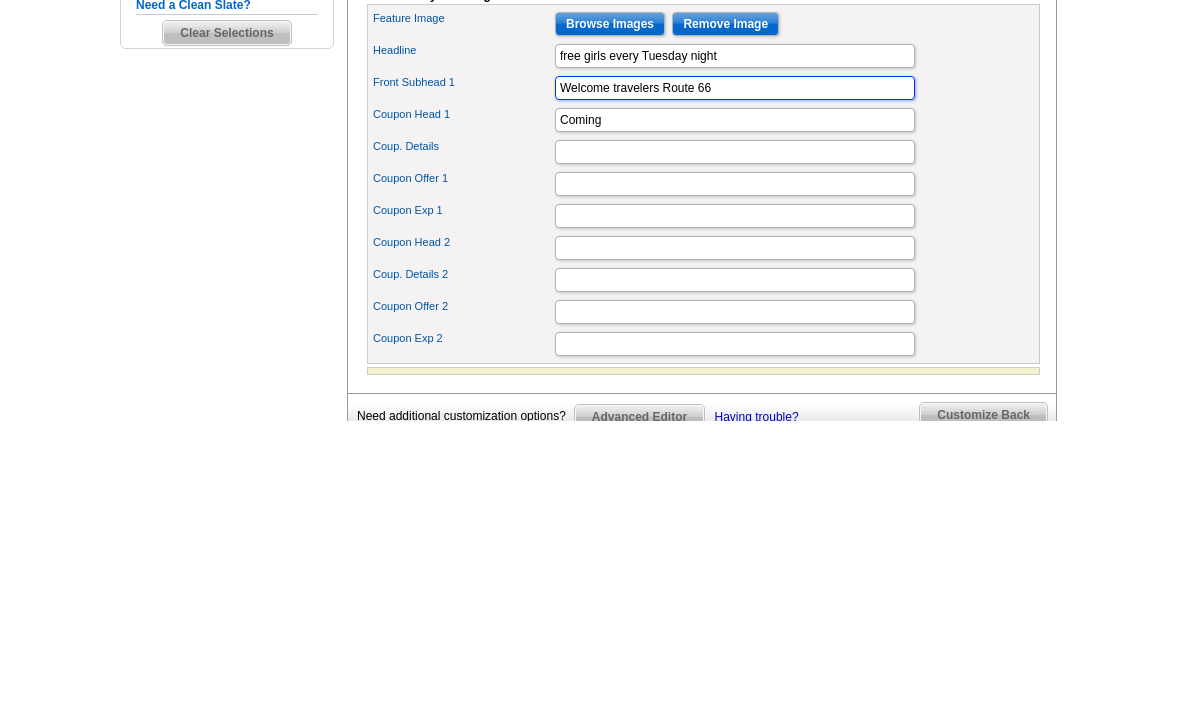 type on "Welcome travelers Route 66" 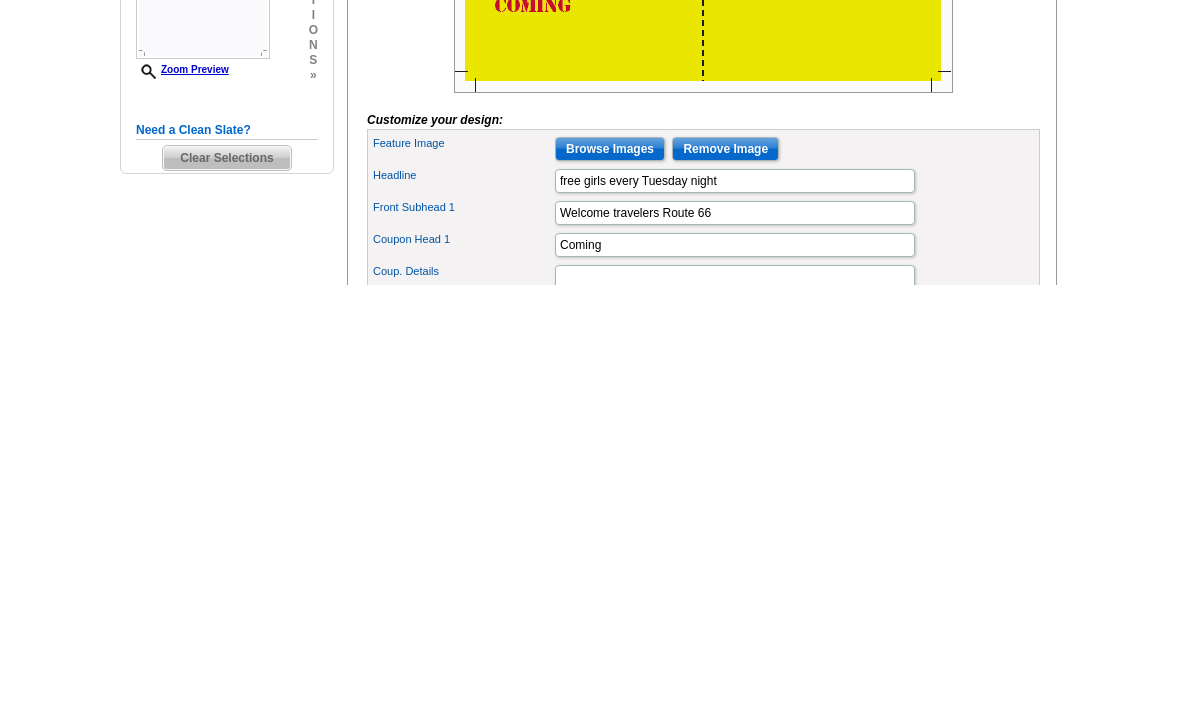 scroll, scrollTop: 290, scrollLeft: 0, axis: vertical 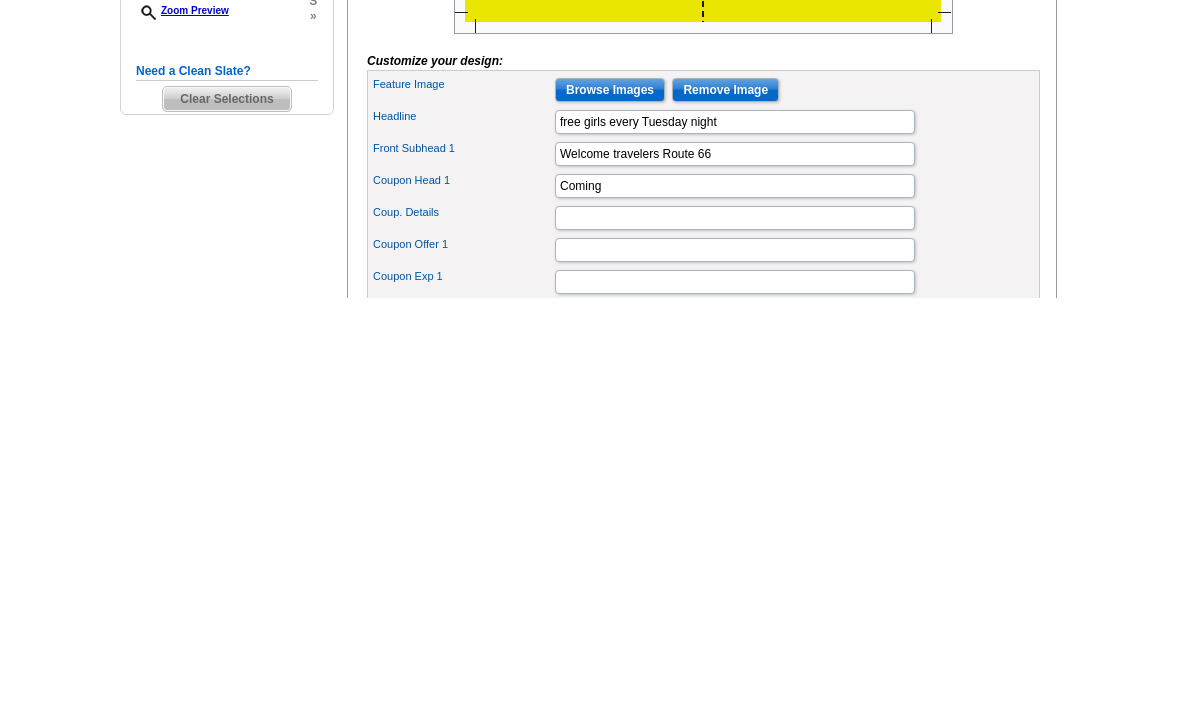 click on "Coup. Details" at bounding box center (703, 627) 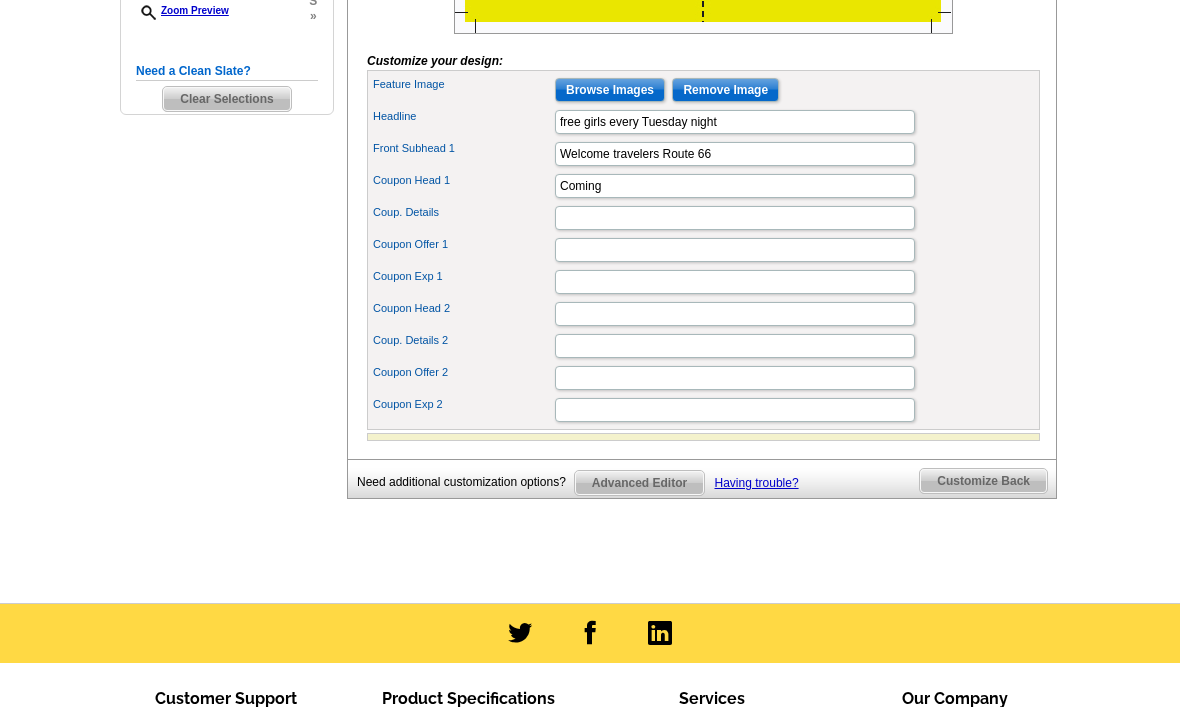 scroll, scrollTop: 704, scrollLeft: 0, axis: vertical 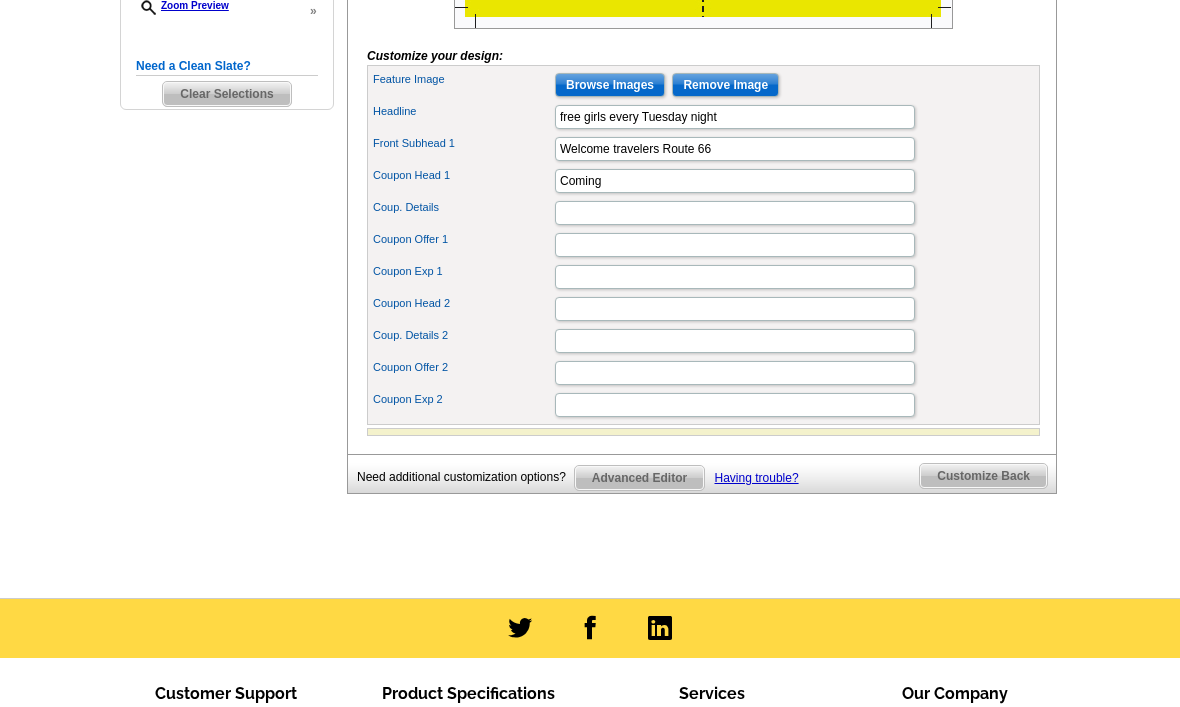 click on "Headline
free girls every Tuesday night" at bounding box center [703, 117] 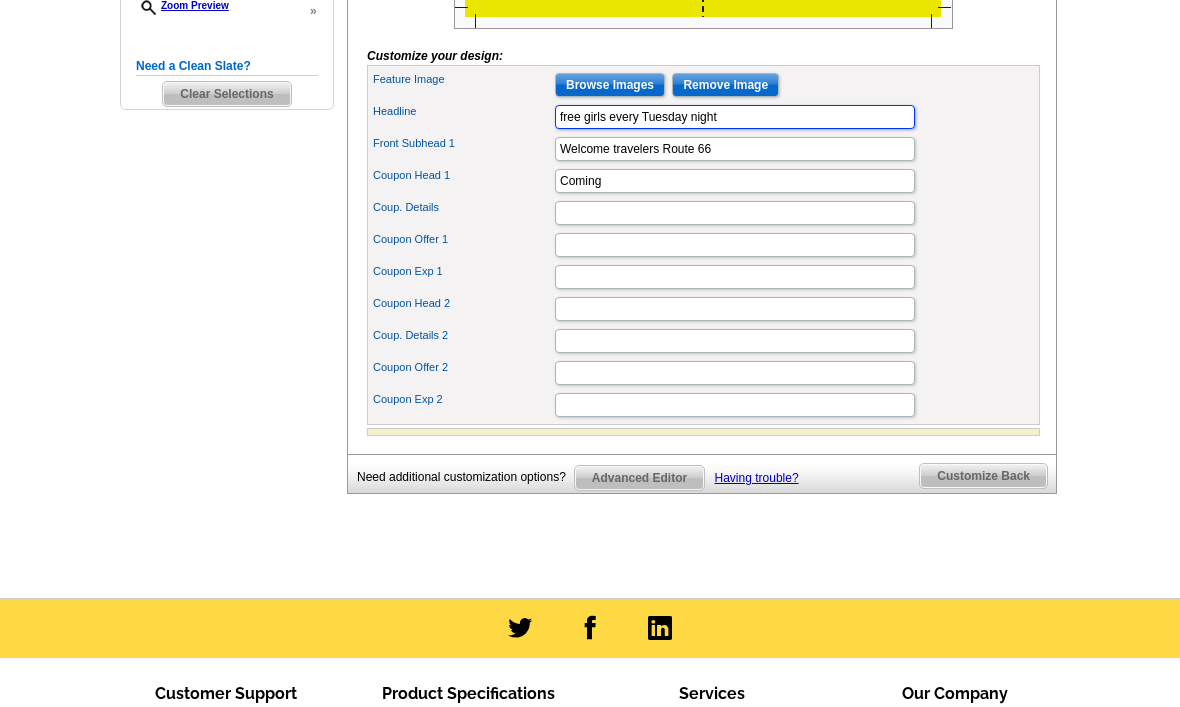 click on "free girls every Tuesday night" at bounding box center (735, 117) 